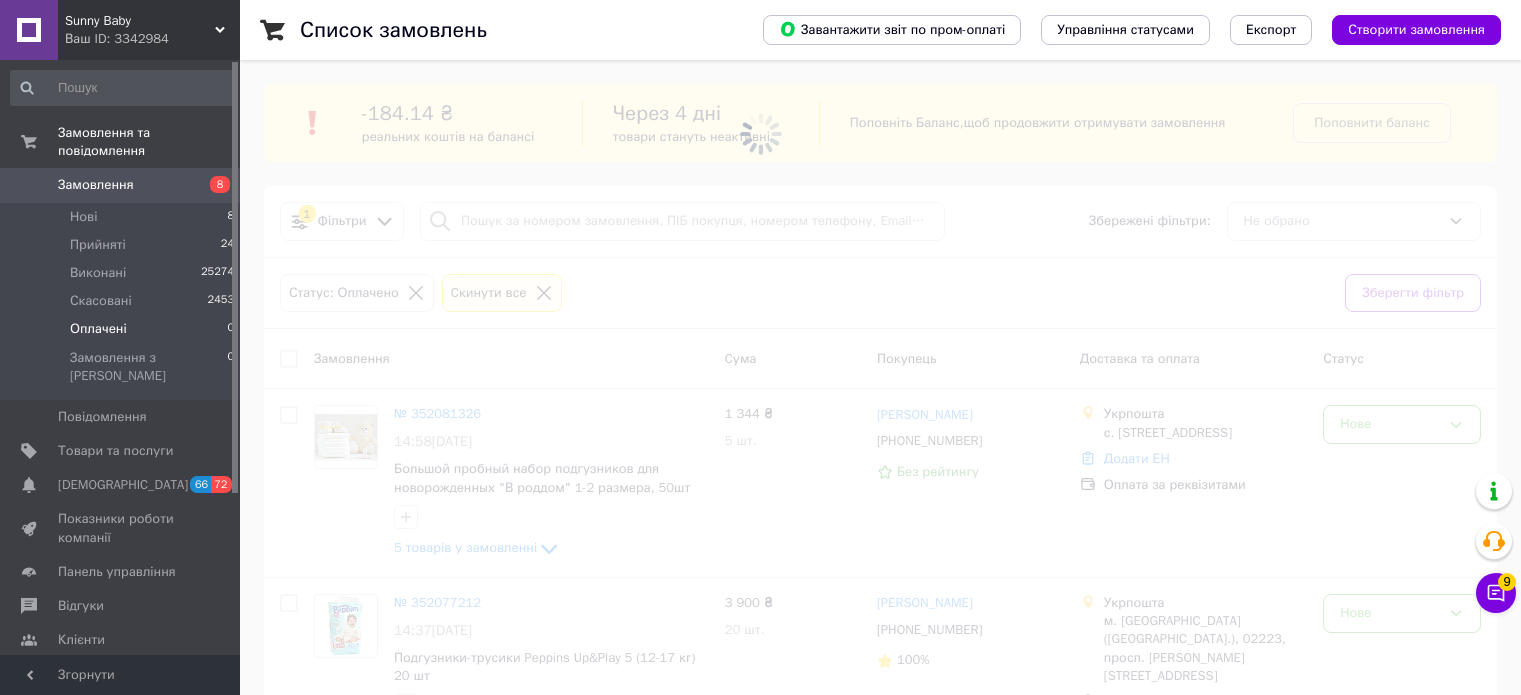 scroll, scrollTop: 0, scrollLeft: 0, axis: both 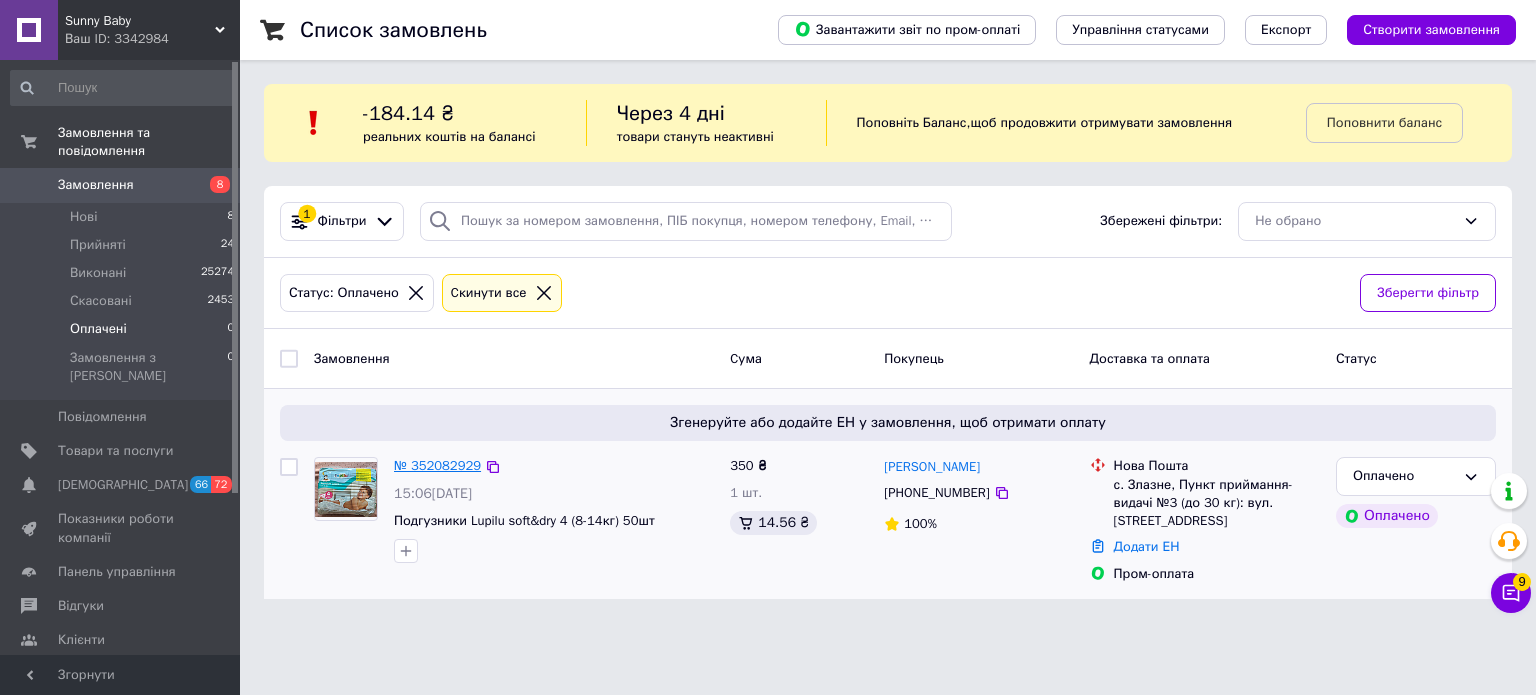 click on "№ 352082929" at bounding box center (437, 465) 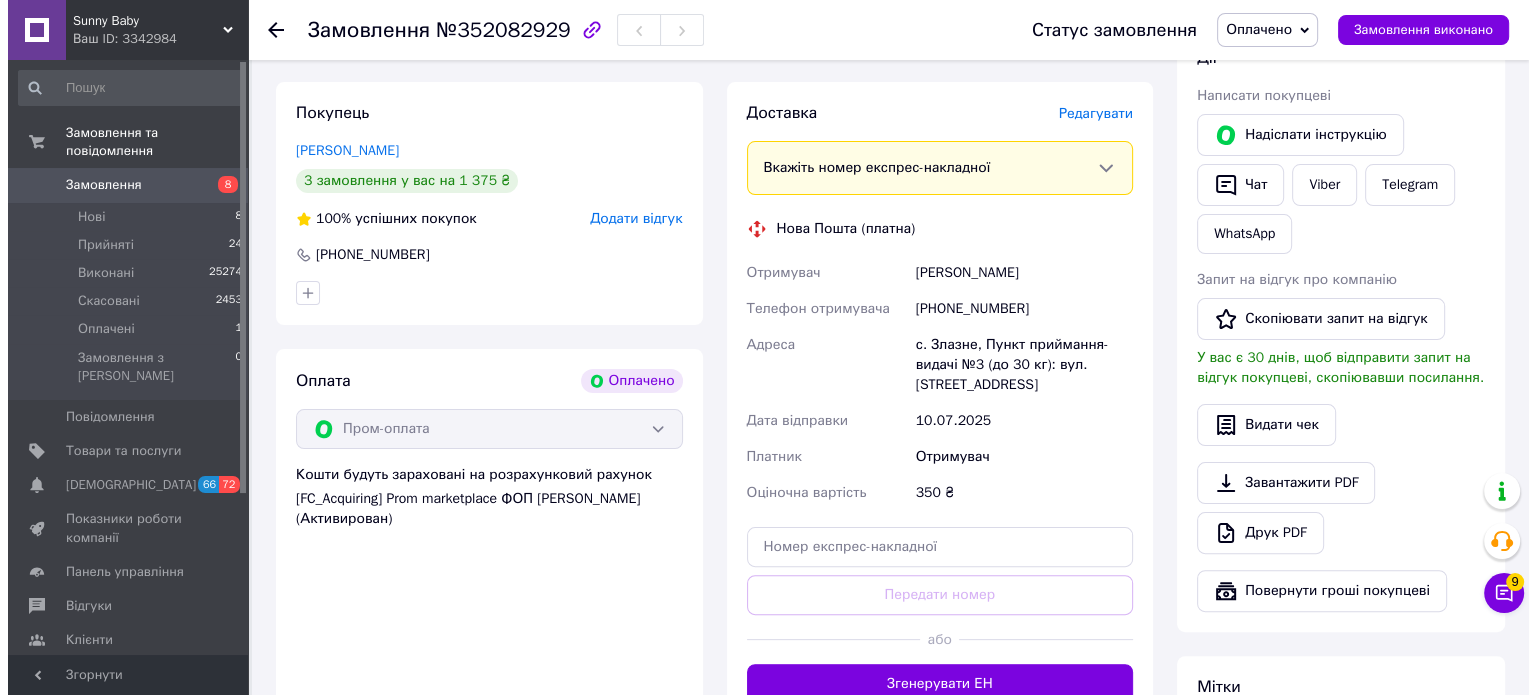 scroll, scrollTop: 400, scrollLeft: 0, axis: vertical 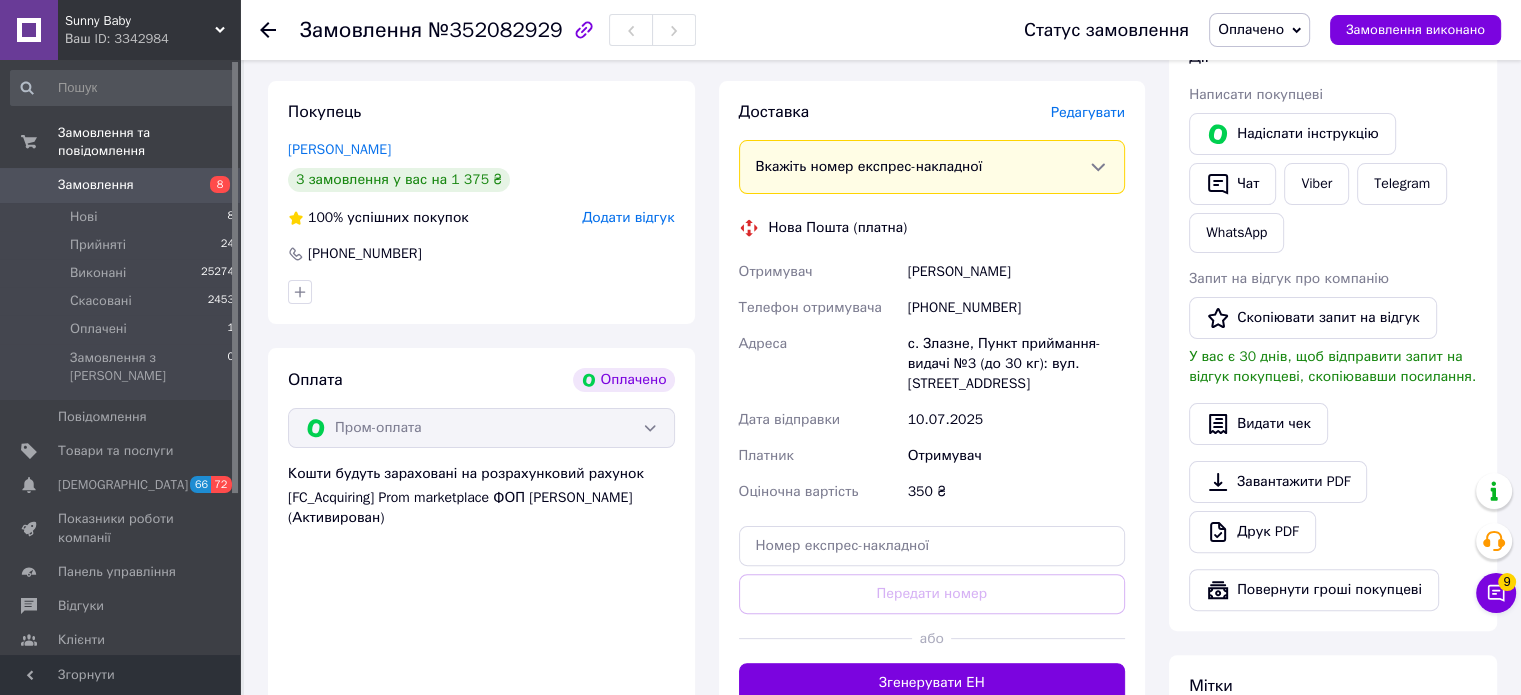 click on "Редагувати" at bounding box center [1088, 112] 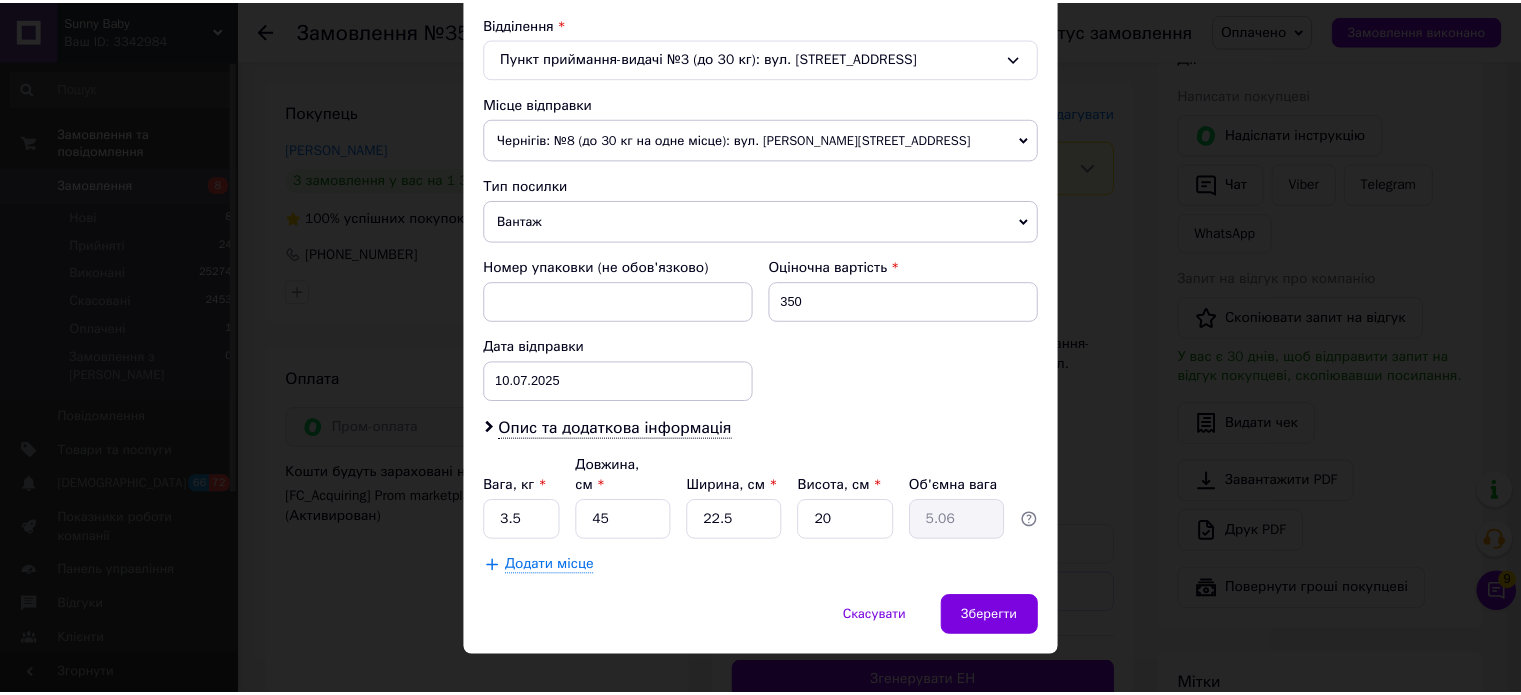 scroll, scrollTop: 627, scrollLeft: 0, axis: vertical 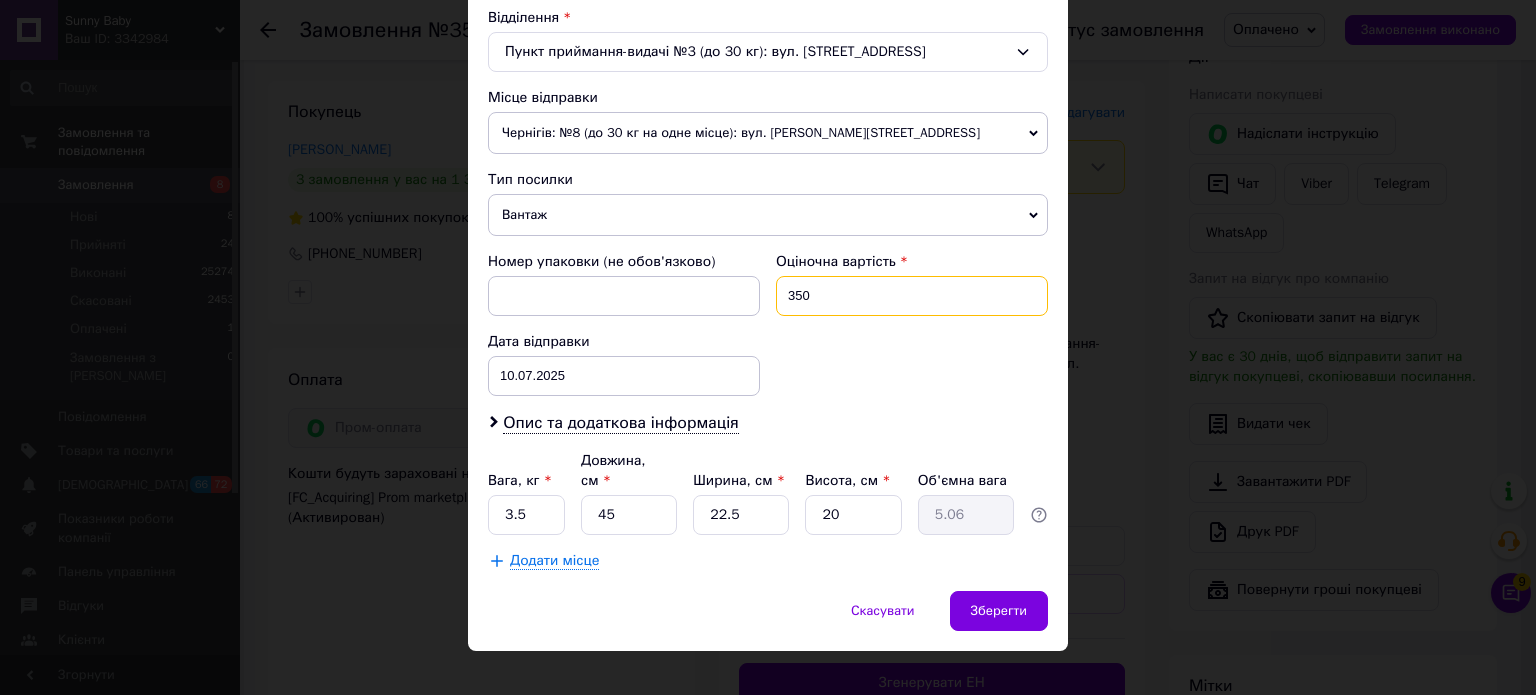 click on "350" at bounding box center (912, 296) 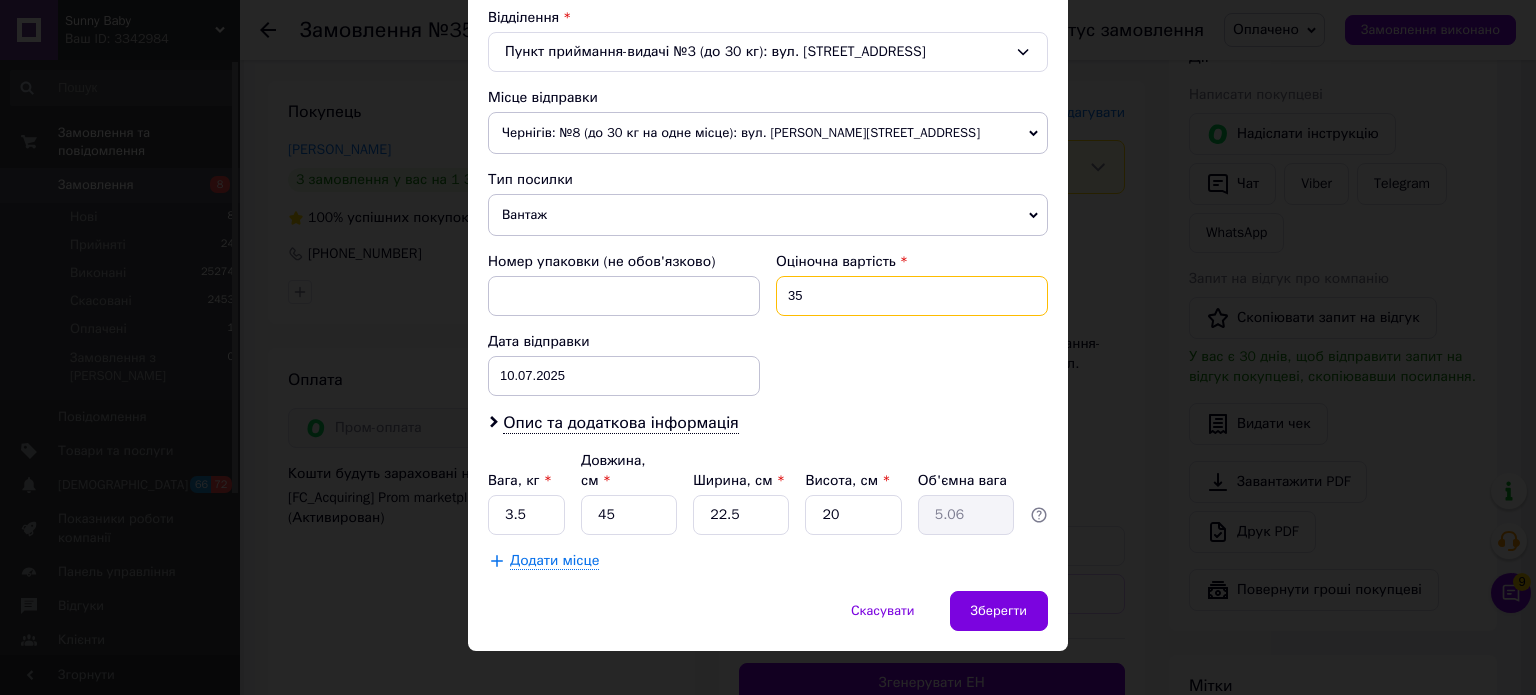 type on "3" 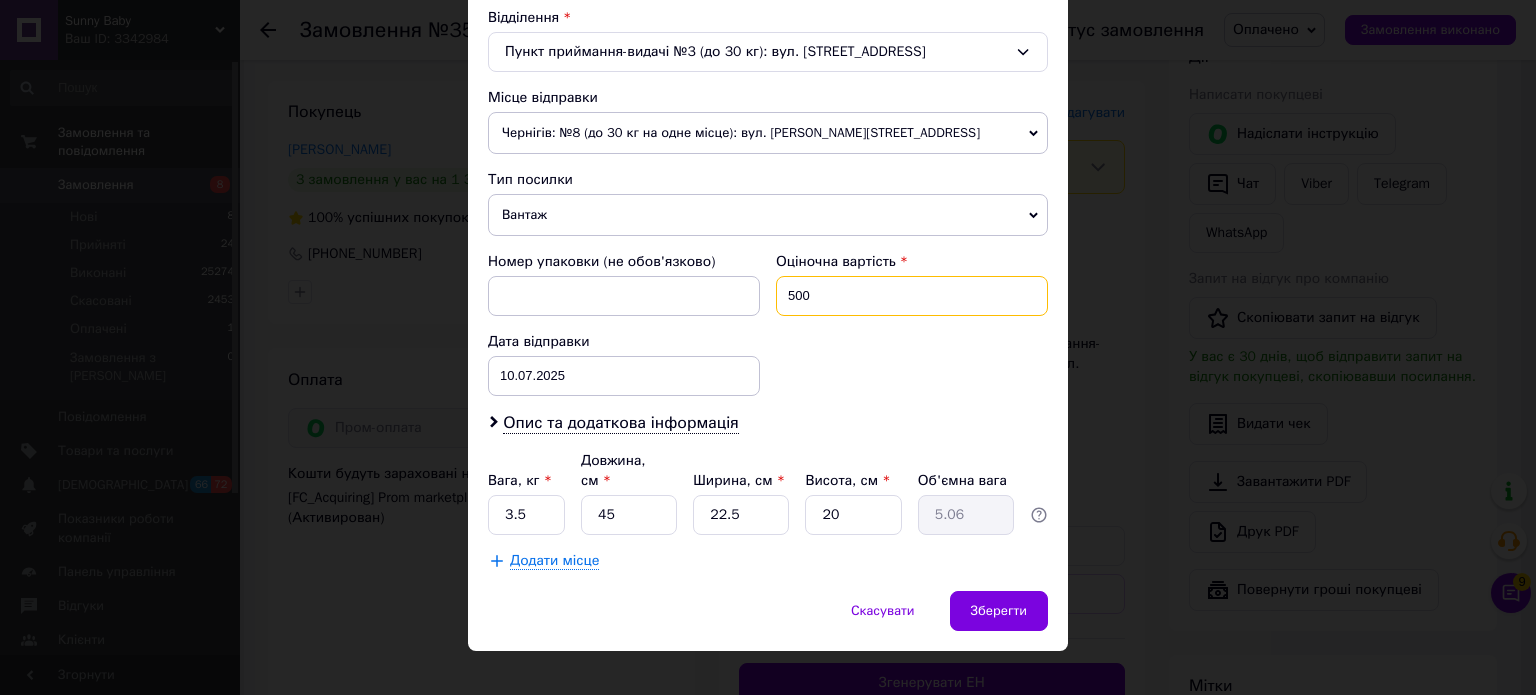 type on "500" 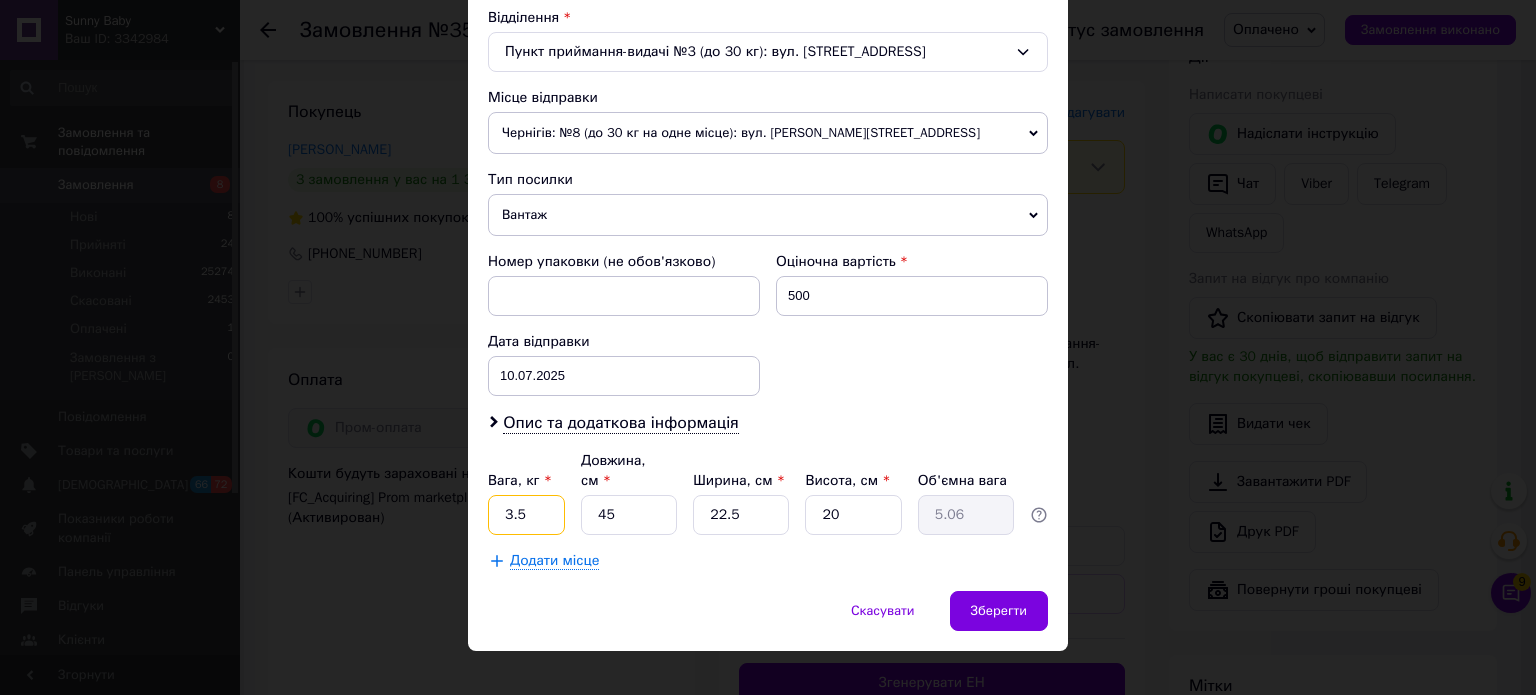 click on "3.5" at bounding box center [526, 515] 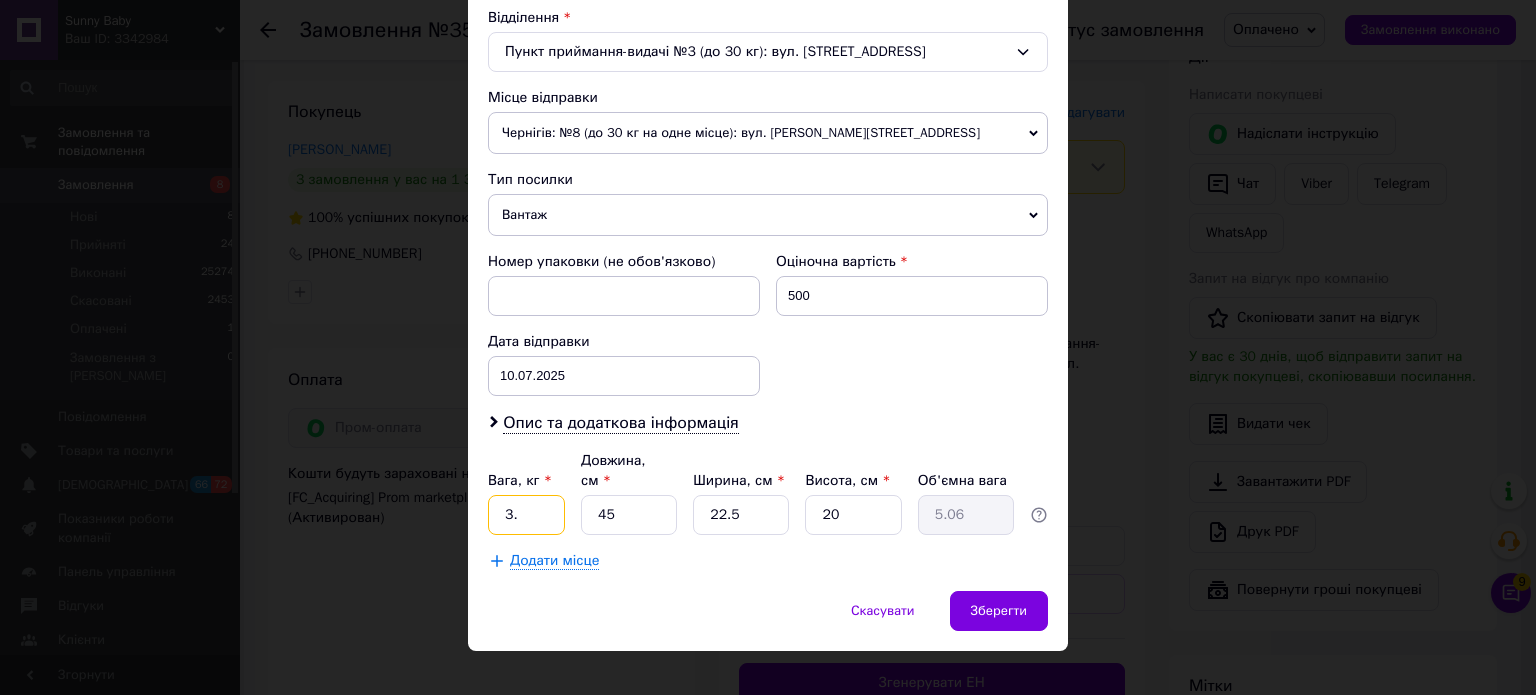 type on "3" 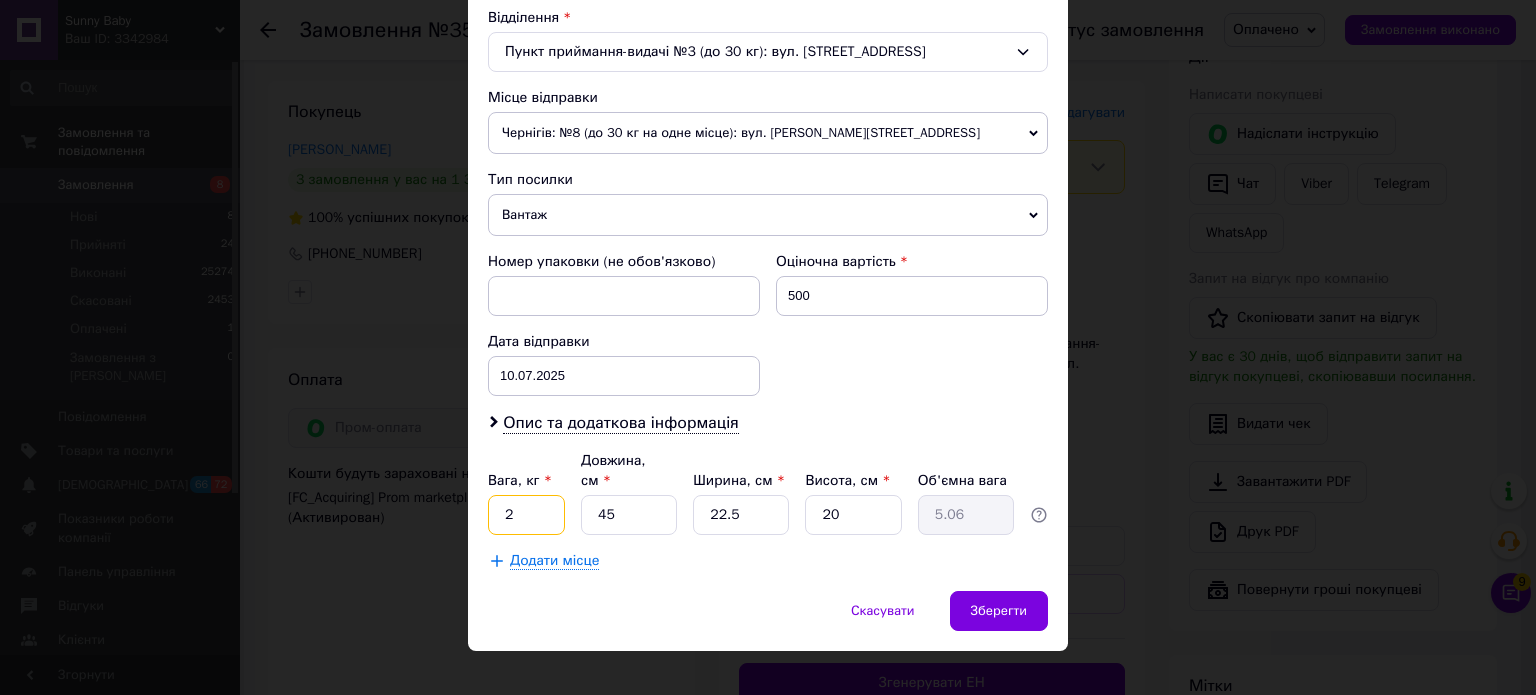 type on "2" 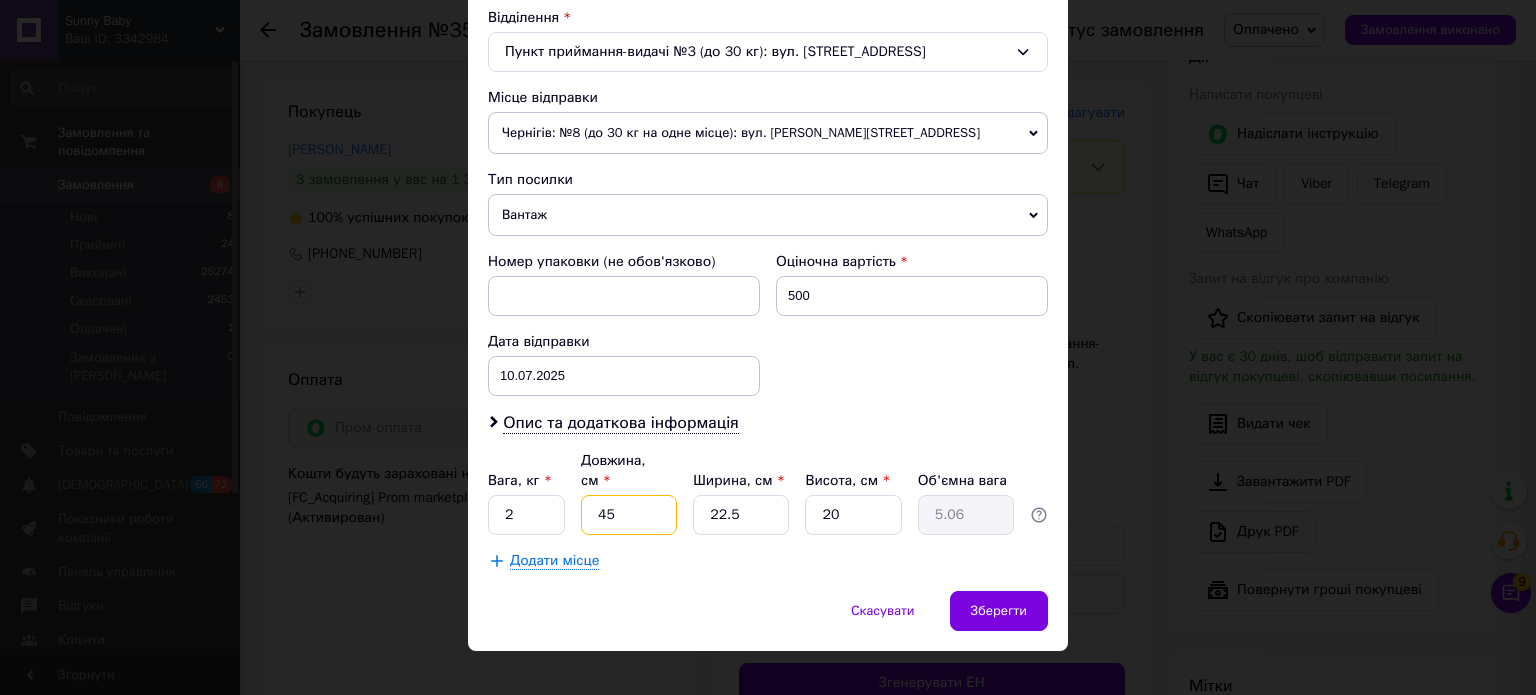 click on "45" at bounding box center [629, 515] 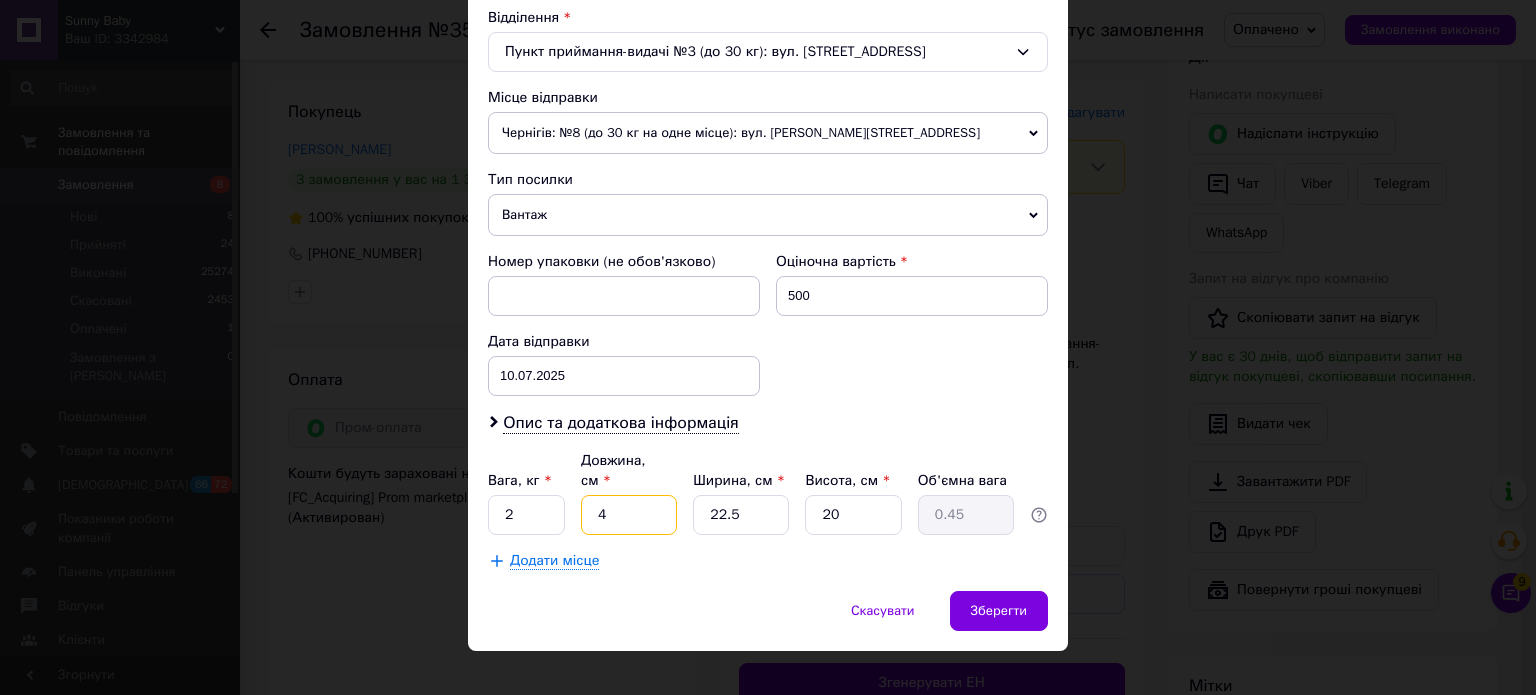 type 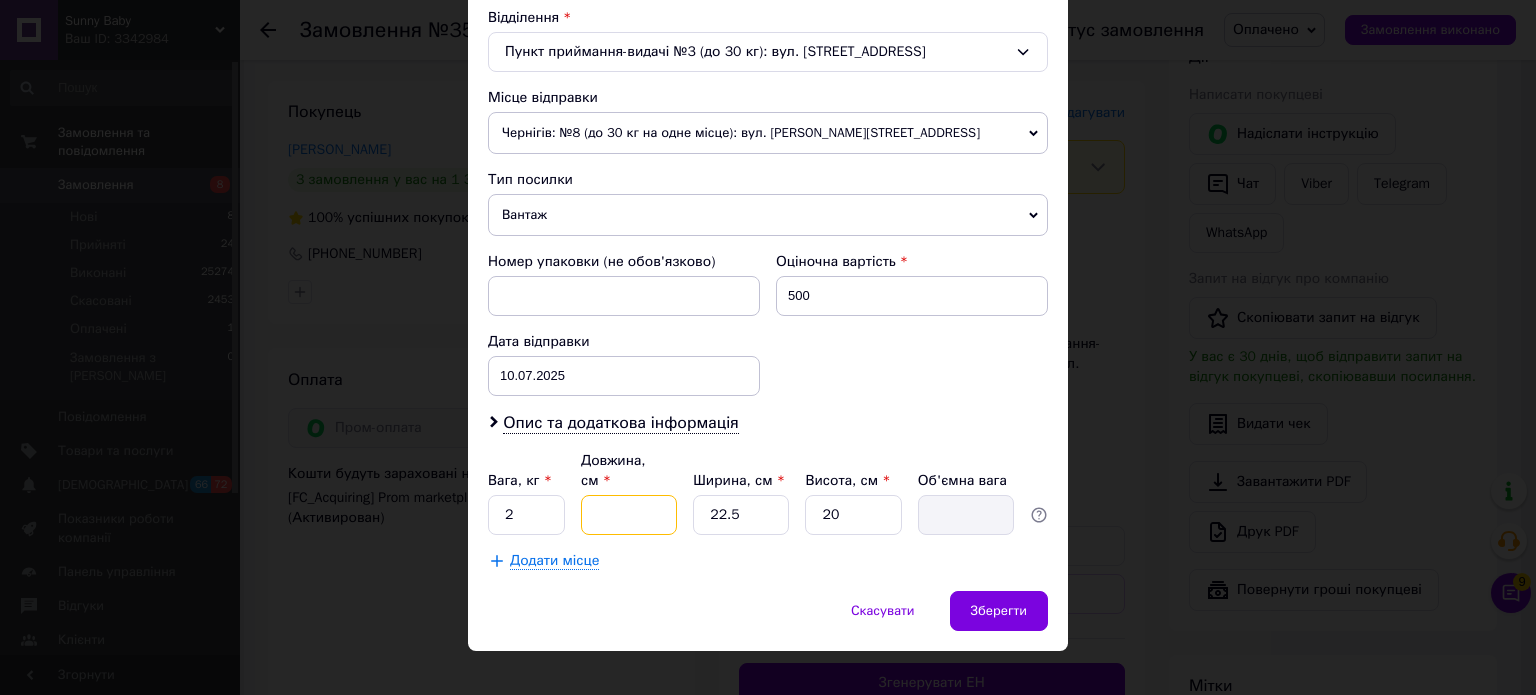 type on "2" 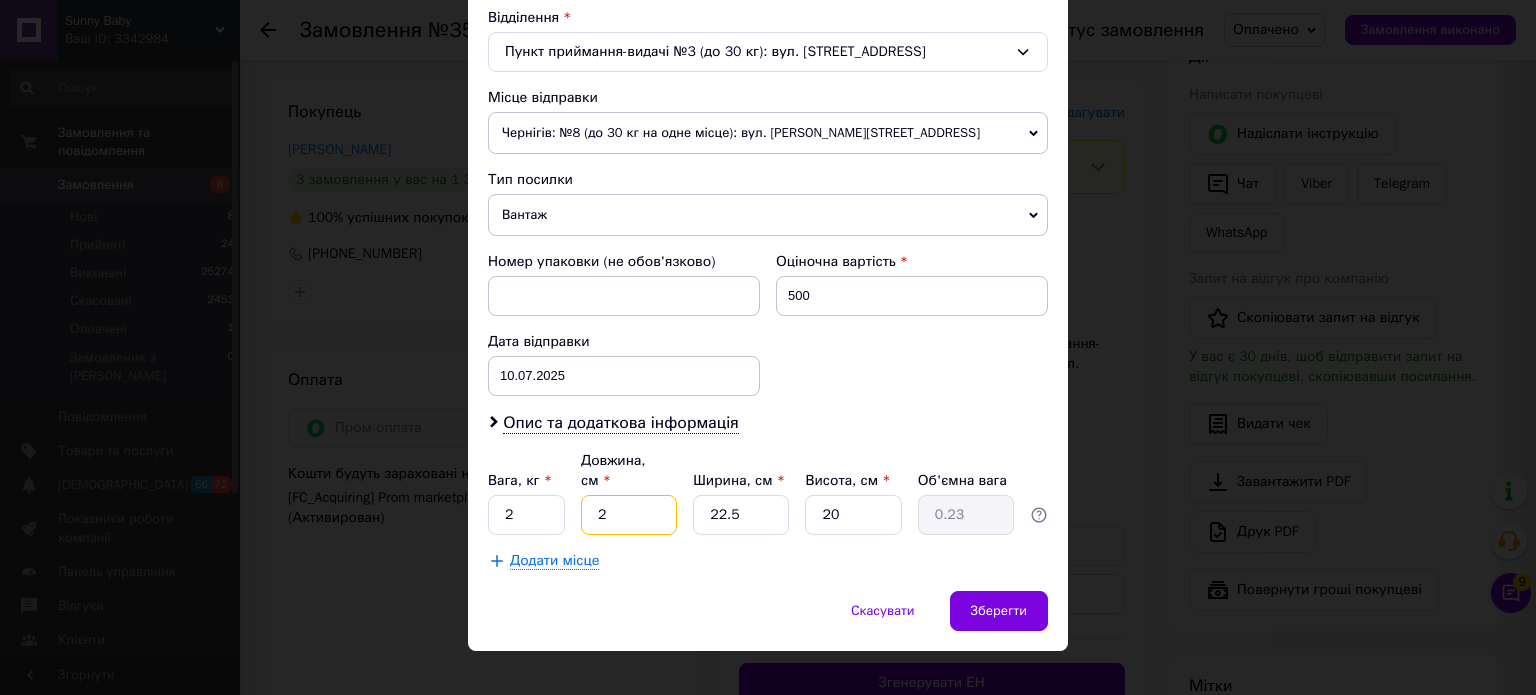 type on "20" 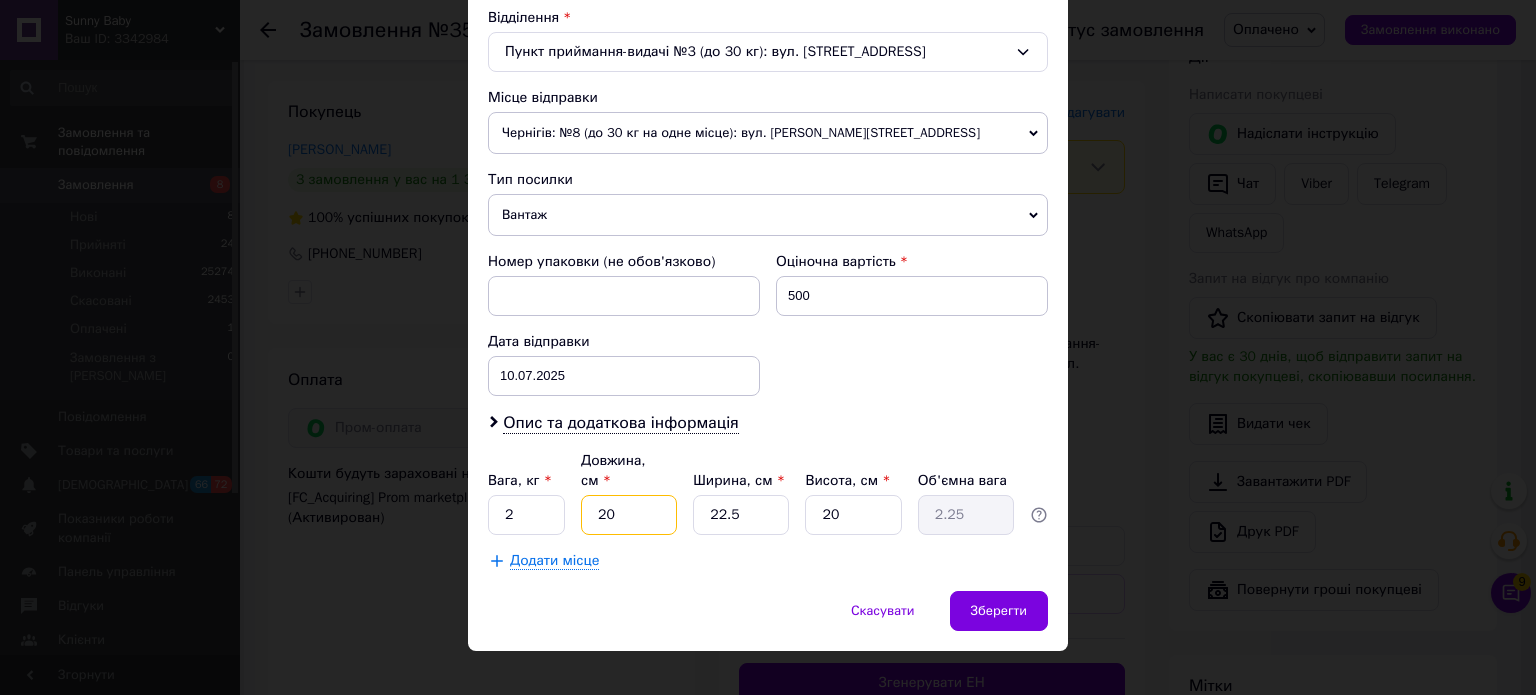 type on "20" 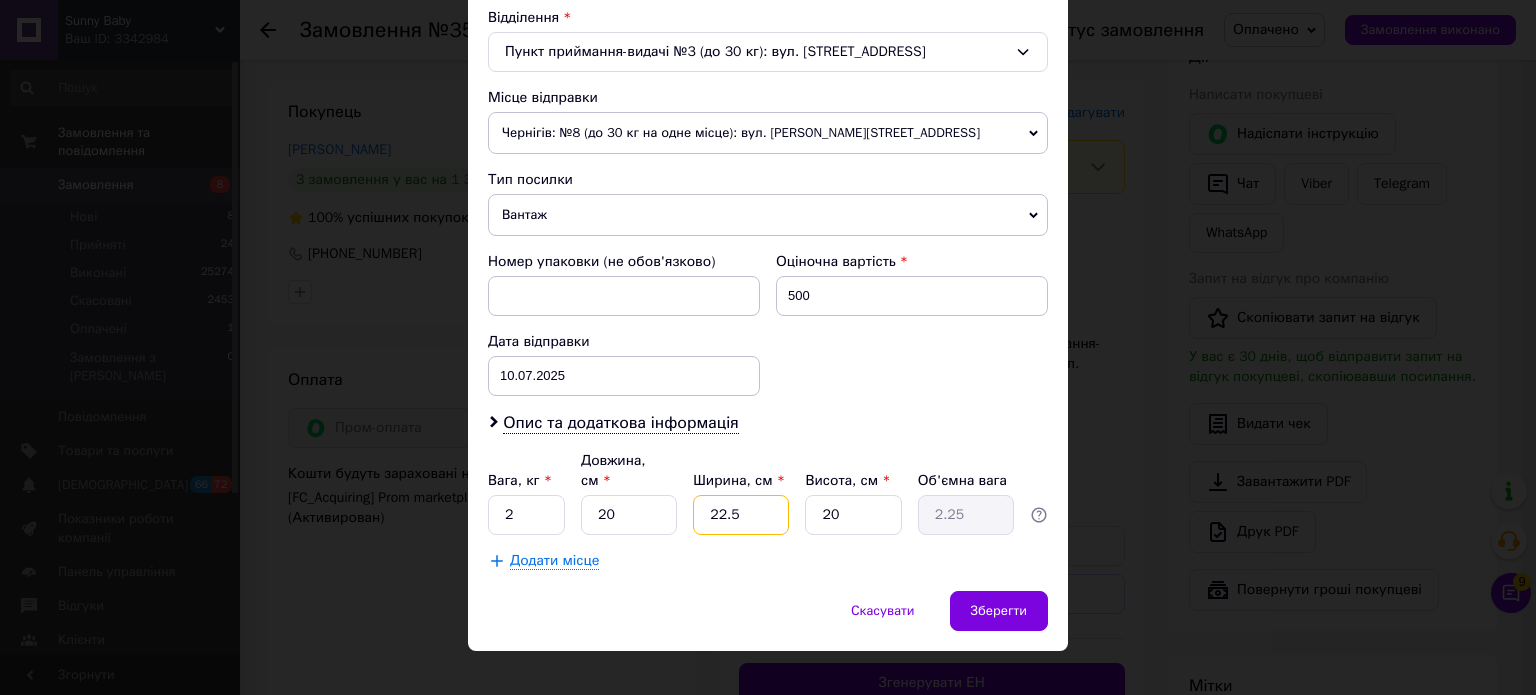 click on "22.5" at bounding box center [741, 515] 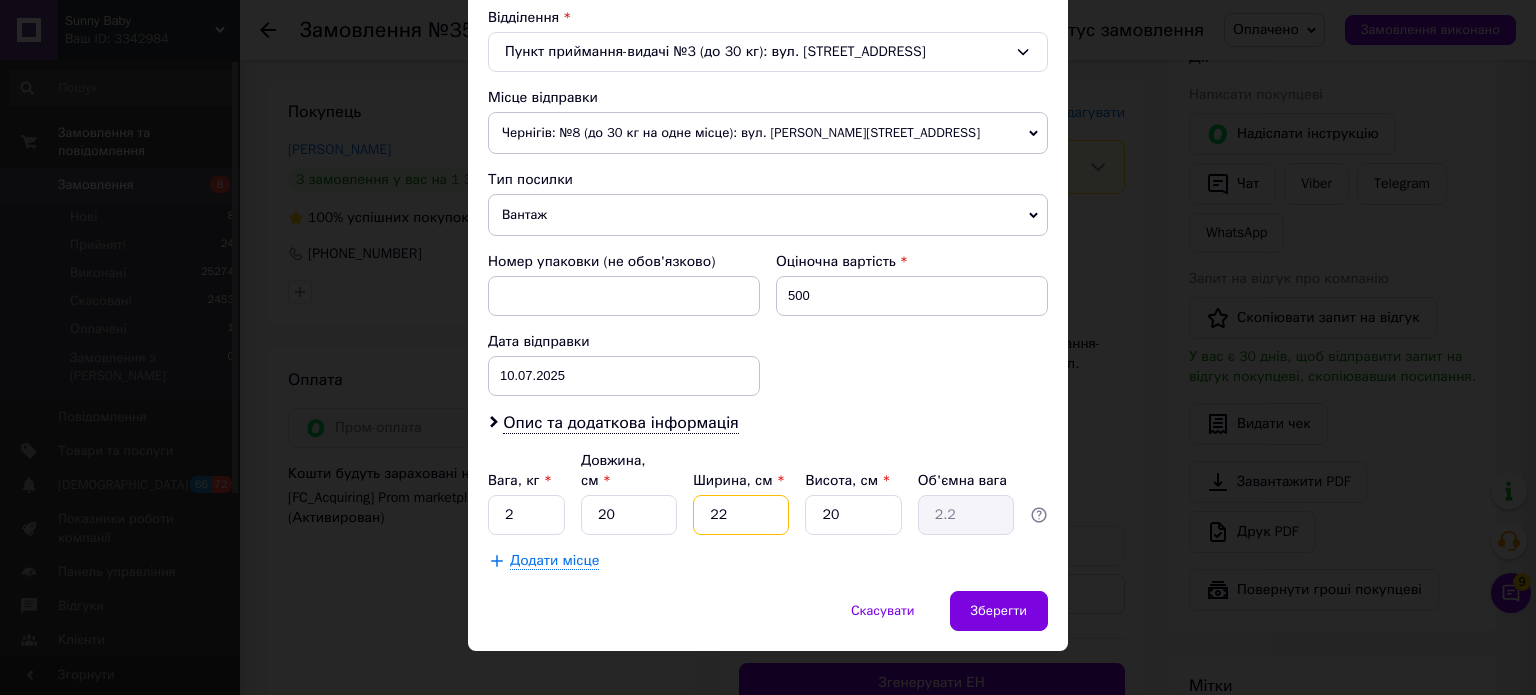 type on "2" 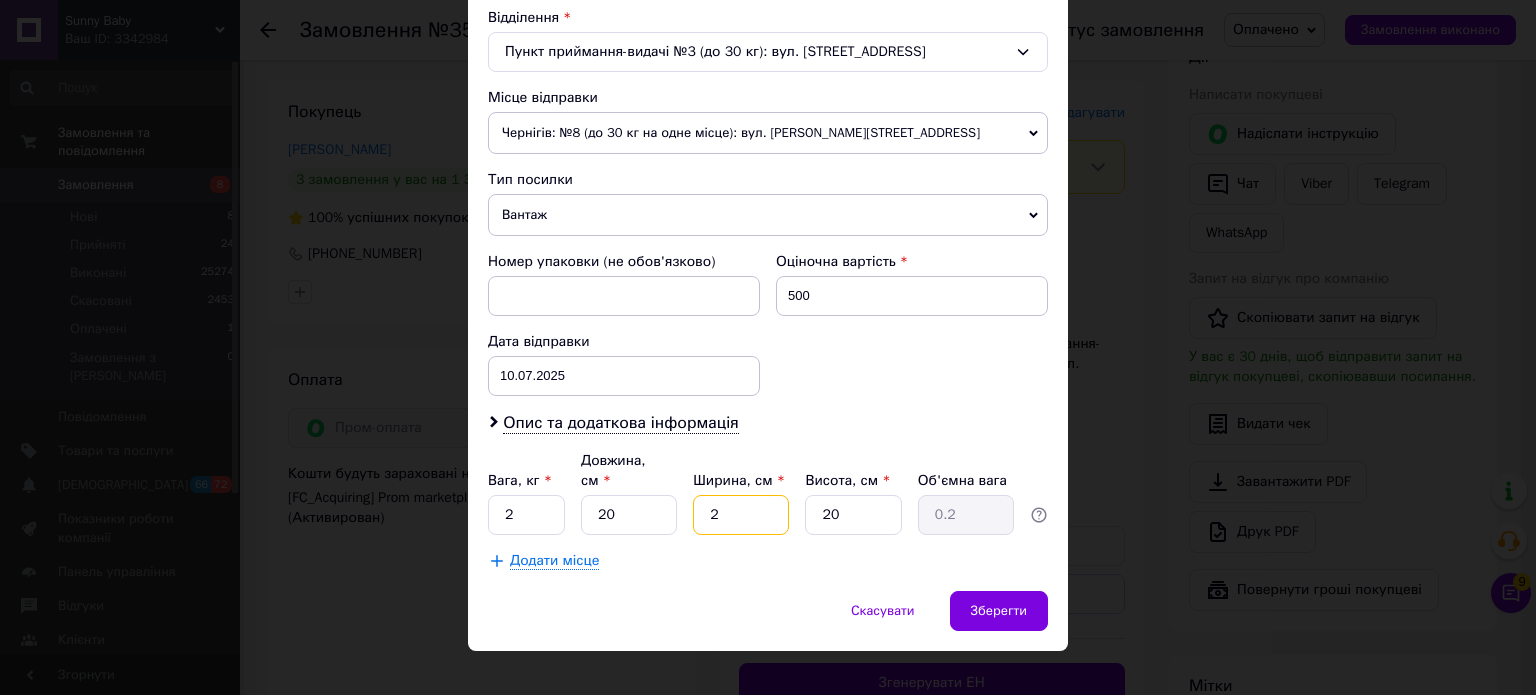 type on "20" 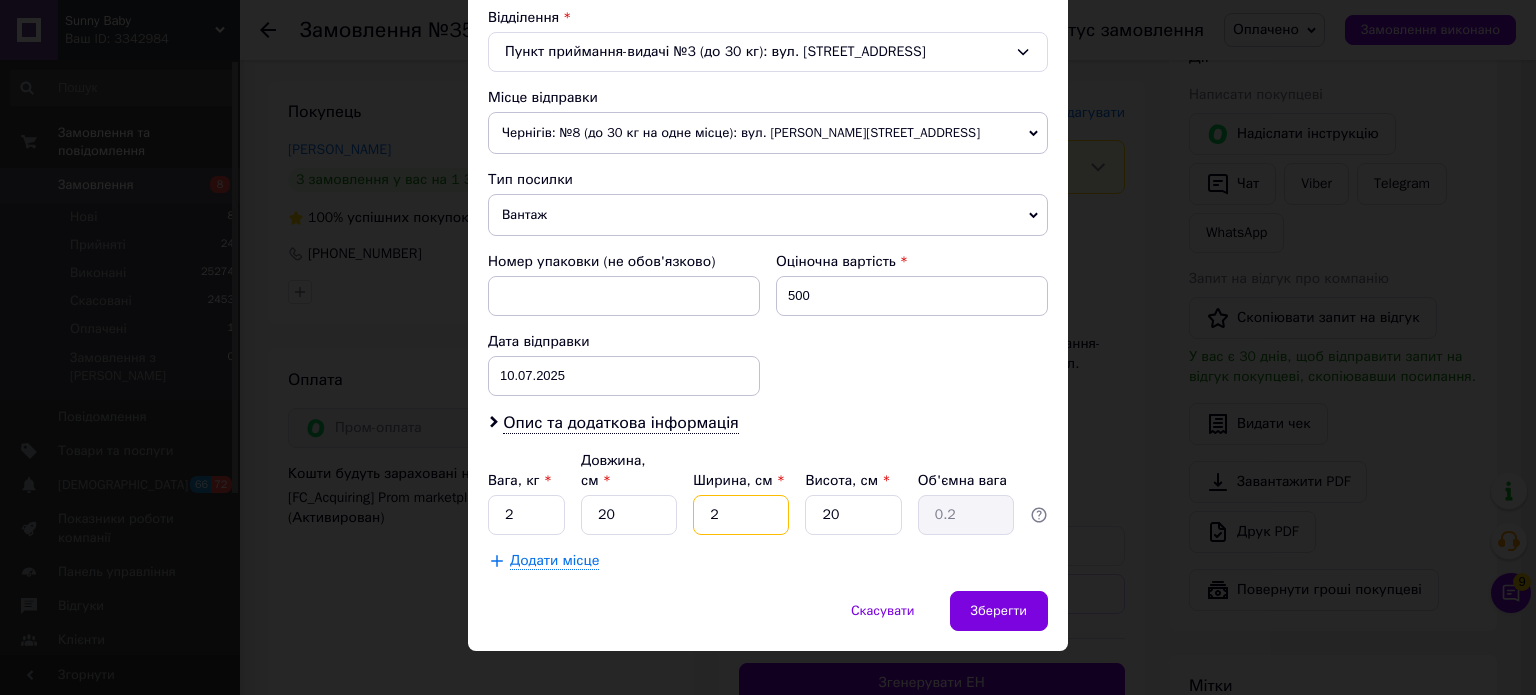 type on "2" 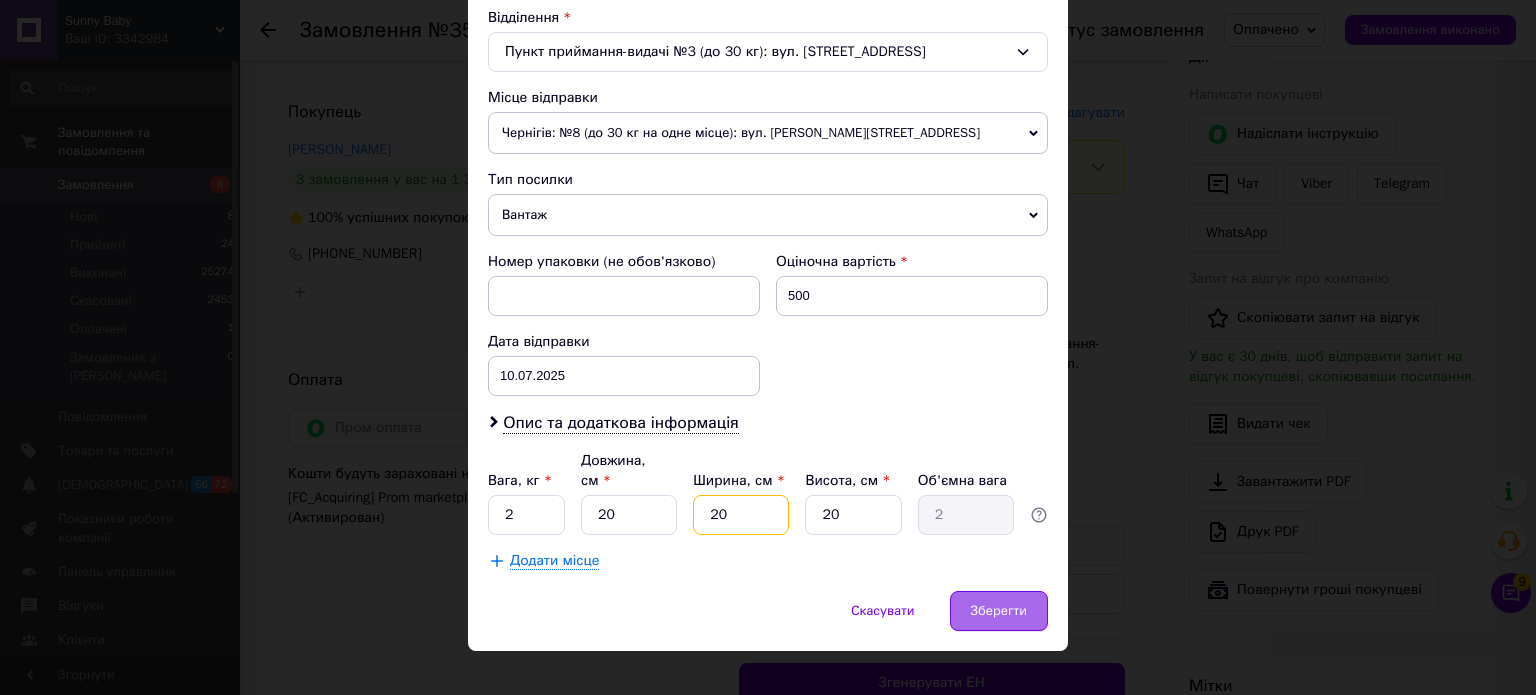 type on "20" 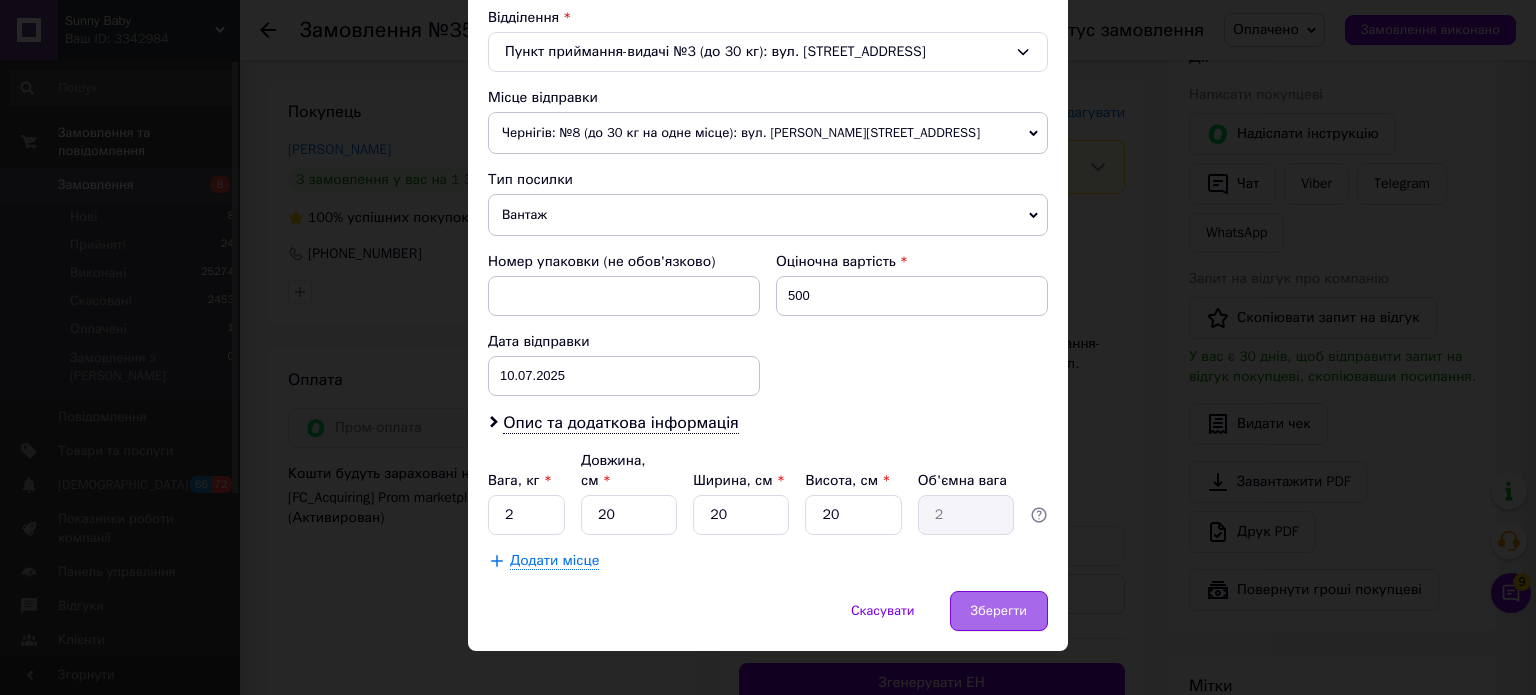 click on "Зберегти" at bounding box center (999, 611) 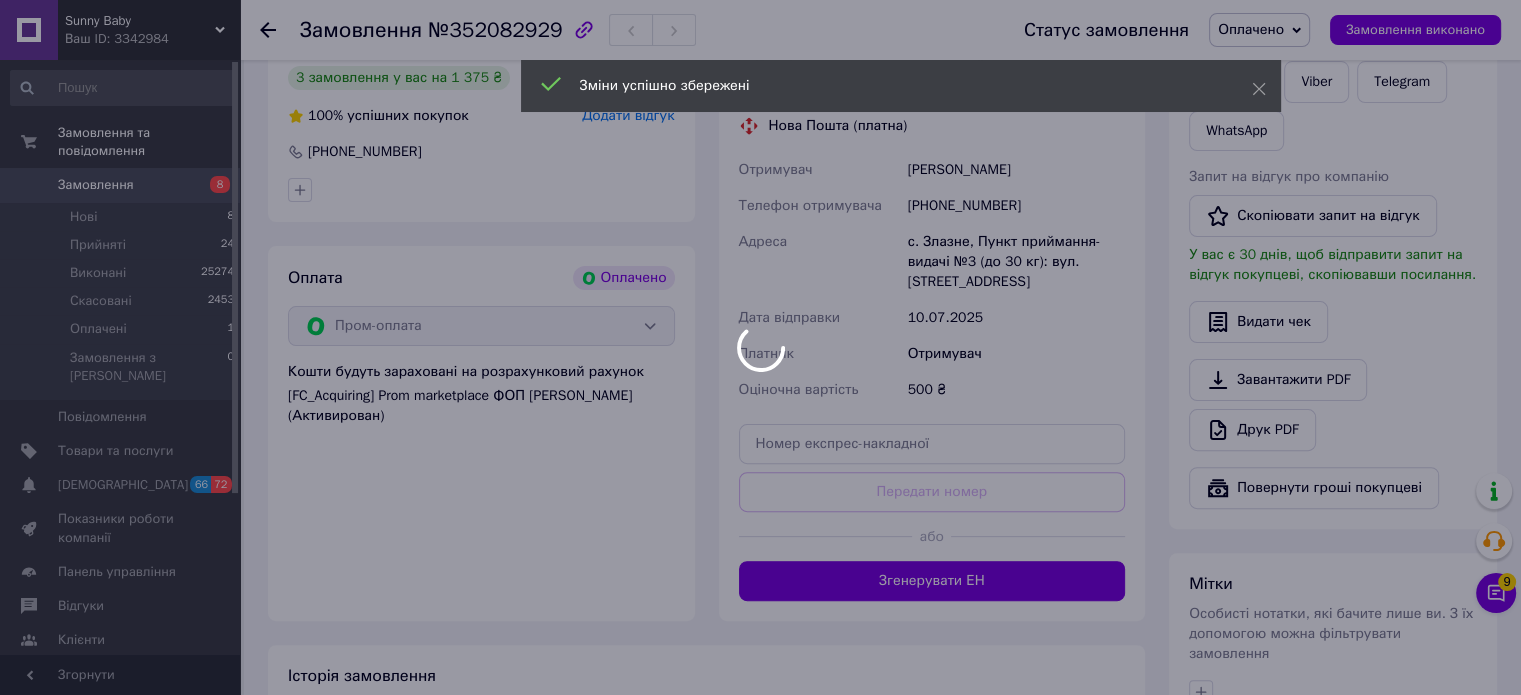 scroll, scrollTop: 600, scrollLeft: 0, axis: vertical 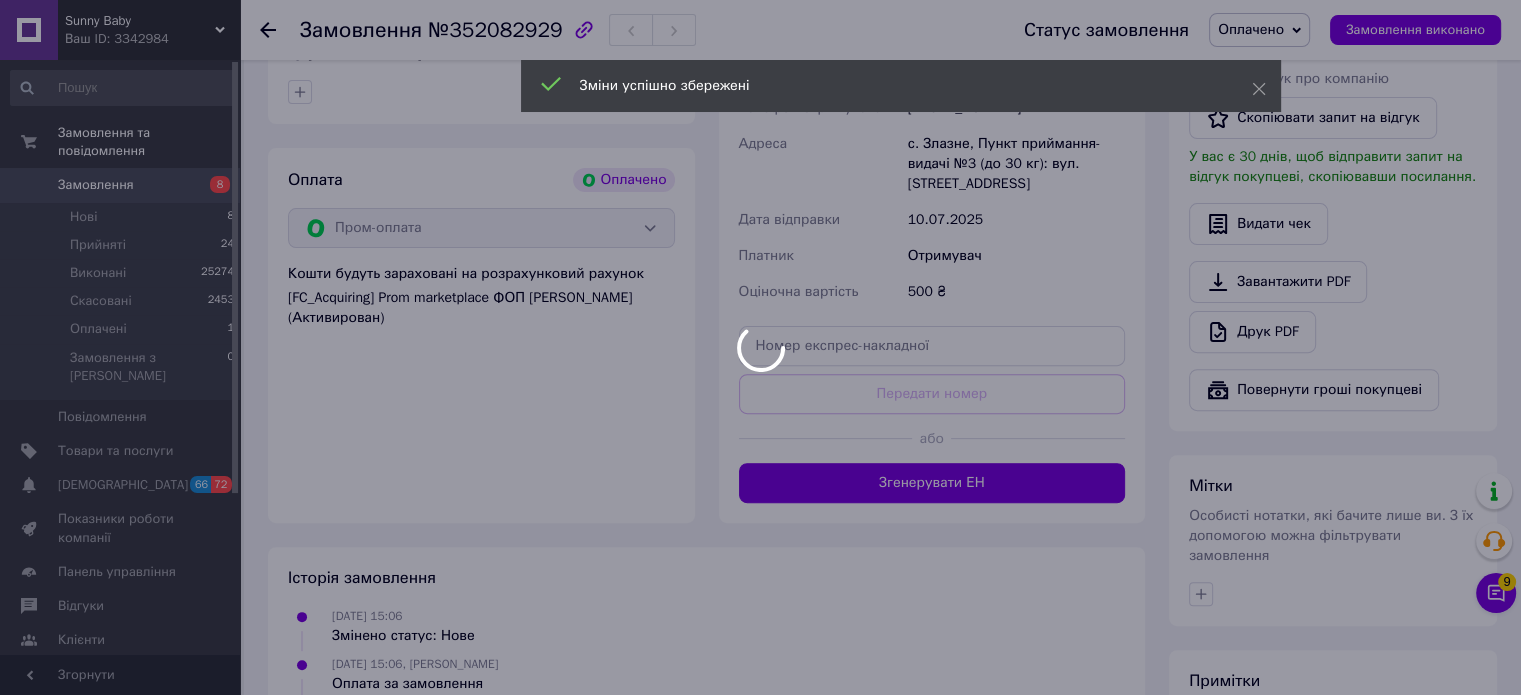 click at bounding box center (760, 347) 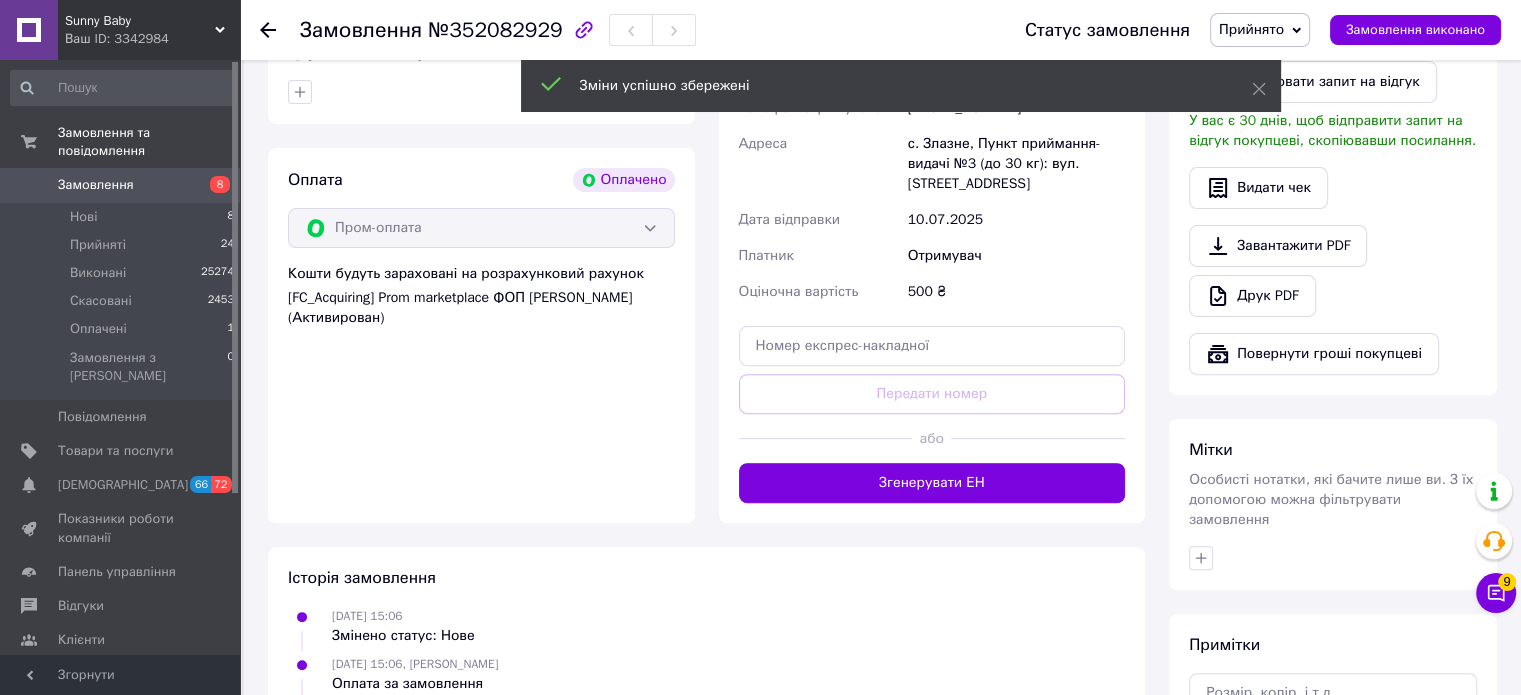 click on "Згенерувати ЕН" at bounding box center (932, 483) 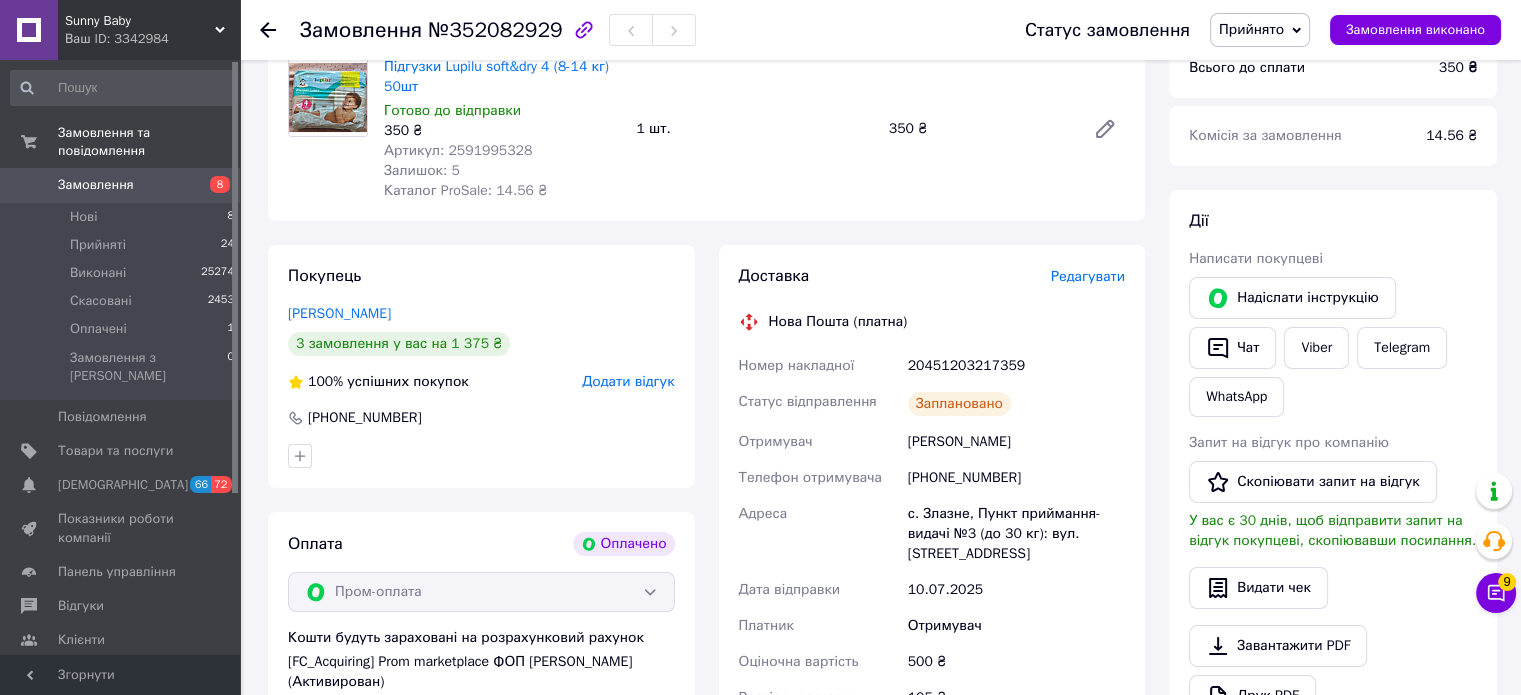 scroll, scrollTop: 200, scrollLeft: 0, axis: vertical 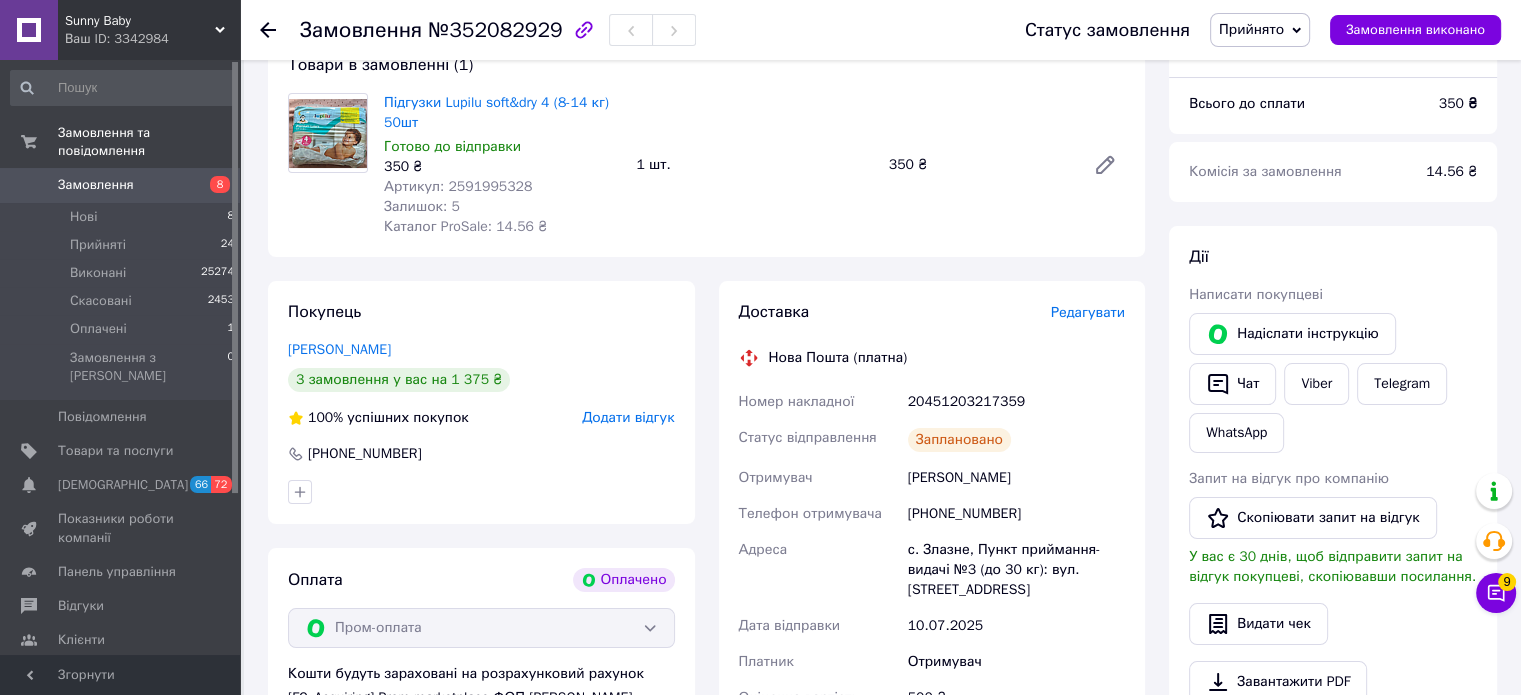 click on "20451203217359" at bounding box center (1016, 402) 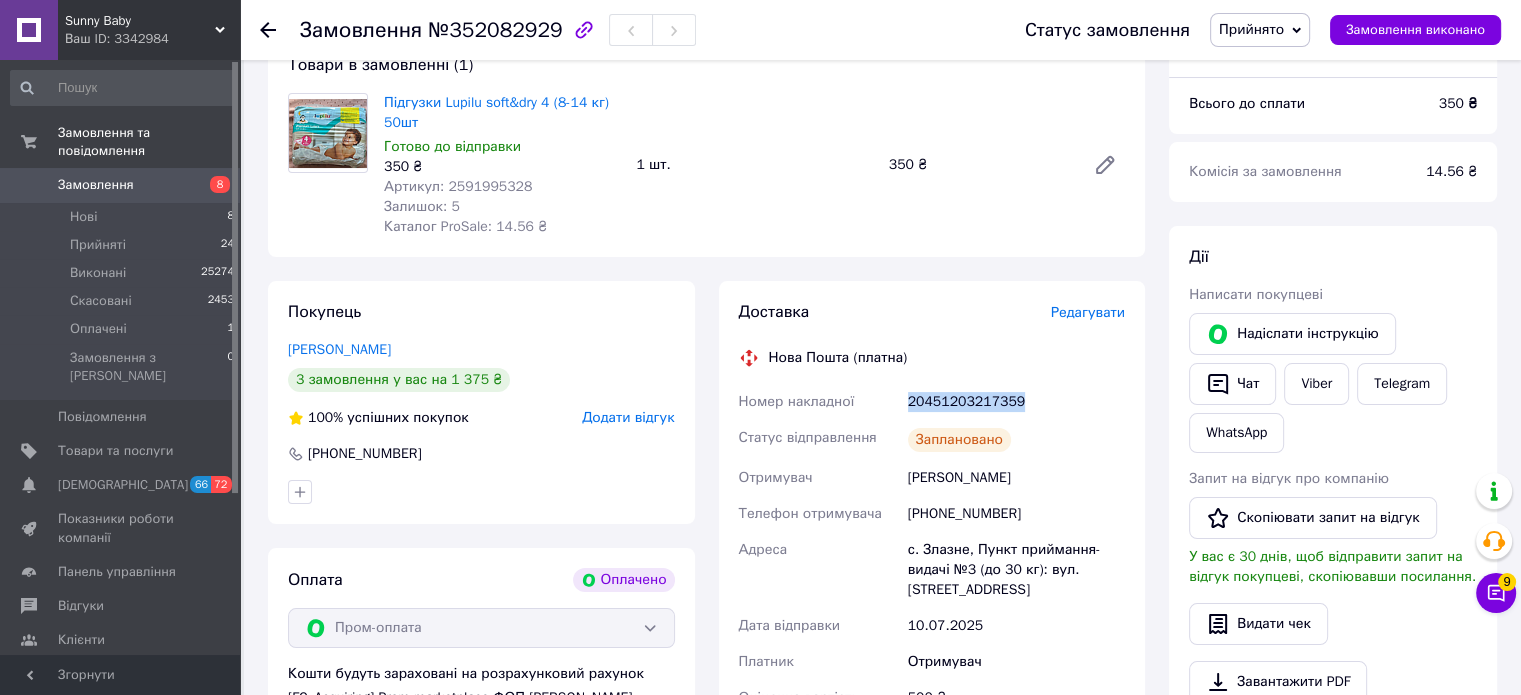 click on "20451203217359" at bounding box center (1016, 402) 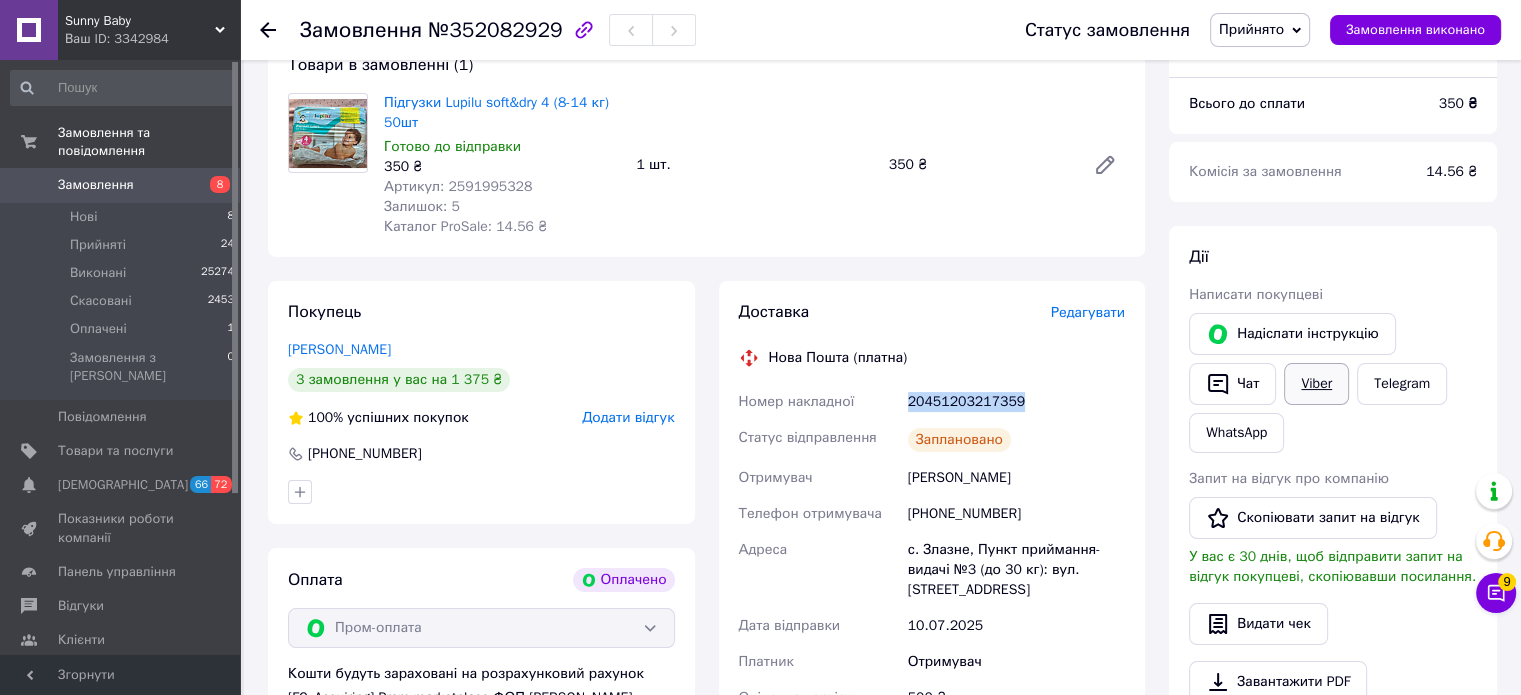 click on "Viber" at bounding box center [1316, 384] 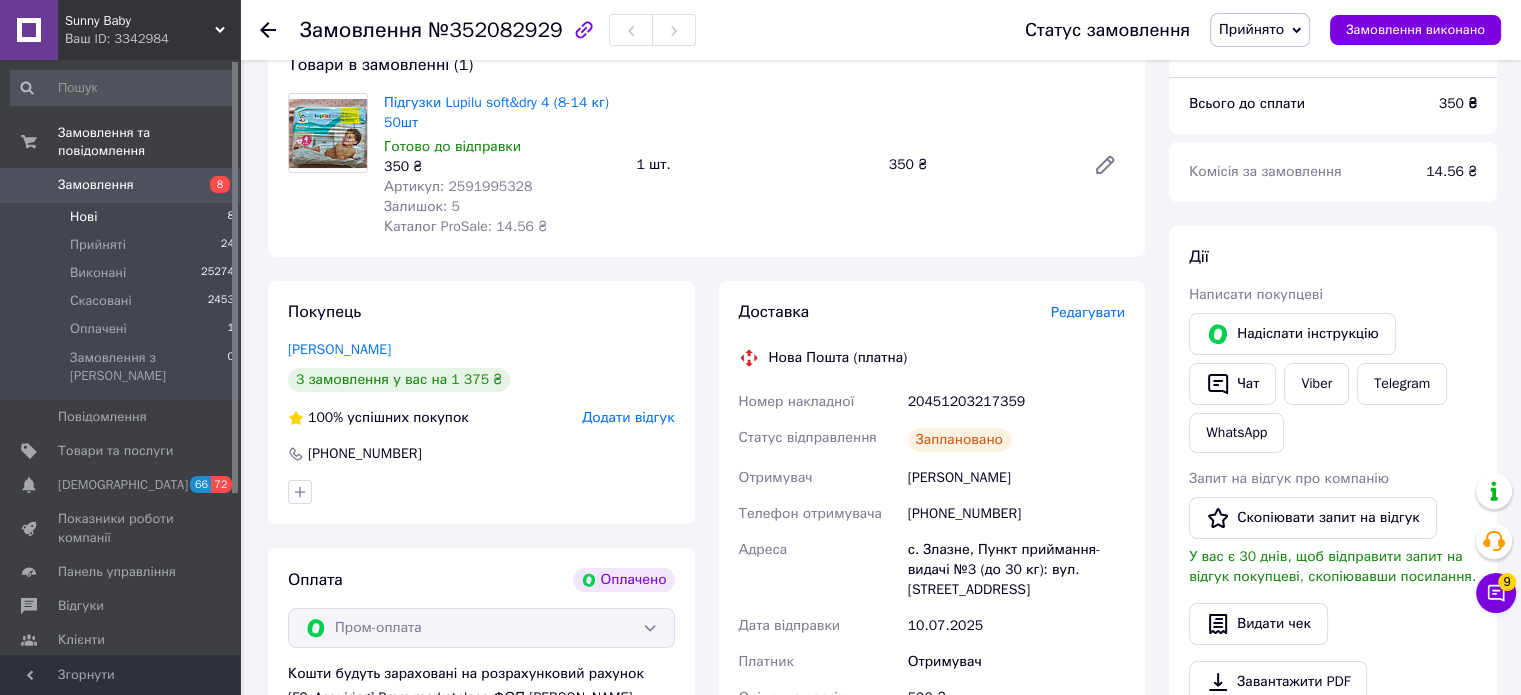 click on "Нові 8" at bounding box center [123, 217] 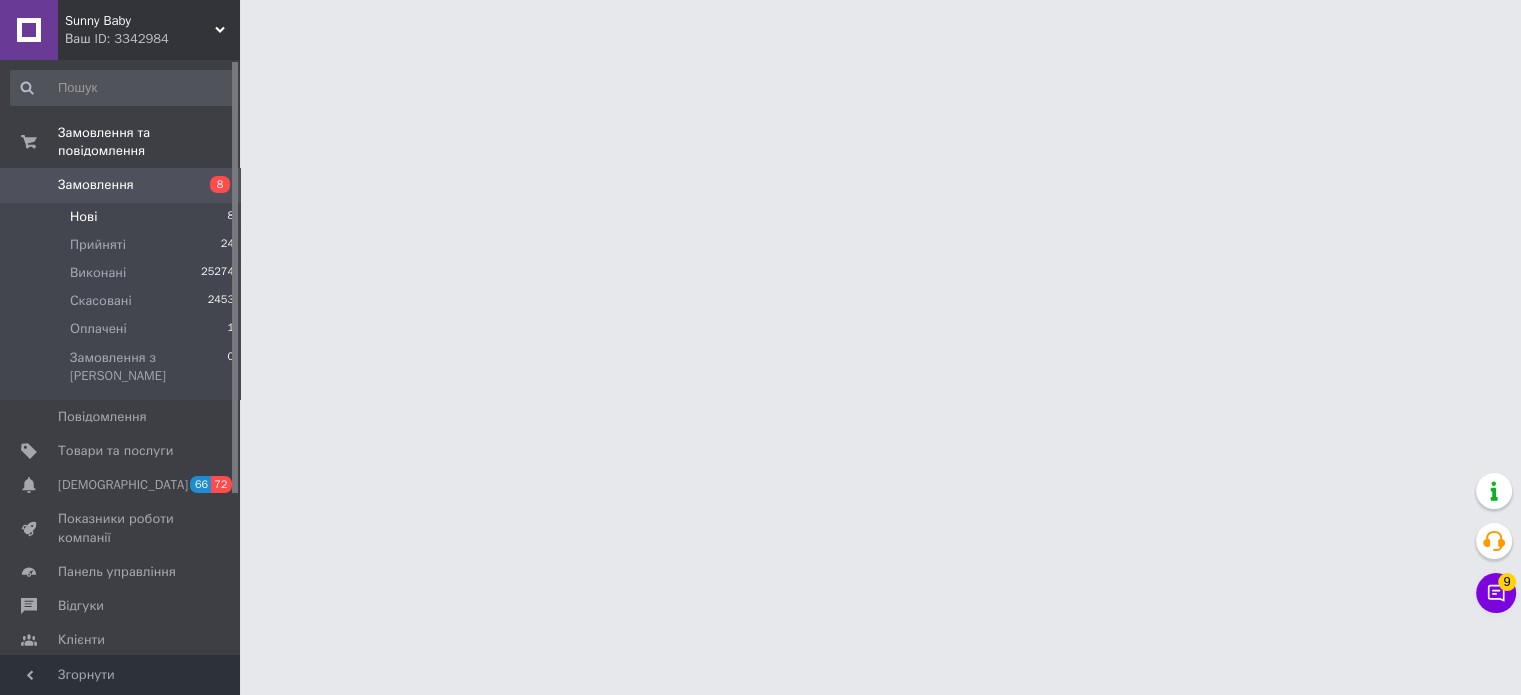scroll, scrollTop: 0, scrollLeft: 0, axis: both 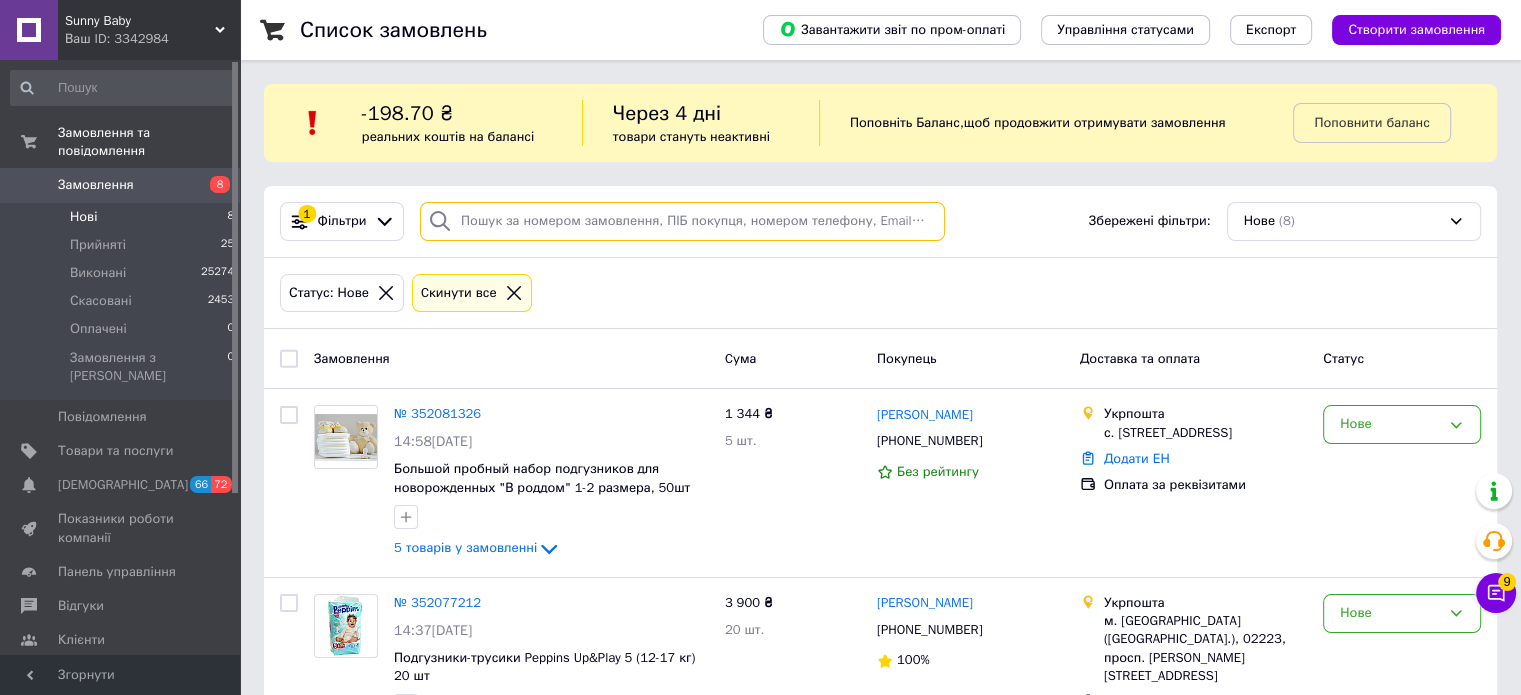 click at bounding box center [682, 221] 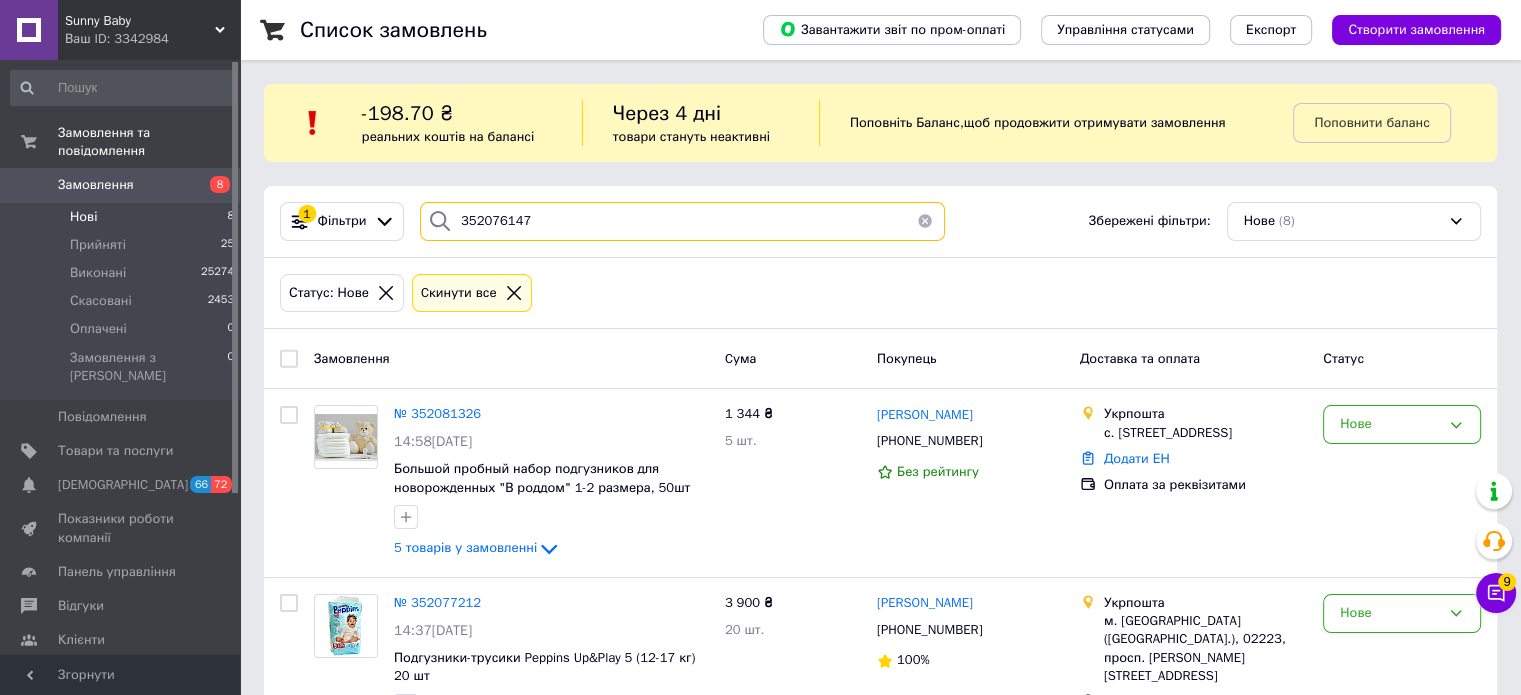 type on "352076147" 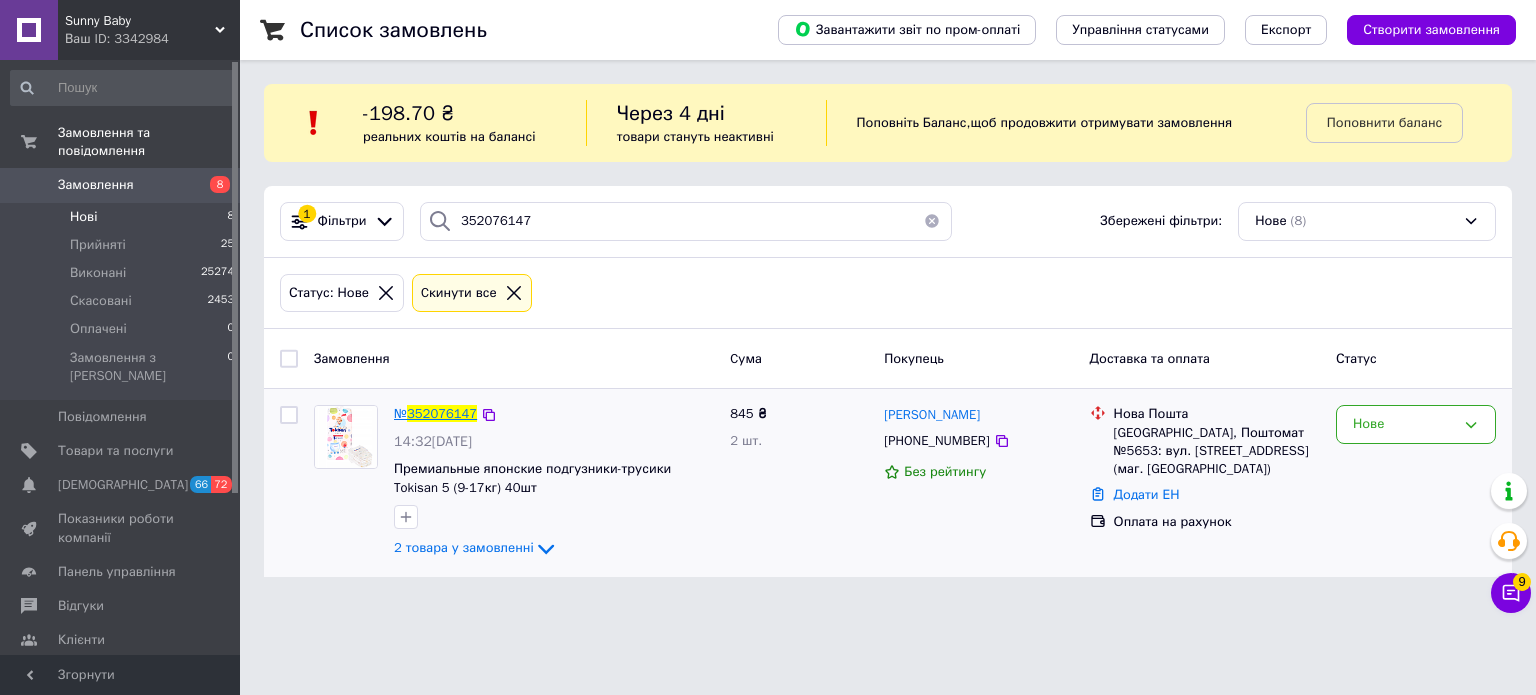 click on "352076147" at bounding box center (442, 413) 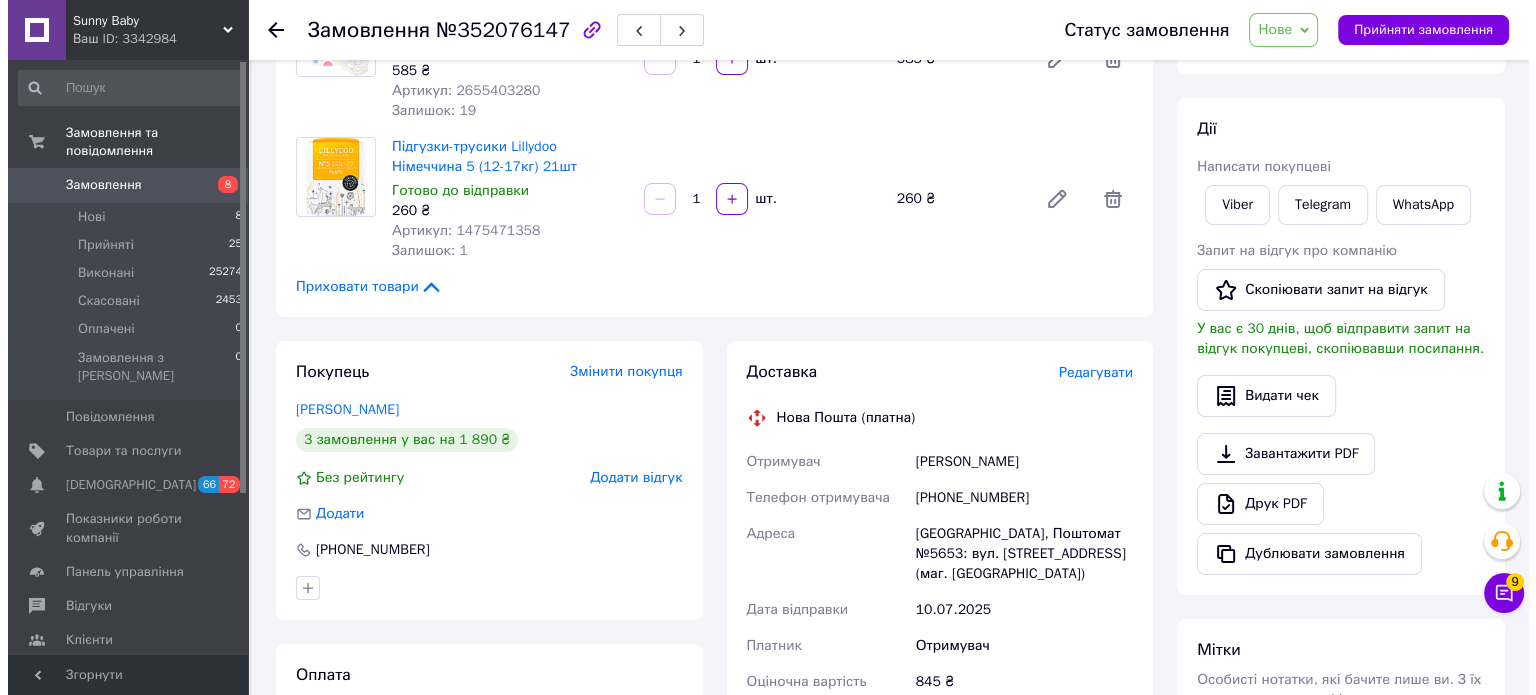 scroll, scrollTop: 200, scrollLeft: 0, axis: vertical 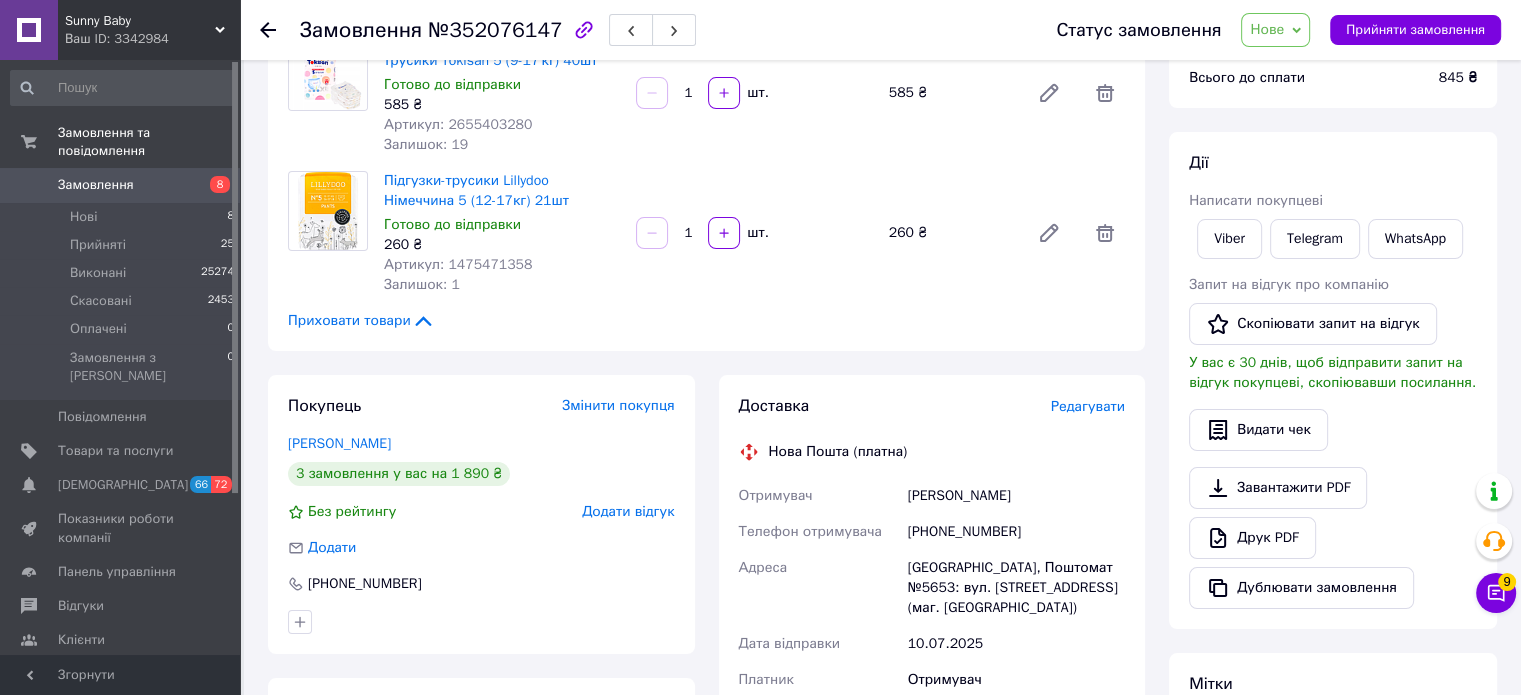 click on "Редагувати" at bounding box center (1088, 406) 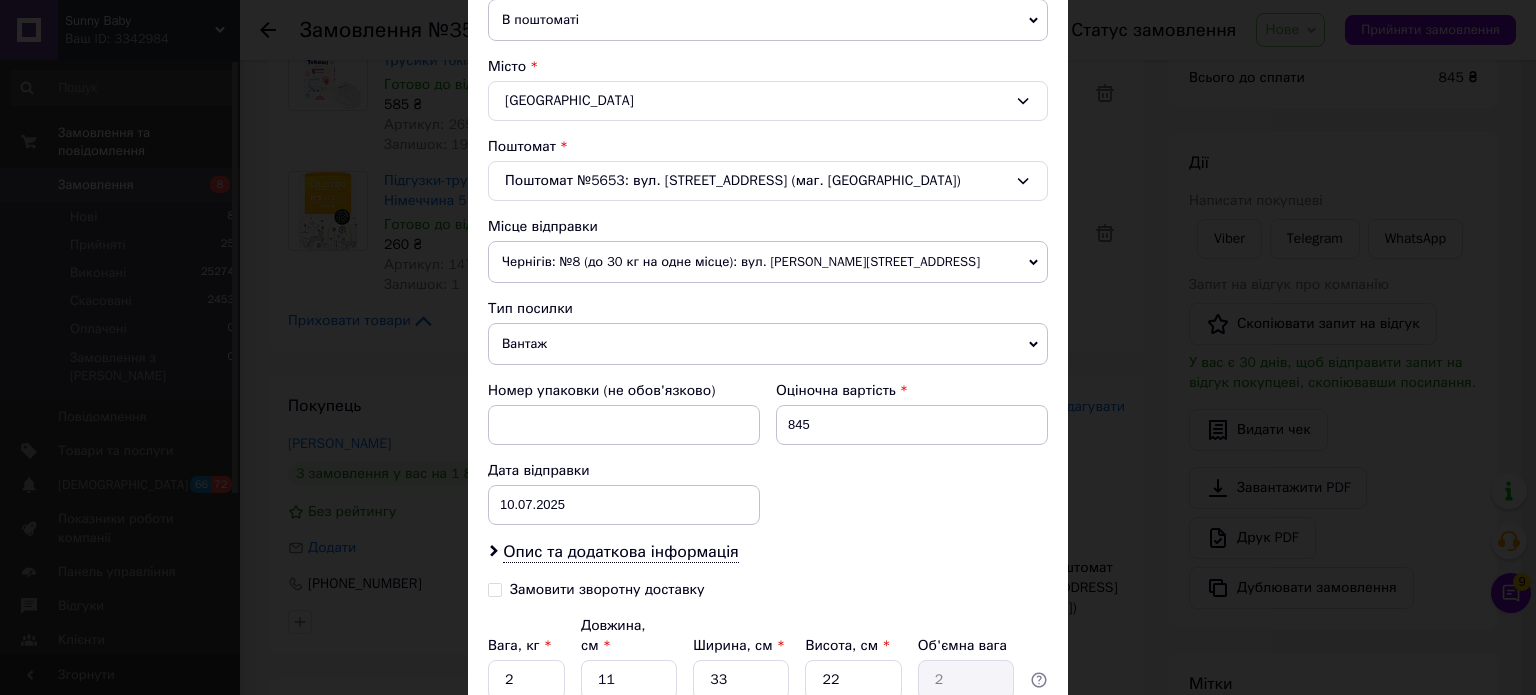 scroll, scrollTop: 500, scrollLeft: 0, axis: vertical 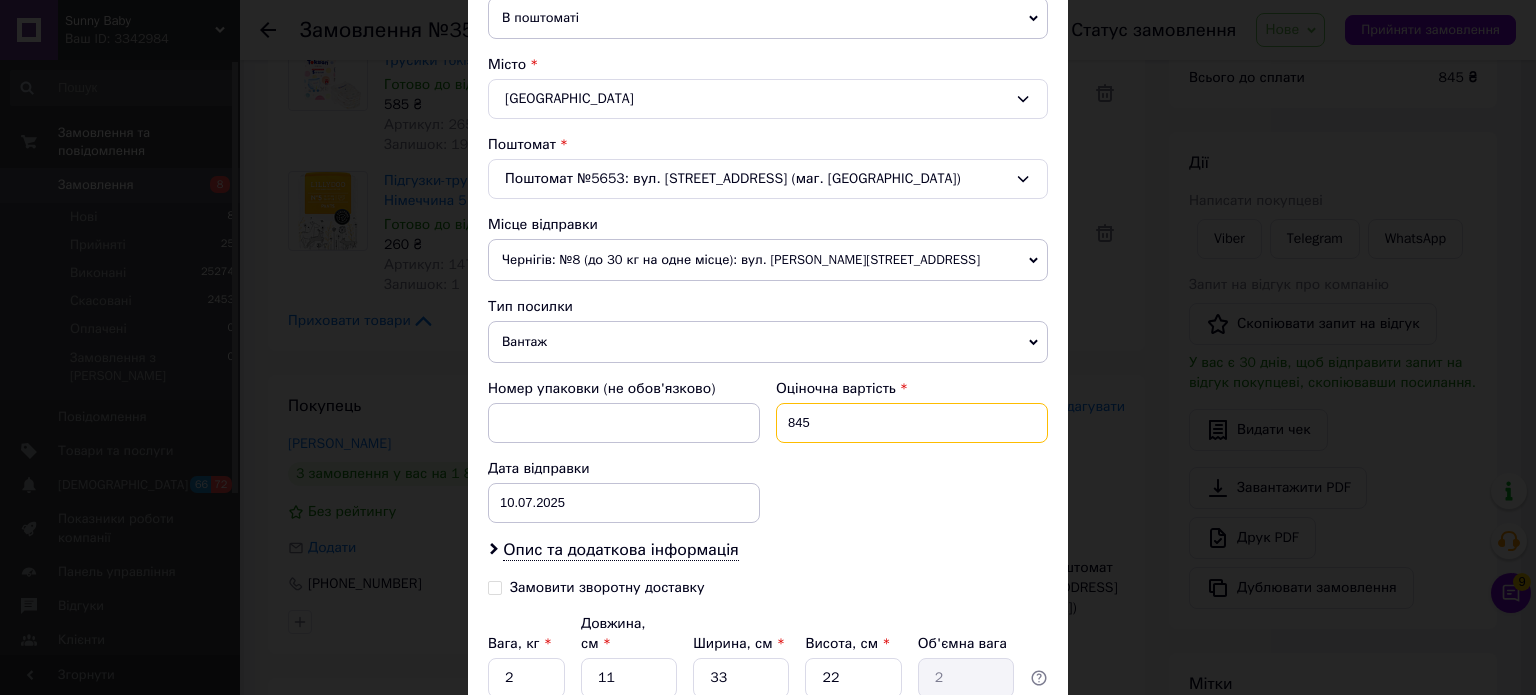 click on "845" at bounding box center [912, 423] 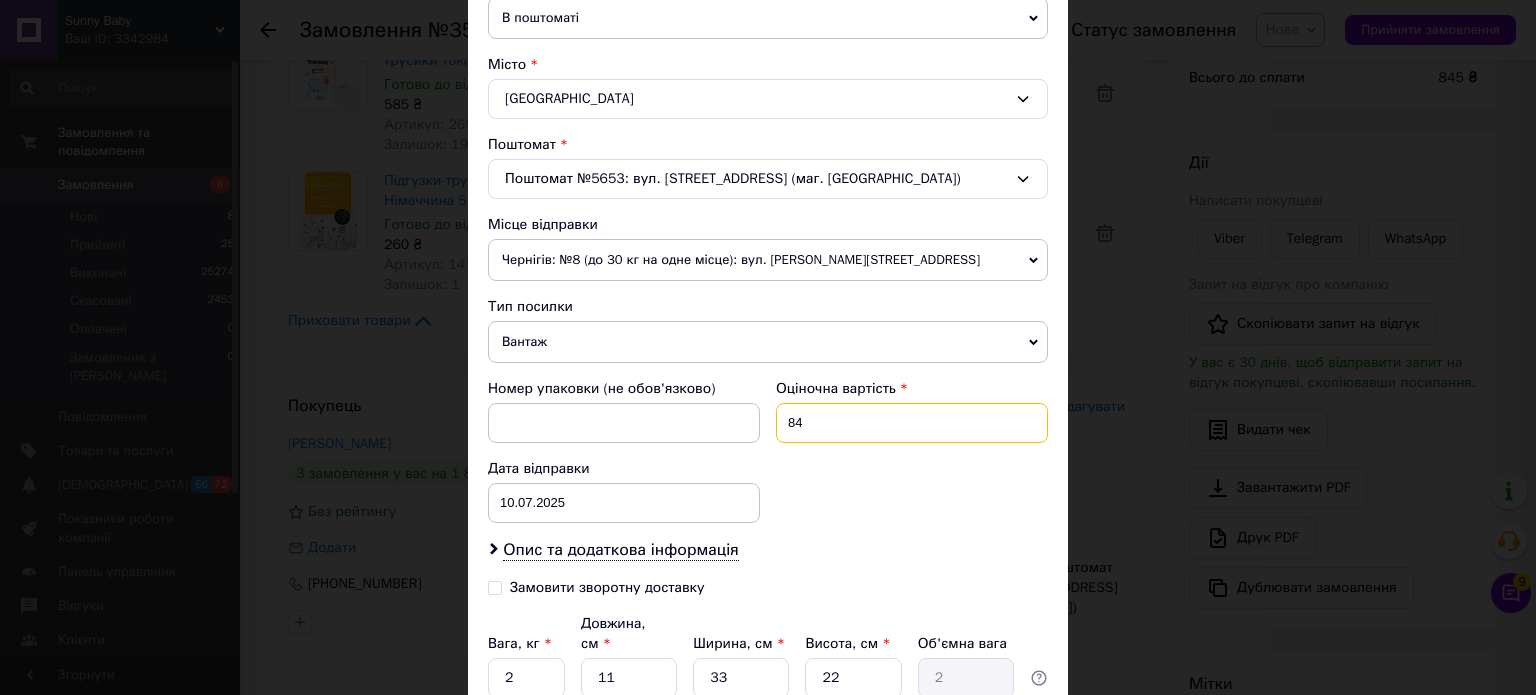 type on "8" 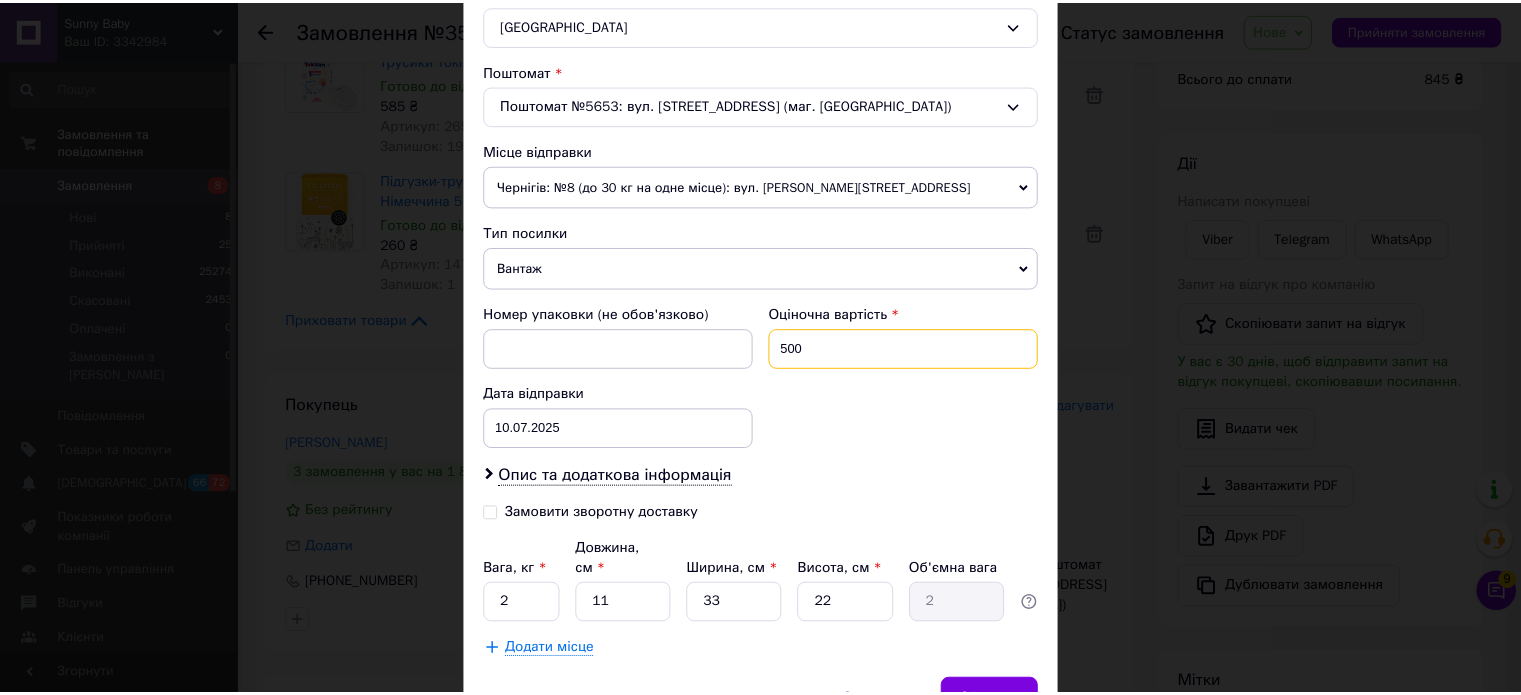 scroll, scrollTop: 663, scrollLeft: 0, axis: vertical 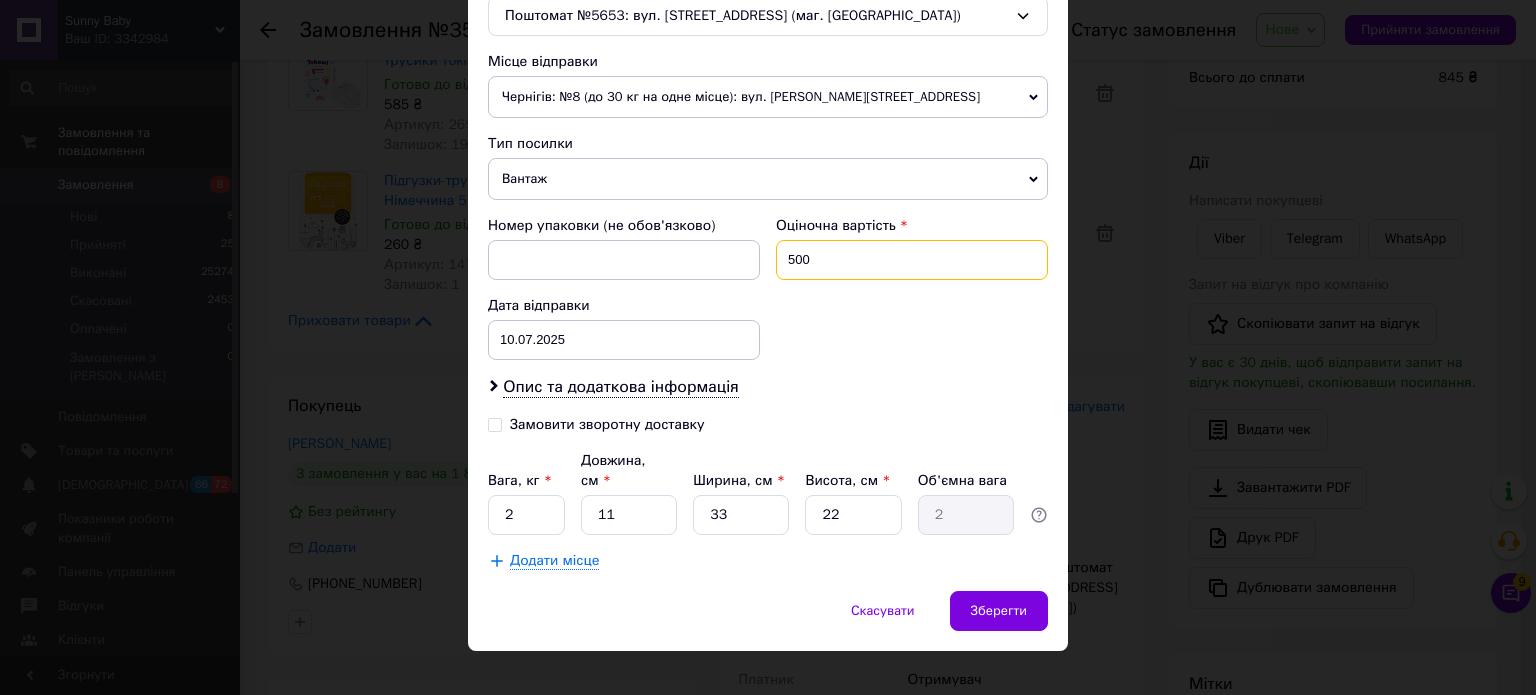 type on "500" 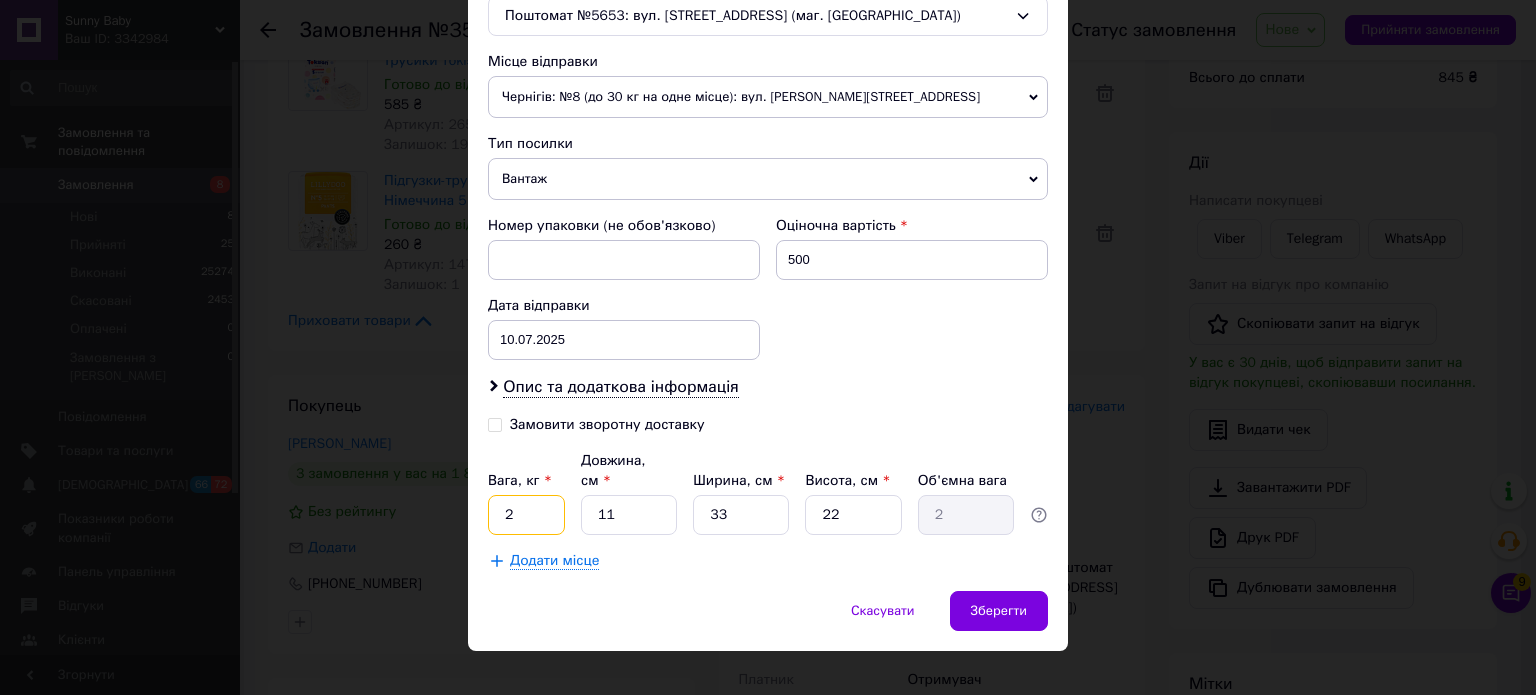 click on "2" at bounding box center [526, 515] 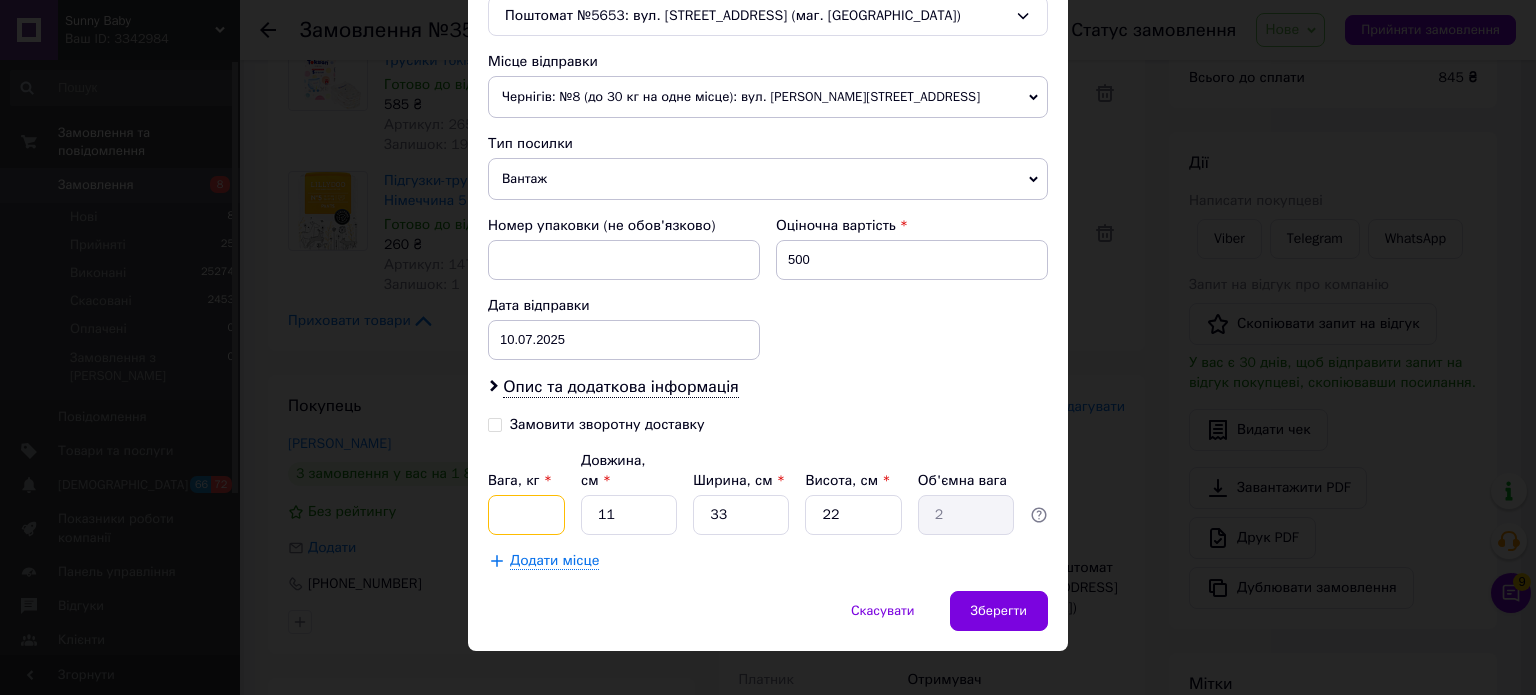 type on "6" 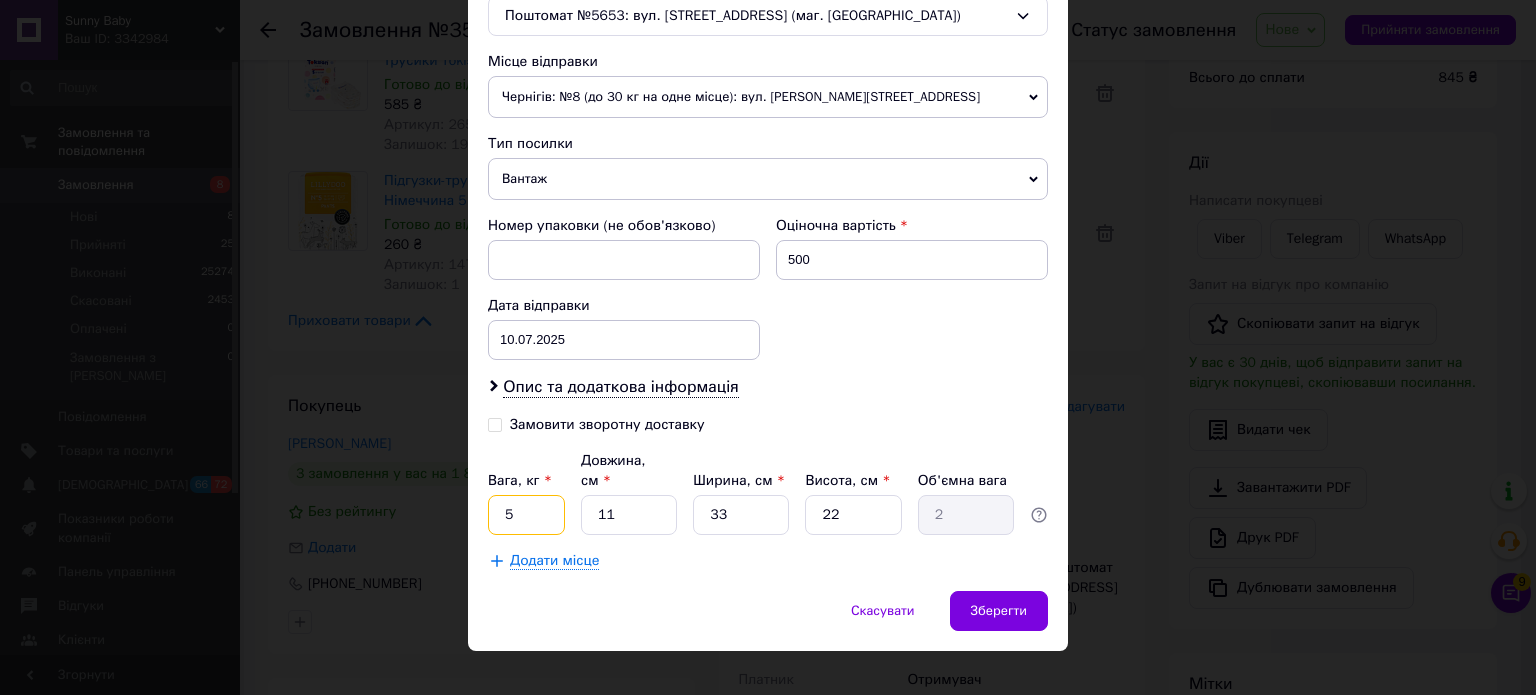 type on "5" 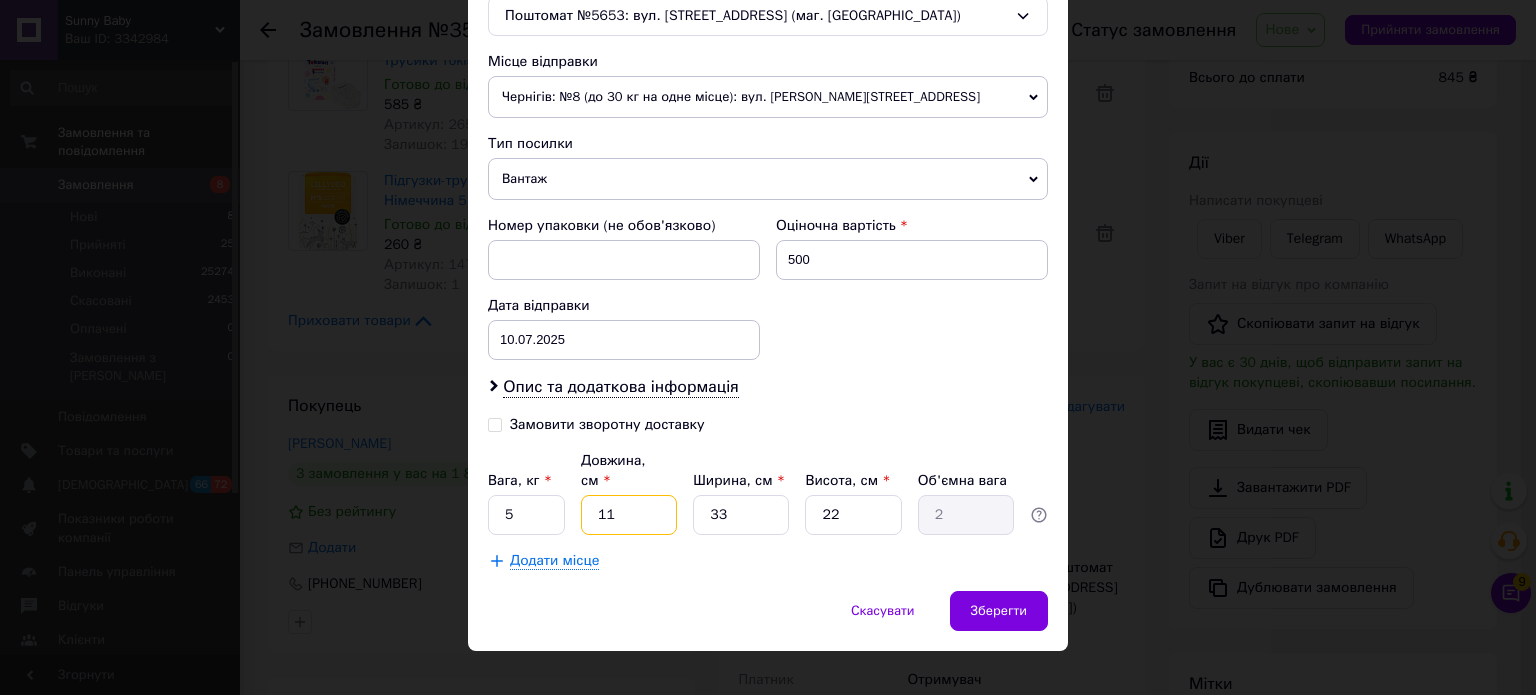 click on "11" at bounding box center (629, 515) 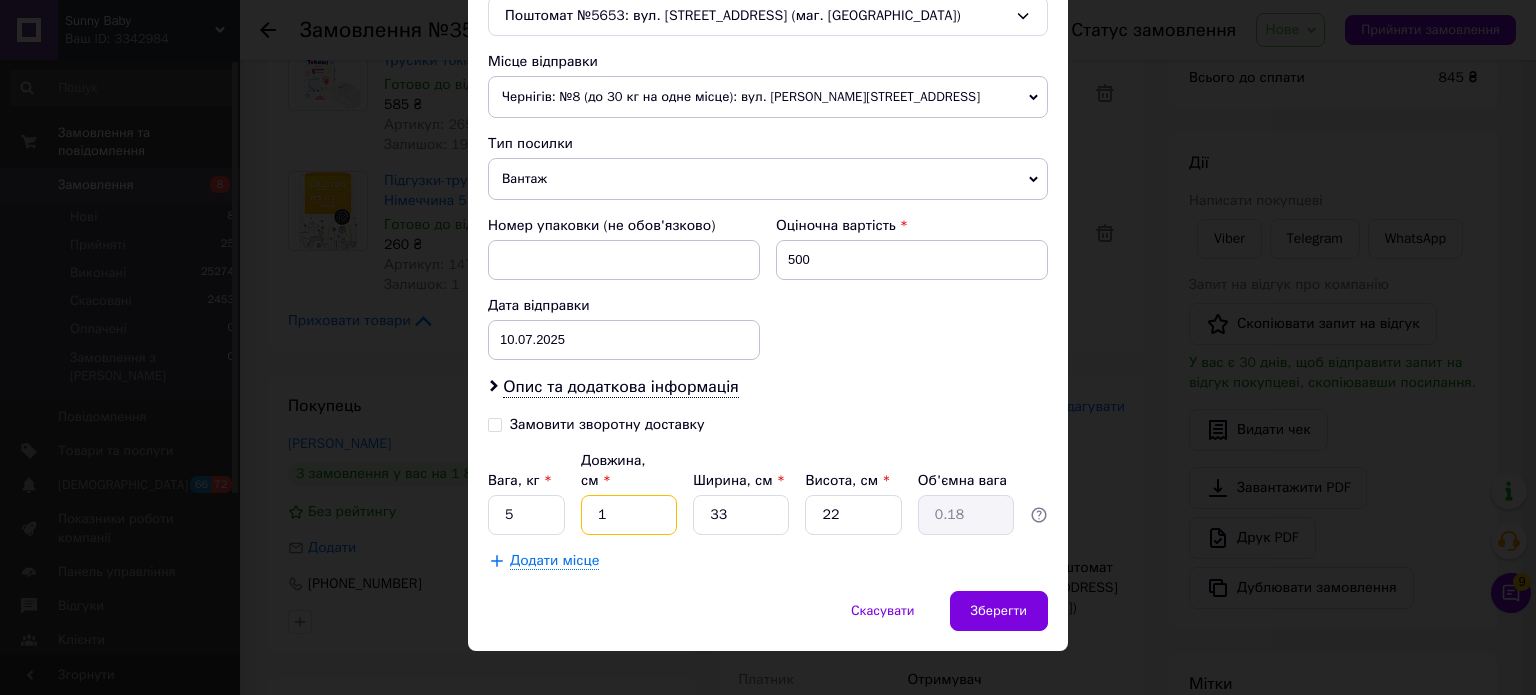 type 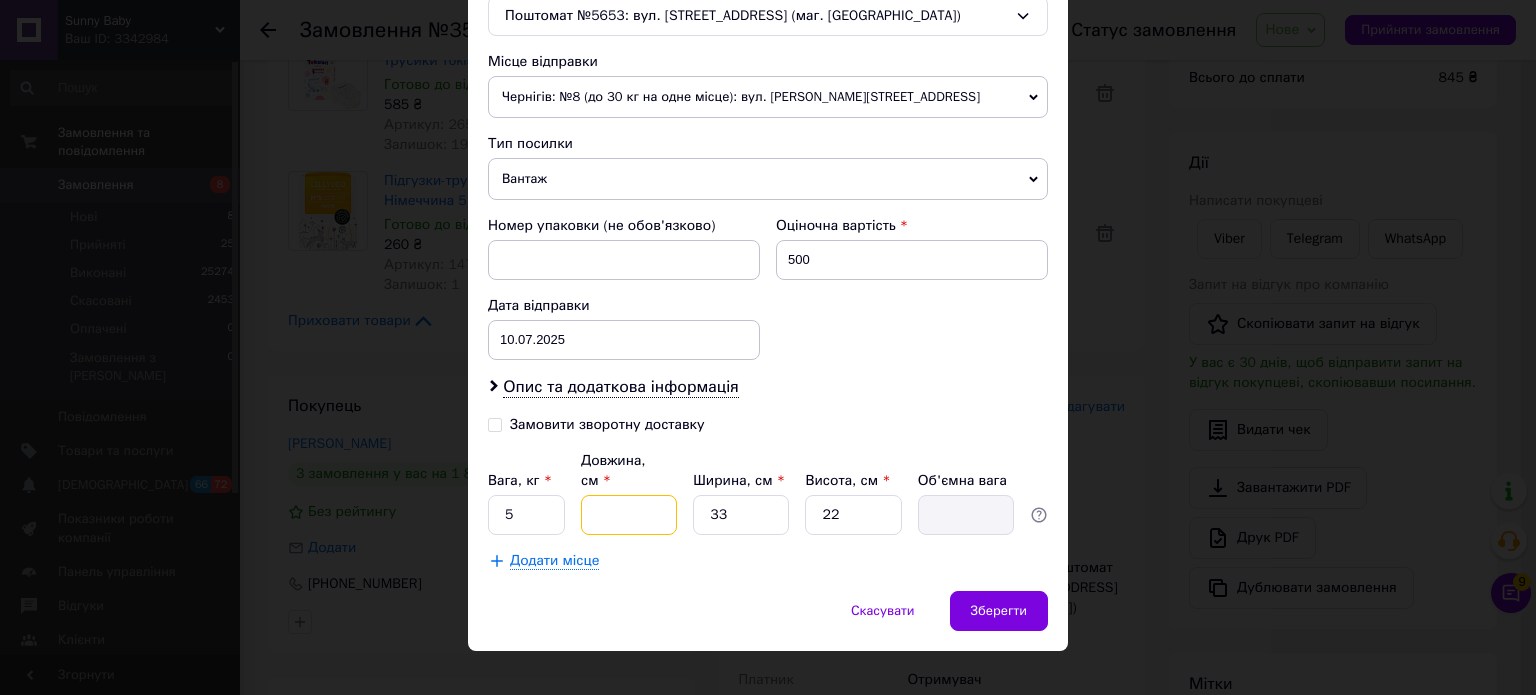 type on "5" 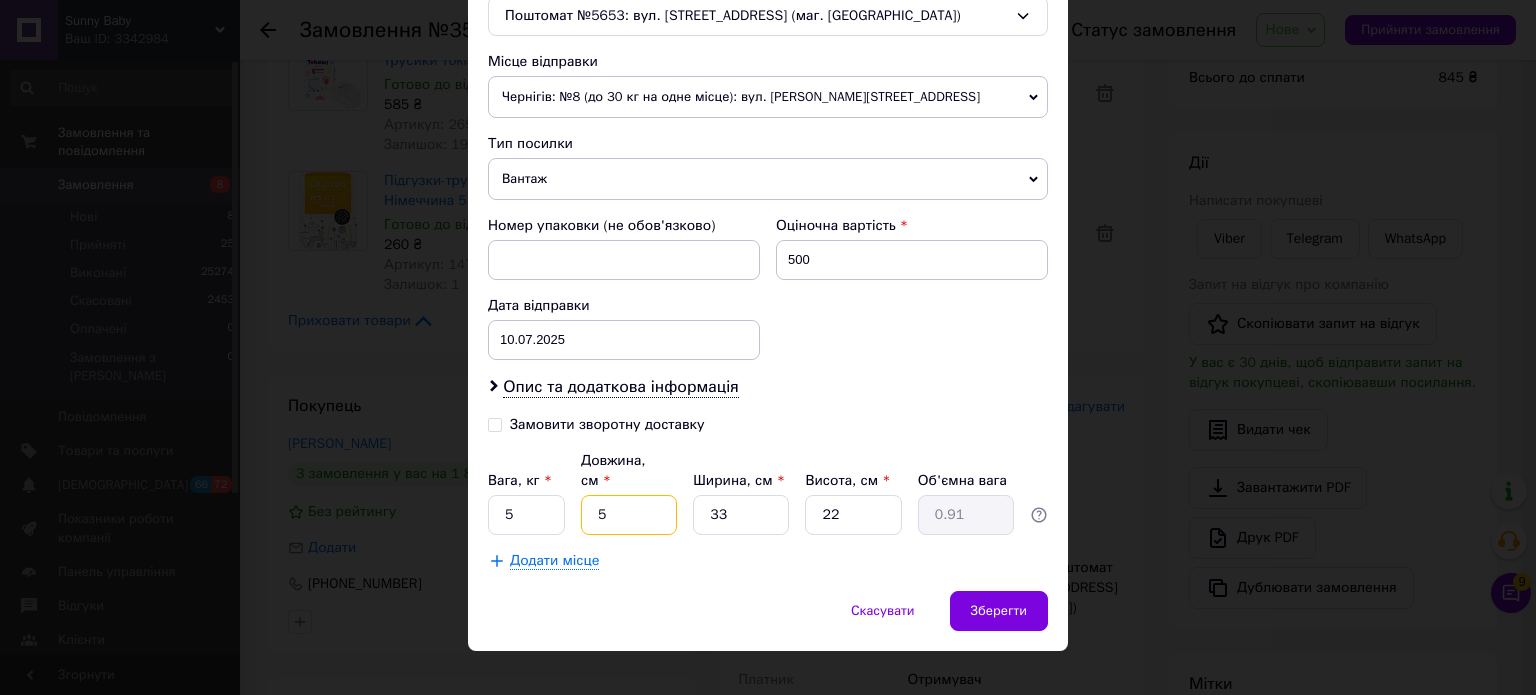 type on "50" 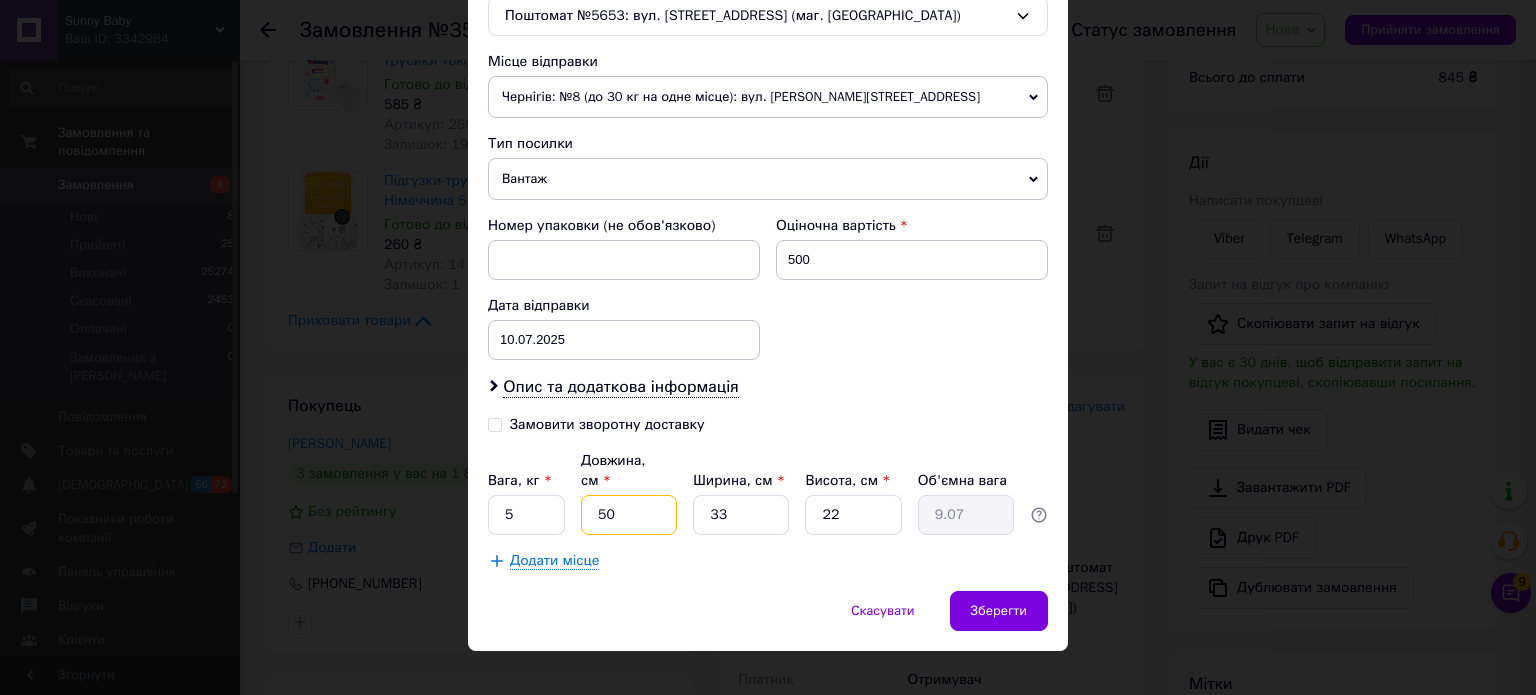 type on "50" 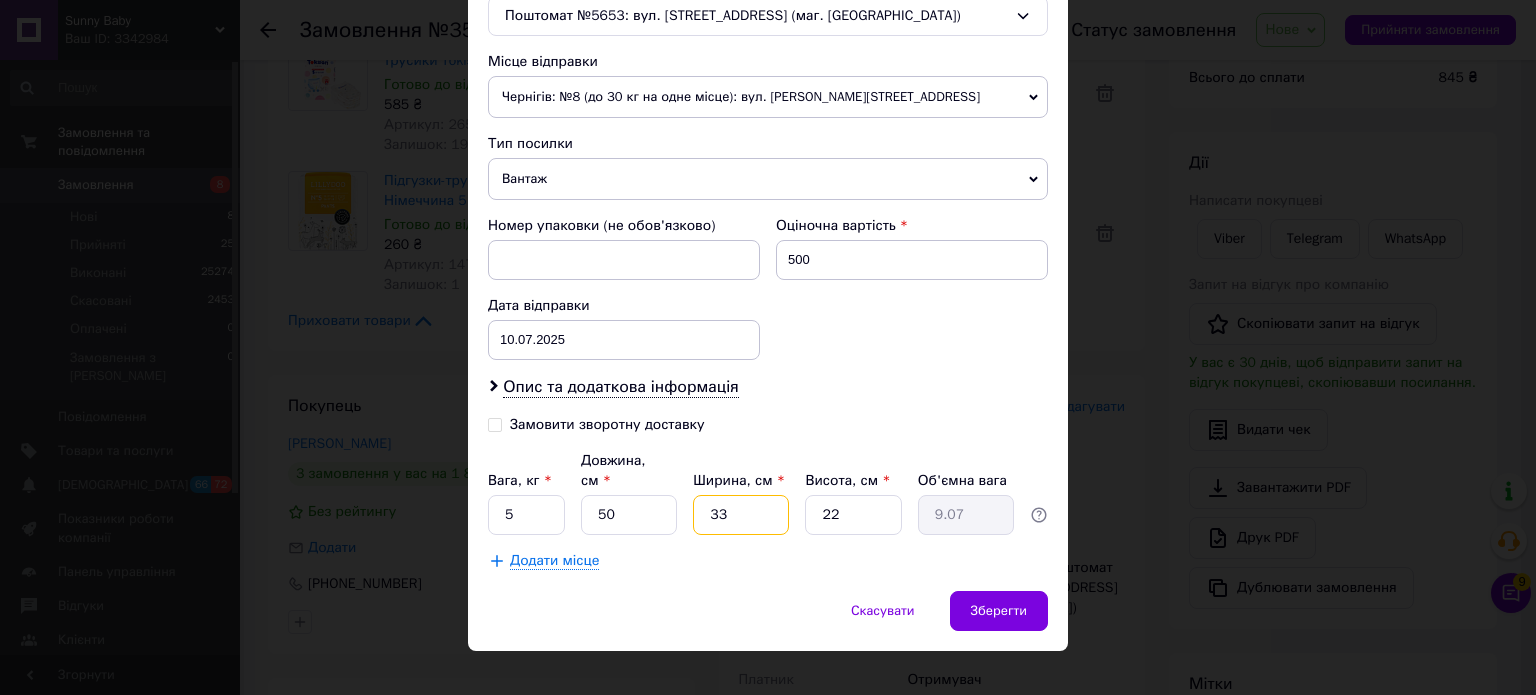 click on "33" at bounding box center [741, 515] 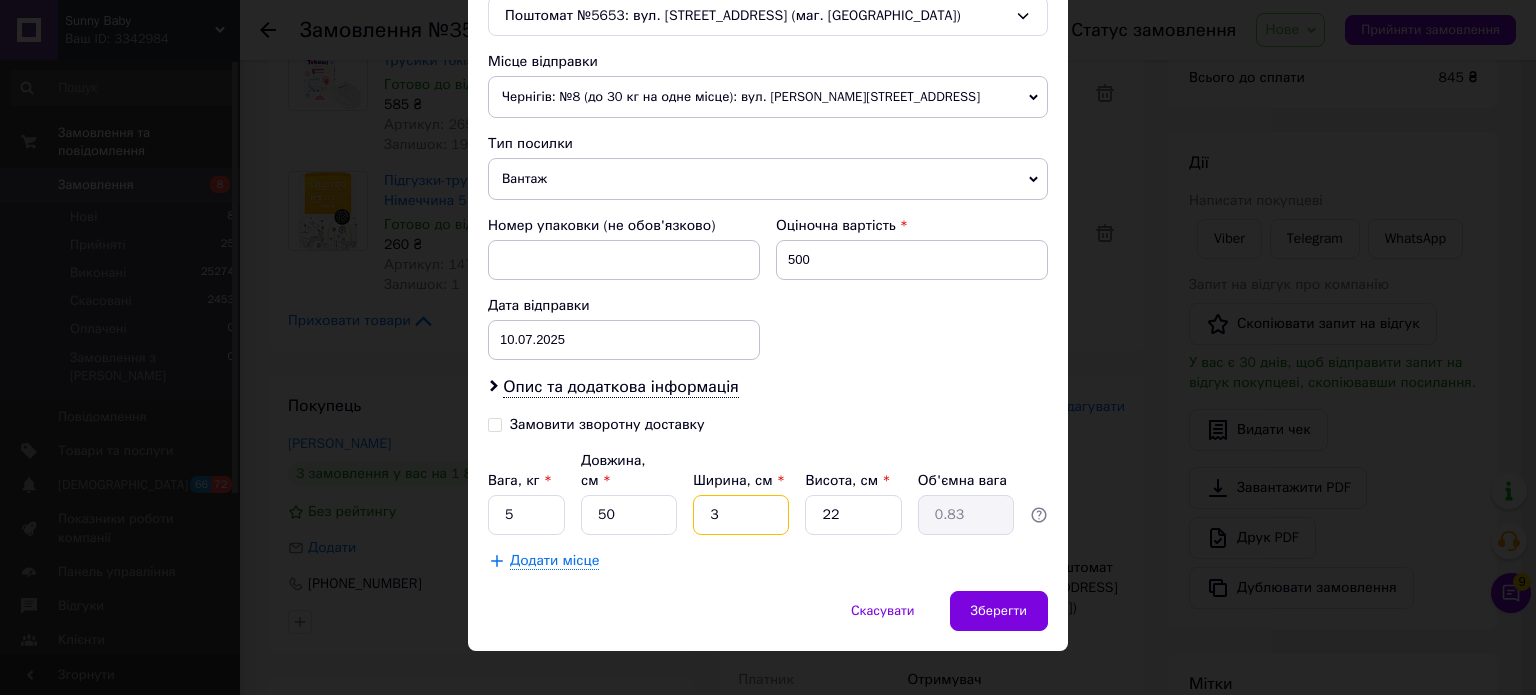 type 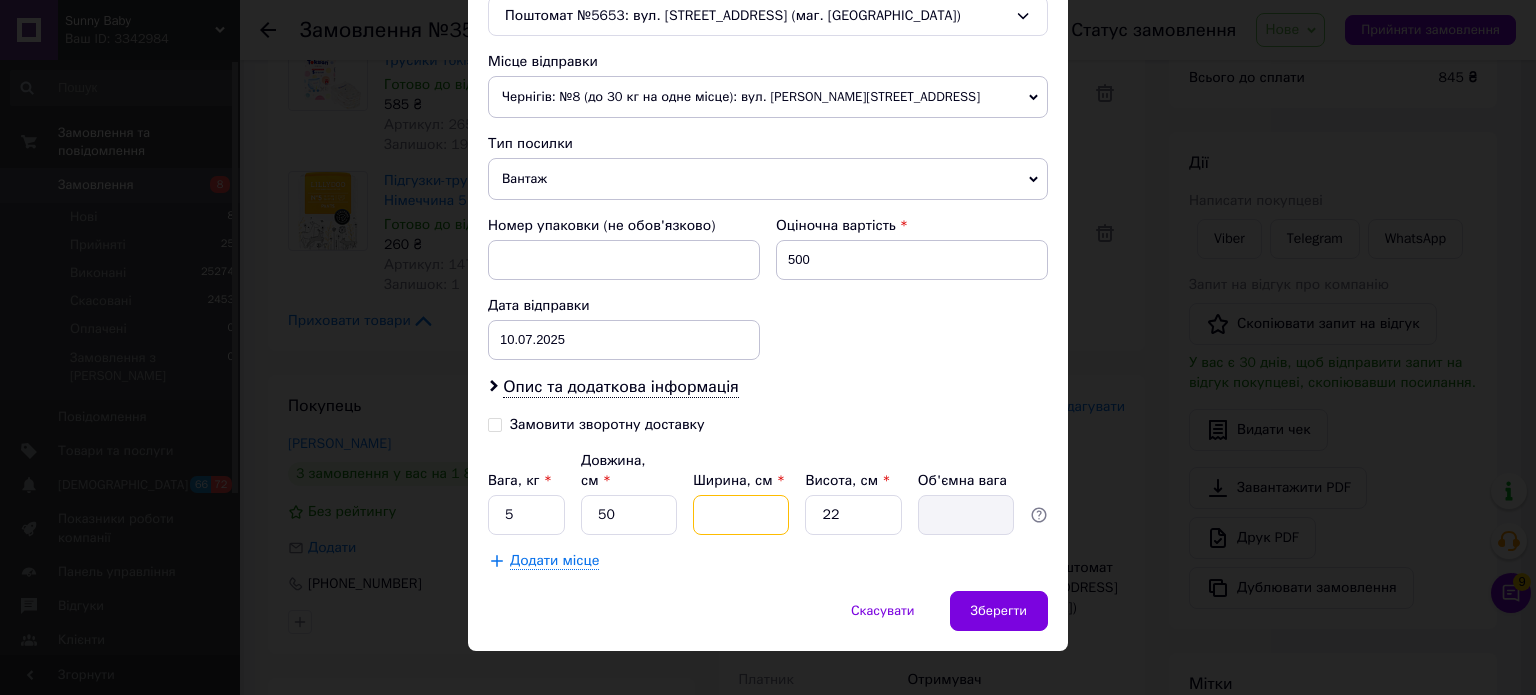 type on "2" 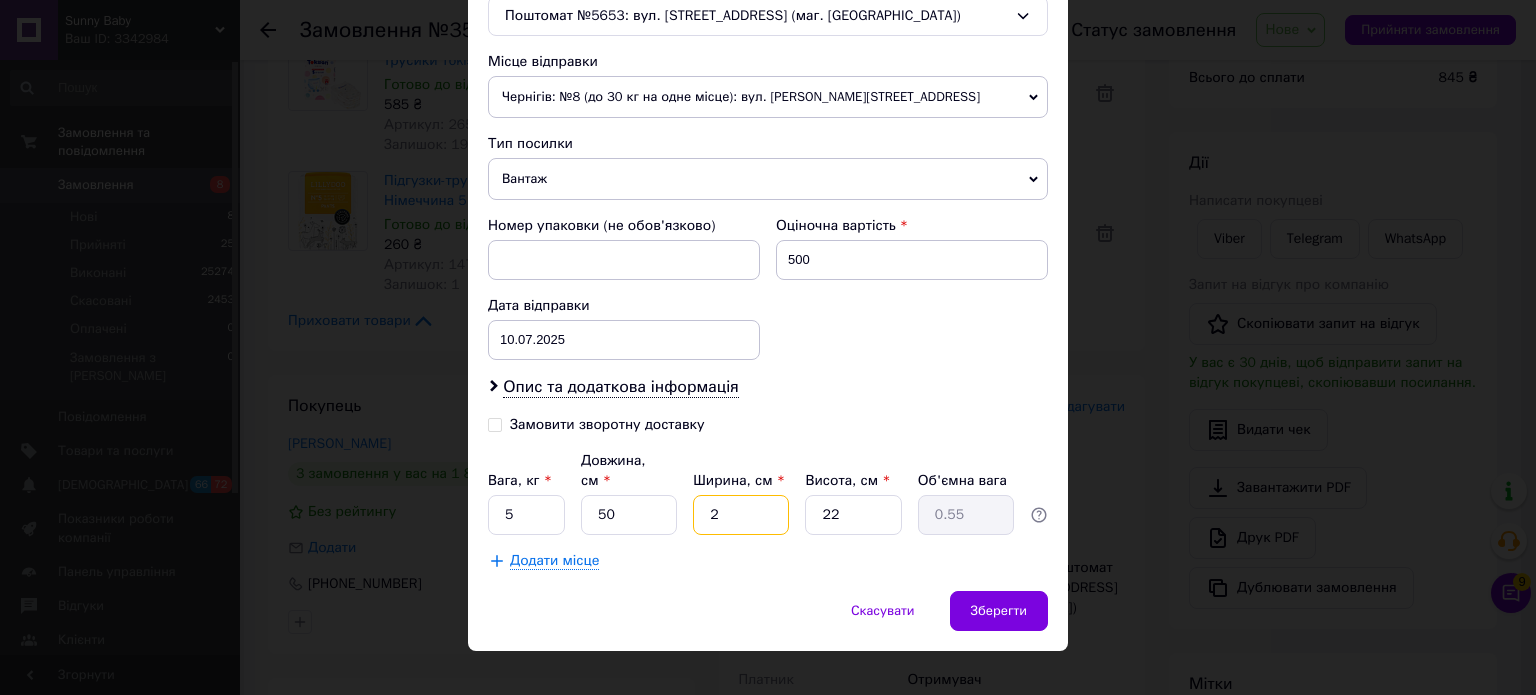 type on "20" 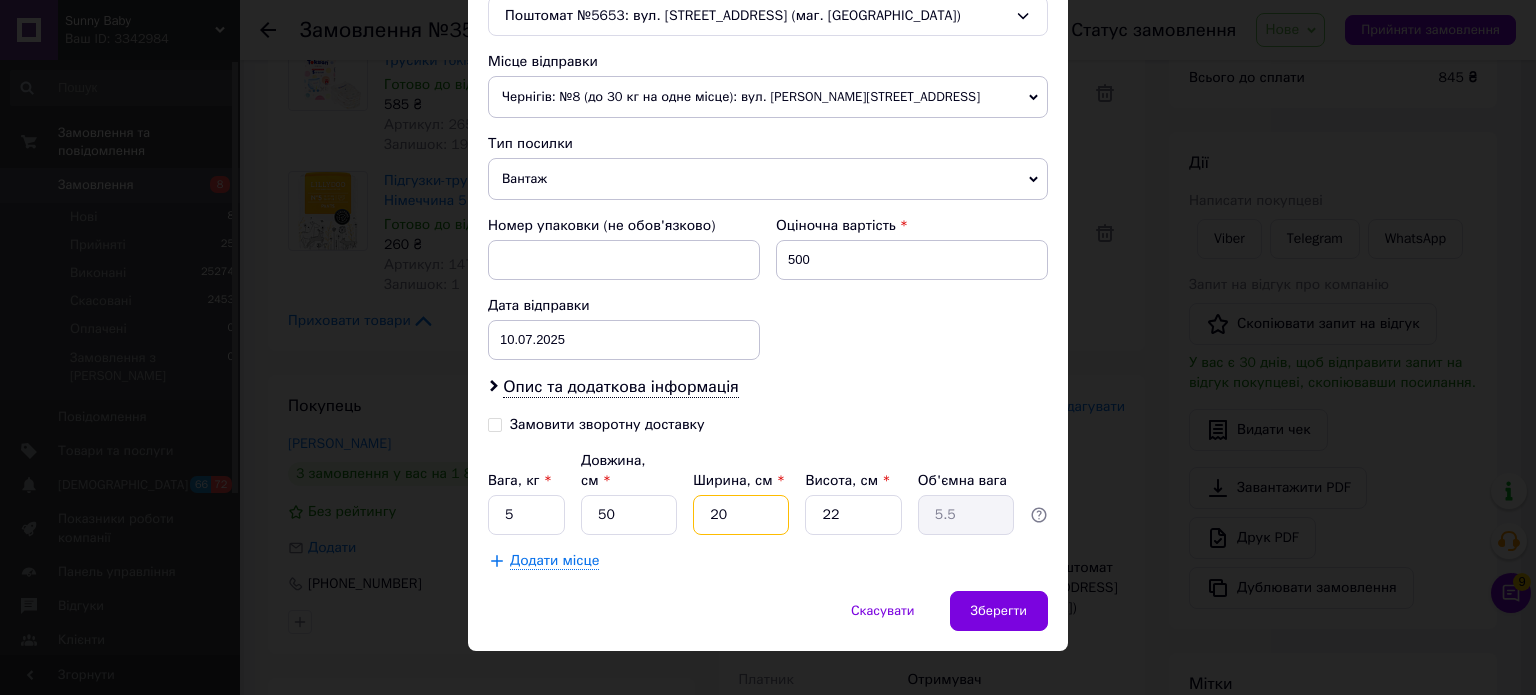 type on "20" 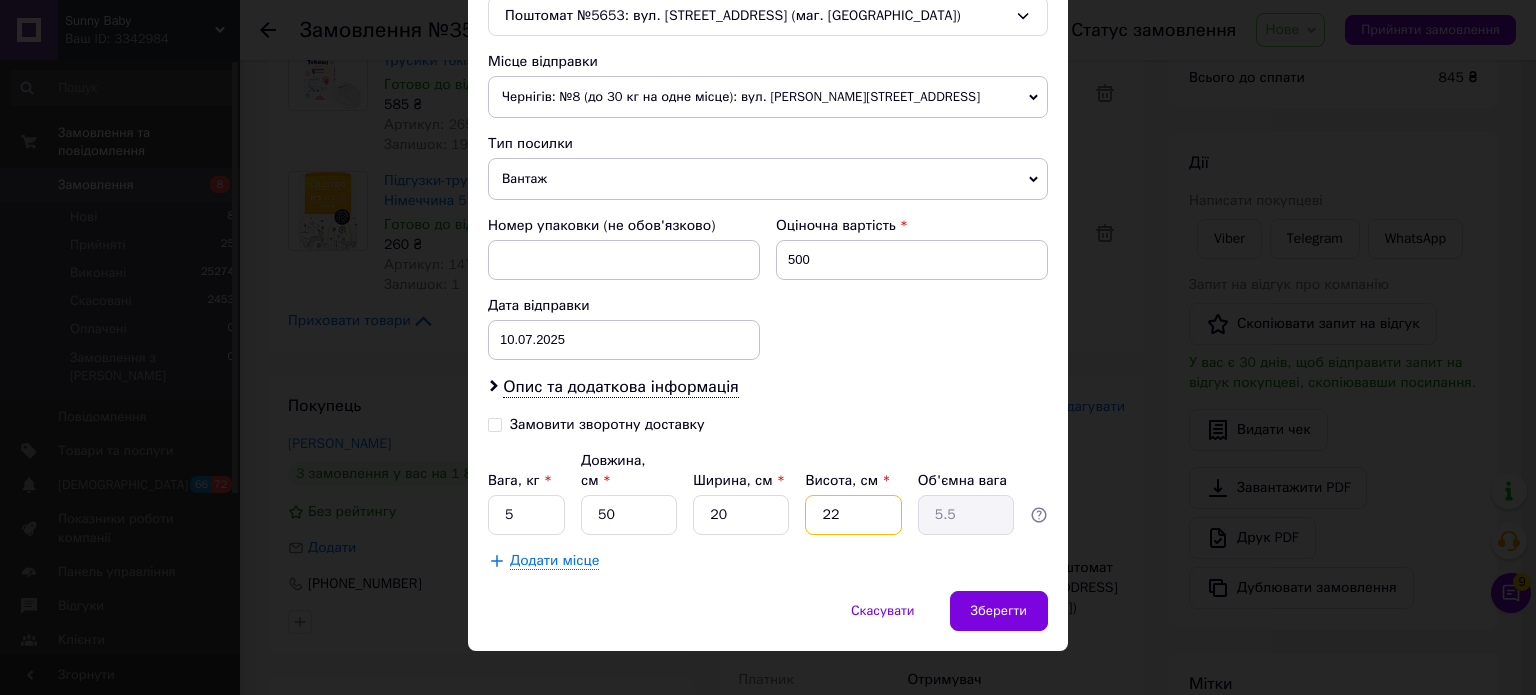 click on "22" at bounding box center [853, 515] 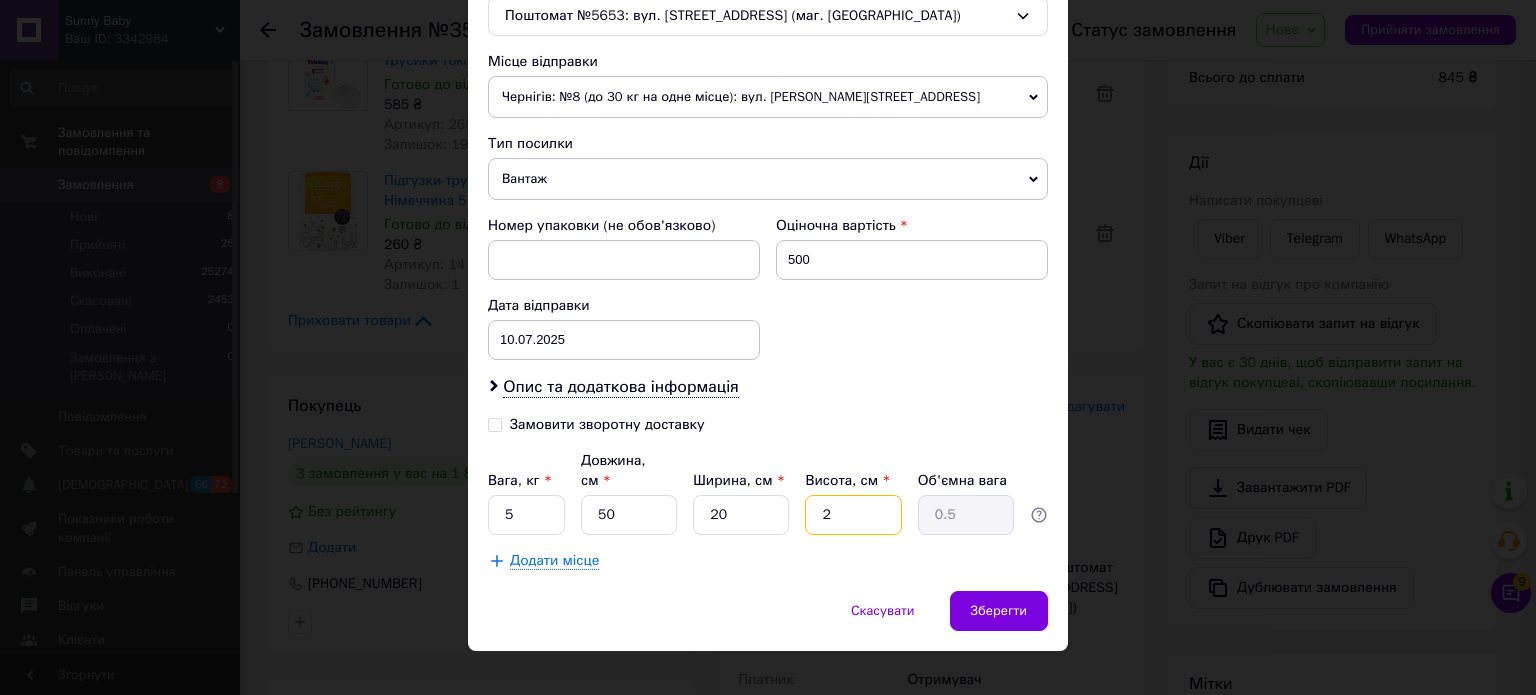 type 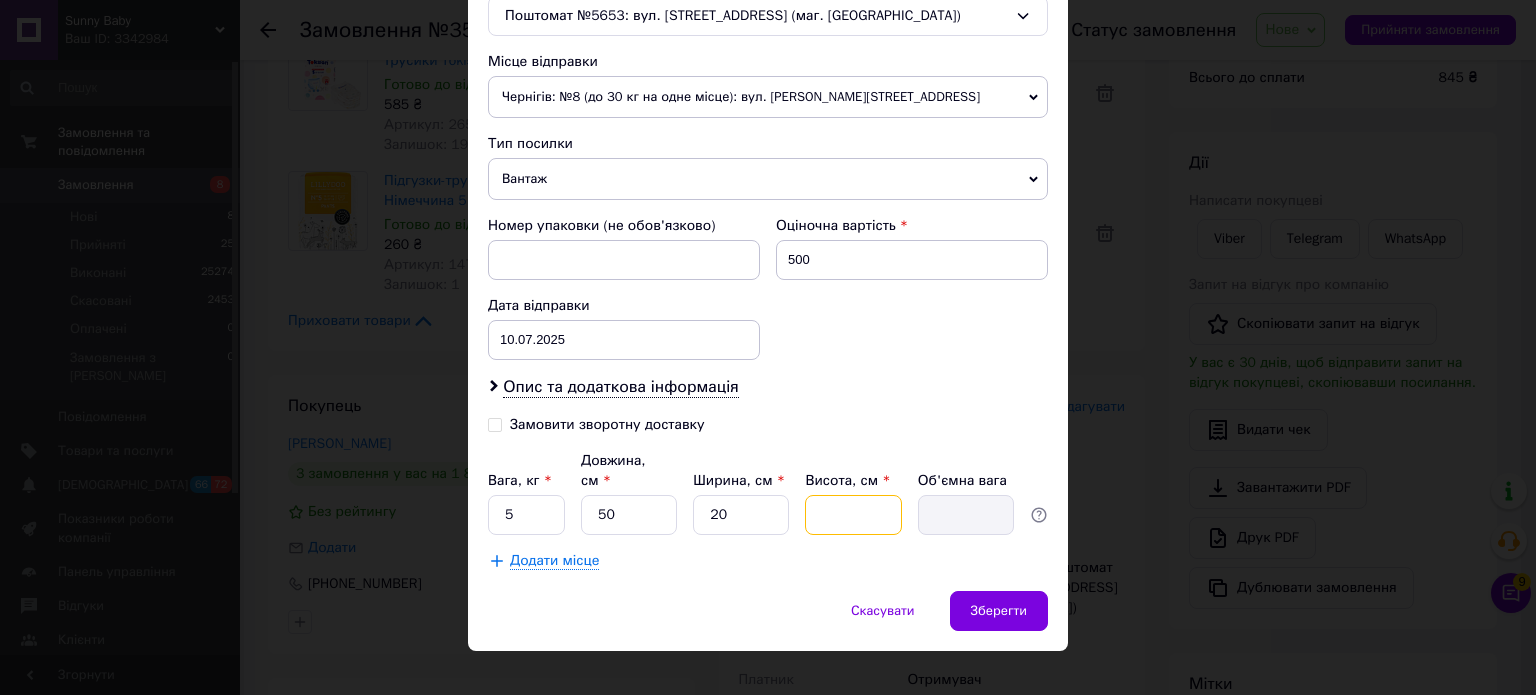 type on "2" 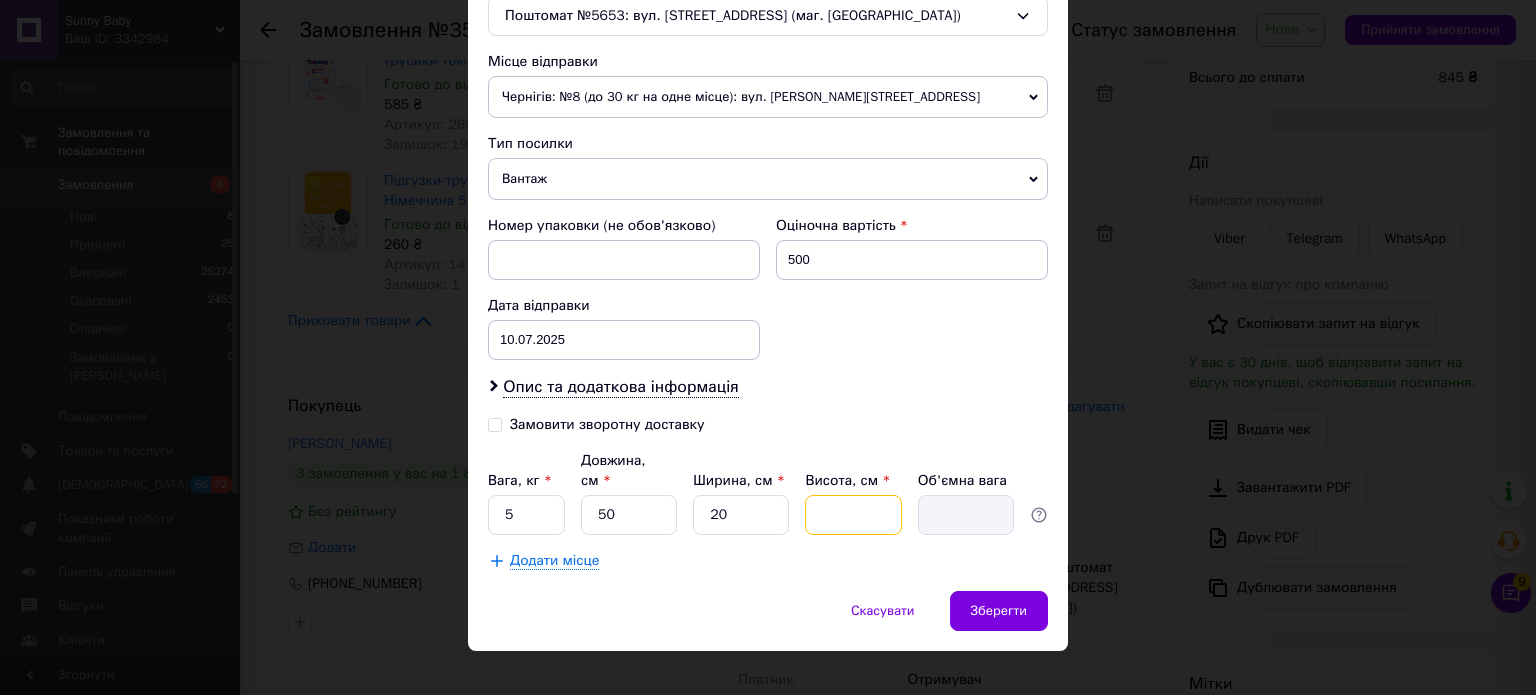 type on "0.5" 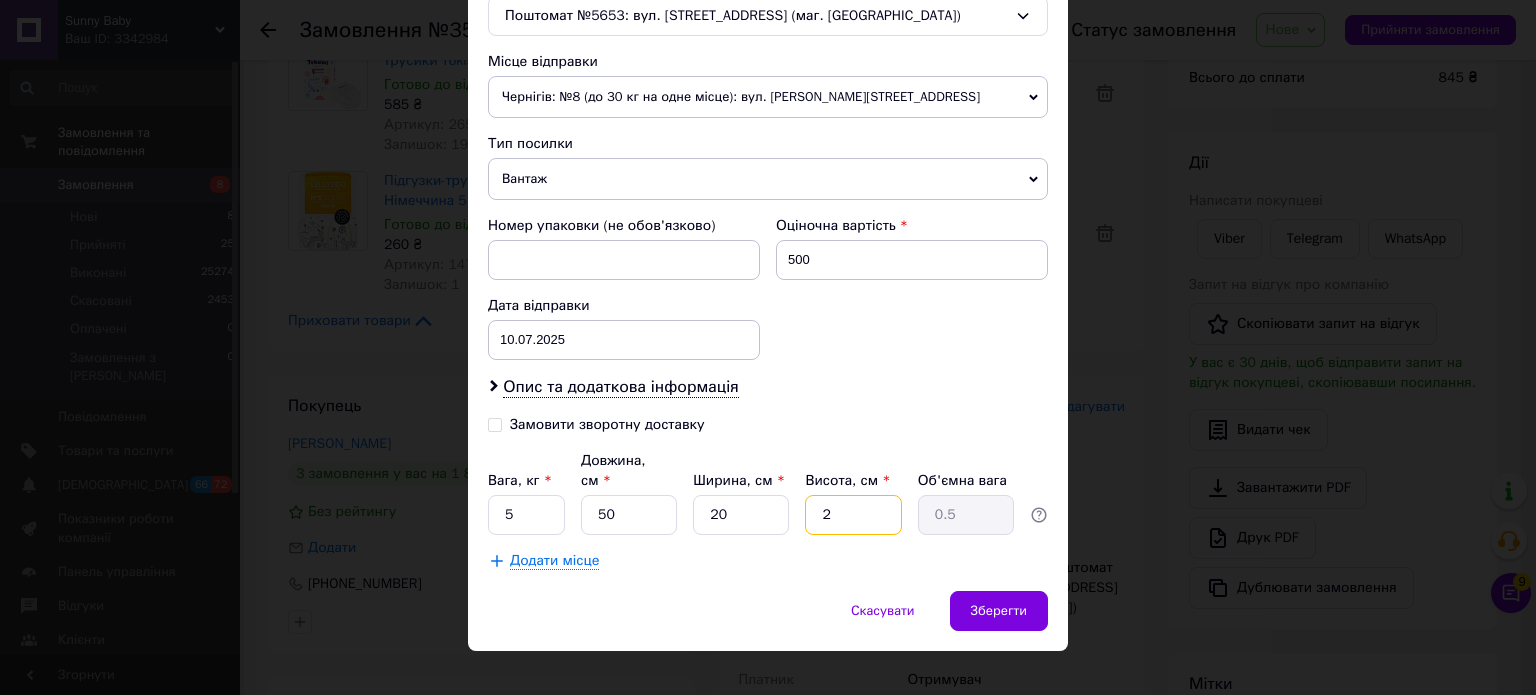 type on "20" 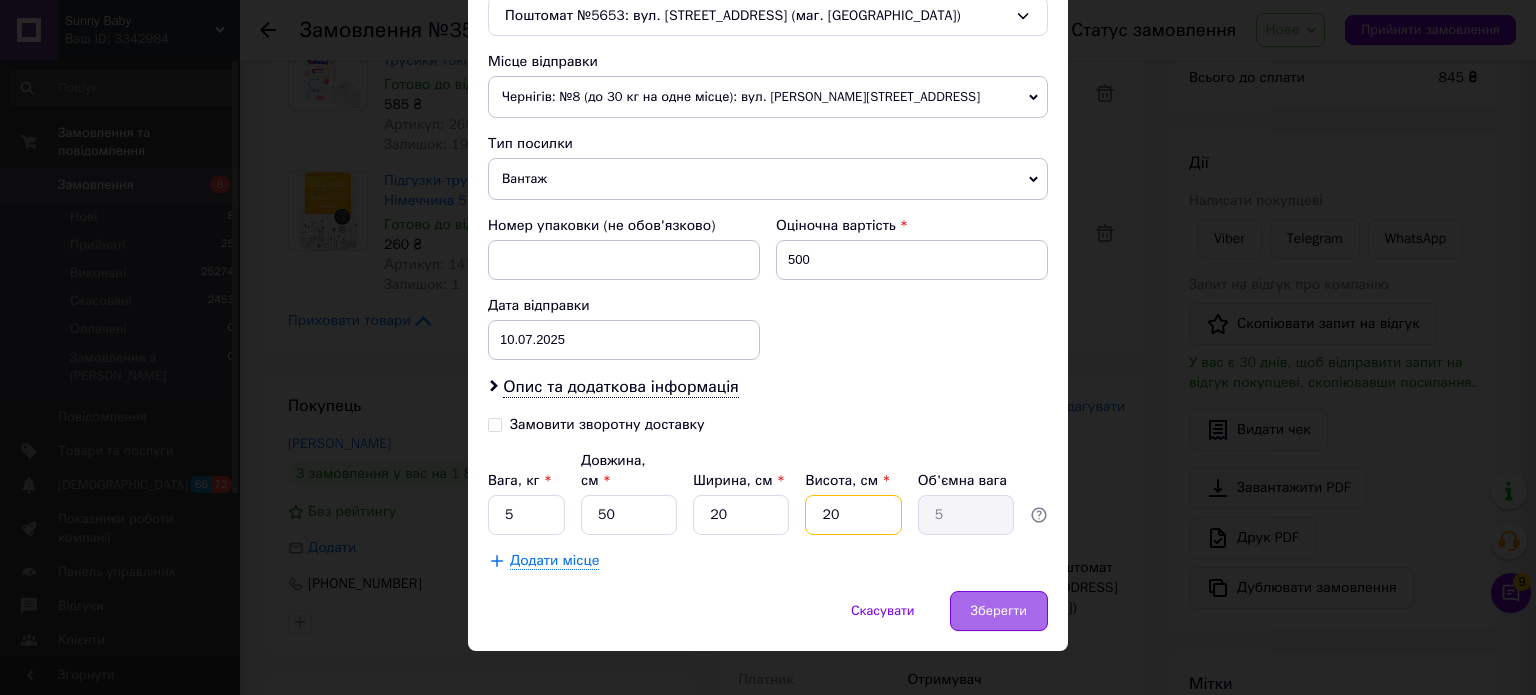 type on "20" 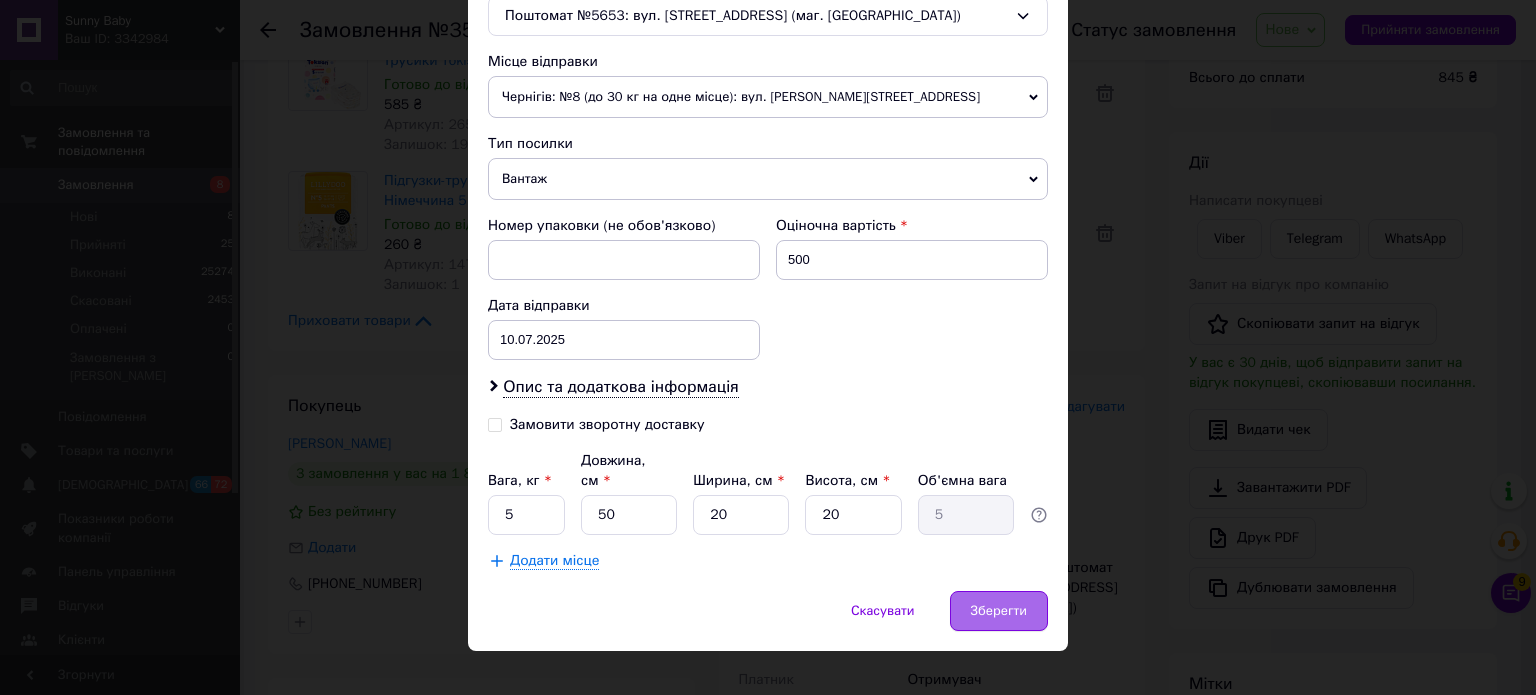 click on "Зберегти" at bounding box center (999, 611) 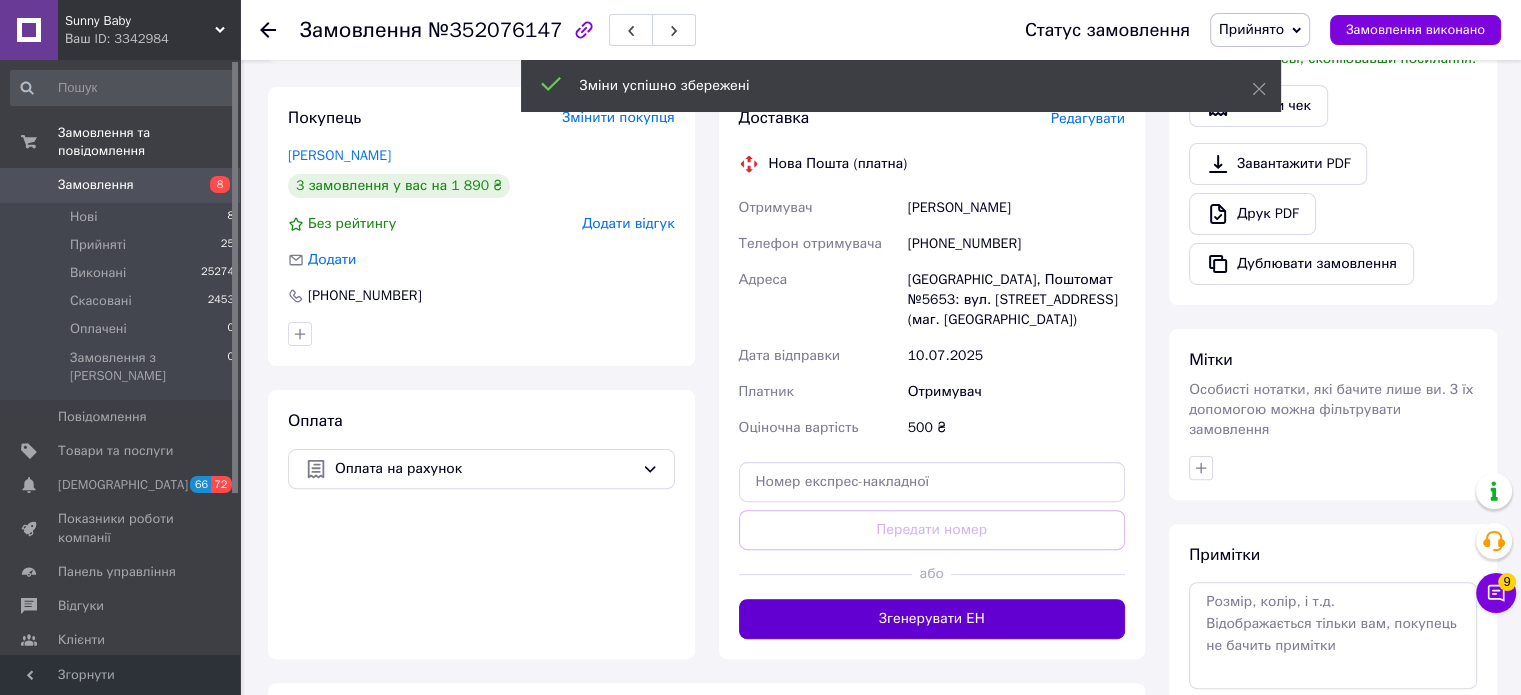 scroll, scrollTop: 500, scrollLeft: 0, axis: vertical 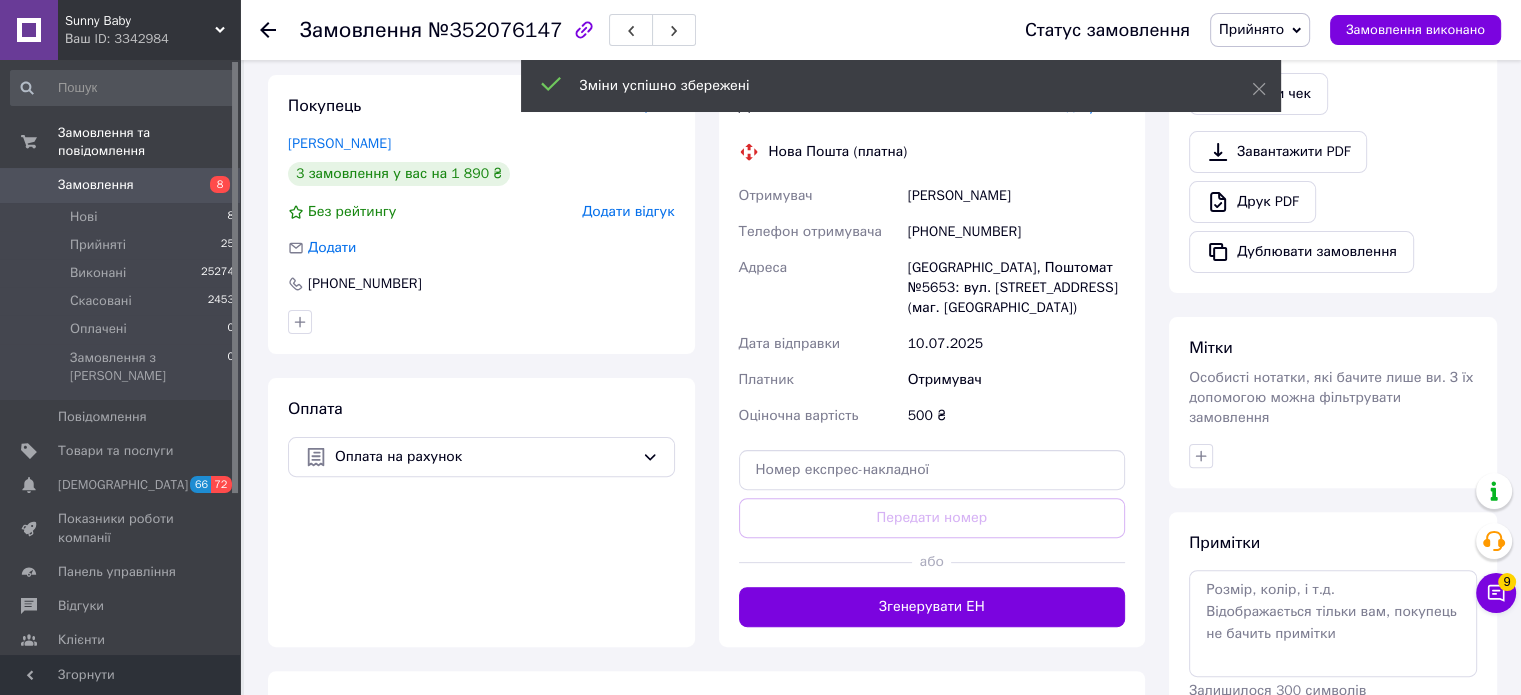 click on "або" at bounding box center (932, 562) 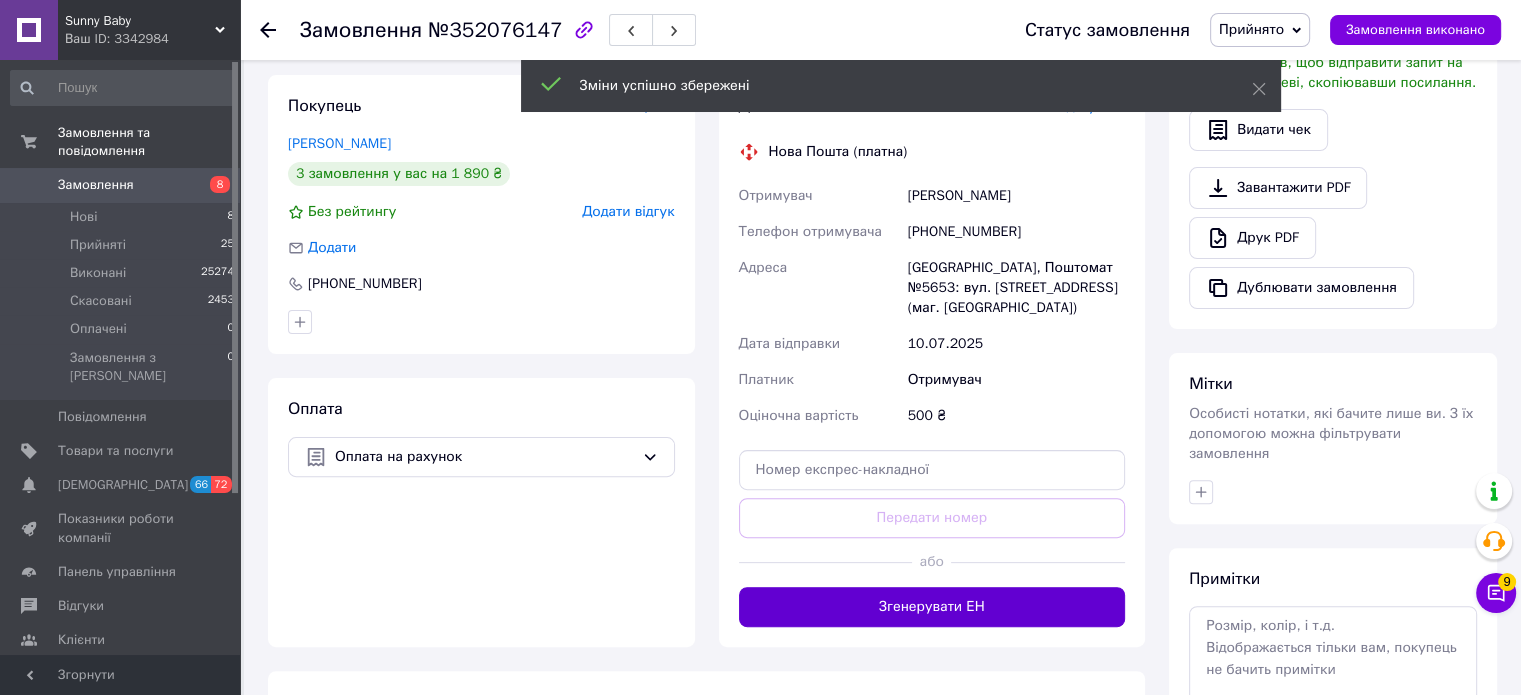 click on "Згенерувати ЕН" at bounding box center (932, 607) 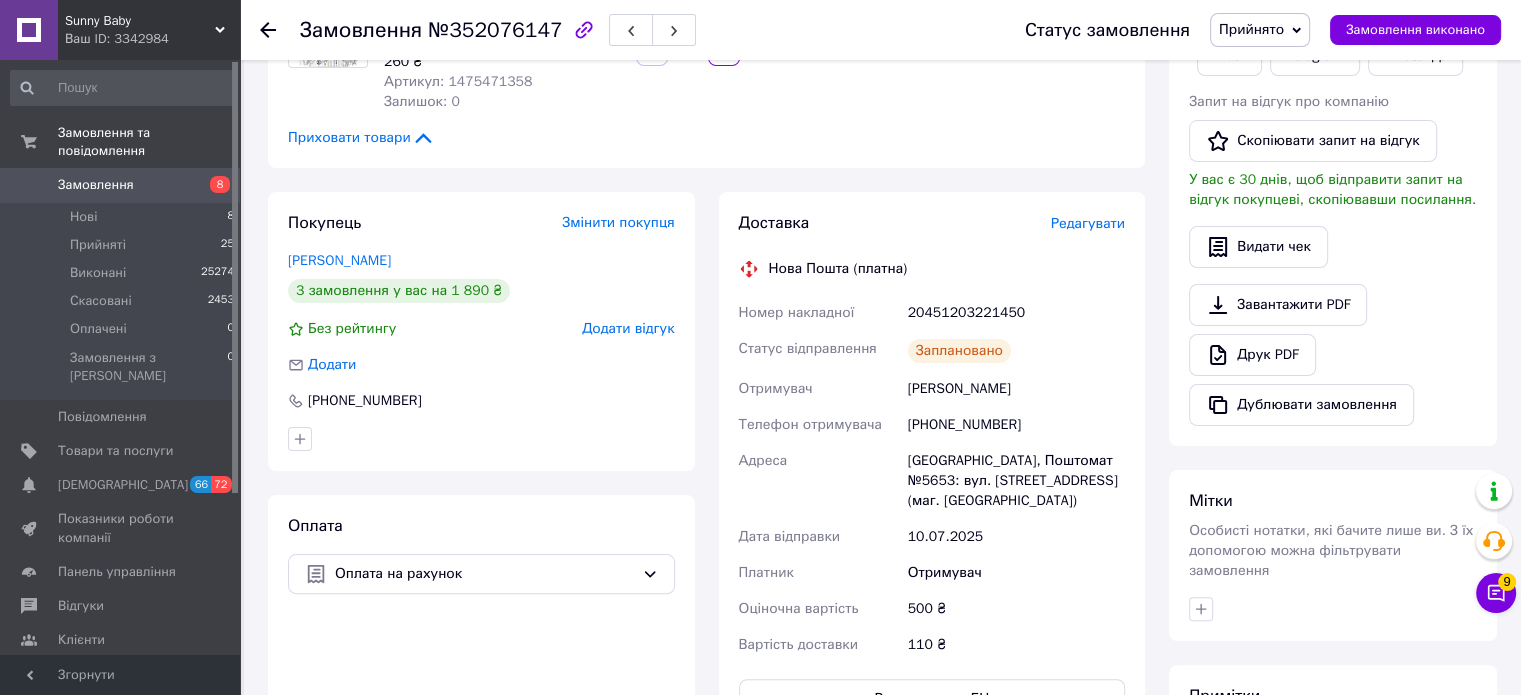 scroll, scrollTop: 400, scrollLeft: 0, axis: vertical 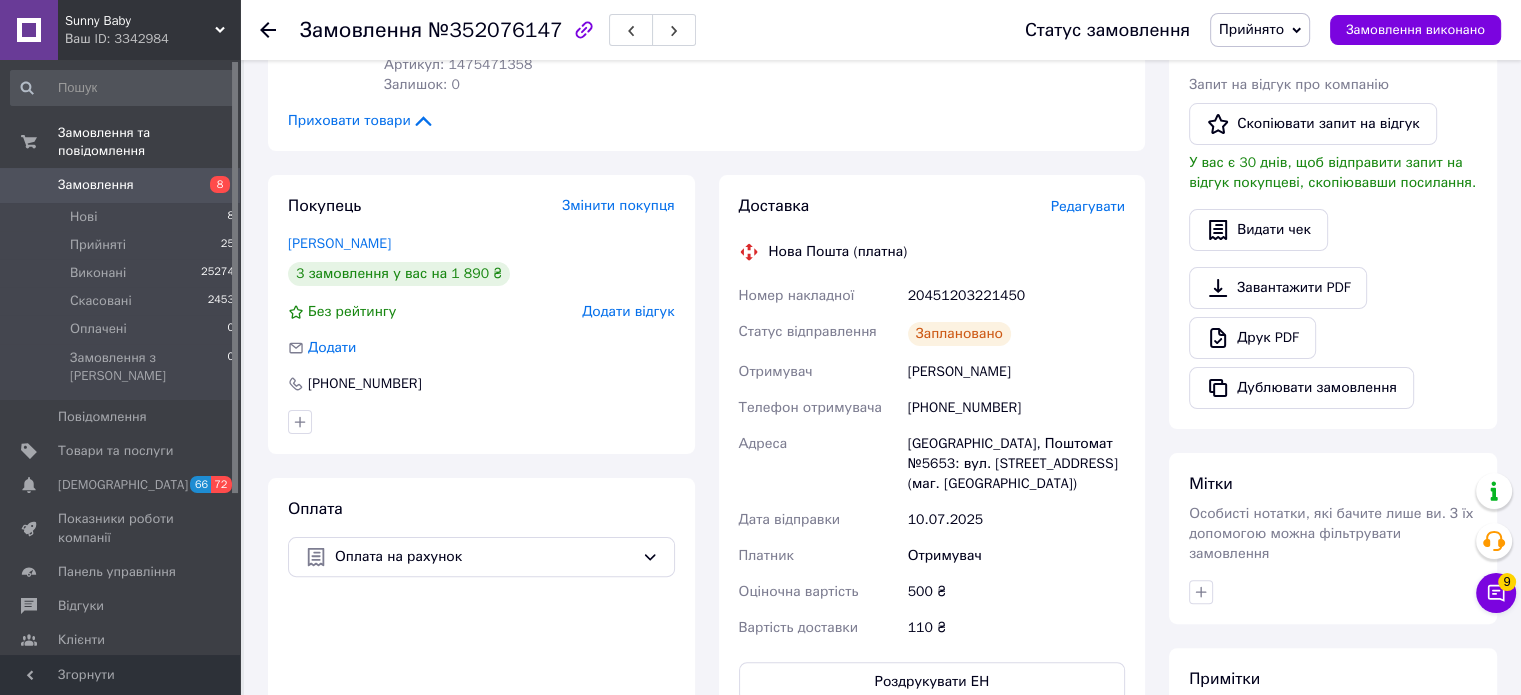click on "20451203221450" at bounding box center [1016, 296] 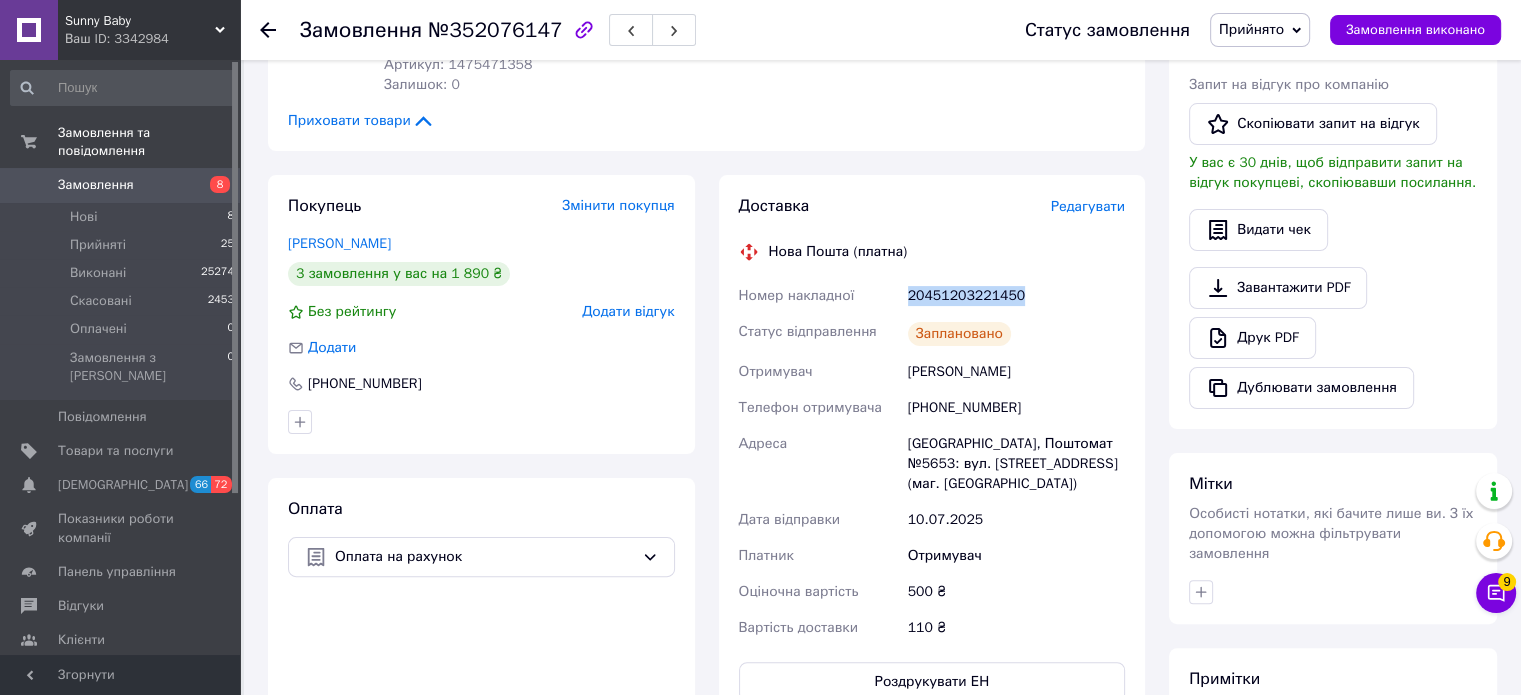 click on "20451203221450" at bounding box center [1016, 296] 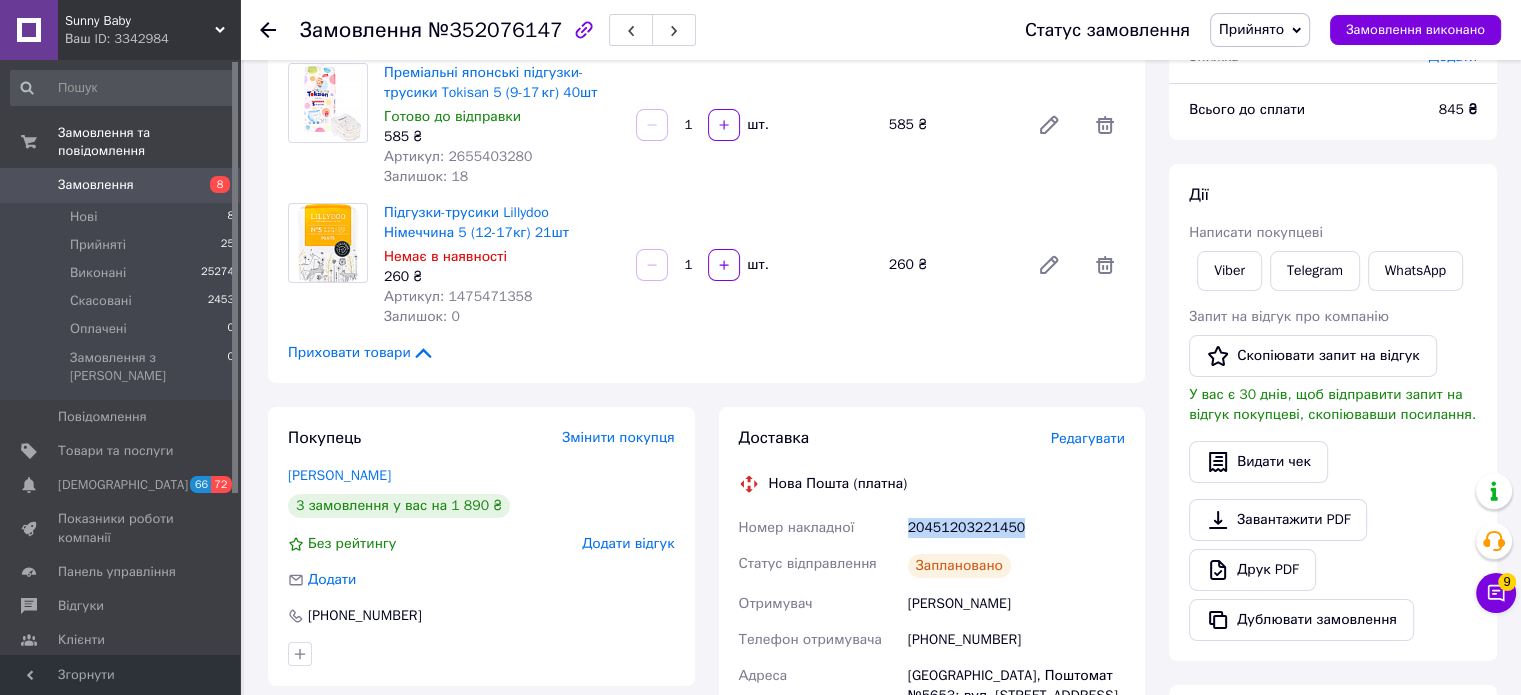 scroll, scrollTop: 100, scrollLeft: 0, axis: vertical 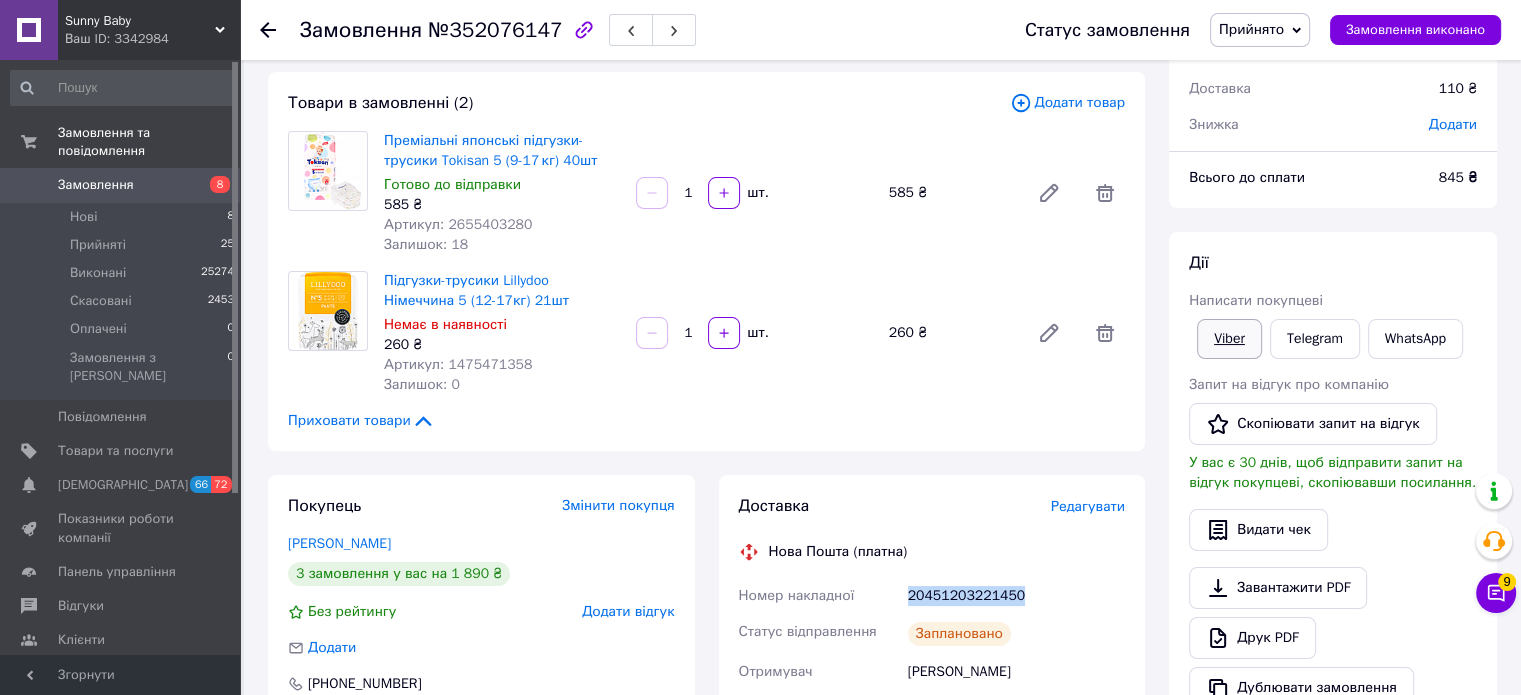 click on "Viber" at bounding box center (1229, 339) 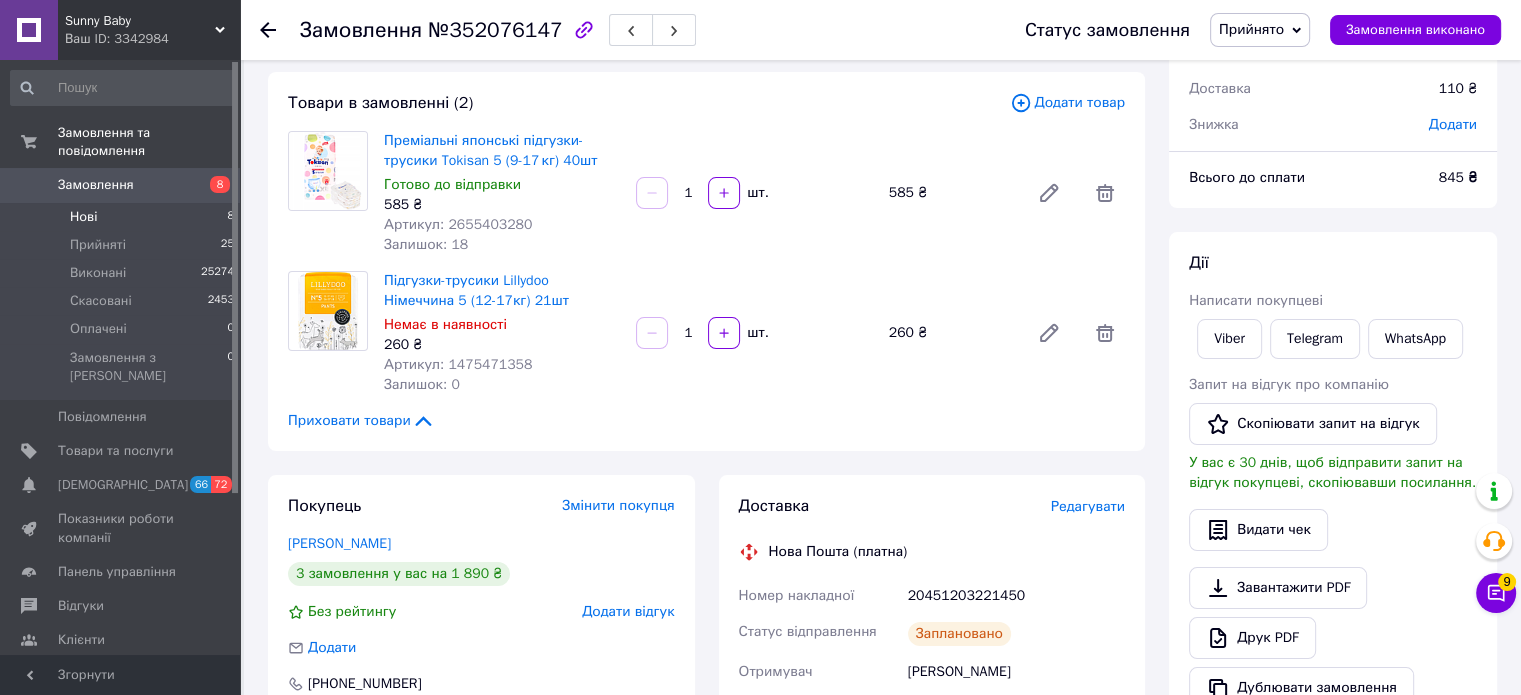 click on "Нові" at bounding box center (83, 217) 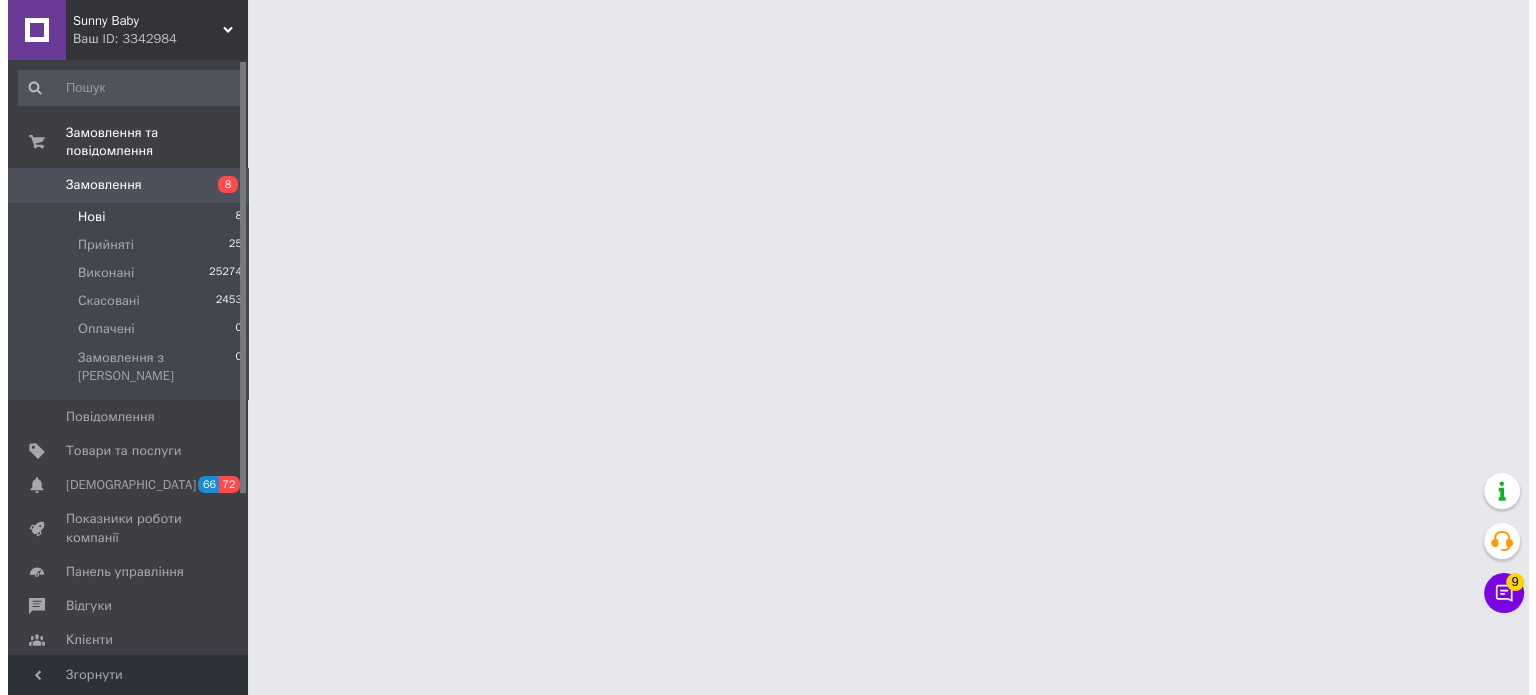 scroll, scrollTop: 0, scrollLeft: 0, axis: both 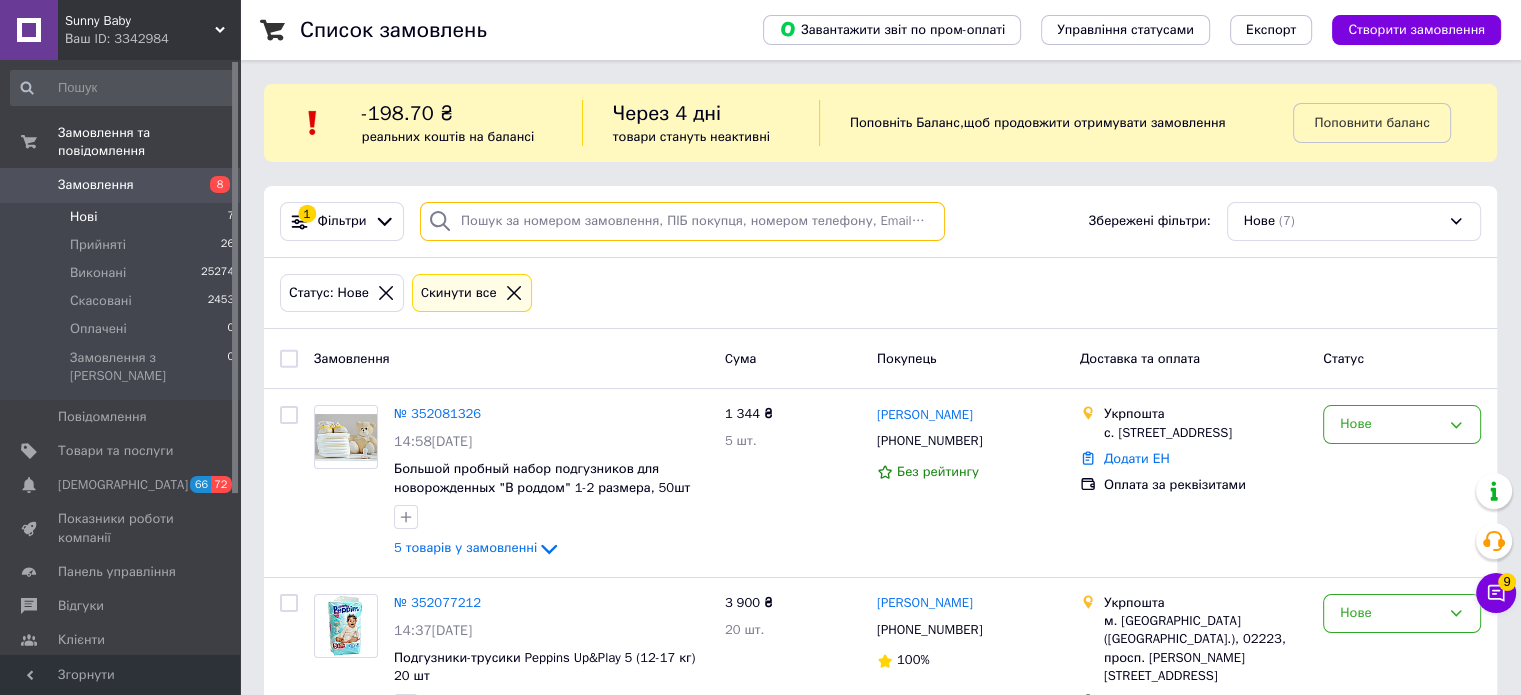 click at bounding box center [682, 221] 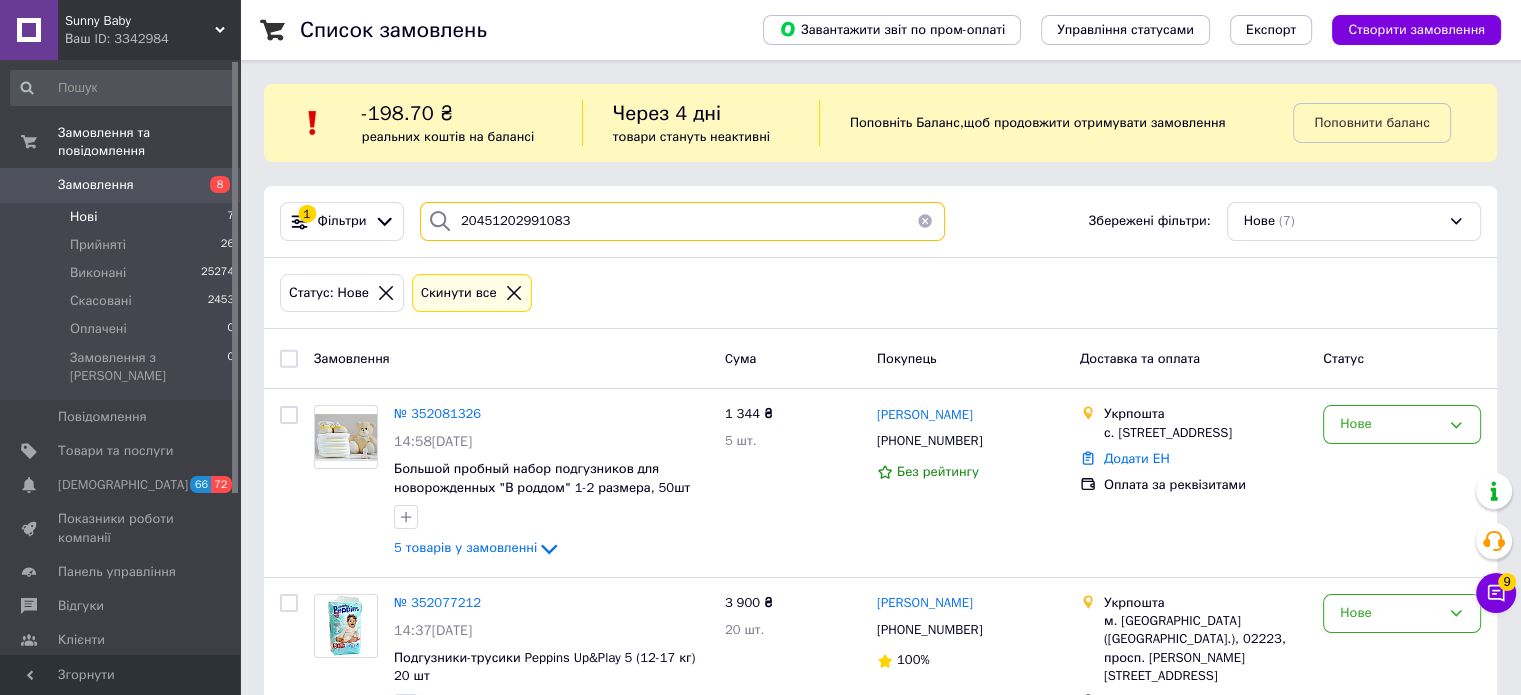 type on "20451202991083" 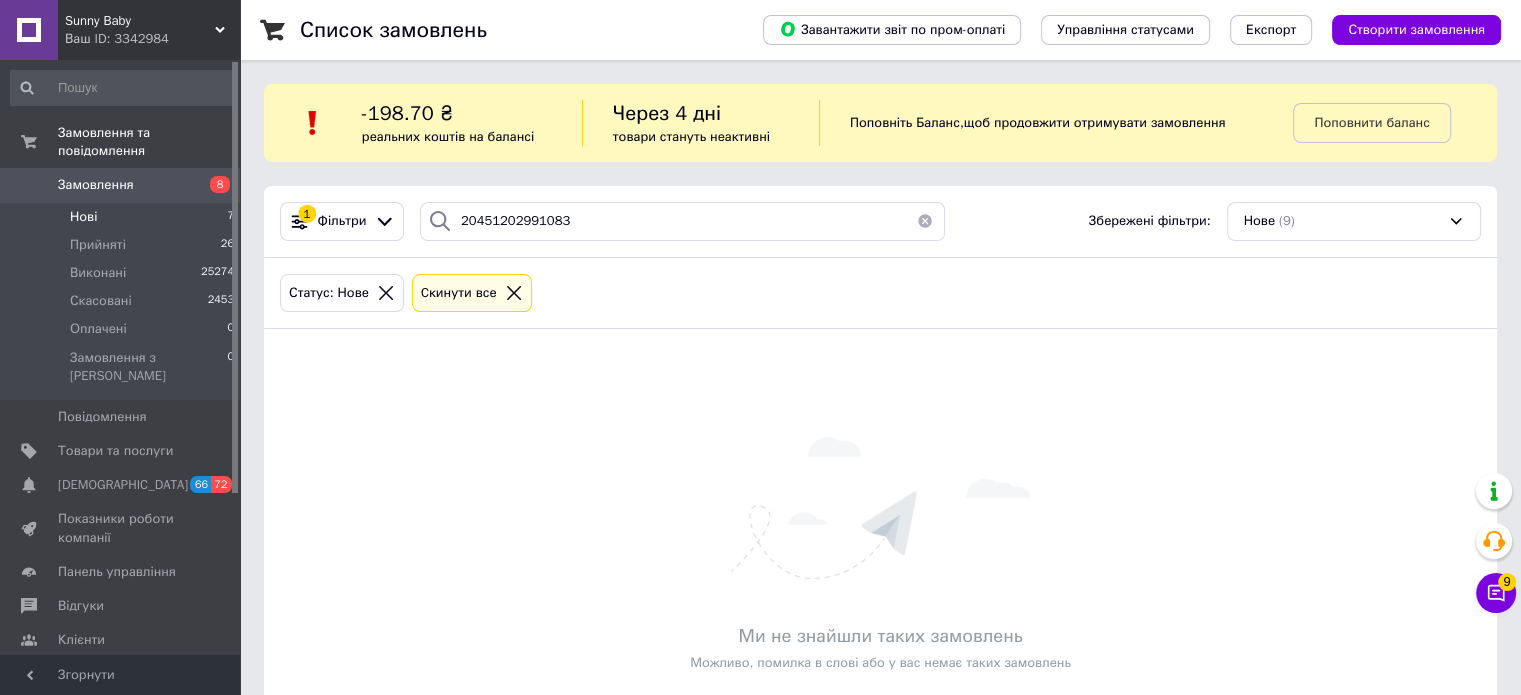 click 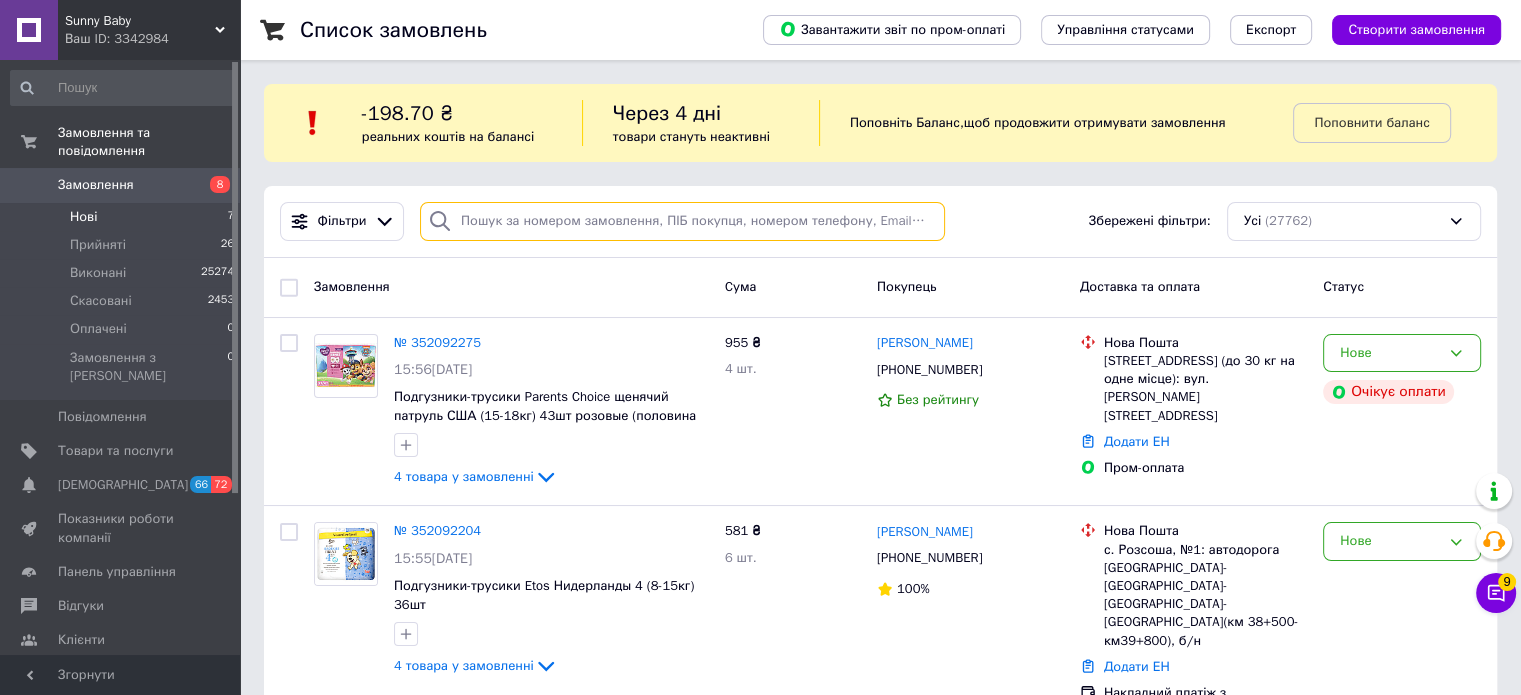 click at bounding box center (682, 221) 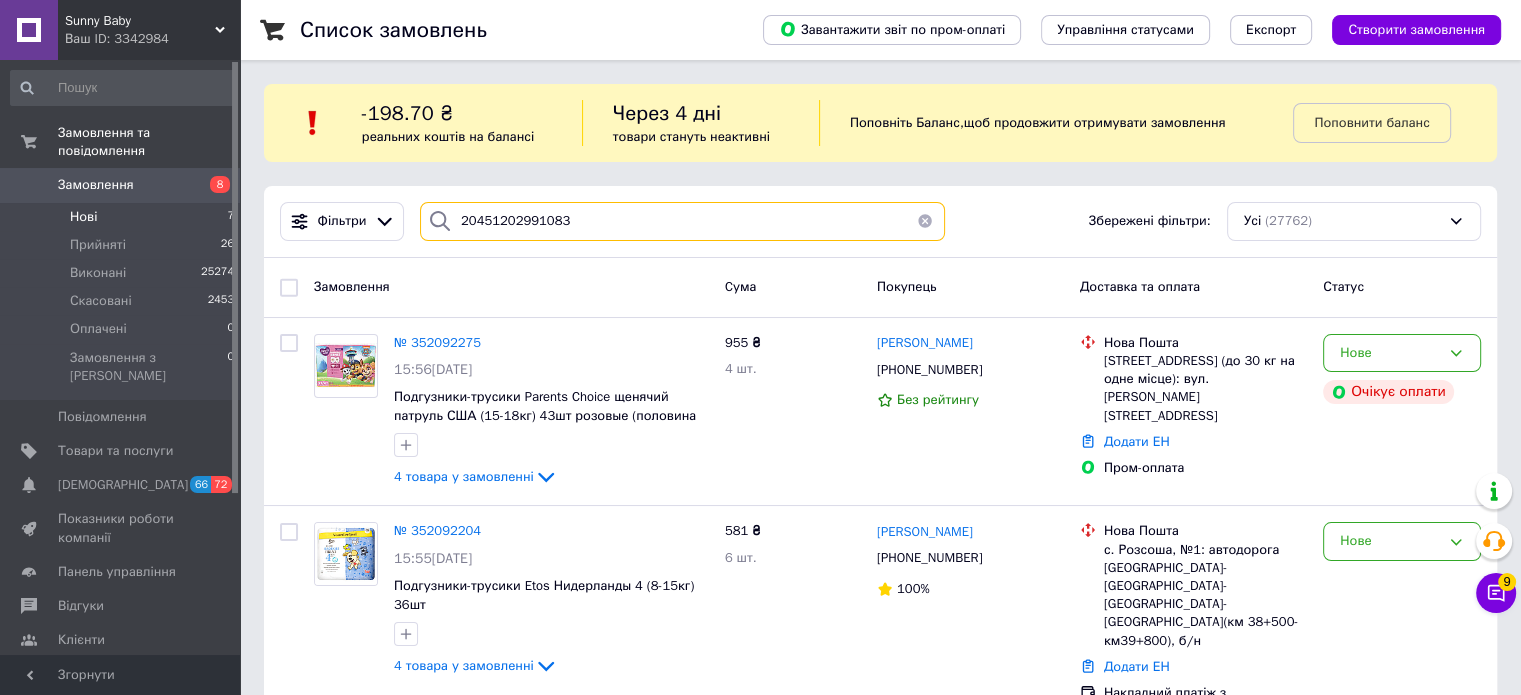 type on "20451202991083" 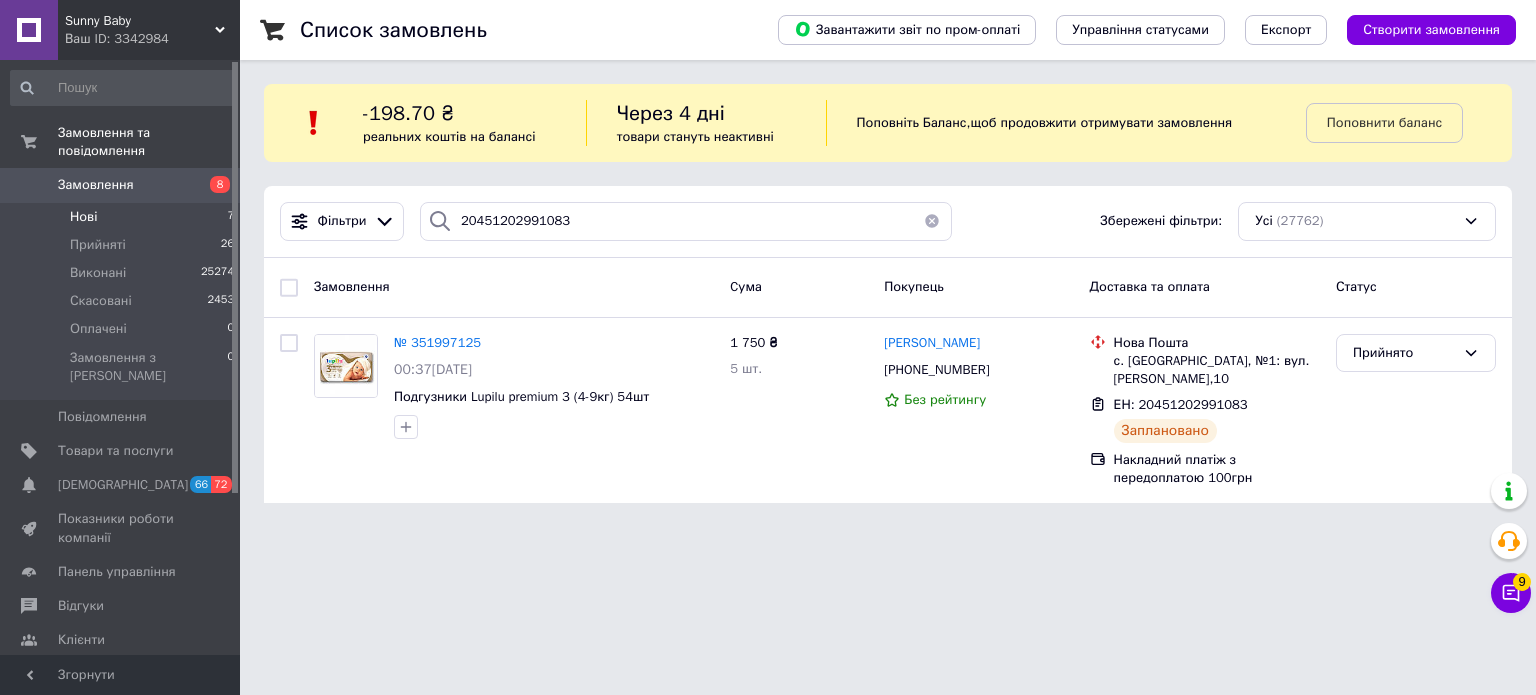 click on "Нові 7" at bounding box center [123, 217] 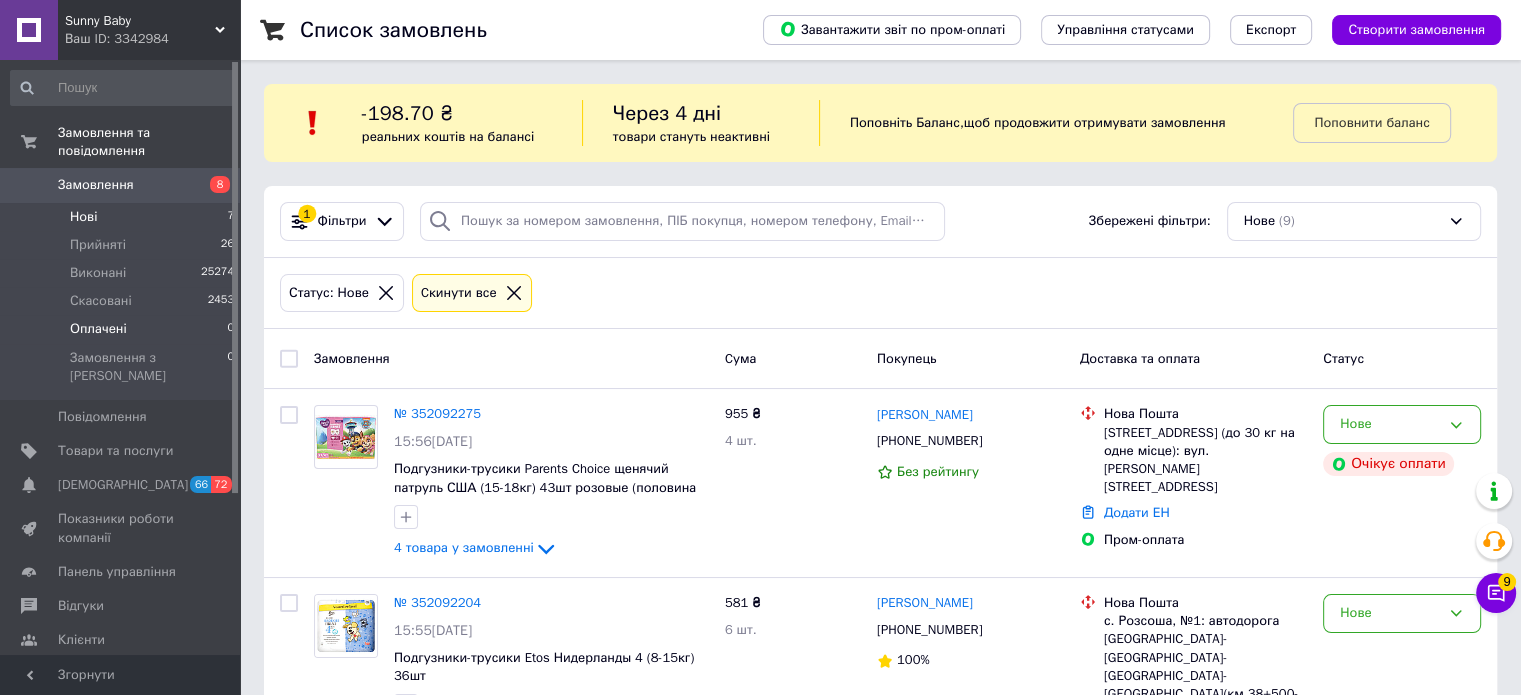 click on "Оплачені" at bounding box center [98, 329] 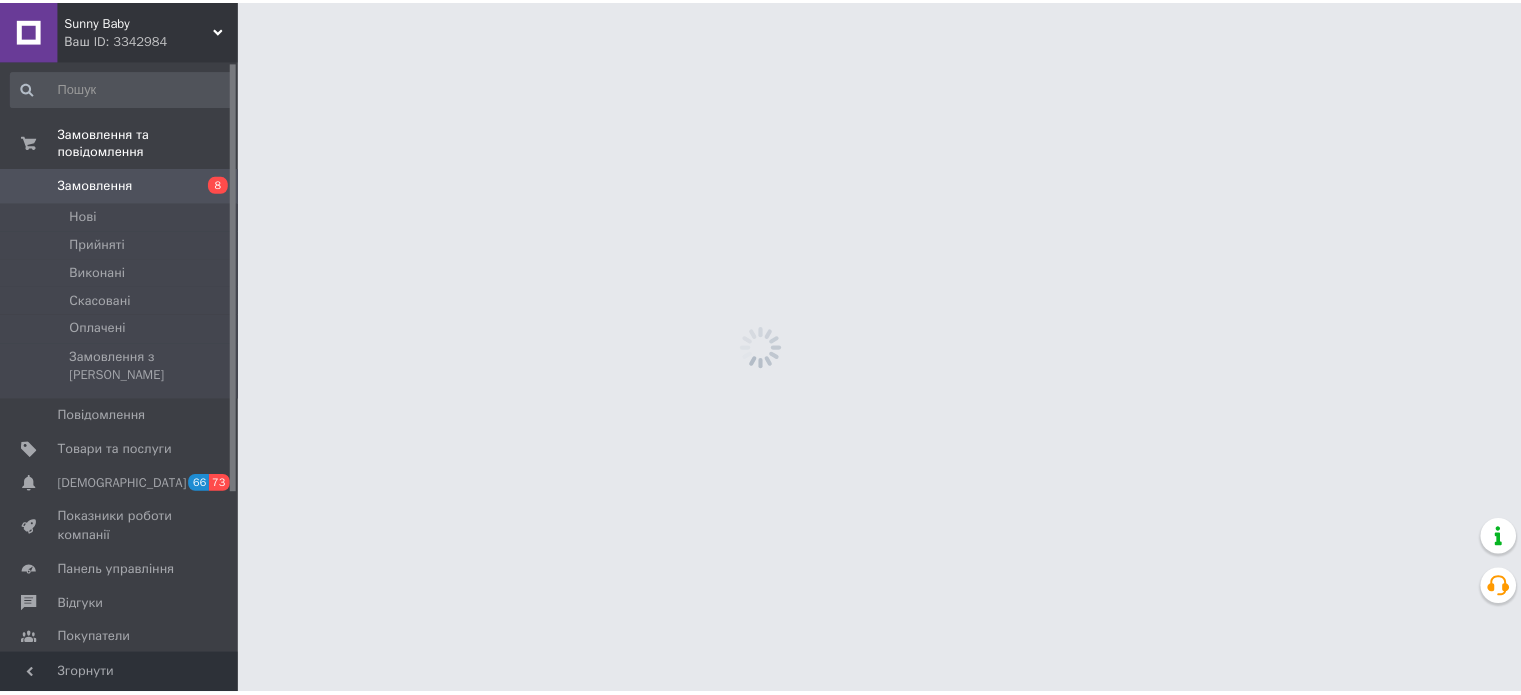 scroll, scrollTop: 0, scrollLeft: 0, axis: both 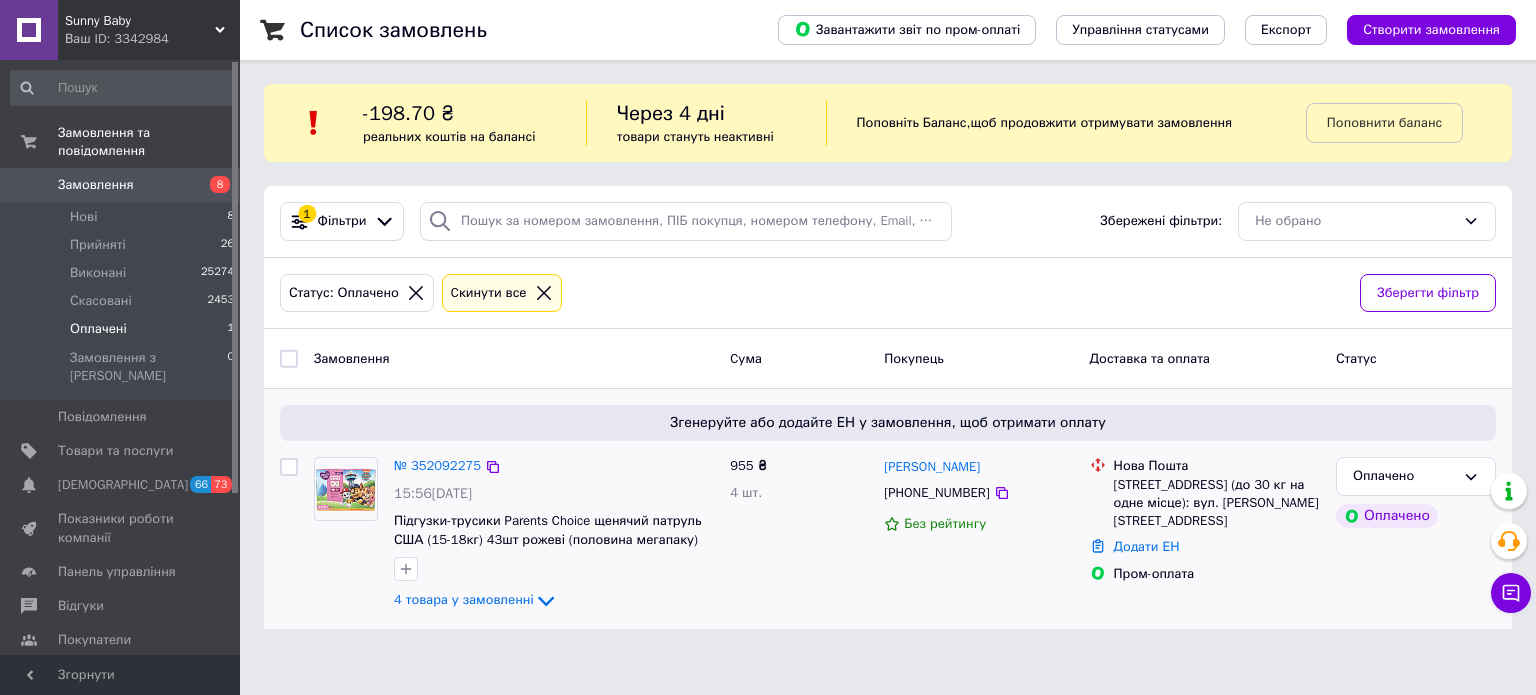 click on "№ 352092275 15:56, 10.07.2025 Підгузки-трусики Parents Choice щенячий патруль США (15-18кг) 43шт рожеві (половина мегапаку) 4 товара у замовленні" at bounding box center (554, 535) 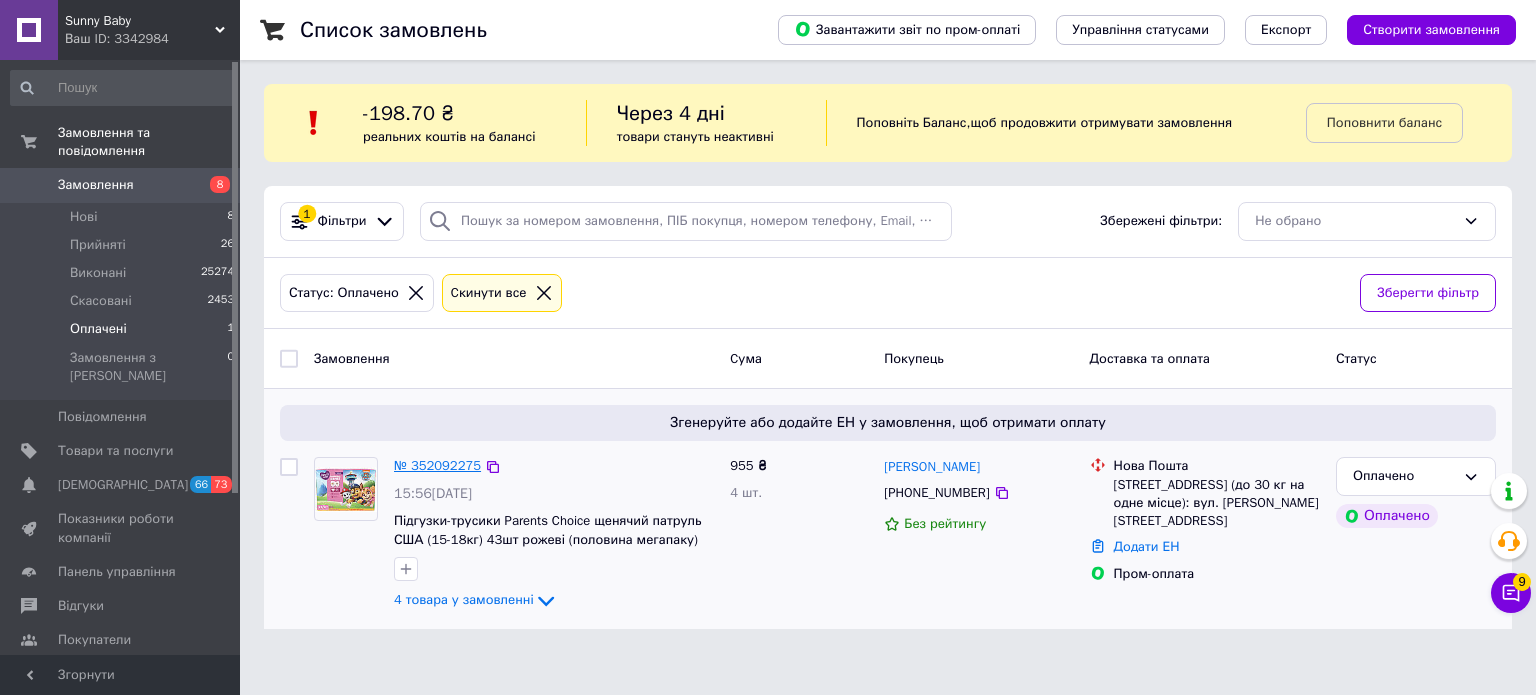 click on "№ 352092275" at bounding box center (437, 465) 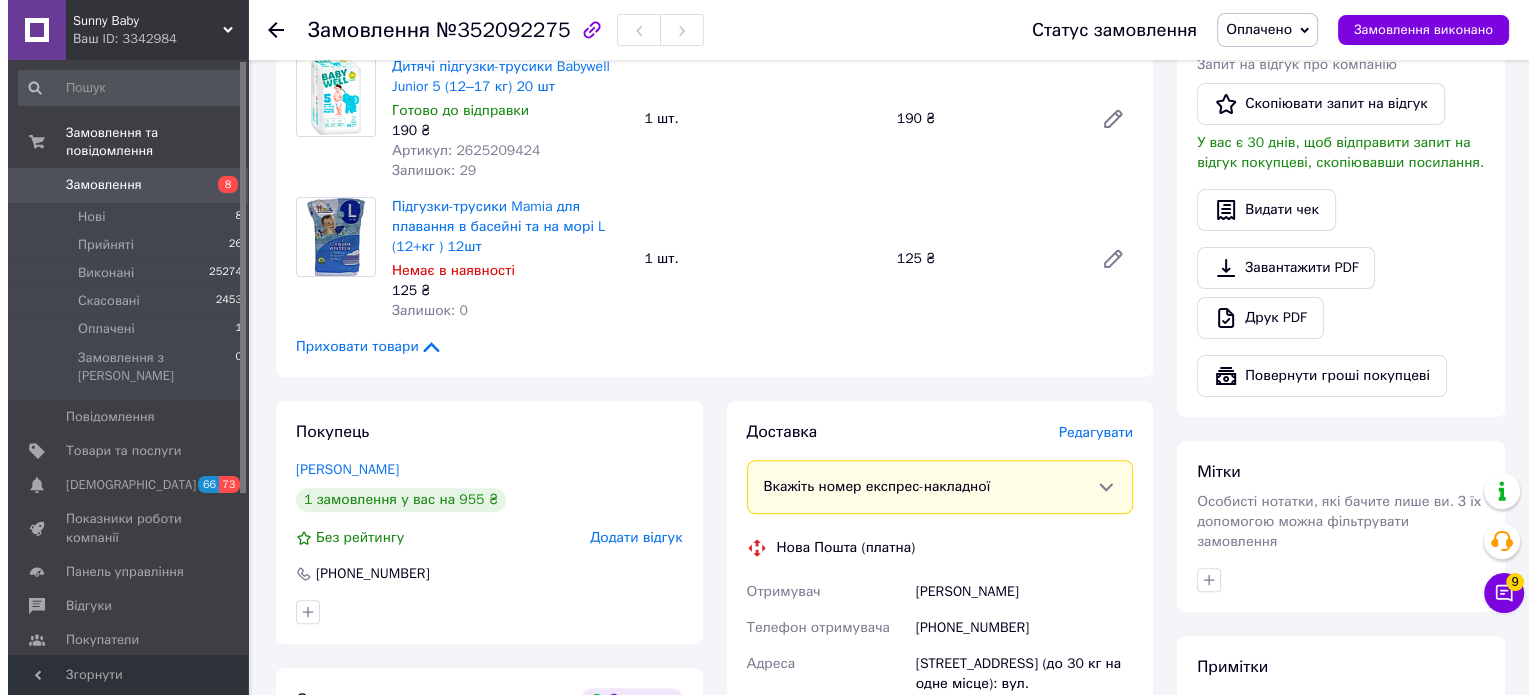 scroll, scrollTop: 500, scrollLeft: 0, axis: vertical 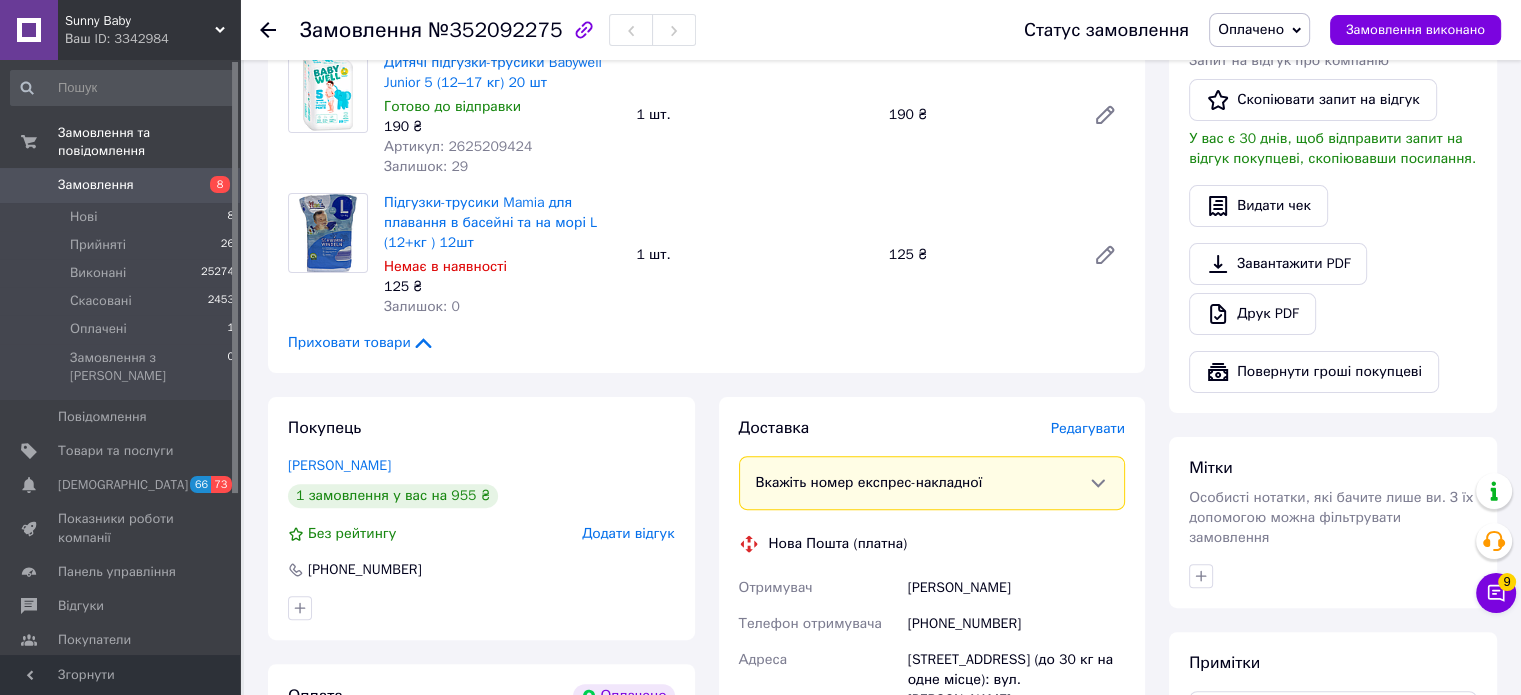 click on "Доставка Редагувати" at bounding box center [932, 428] 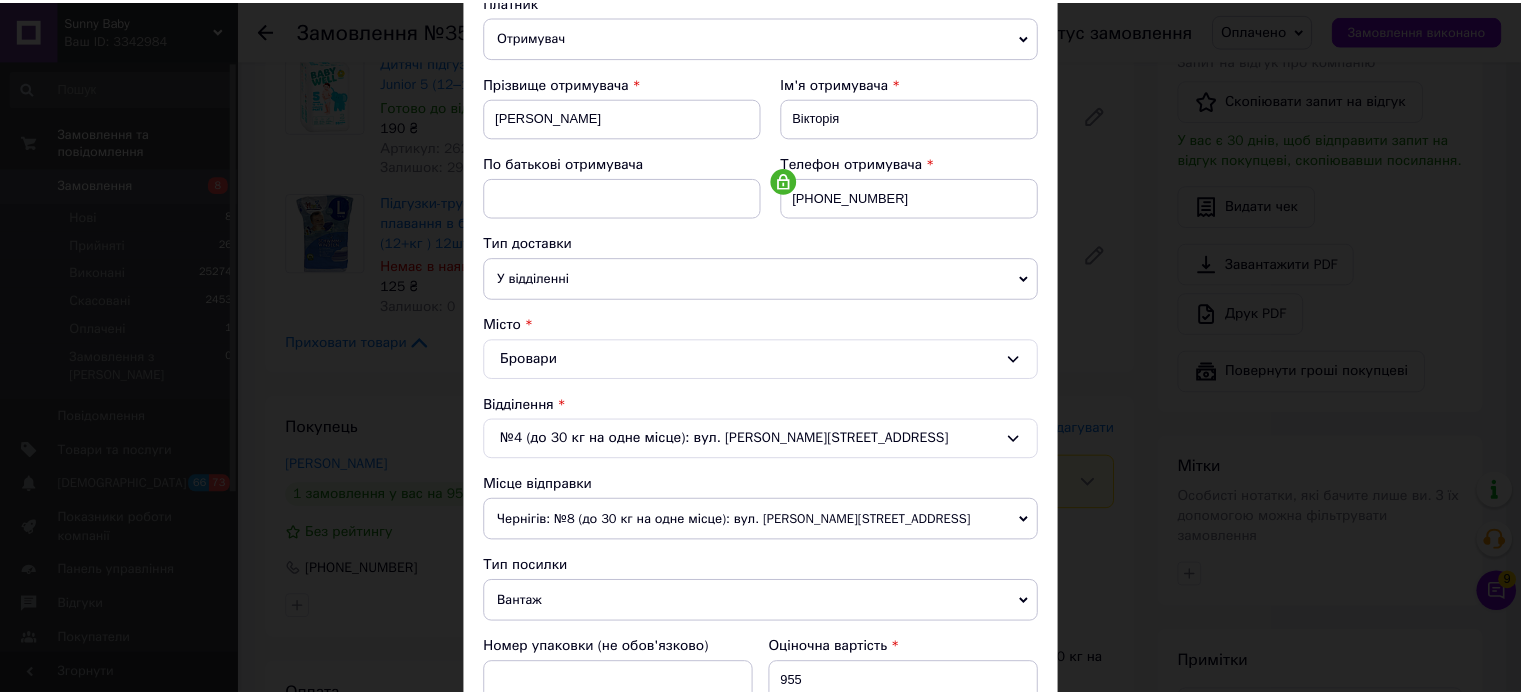 scroll, scrollTop: 627, scrollLeft: 0, axis: vertical 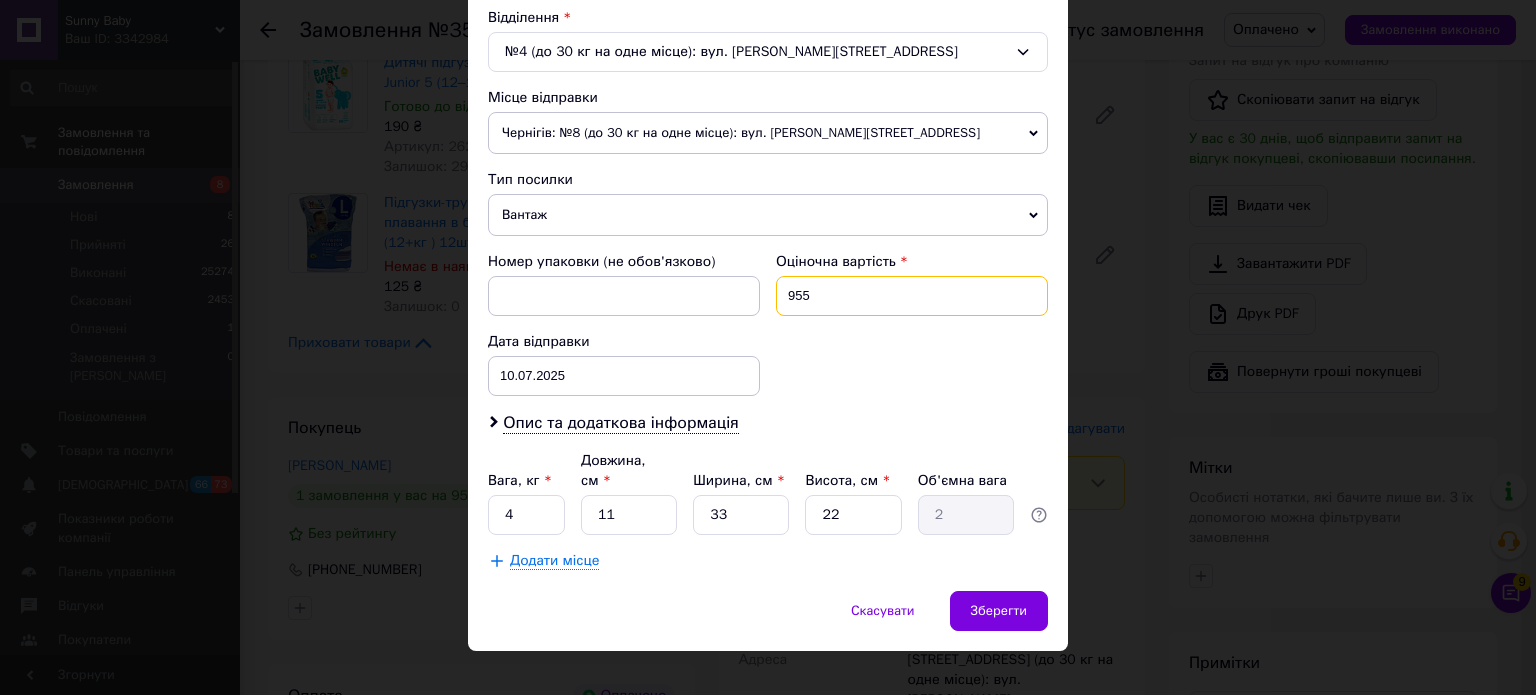 click on "955" at bounding box center [912, 296] 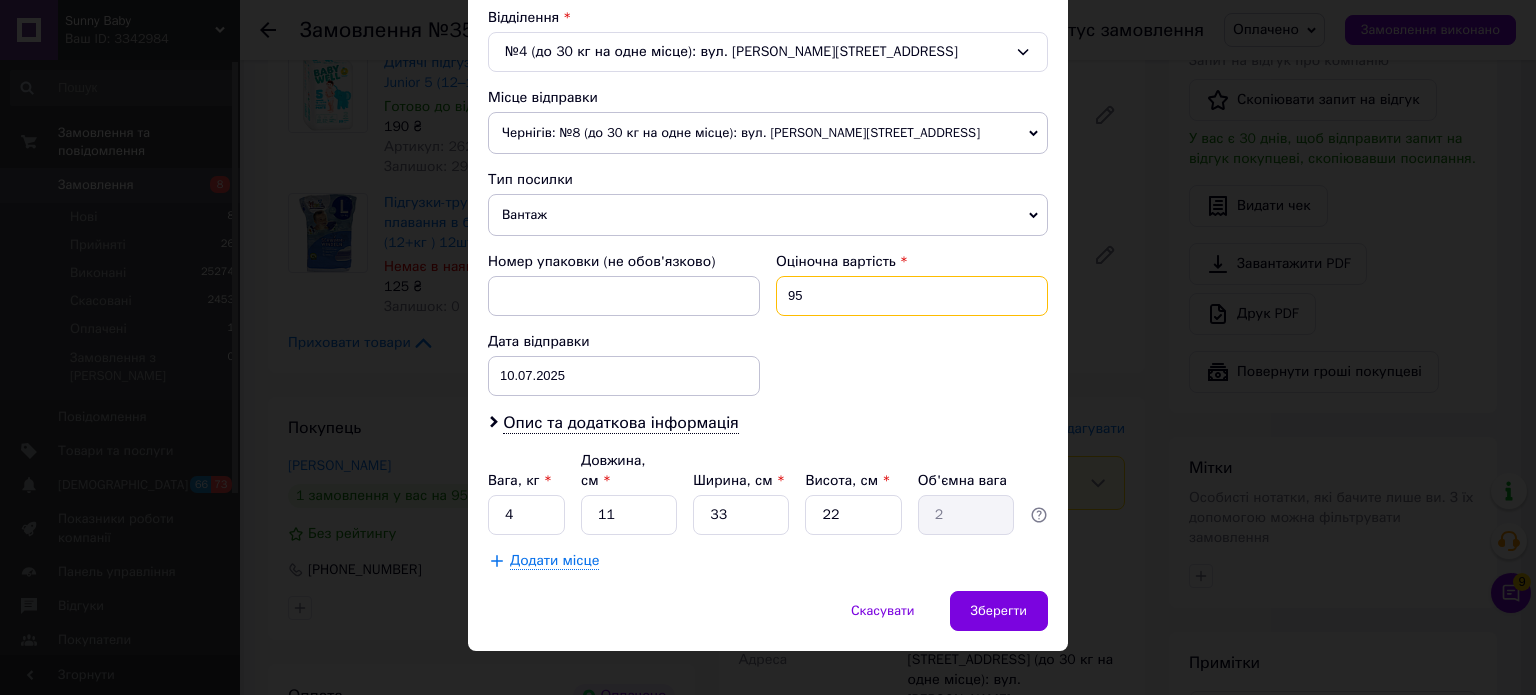 type on "9" 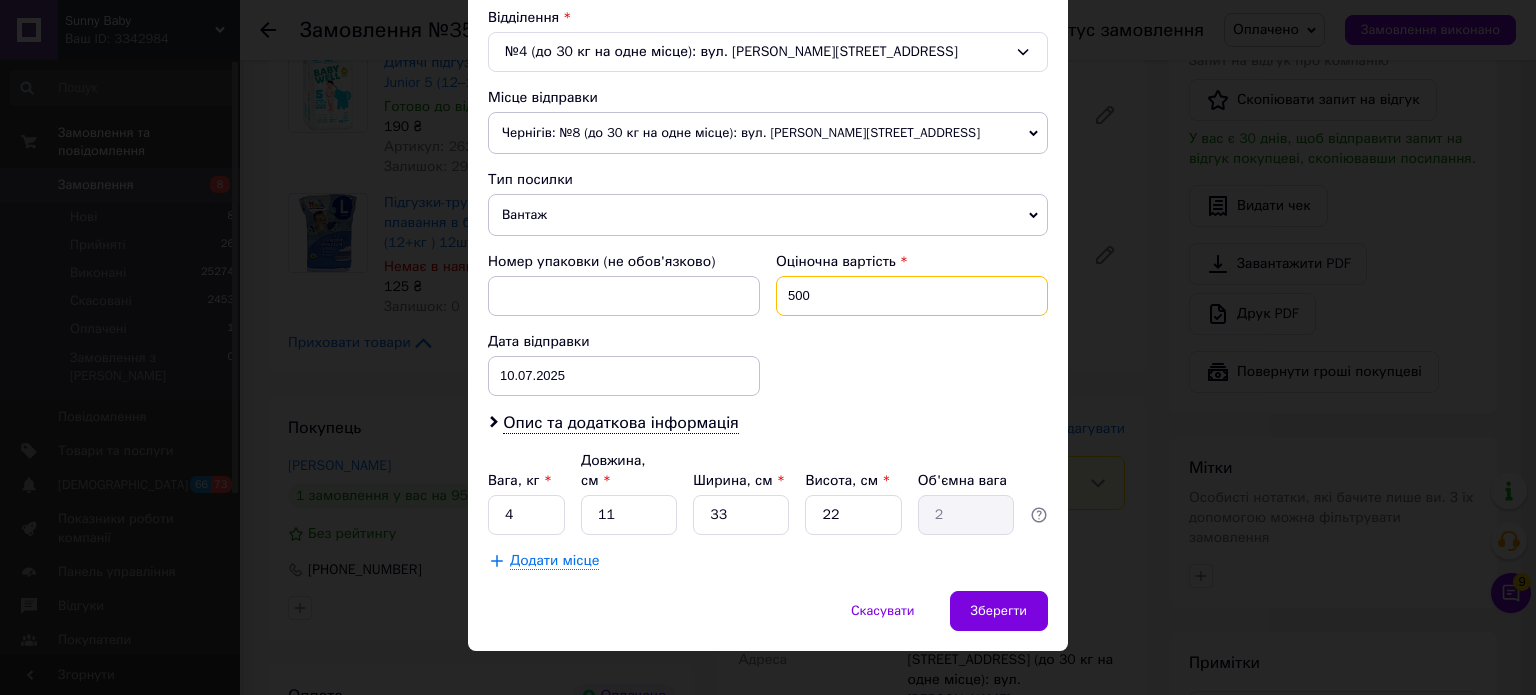 type on "500" 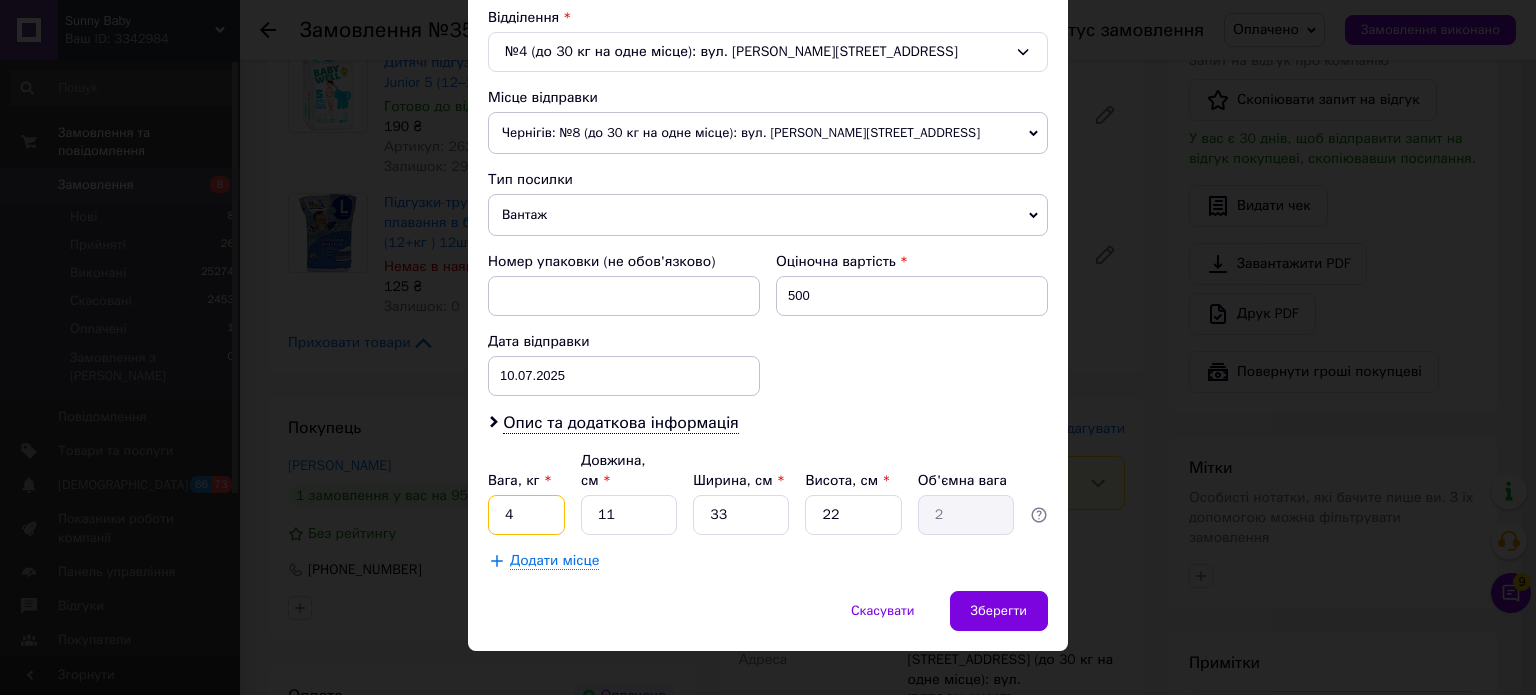 click on "4" at bounding box center (526, 515) 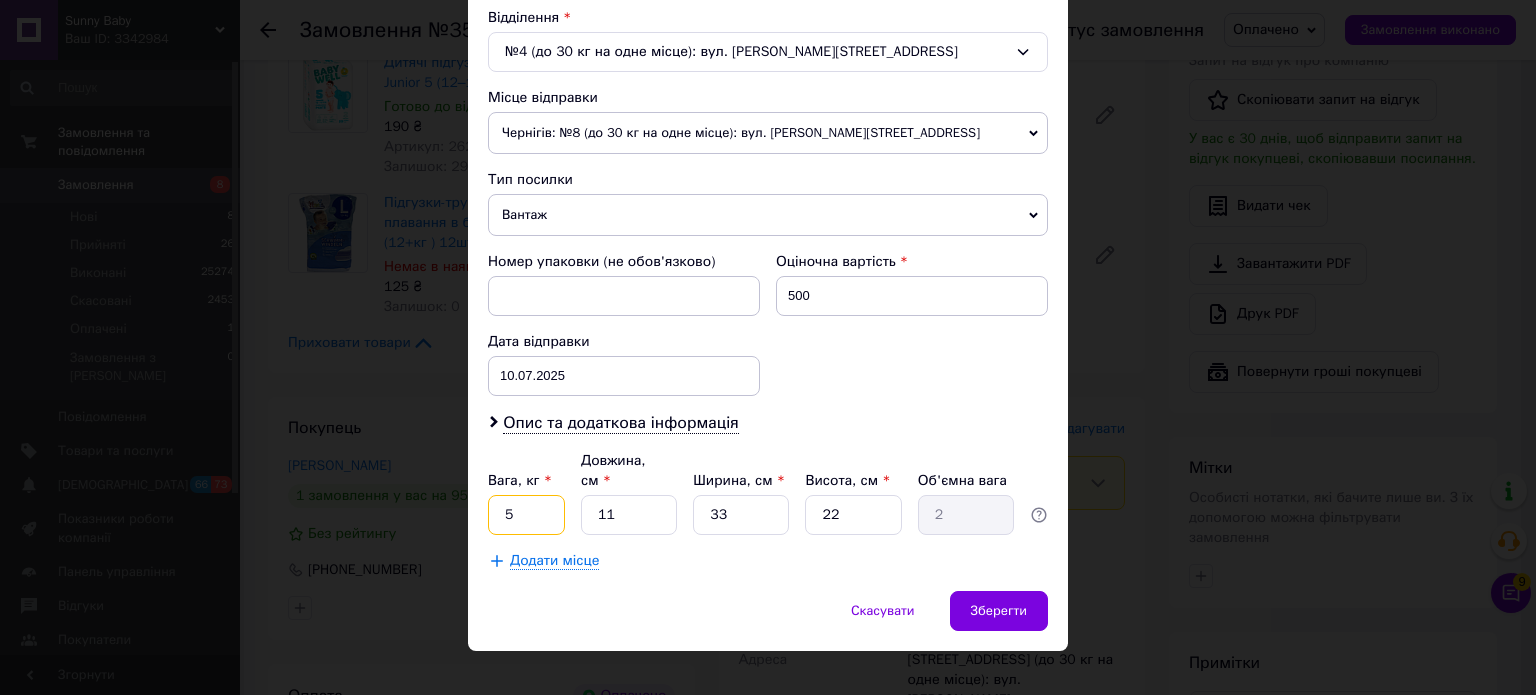 type on "5" 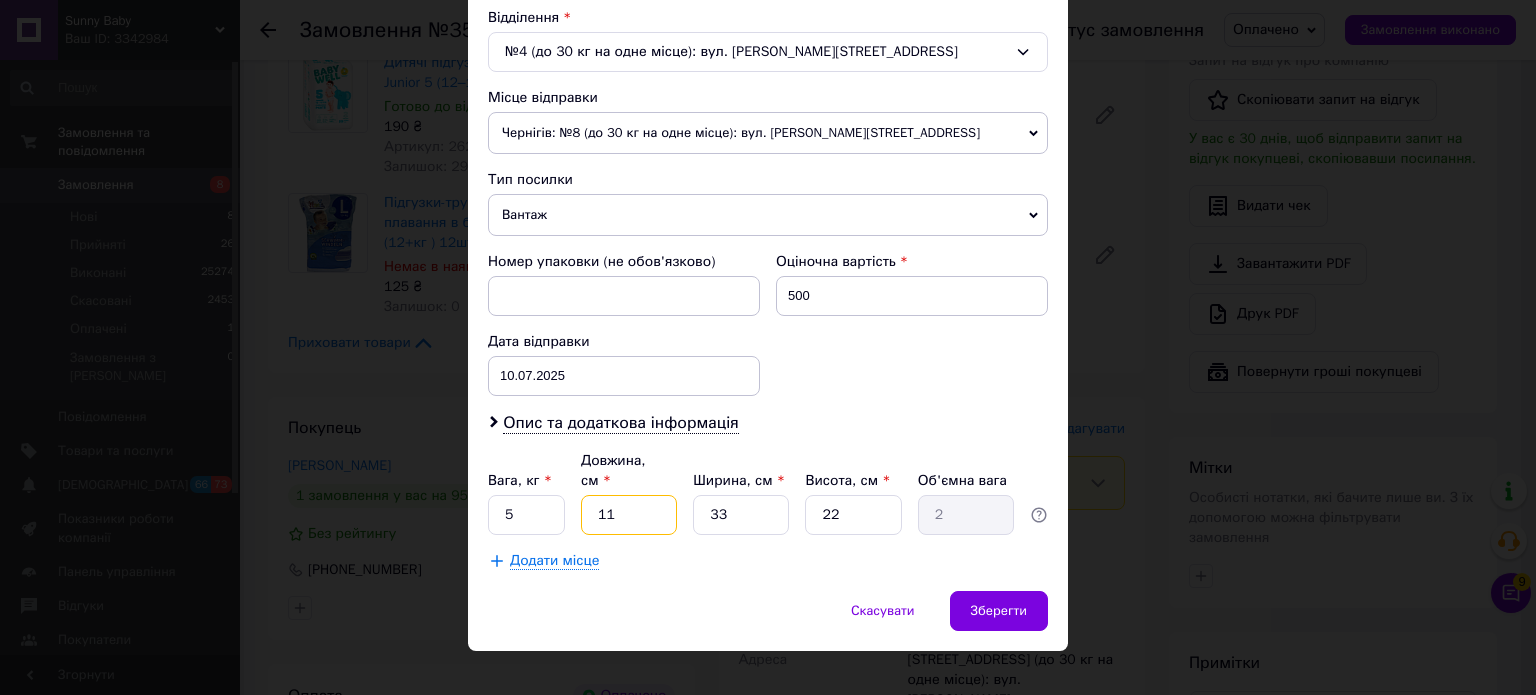 click on "11" at bounding box center (629, 515) 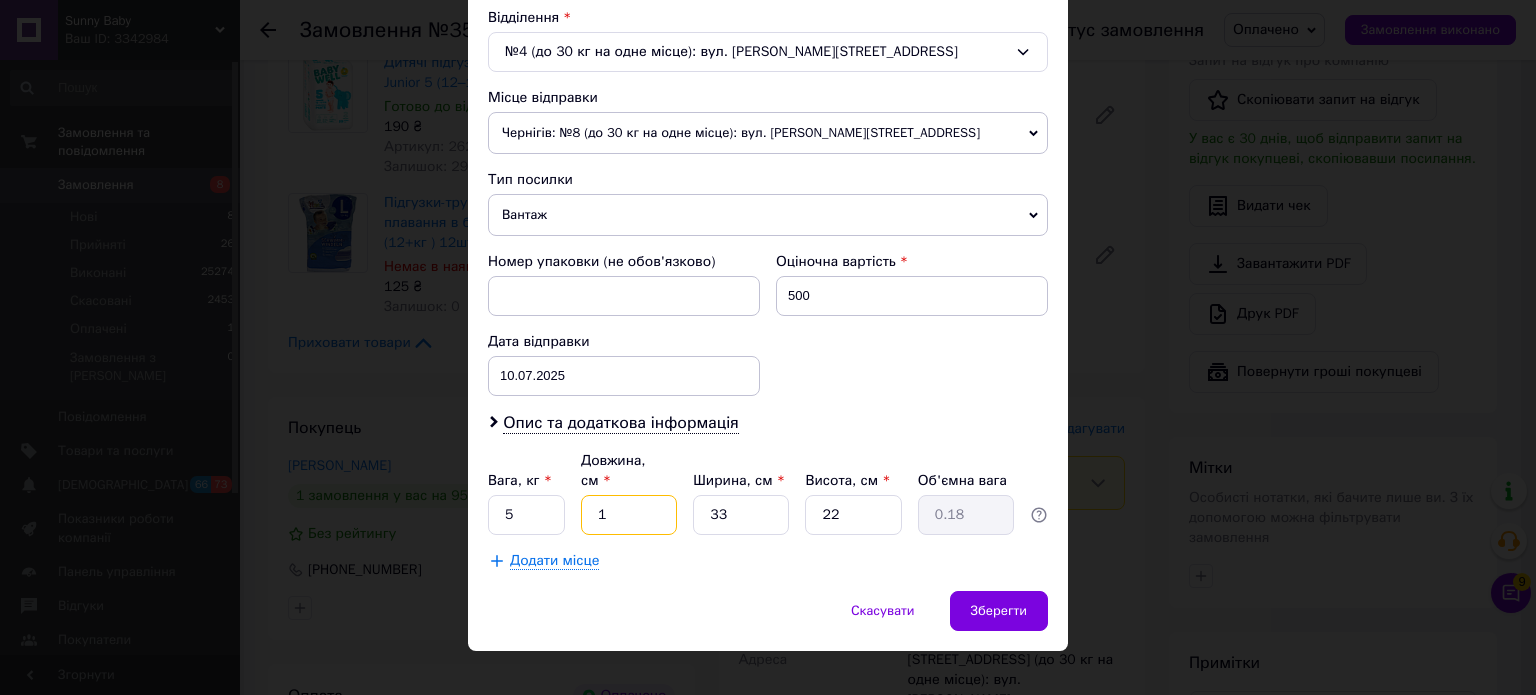 type 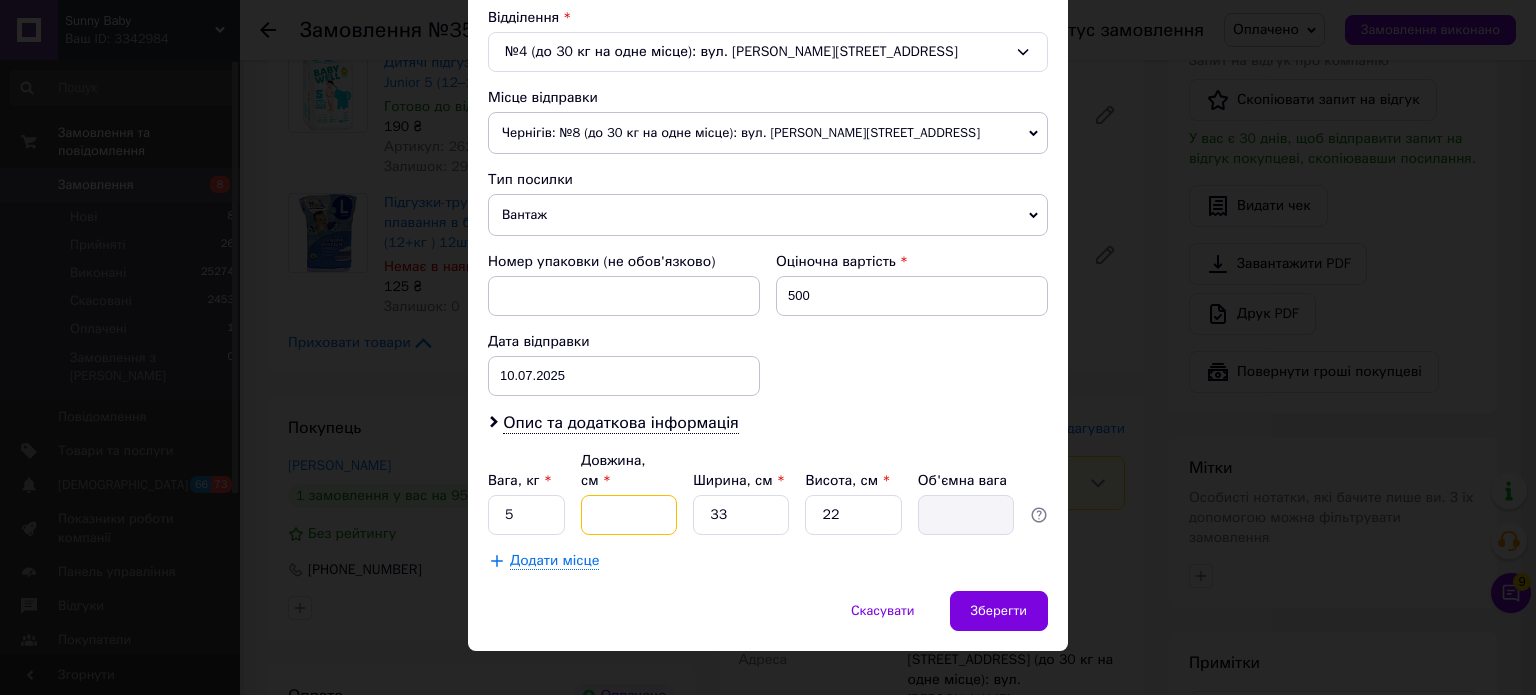 type on "5" 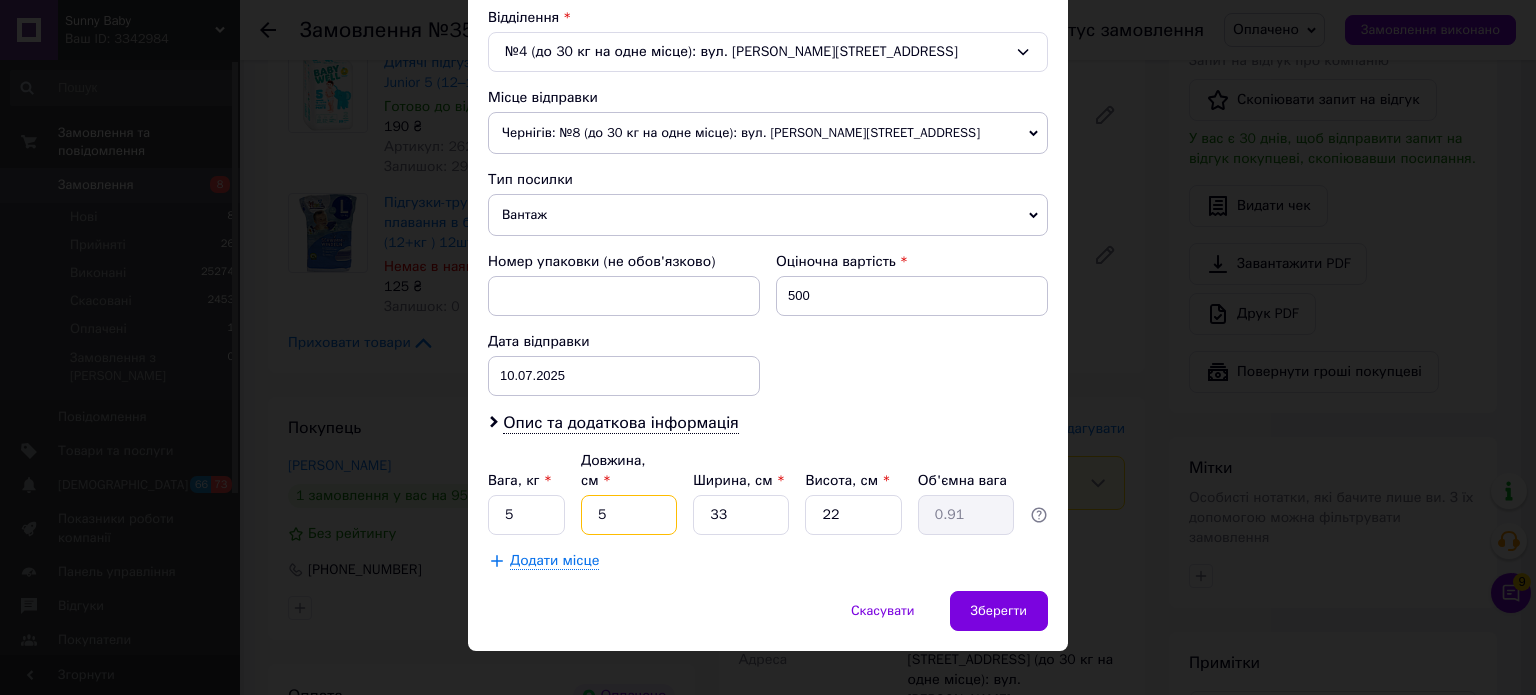 type on "50" 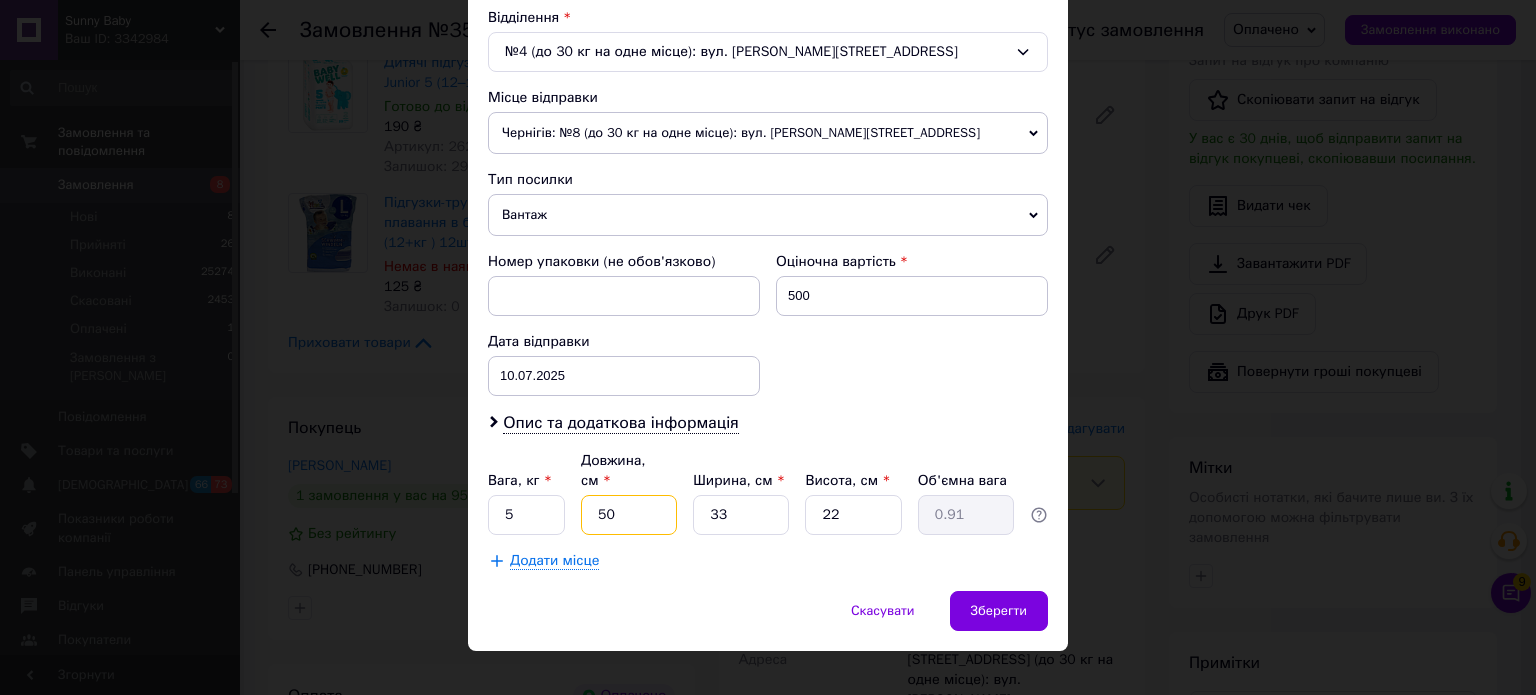 type on "9.07" 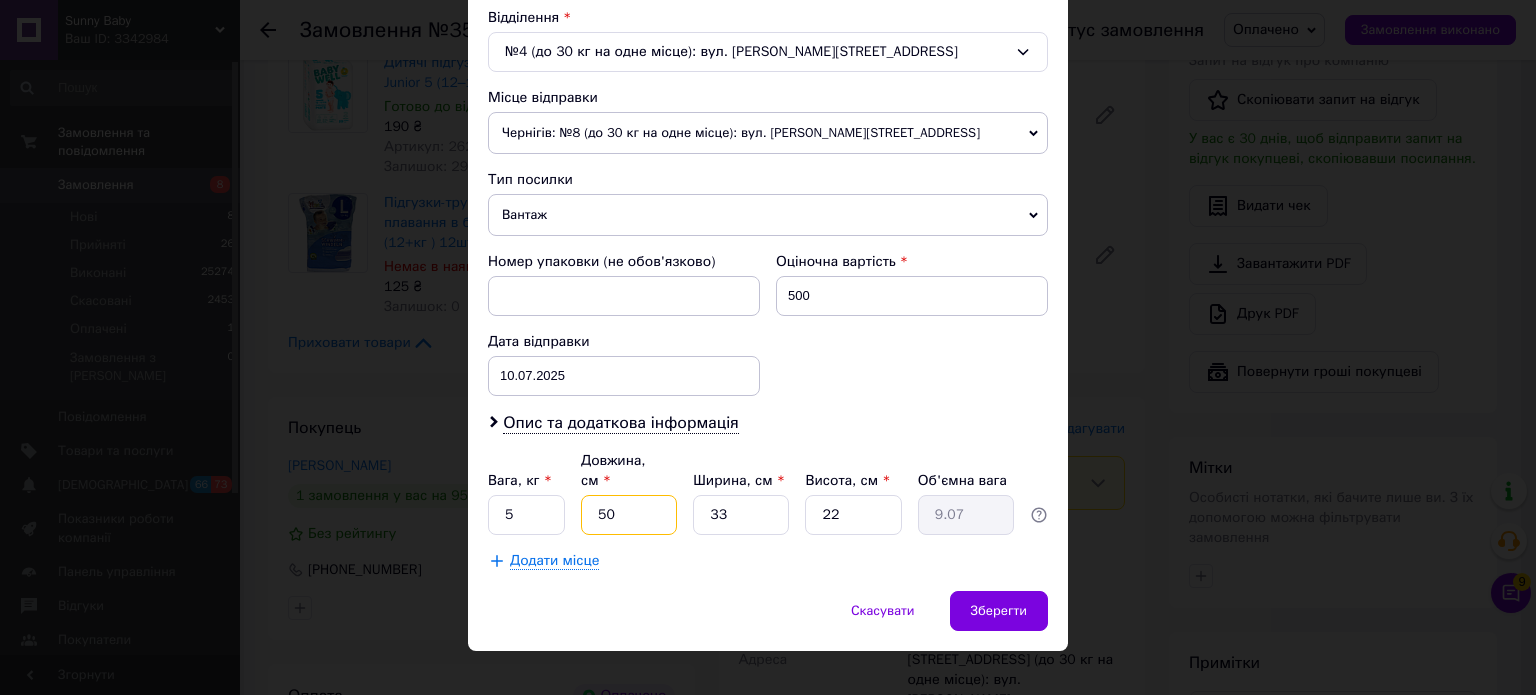 type on "50" 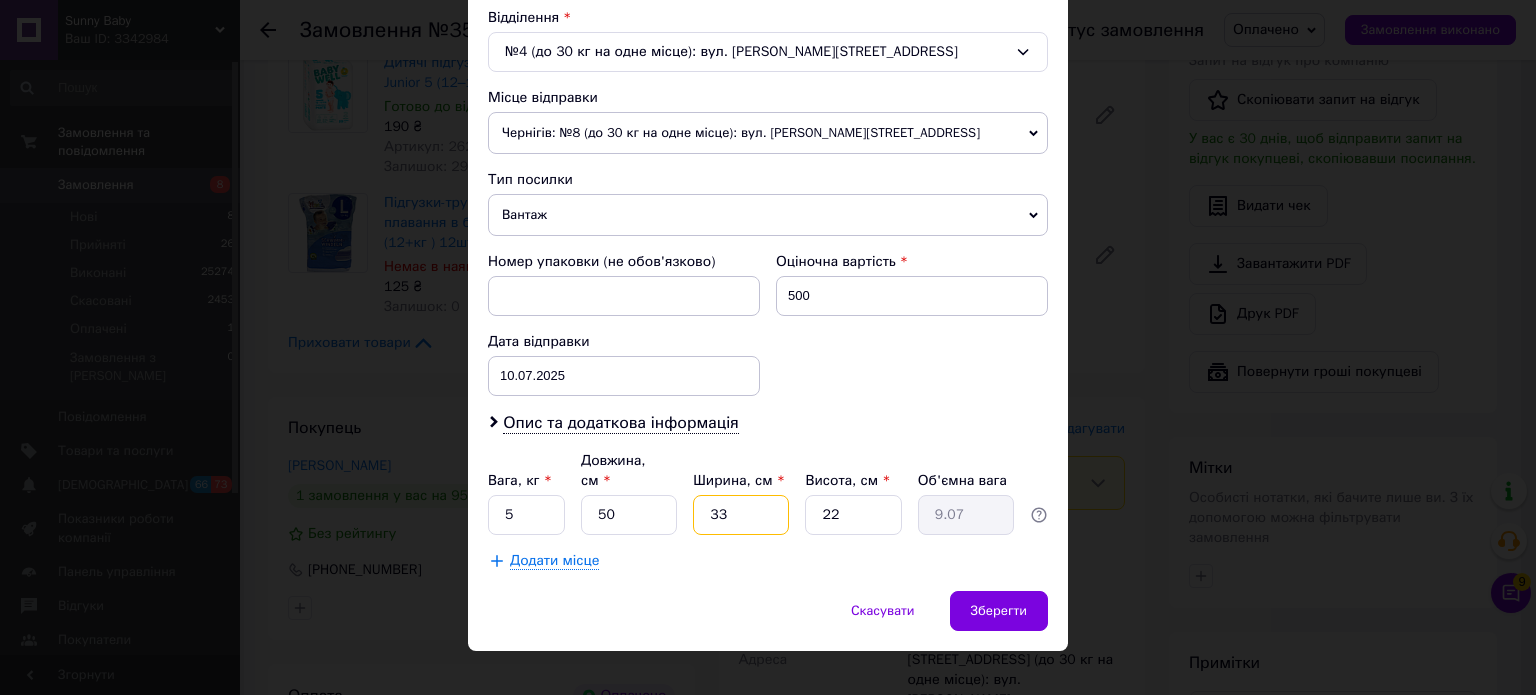 click on "33" at bounding box center (741, 515) 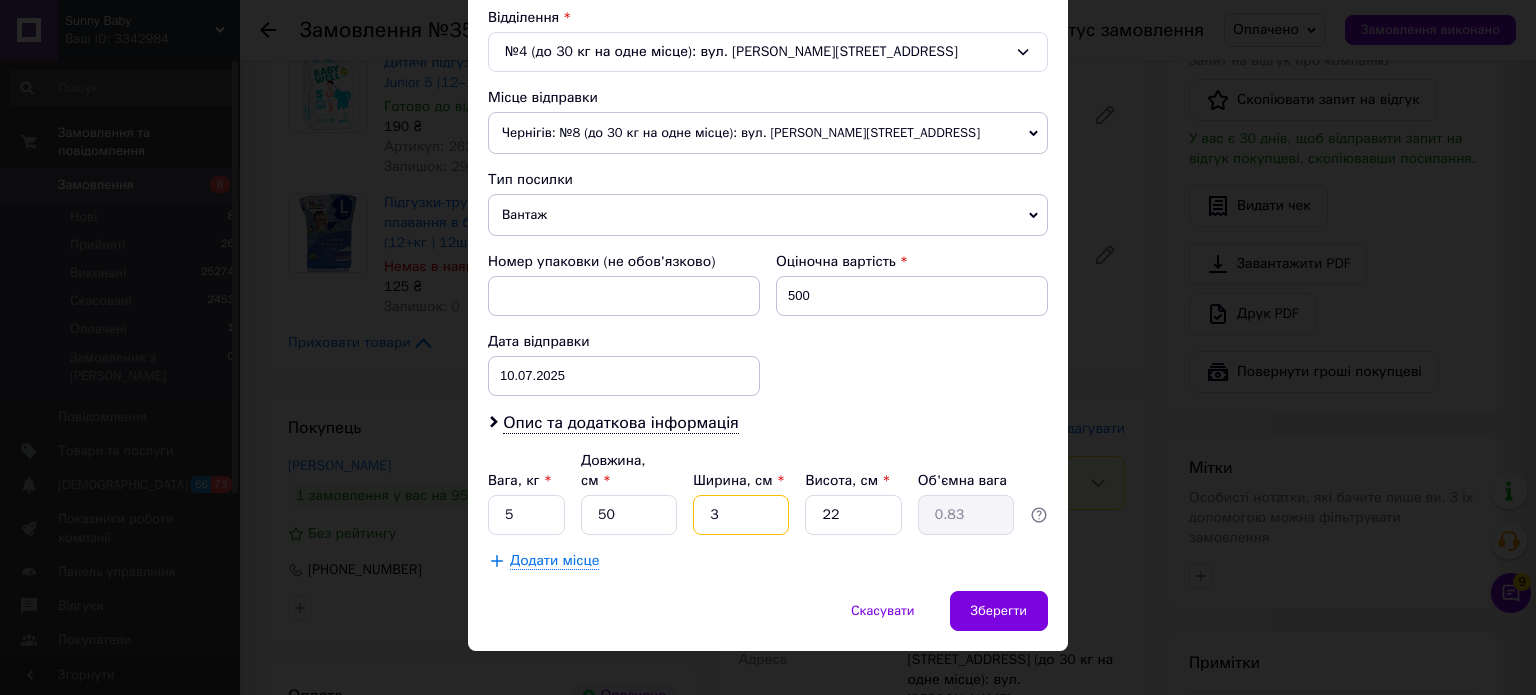 type 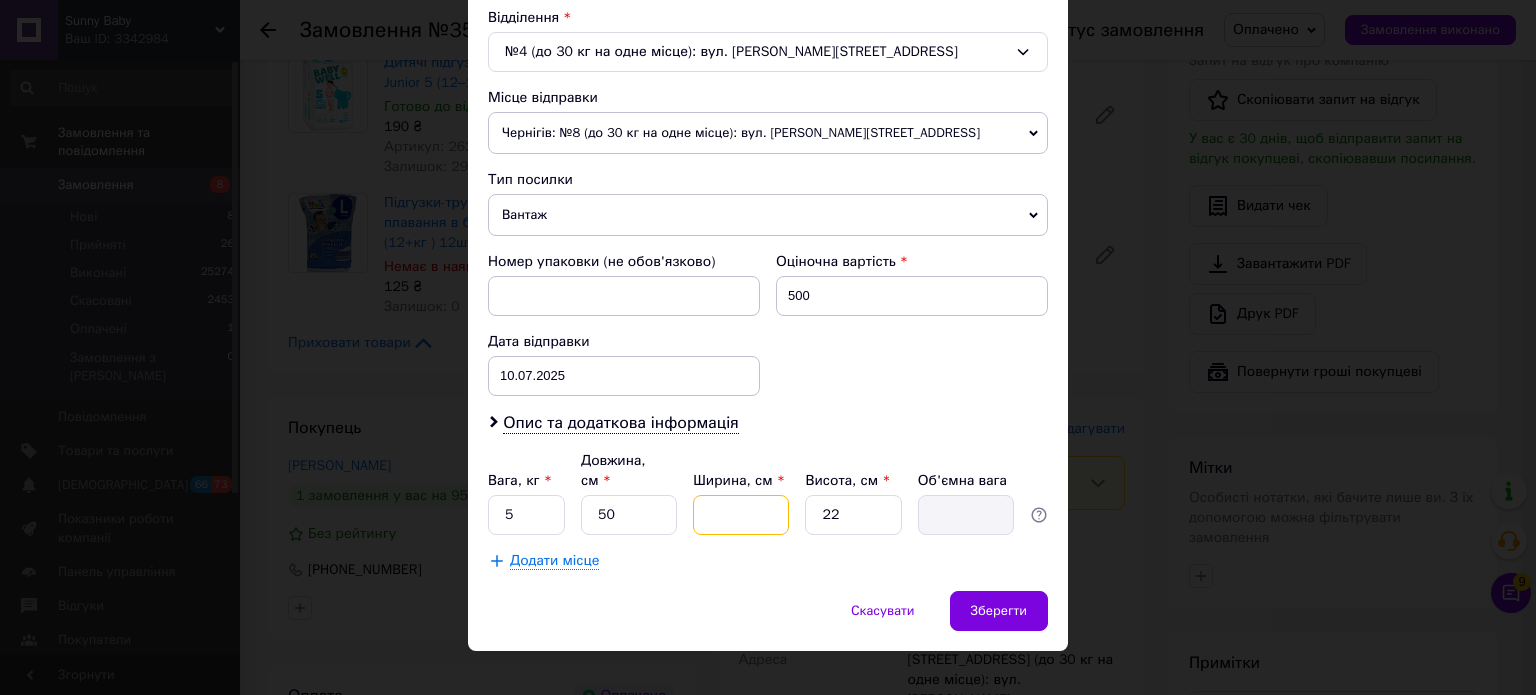 type on "2" 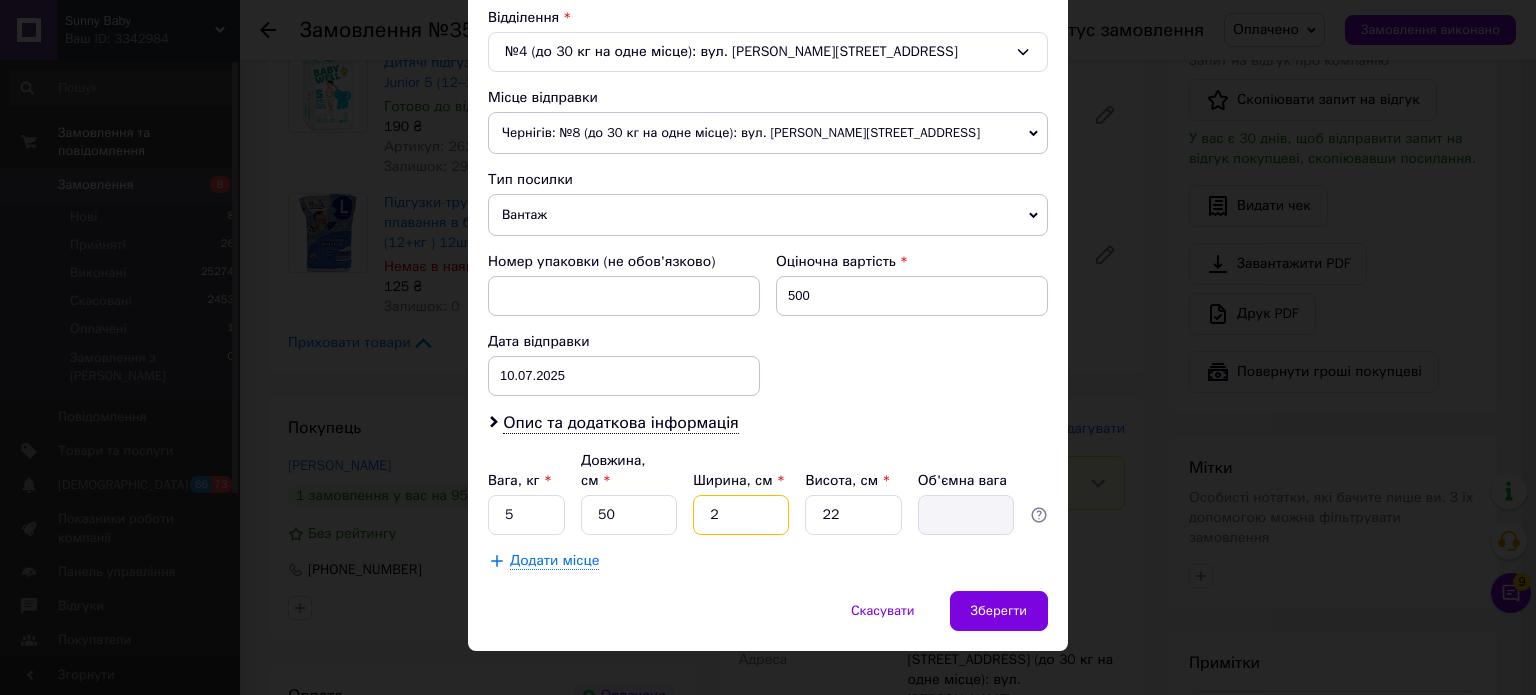 type on "0.55" 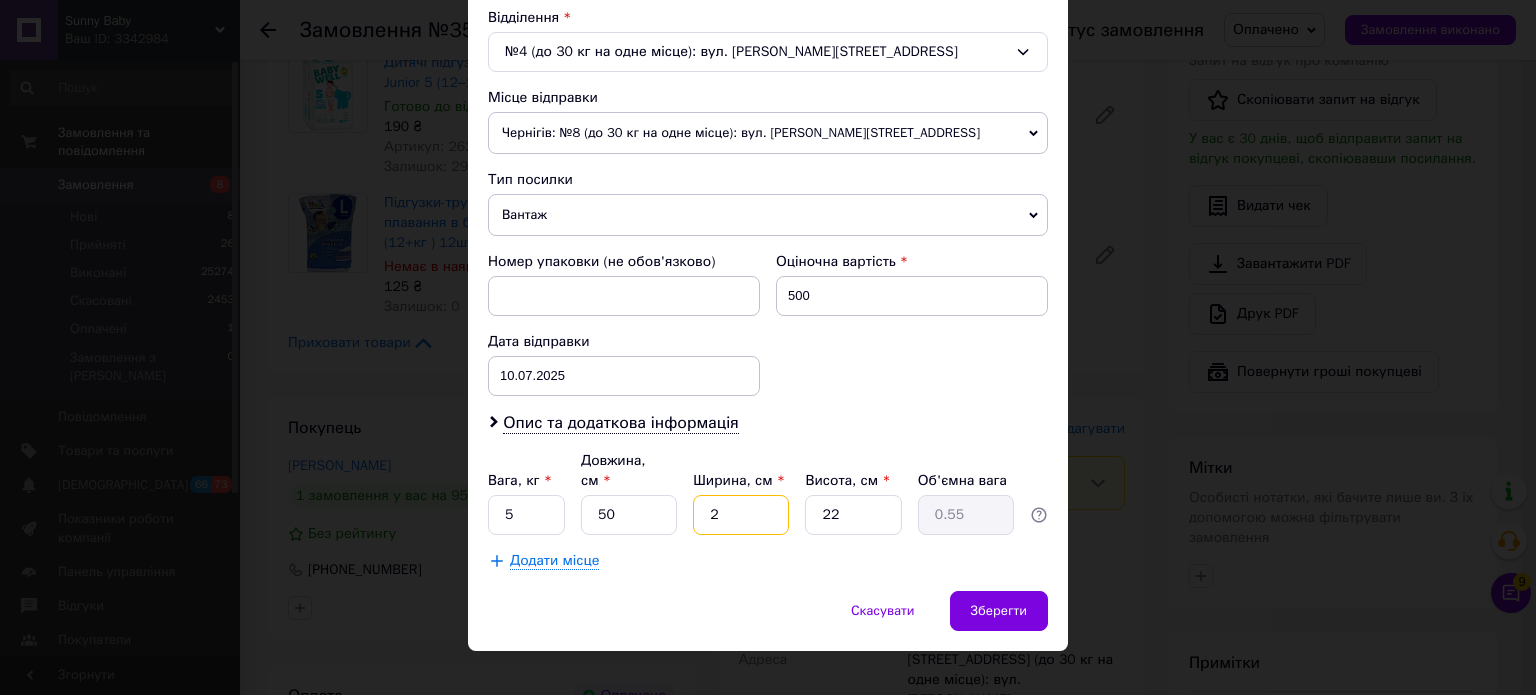type on "20" 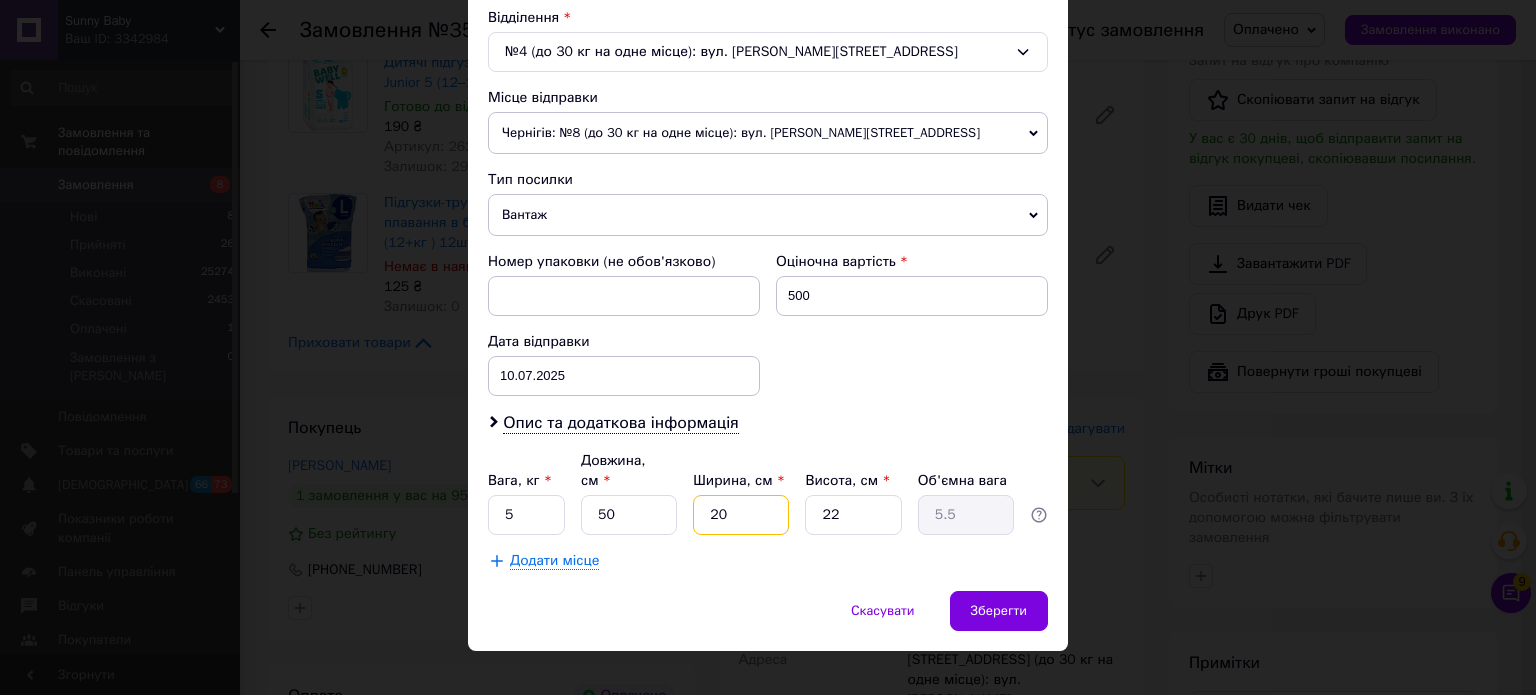 type on "20" 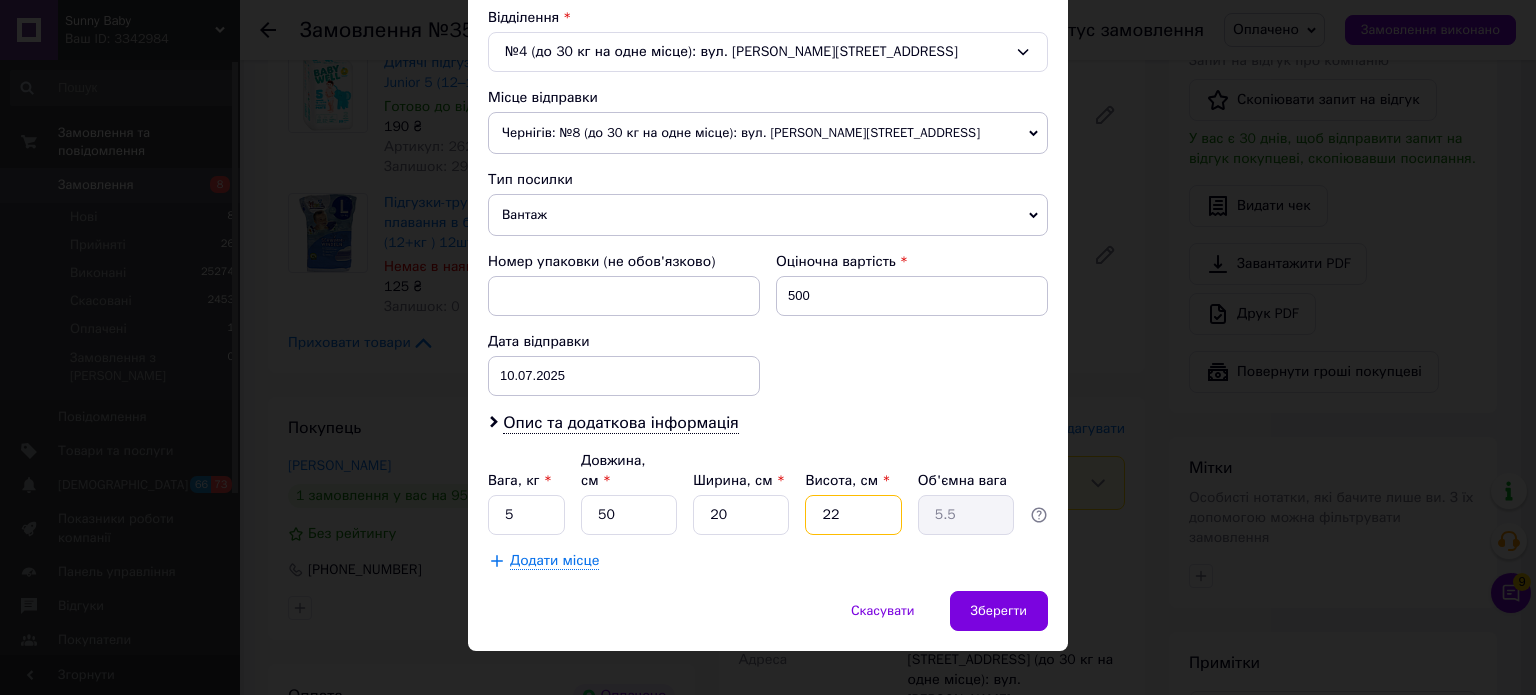 click on "22" at bounding box center [853, 515] 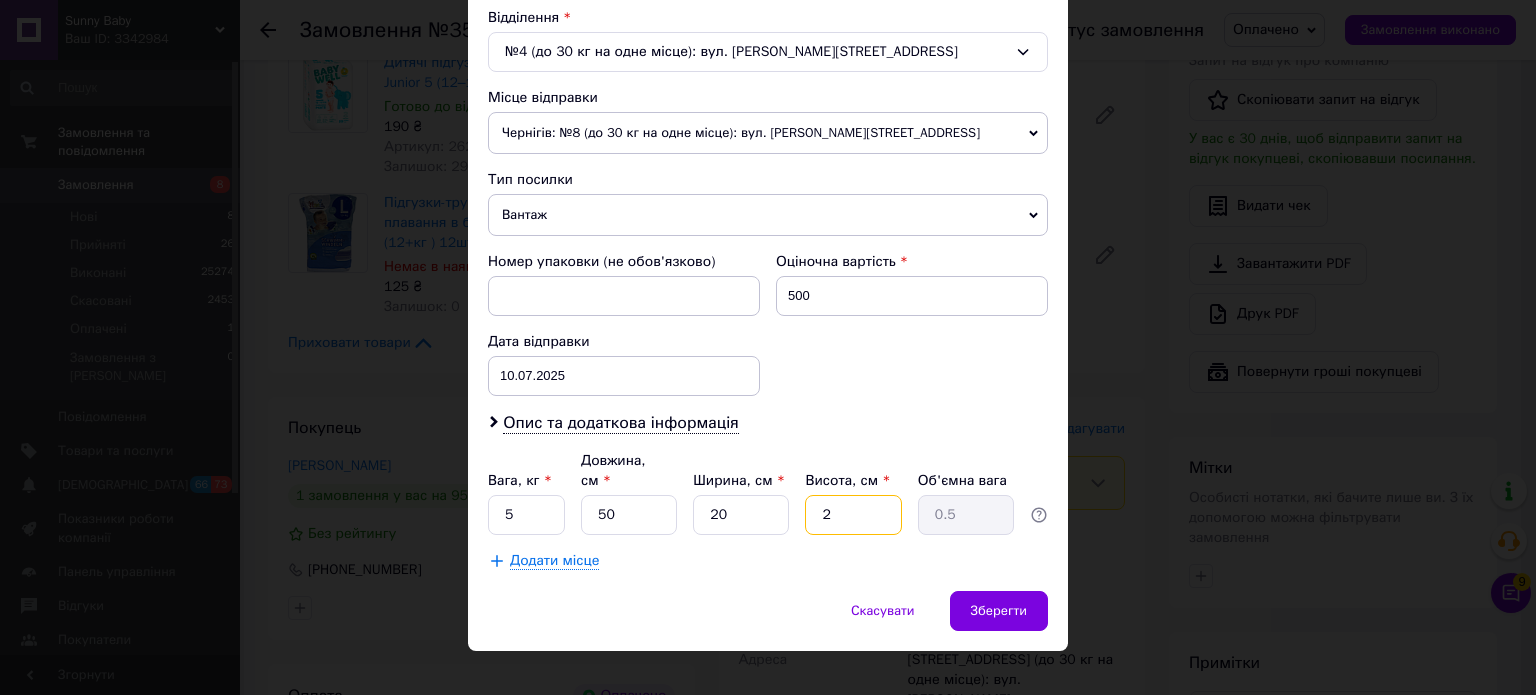 type on "20" 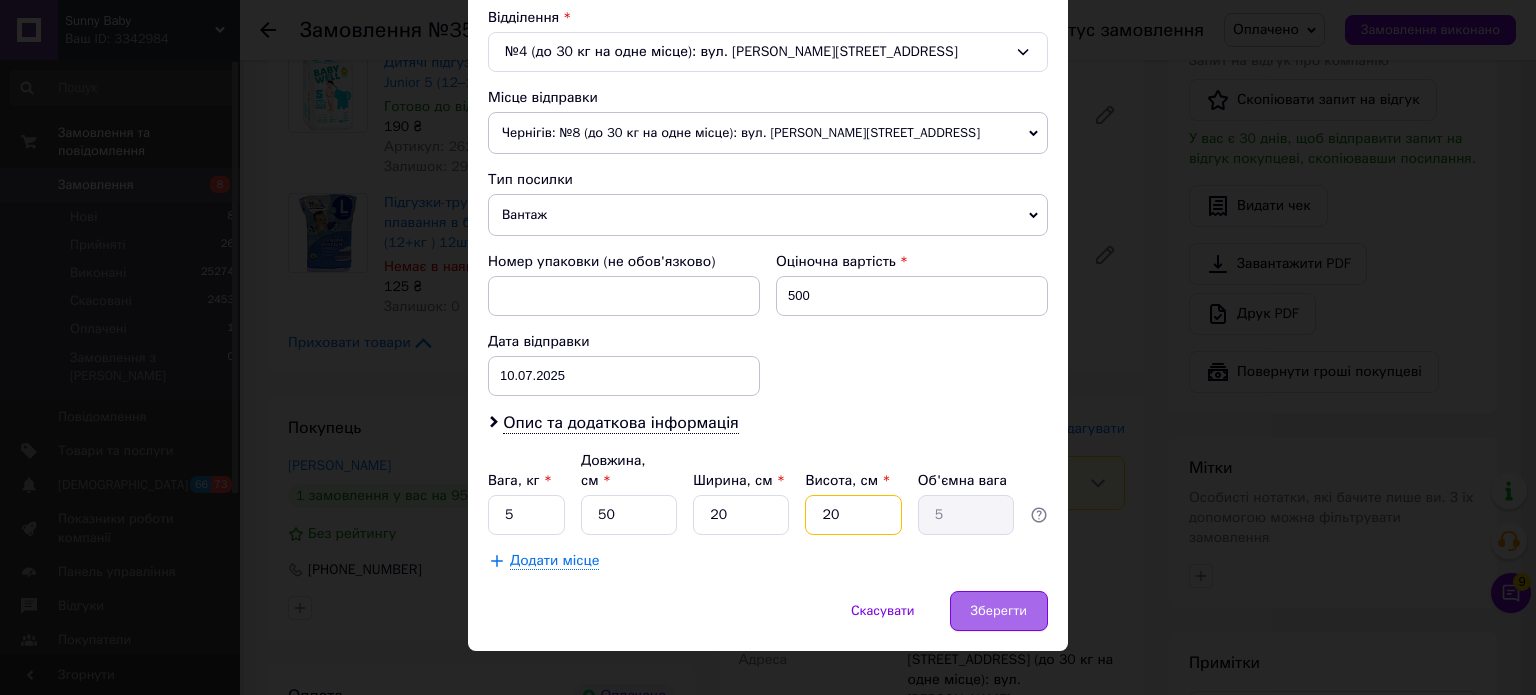 type on "20" 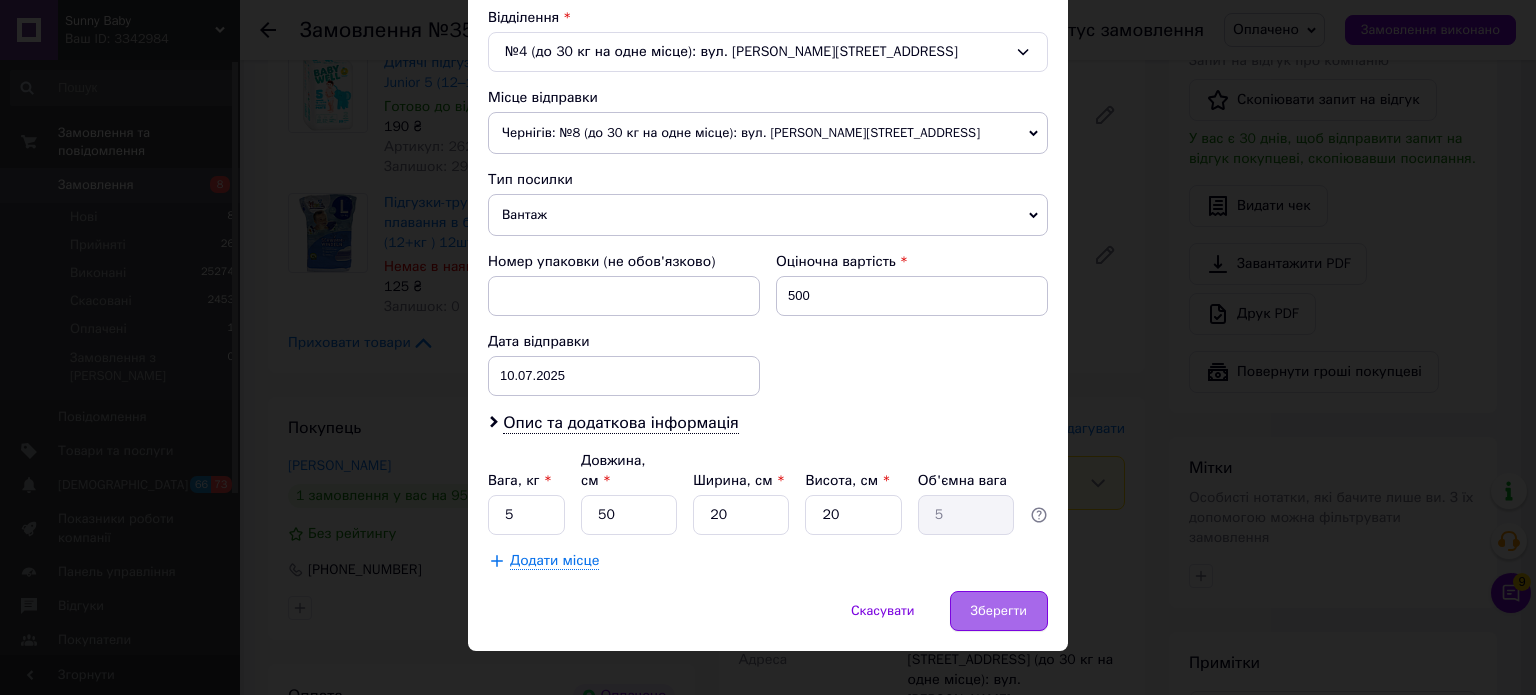 click on "Зберегти" at bounding box center (999, 611) 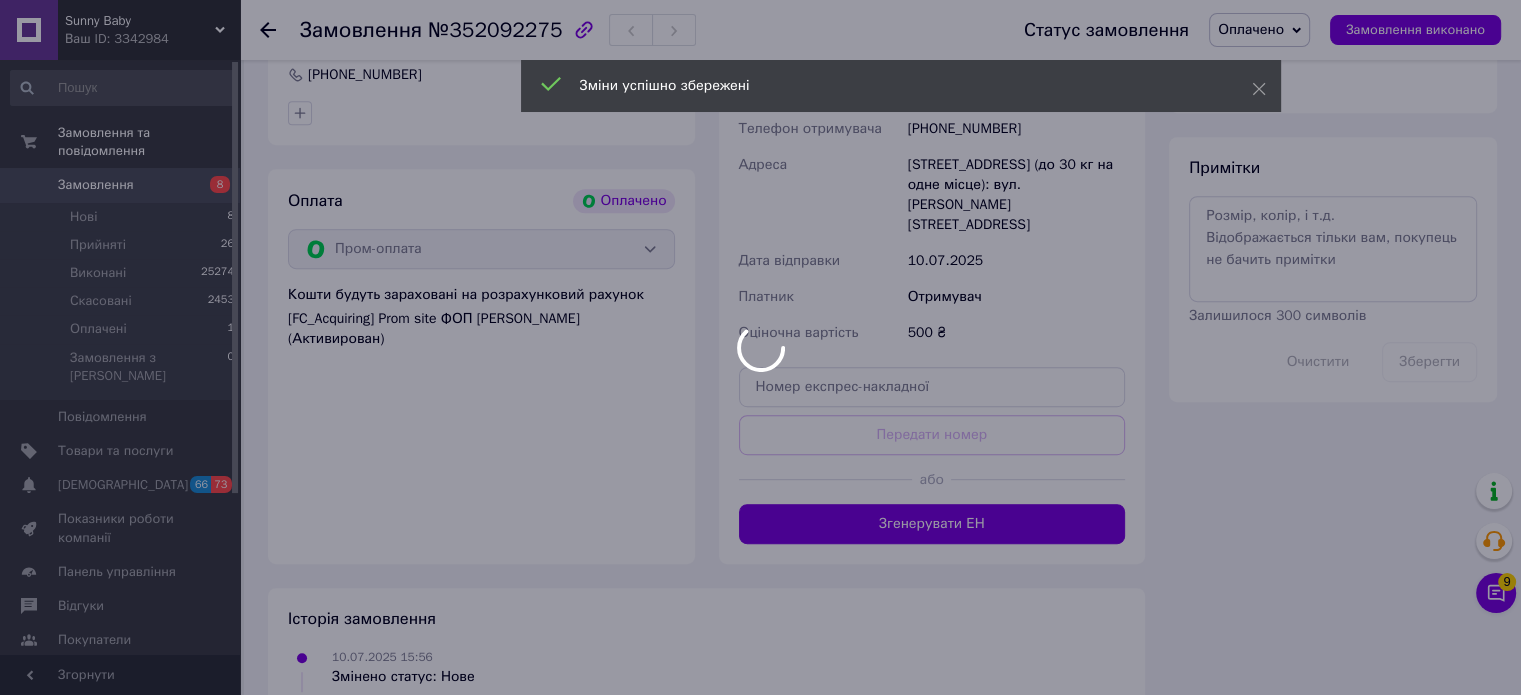 scroll, scrollTop: 1000, scrollLeft: 0, axis: vertical 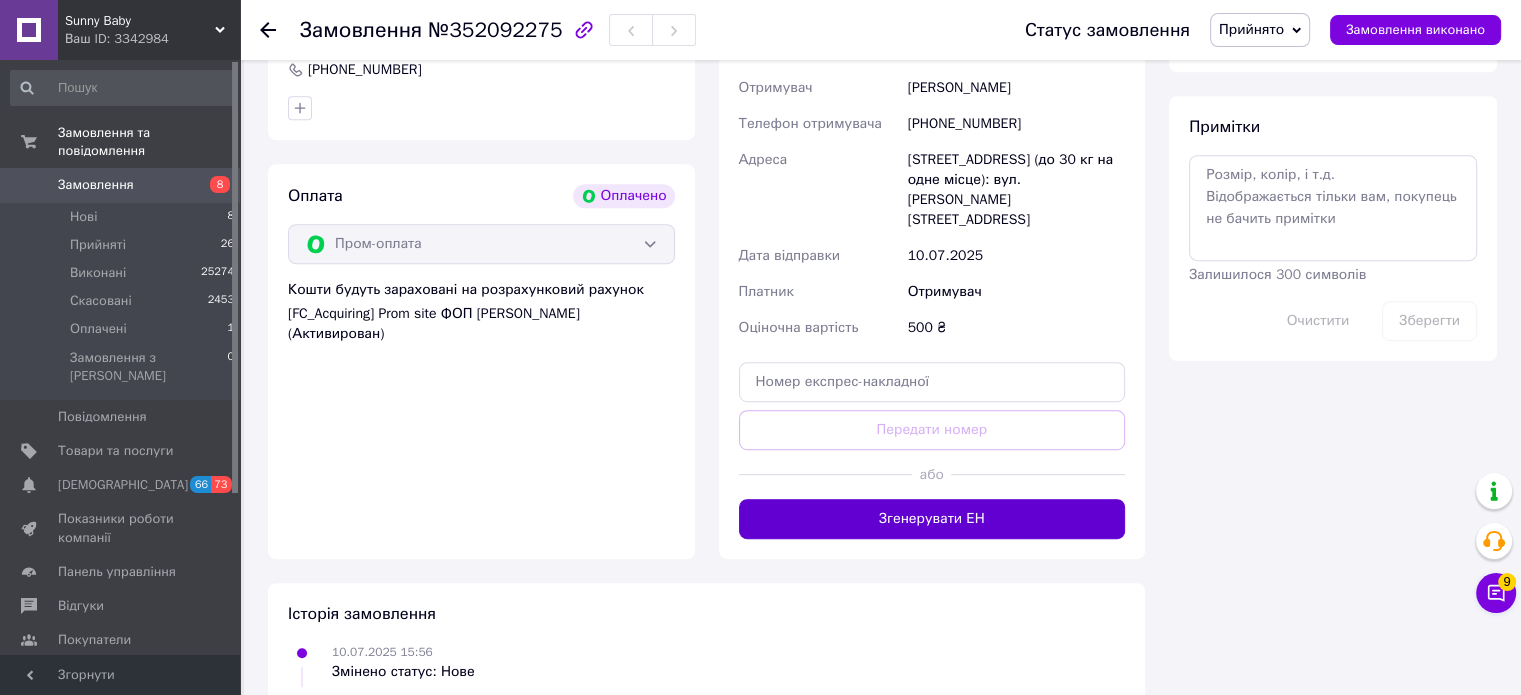 click on "Згенерувати ЕН" at bounding box center (932, 519) 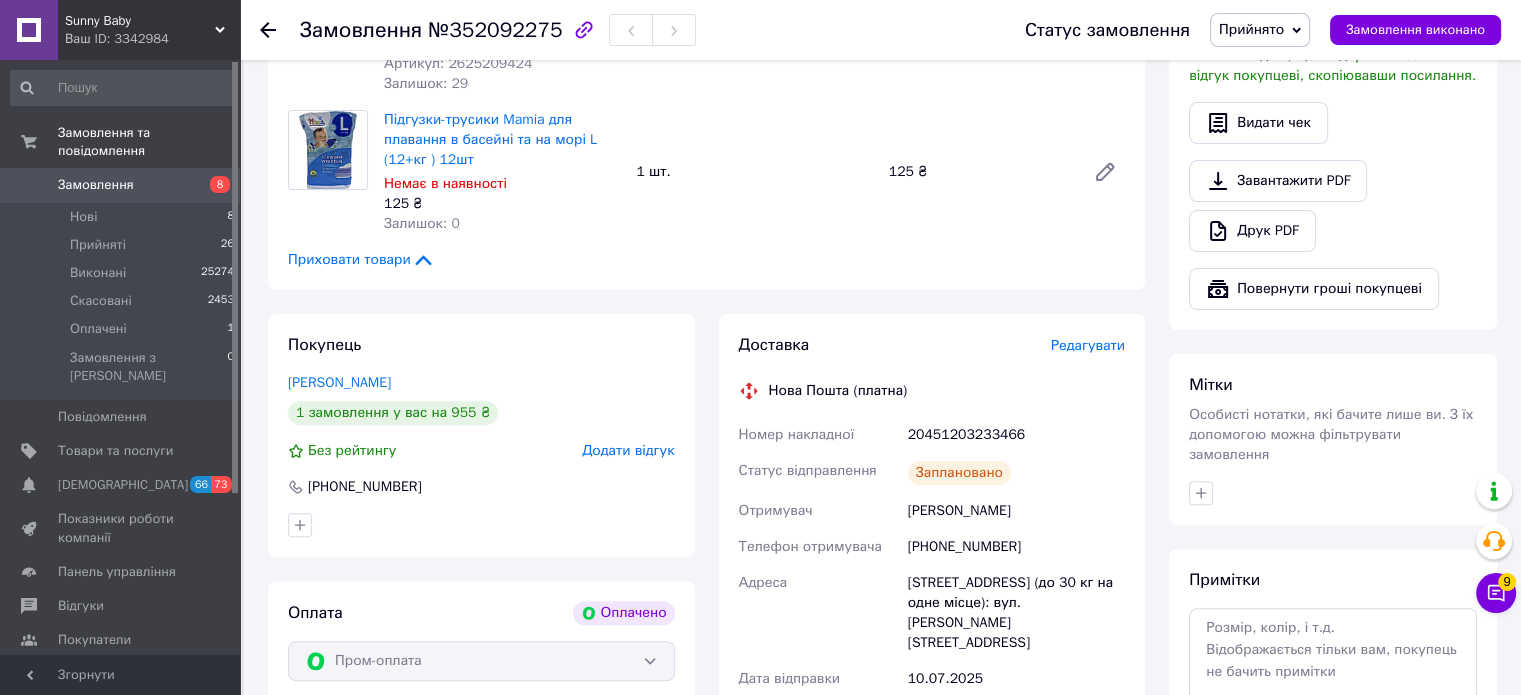scroll, scrollTop: 600, scrollLeft: 0, axis: vertical 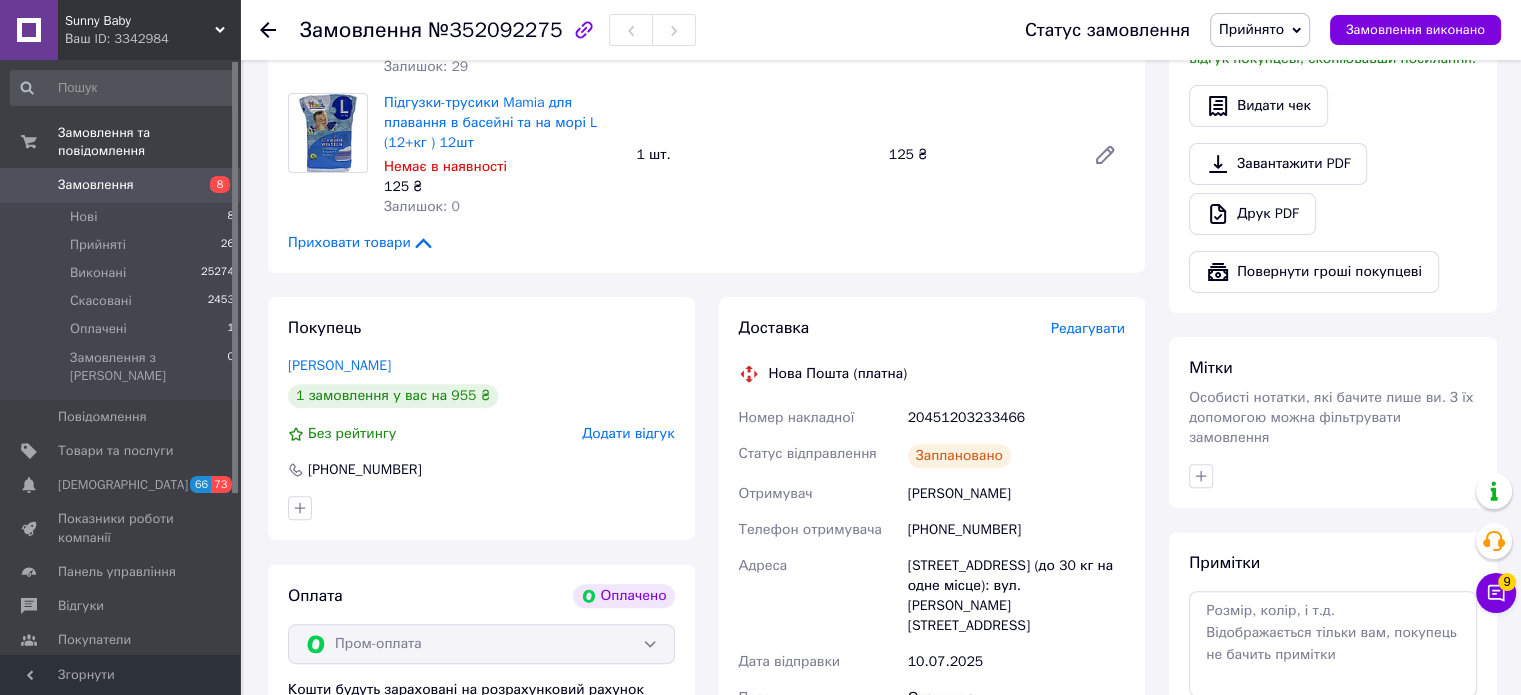 click on "20451203233466" at bounding box center [1016, 418] 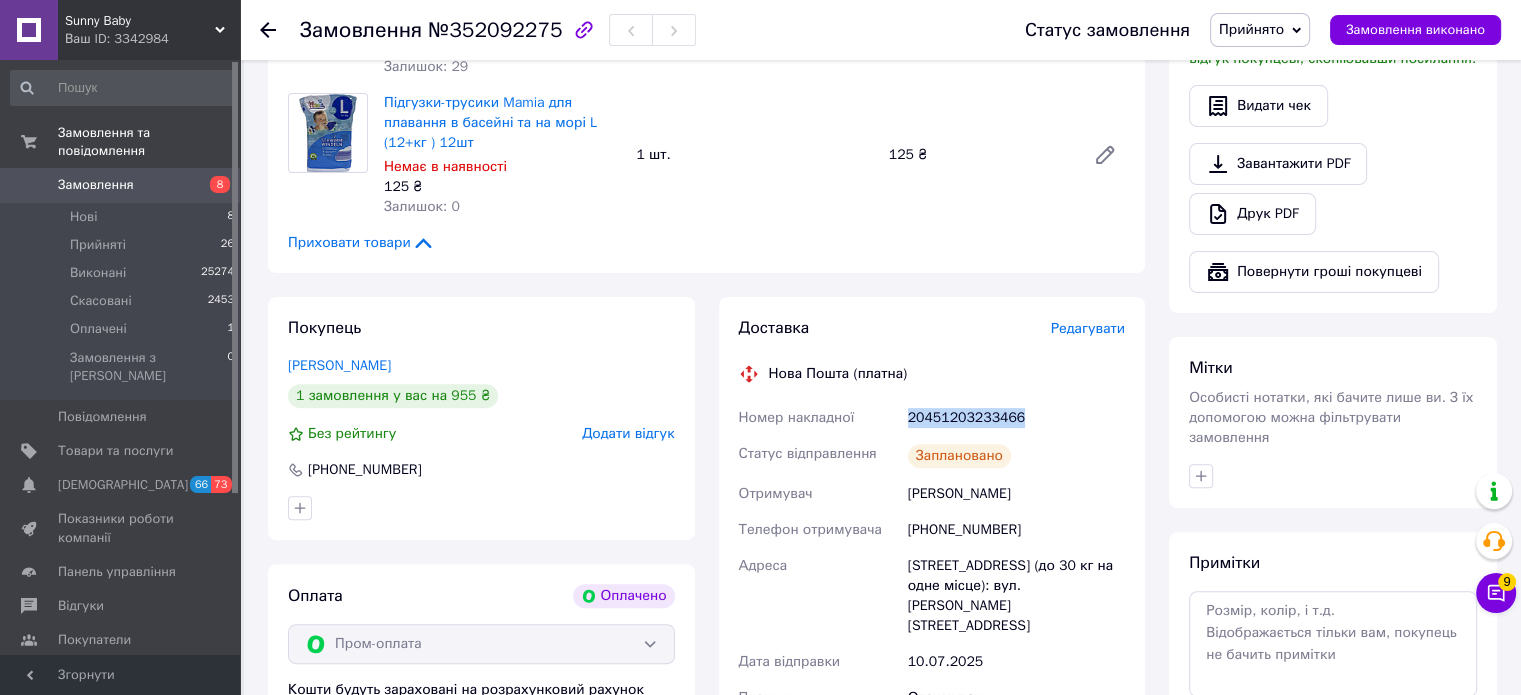 click on "20451203233466" at bounding box center [1016, 418] 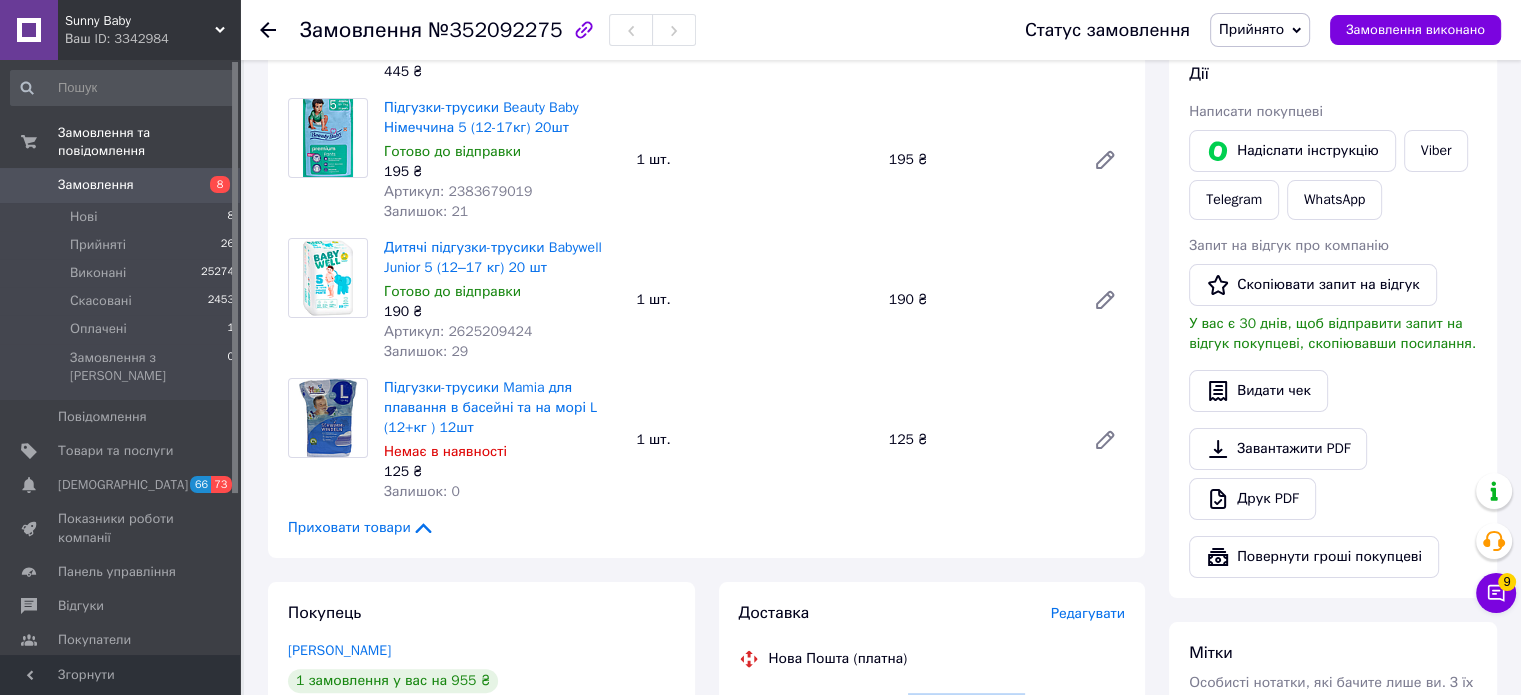 scroll, scrollTop: 300, scrollLeft: 0, axis: vertical 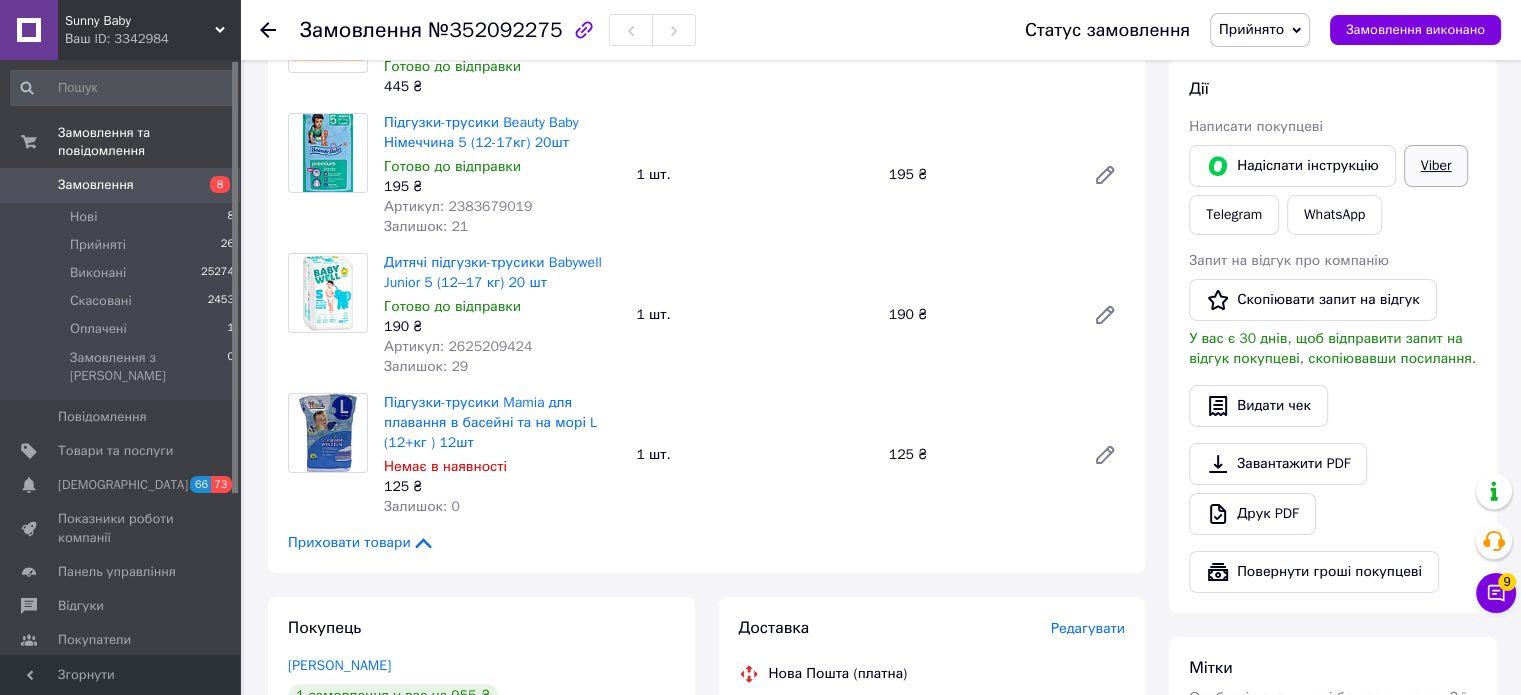 click on "Viber" at bounding box center (1436, 166) 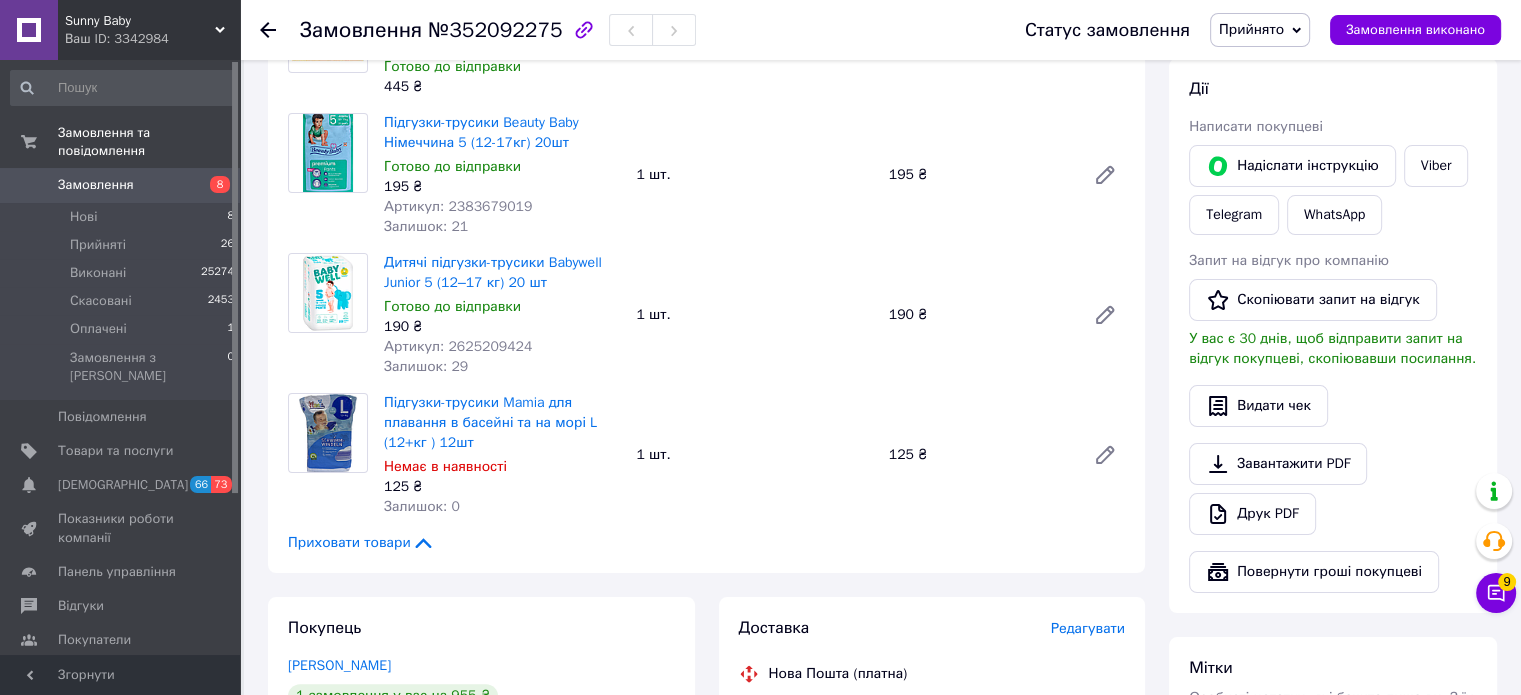 click on "Підгузки-трусики Beauty Baby Німеччина 5 (12-17кг) 20шт Готово до відправки 195 ₴ Артикул: 2383679019 Залишок: 21 1 шт. 195 ₴" at bounding box center [754, 175] 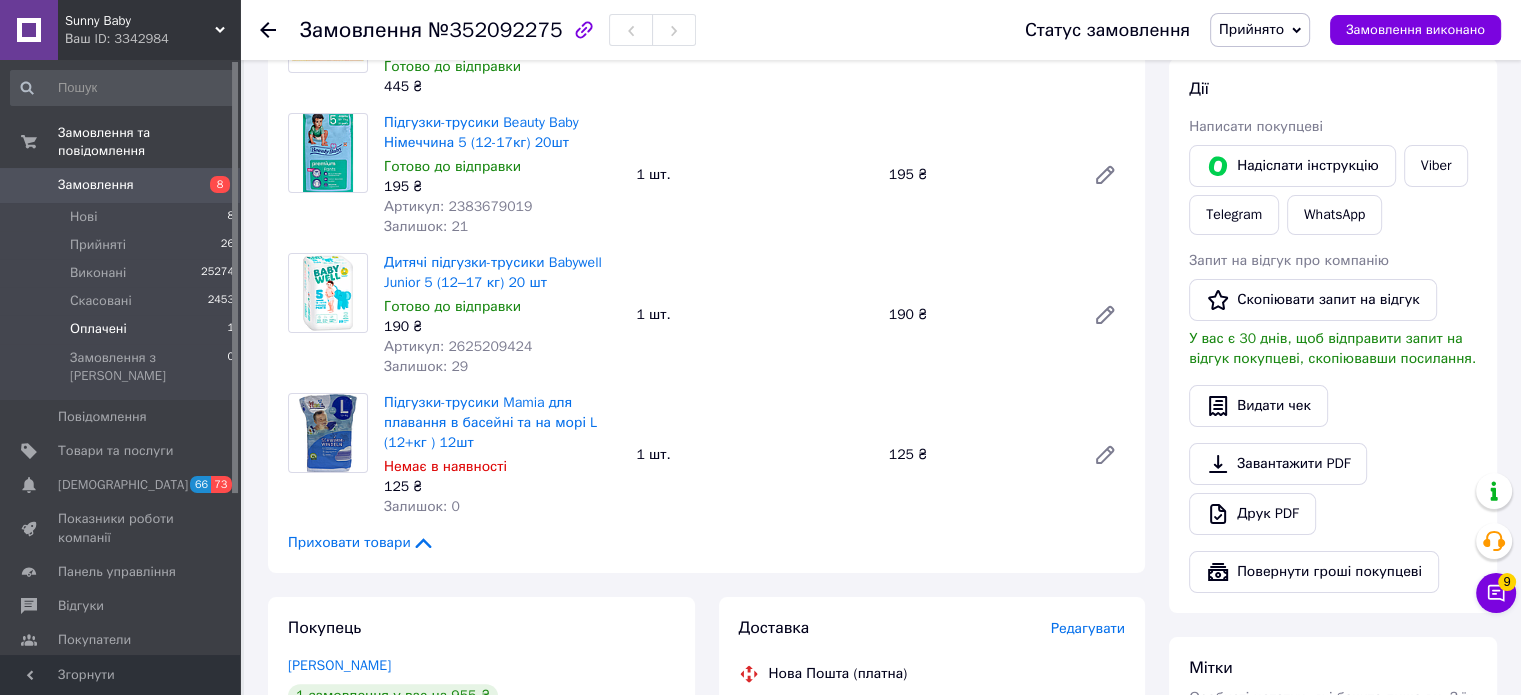 click on "Оплачені" at bounding box center [98, 329] 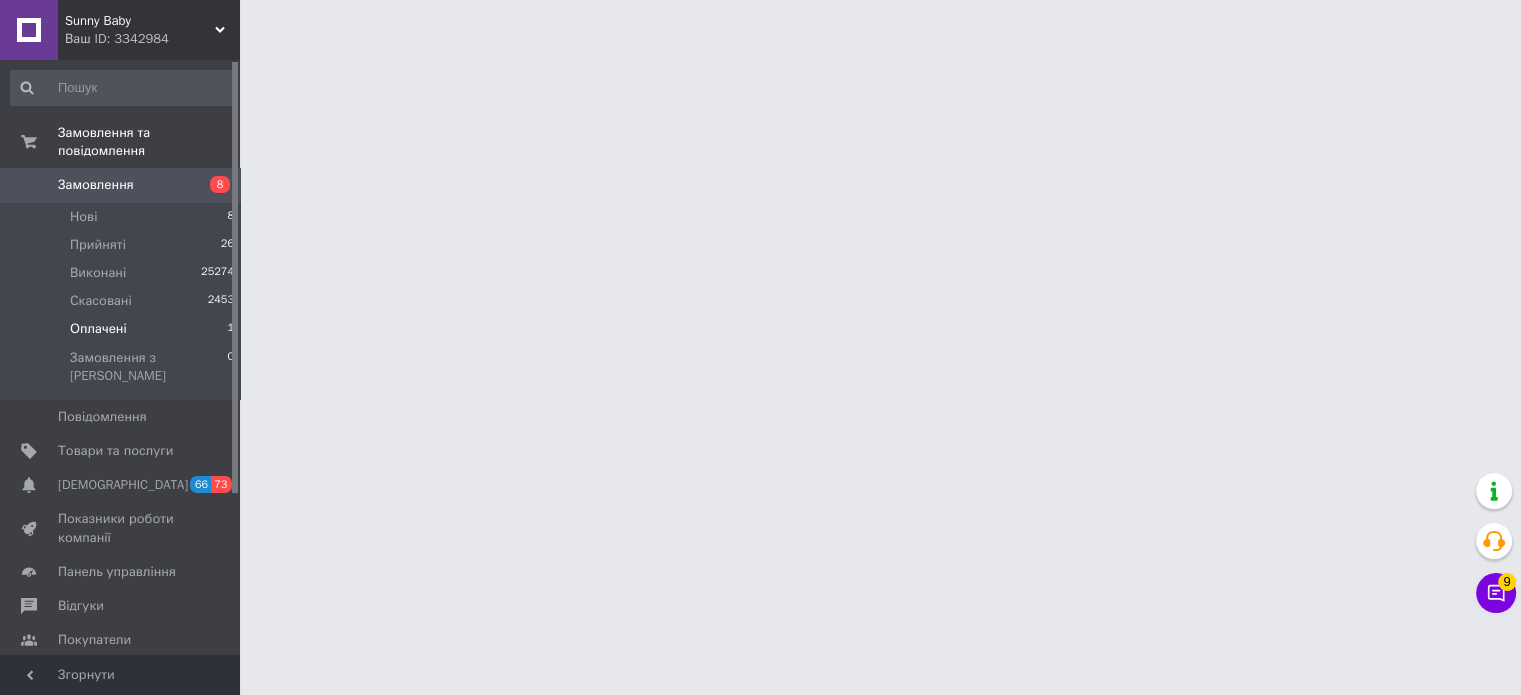 scroll, scrollTop: 0, scrollLeft: 0, axis: both 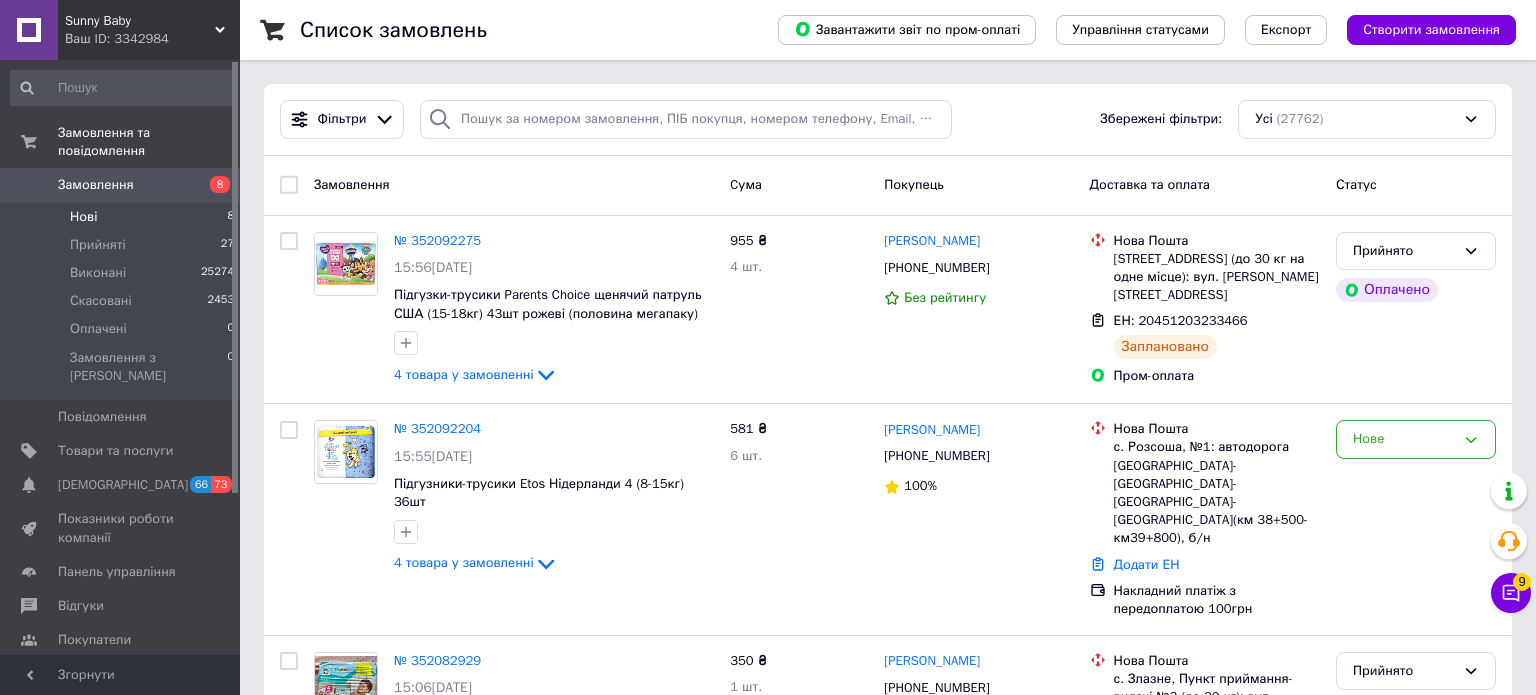click on "Нові 8" at bounding box center [123, 217] 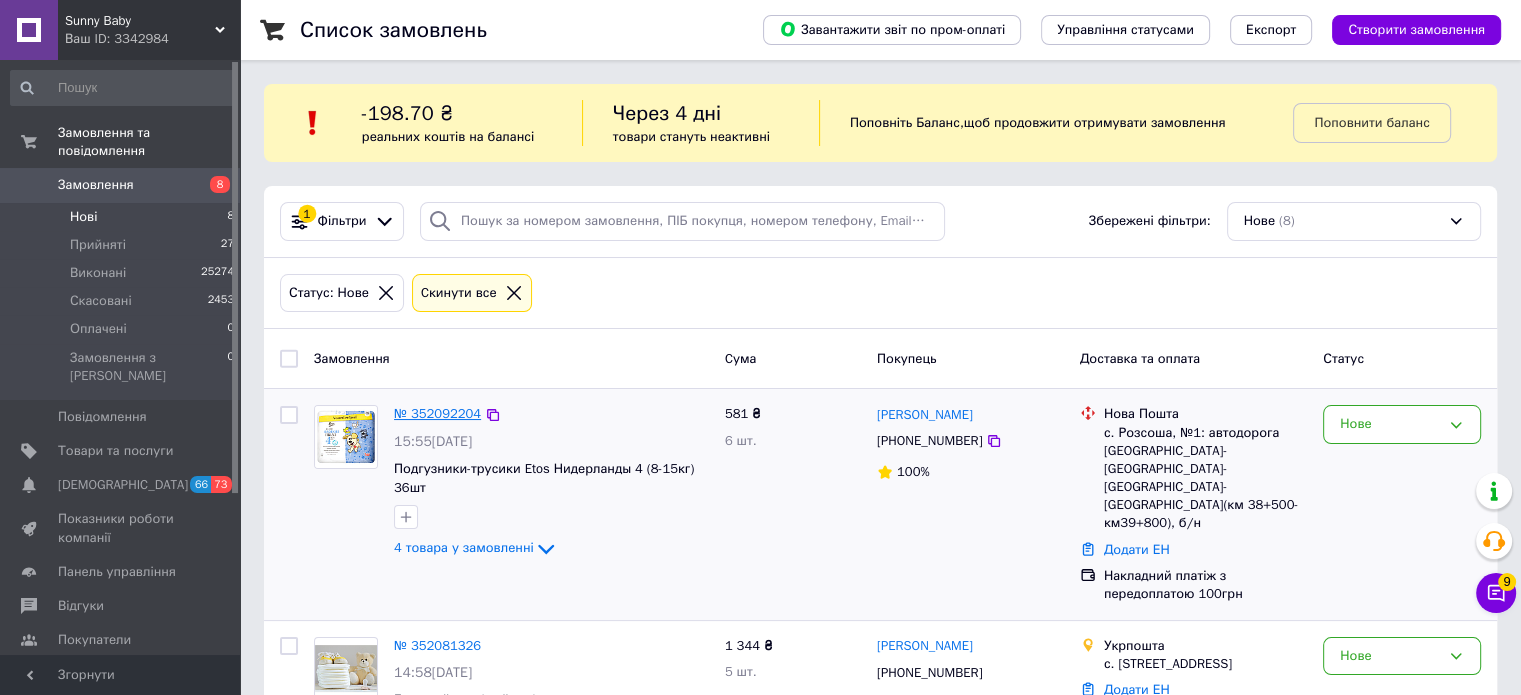 click on "№ 352092204" at bounding box center (437, 413) 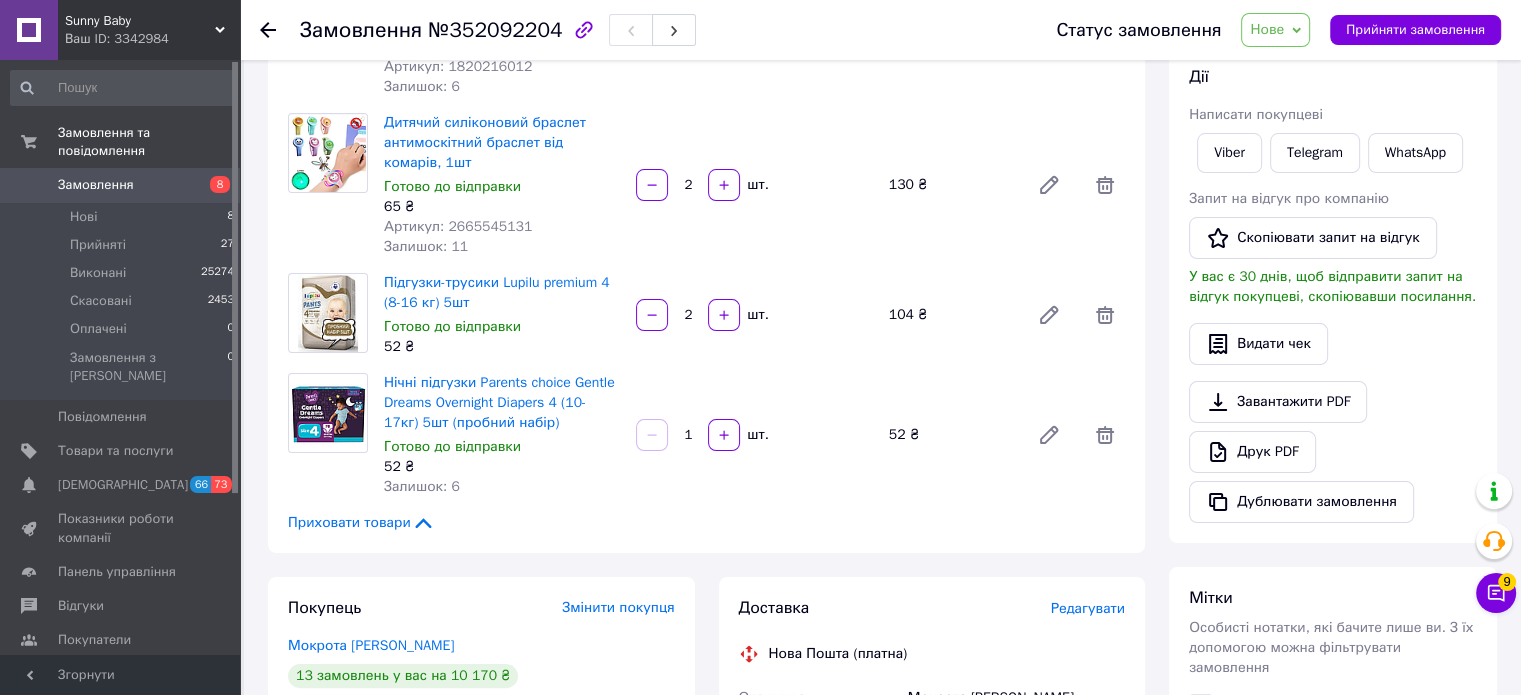 scroll, scrollTop: 200, scrollLeft: 0, axis: vertical 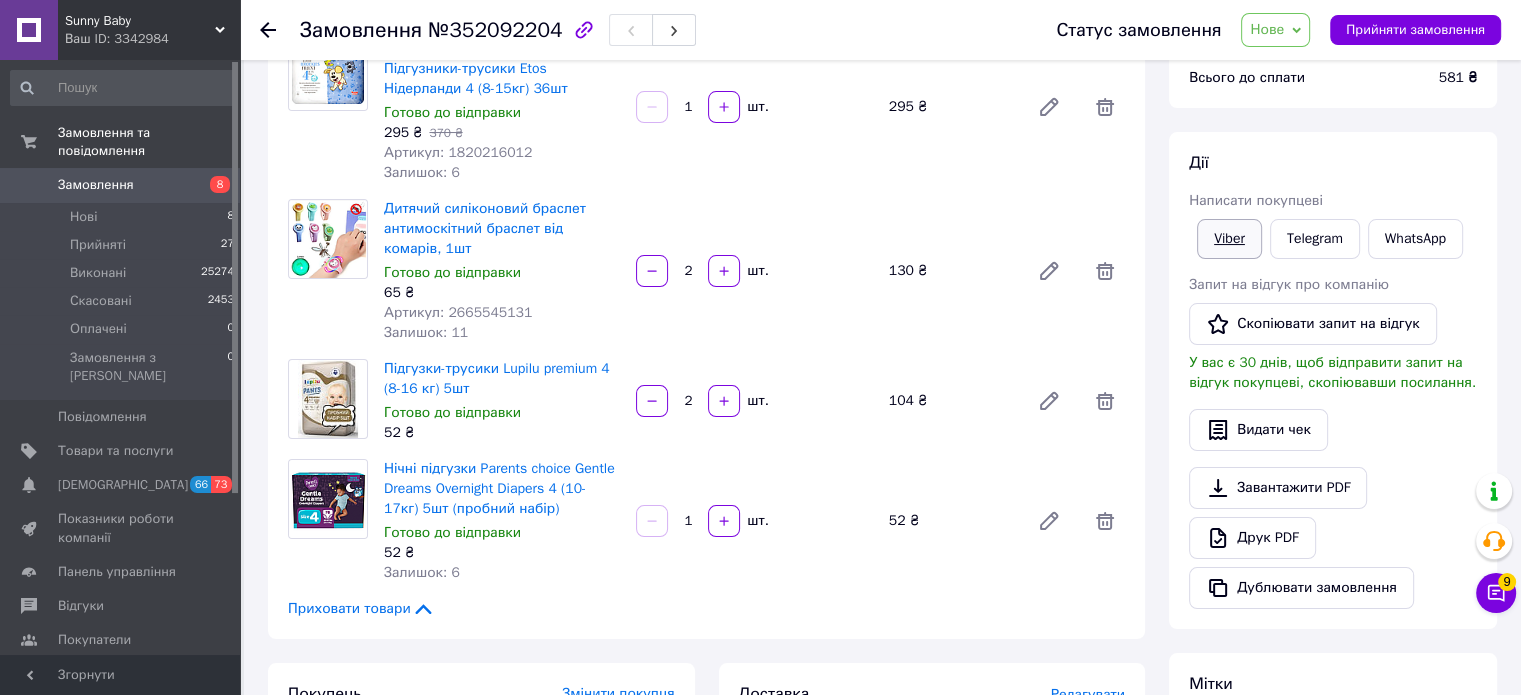 click on "Viber" at bounding box center [1229, 239] 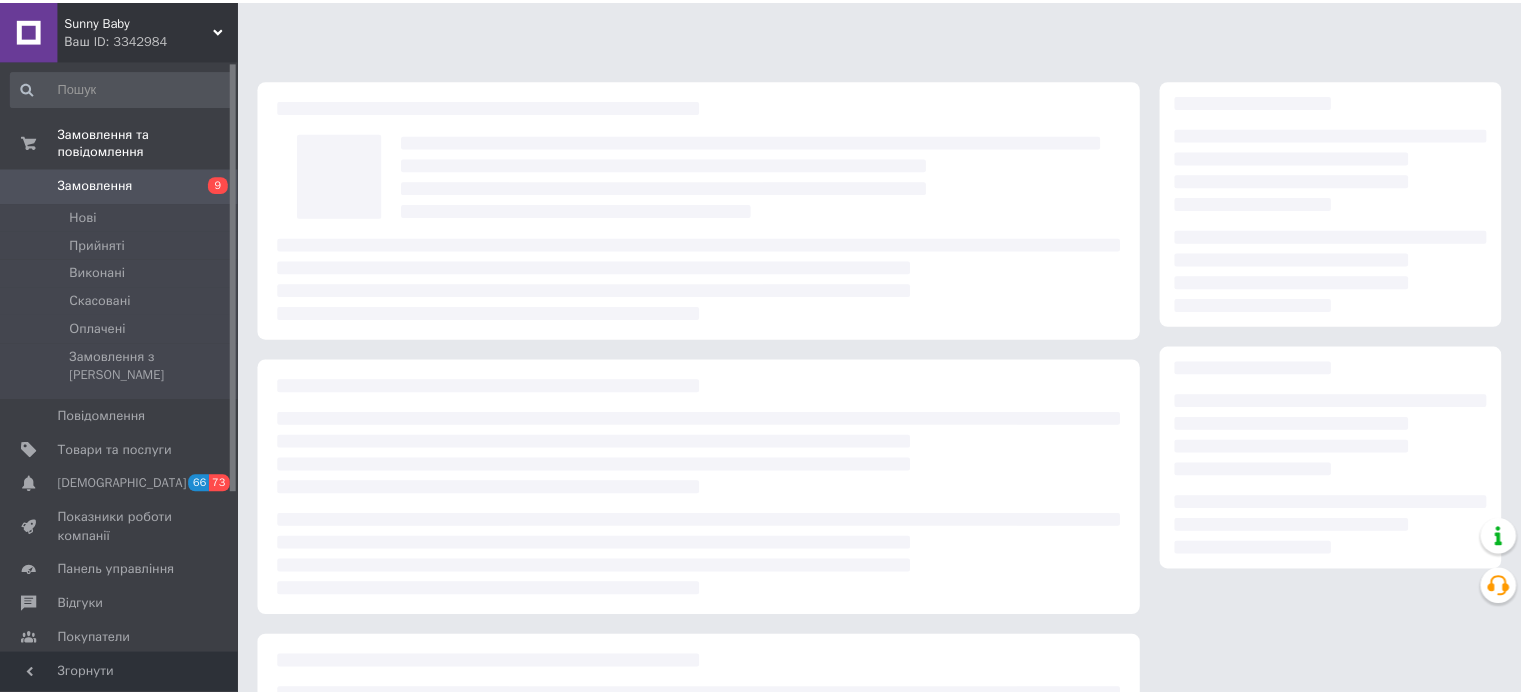 scroll, scrollTop: 200, scrollLeft: 0, axis: vertical 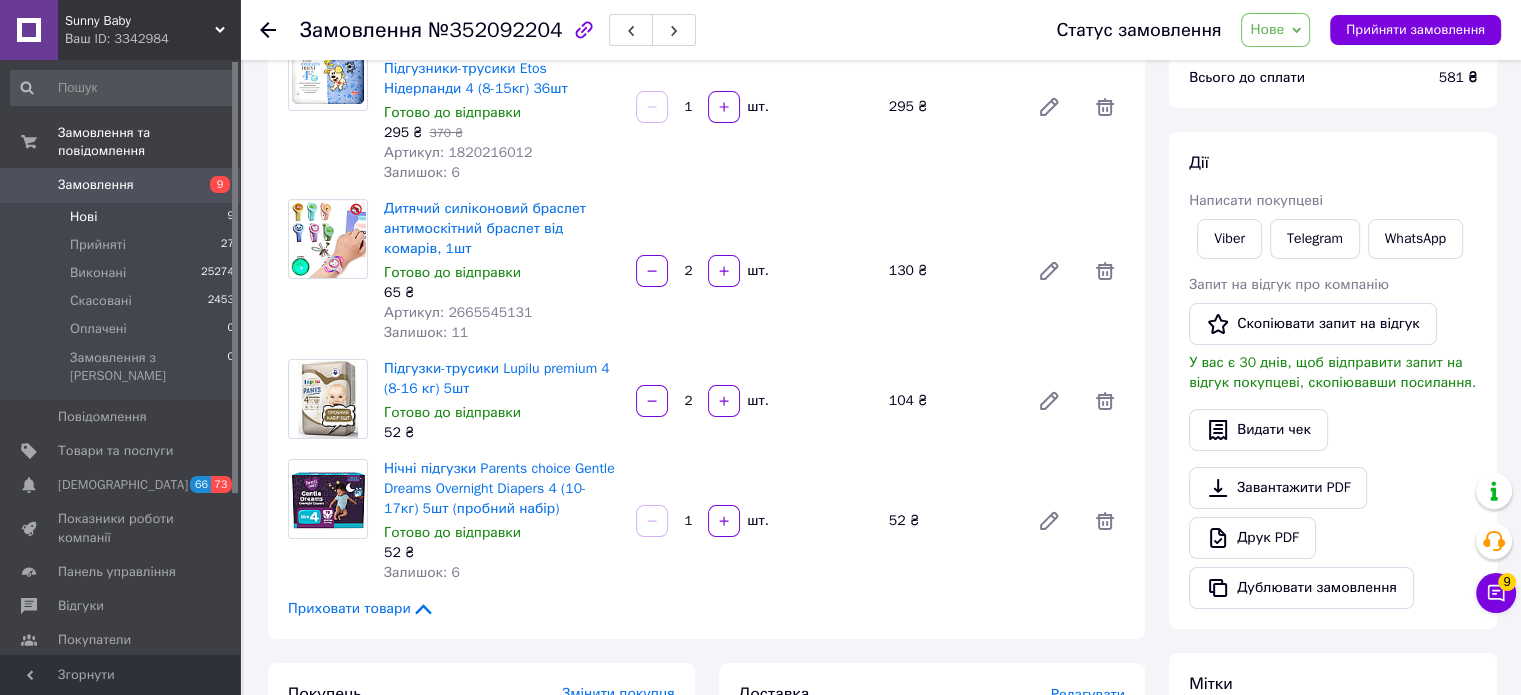 click on "Нові" at bounding box center (83, 217) 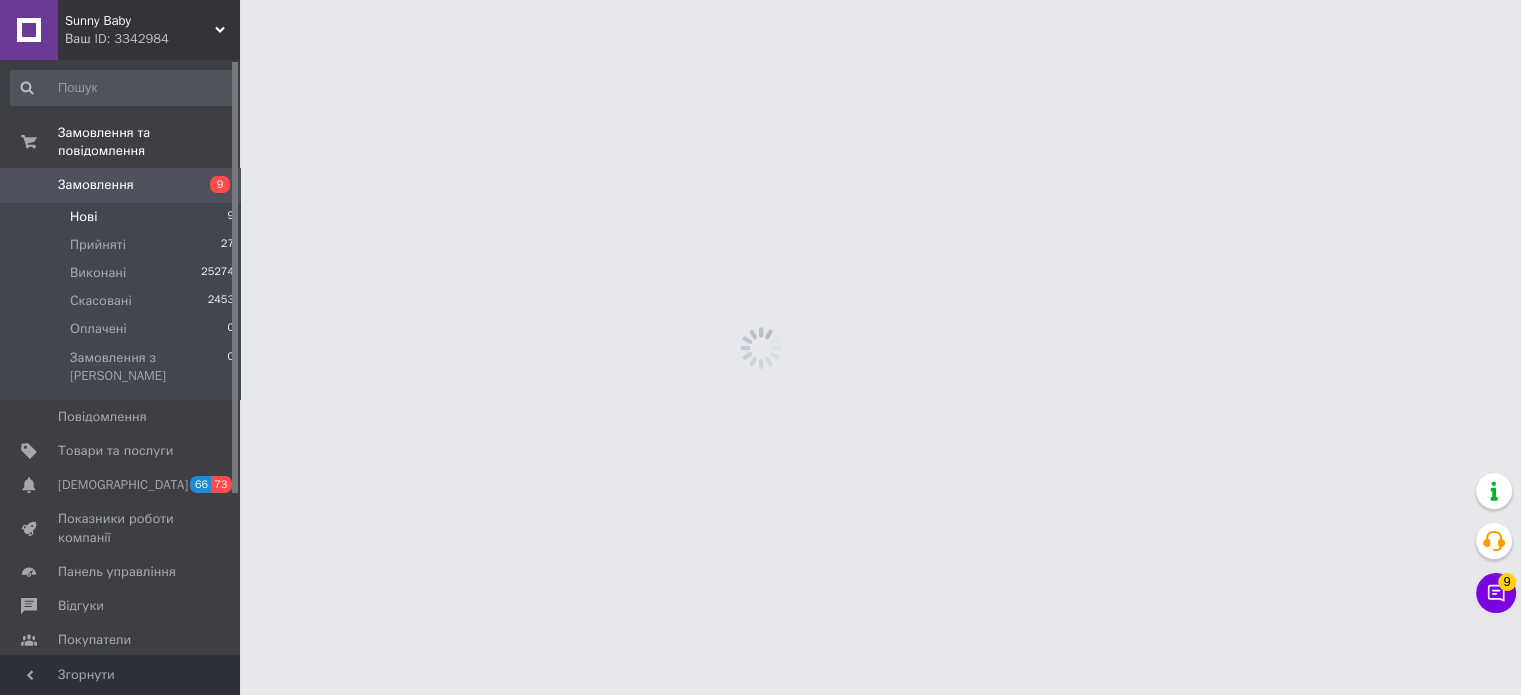 scroll, scrollTop: 0, scrollLeft: 0, axis: both 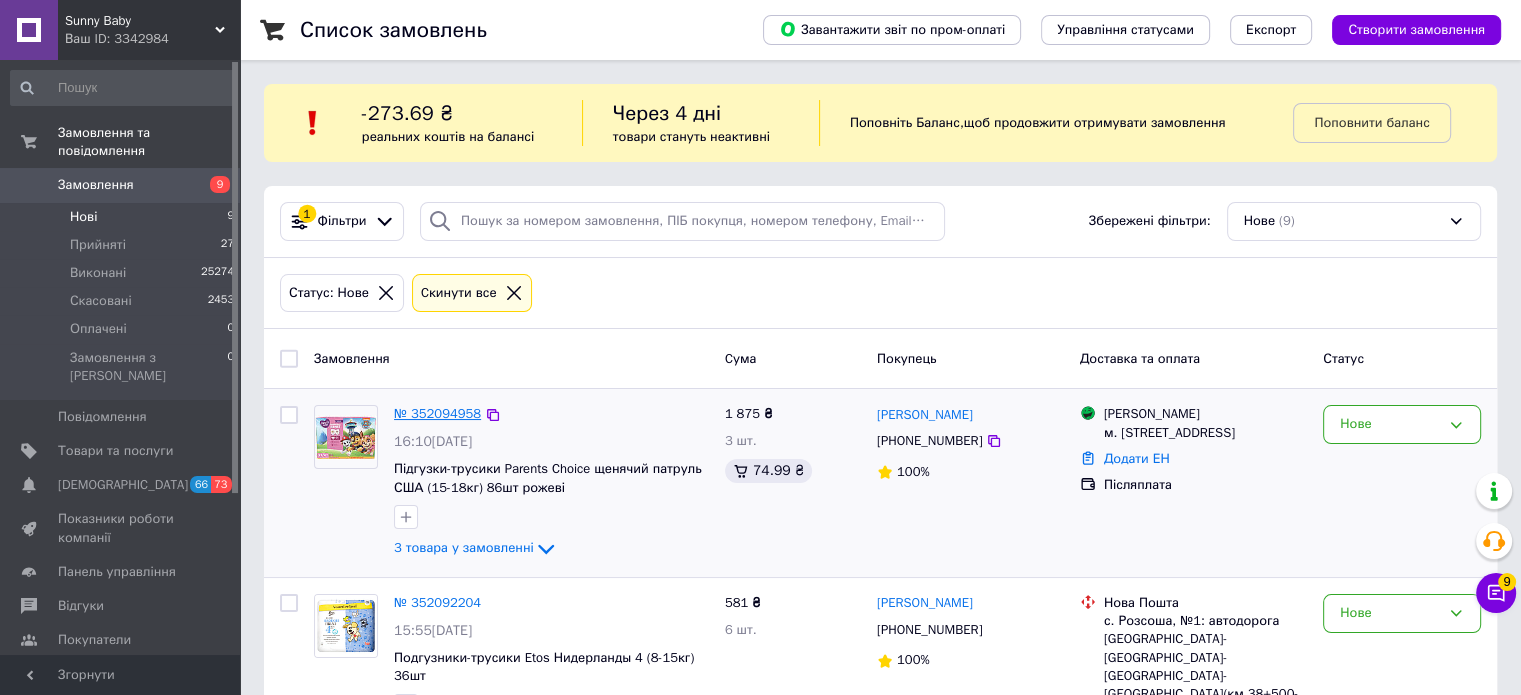 click on "№ 352094958" at bounding box center [437, 413] 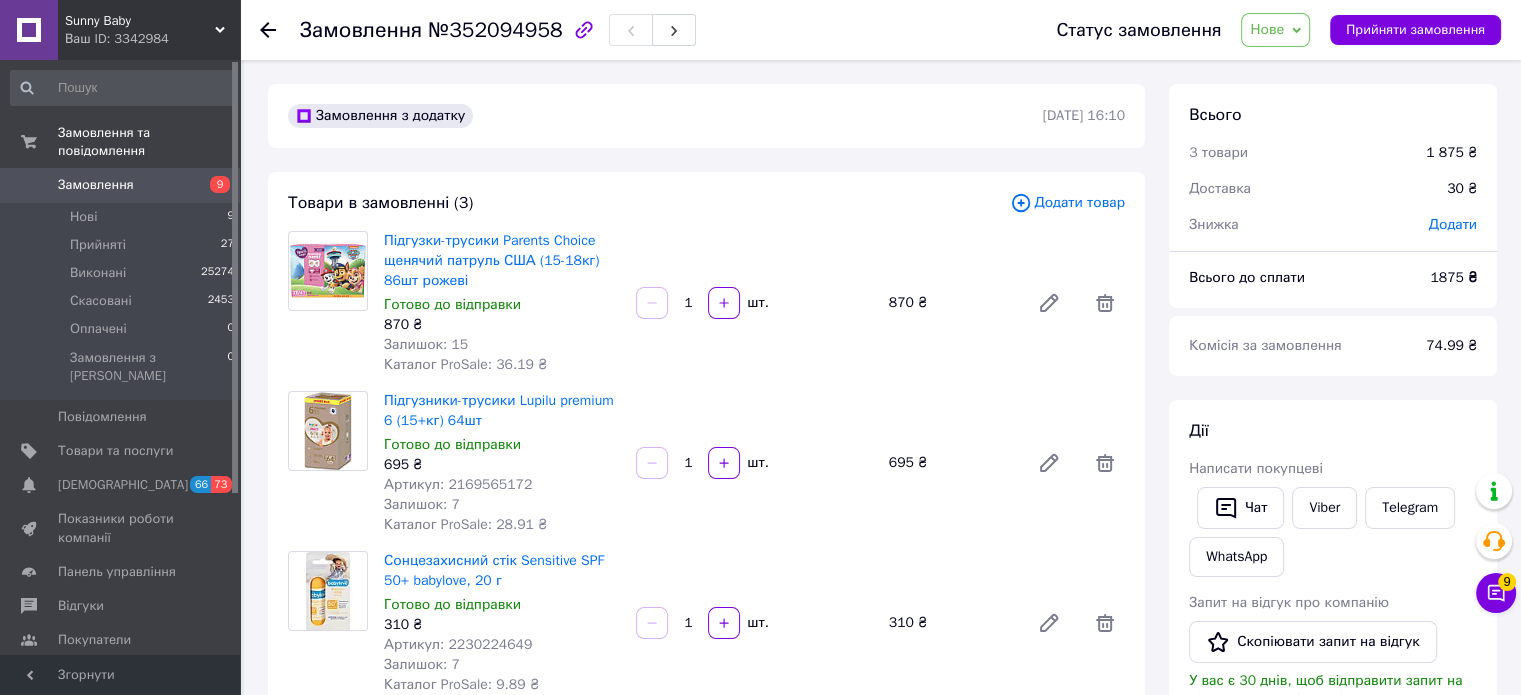 click on "№352094958" at bounding box center [495, 30] 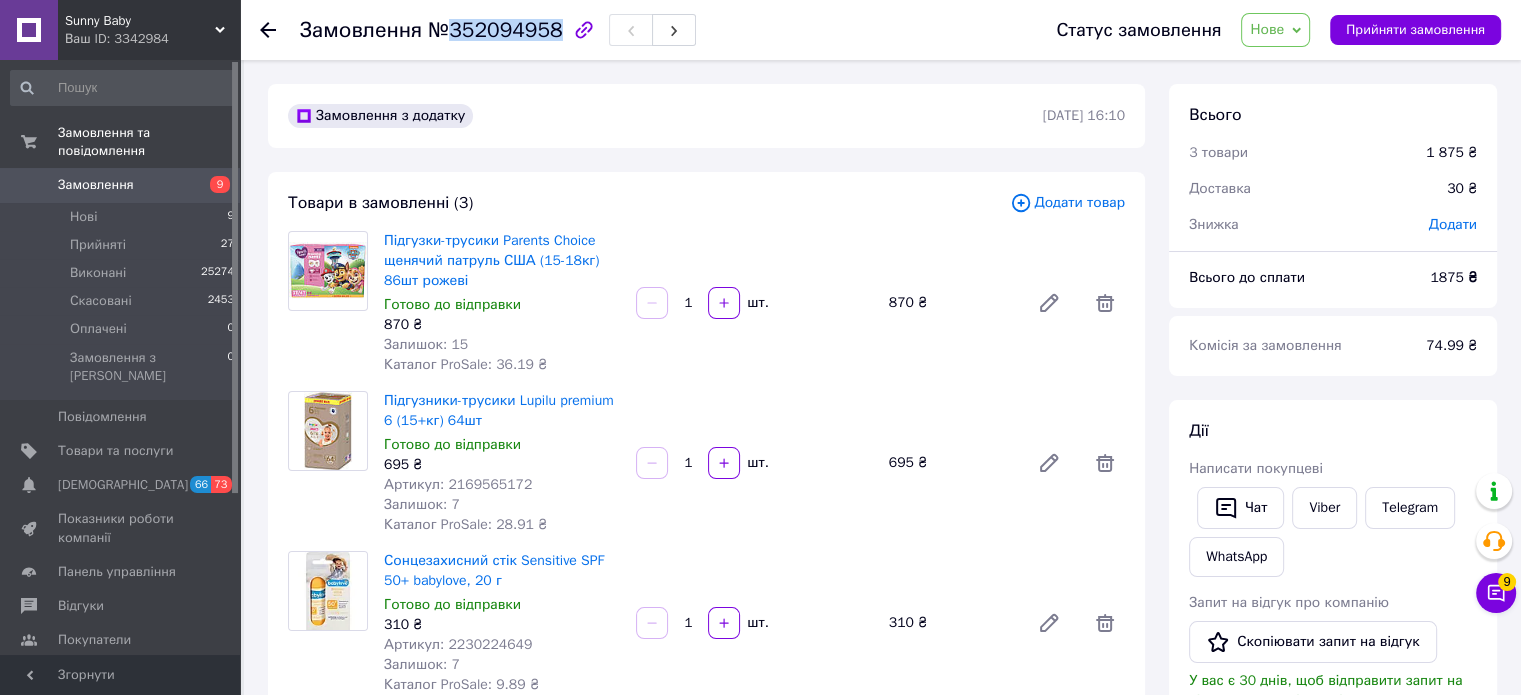 click on "№352094958" at bounding box center (495, 30) 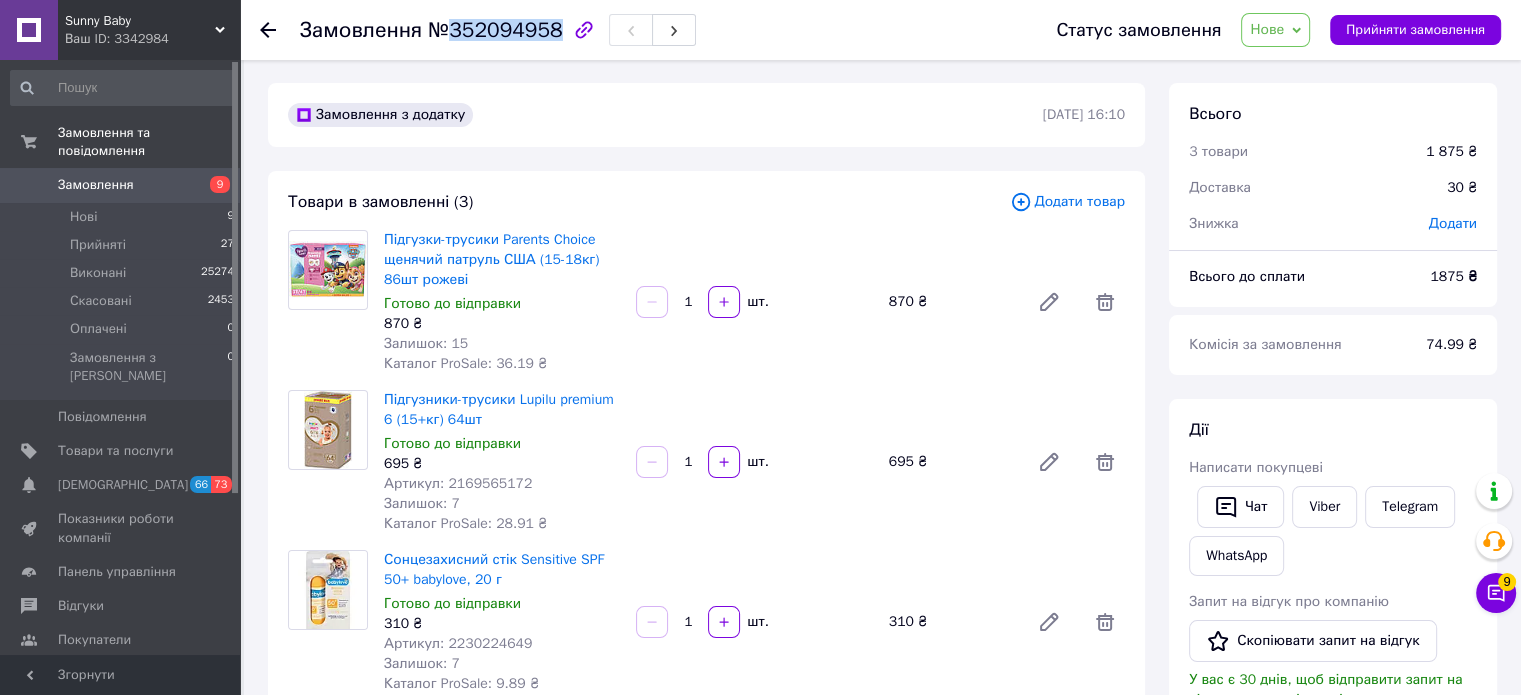 scroll, scrollTop: 0, scrollLeft: 0, axis: both 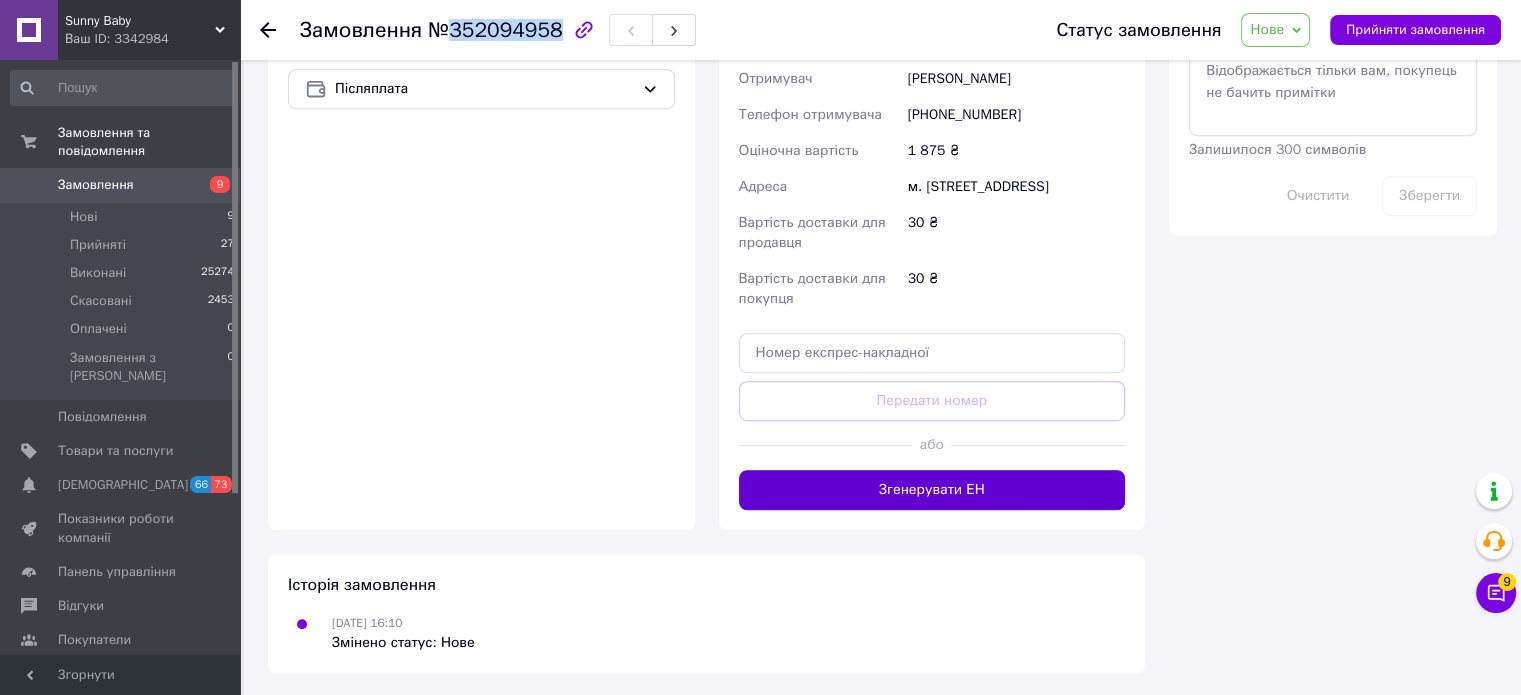 click on "Згенерувати ЕН" at bounding box center (932, 490) 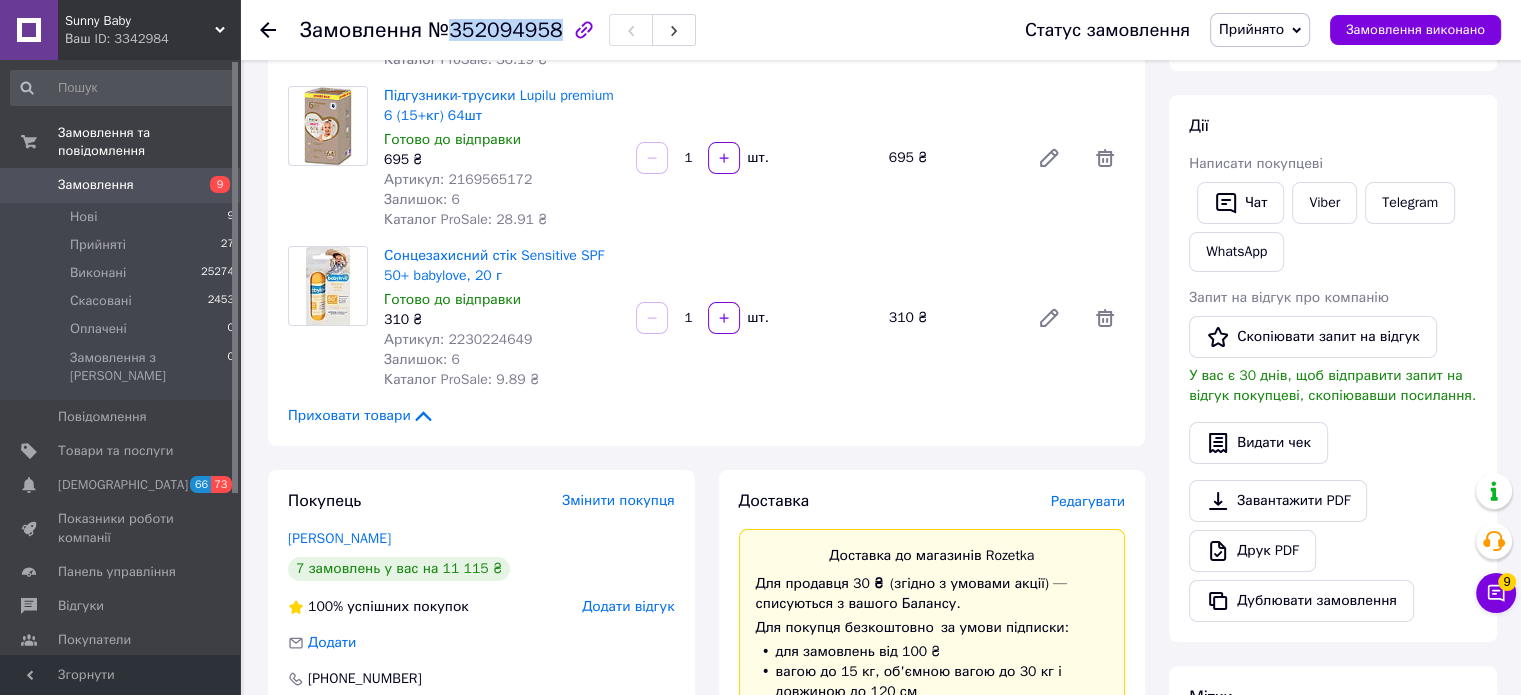 scroll, scrollTop: 595, scrollLeft: 0, axis: vertical 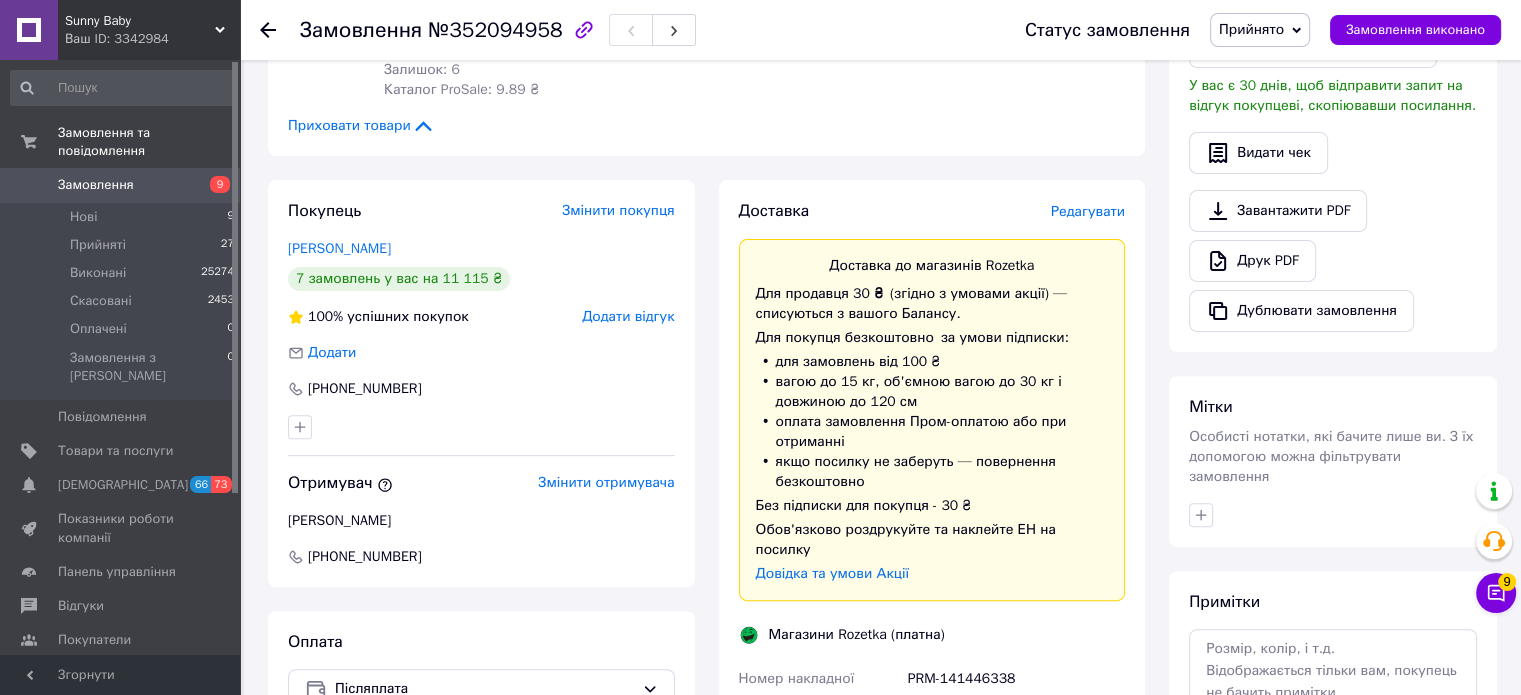 click on "PRM-141446338" at bounding box center [1016, 679] 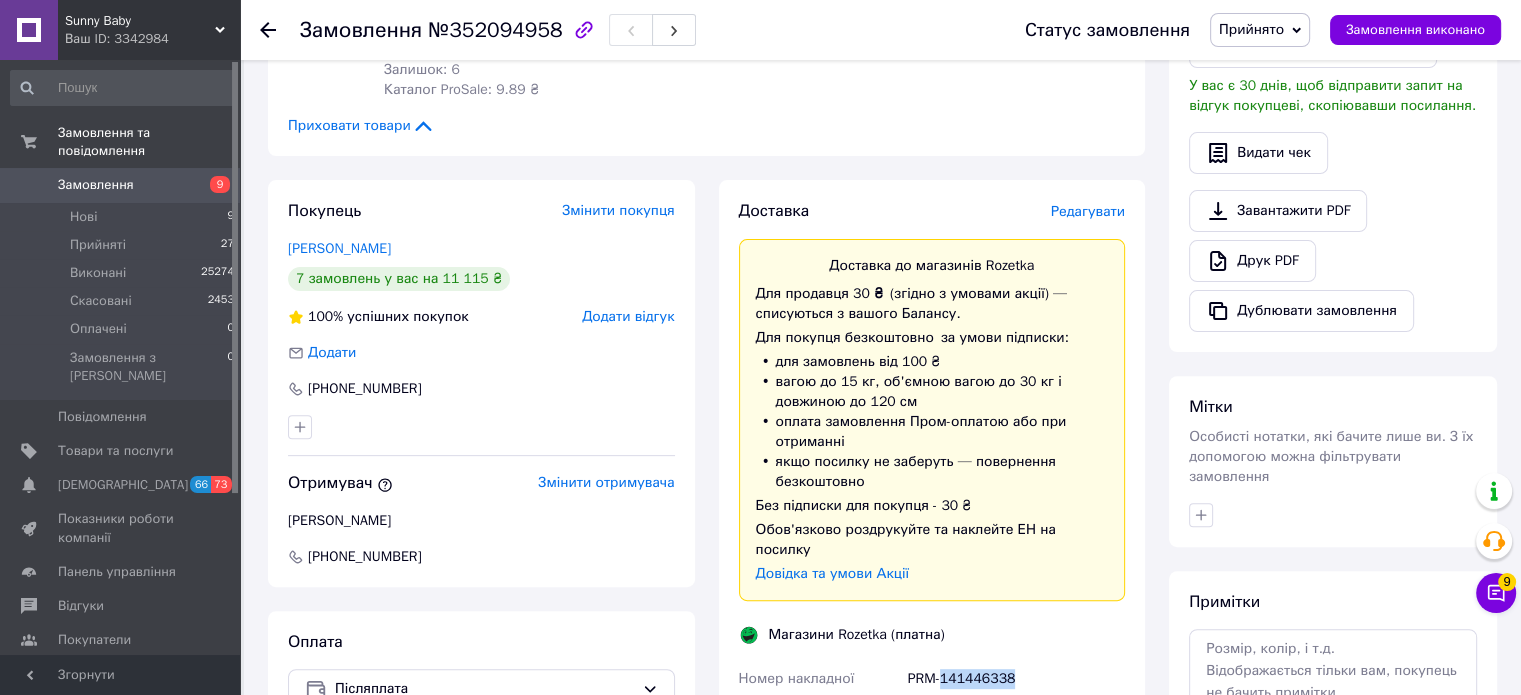click on "PRM-141446338" at bounding box center (1016, 679) 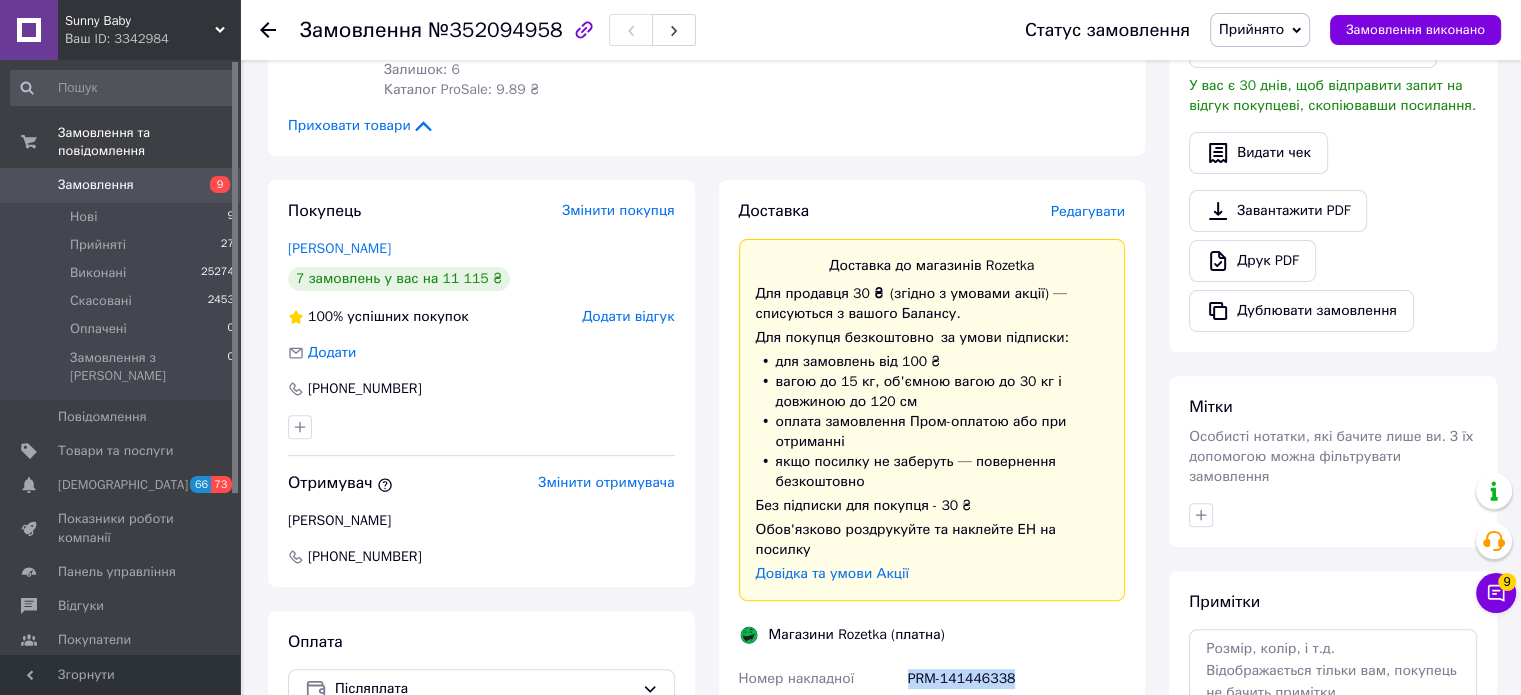 click on "PRM-141446338" at bounding box center [1016, 679] 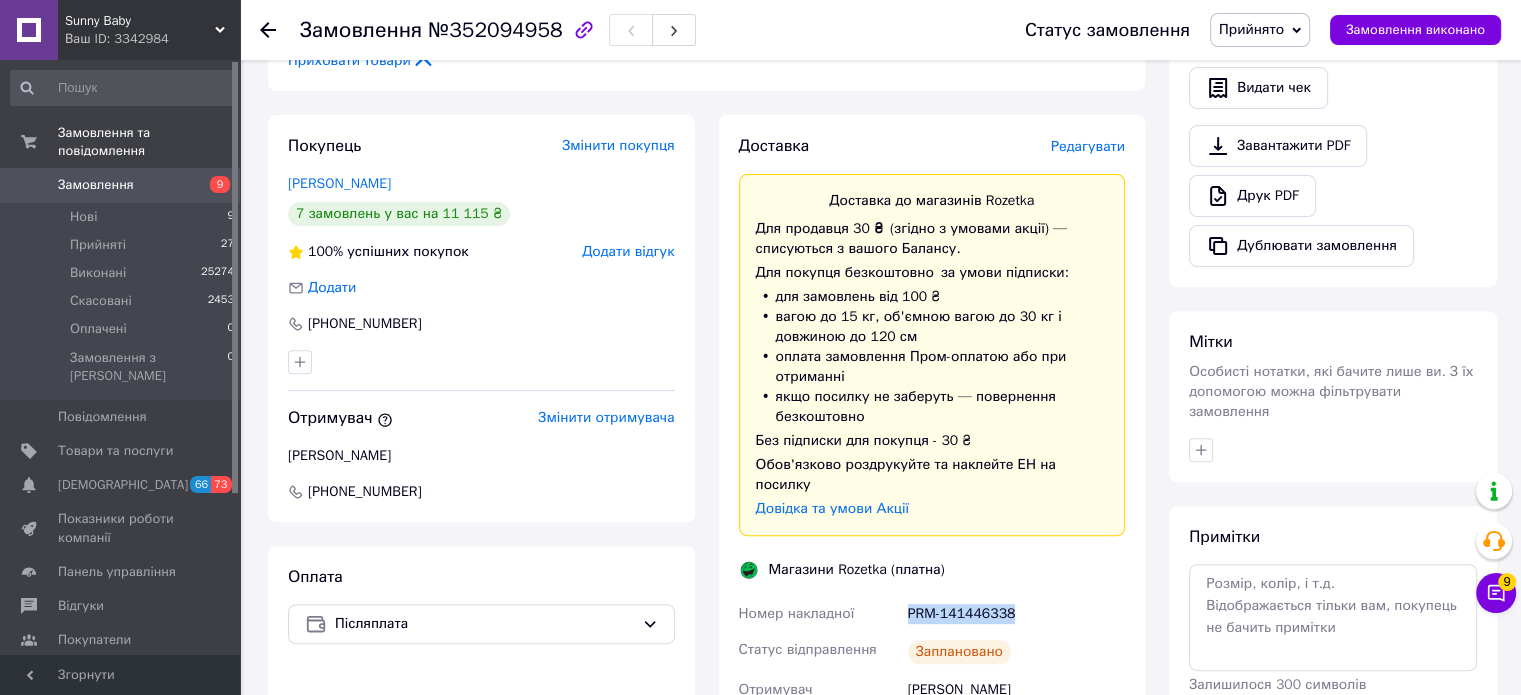 scroll, scrollTop: 695, scrollLeft: 0, axis: vertical 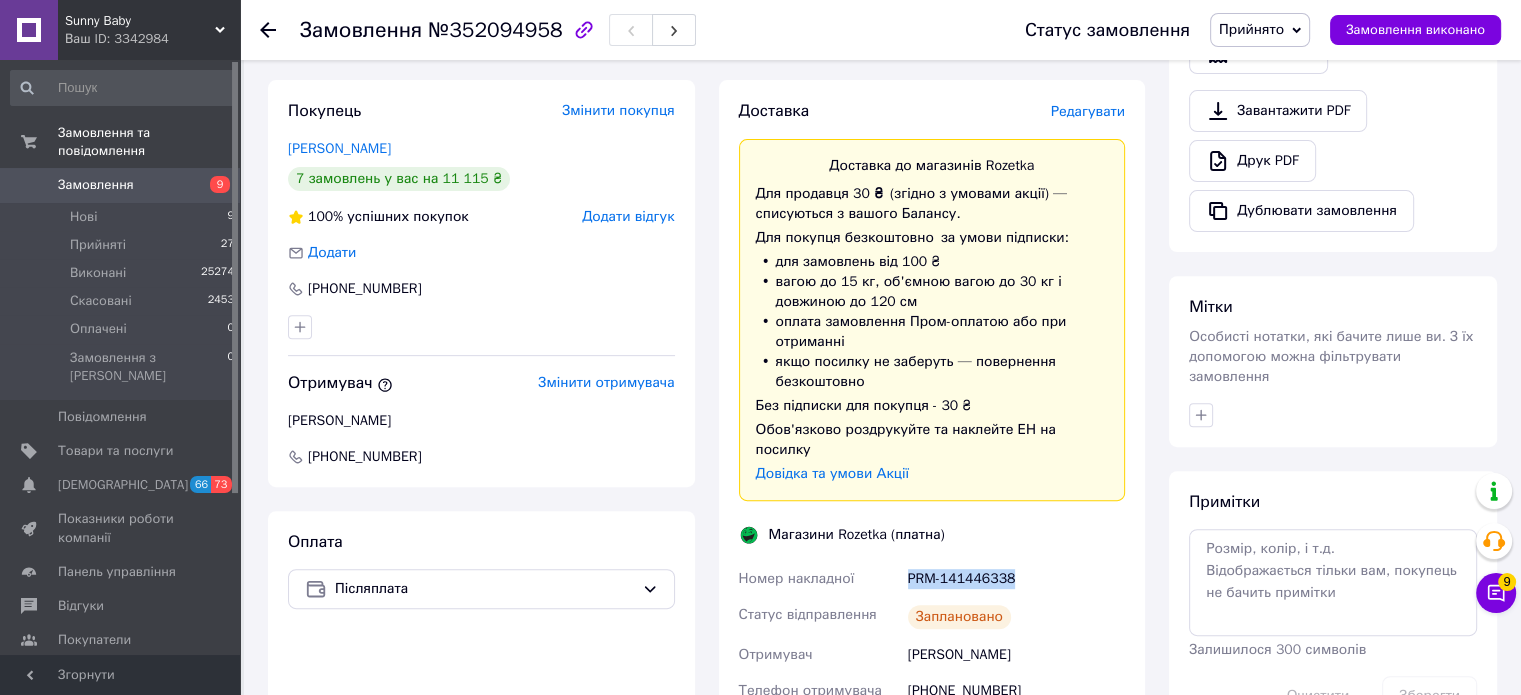 copy on "PRM-141446338" 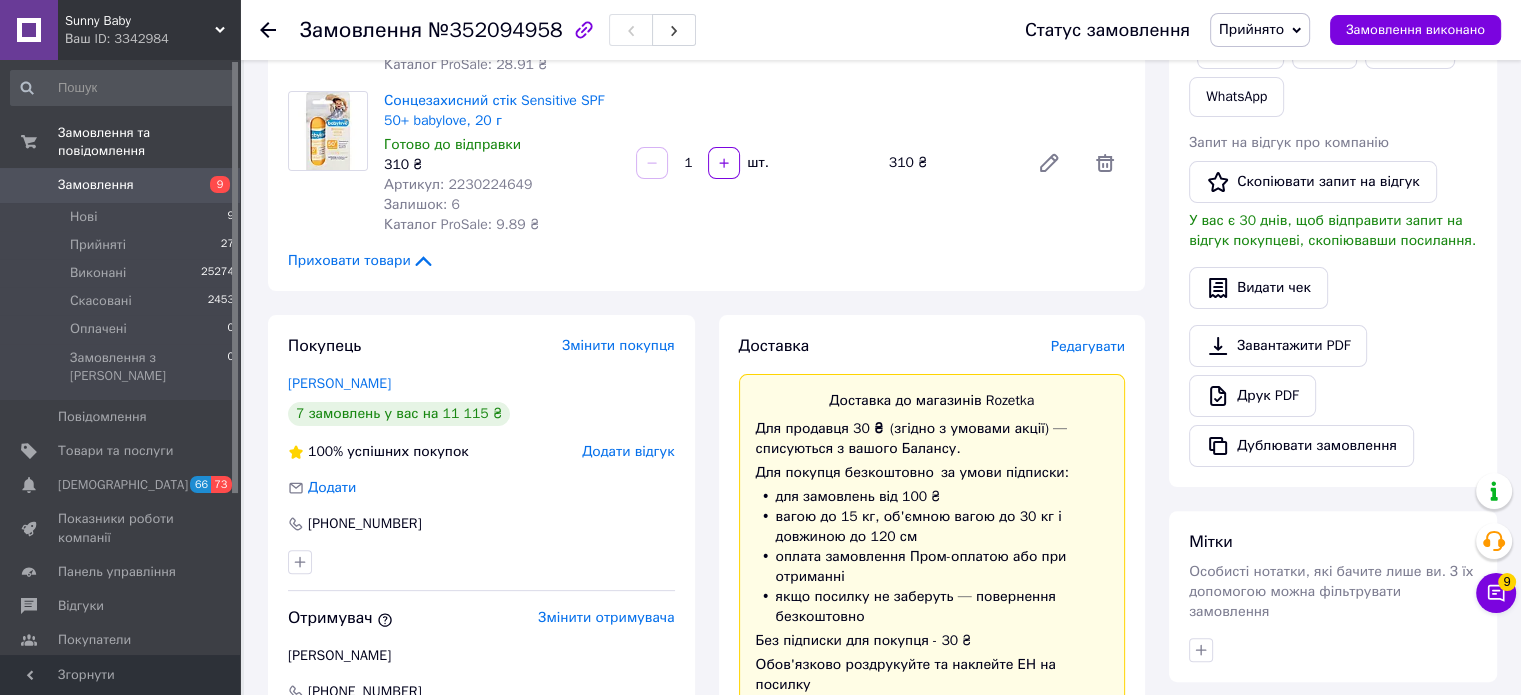 scroll, scrollTop: 295, scrollLeft: 0, axis: vertical 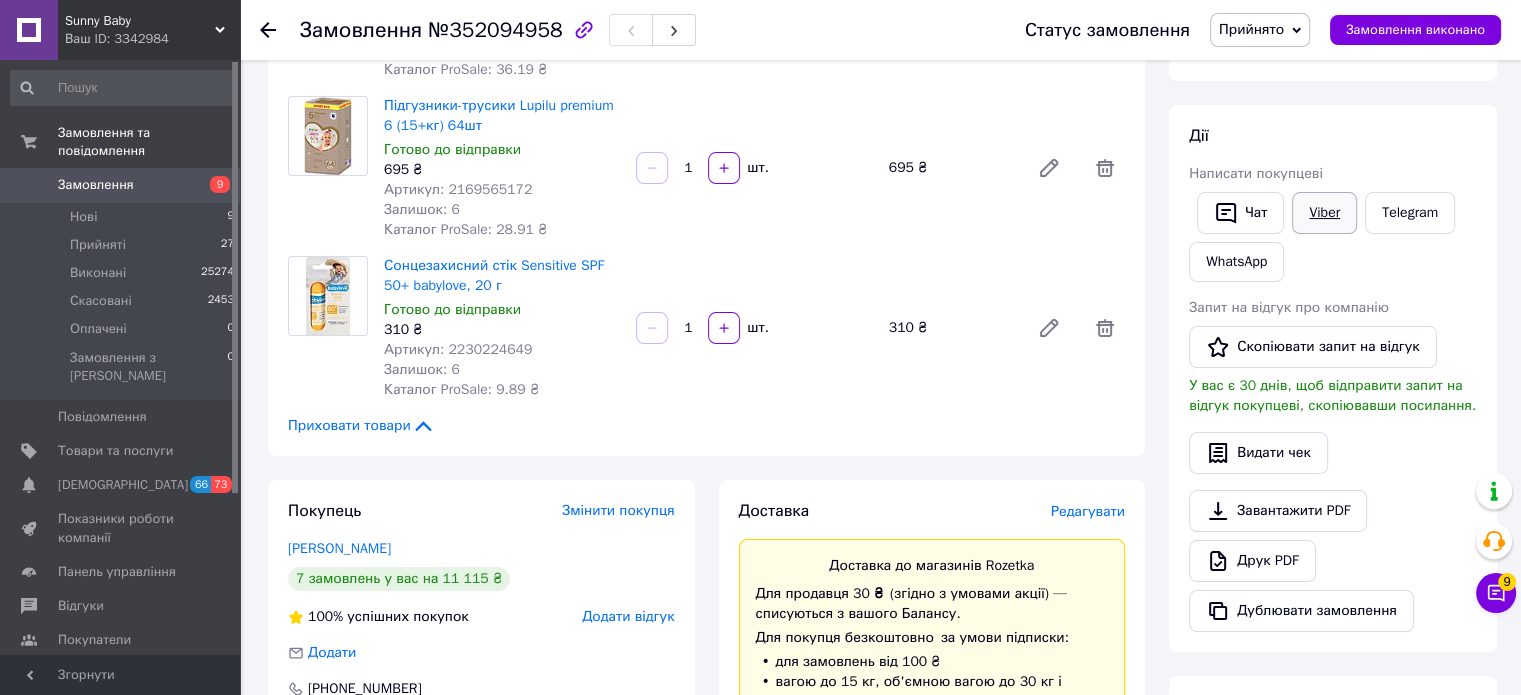 click on "Viber" at bounding box center (1324, 213) 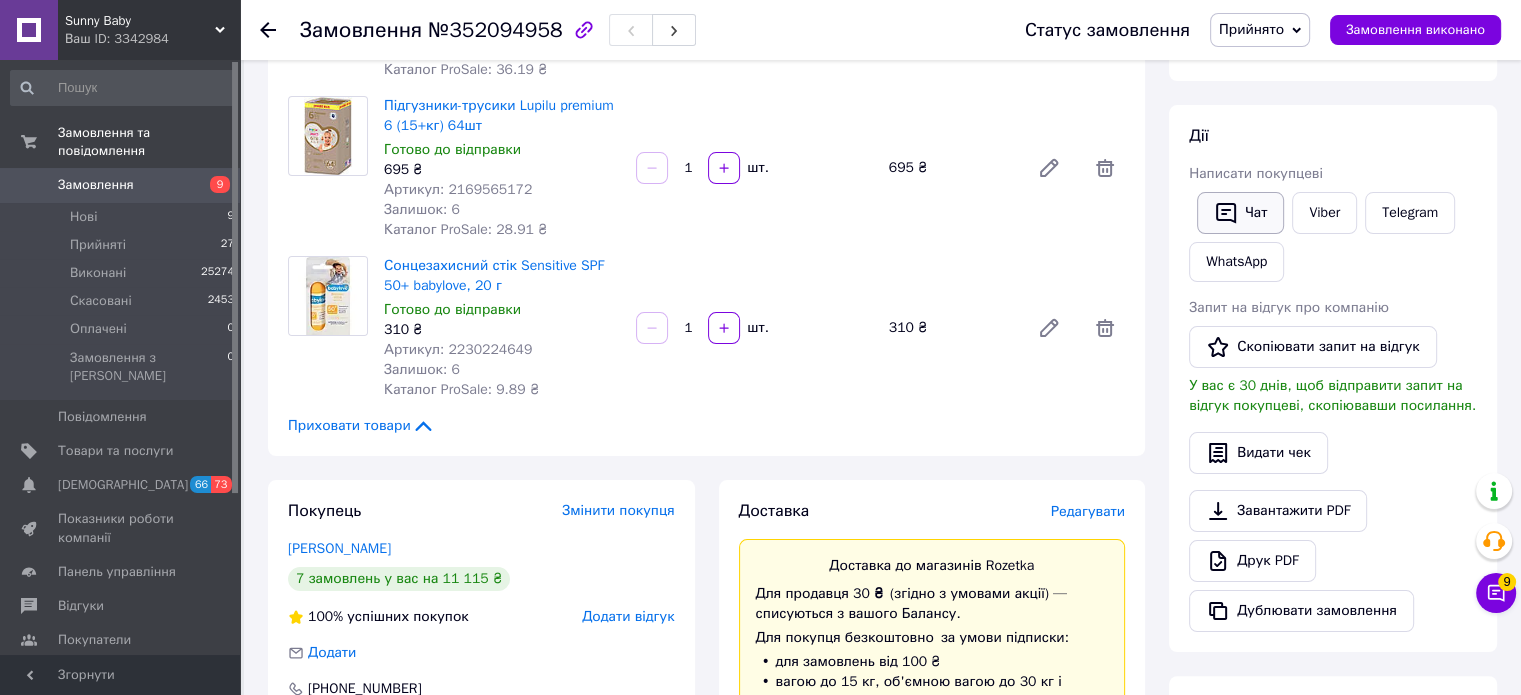 click on "Чат" at bounding box center [1240, 213] 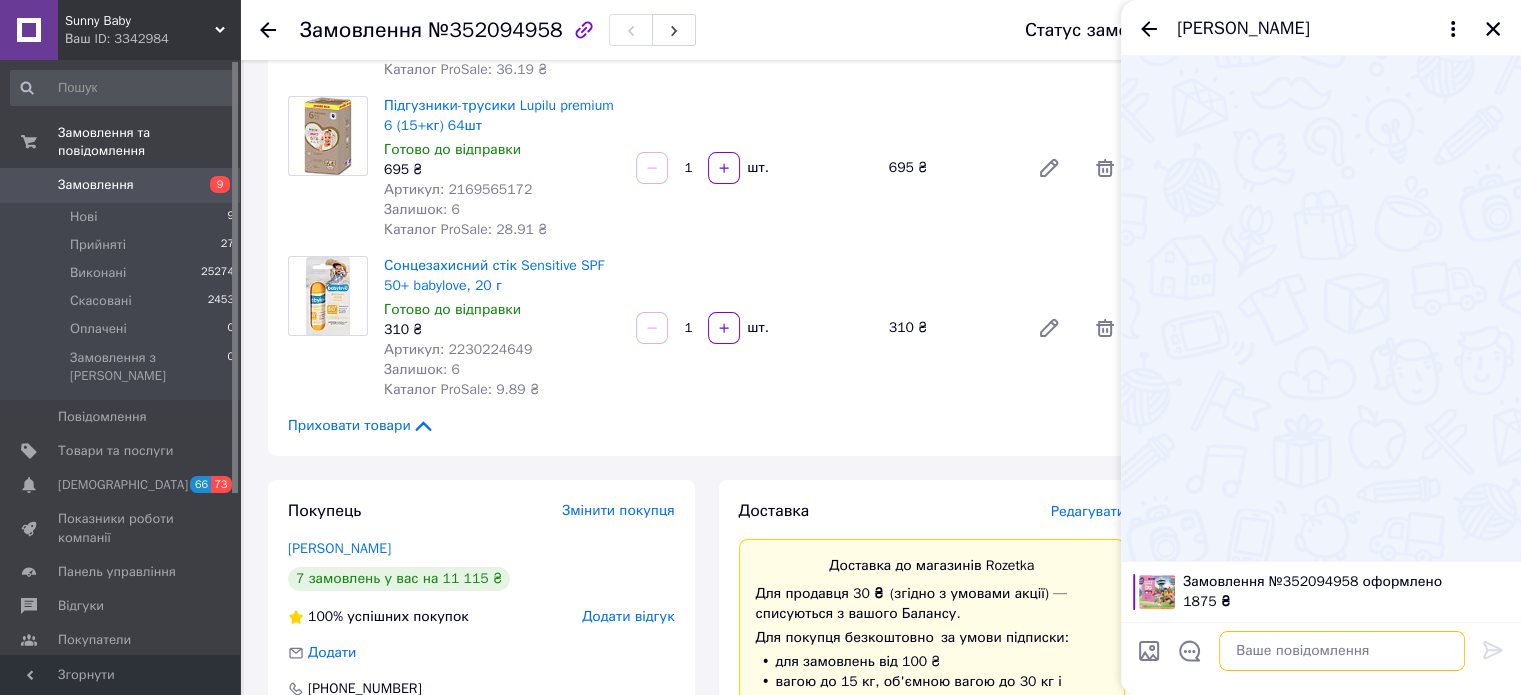 click at bounding box center [1342, 651] 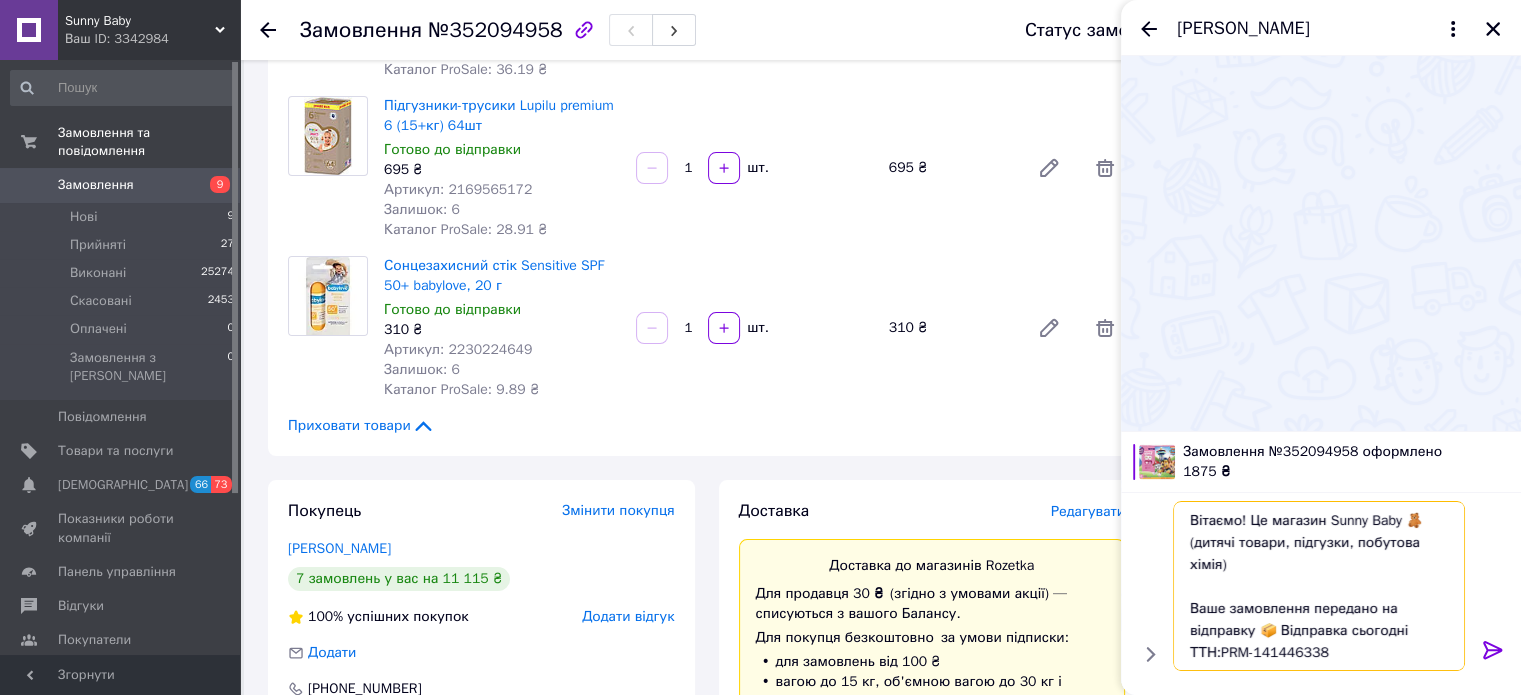 scroll, scrollTop: 45, scrollLeft: 0, axis: vertical 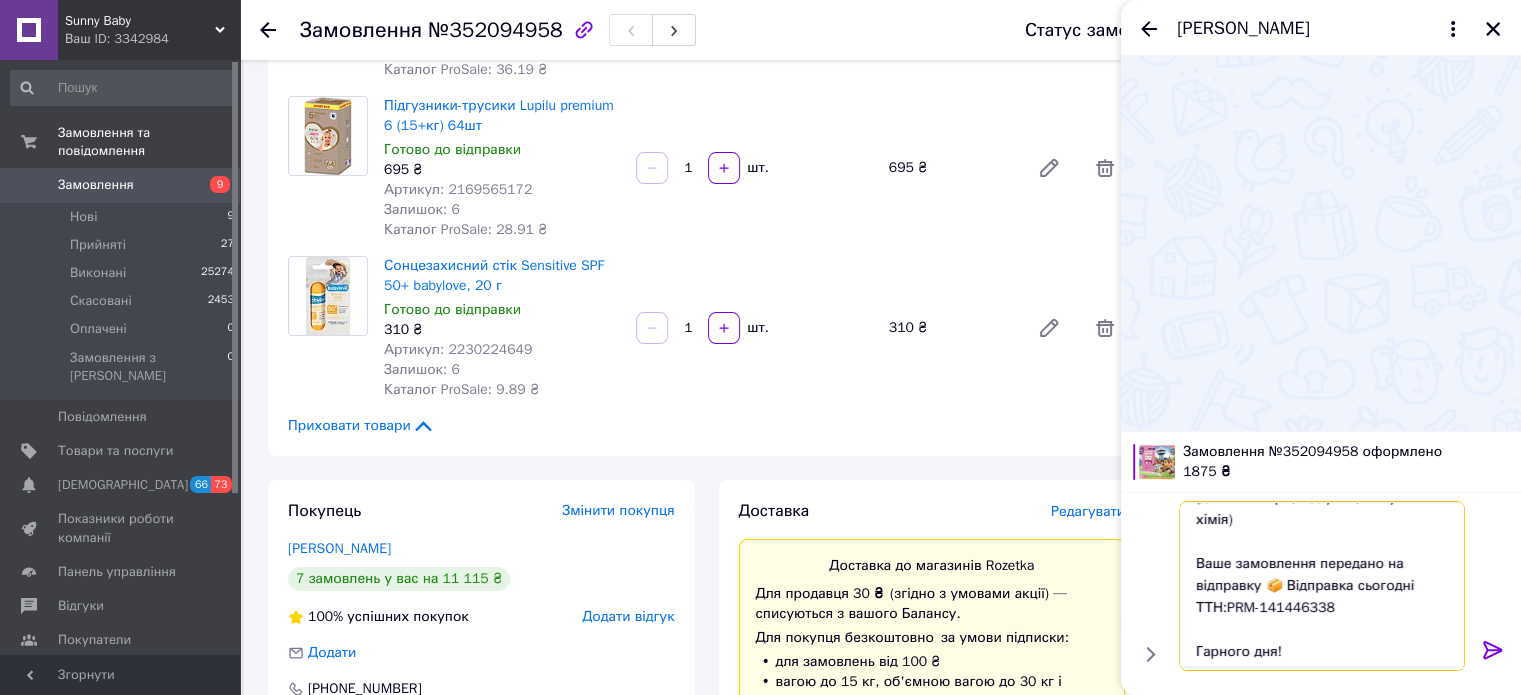 type on "Вітаємо! Це магазин Sunny Baby 🧸
(дитячі товари, підгузки, побутова хімія)
Ваше замовлення передано на відправку 📦 Відправка сьогодні
ТТН:PRM-141446338
Гарного дня!" 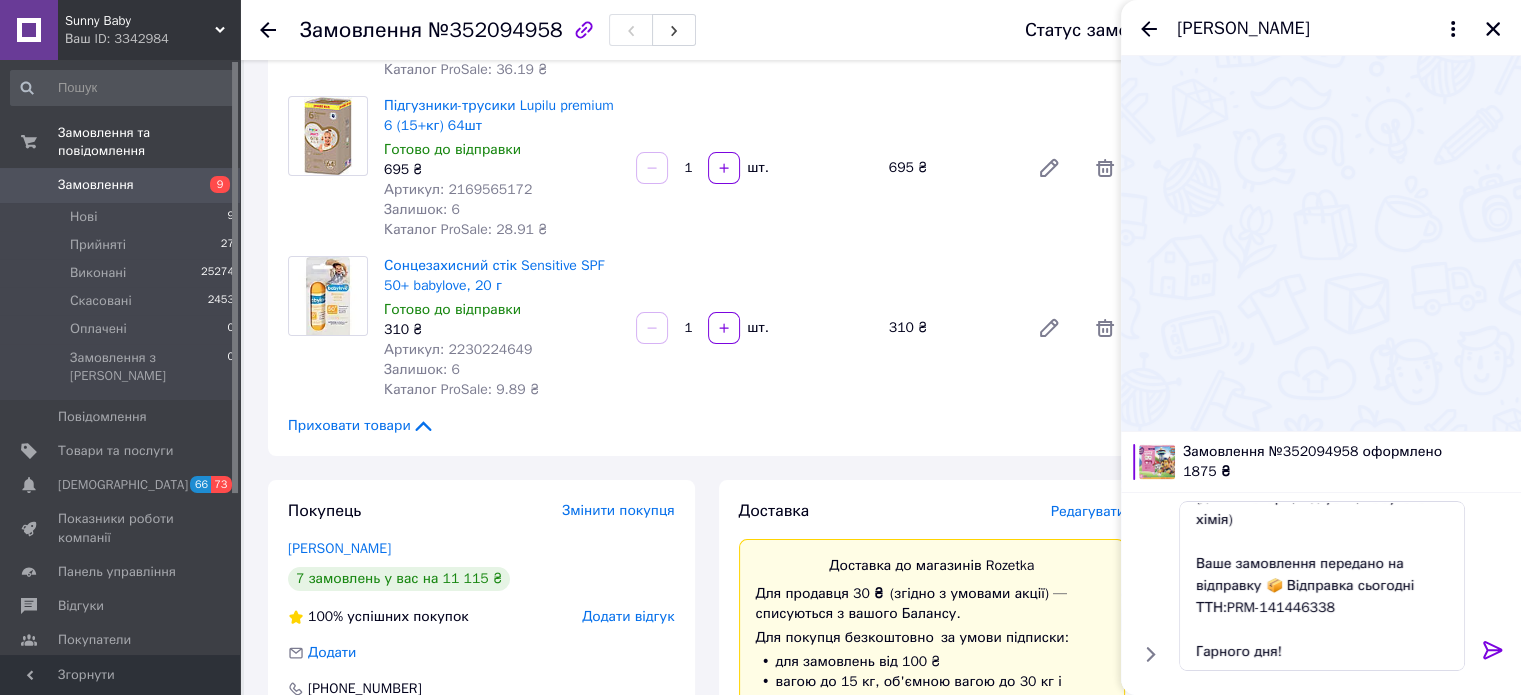 click 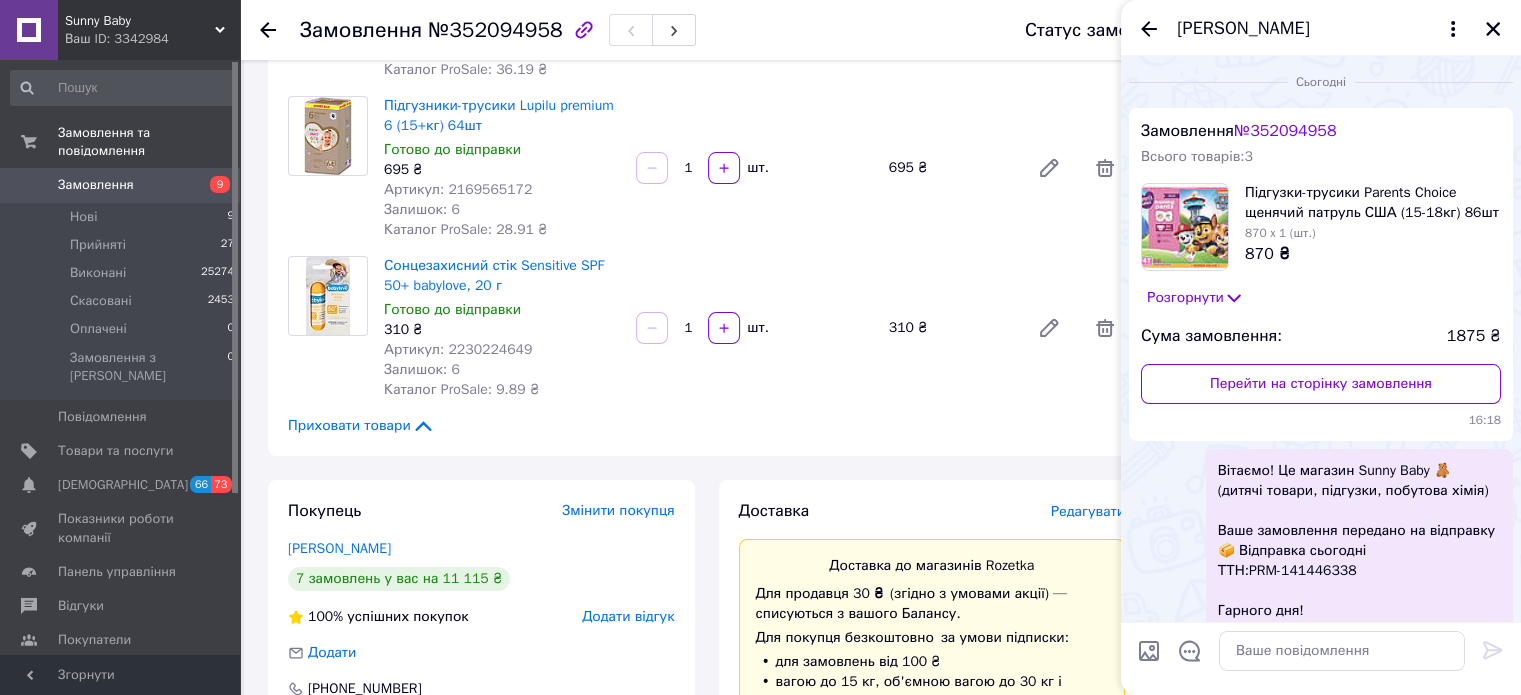 scroll, scrollTop: 0, scrollLeft: 0, axis: both 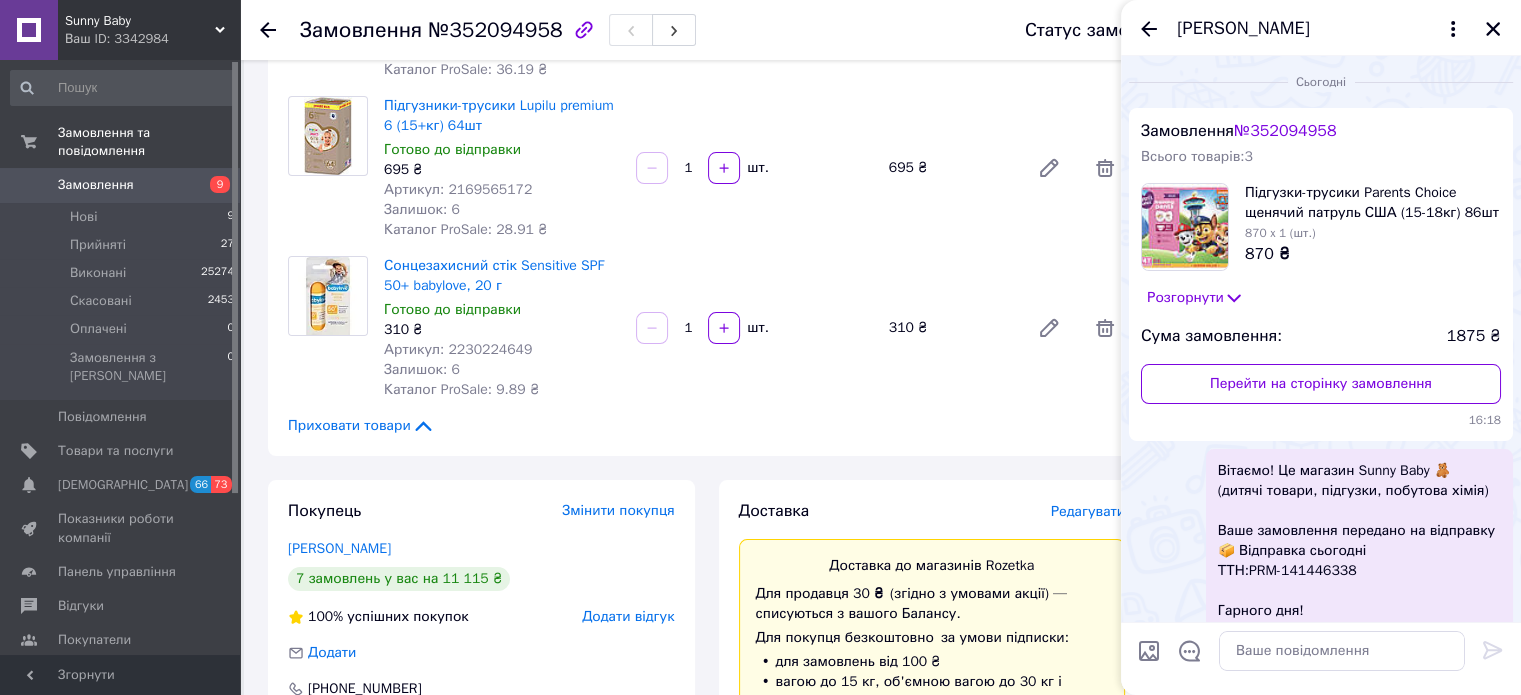 drag, startPoint x: 1492, startPoint y: 27, endPoint x: 1440, endPoint y: 76, distance: 71.44928 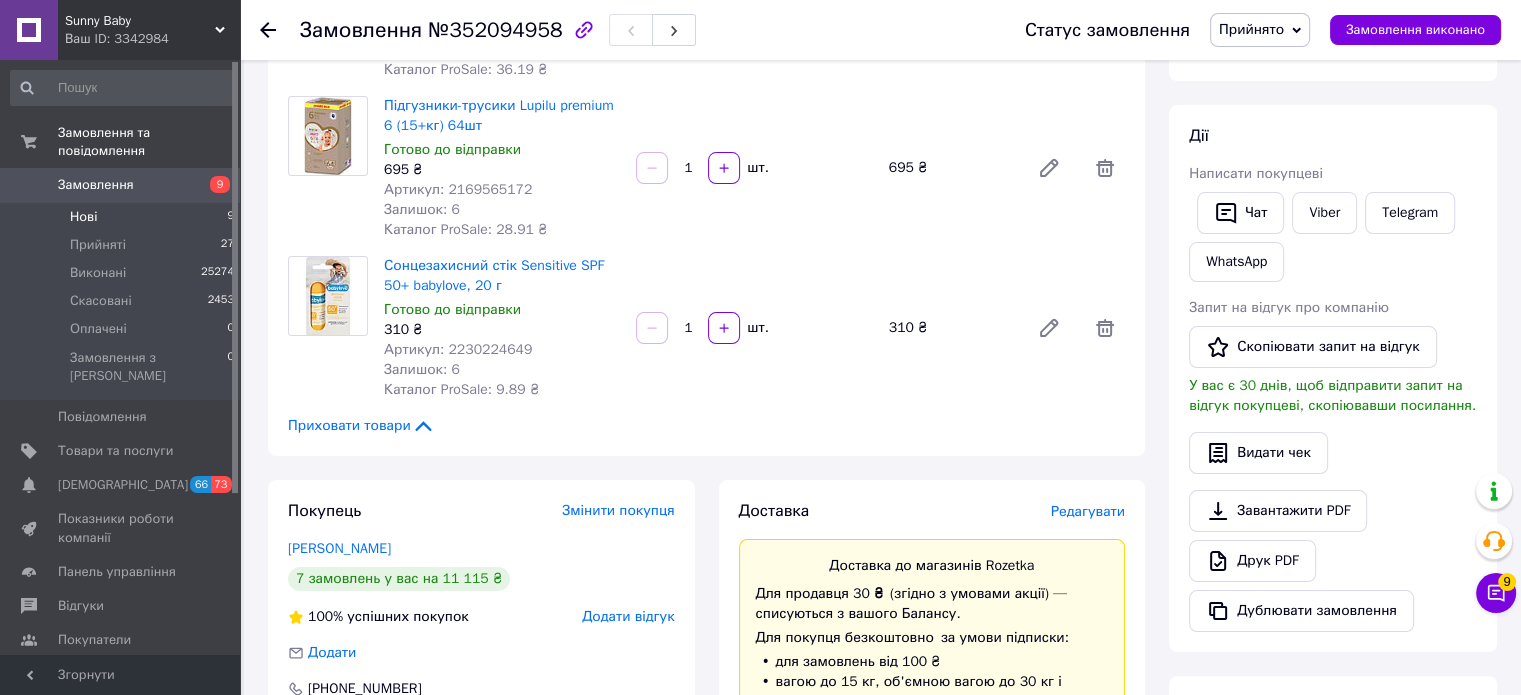 click on "Нові 9" at bounding box center (123, 217) 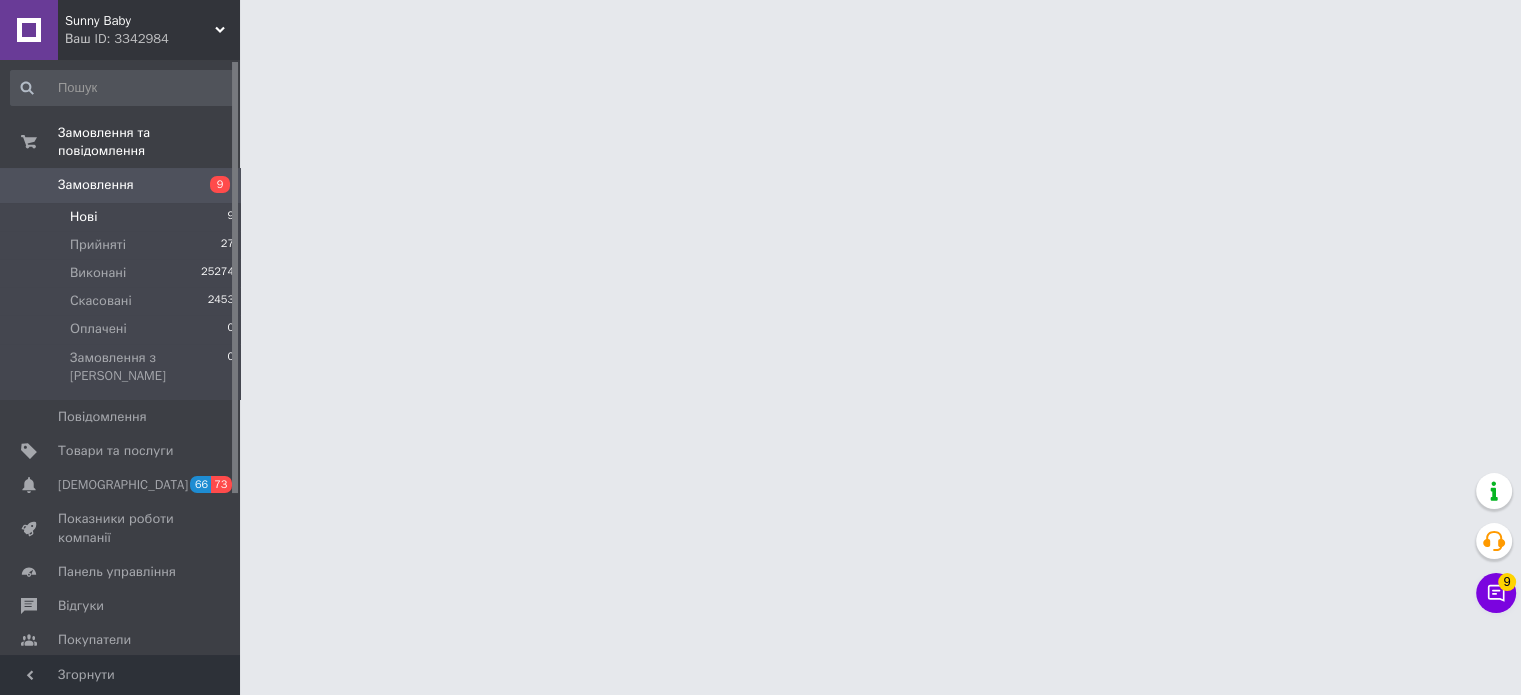 scroll, scrollTop: 0, scrollLeft: 0, axis: both 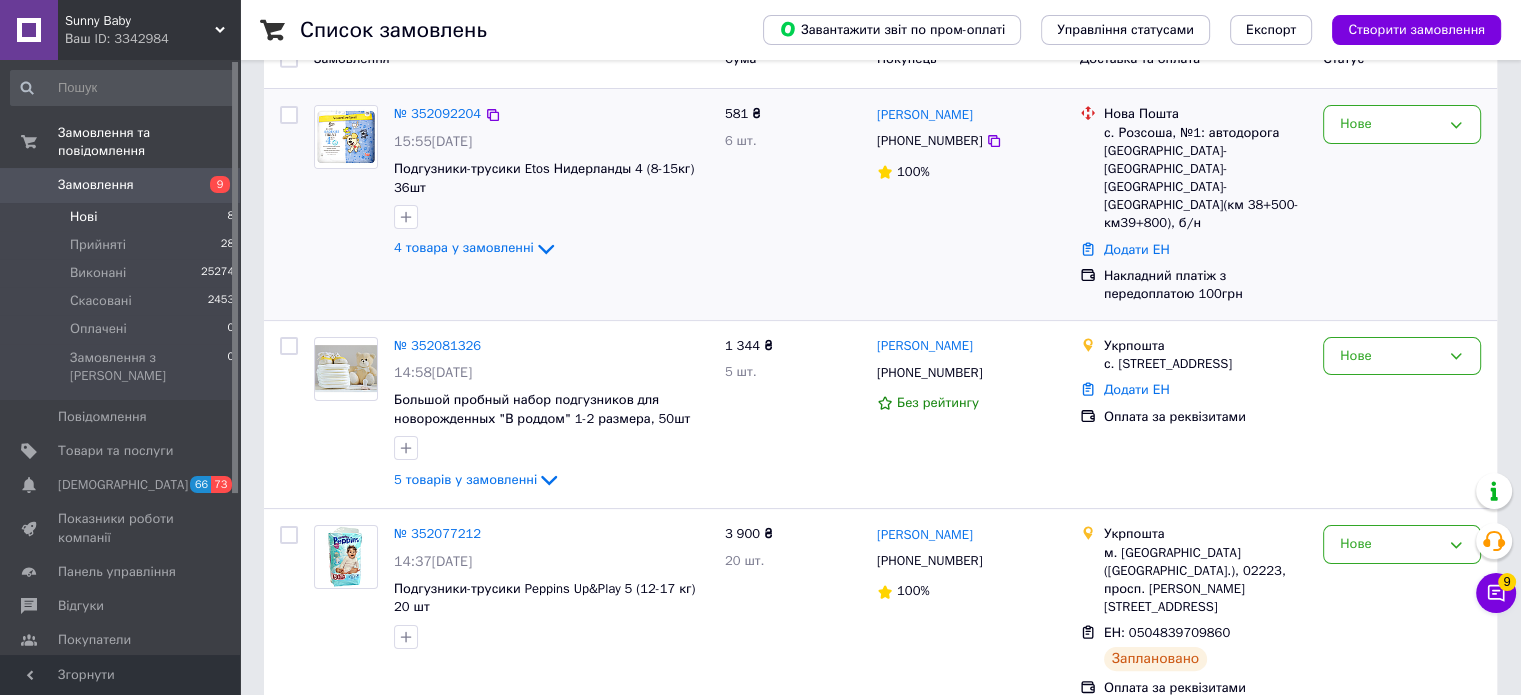 click on "№ 352092204" at bounding box center [437, 114] 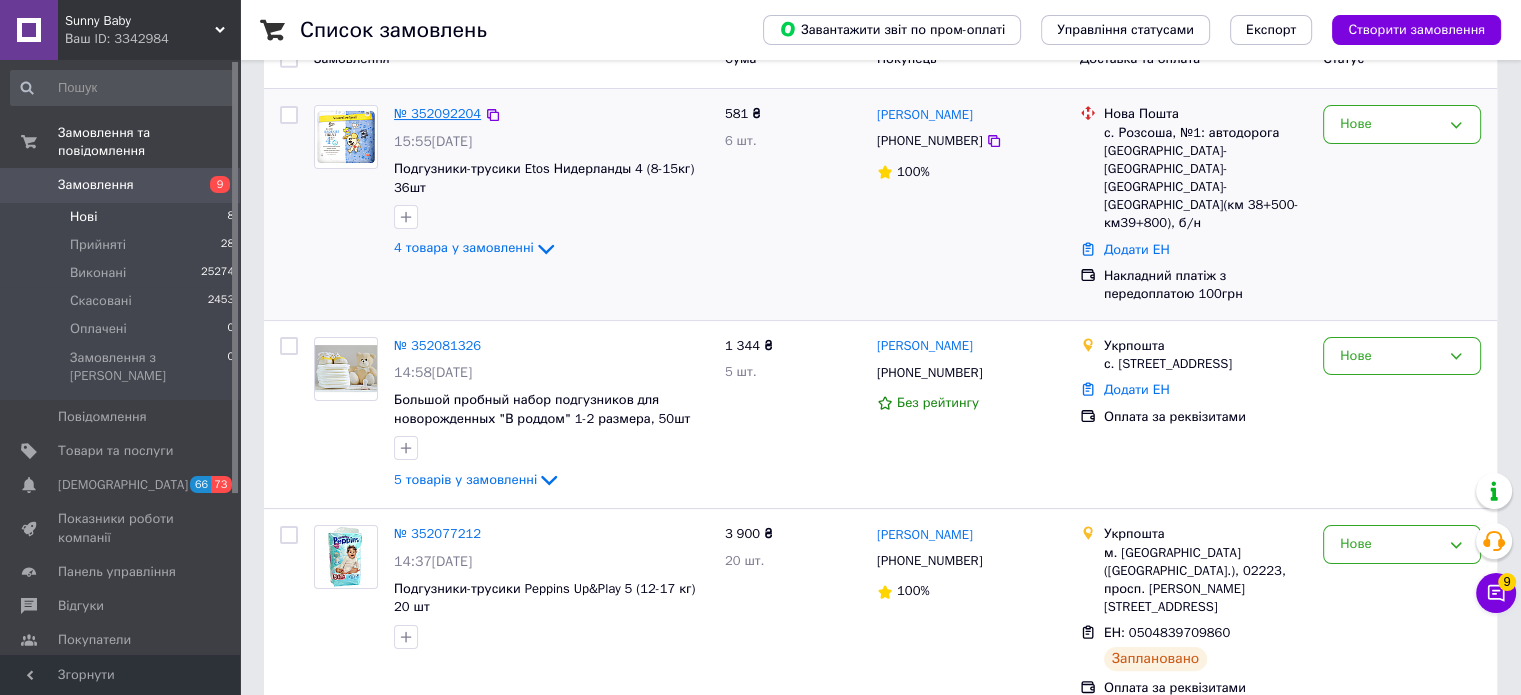 click on "№ 352092204" at bounding box center (437, 113) 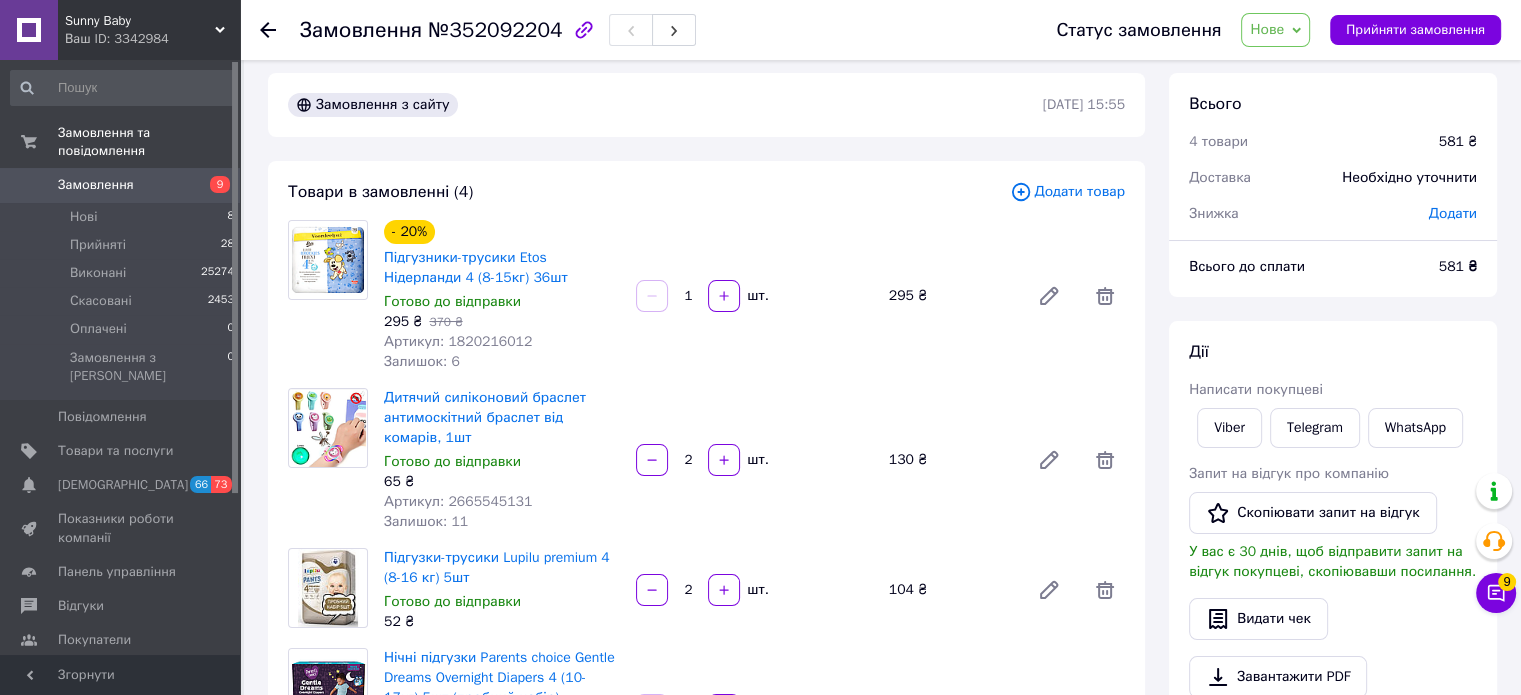 scroll, scrollTop: 0, scrollLeft: 0, axis: both 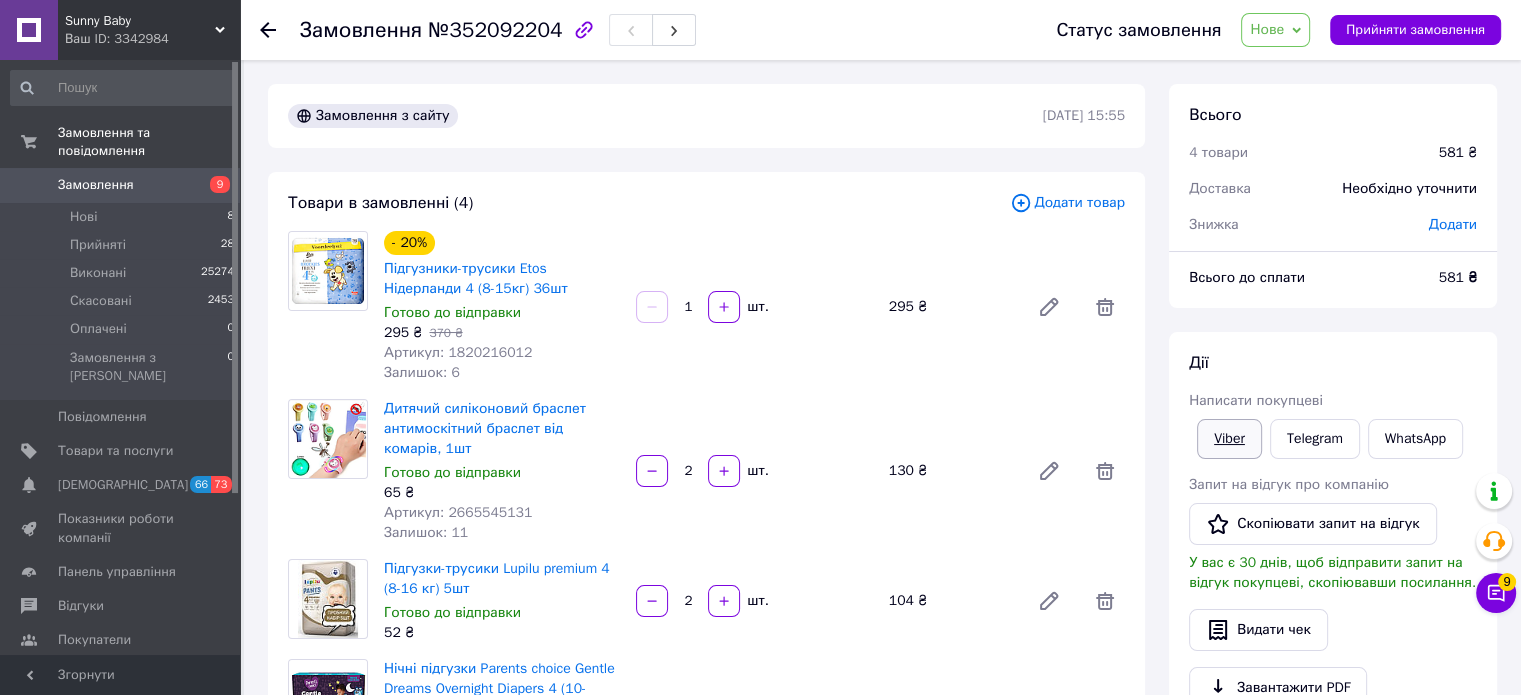 click on "Viber" at bounding box center (1229, 439) 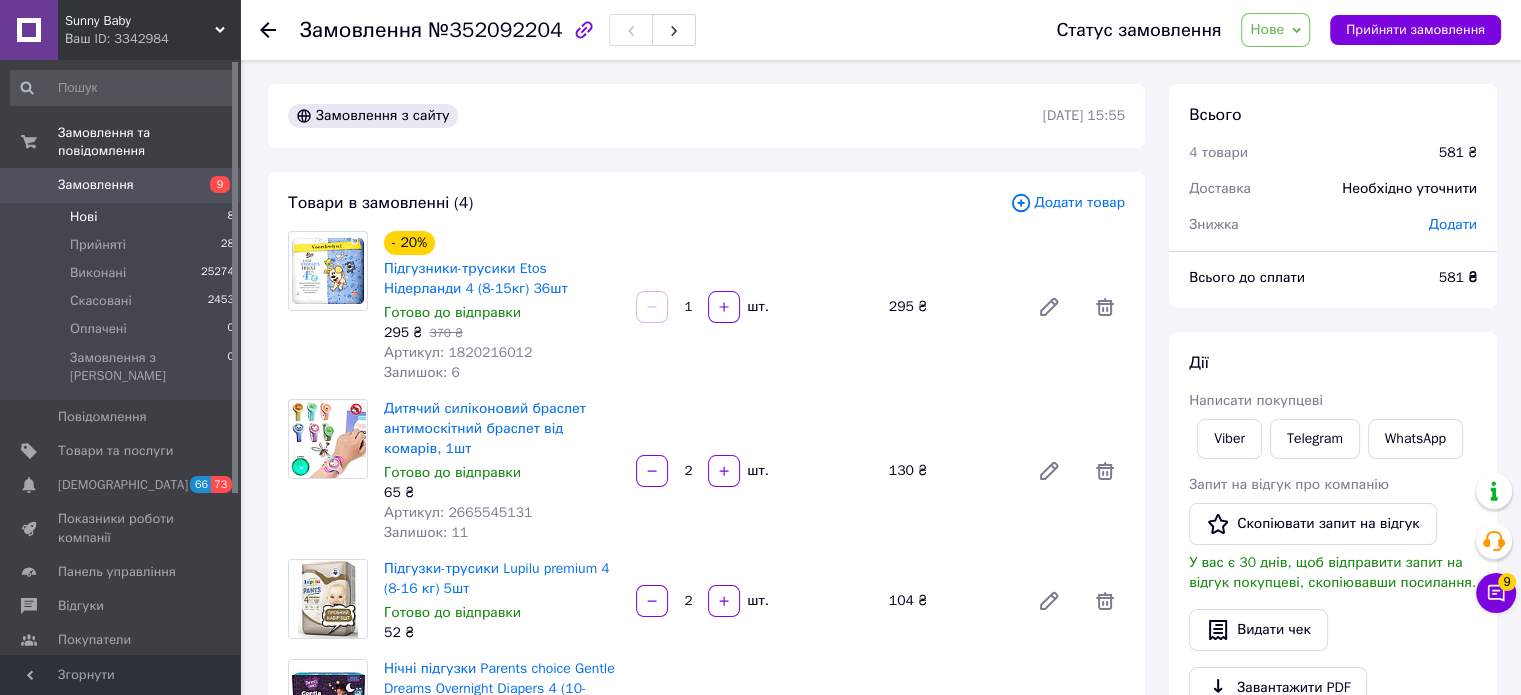 click on "Нові 8" at bounding box center [123, 217] 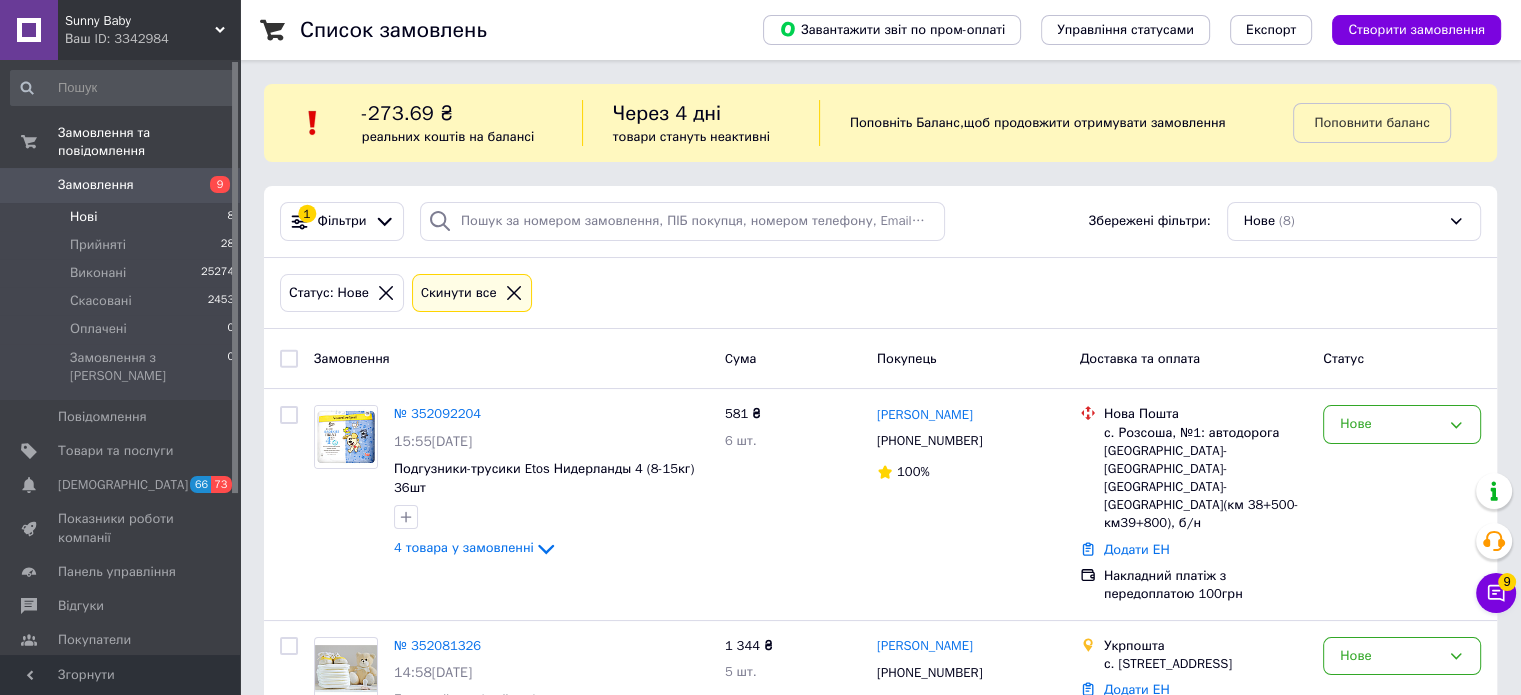 click 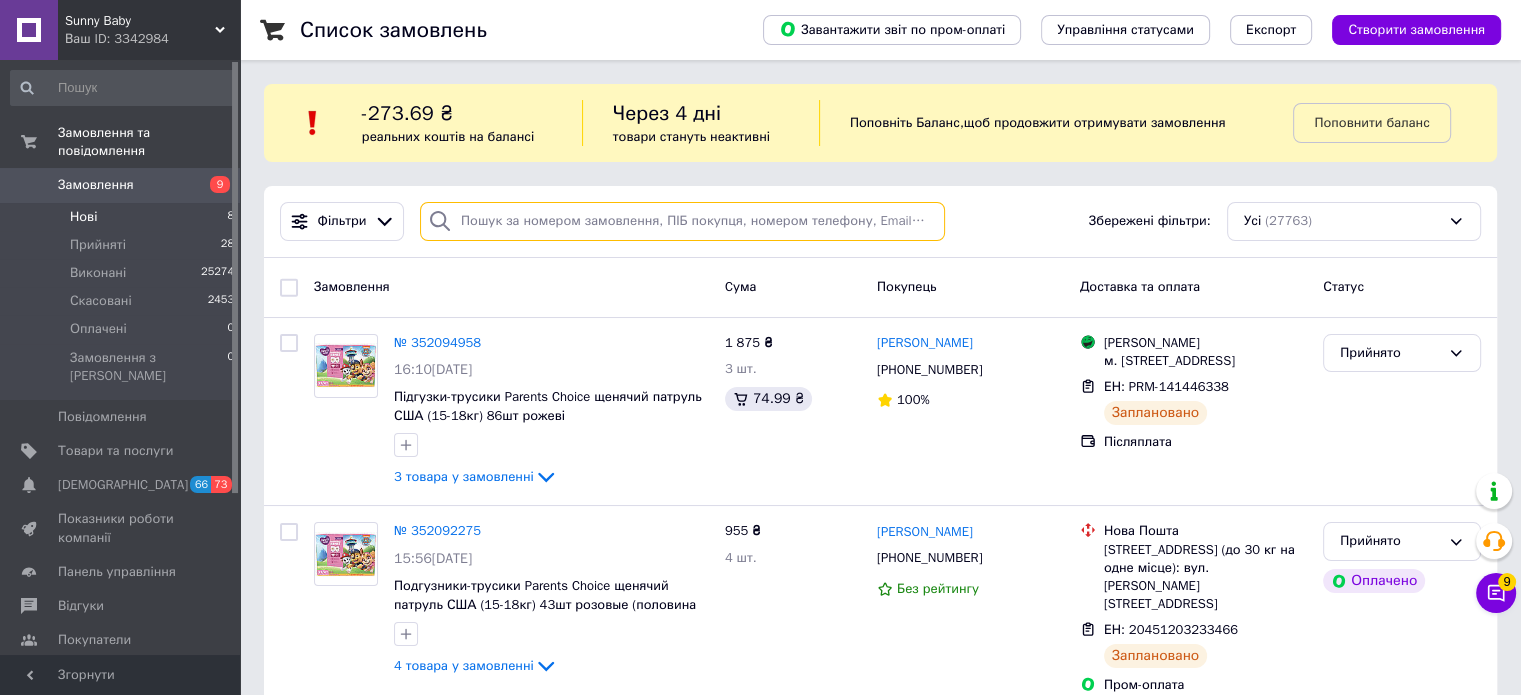 click at bounding box center (682, 221) 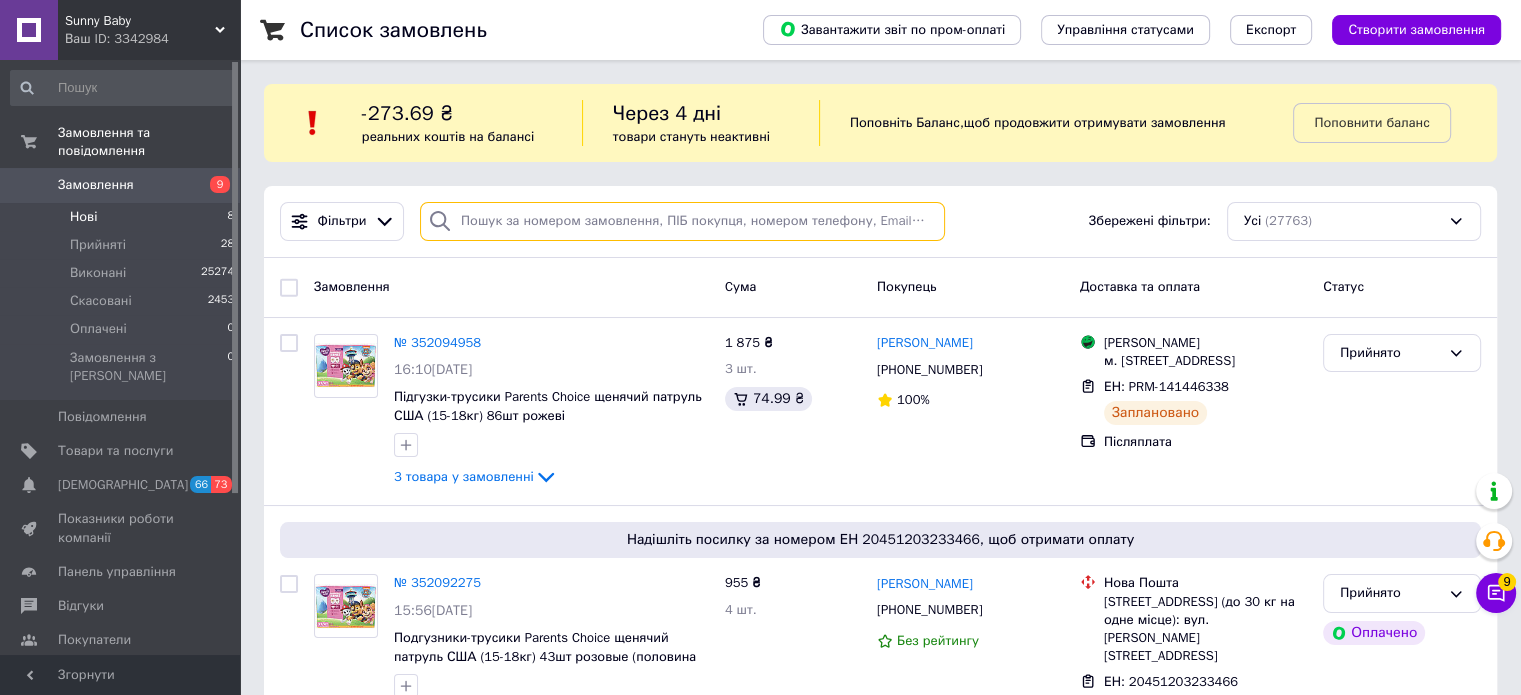paste on "352073749" 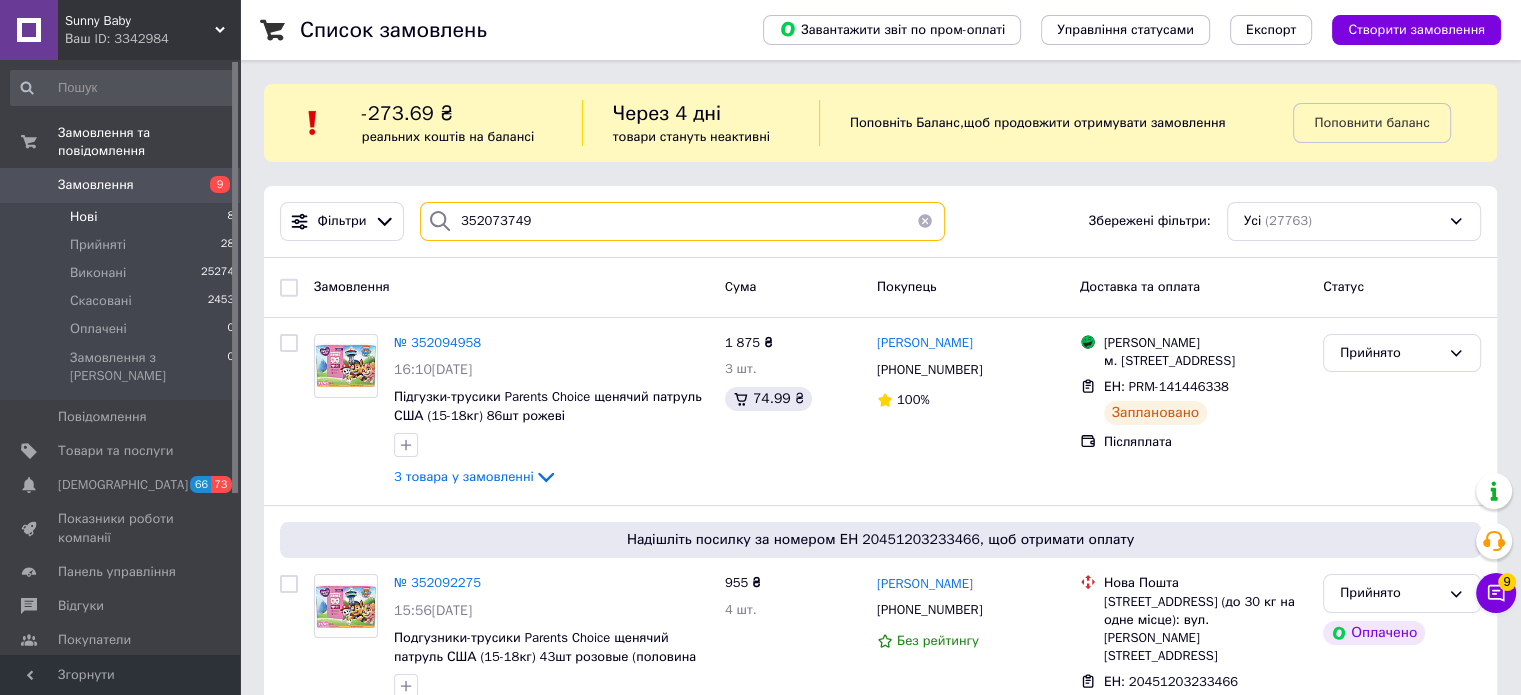 type on "352073749" 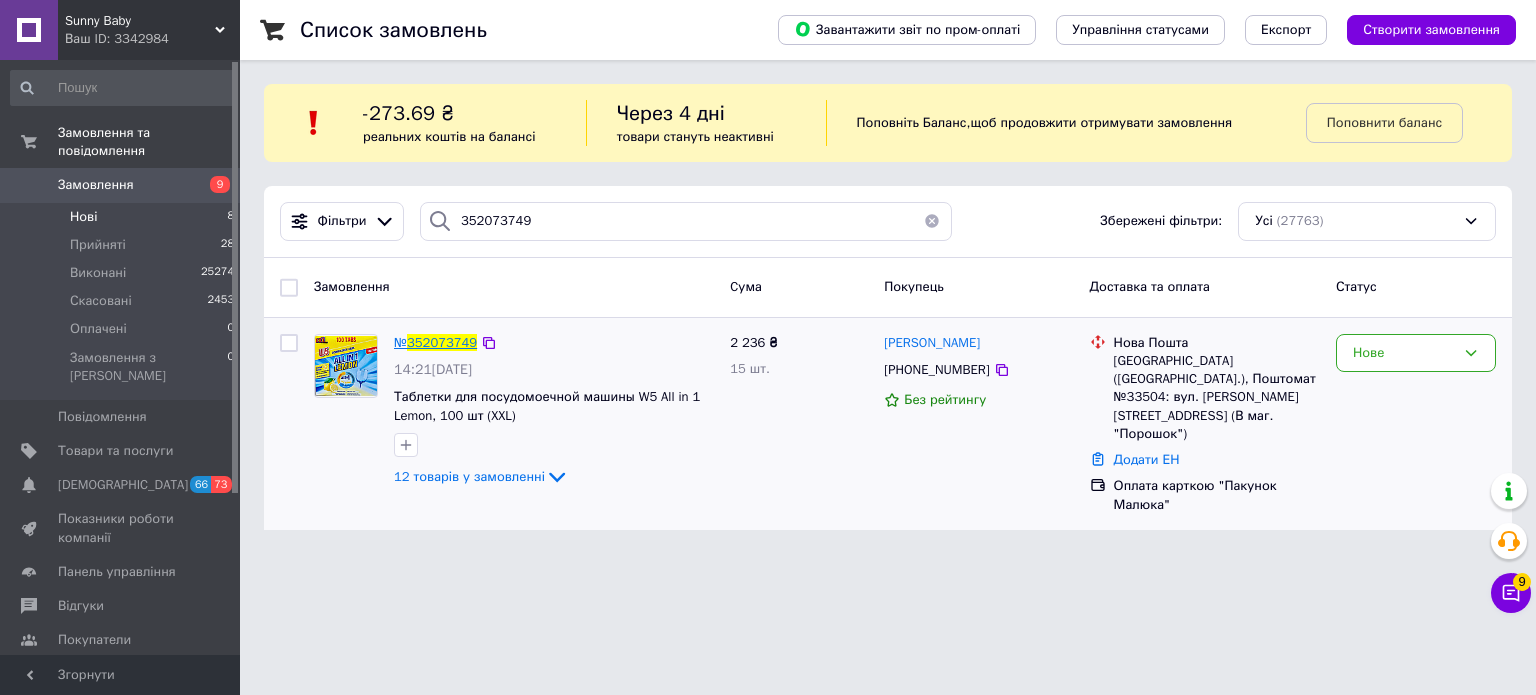 click on "352073749" at bounding box center (442, 342) 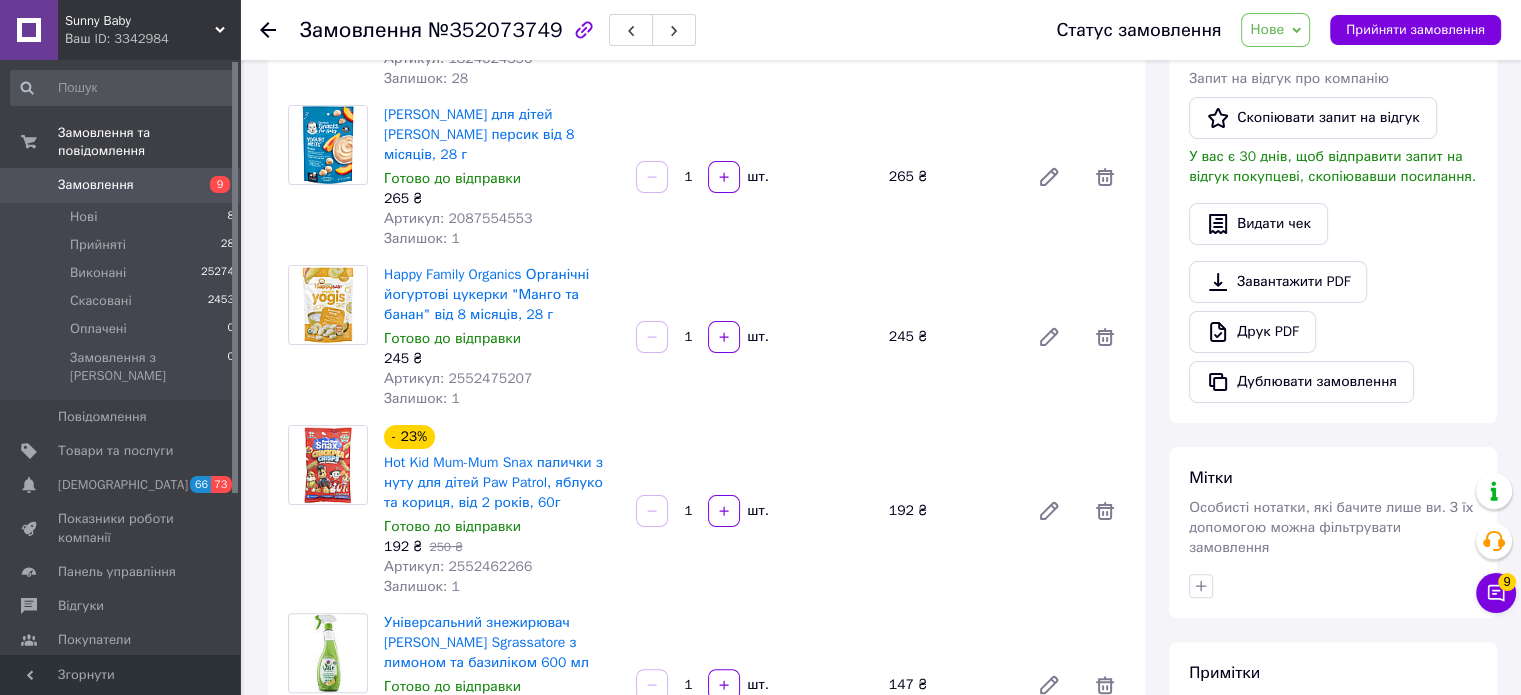 scroll, scrollTop: 300, scrollLeft: 0, axis: vertical 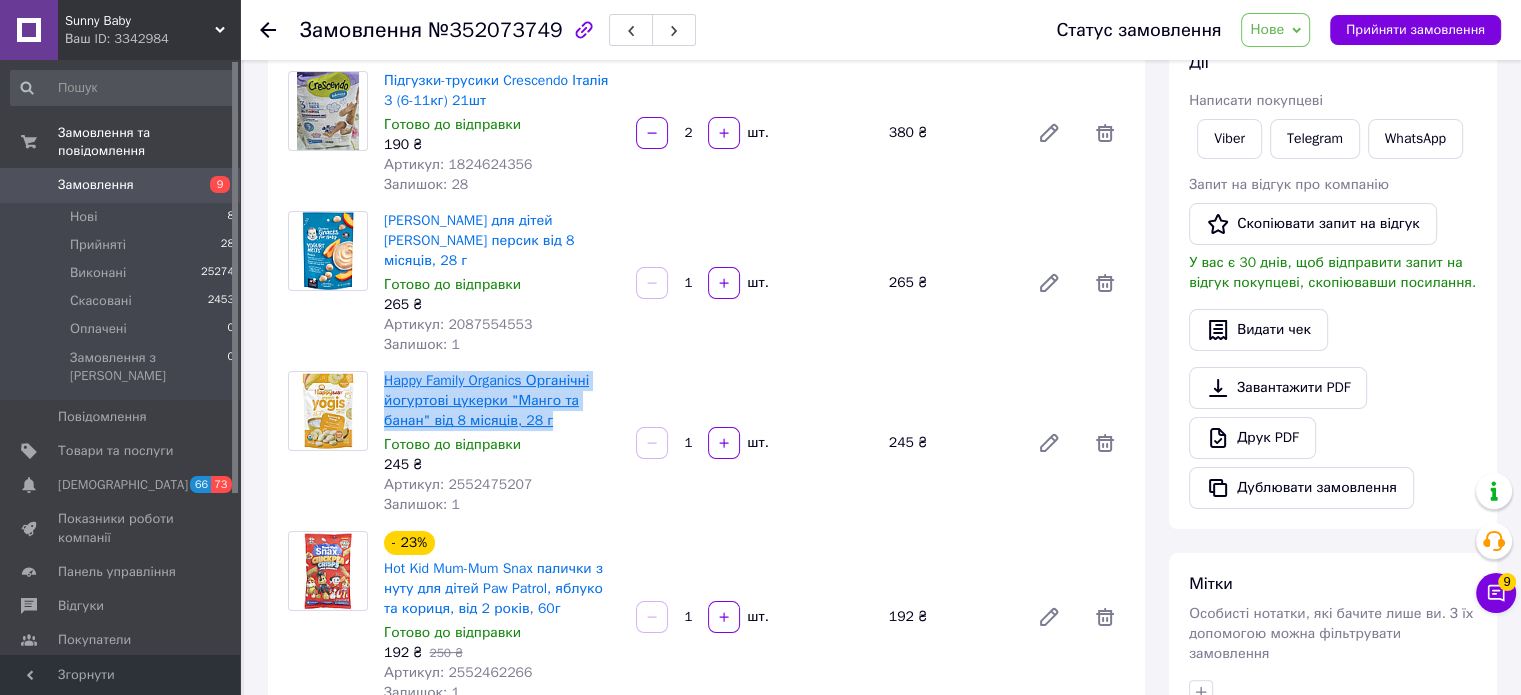 drag, startPoint x: 504, startPoint y: 401, endPoint x: 388, endPoint y: 359, distance: 123.36936 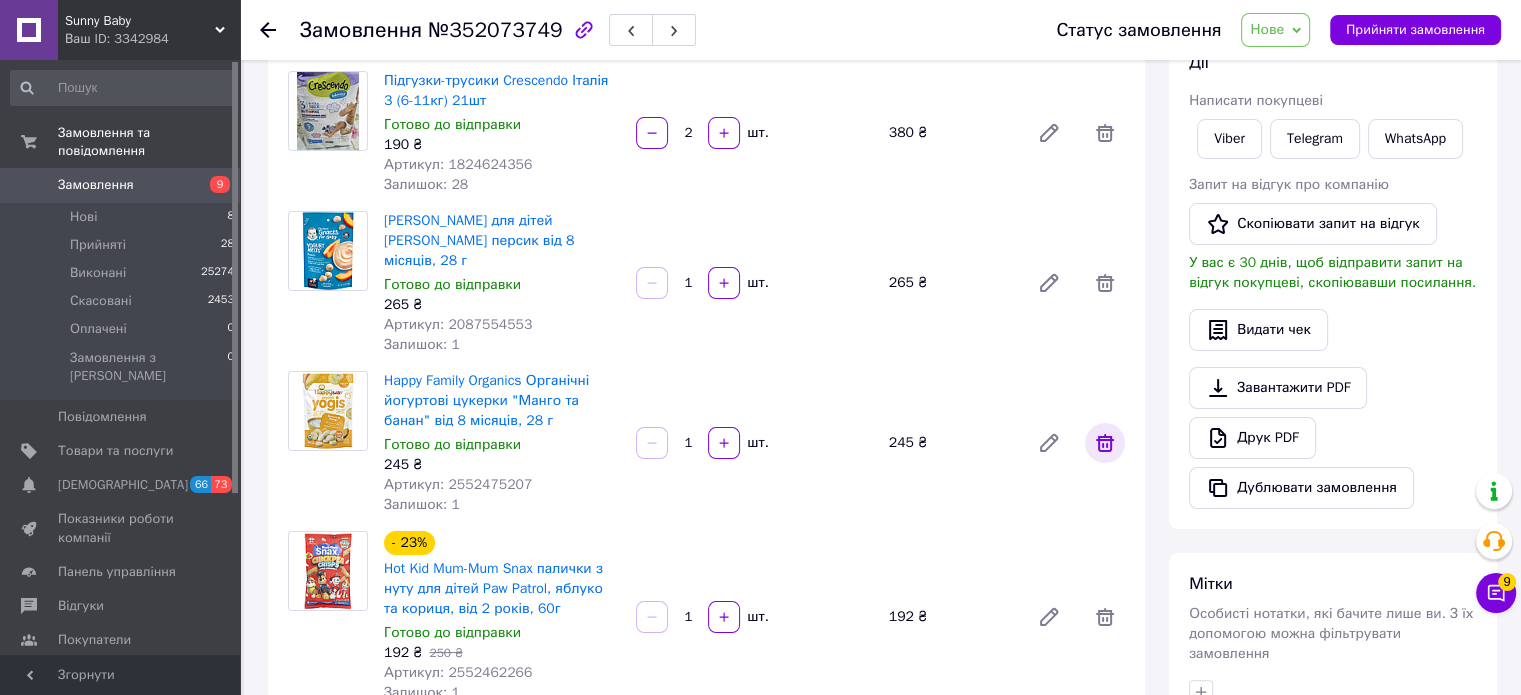 click 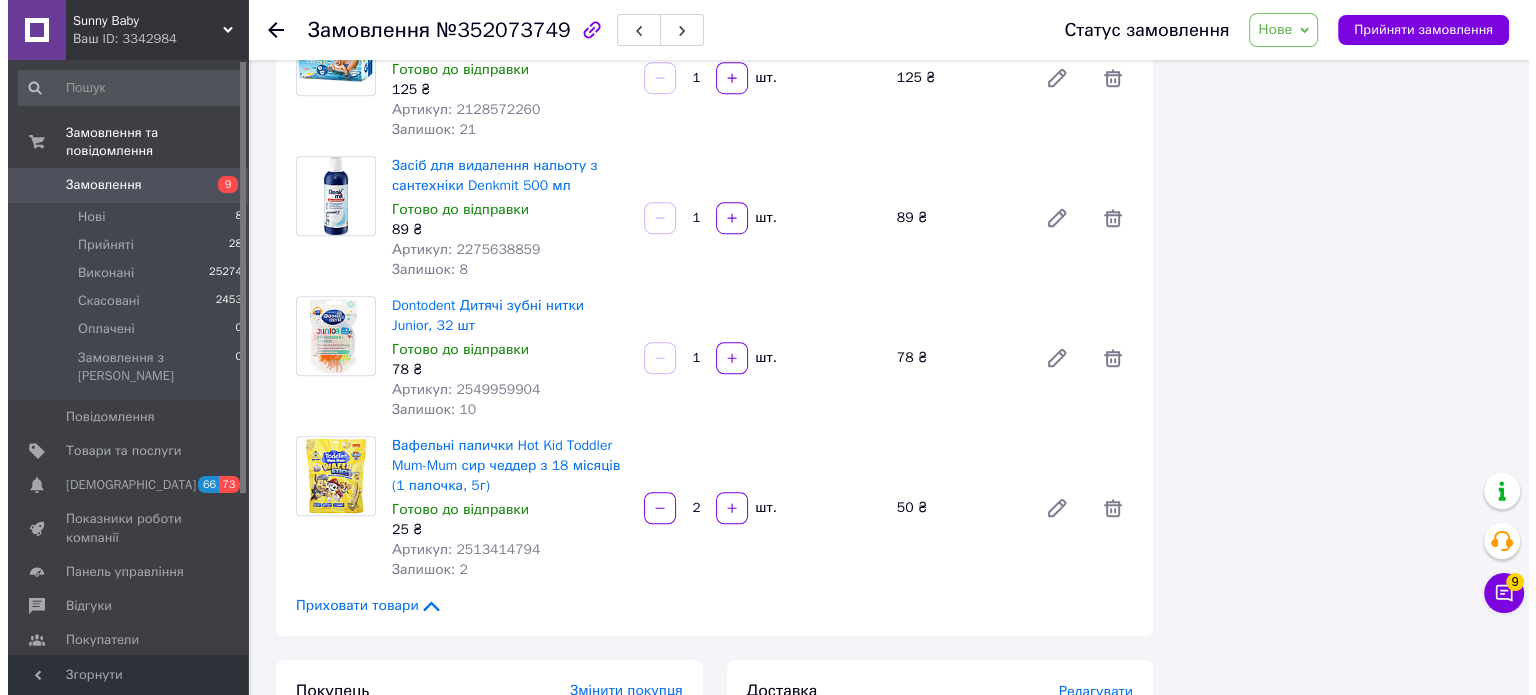 scroll, scrollTop: 1700, scrollLeft: 0, axis: vertical 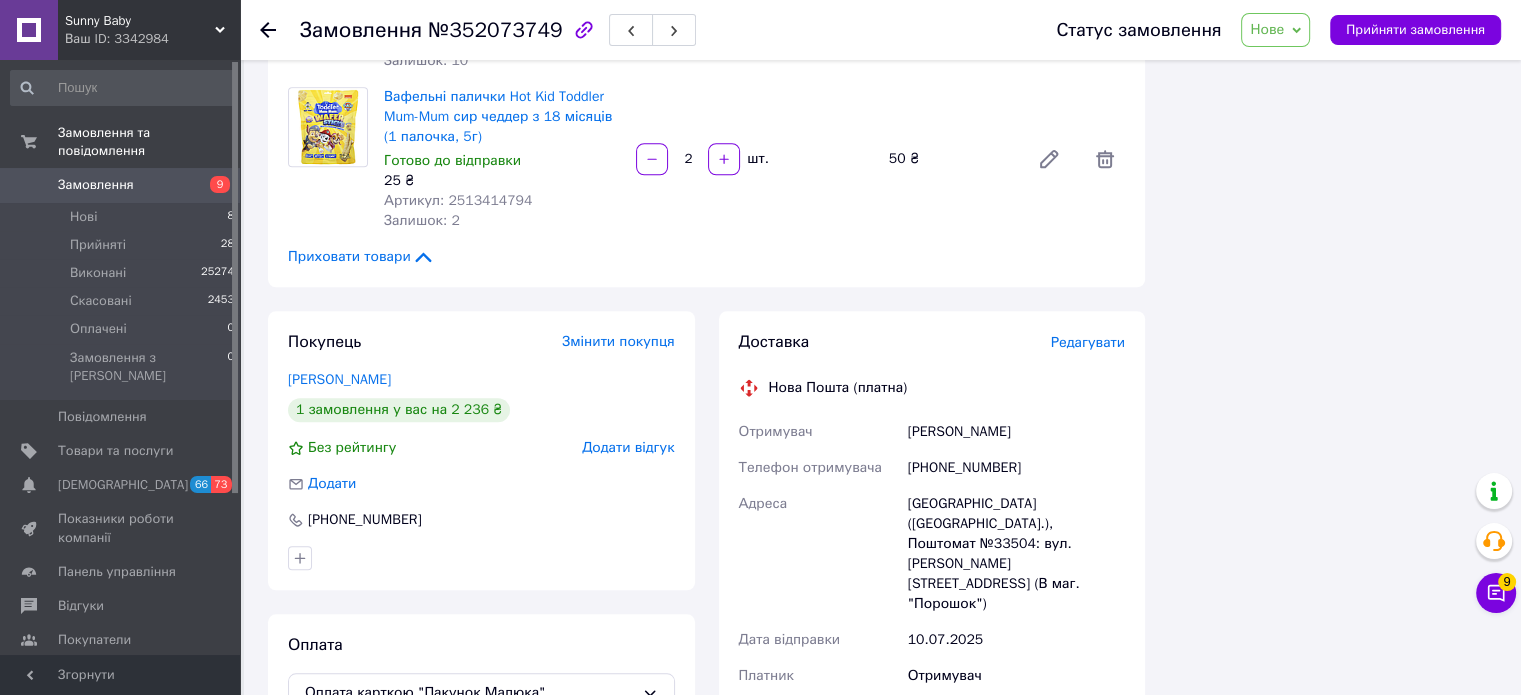 click on "Редагувати" at bounding box center [1088, 342] 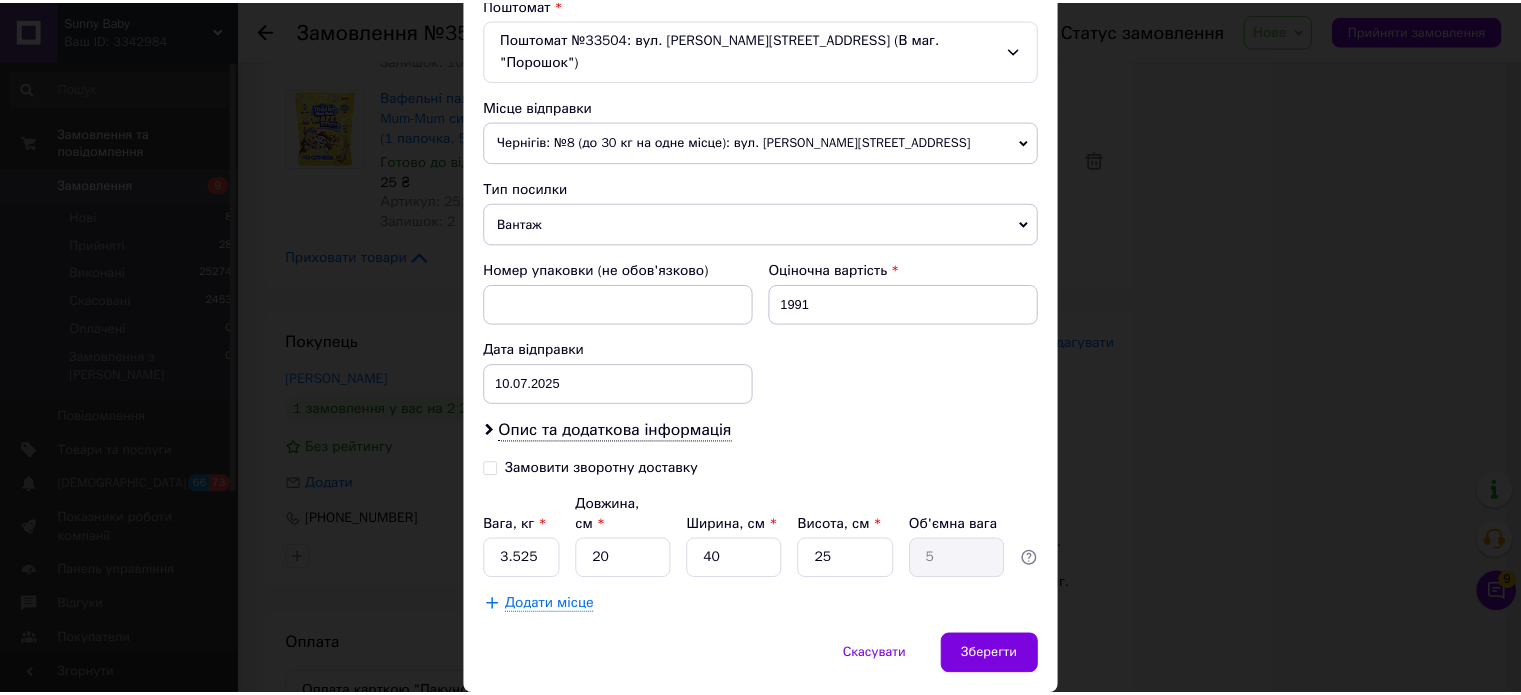 scroll, scrollTop: 663, scrollLeft: 0, axis: vertical 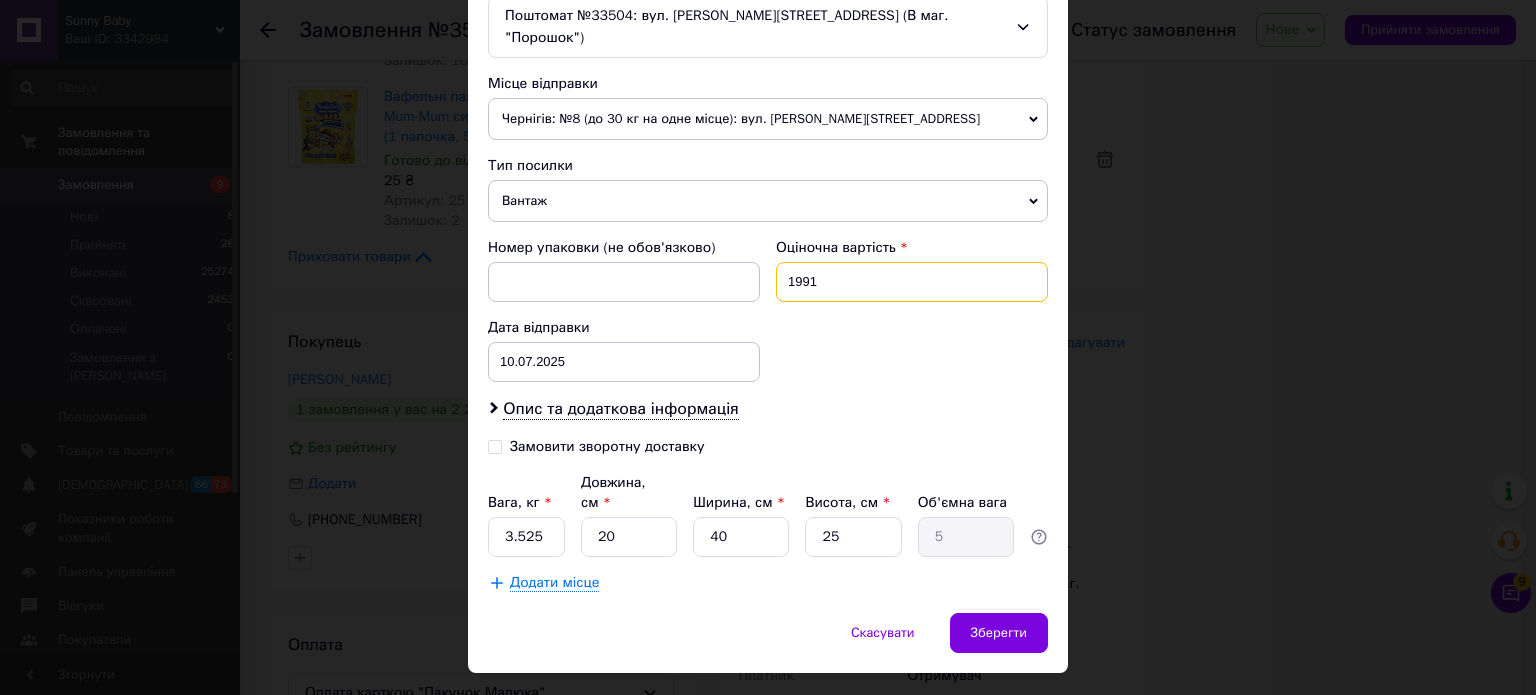 click on "1991" at bounding box center (912, 282) 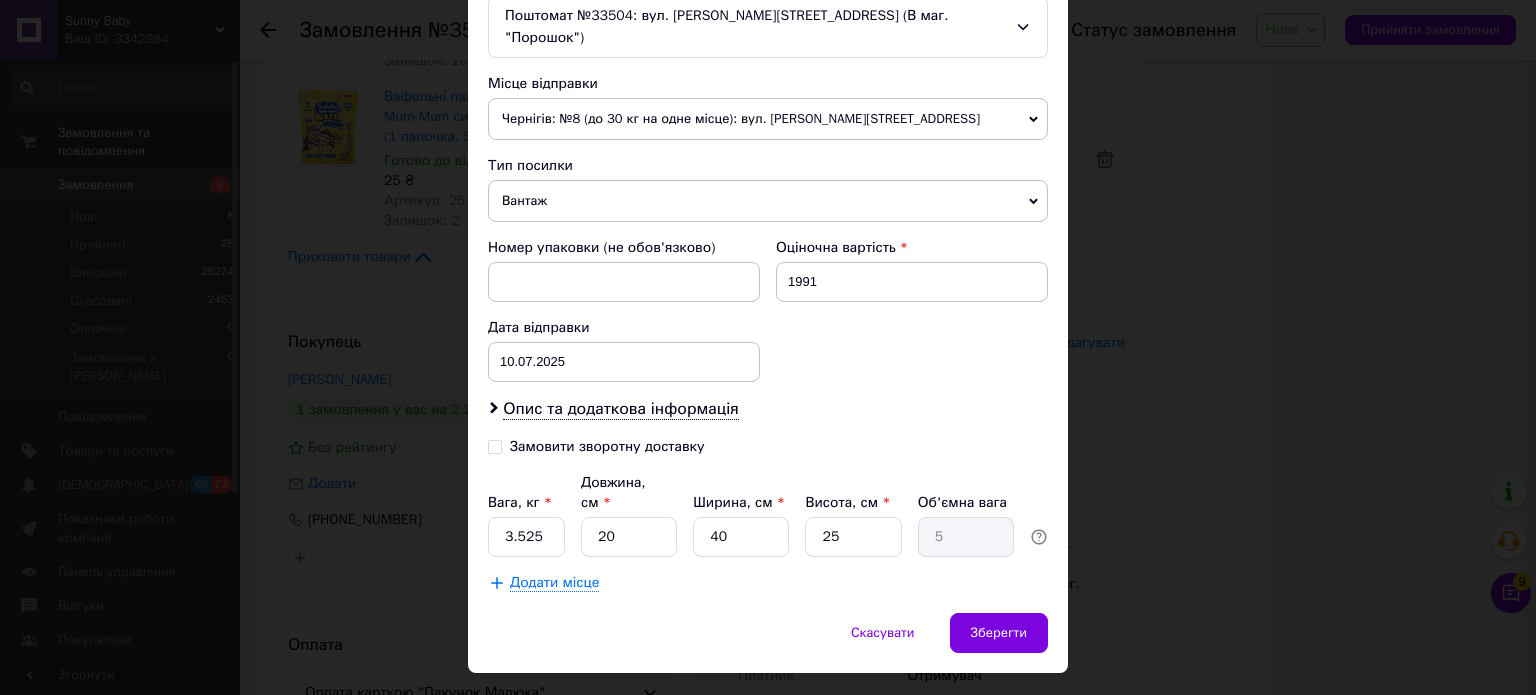 click on "× Редагування доставки Спосіб доставки Нова Пошта (платна) Платник Отримувач Відправник Прізвище отримувача [PERSON_NAME] Ім'я отримувача [PERSON_NAME] батькові отримувача Телефон отримувача [PHONE_NUMBER] Тип доставки В поштоматі У відділенні Кур'єром Місто м. [GEOGRAPHIC_DATA] ([GEOGRAPHIC_DATA].) Поштомат Поштомат №33504: вул. [PERSON_NAME][STREET_ADDRESS] (В маг. "Порошок") Місце відправки Чернігів: №8 (до 30 кг на одне місце): вул. [PERSON_NAME], 142 Немає збігів. Спробуйте змінити умови пошуку Додати ще місце відправки Тип посилки Вантаж Документи Номер упаковки (не обов'язково) 1991 [DATE] < > <" at bounding box center [768, 347] 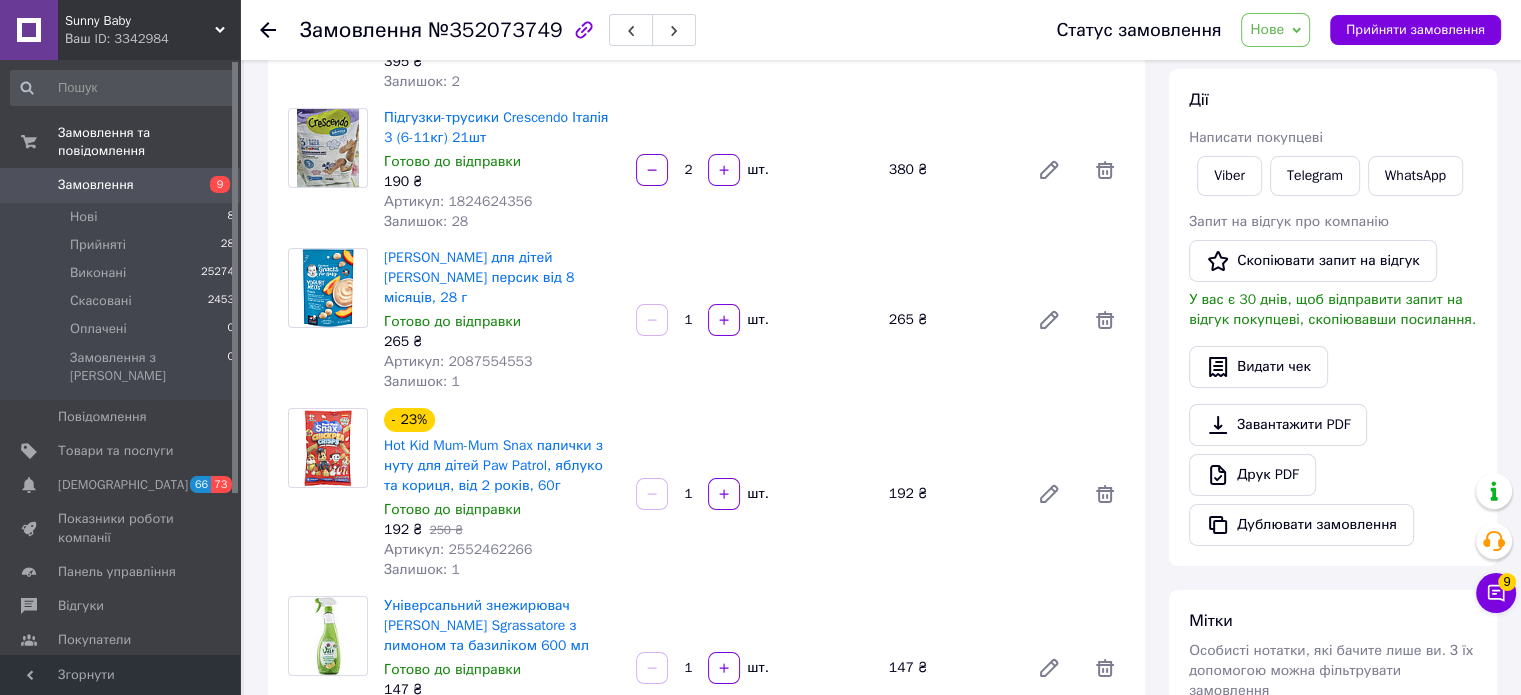 scroll, scrollTop: 0, scrollLeft: 0, axis: both 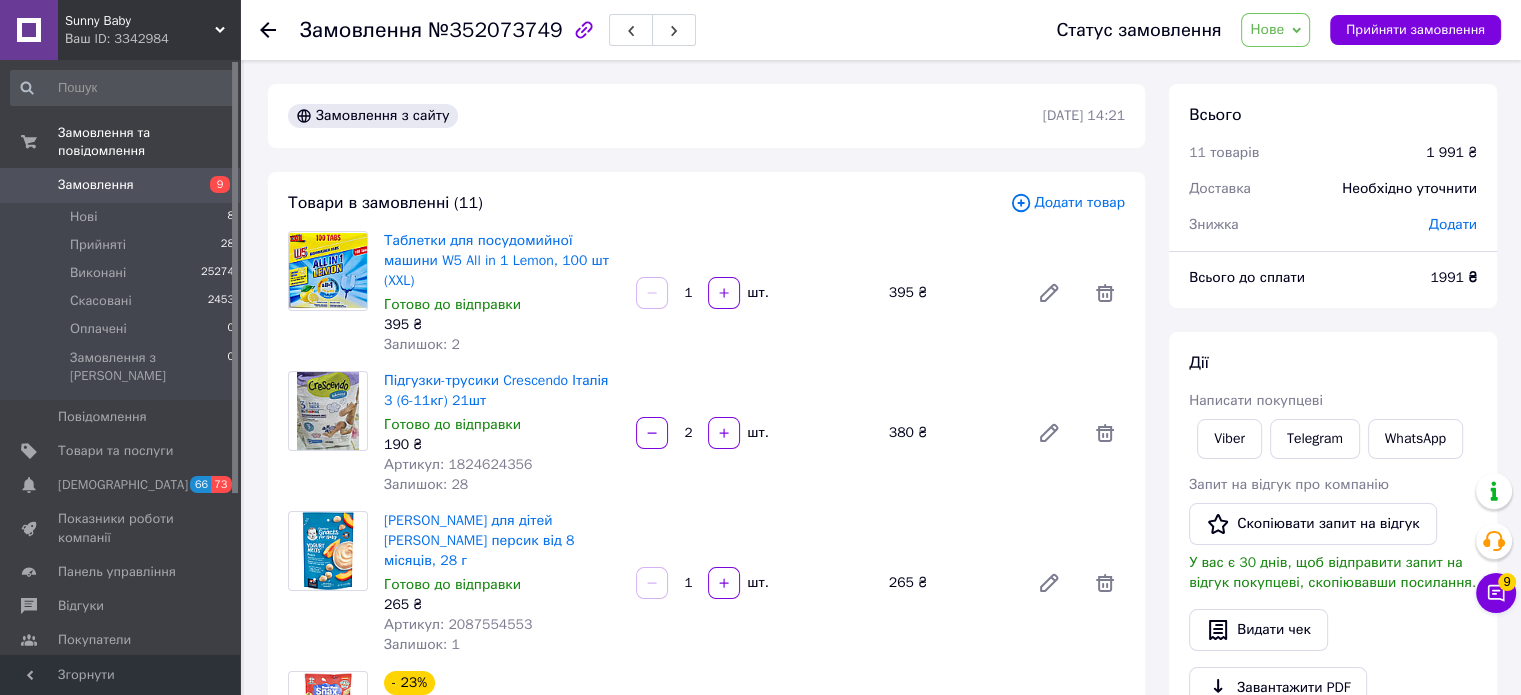 click on "Замовлення" at bounding box center (96, 185) 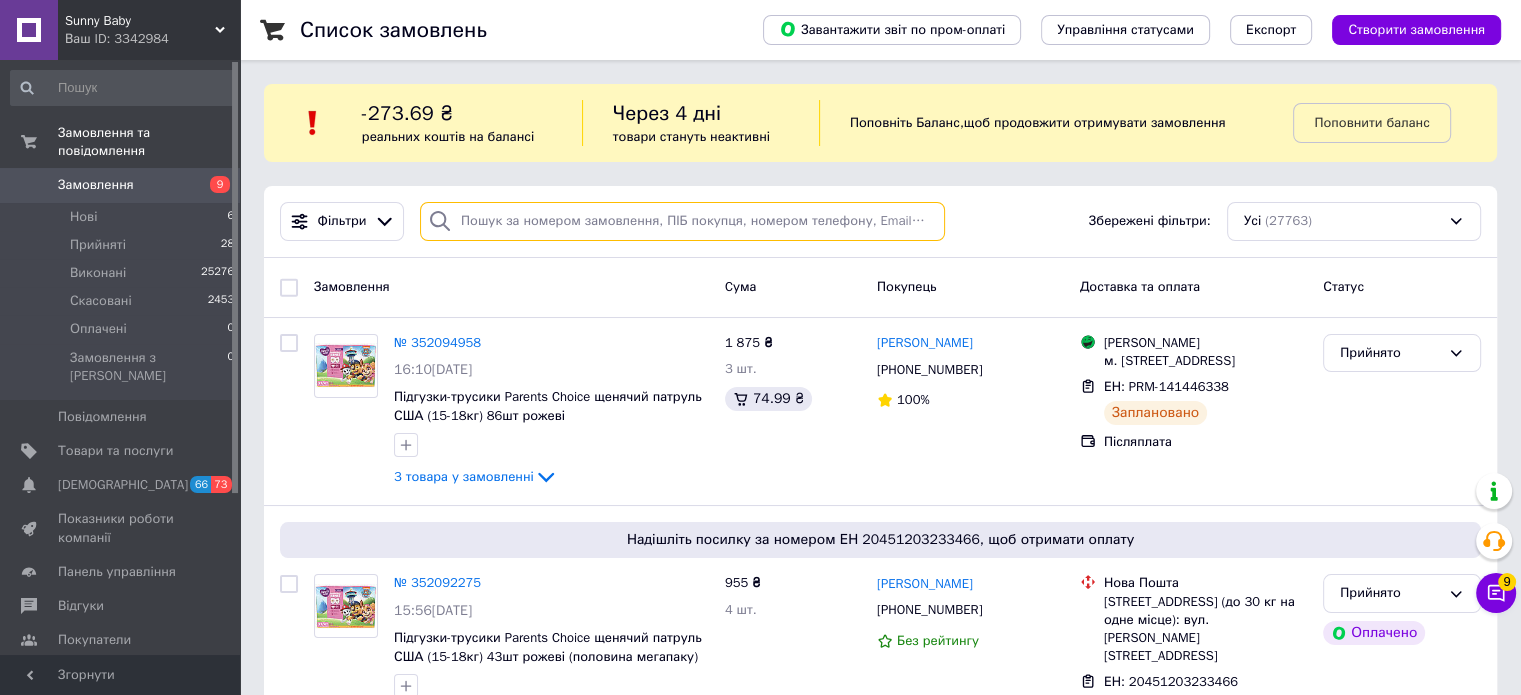 click at bounding box center [682, 221] 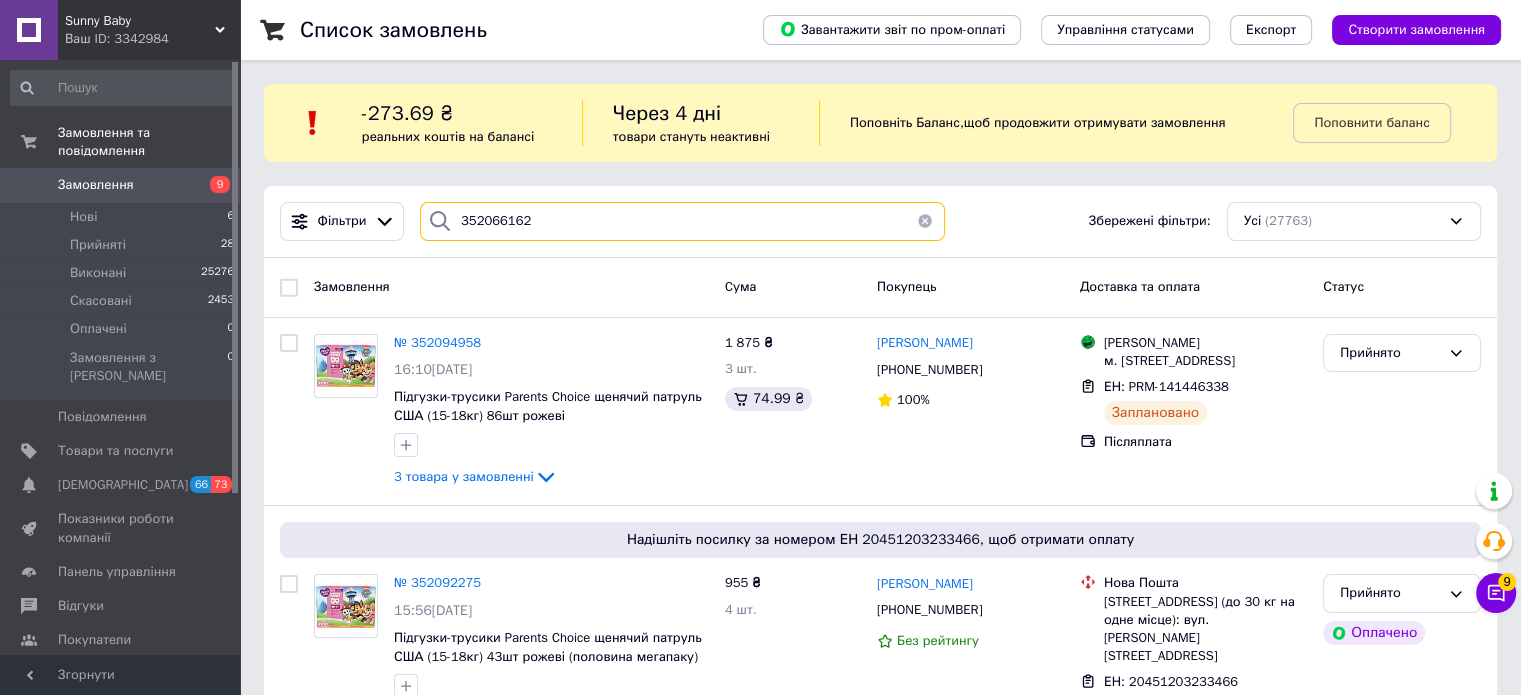 type on "352066162" 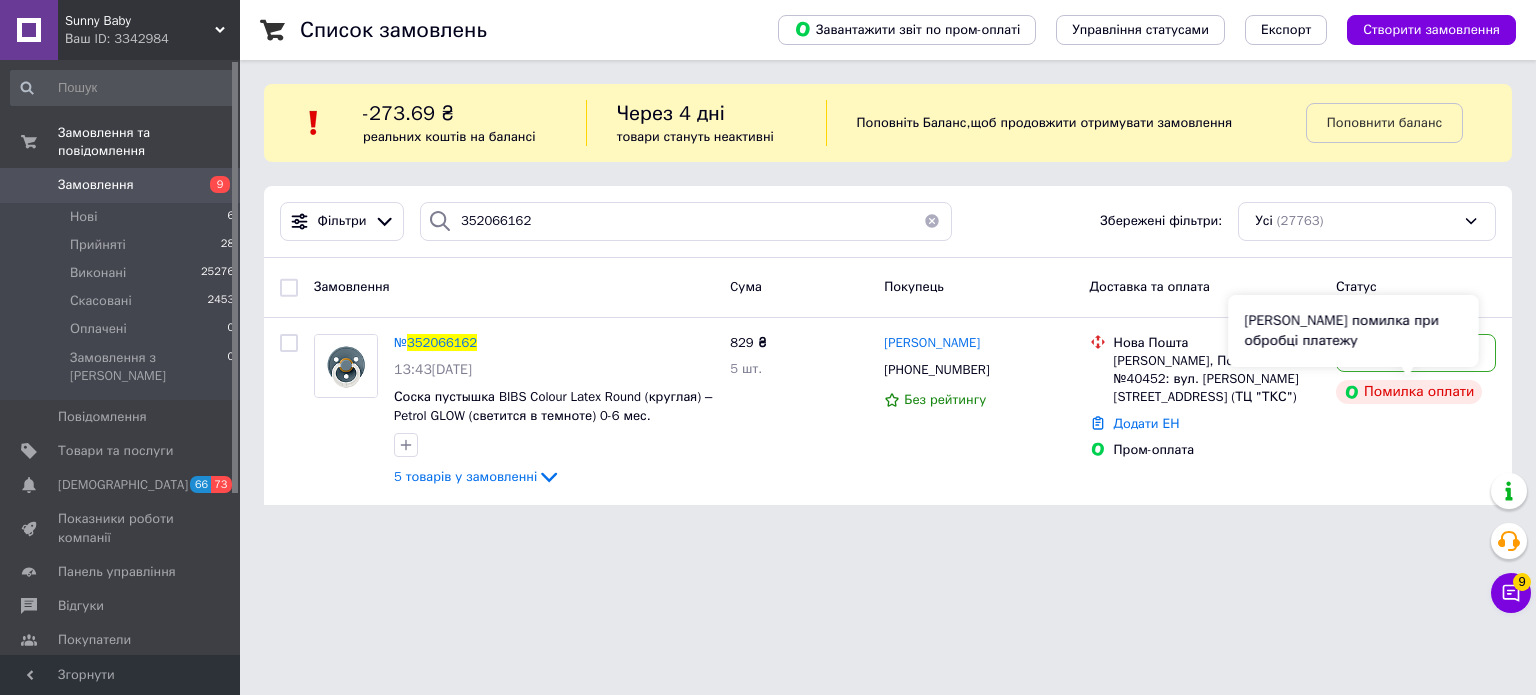 click on "[PERSON_NAME] помилка при обробці платежу" at bounding box center (1353, 331) 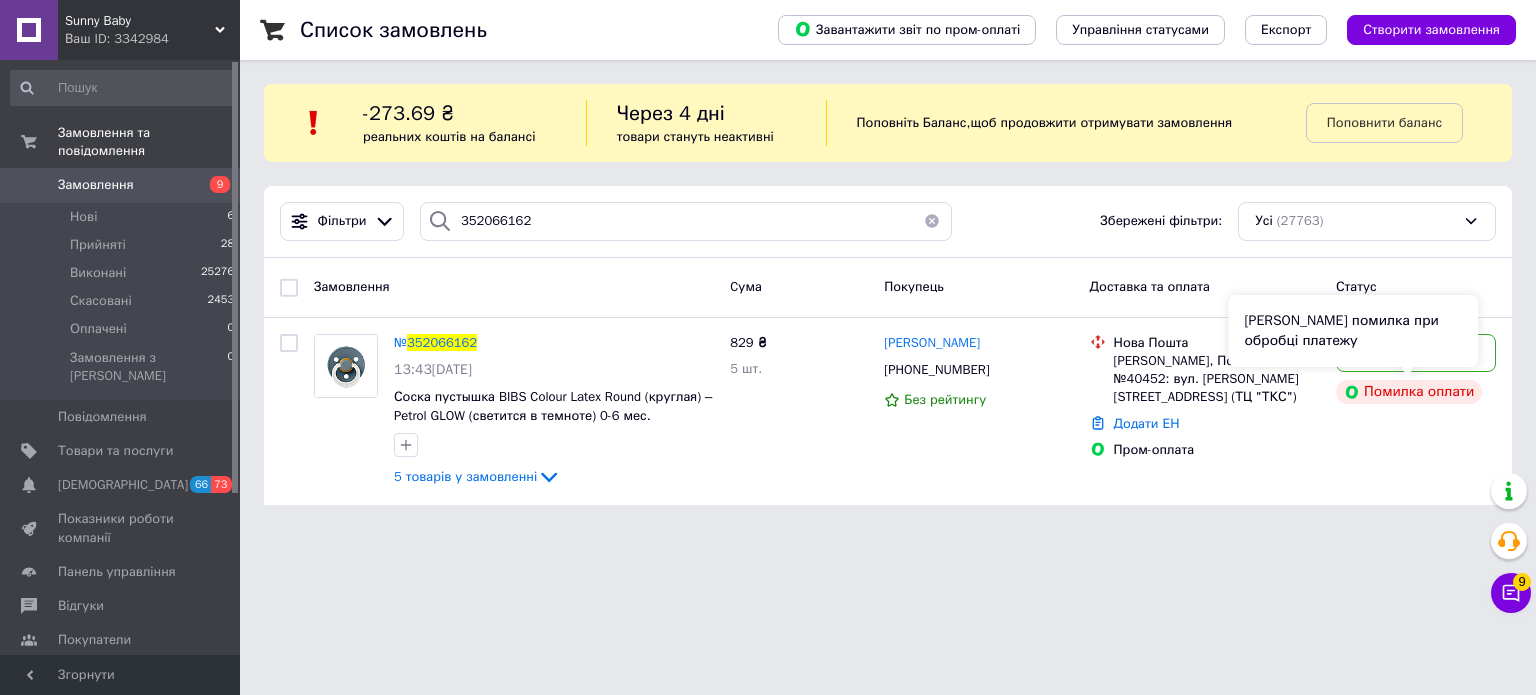 click on "[PERSON_NAME] помилка при обробці платежу" at bounding box center (1353, 331) 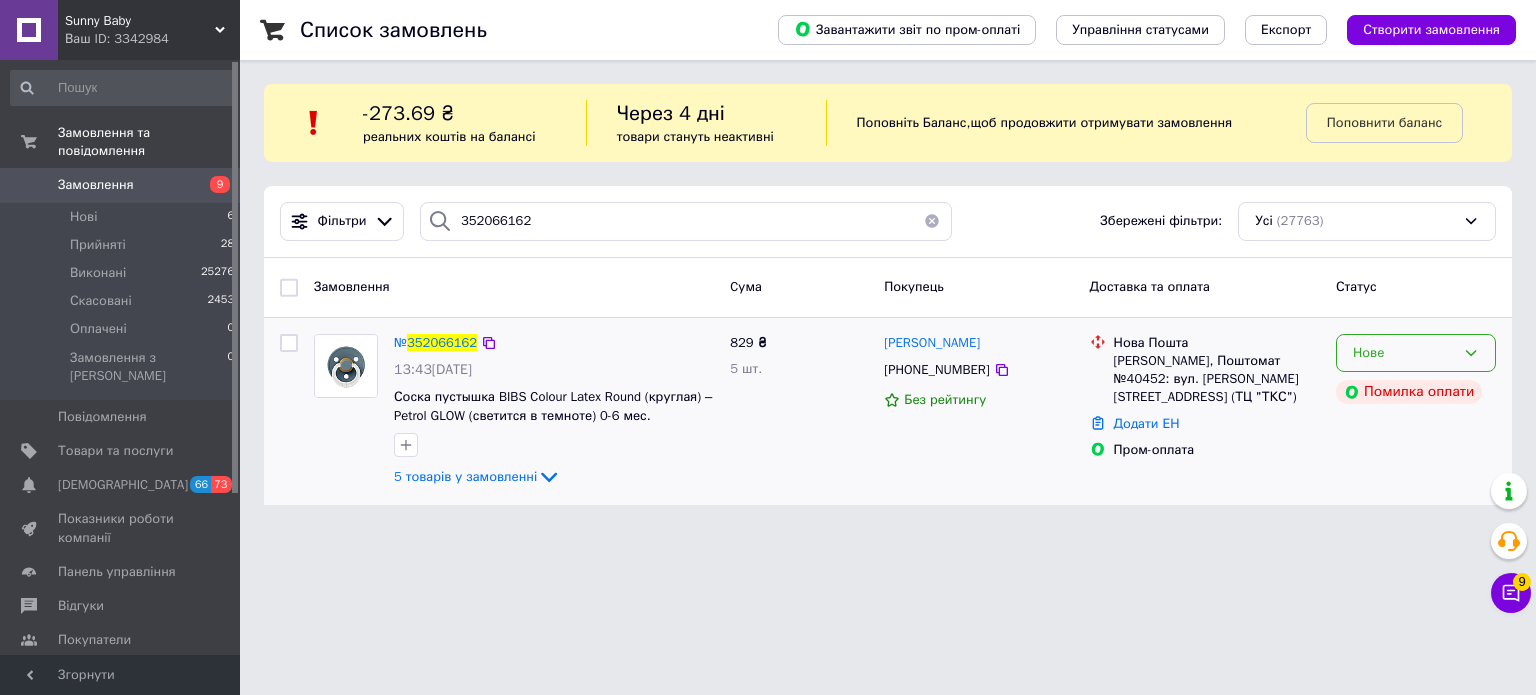 click 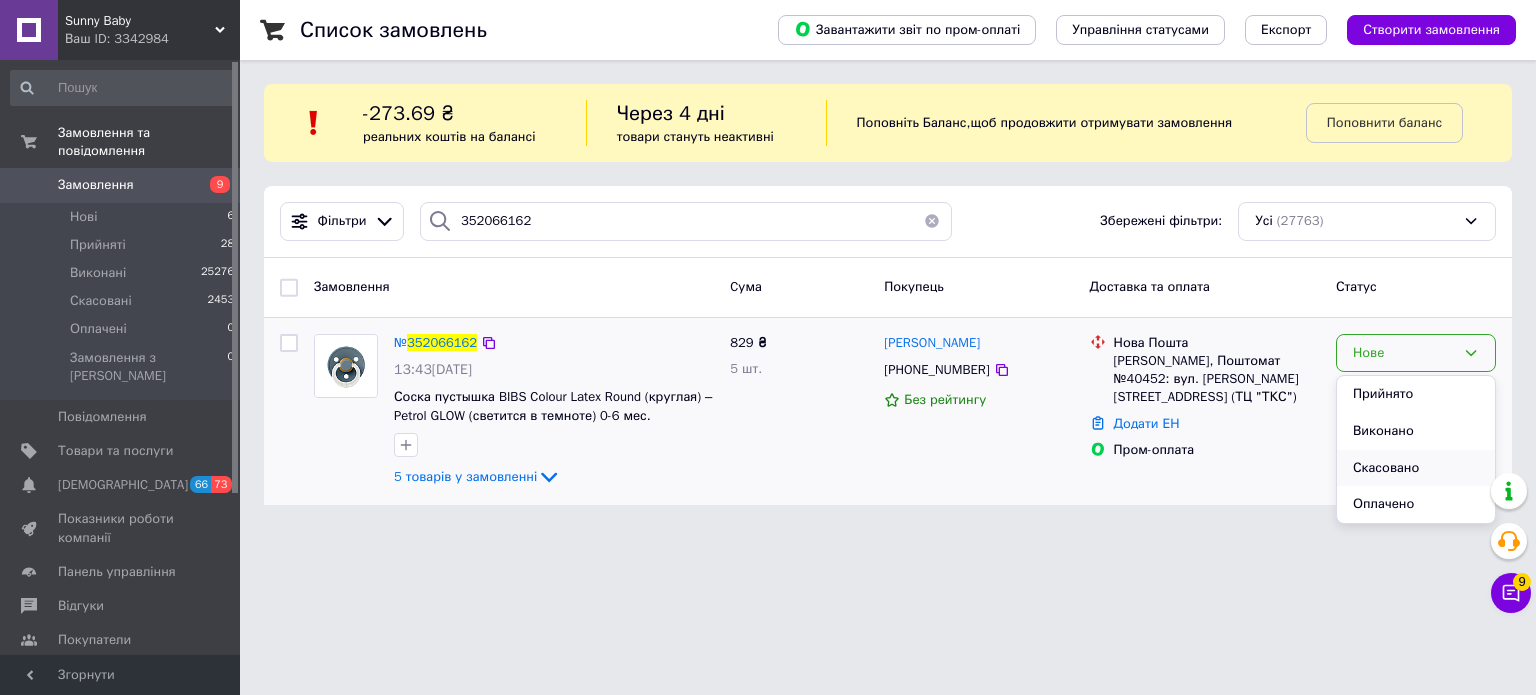 click on "Скасовано" at bounding box center [1416, 468] 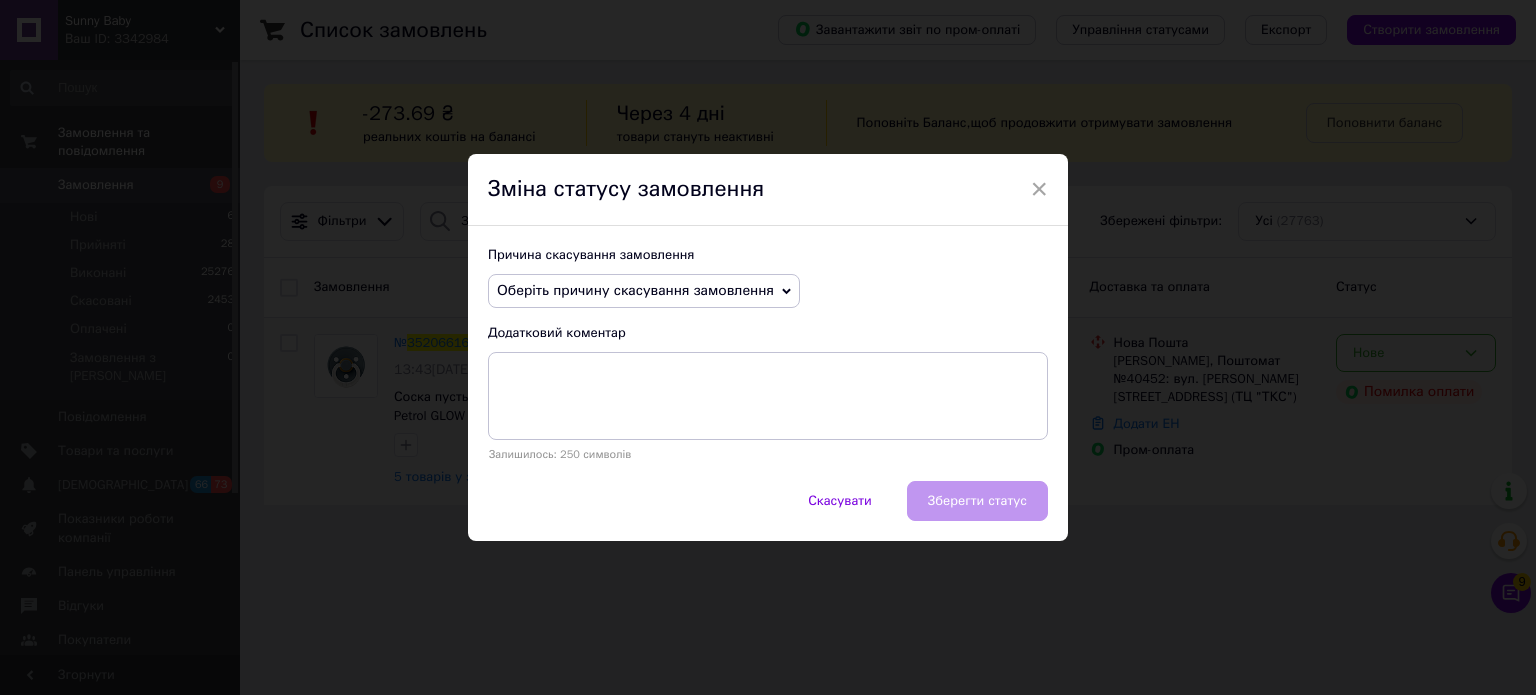click on "Оберіть причину скасування замовлення" at bounding box center (635, 290) 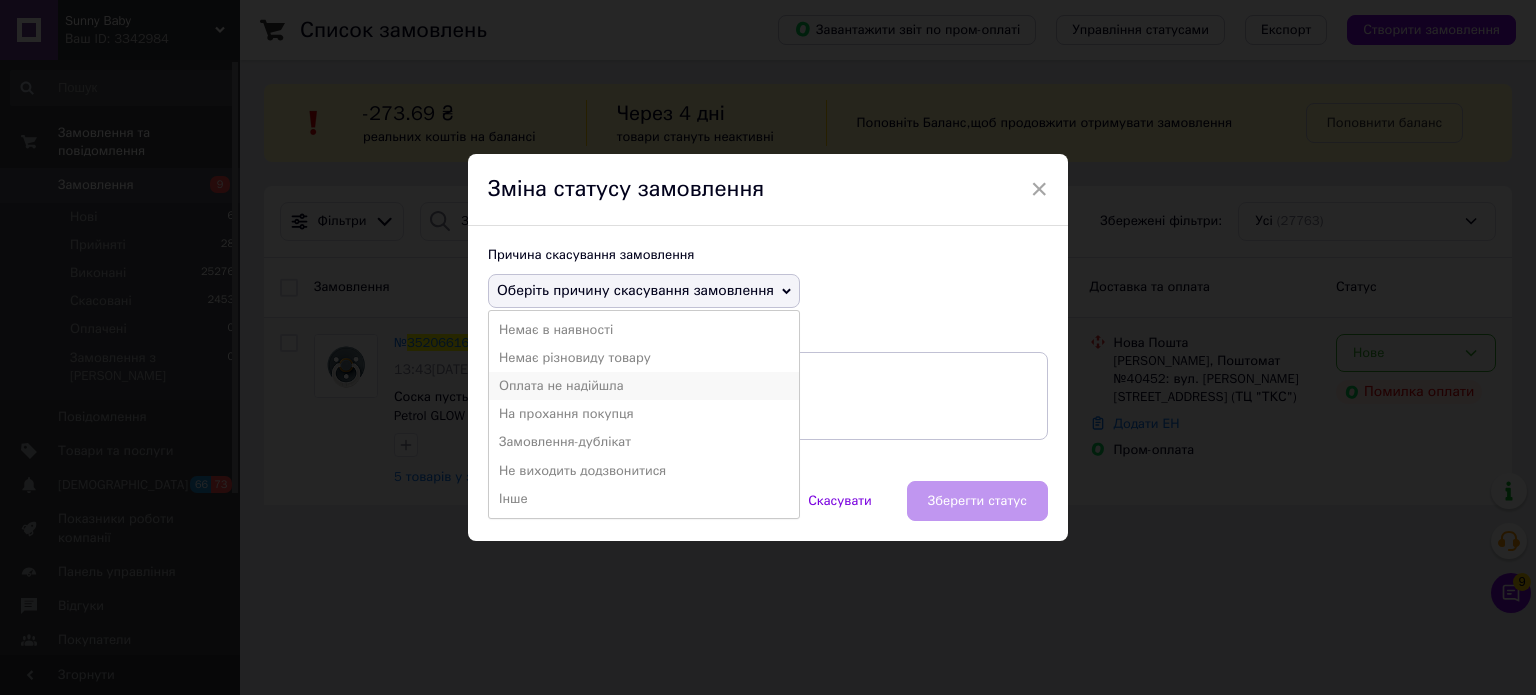 click on "Оплата не надійшла" at bounding box center [644, 386] 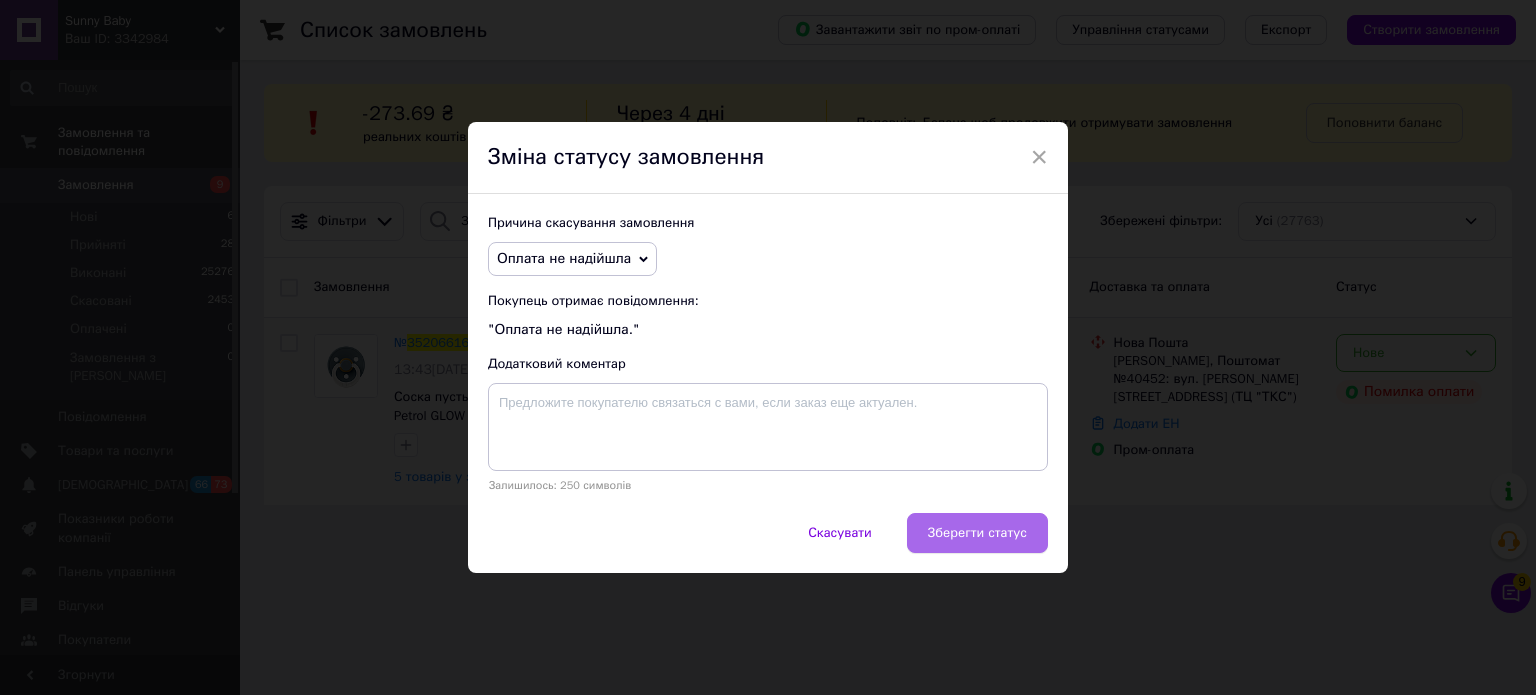 click on "Зберегти статус" at bounding box center [977, 533] 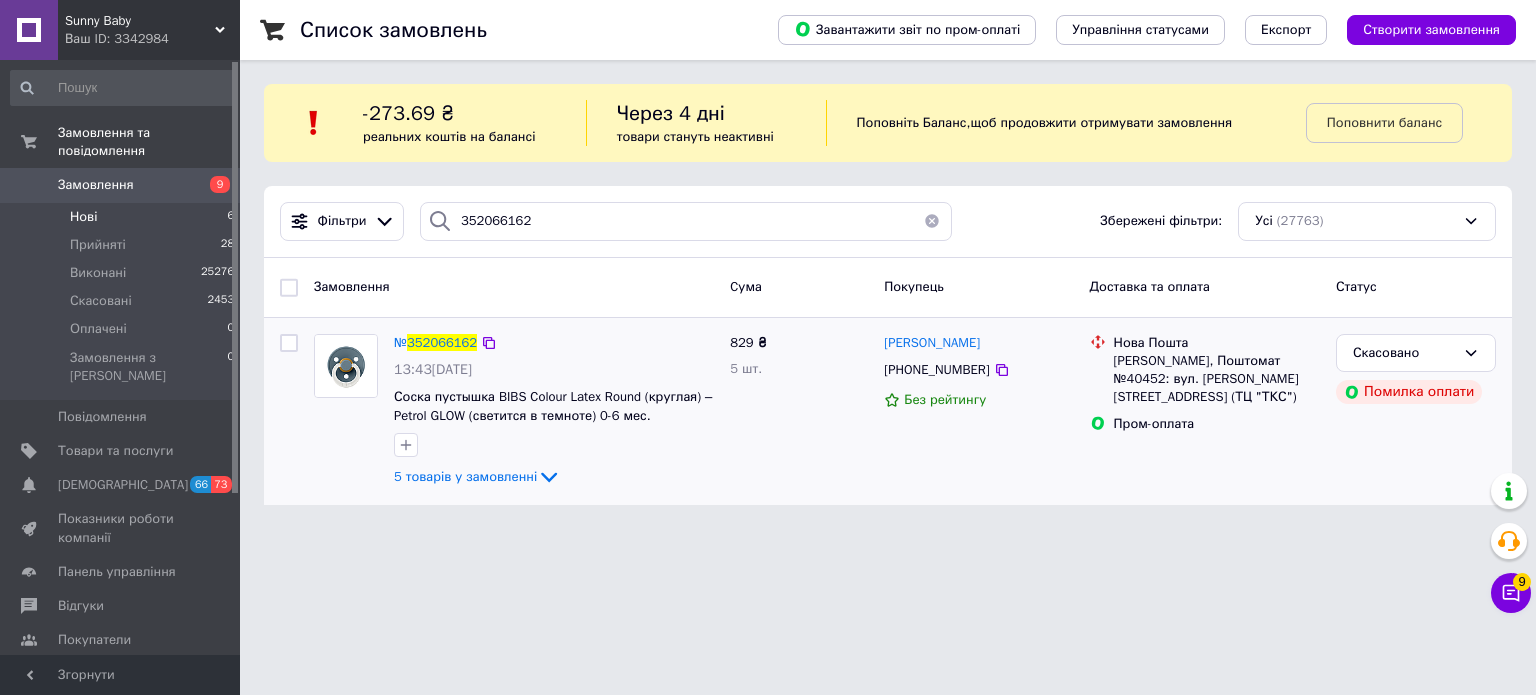 click on "Нові 6" at bounding box center [123, 217] 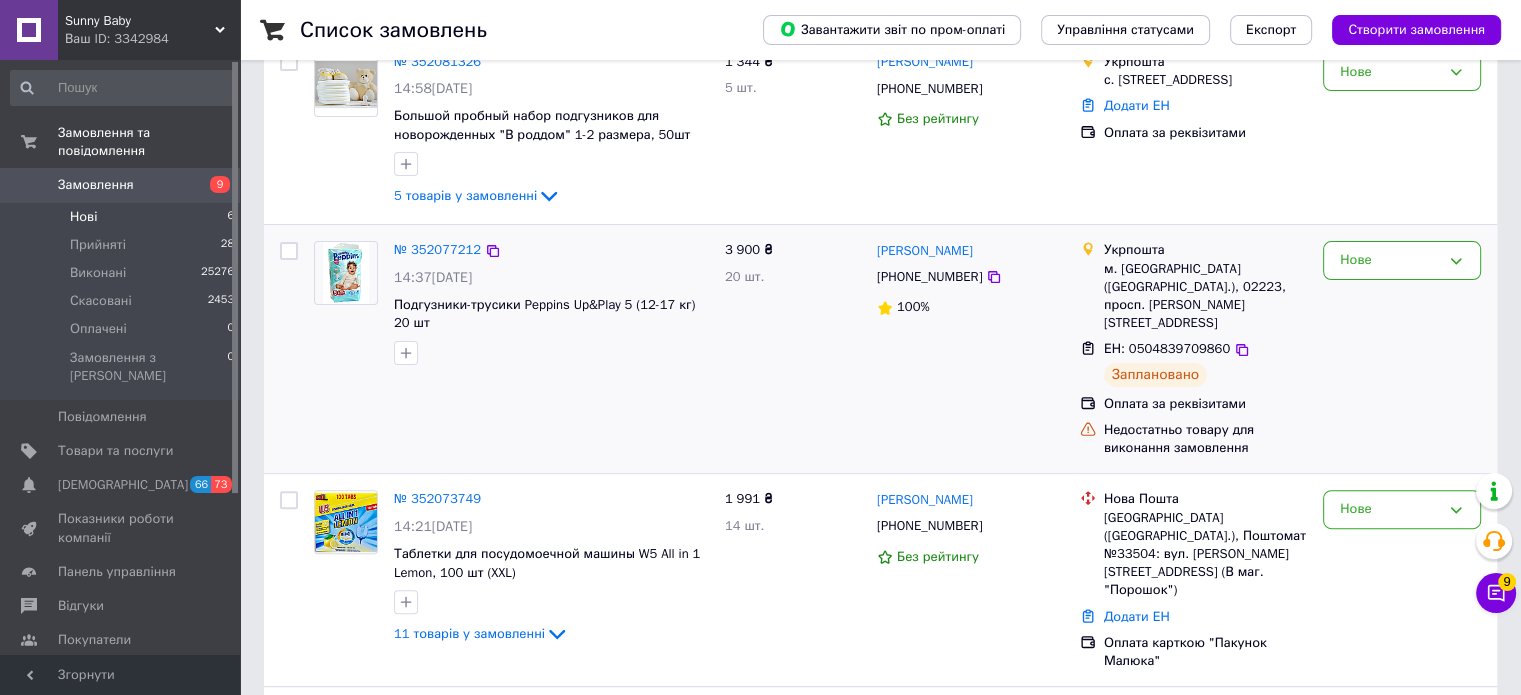 scroll, scrollTop: 600, scrollLeft: 0, axis: vertical 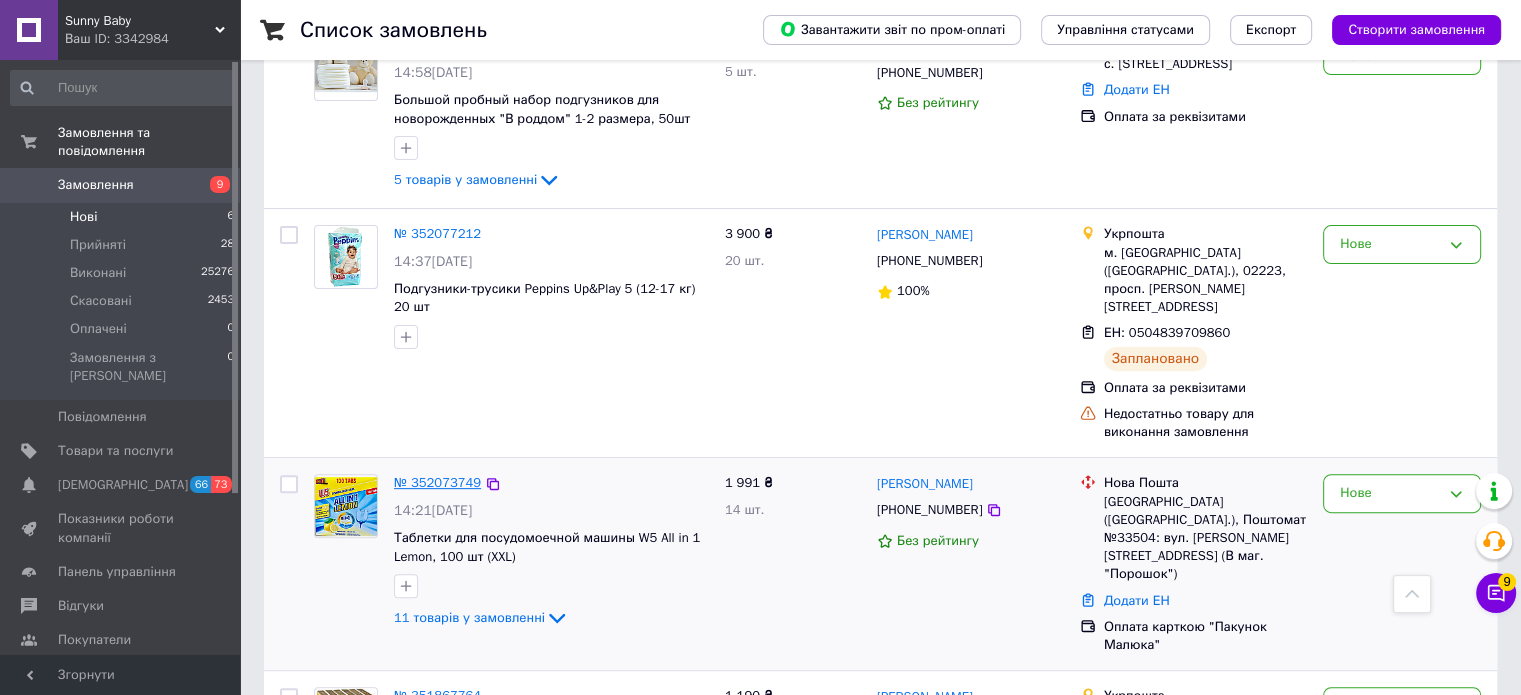click on "№ 352073749" at bounding box center [437, 482] 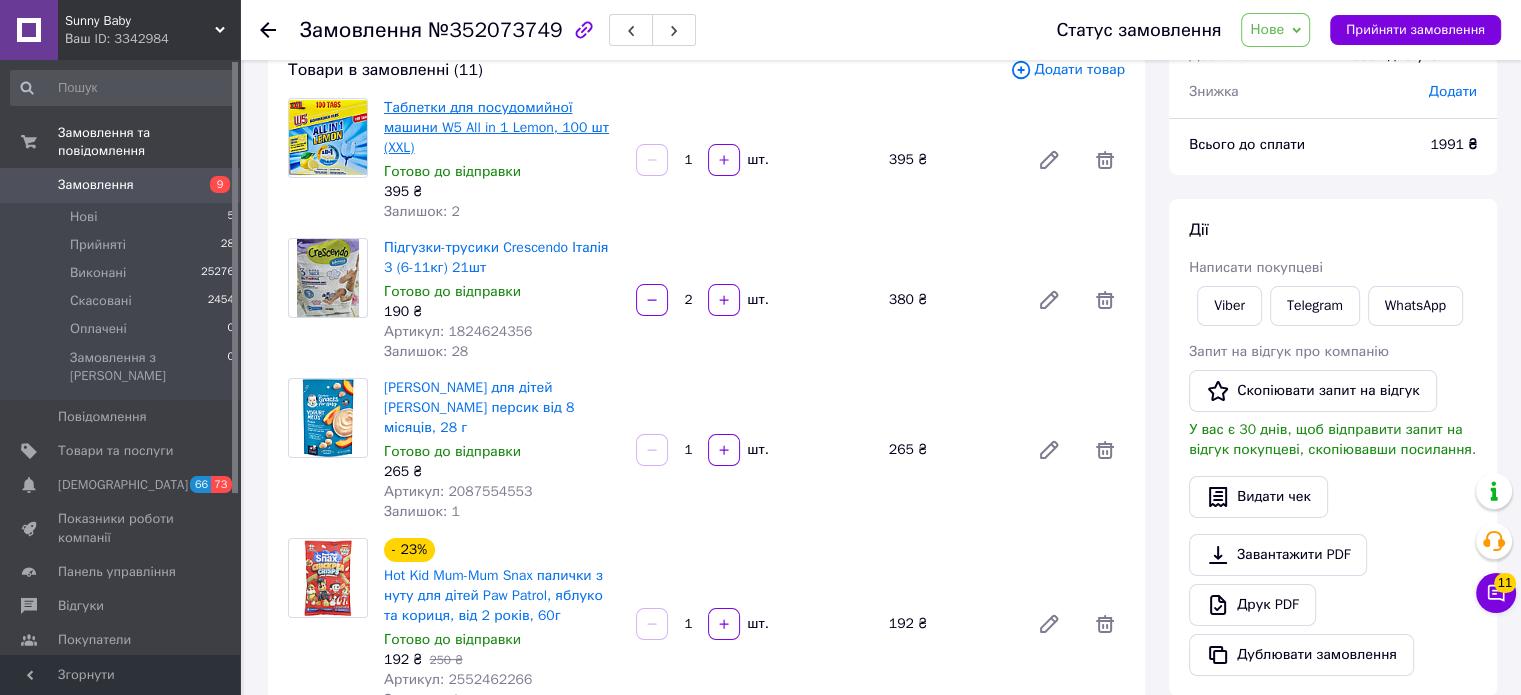 scroll, scrollTop: 0, scrollLeft: 0, axis: both 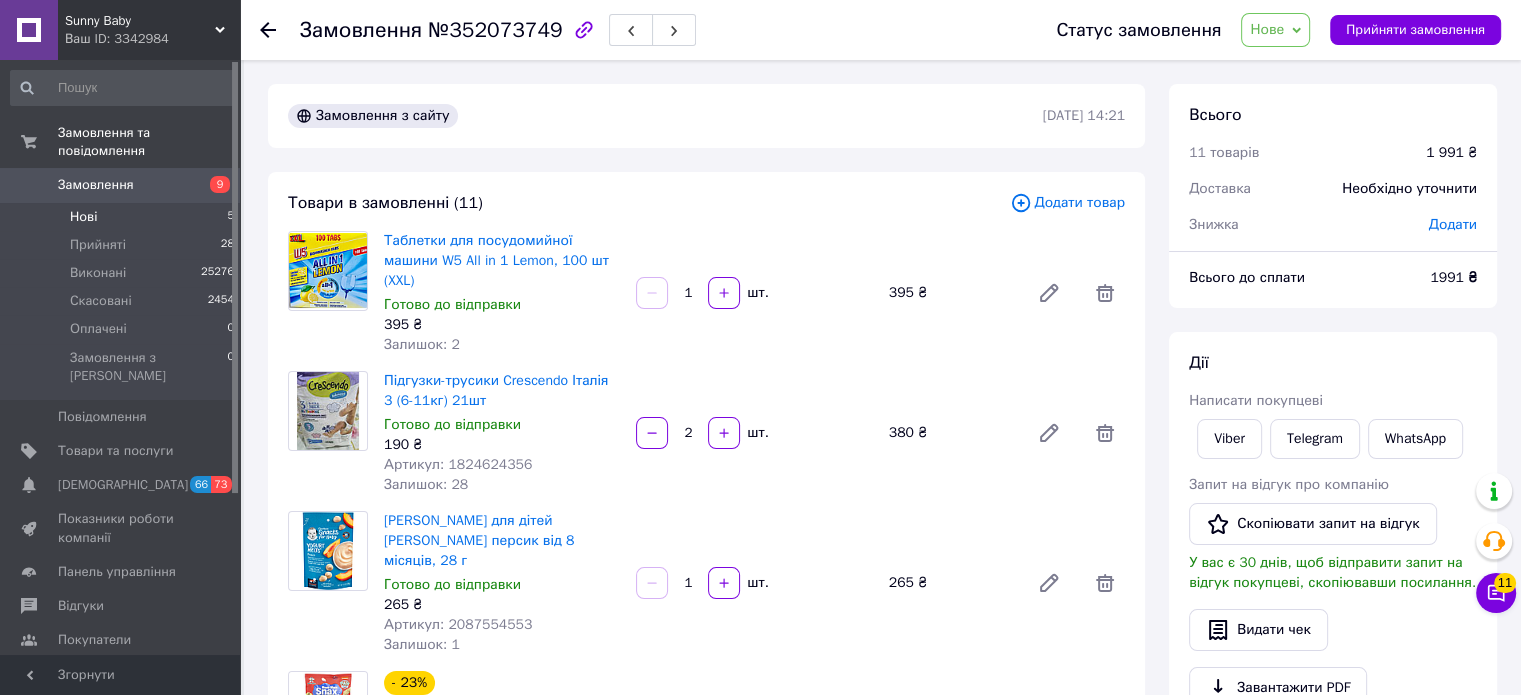click on "Нові 5" at bounding box center (123, 217) 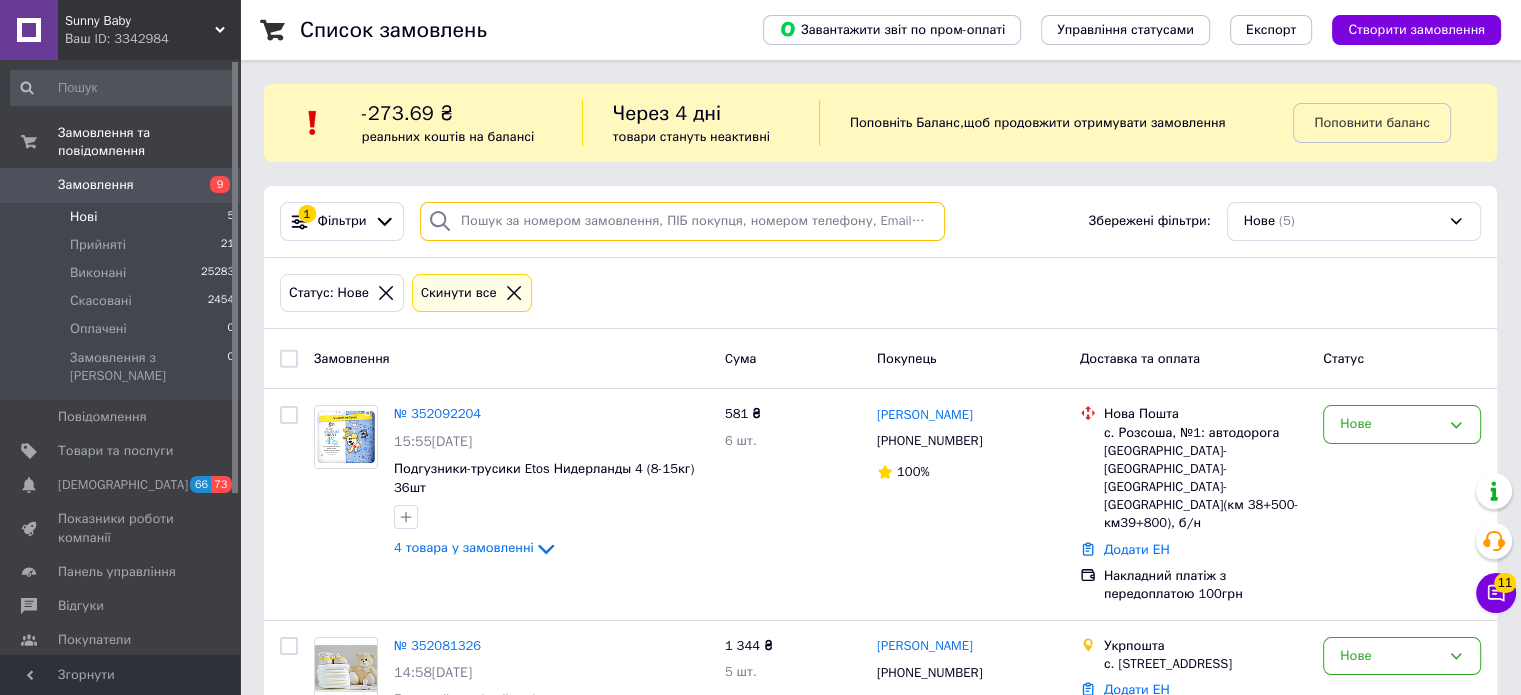 click at bounding box center [682, 221] 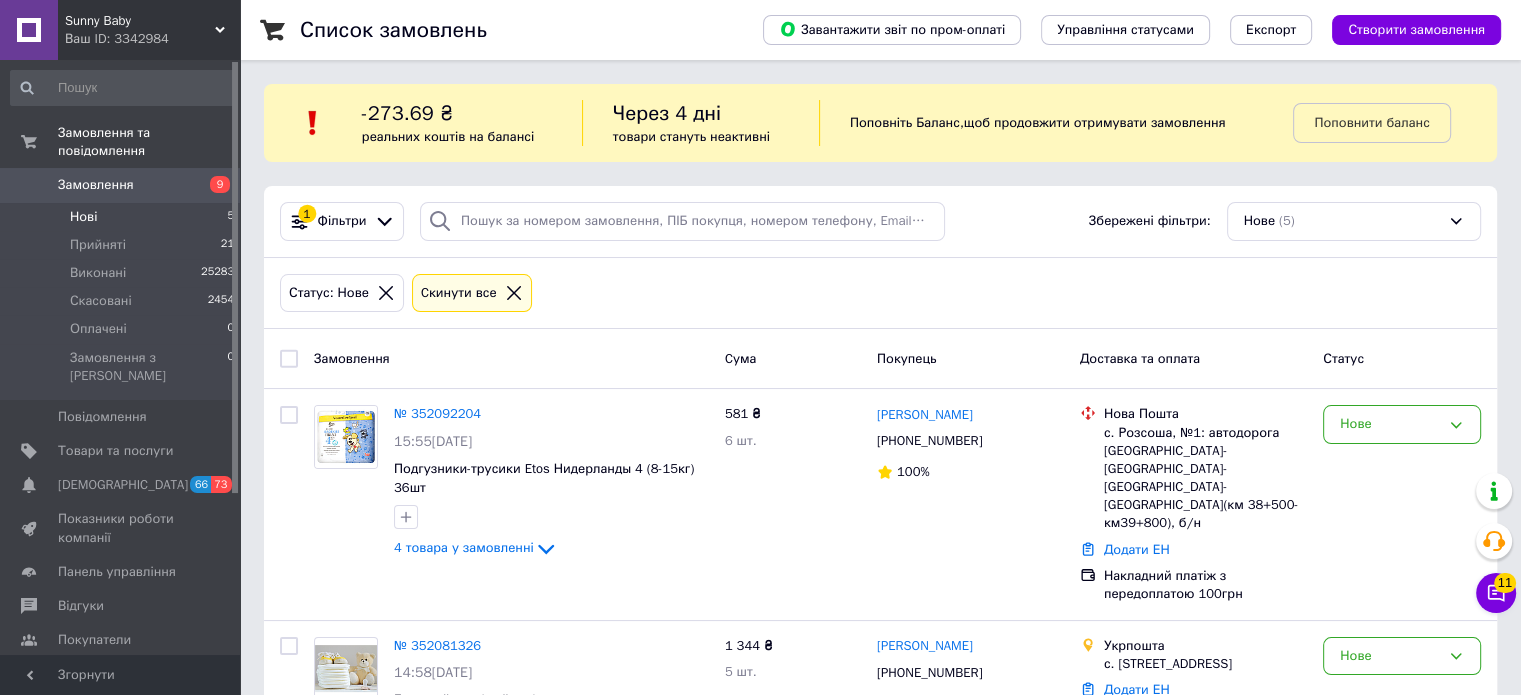 click 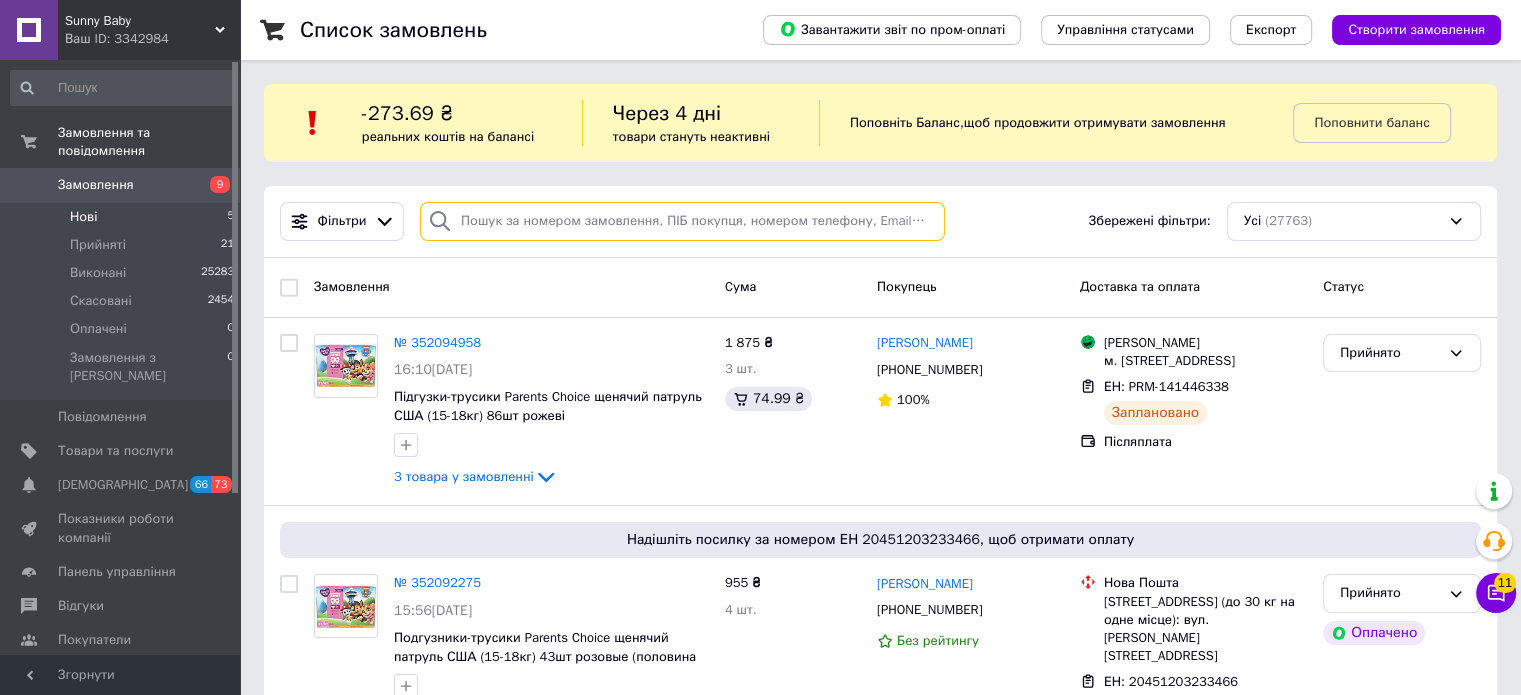 click at bounding box center (682, 221) 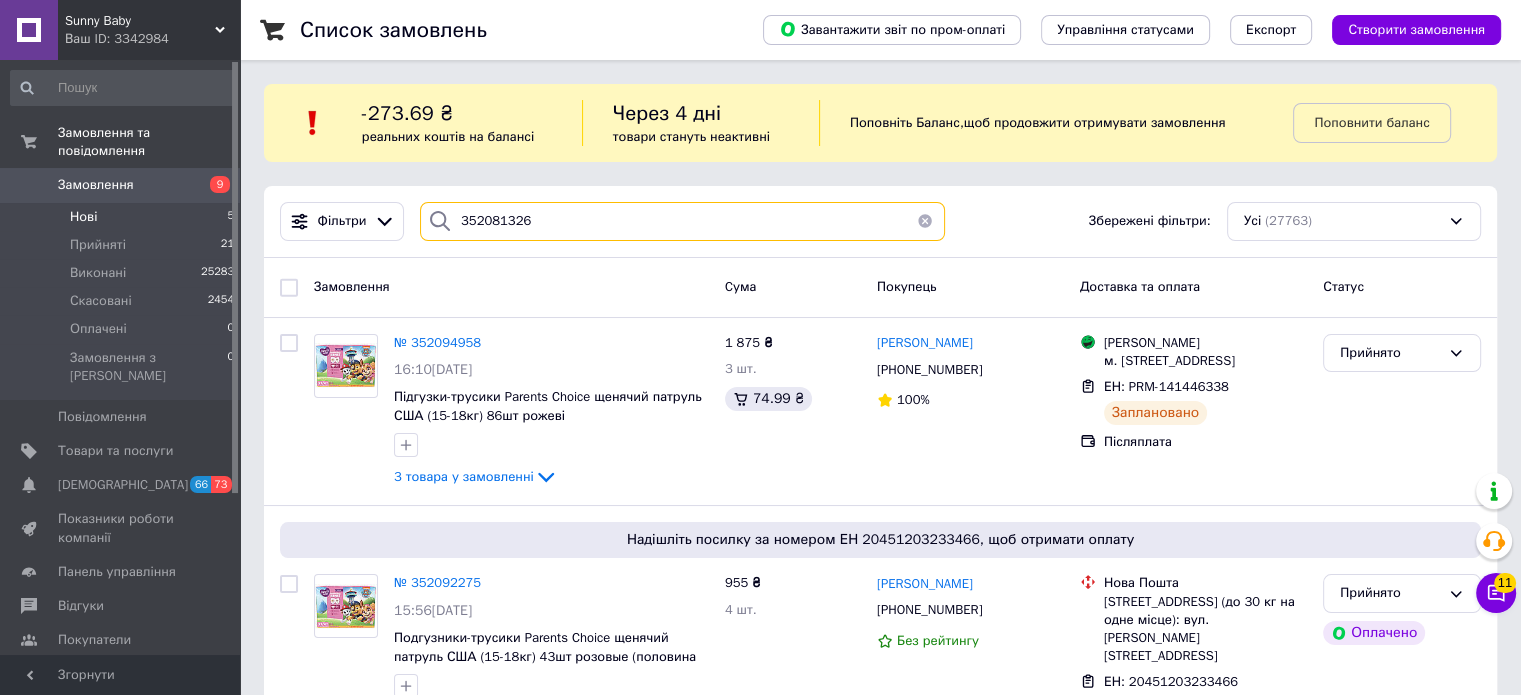 type on "352081326" 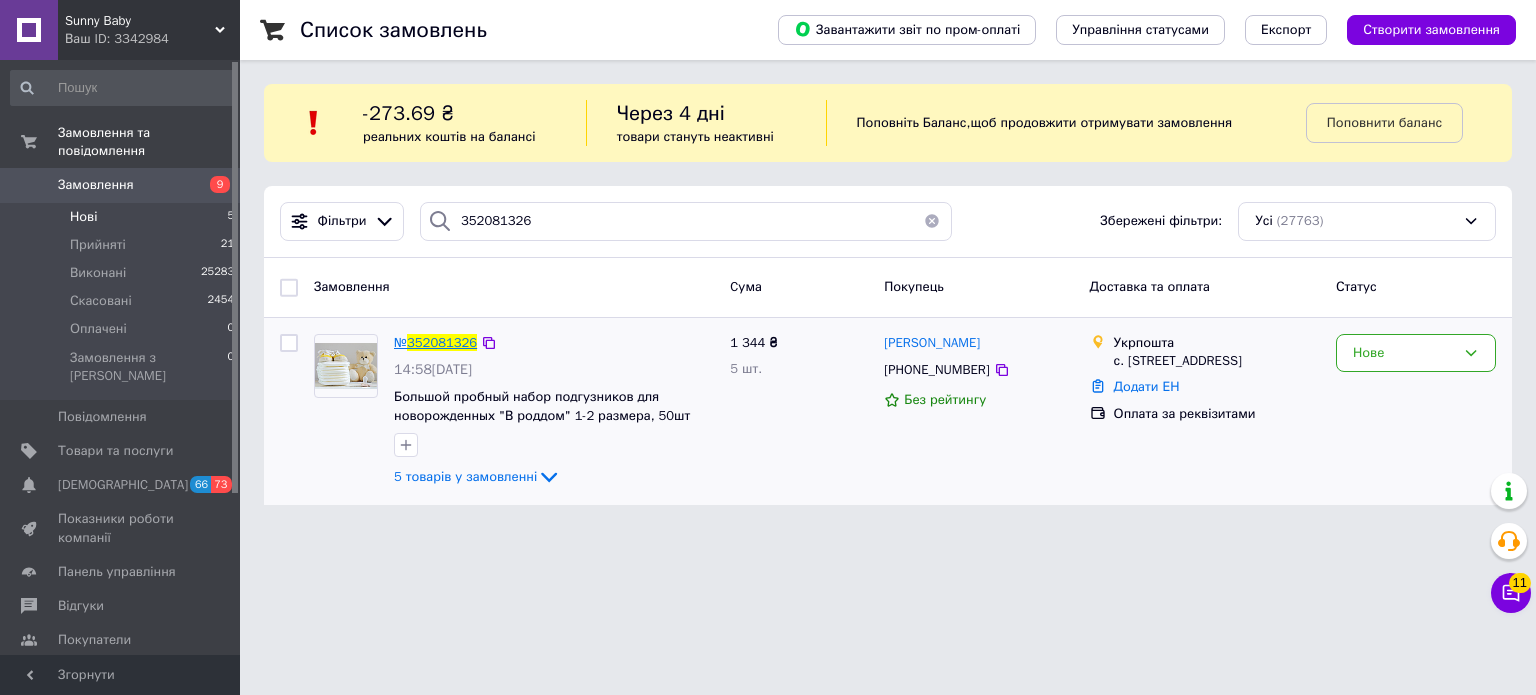 click on "352081326" at bounding box center (442, 342) 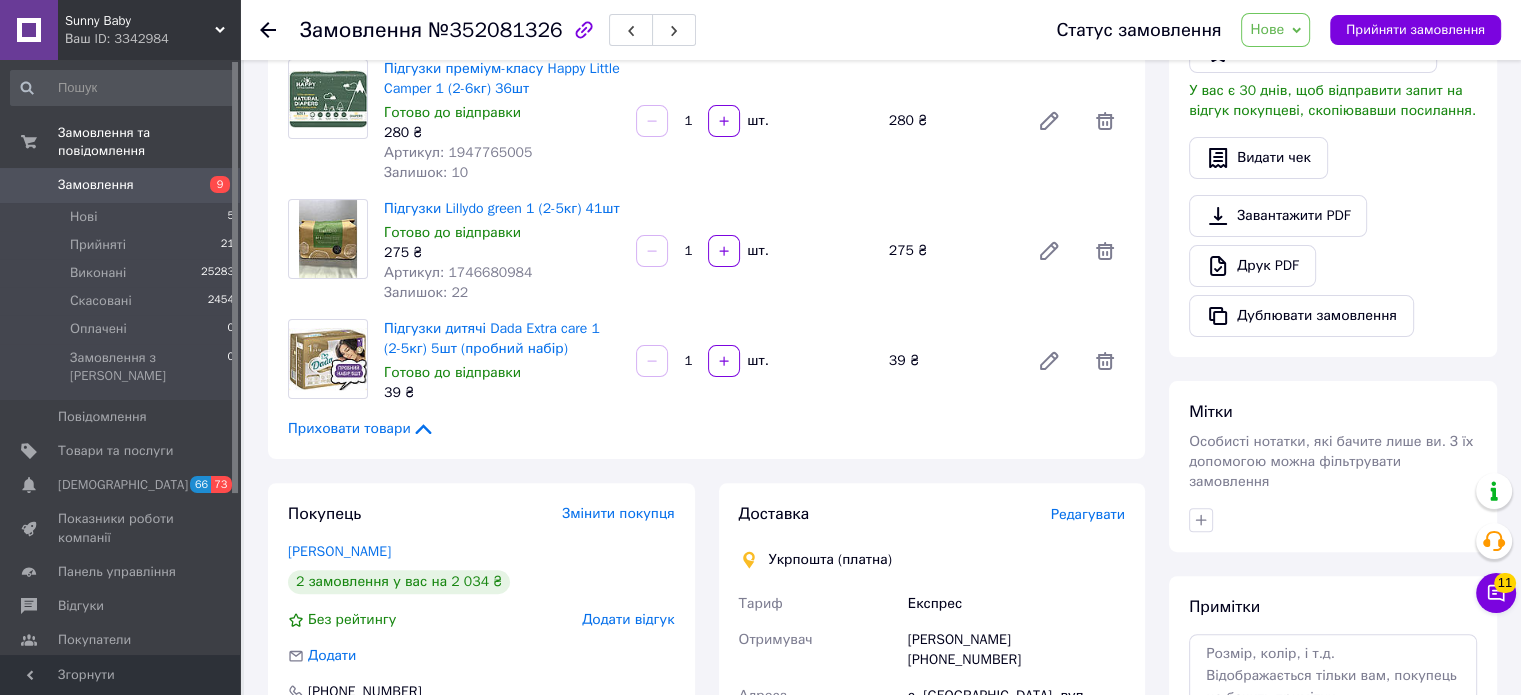 scroll, scrollTop: 500, scrollLeft: 0, axis: vertical 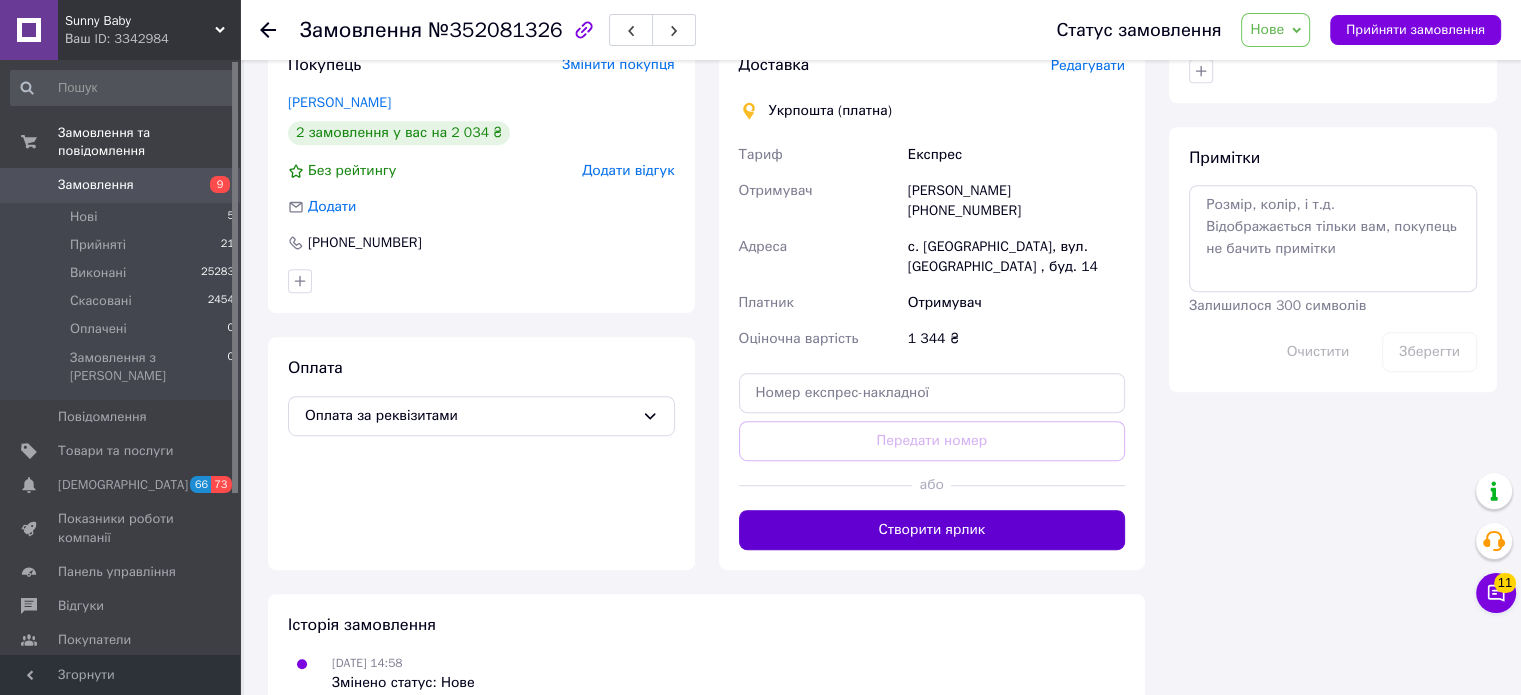 click on "Створити ярлик" at bounding box center (932, 530) 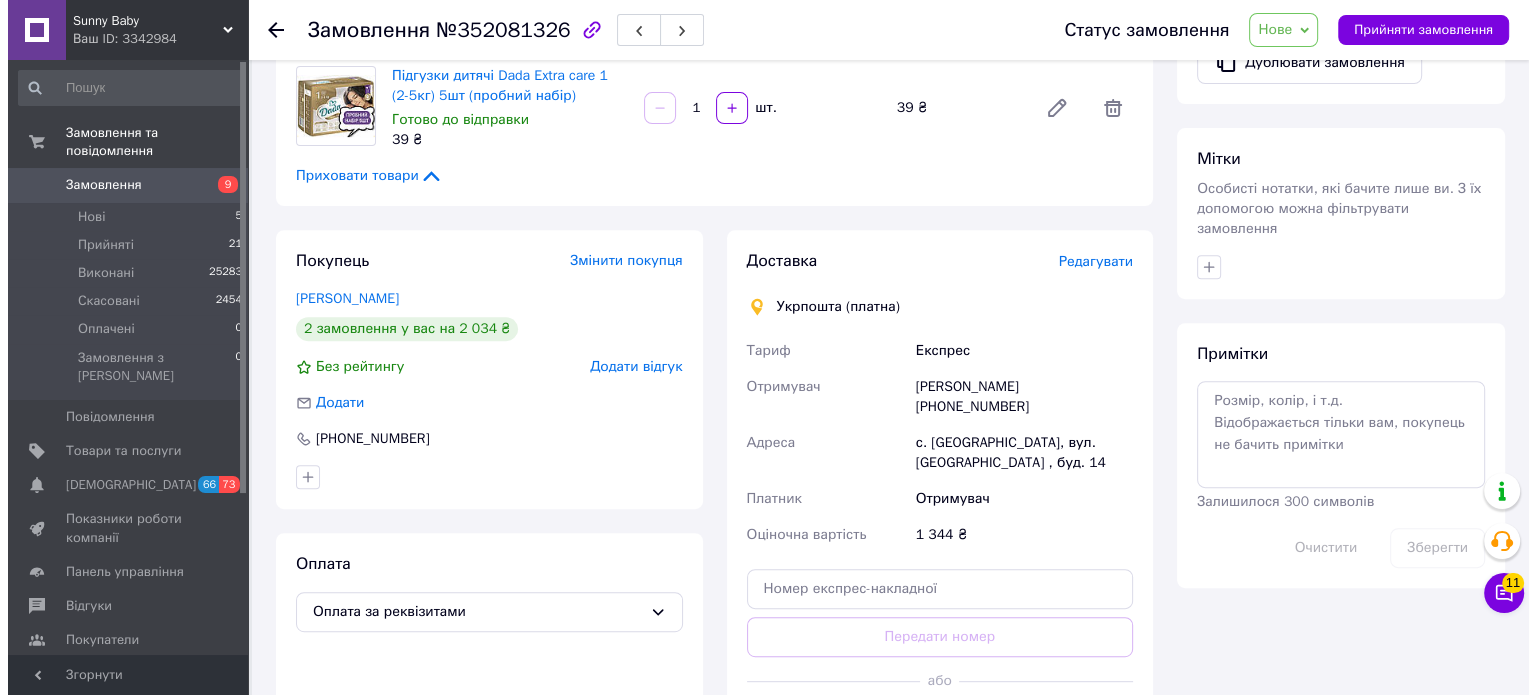 scroll, scrollTop: 421, scrollLeft: 0, axis: vertical 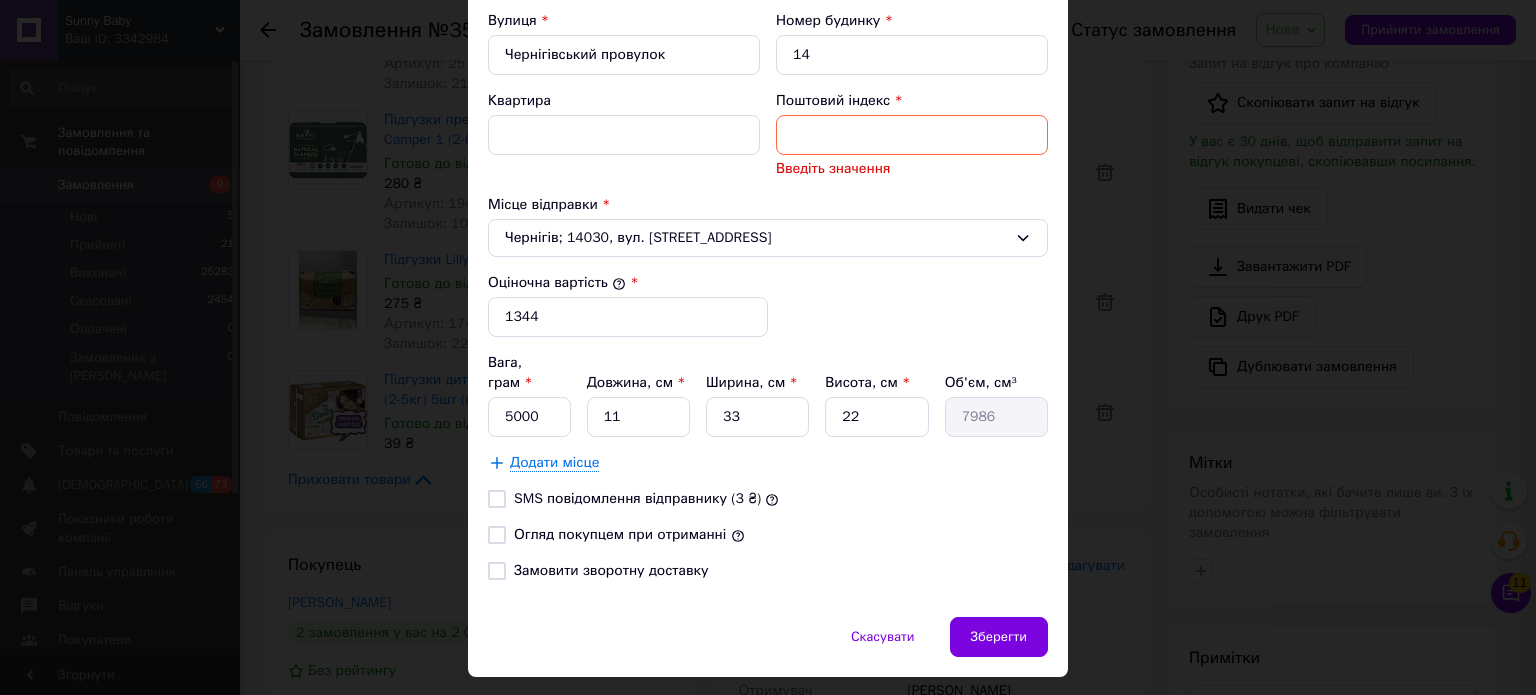 click on "[PERSON_NAME]     * [PERSON_NAME]   * Отримувач Прізвище отримувача   * [PERSON_NAME] Ім'я отримувача   * [PERSON_NAME] батькові отримувача Телефон отримувача   * [PHONE_NUMBER] Тип доставки     * Склад - двері Місто с. Трисвятська Слобода Вулиця   * Чернігівський провулок Номер будинку   * 14 Квартира Поштовий індекс   * Введіть значення Місце відправки   * [GEOGRAPHIC_DATA]; 14030, вул. Всіхсвятська, 8 Оціночна вартість     * 1344 Вага, грам   * 5000 Довжина, см   * 11 Ширина, см   * 33 Висота, см   * 22 Об'єм, см³ 7986 Додати місце SMS повідомлення відправнику (3 ₴)   Огляд покупцем при отриманні" at bounding box center [768, 64] 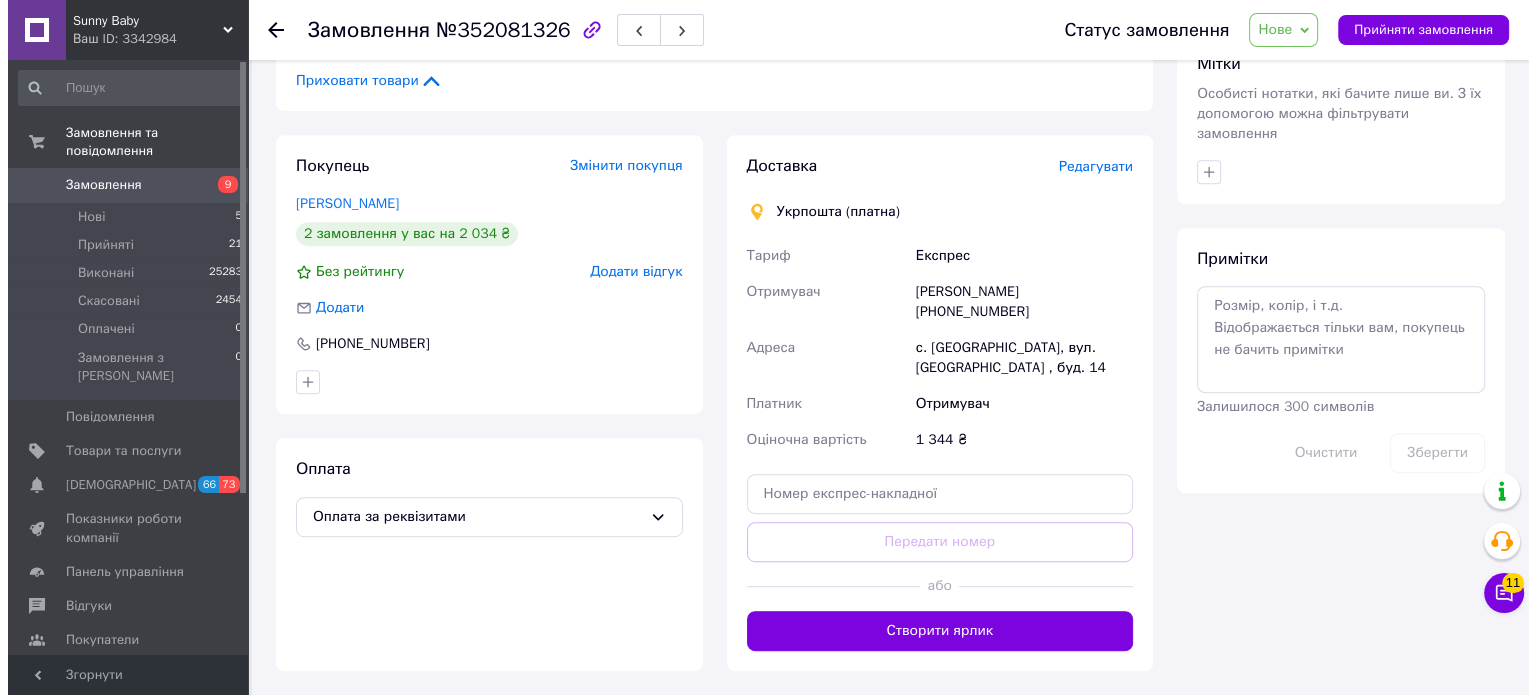scroll, scrollTop: 921, scrollLeft: 0, axis: vertical 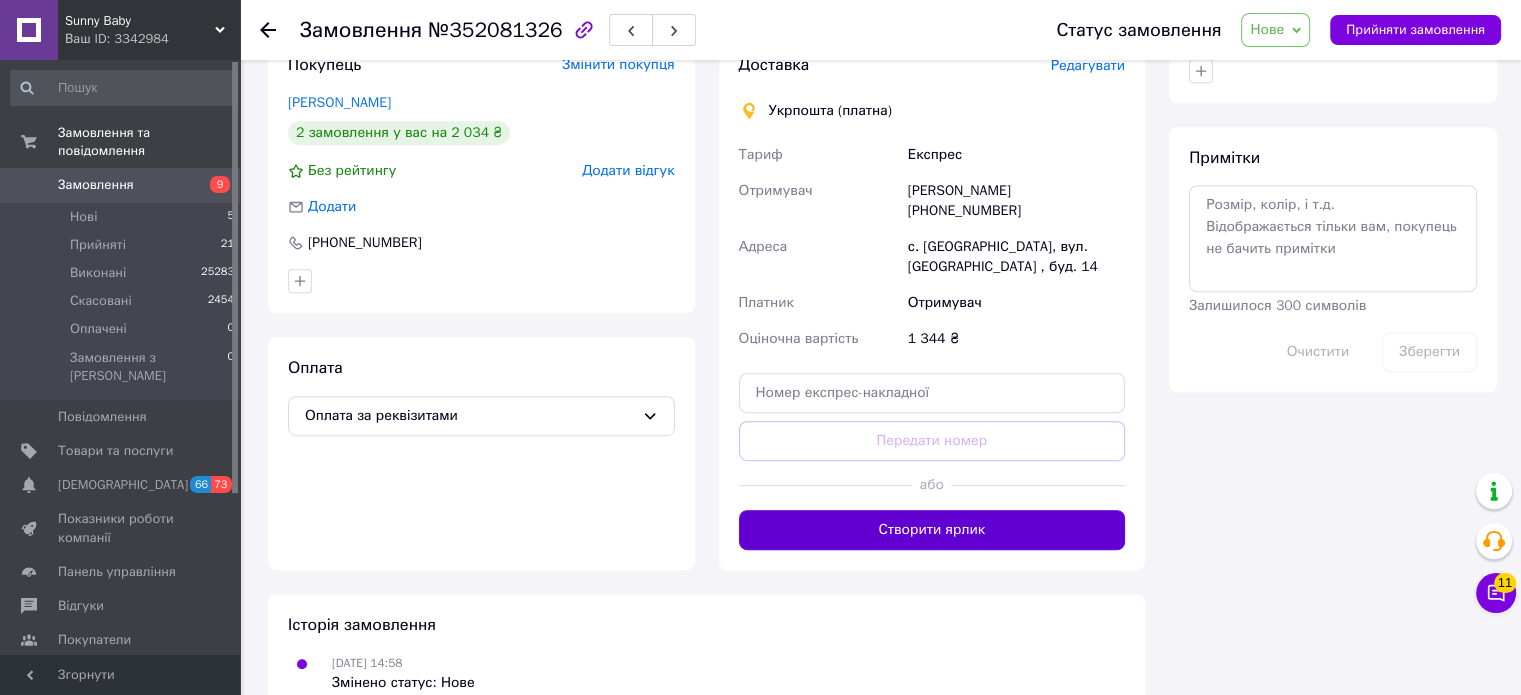 click on "Створити ярлик" at bounding box center [932, 530] 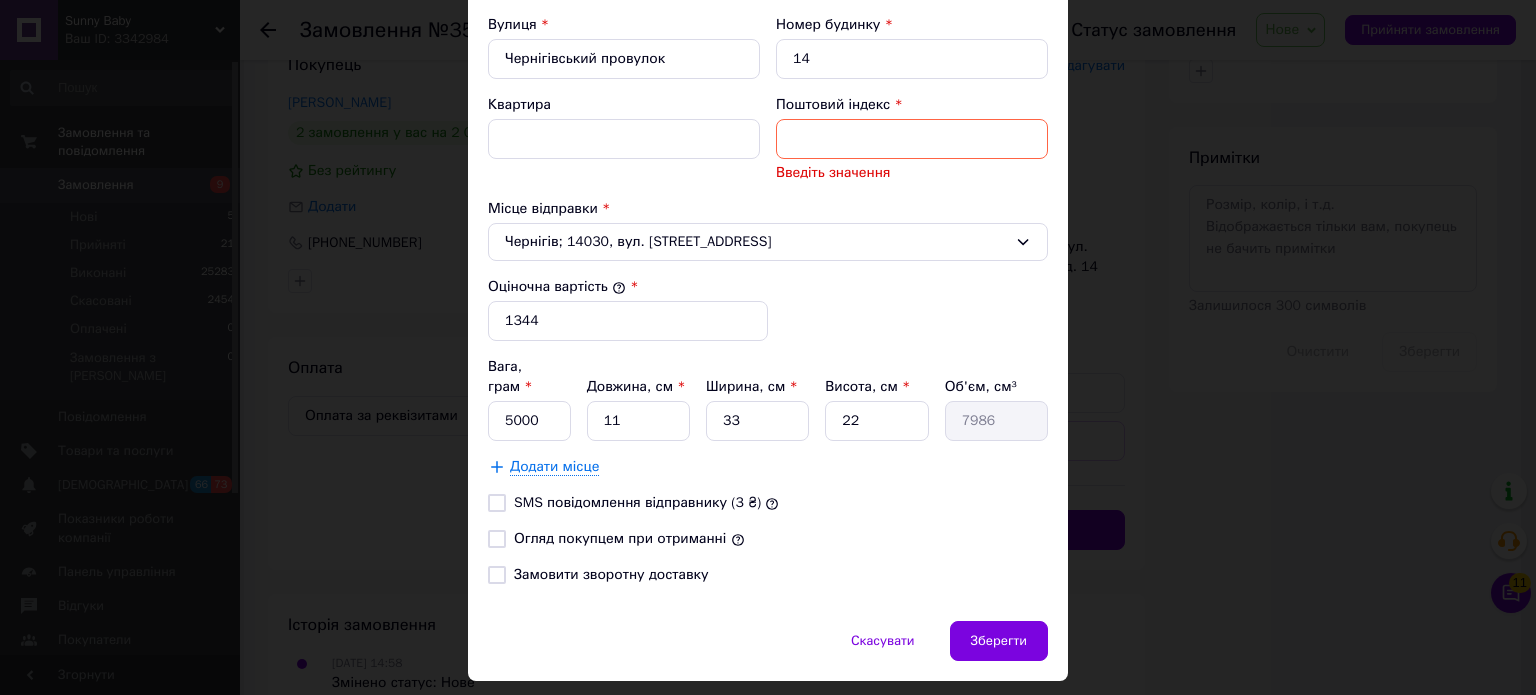 scroll, scrollTop: 726, scrollLeft: 0, axis: vertical 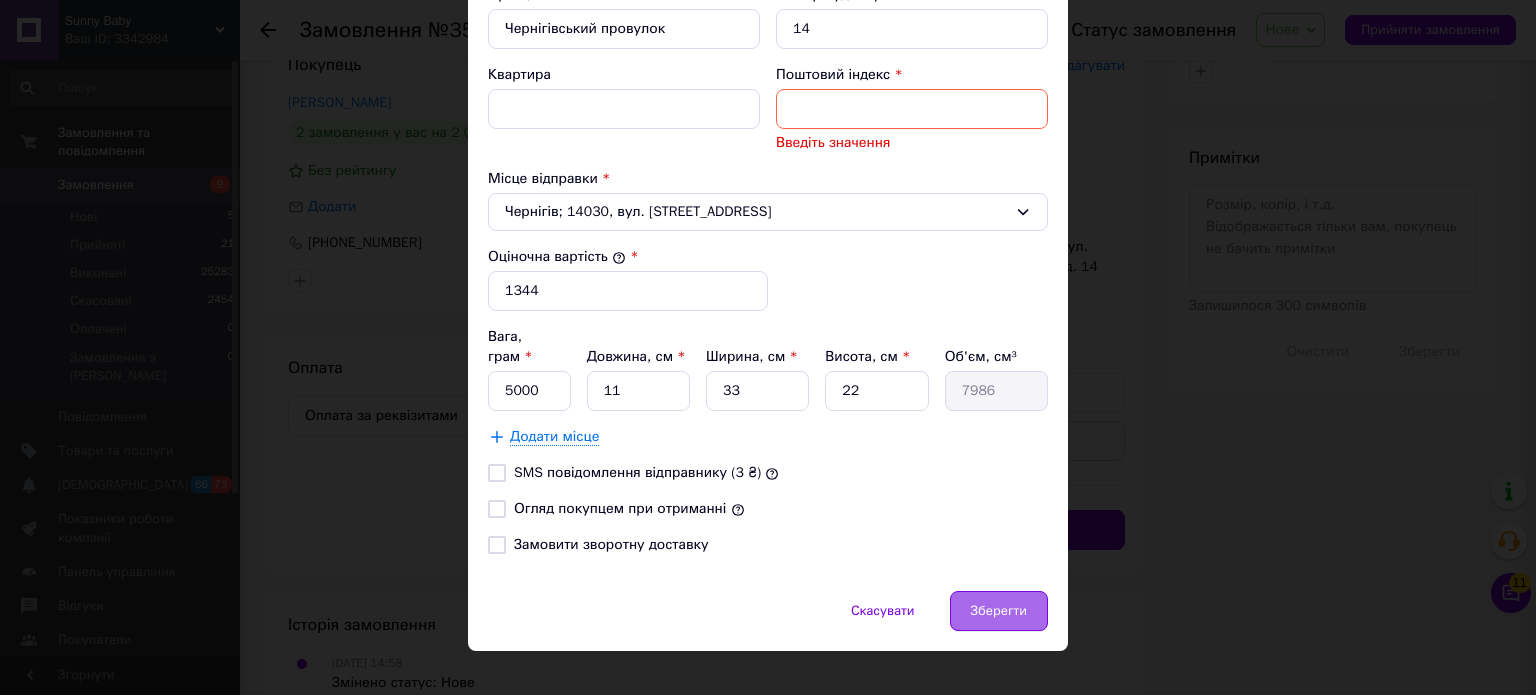 click on "Зберегти" at bounding box center (999, 611) 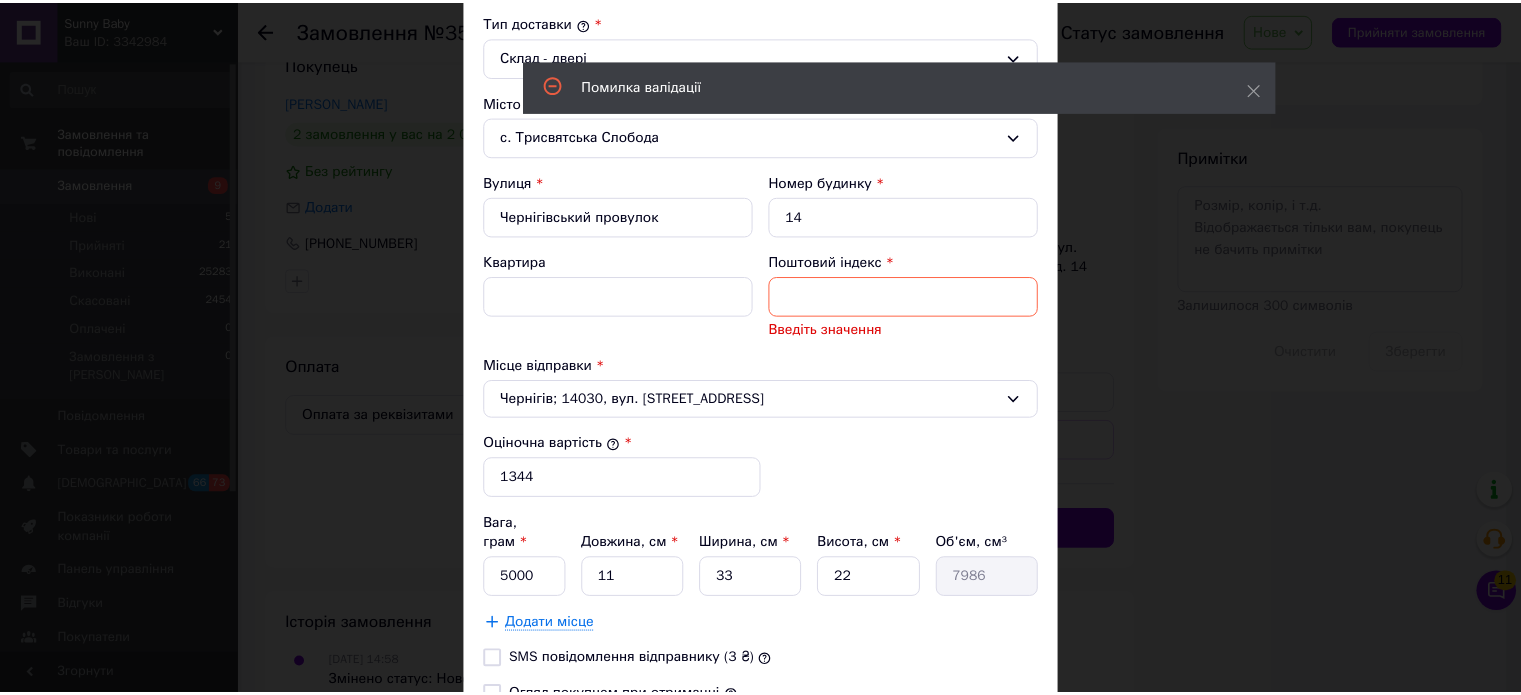 scroll, scrollTop: 526, scrollLeft: 0, axis: vertical 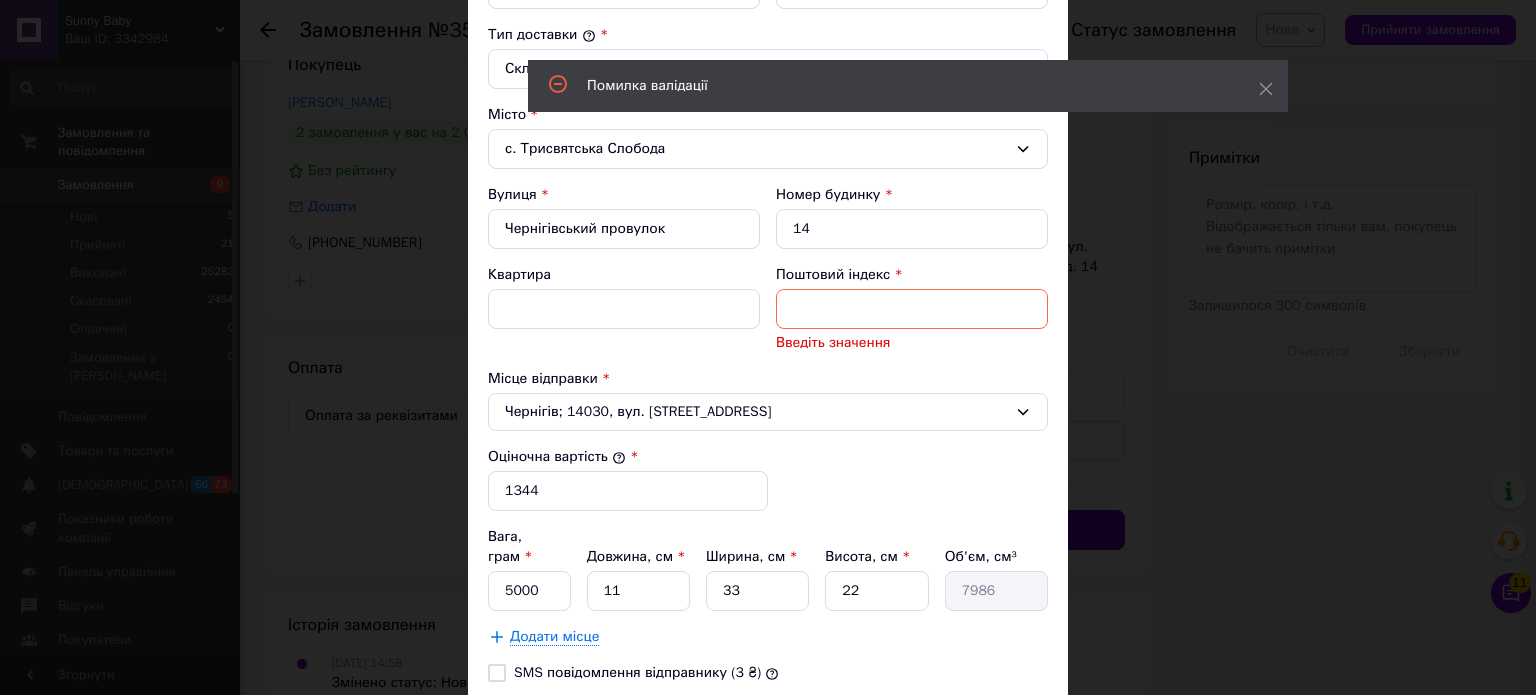 click on "× Редагування доставки Спосіб доставки Укрпошта (платна) Тариф     * Експрес Платник   * Отримувач Прізвище отримувача   * [PERSON_NAME] Ім'я отримувача   * [PERSON_NAME] батькові отримувача Телефон отримувача   * [PHONE_NUMBER] Тип доставки     * Склад - двері Місто с. Трисвятська Слобода Вулиця   * Чернігівський провулок Номер будинку   * 14 Квартира Поштовий індекс   * Введіть значення Місце відправки   * [GEOGRAPHIC_DATA]; 14030, вул. [STREET_ADDRESS] Оціночна вартість     * 1344 Вага, грам   * 5000 Довжина, см   * 11 Ширина, см   * 33 Висота, см   * 22 Об'єм, см³ 7986 Додати місце     Скасувати   Зберегти" at bounding box center (768, 347) 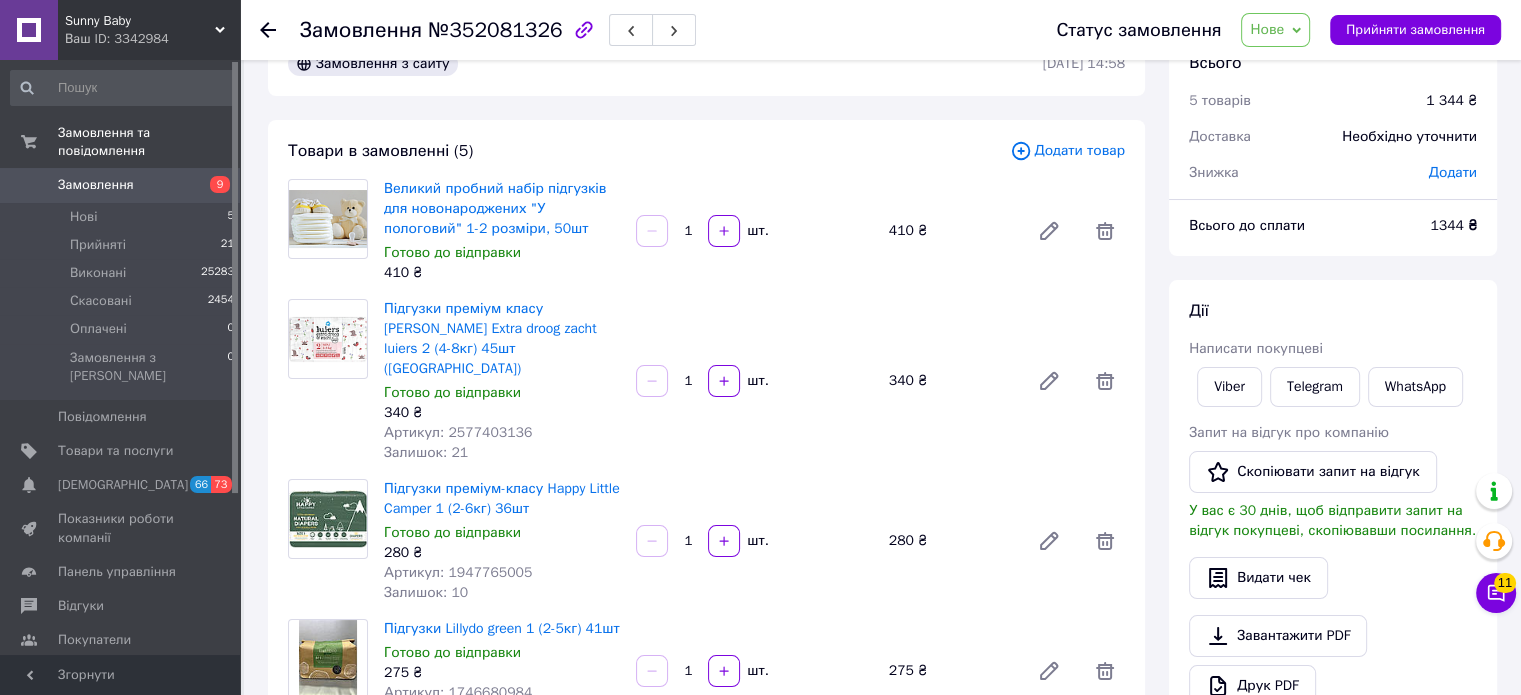 scroll, scrollTop: 21, scrollLeft: 0, axis: vertical 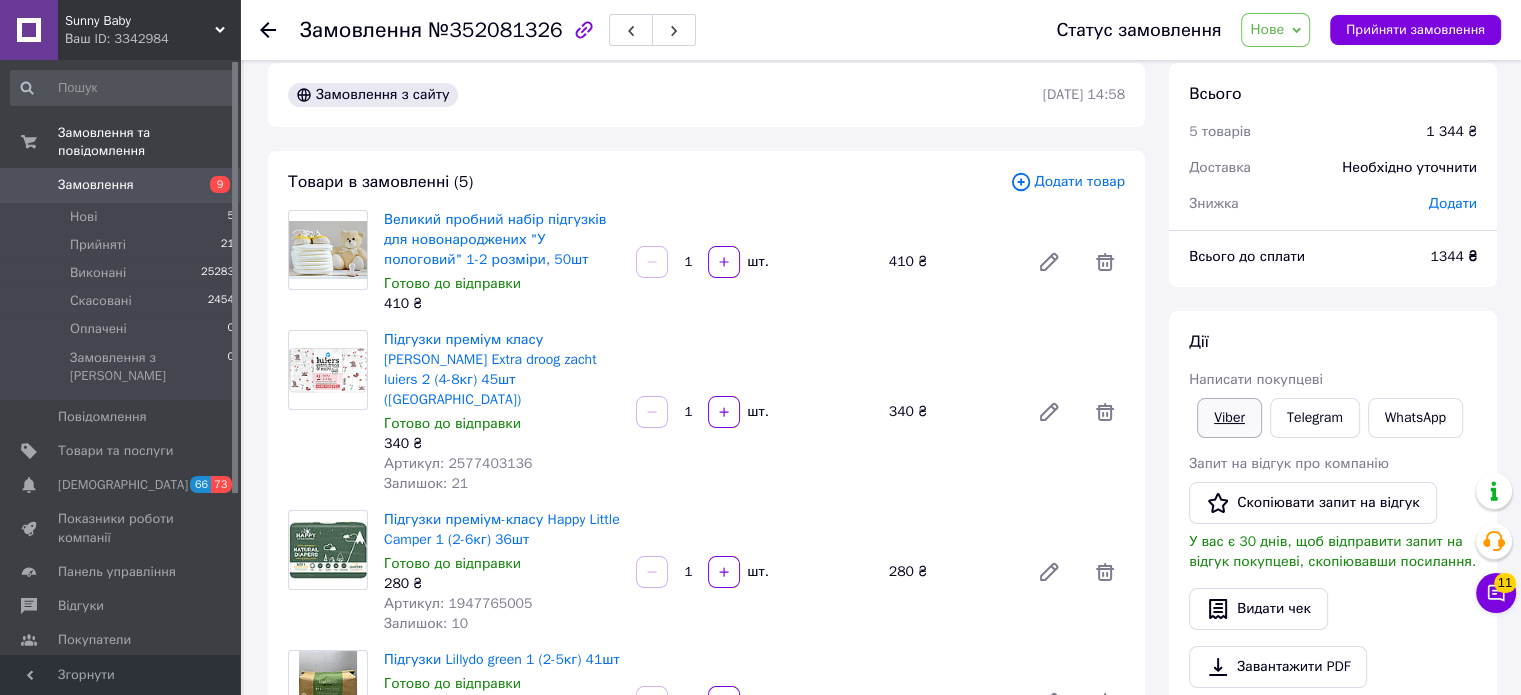 click on "Viber" at bounding box center [1229, 418] 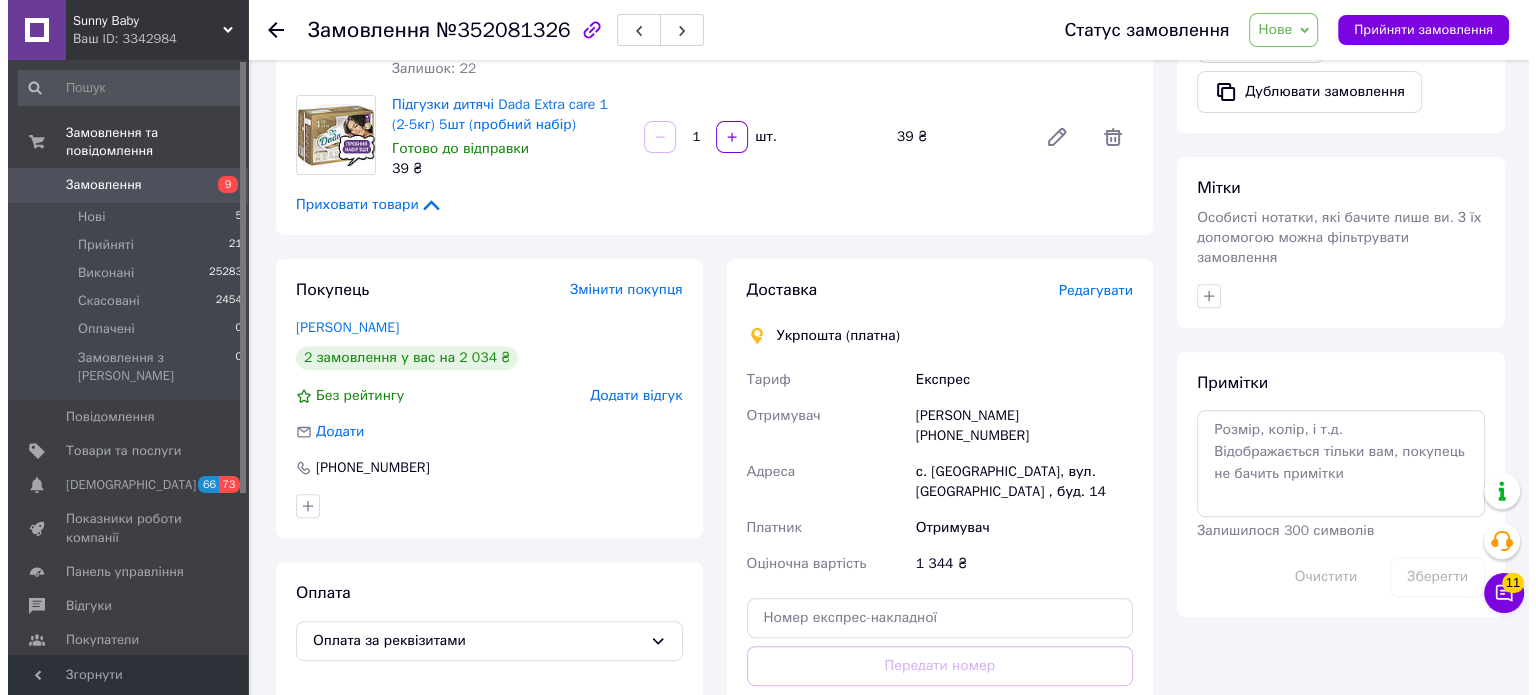 scroll, scrollTop: 921, scrollLeft: 0, axis: vertical 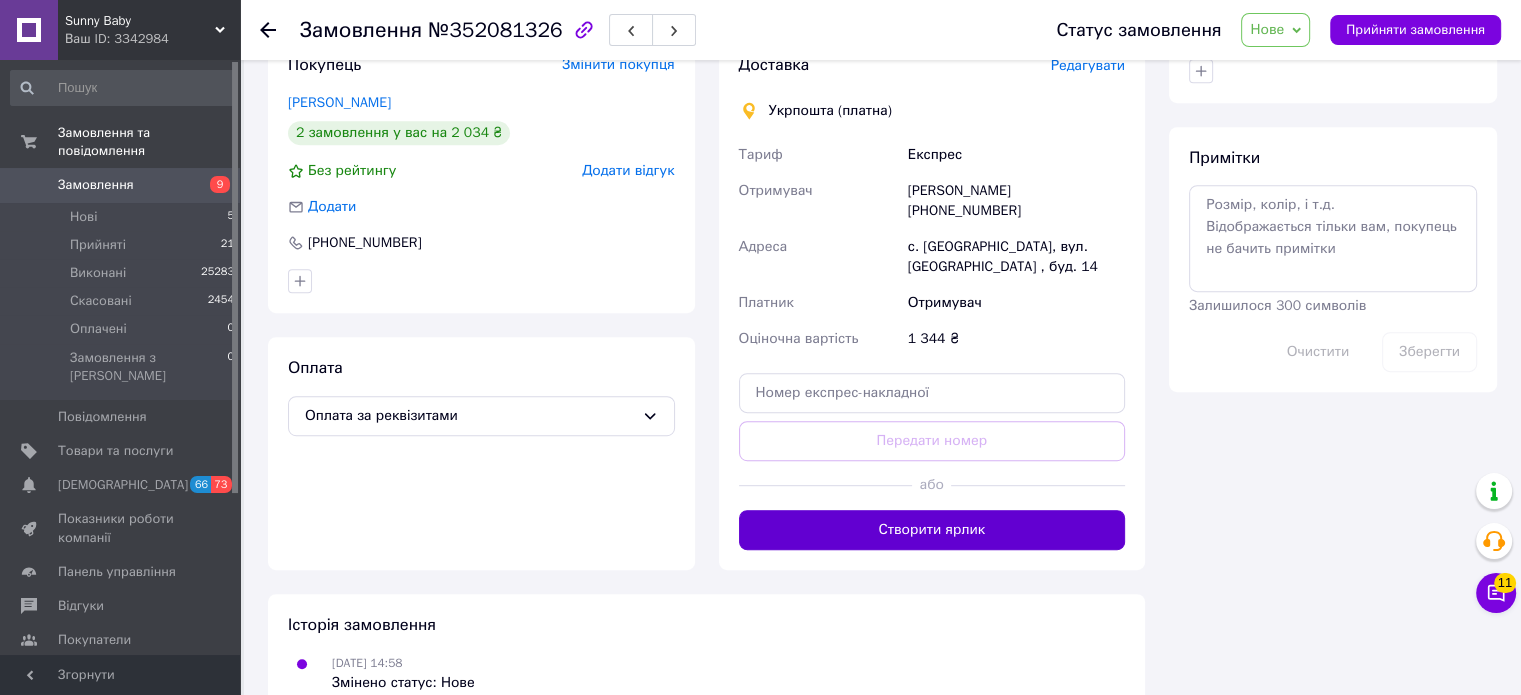 click on "Створити ярлик" at bounding box center (932, 530) 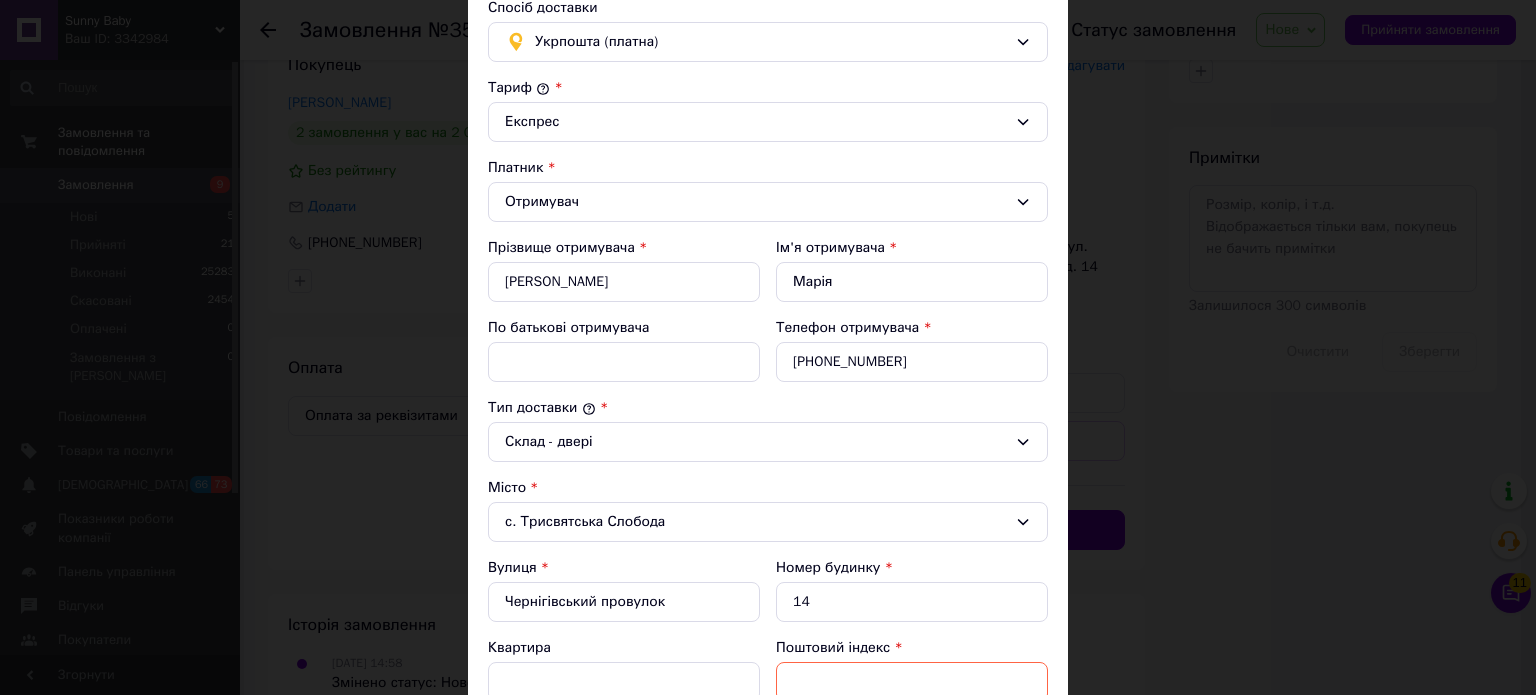 scroll, scrollTop: 400, scrollLeft: 0, axis: vertical 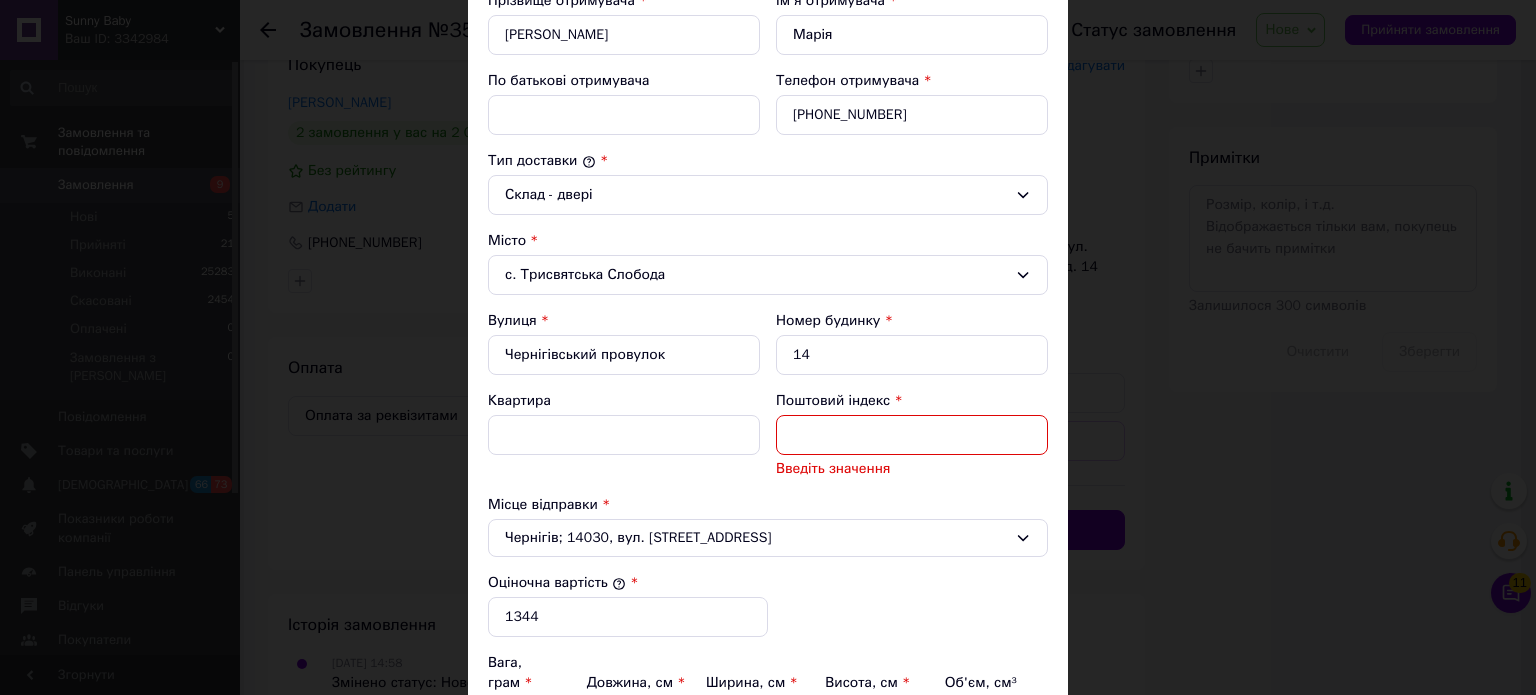 click on "Поштовий індекс" at bounding box center [912, 435] 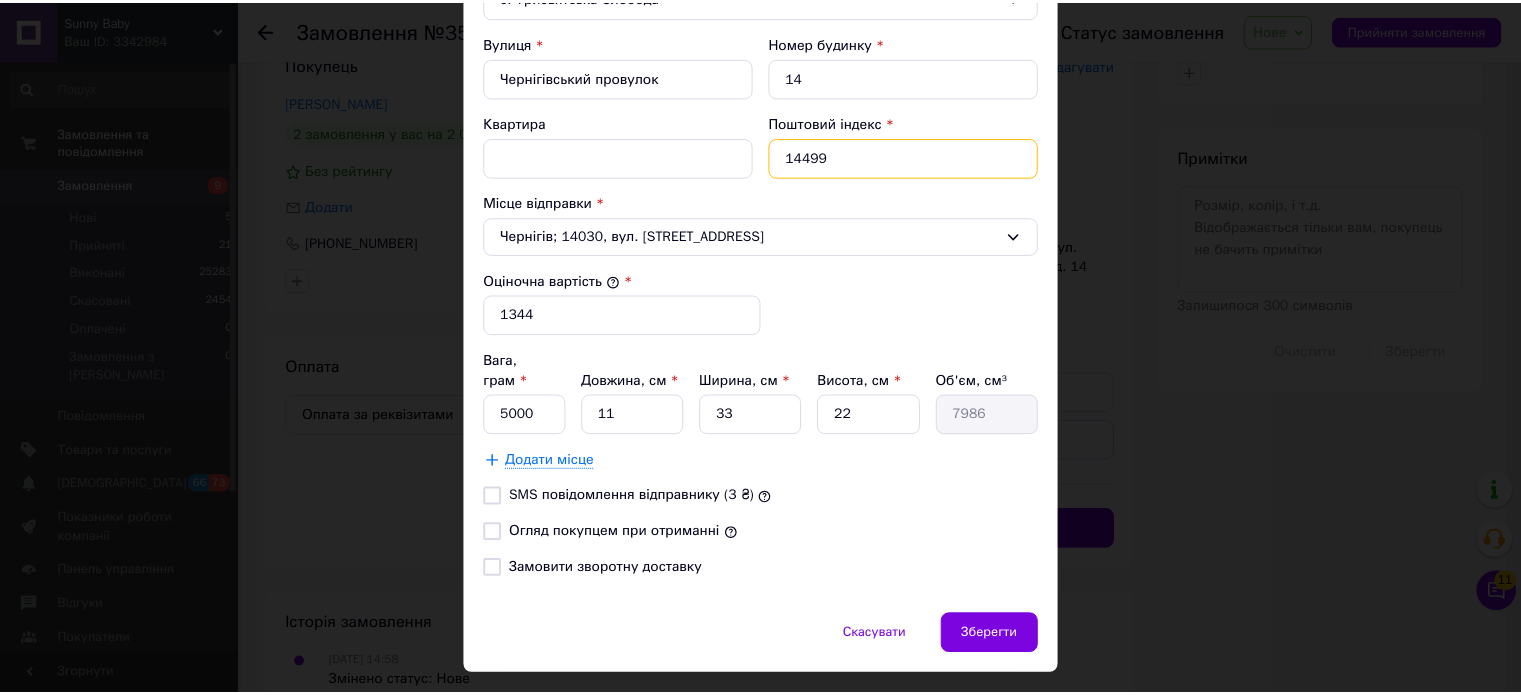 scroll, scrollTop: 700, scrollLeft: 0, axis: vertical 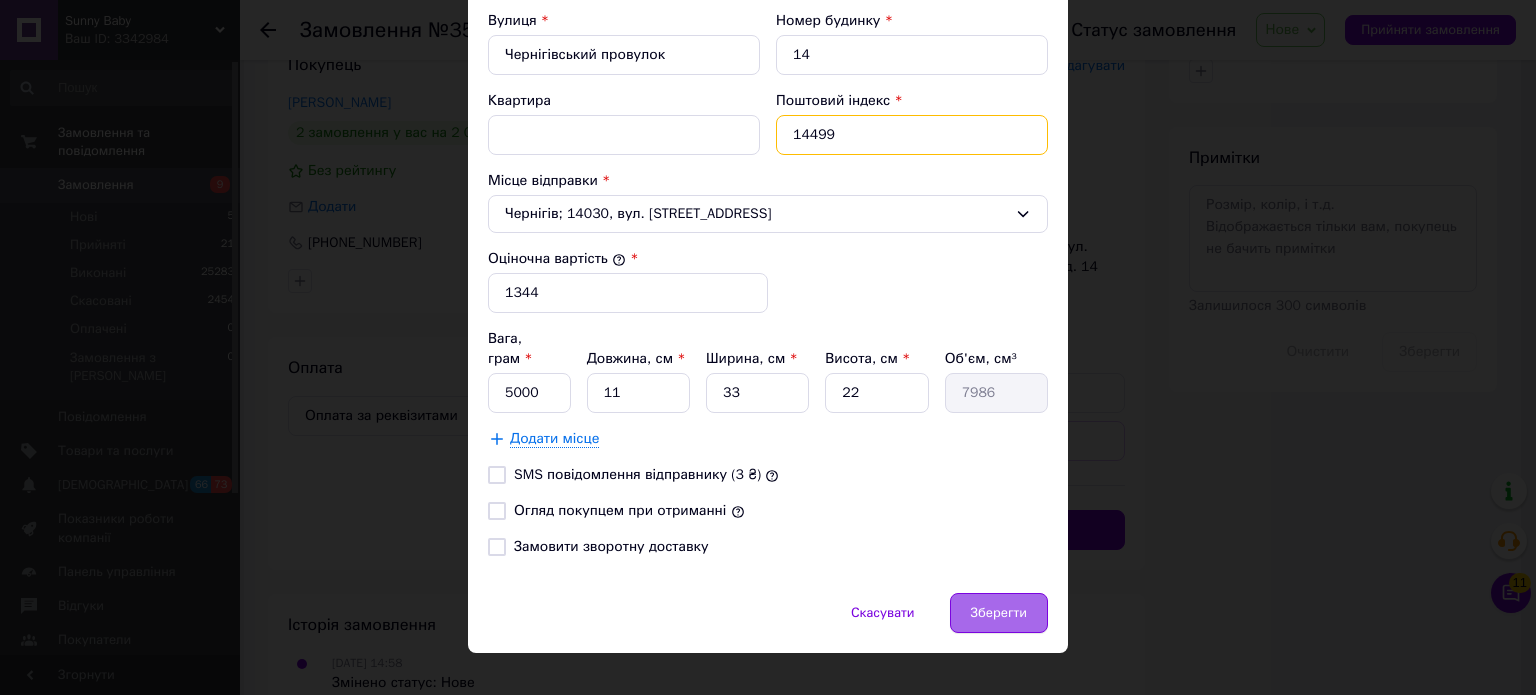 type on "14499" 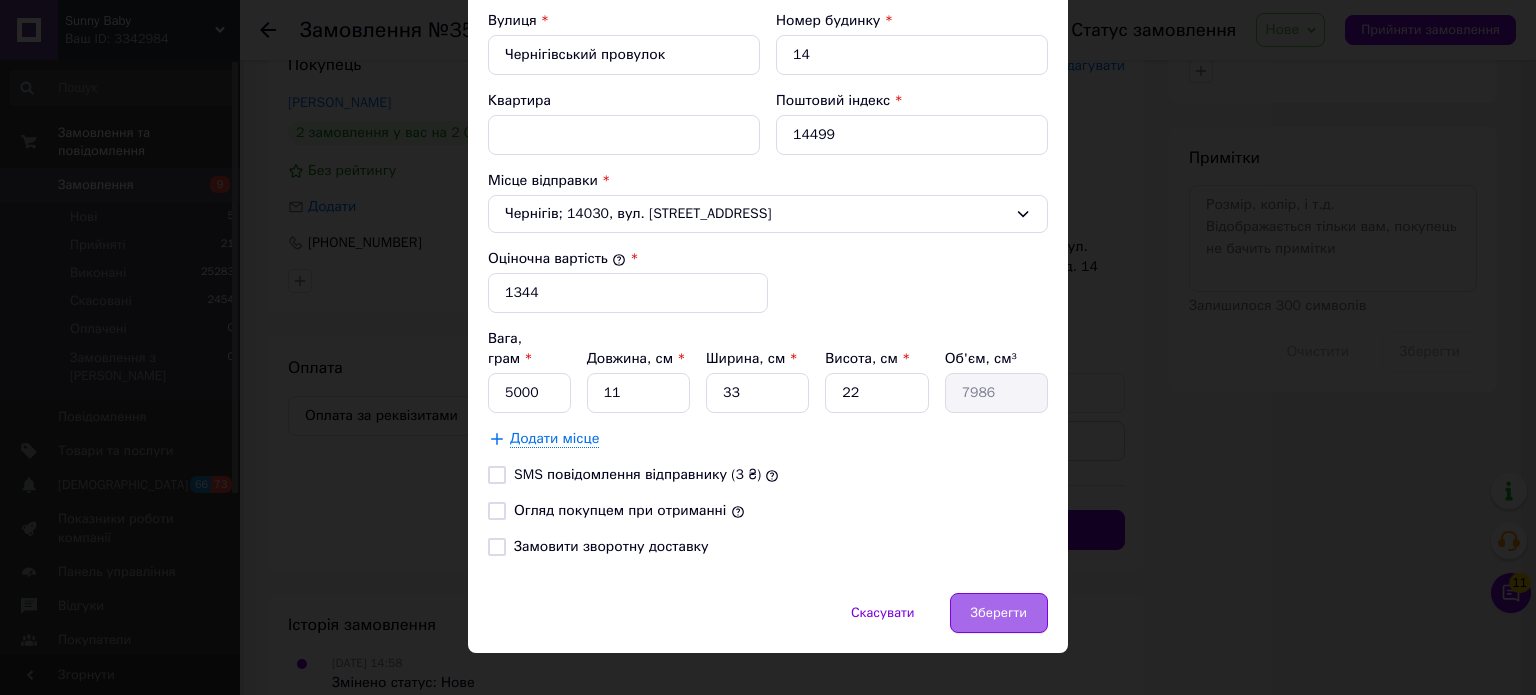 click on "Зберегти" at bounding box center [999, 613] 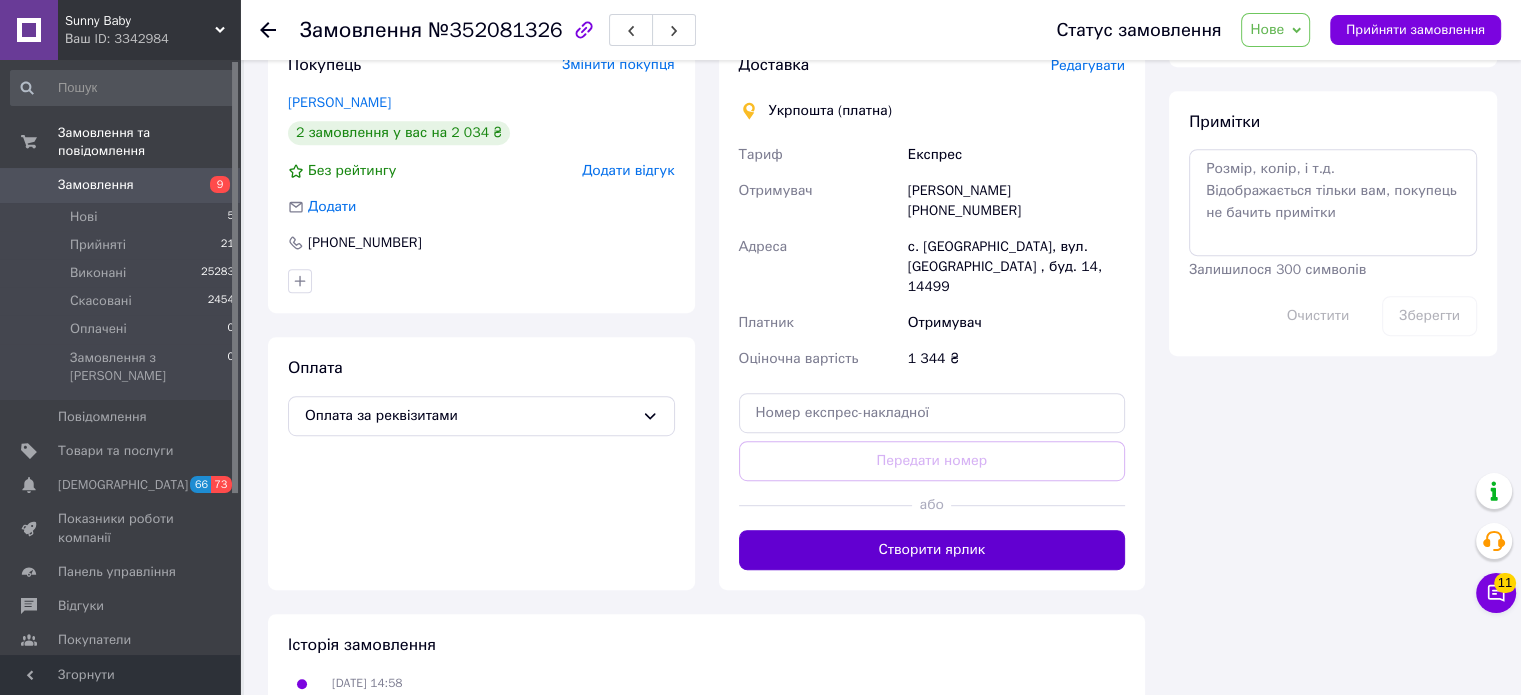 click on "Створити ярлик" at bounding box center [932, 550] 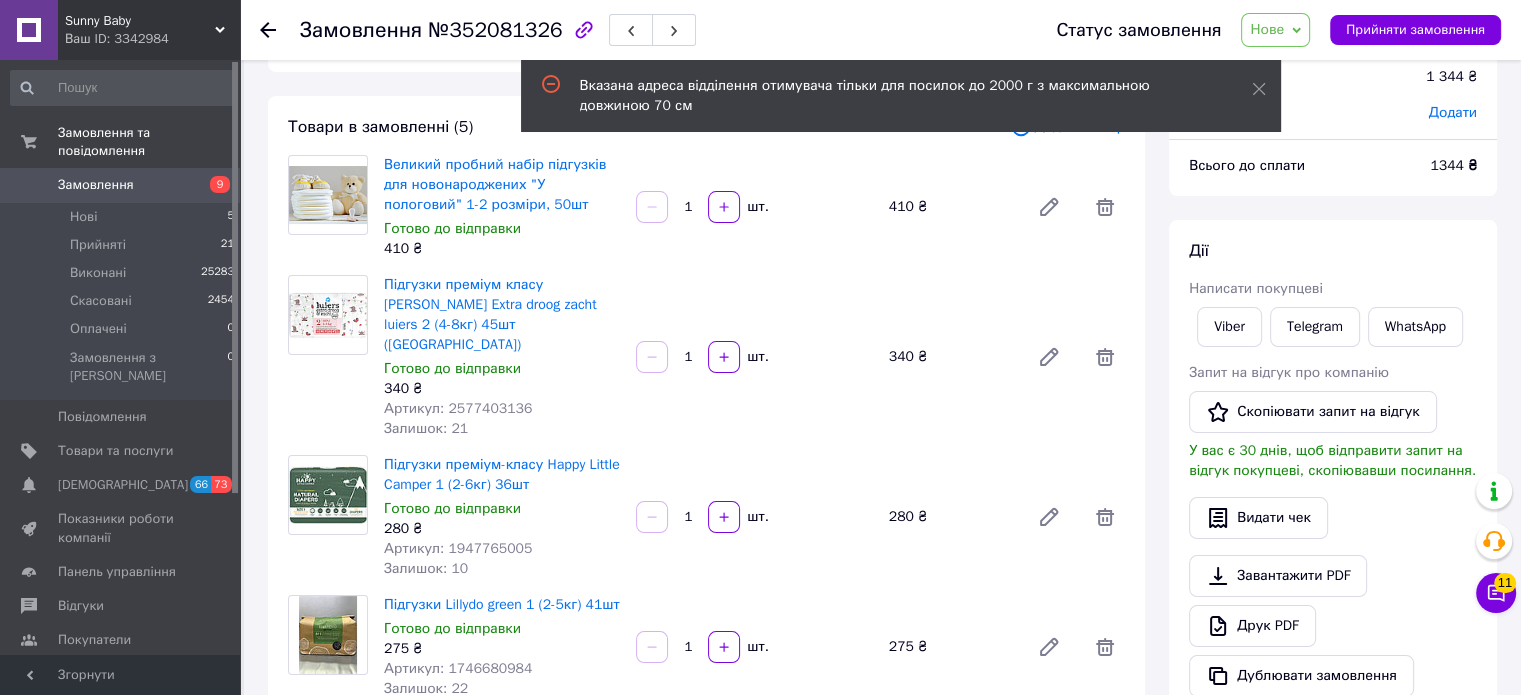 scroll, scrollTop: 121, scrollLeft: 0, axis: vertical 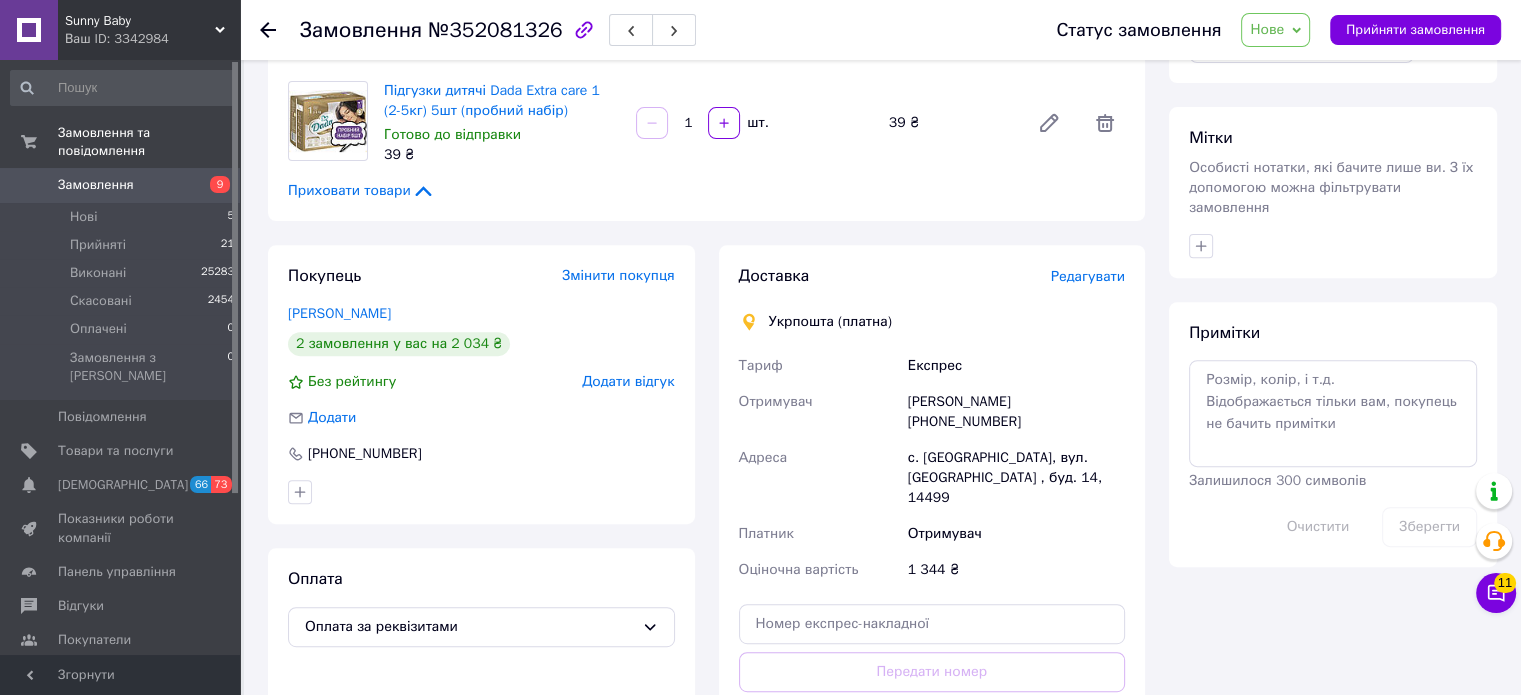 click on "Редагувати" at bounding box center (1088, 276) 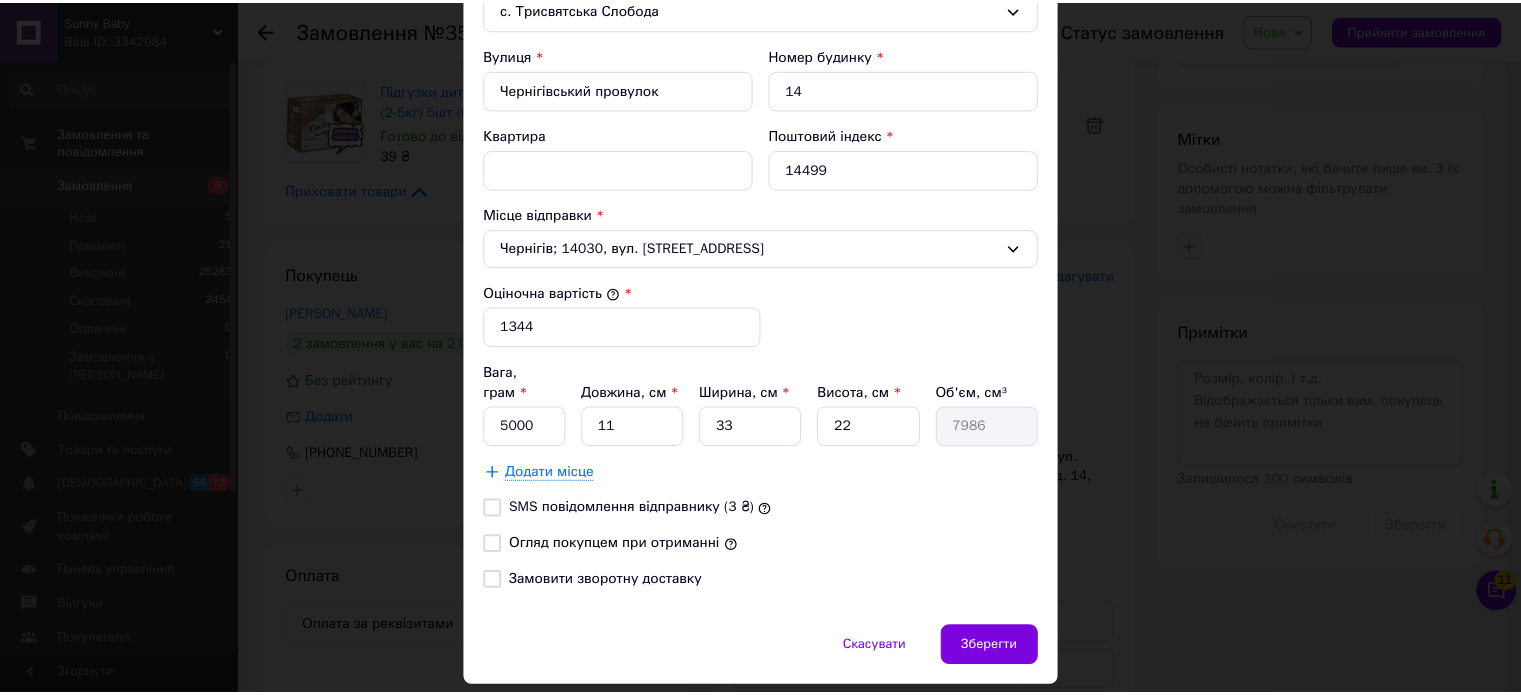 scroll, scrollTop: 700, scrollLeft: 0, axis: vertical 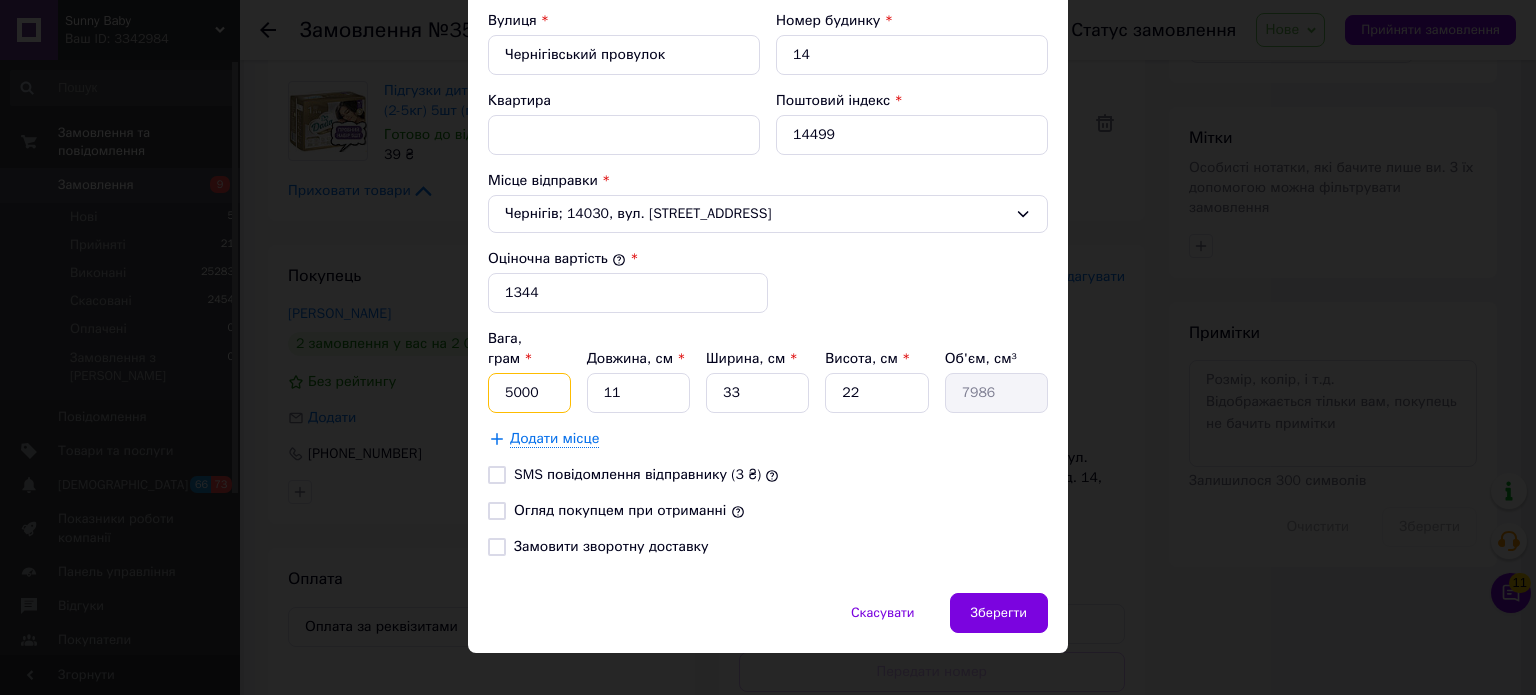 click on "5000" at bounding box center (529, 393) 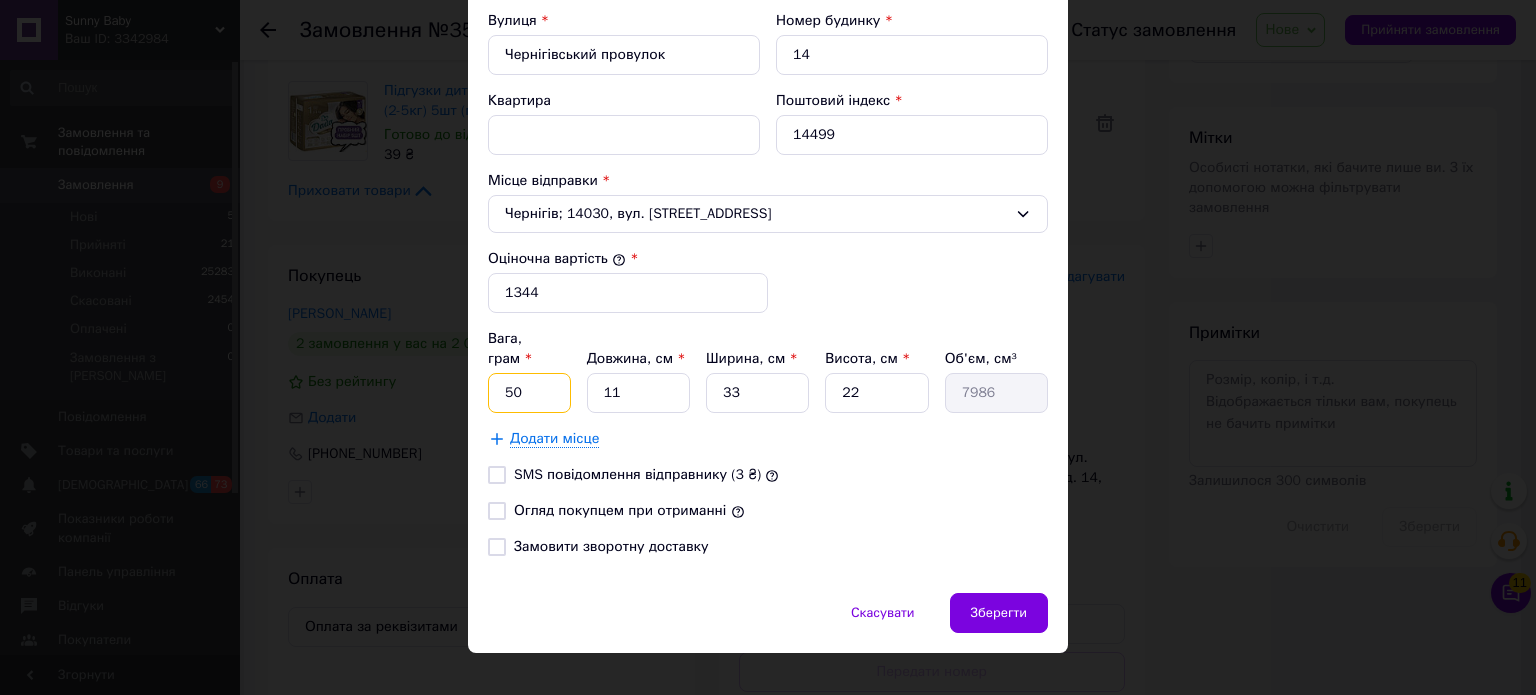 type on "5" 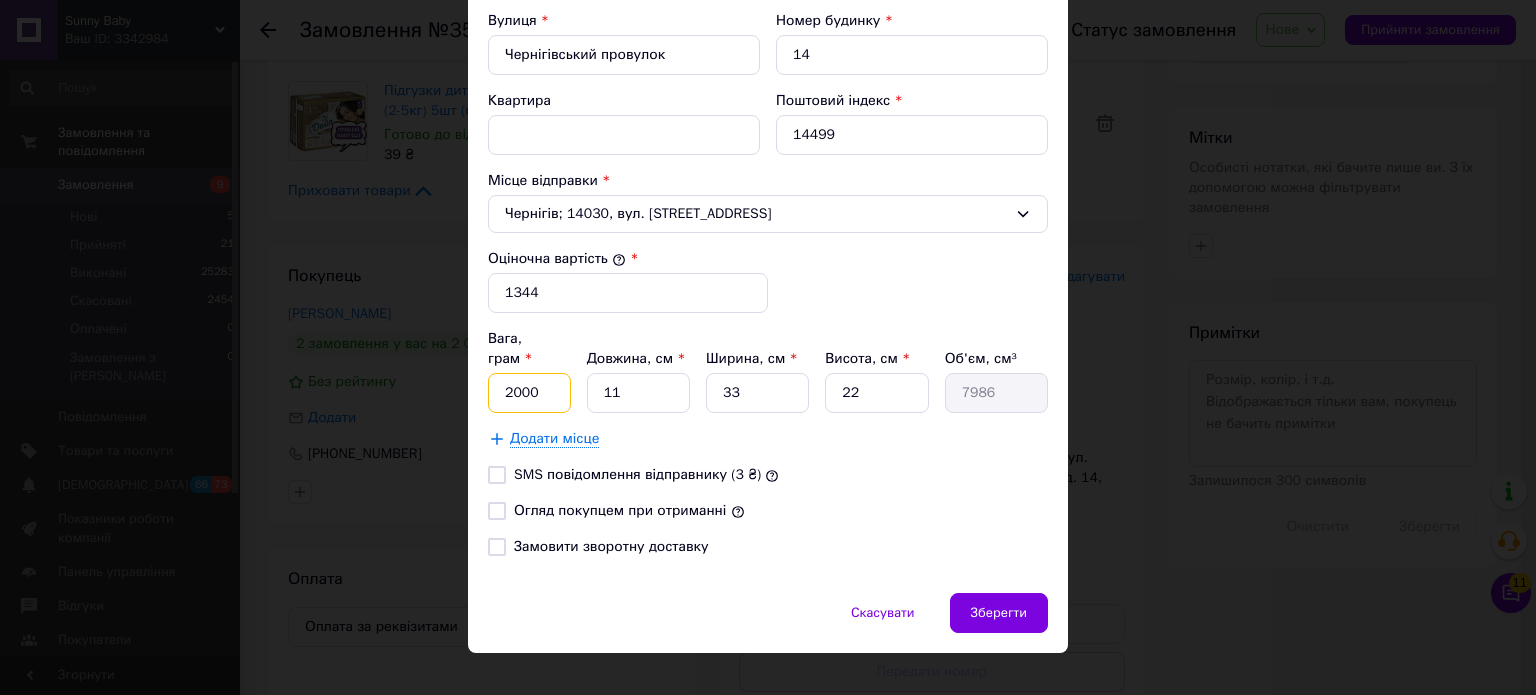 type on "2000" 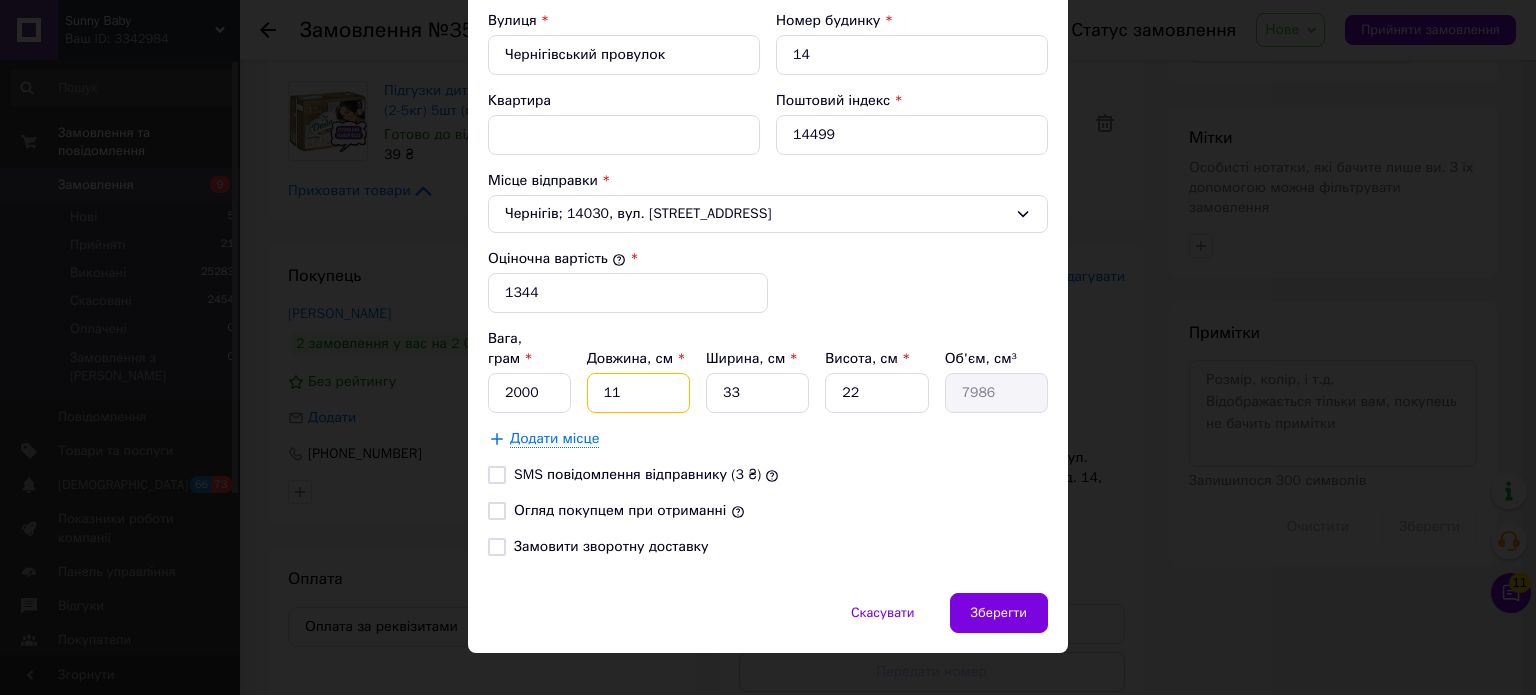 click on "11" at bounding box center (638, 393) 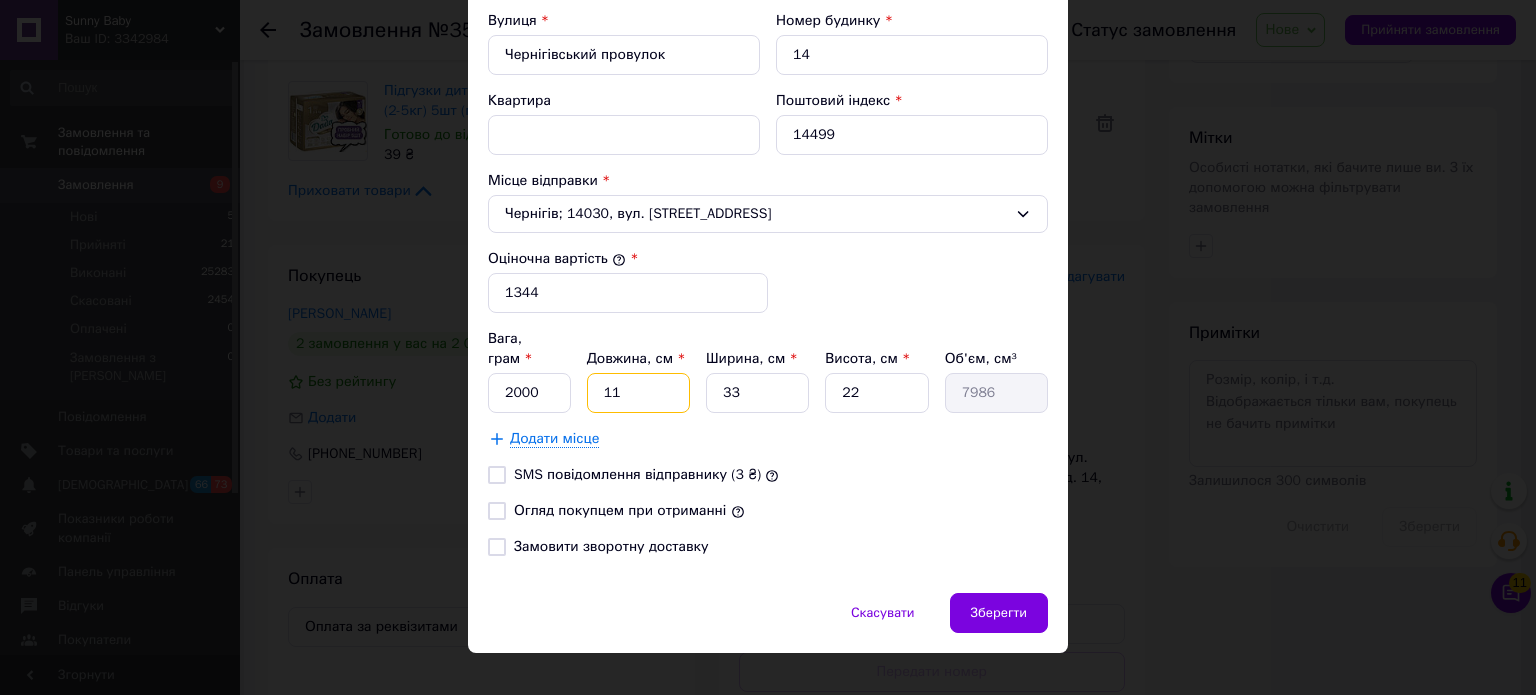 type on "1" 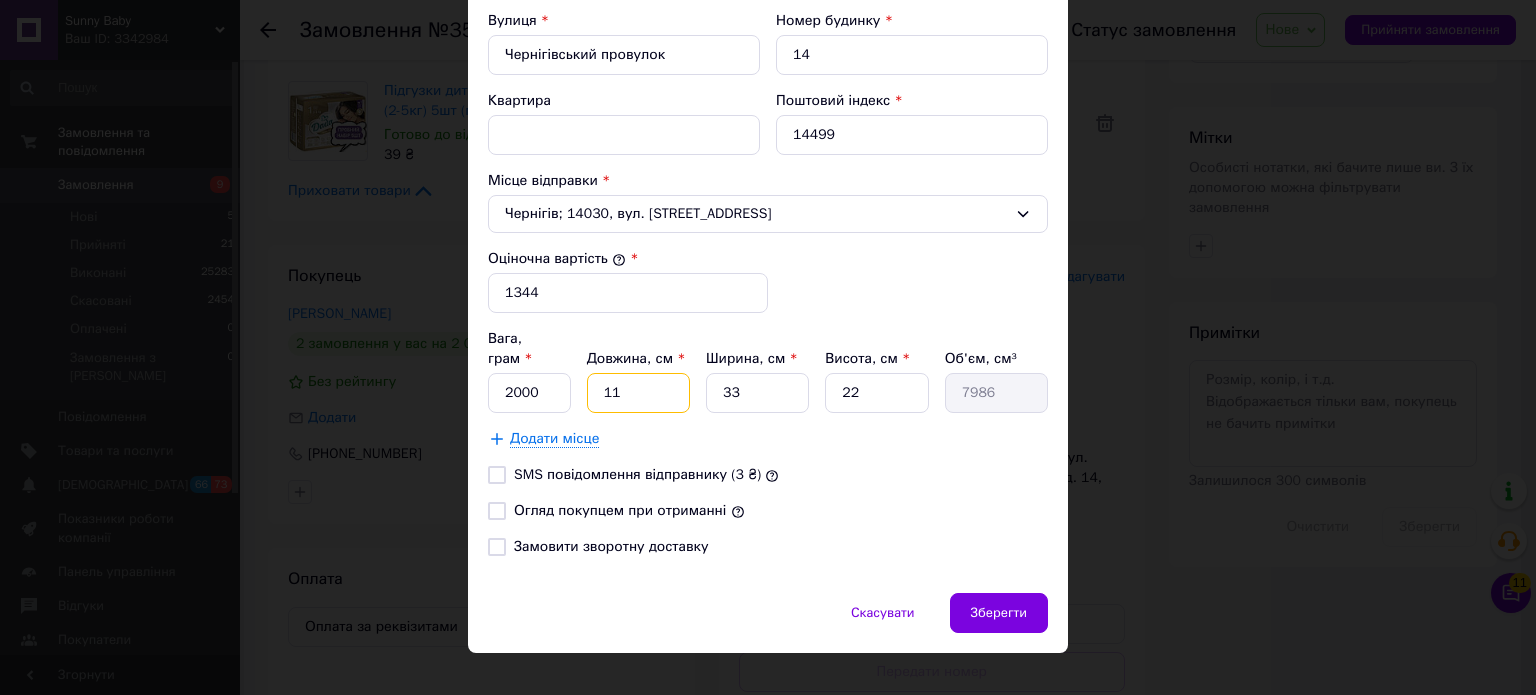 type on "726" 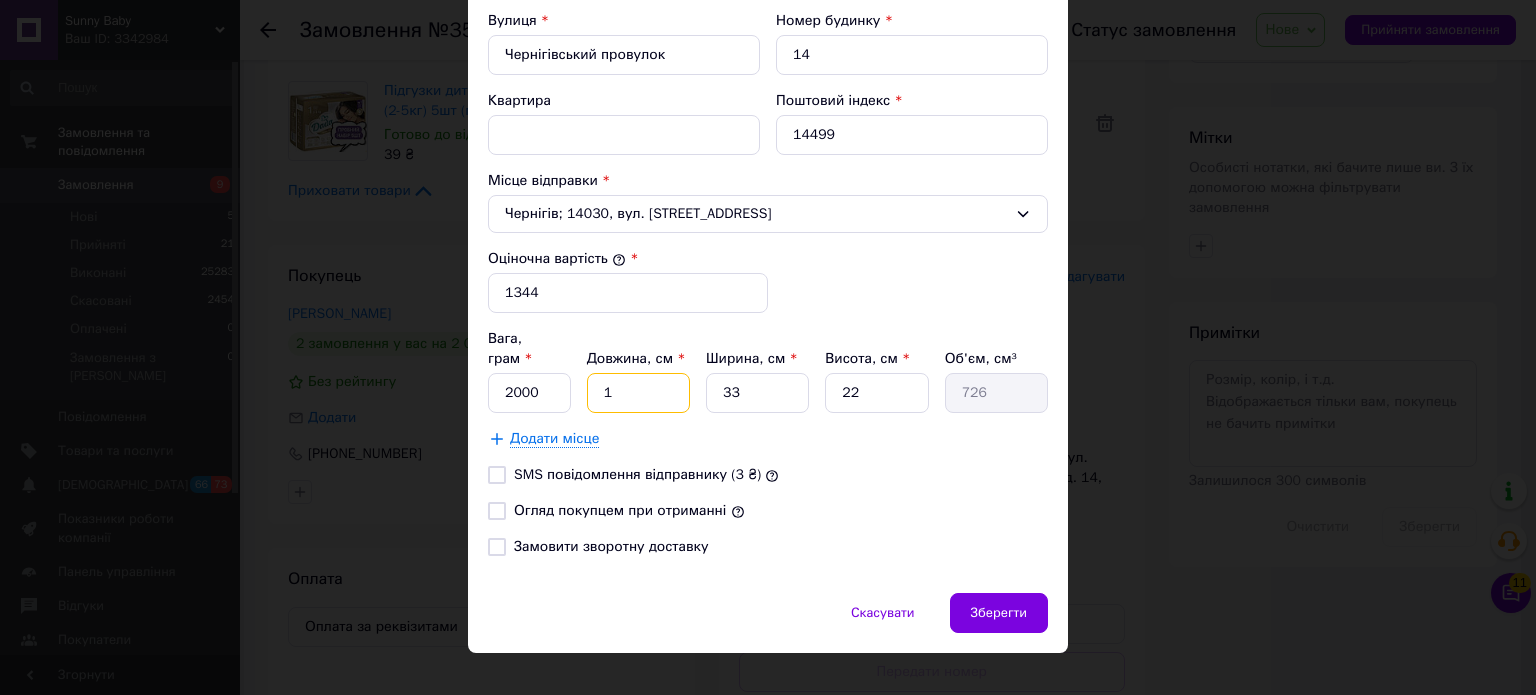 type 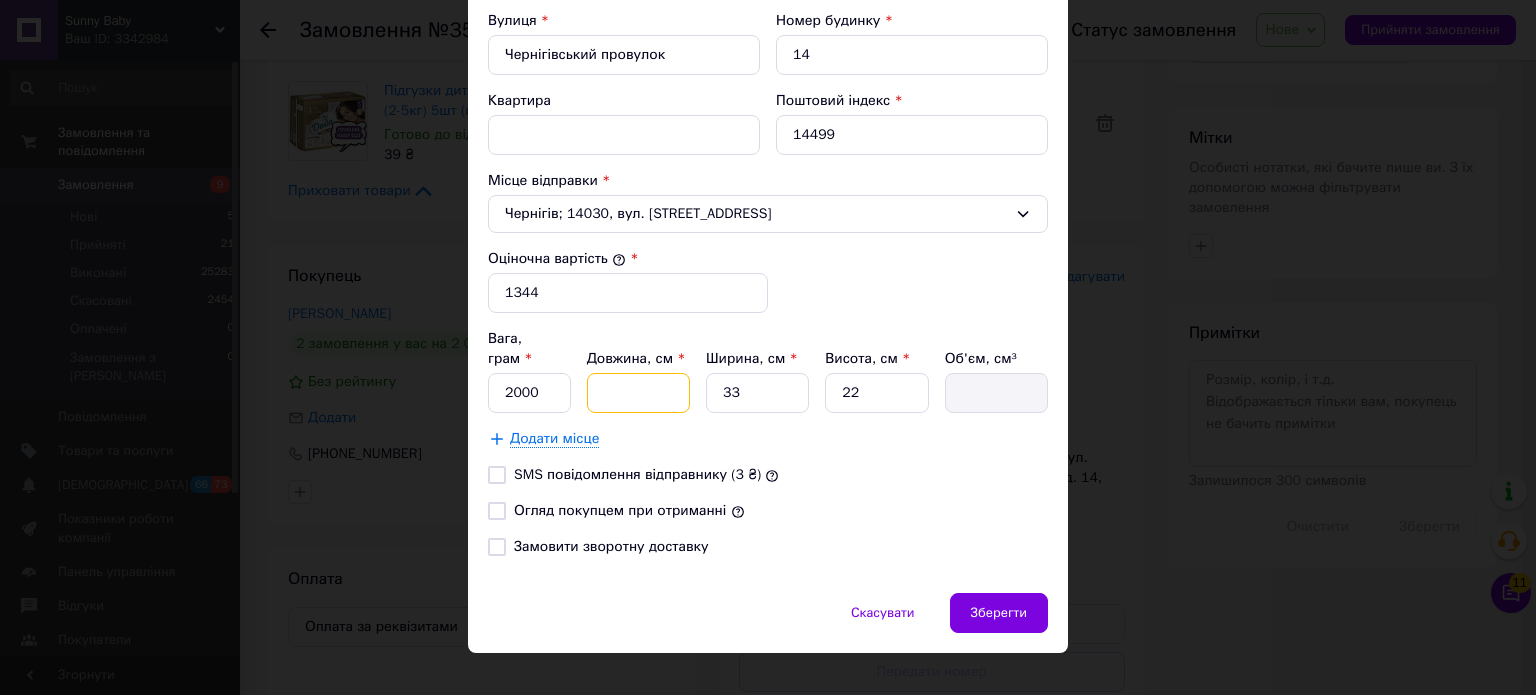 type on "2" 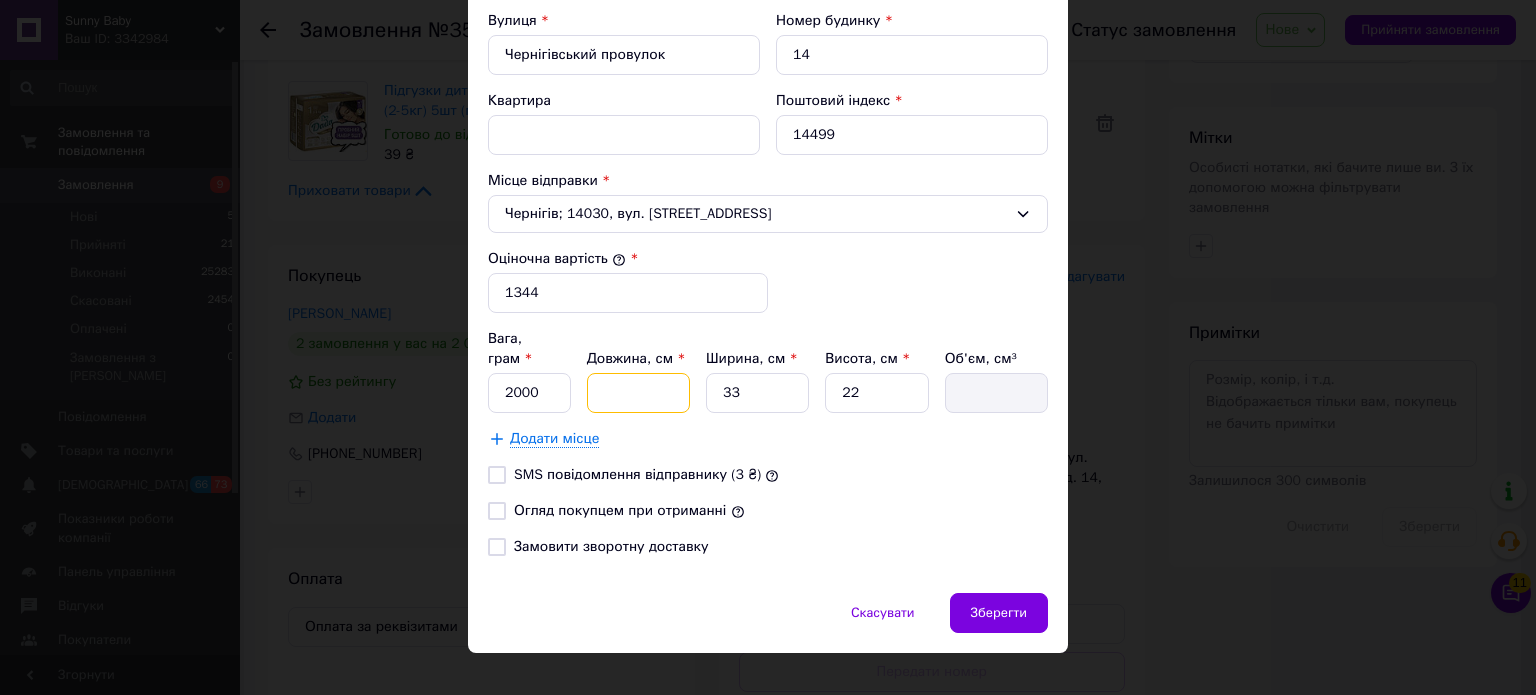 type on "1452" 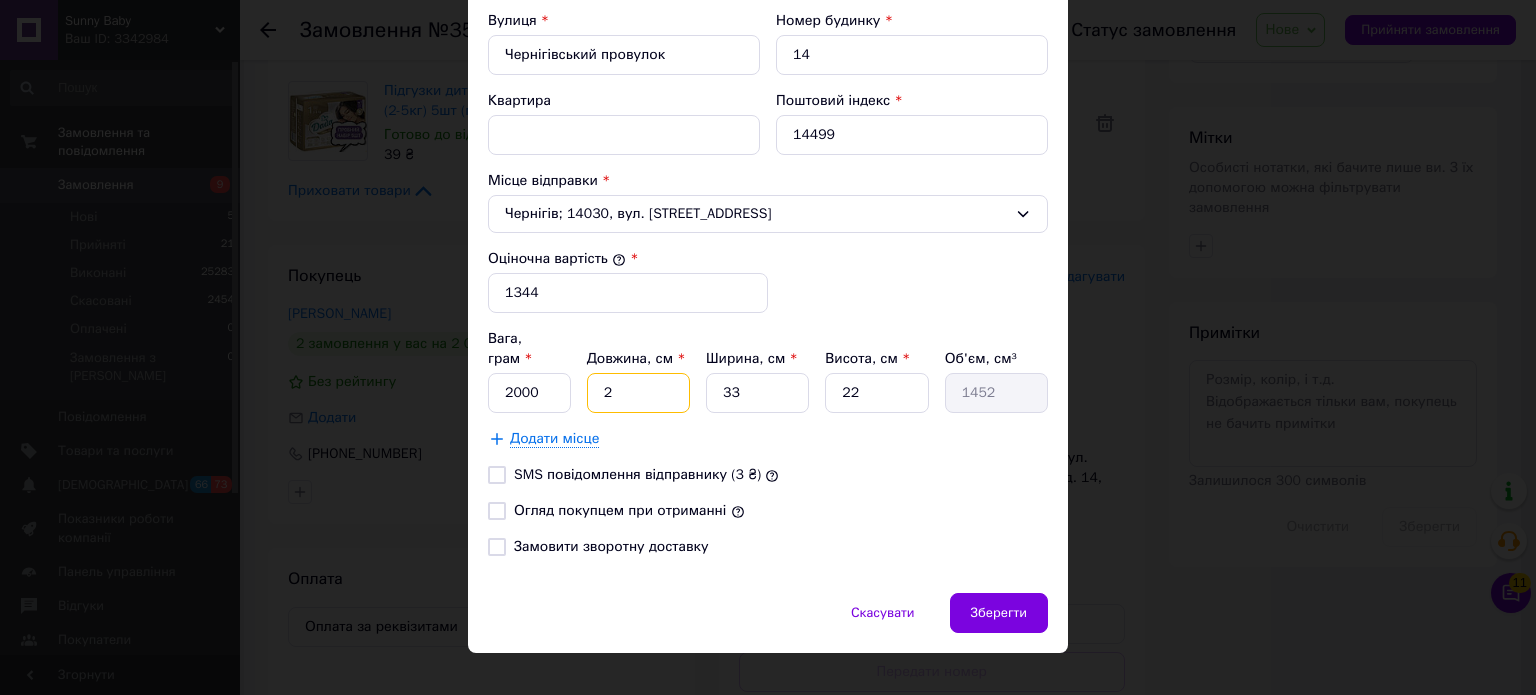 type on "20" 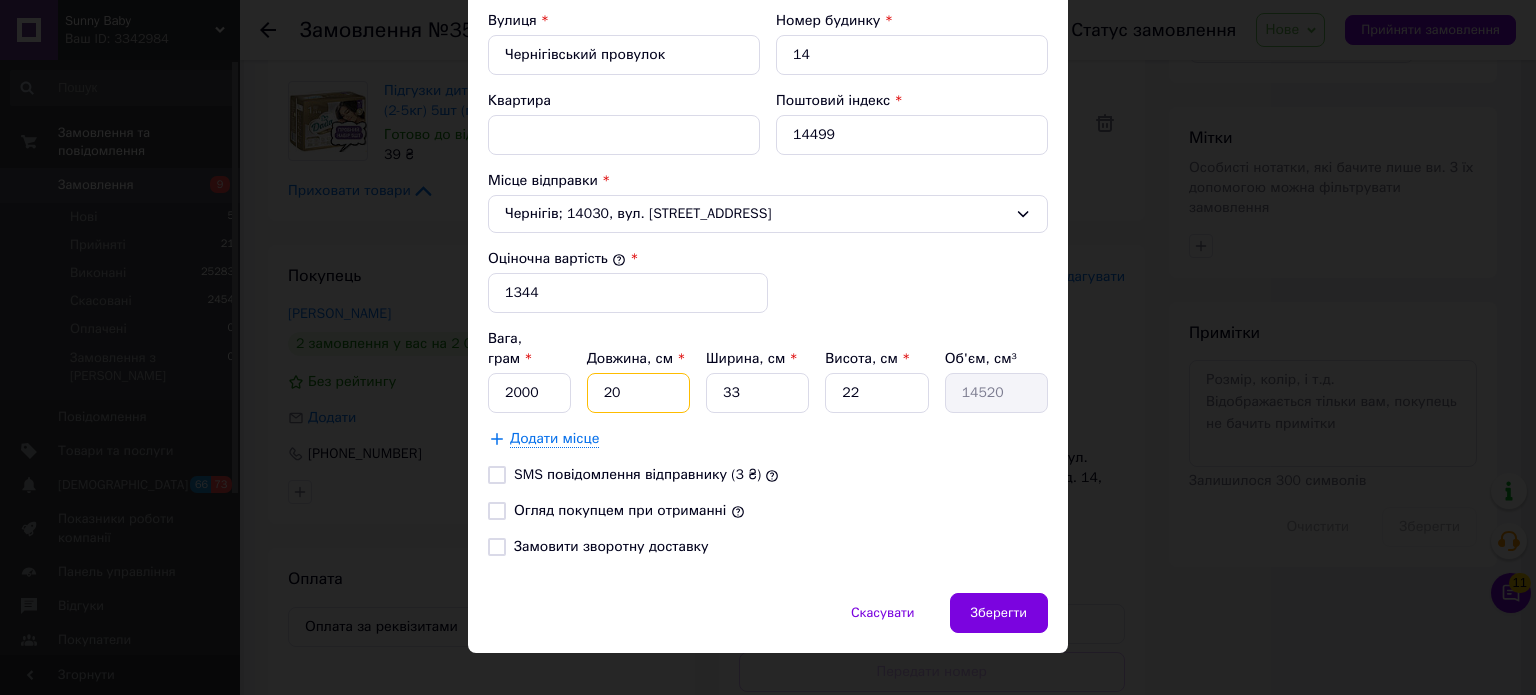 type on "20" 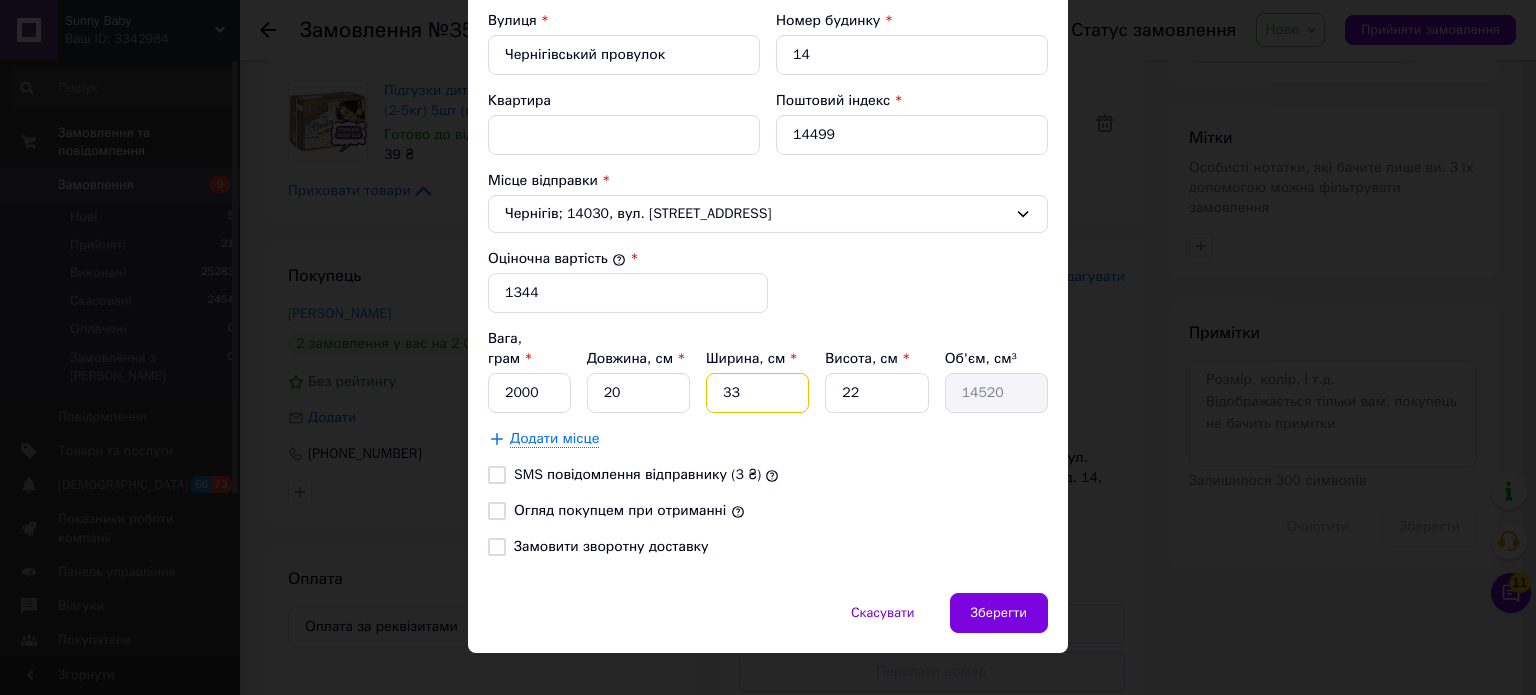 click on "33" at bounding box center (757, 393) 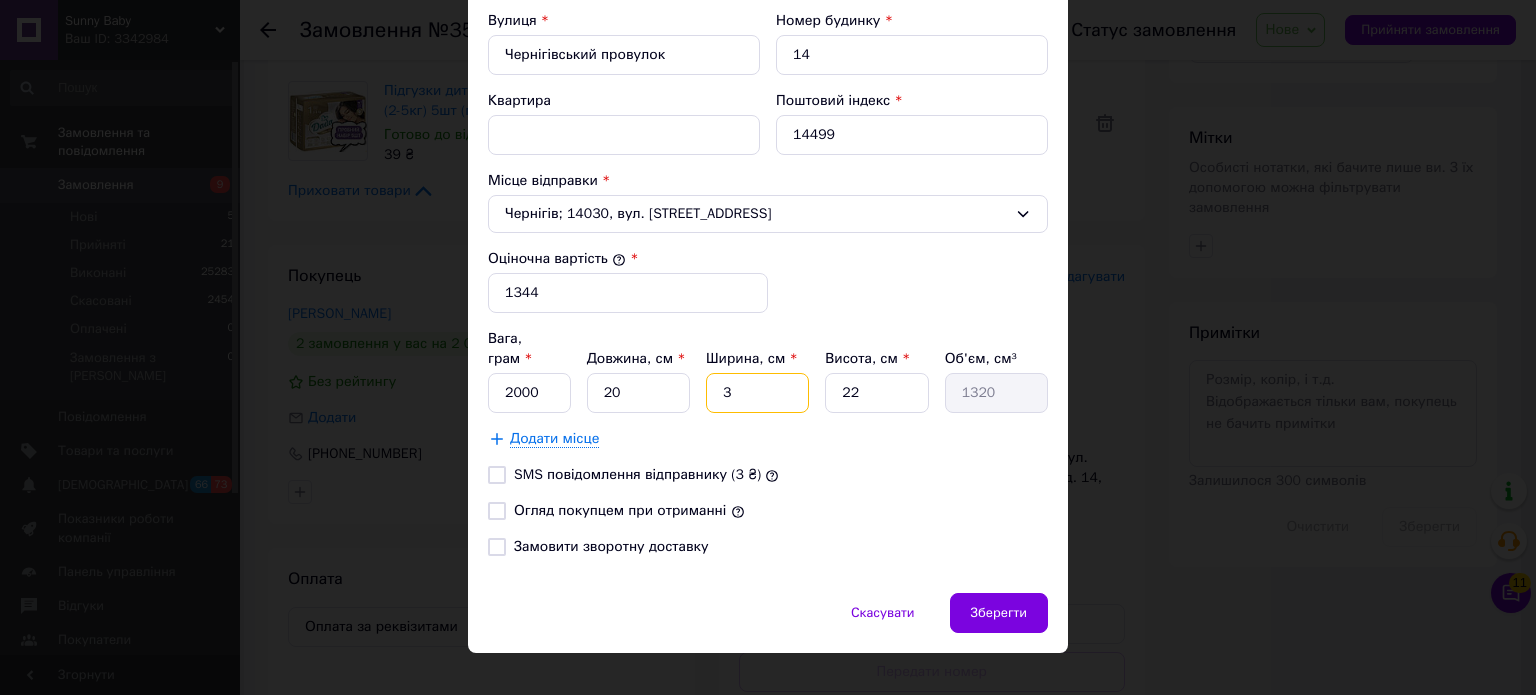 type 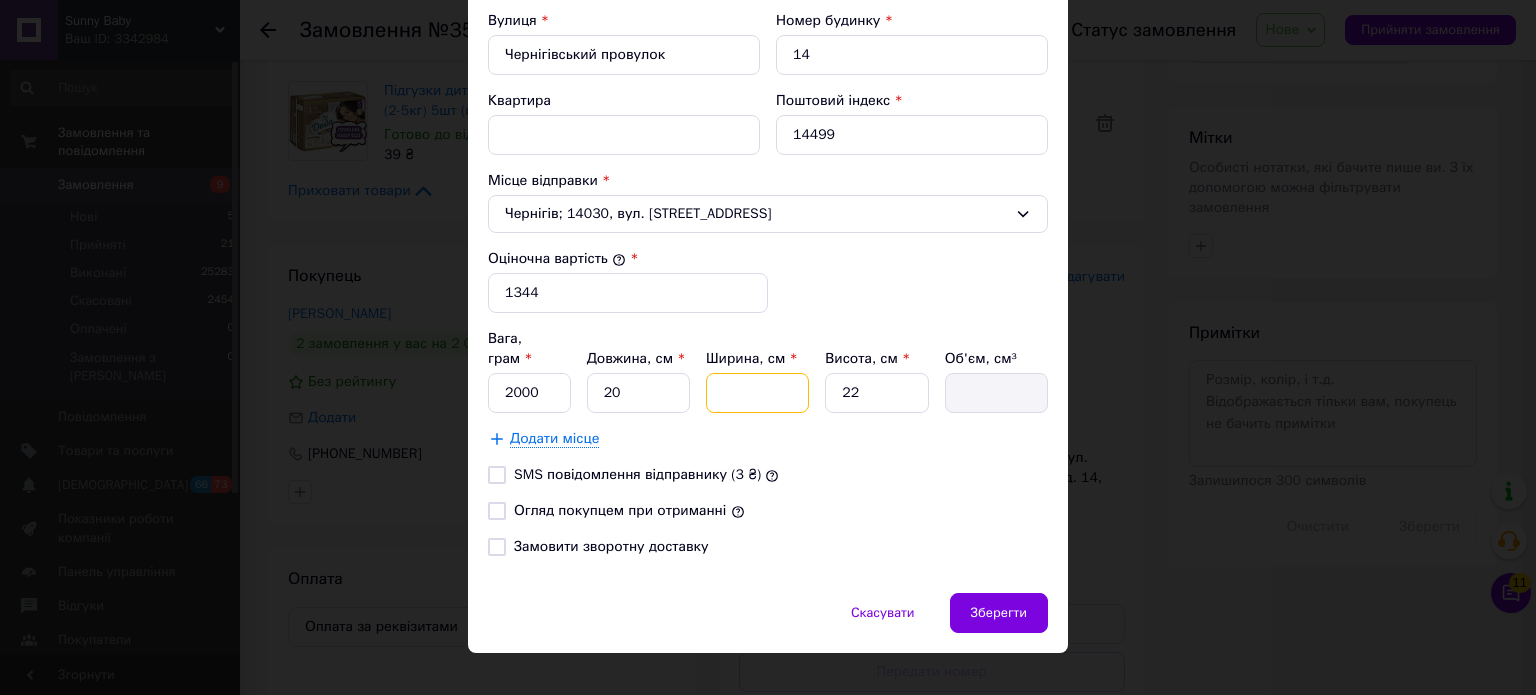 type on "2" 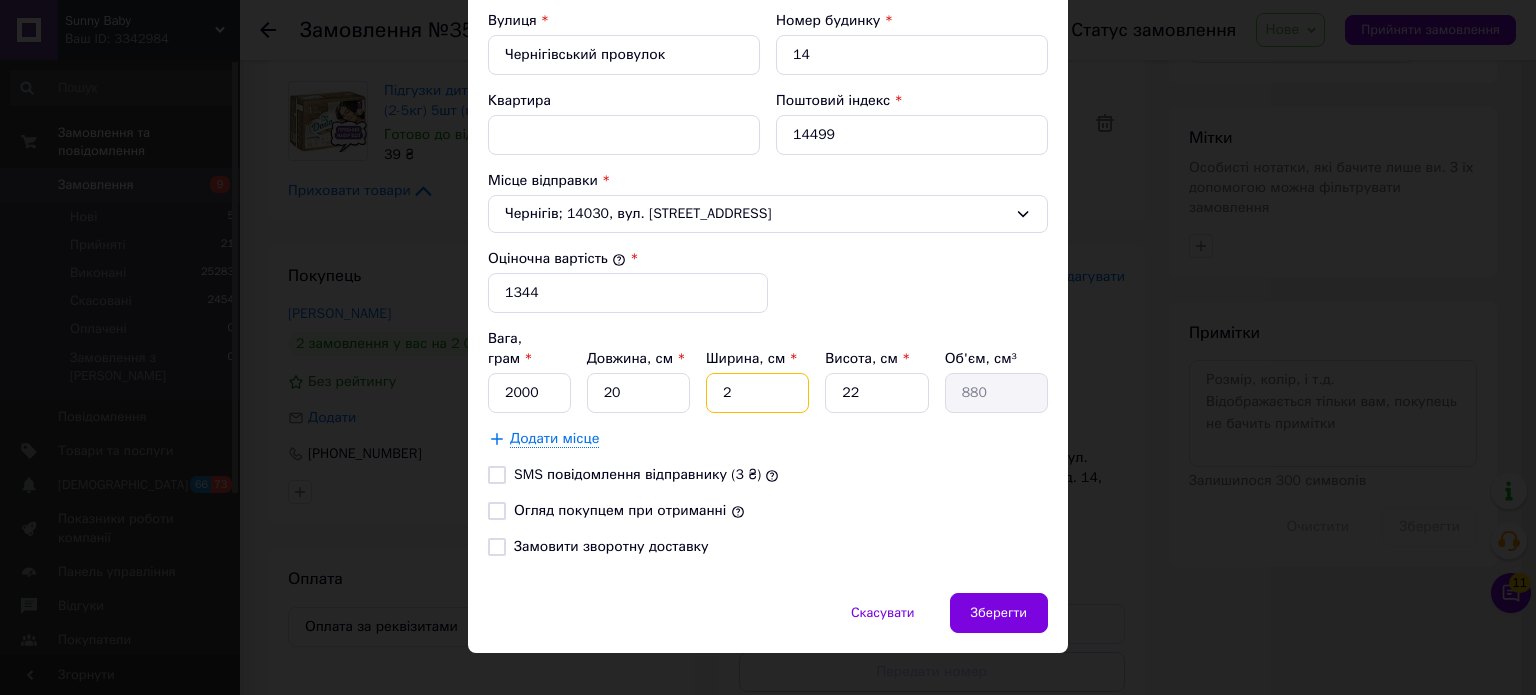 type on "20" 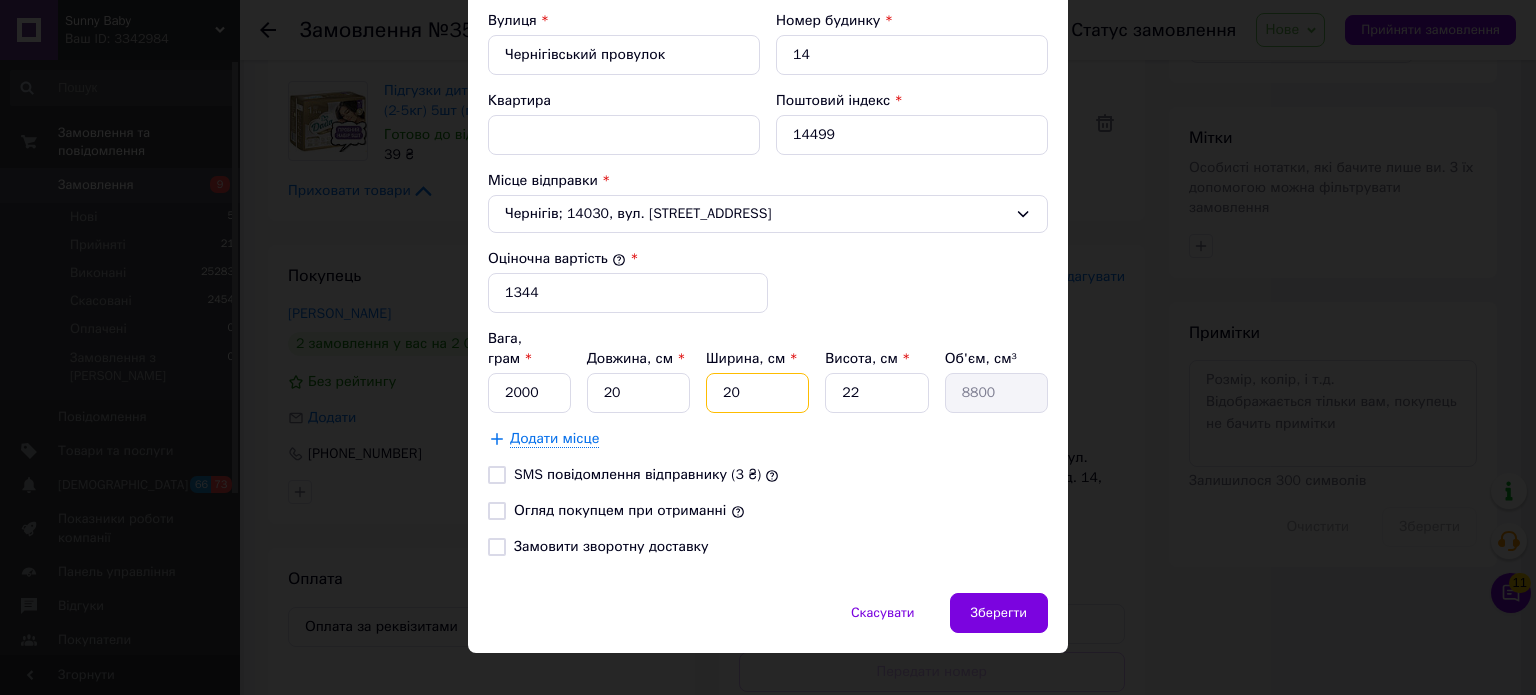 type on "20" 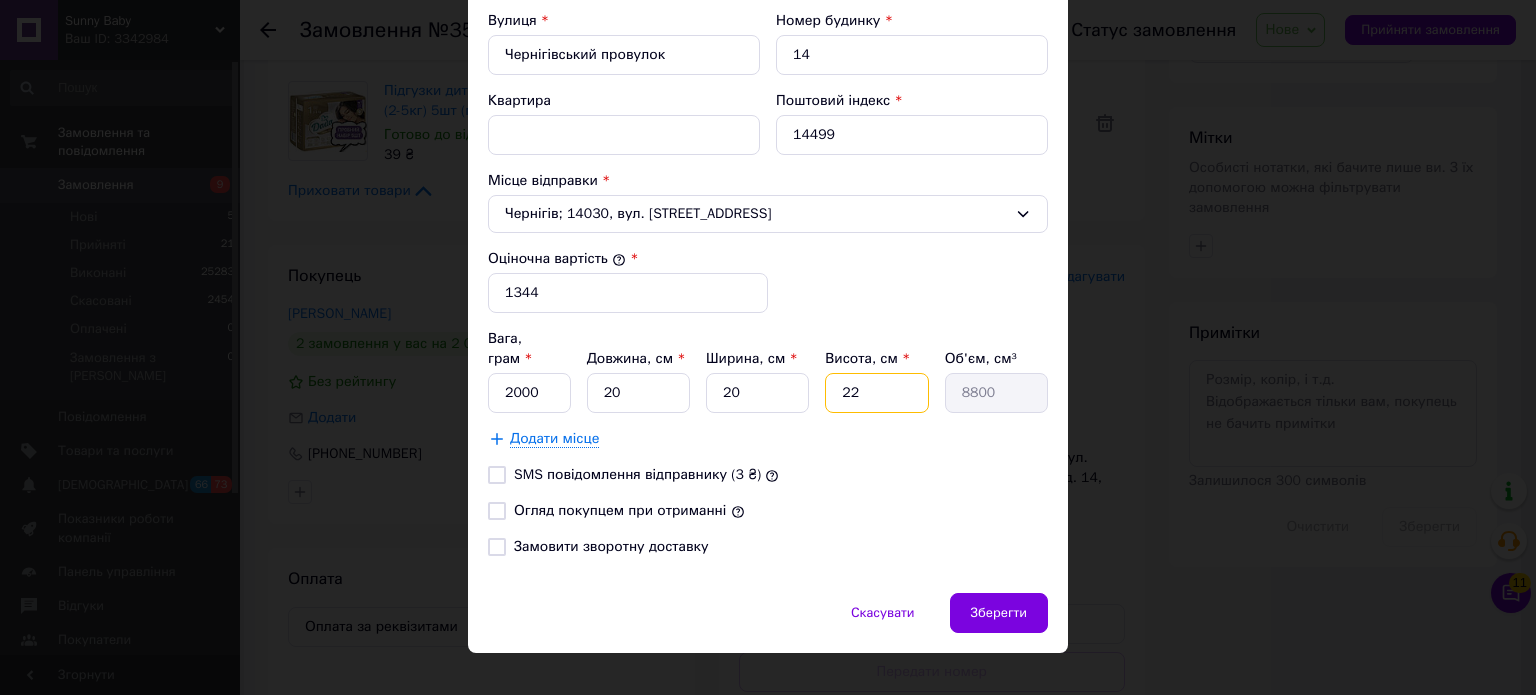 click on "22" at bounding box center [876, 393] 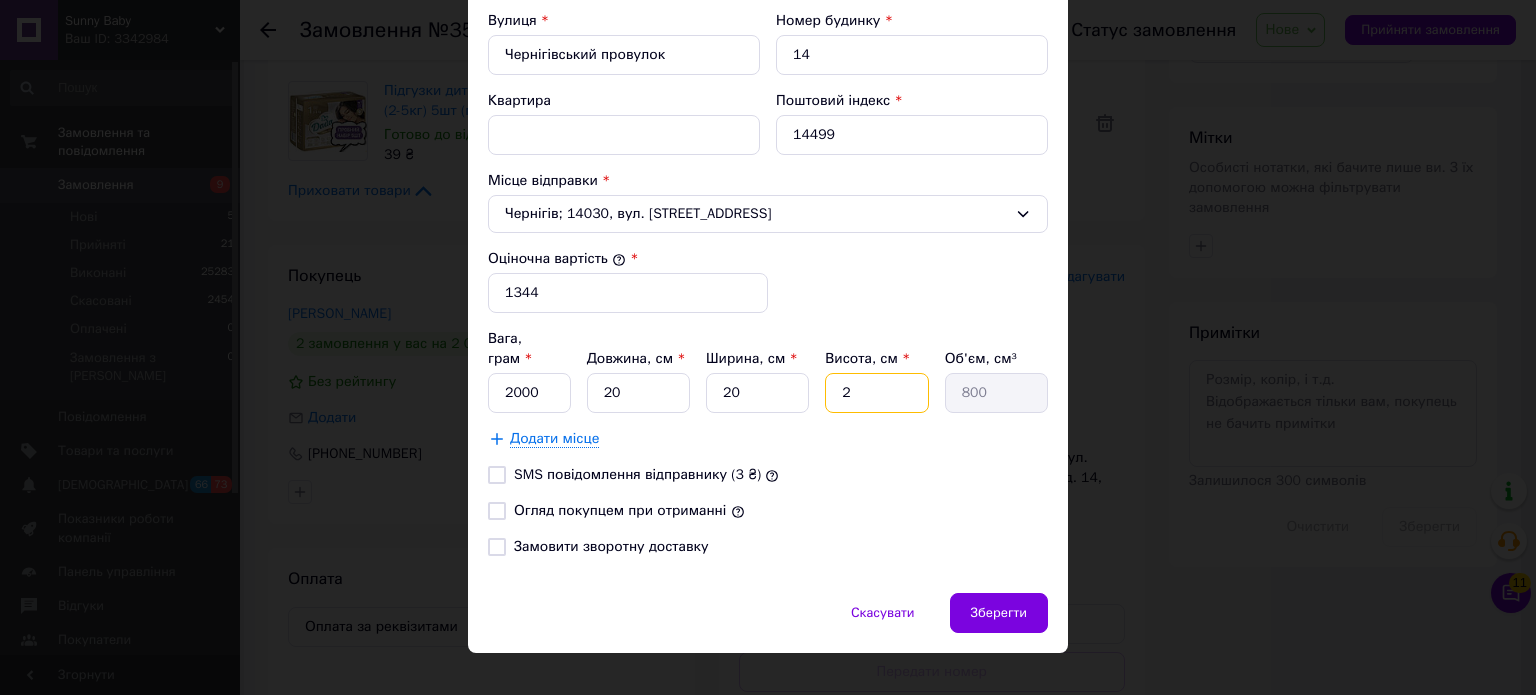type 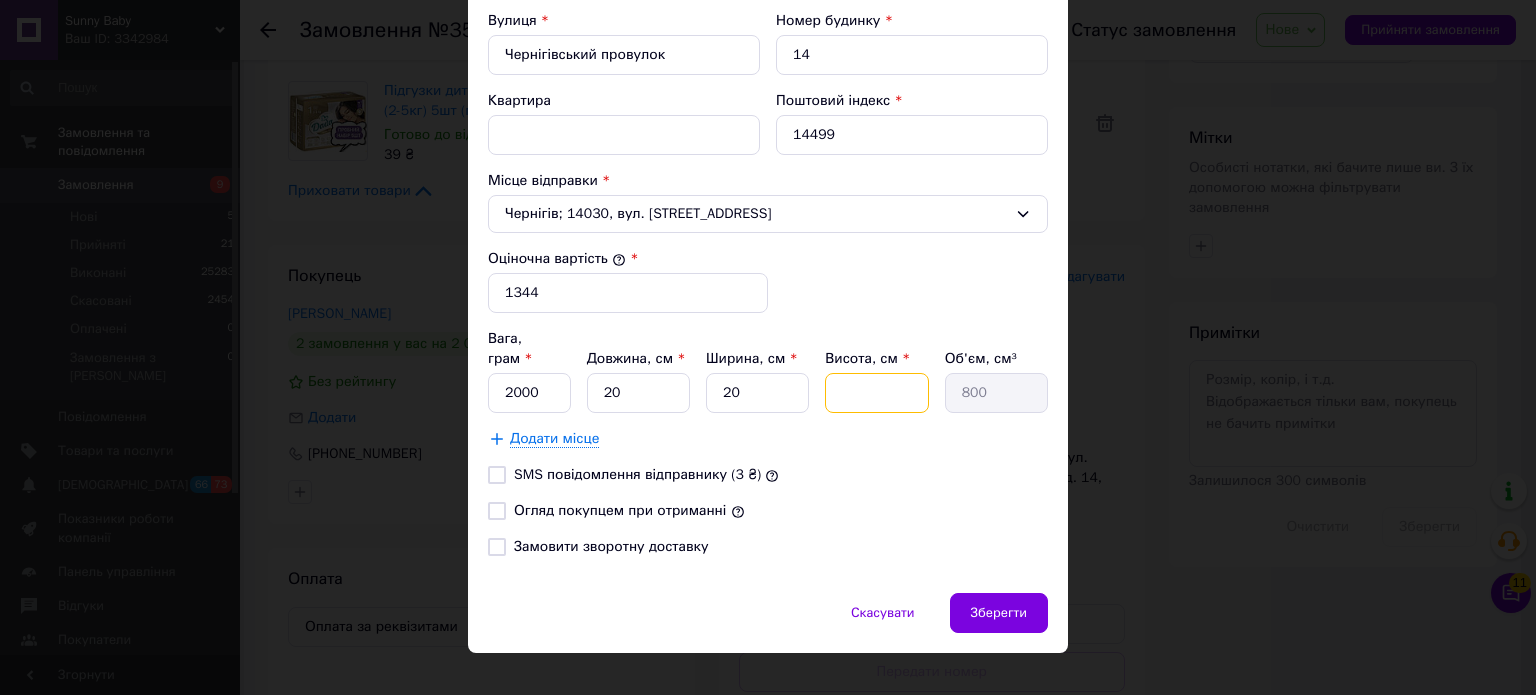 type 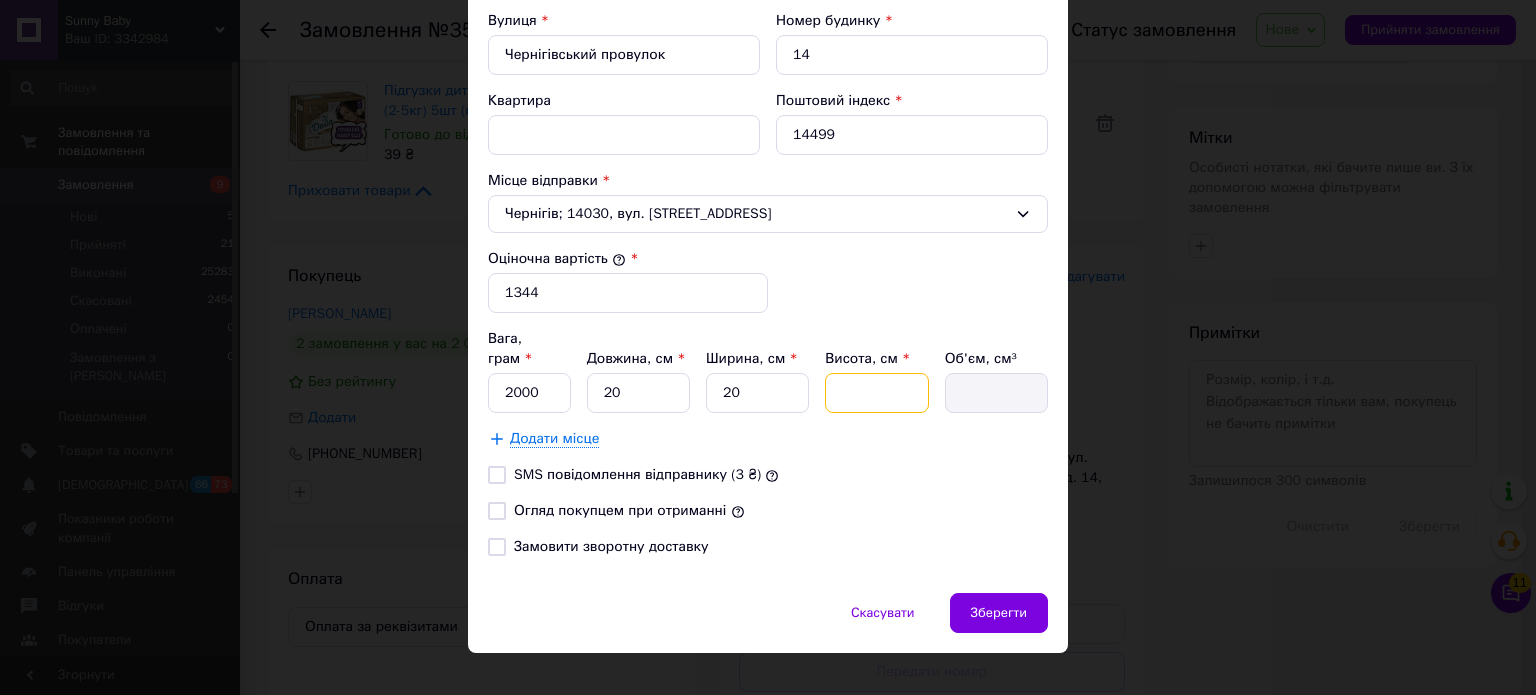 type on "2" 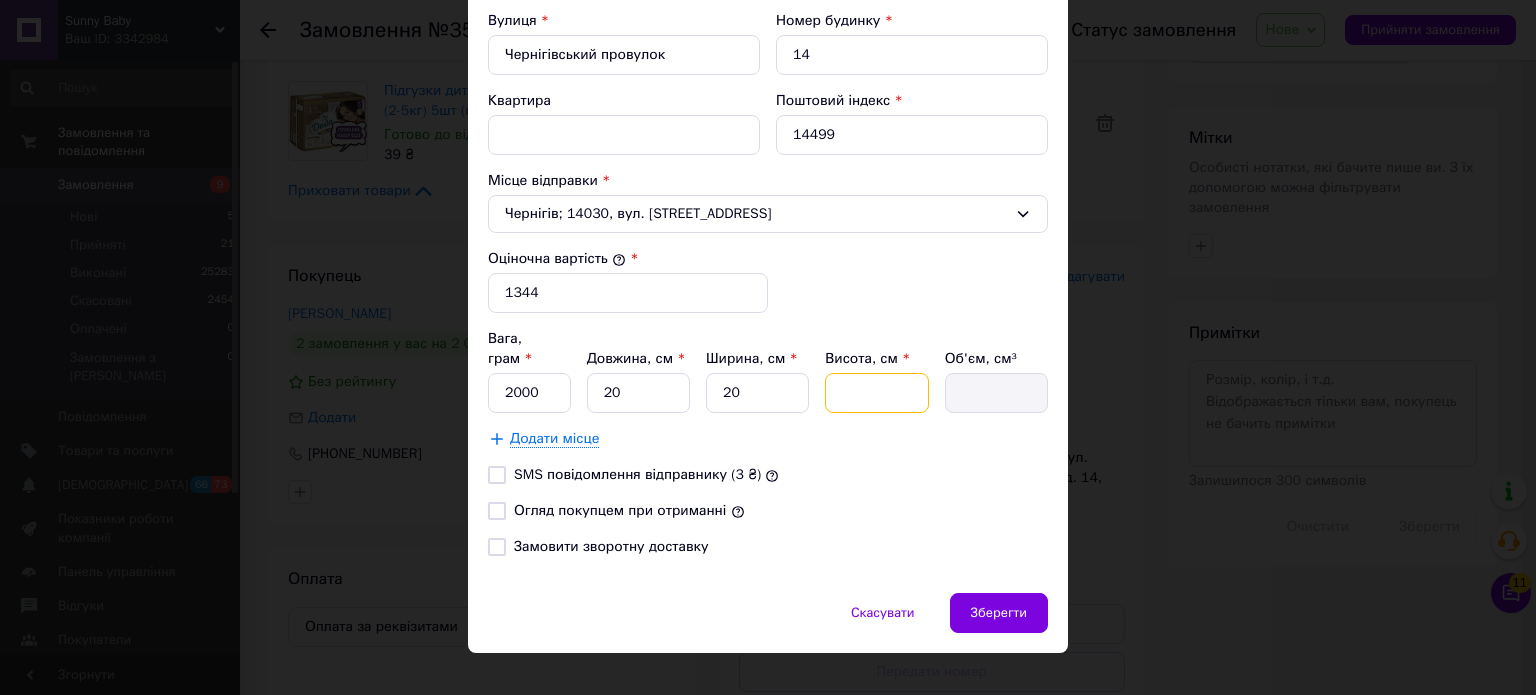 type on "800" 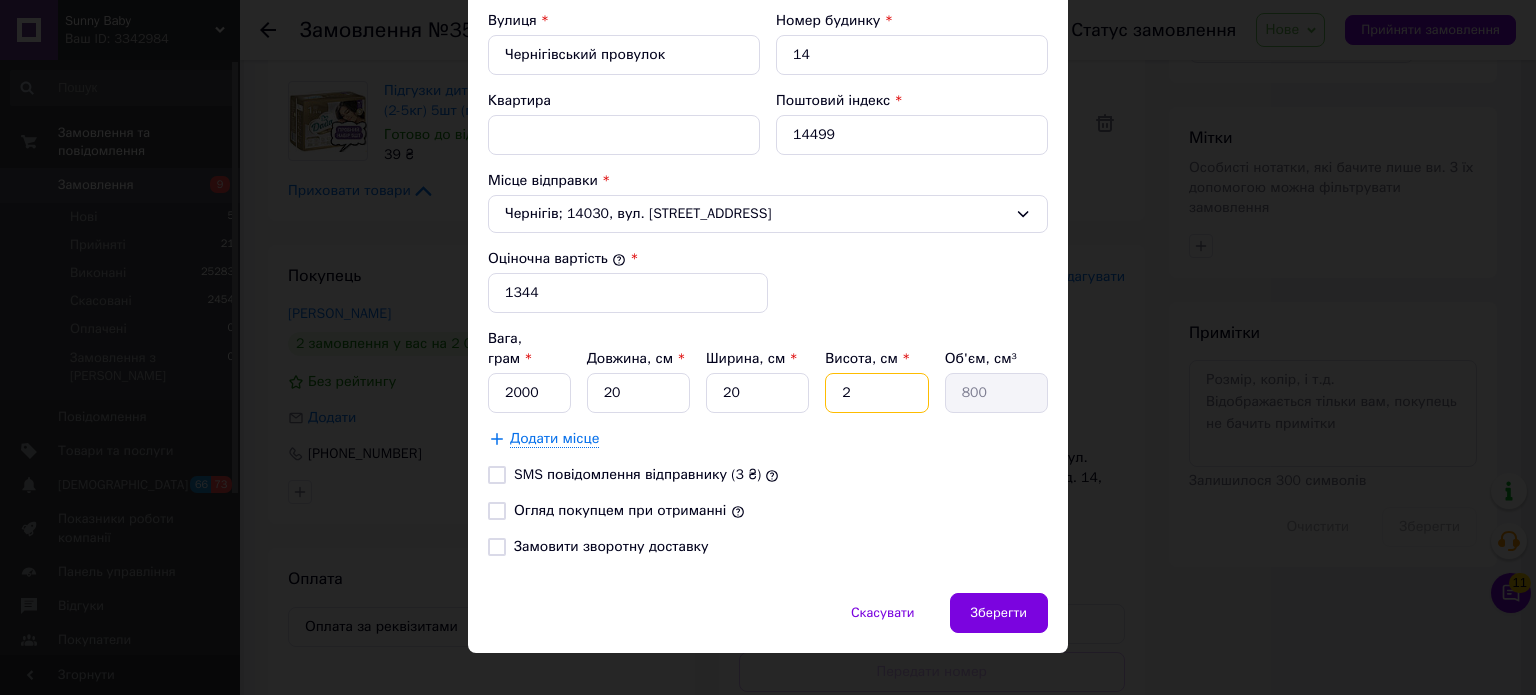 type on "20" 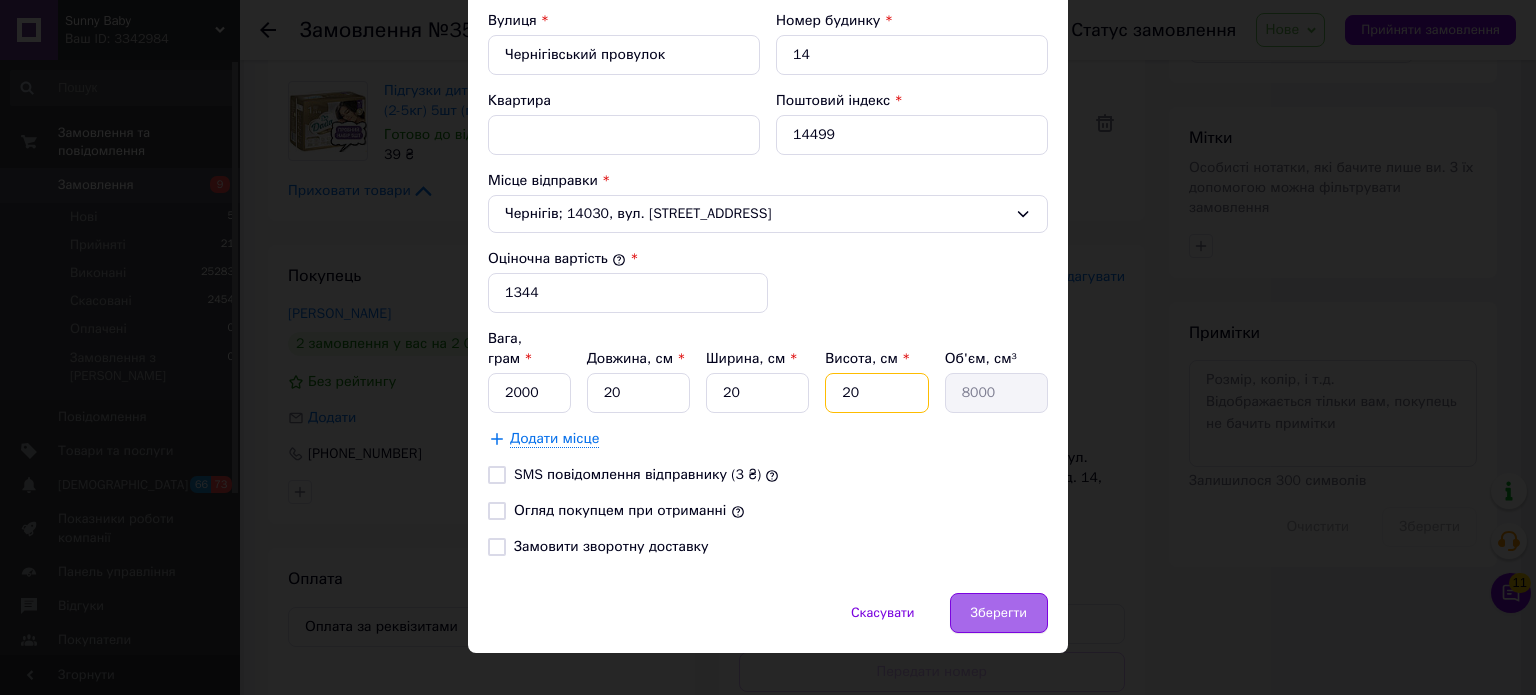 type on "20" 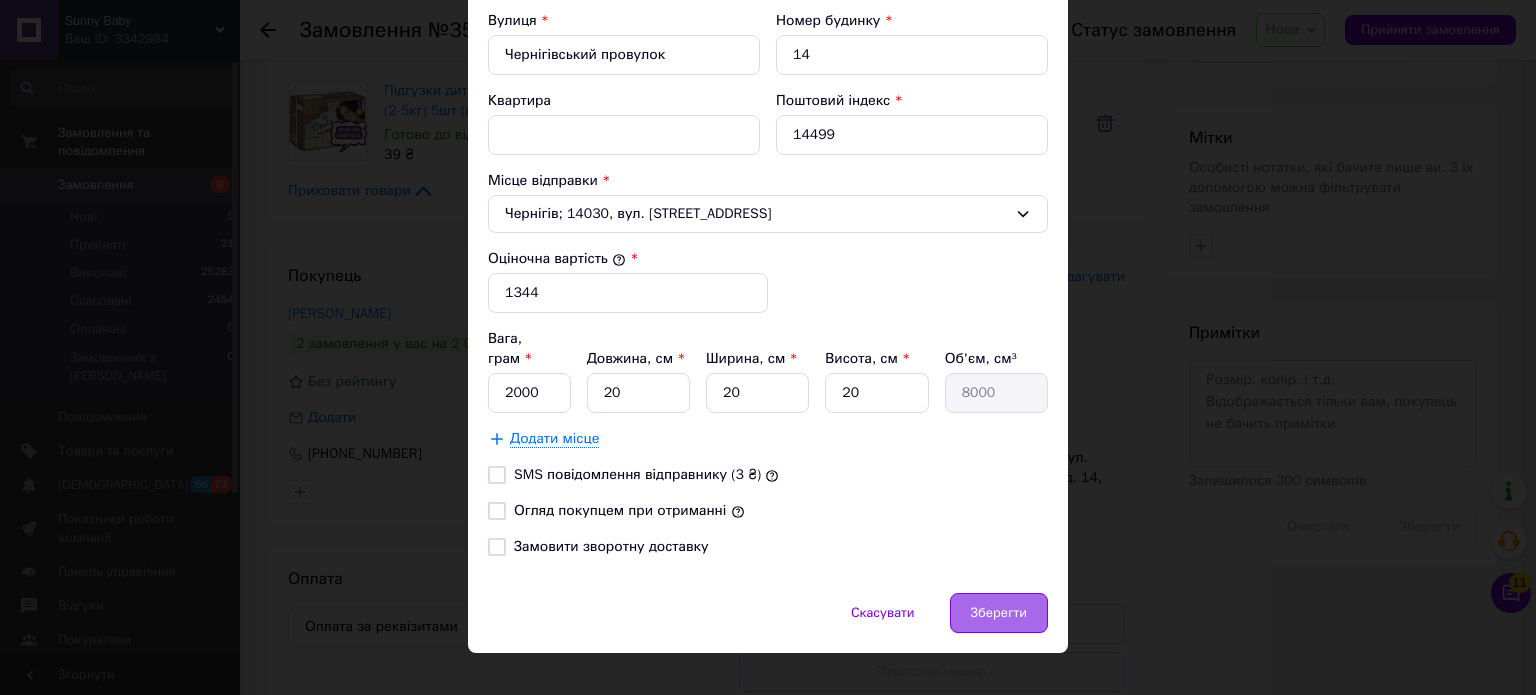 click on "Зберегти" at bounding box center [999, 613] 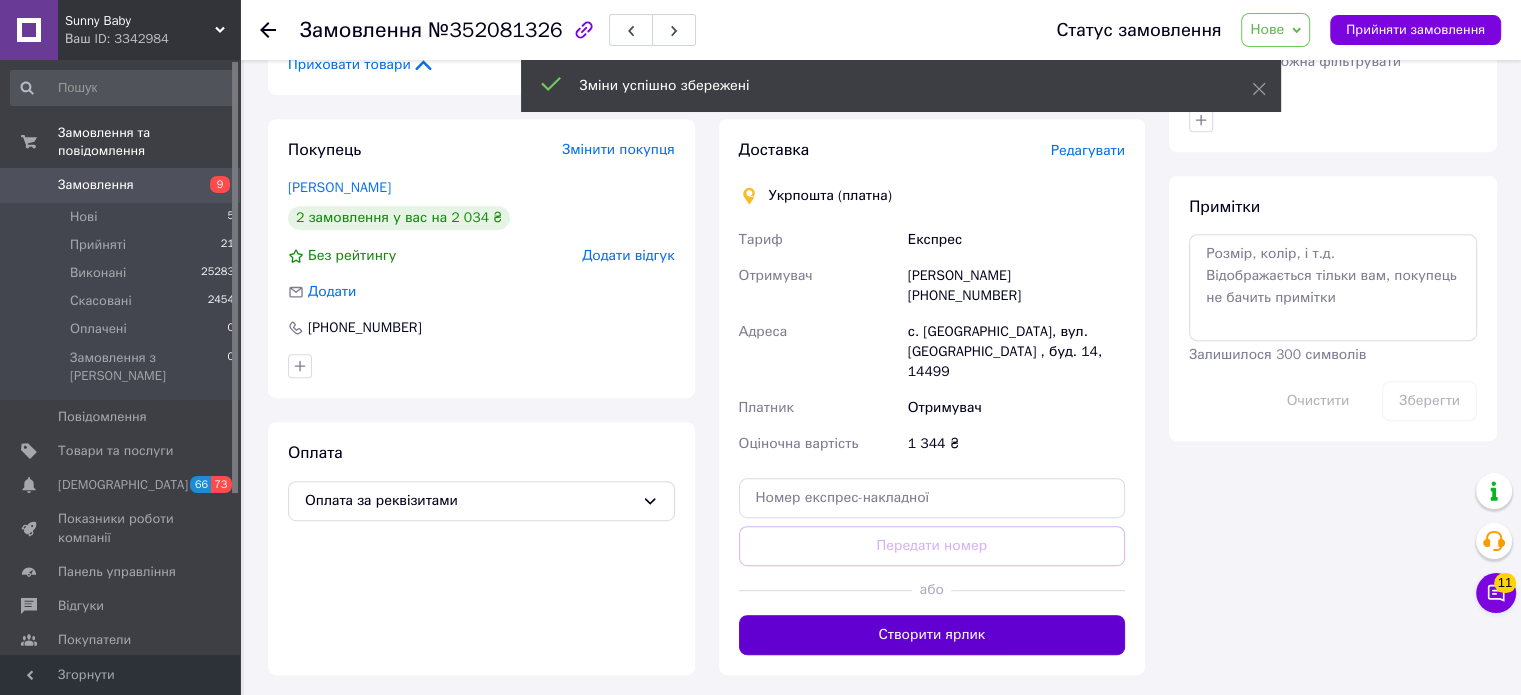scroll, scrollTop: 910, scrollLeft: 0, axis: vertical 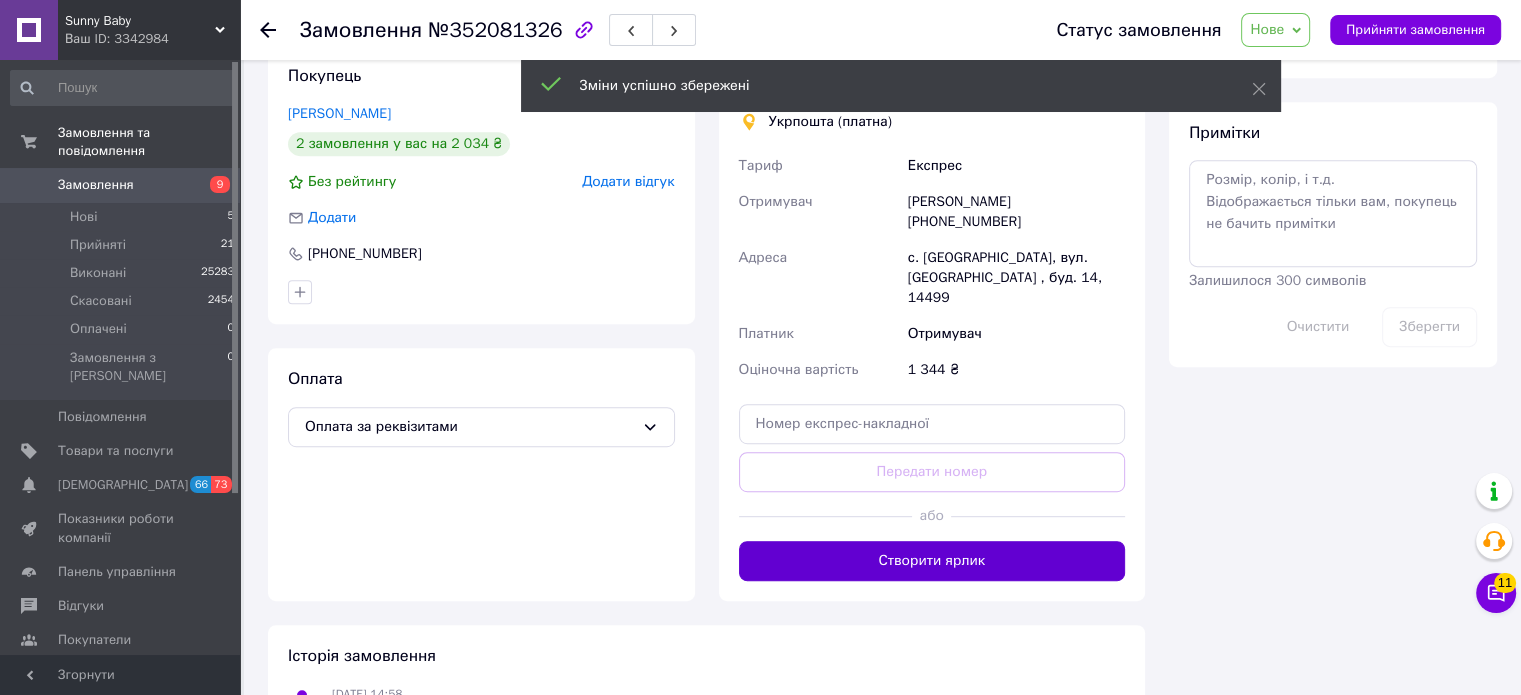 click on "Створити ярлик" at bounding box center (932, 561) 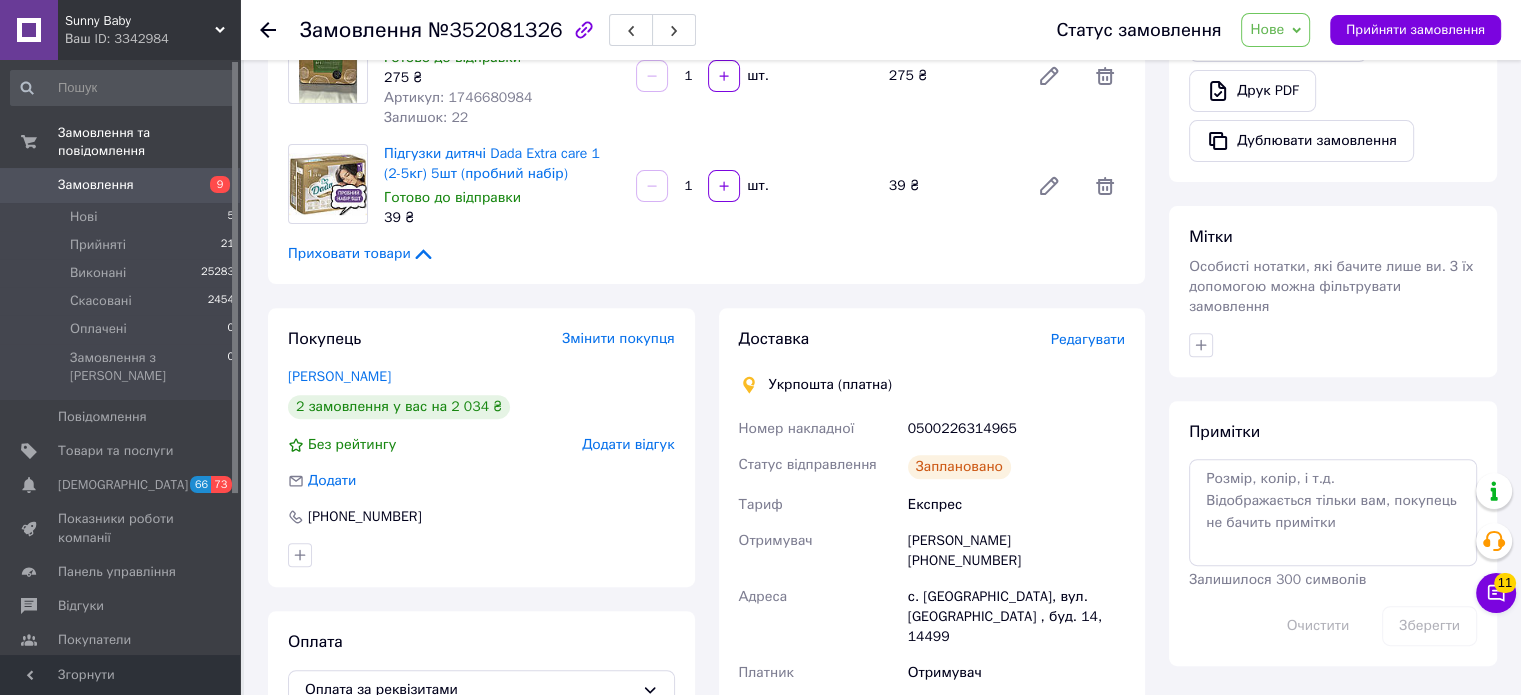 scroll, scrollTop: 910, scrollLeft: 0, axis: vertical 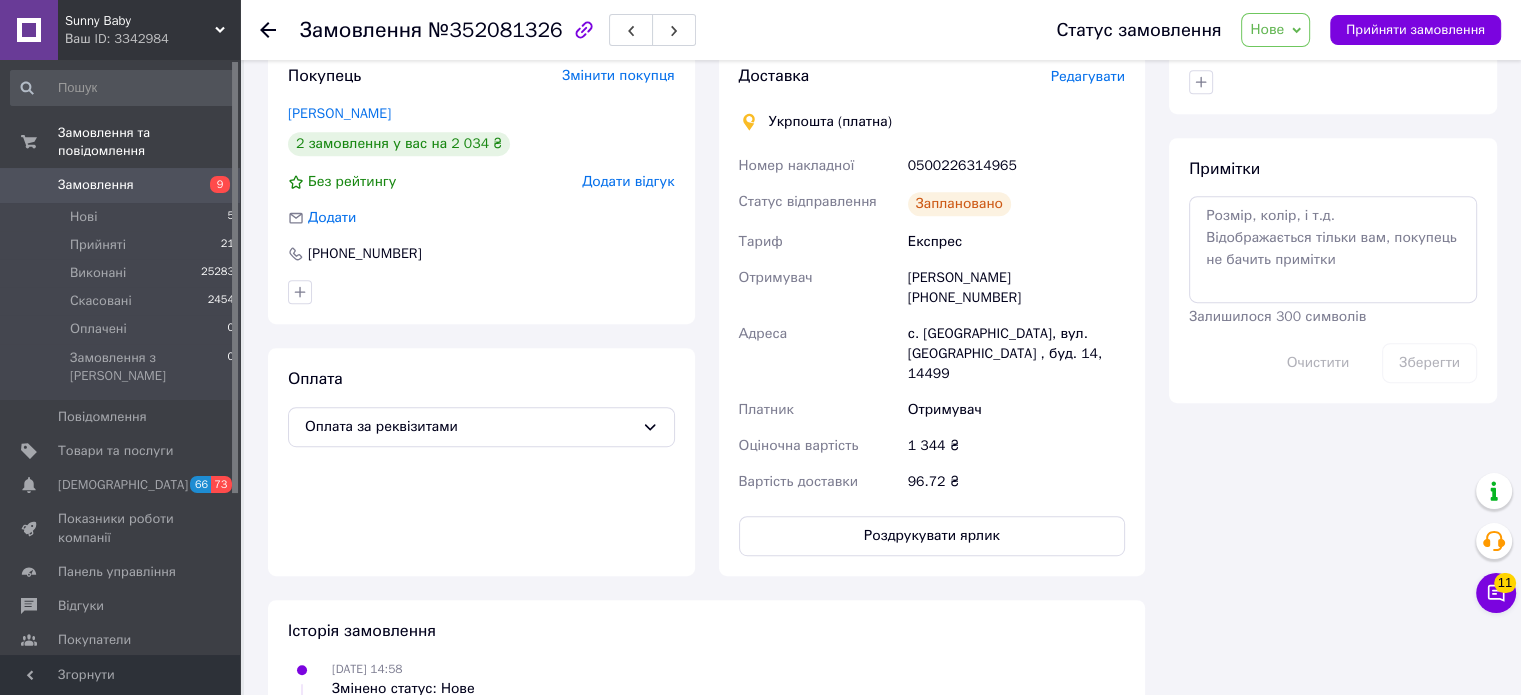 click on "0500226314965" at bounding box center [1016, 166] 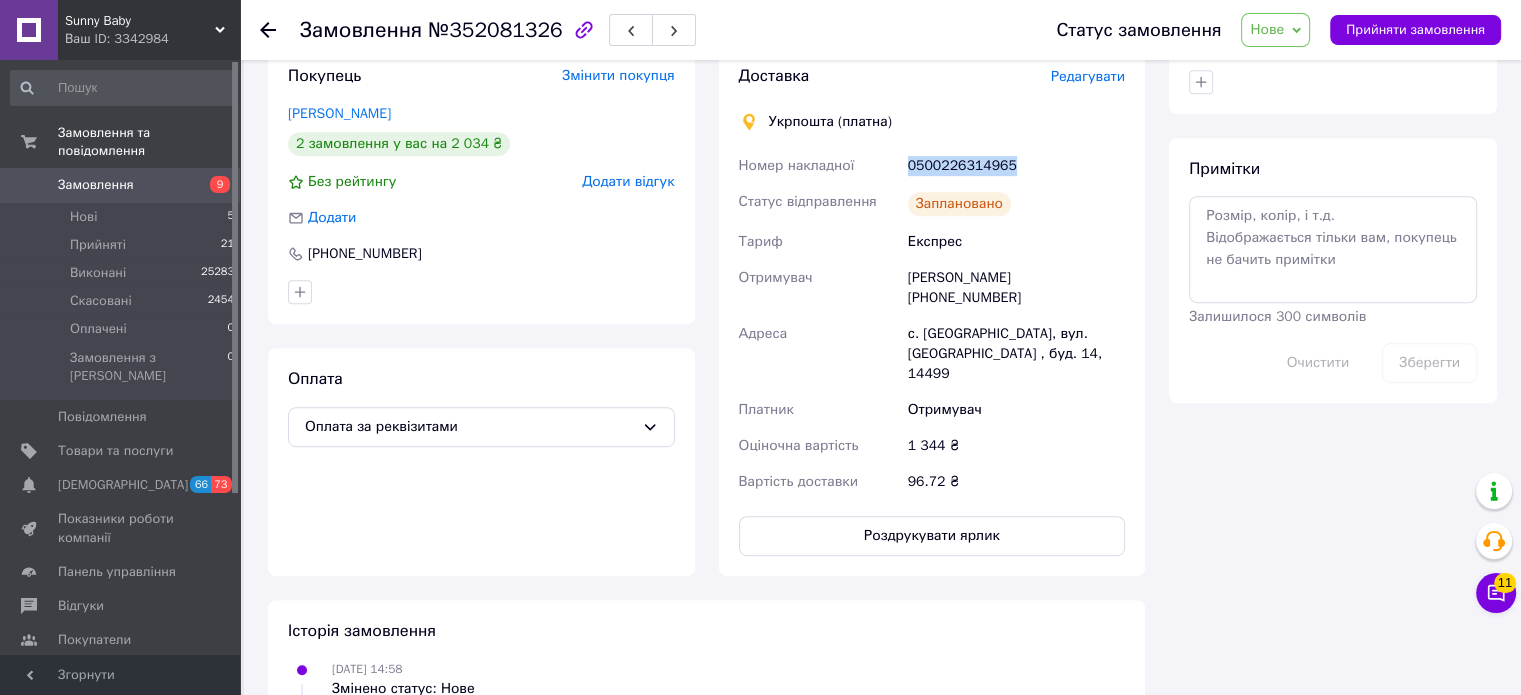 click on "0500226314965" at bounding box center (1016, 166) 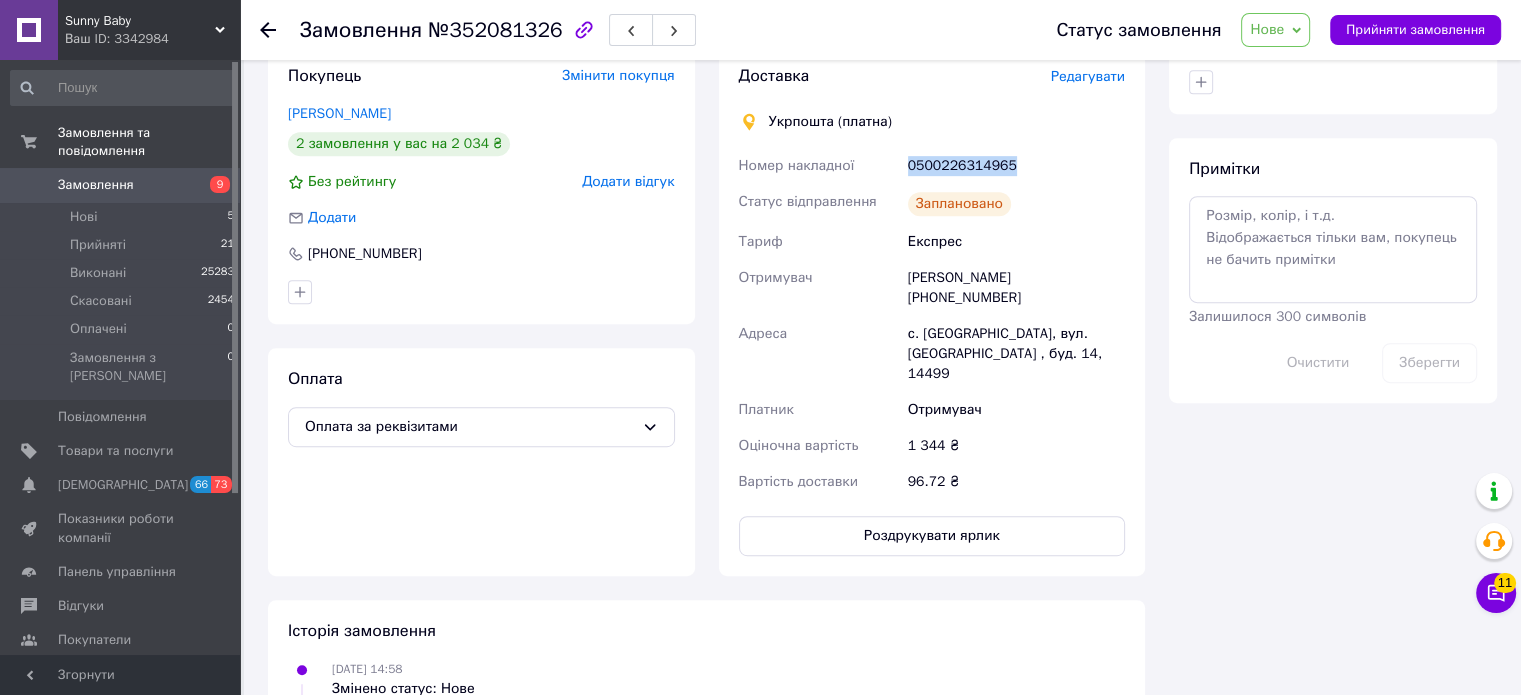copy on "0500226314965" 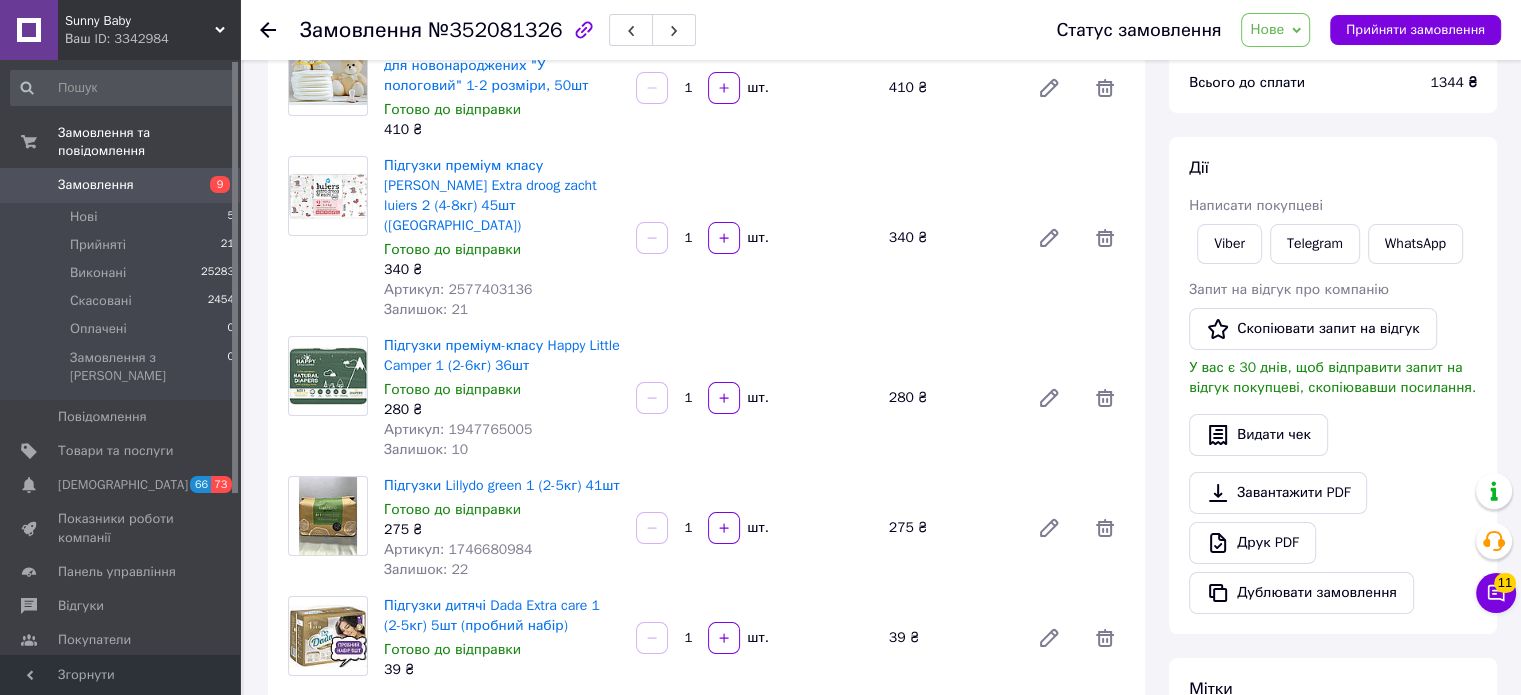 scroll, scrollTop: 0, scrollLeft: 0, axis: both 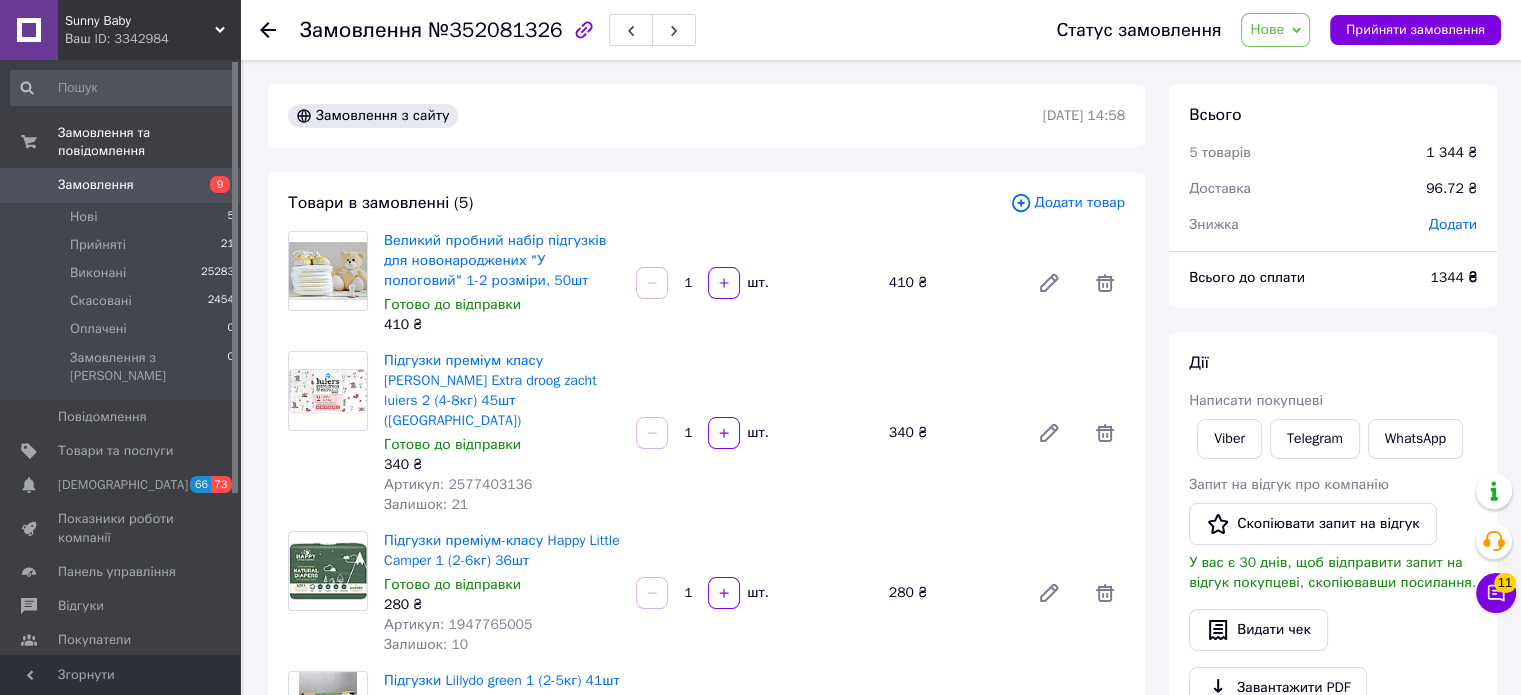 drag, startPoint x: 120, startPoint y: 186, endPoint x: 161, endPoint y: 77, distance: 116.456 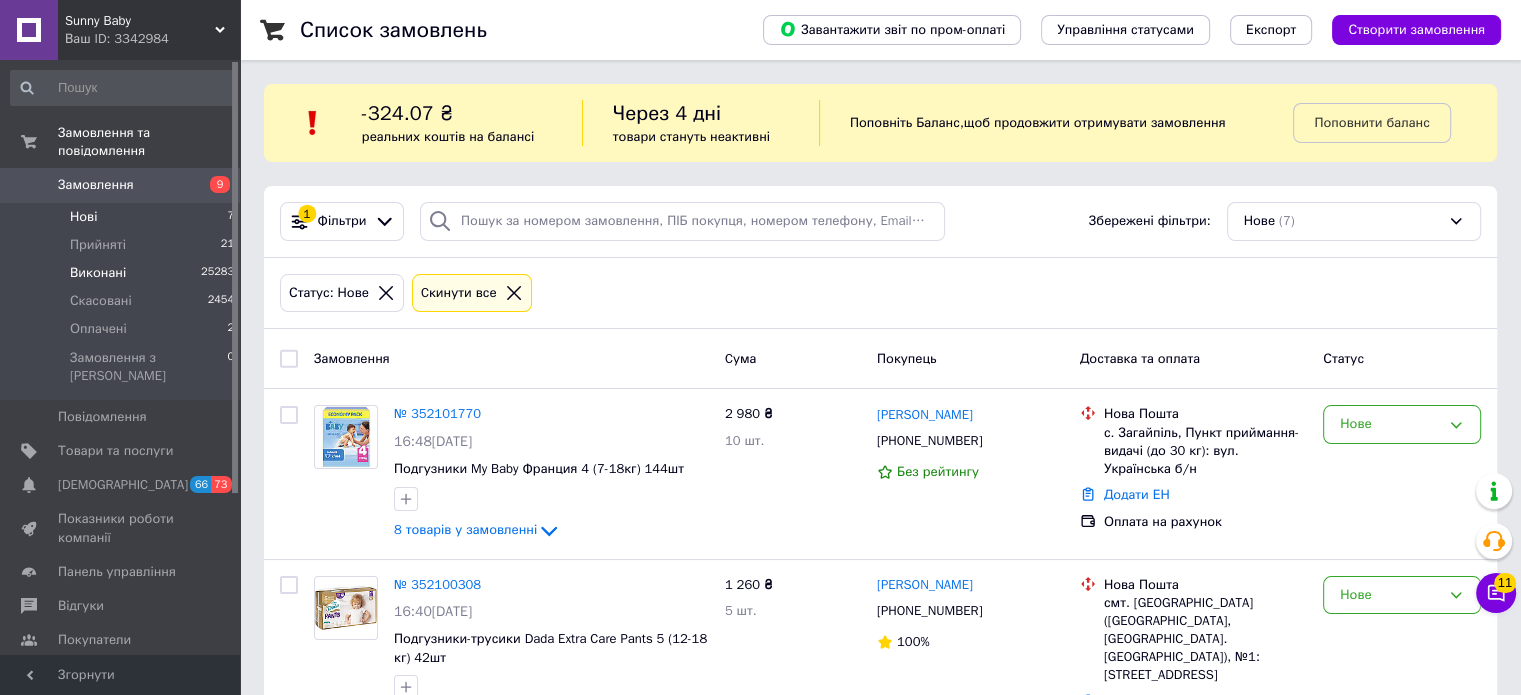 click on "Виконані" at bounding box center (98, 273) 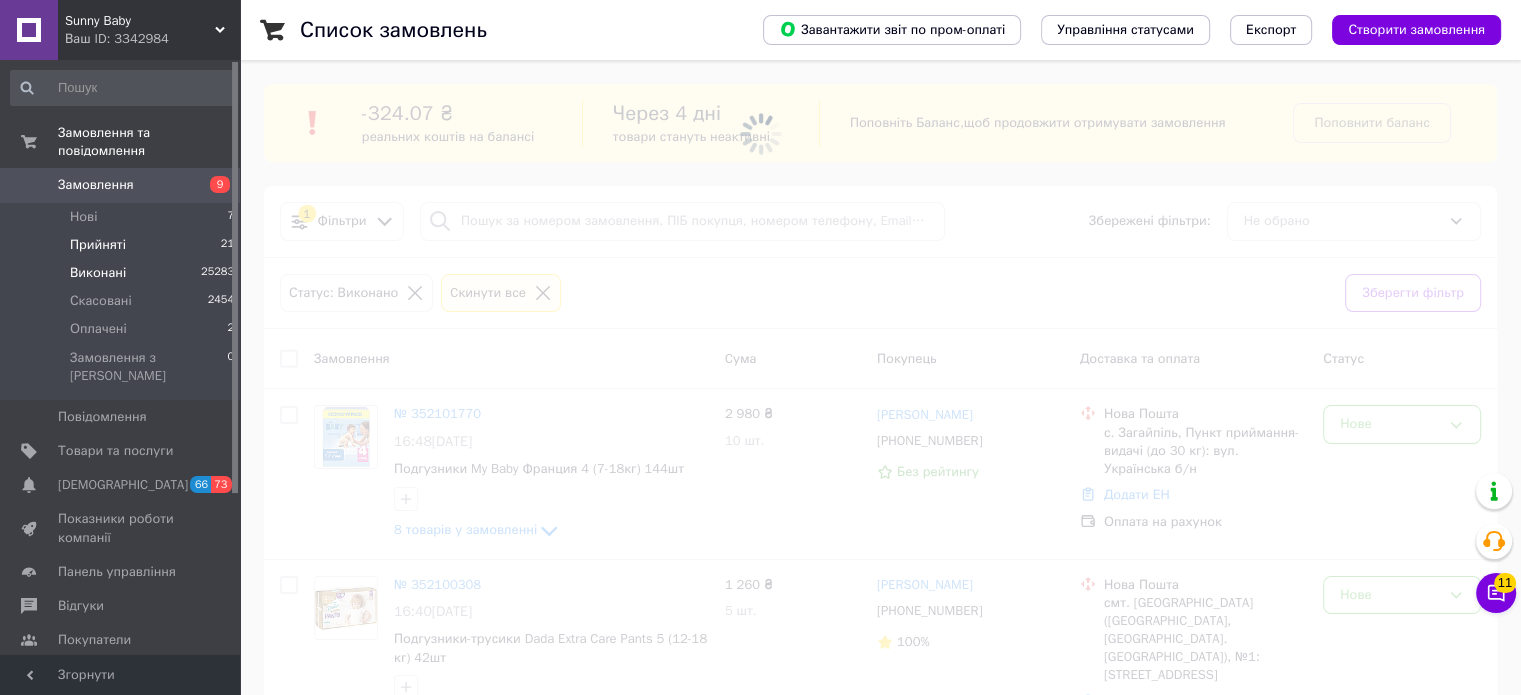 click on "Прийняті" at bounding box center (98, 245) 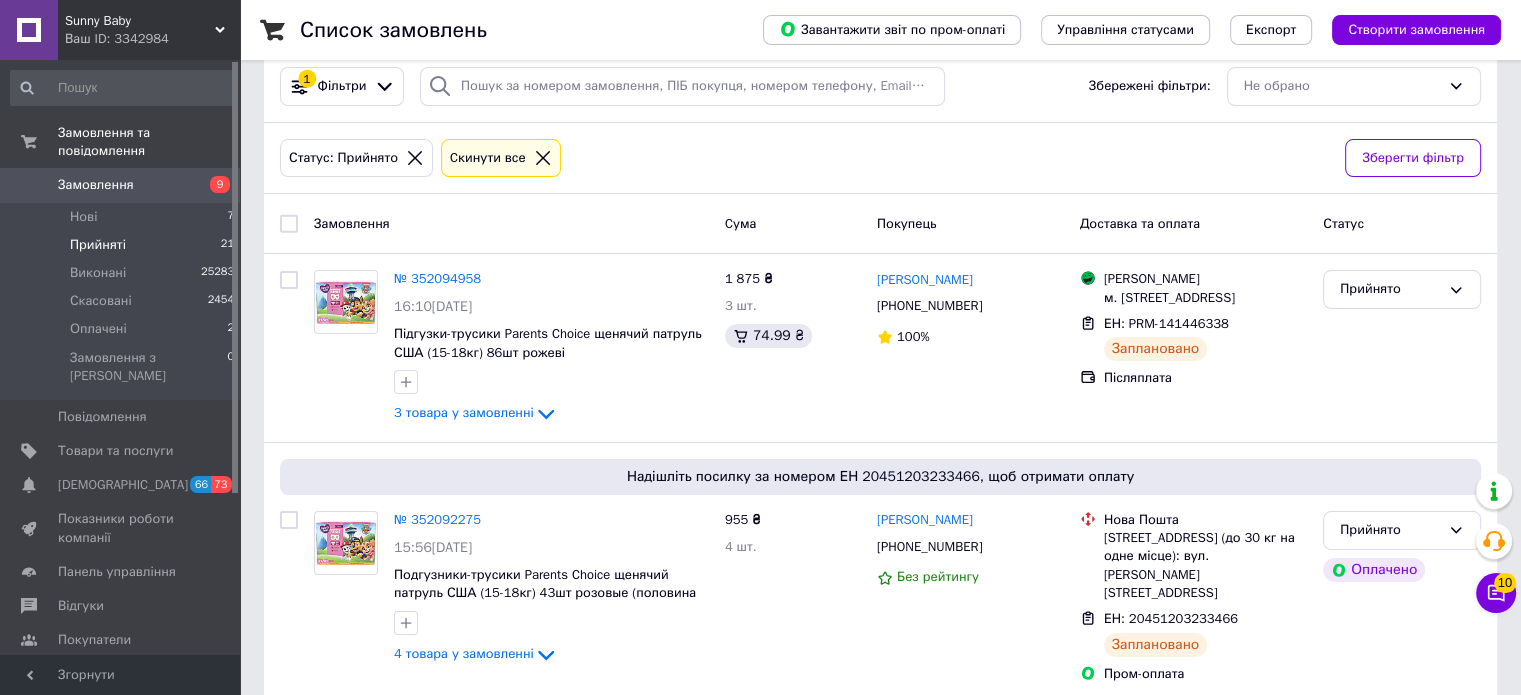 scroll, scrollTop: 0, scrollLeft: 0, axis: both 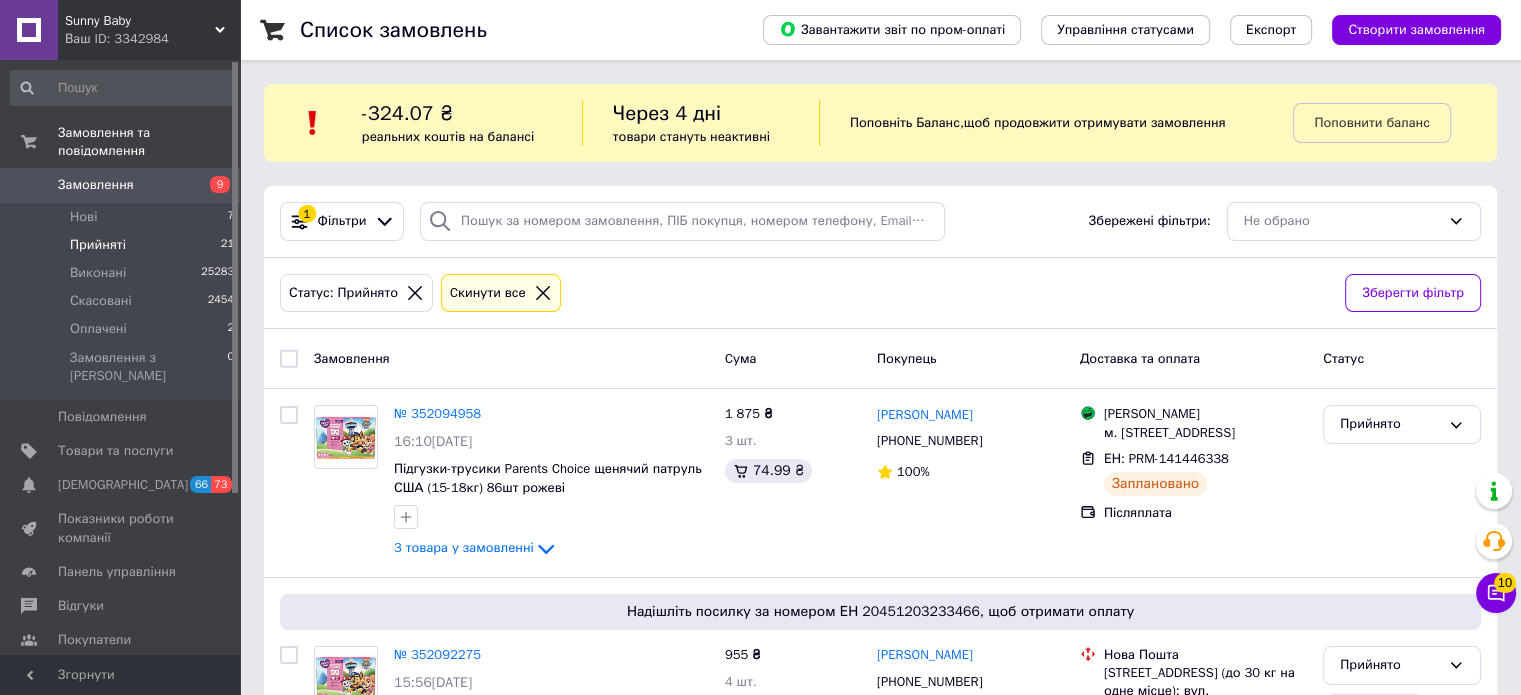 click 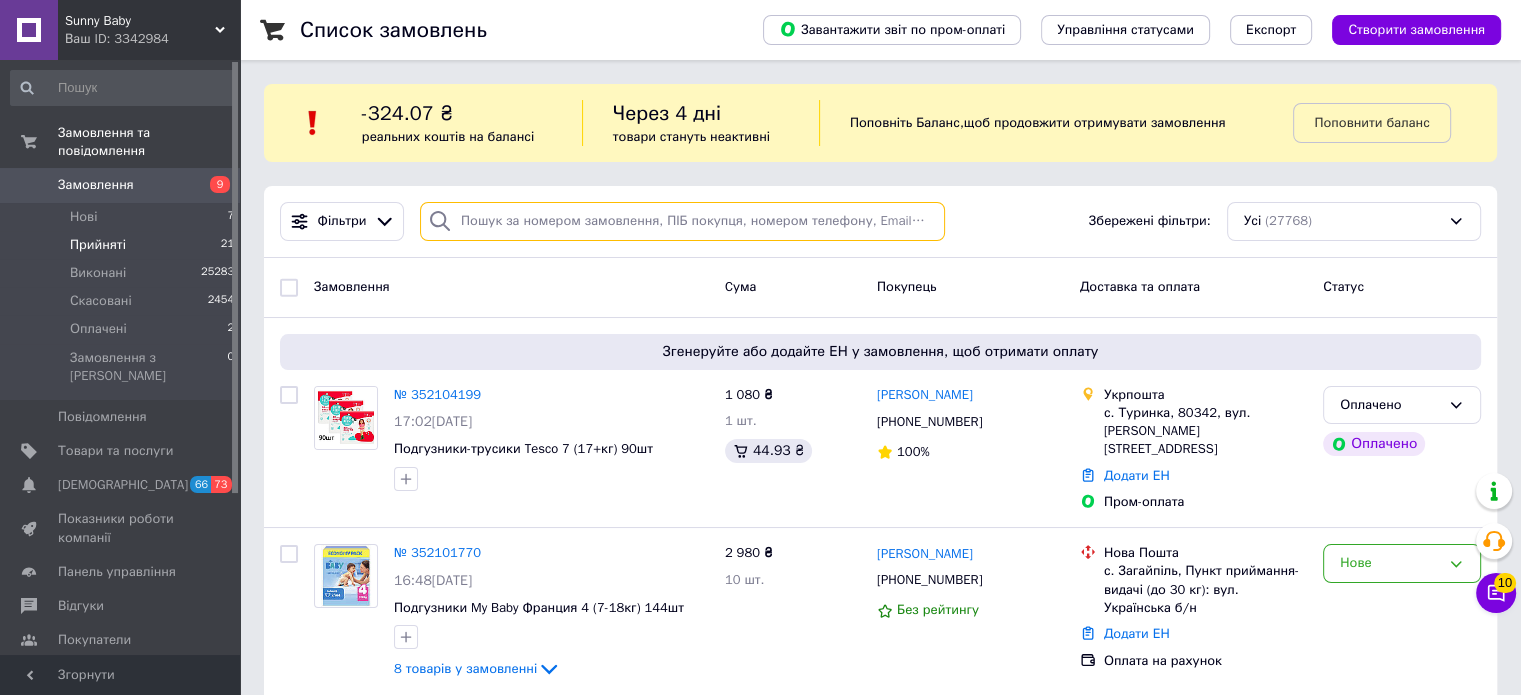 click at bounding box center [682, 221] 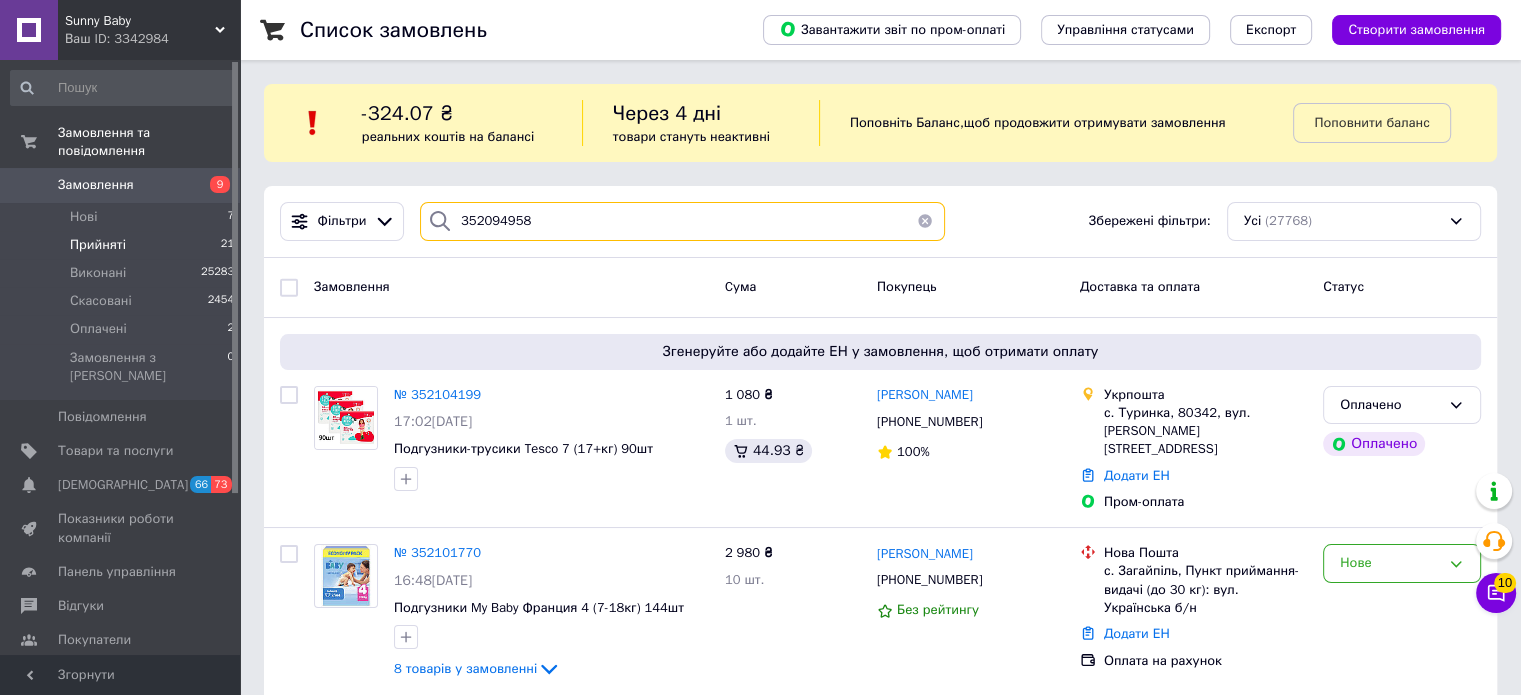 type on "352094958" 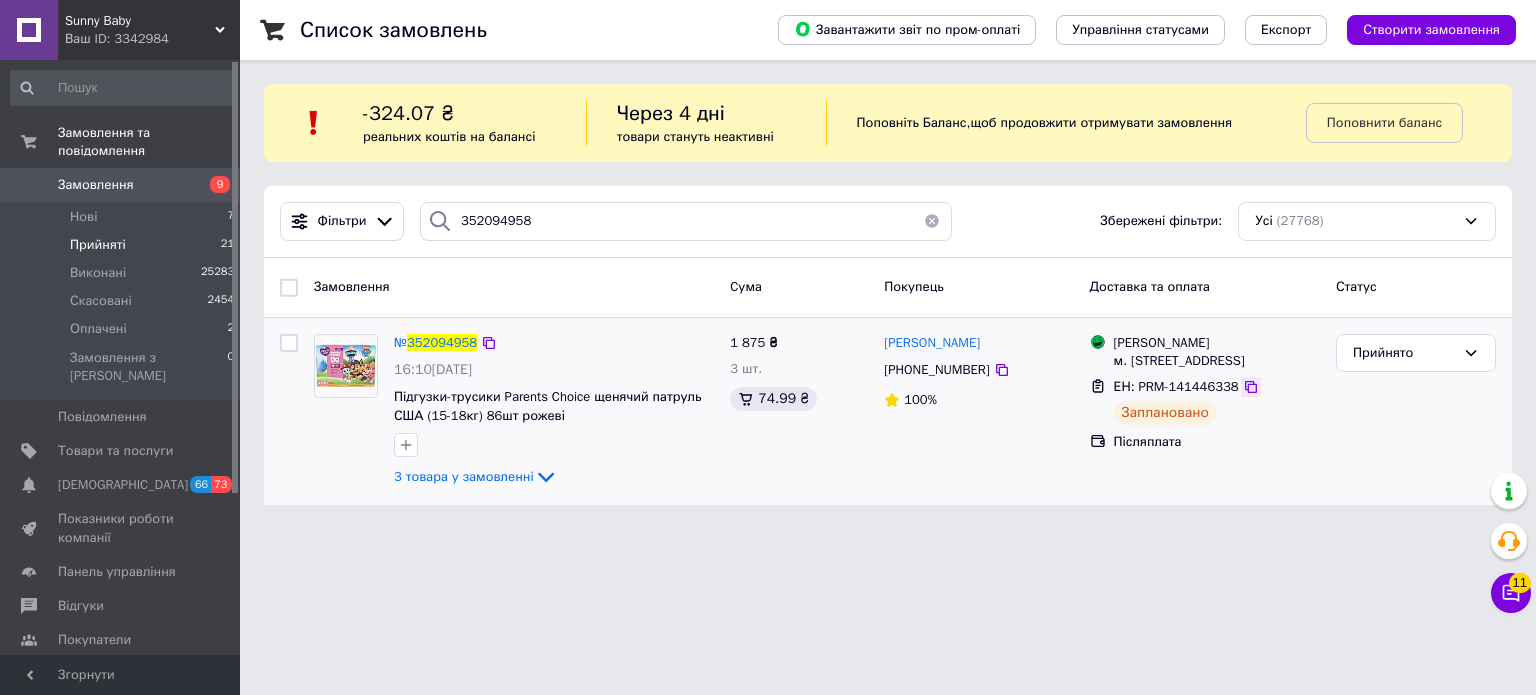 click 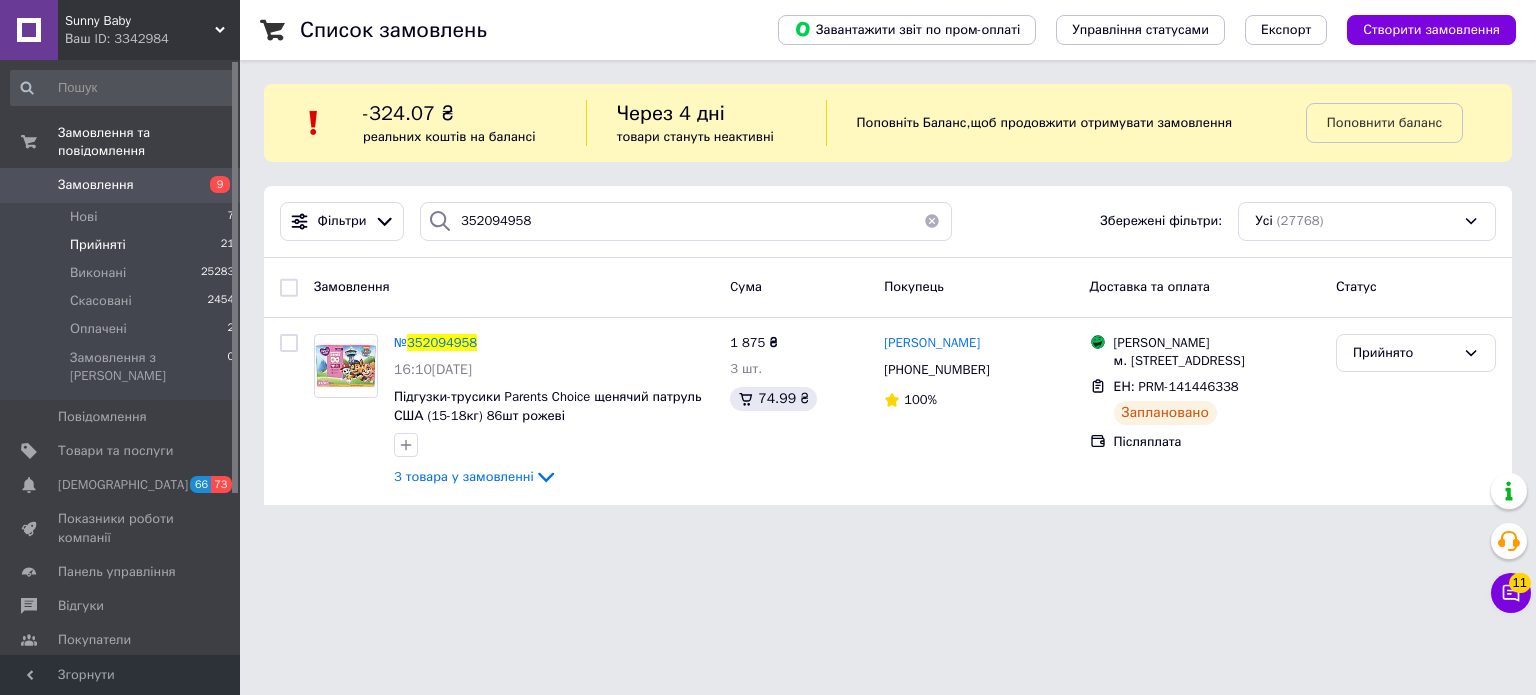 click on "Замовлення" at bounding box center (96, 185) 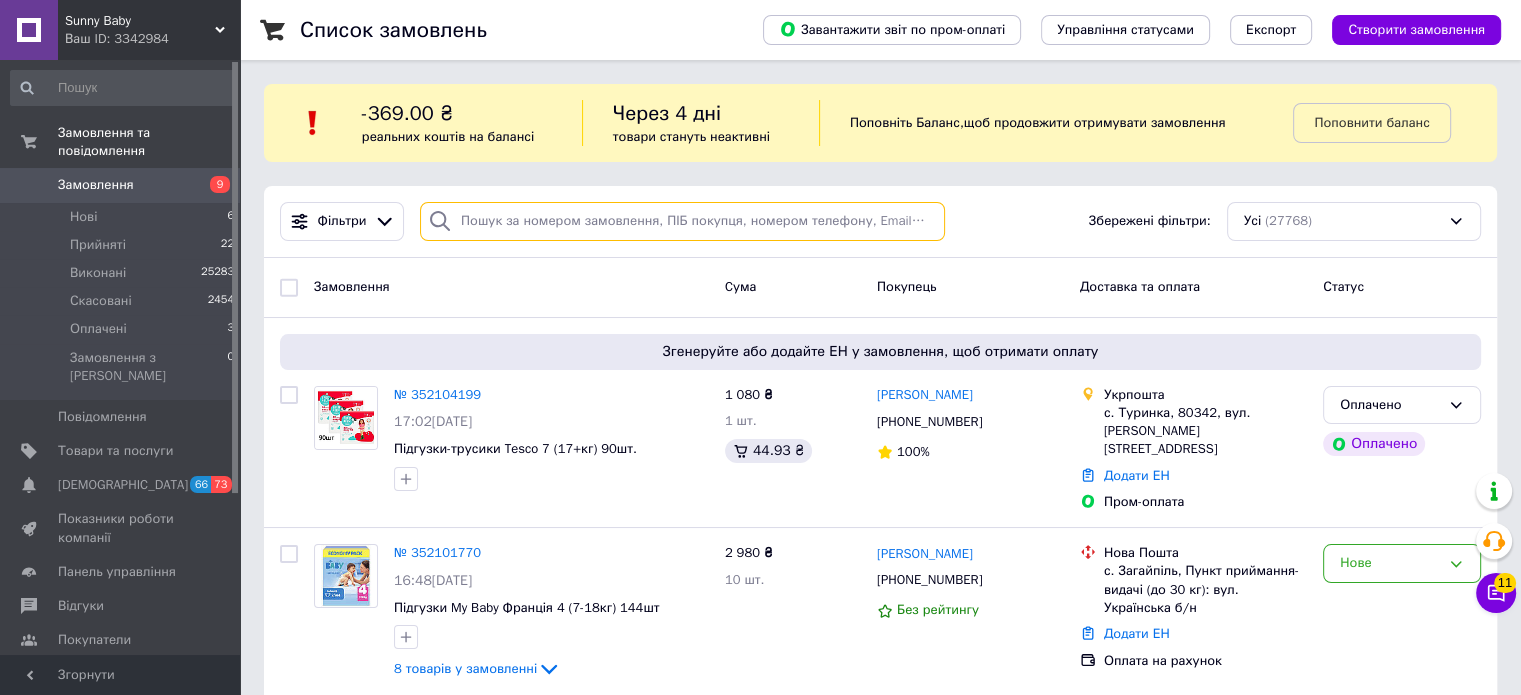 click at bounding box center [682, 221] 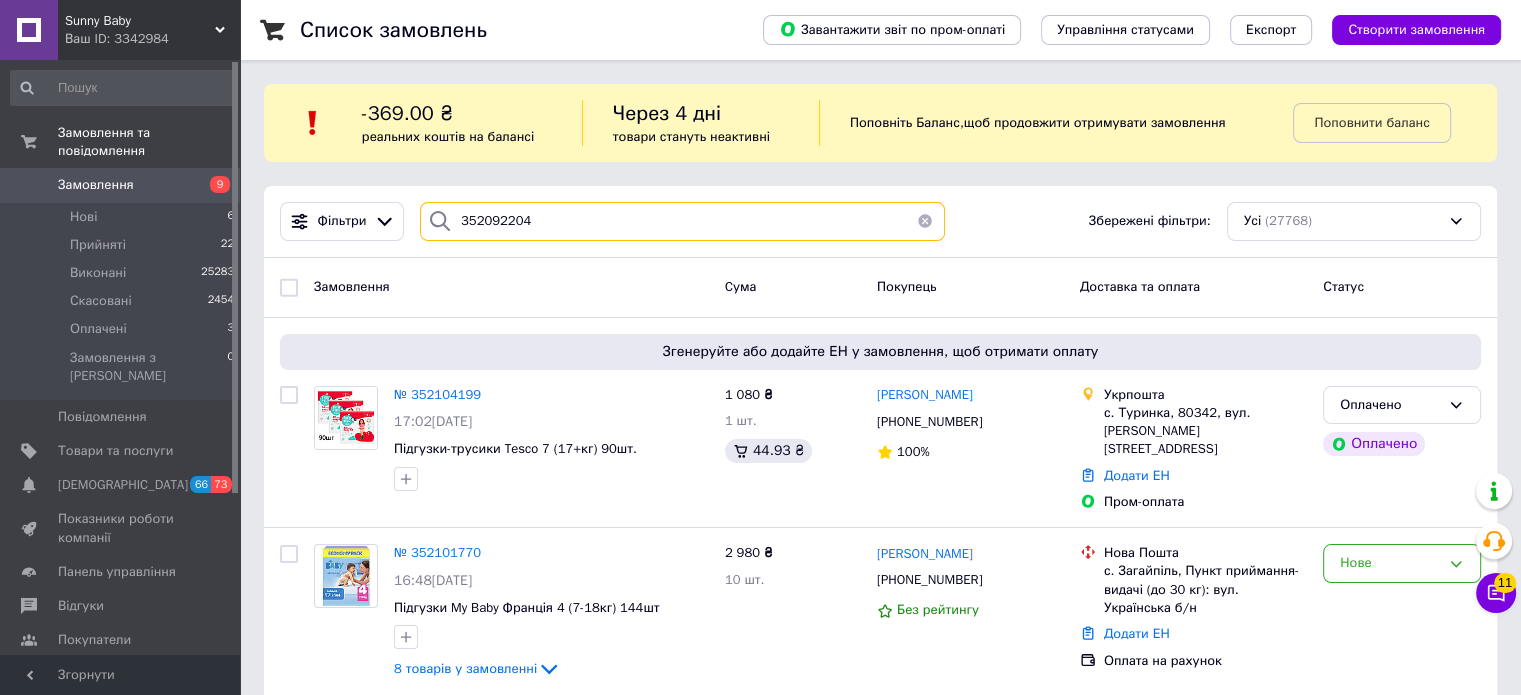 type on "352092204" 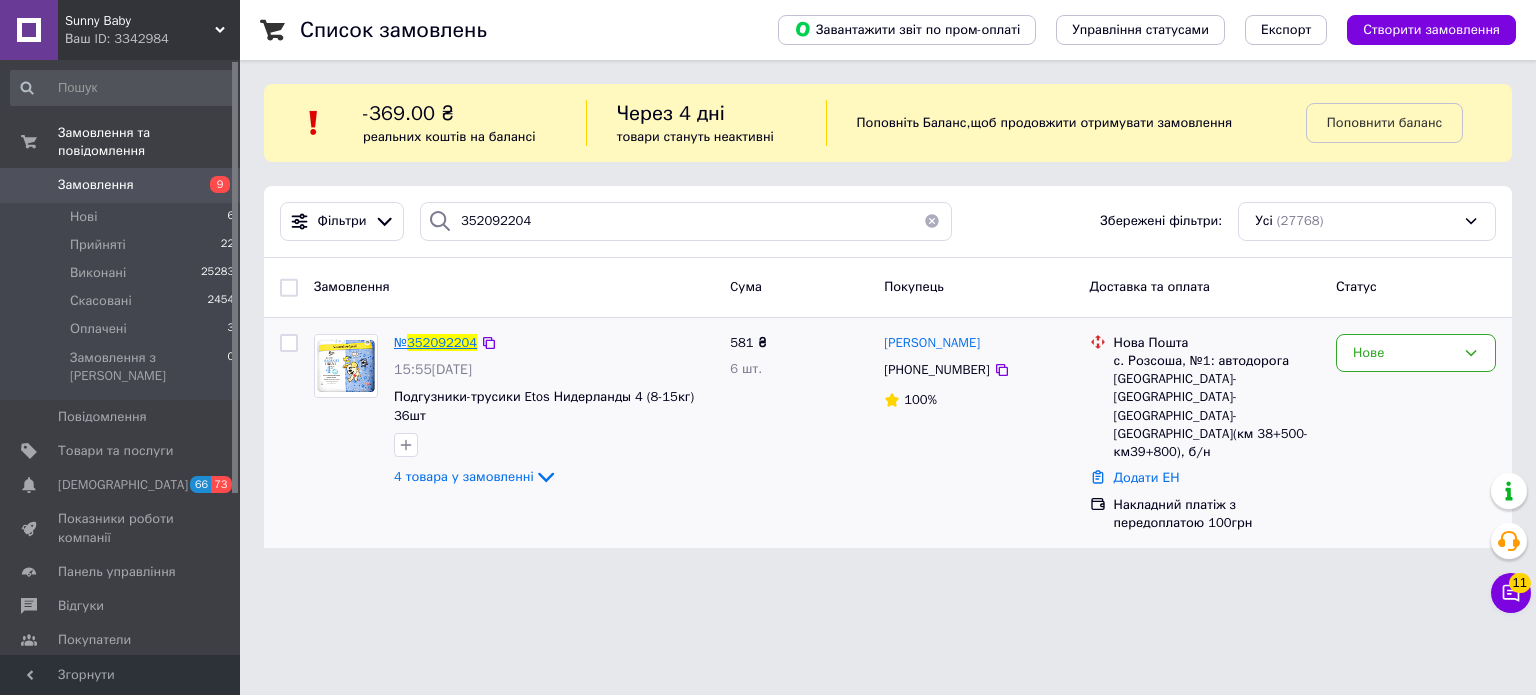 click on "352092204" at bounding box center (442, 342) 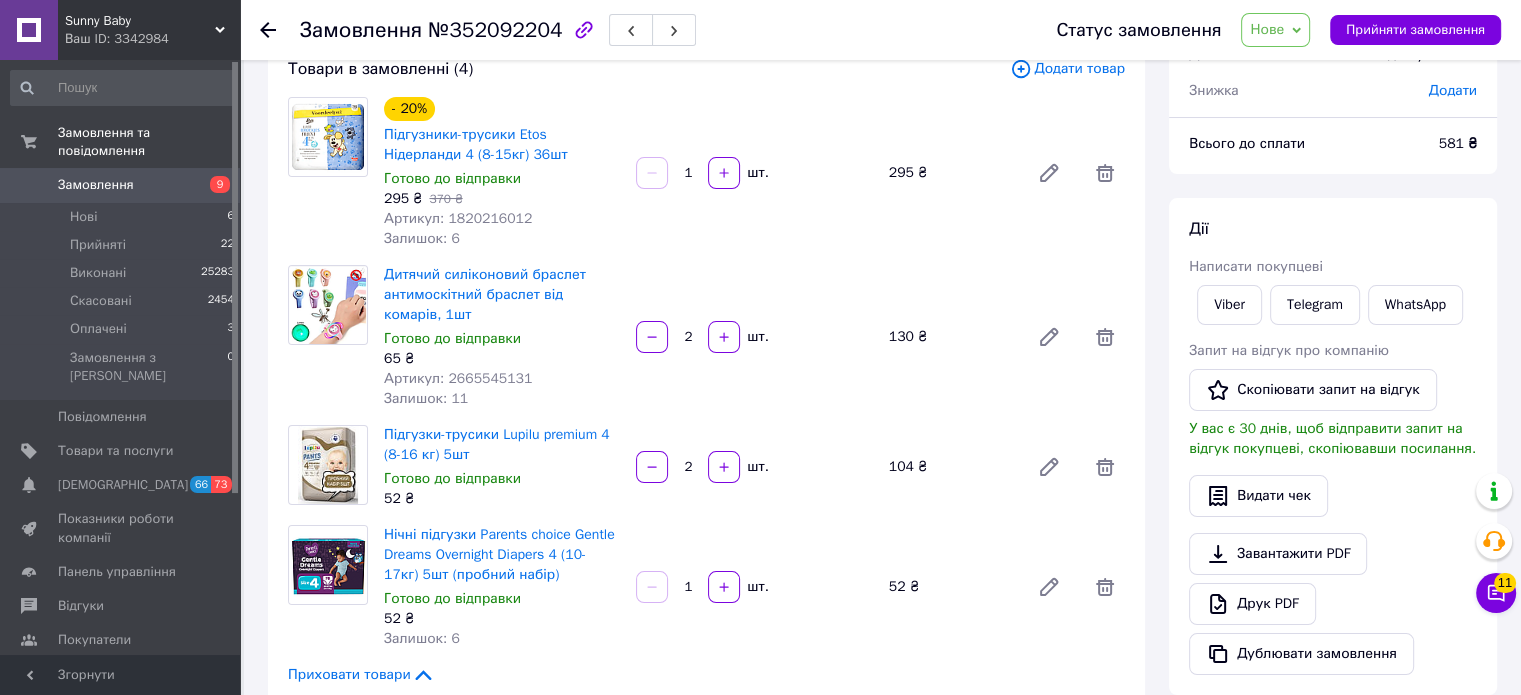 scroll, scrollTop: 100, scrollLeft: 0, axis: vertical 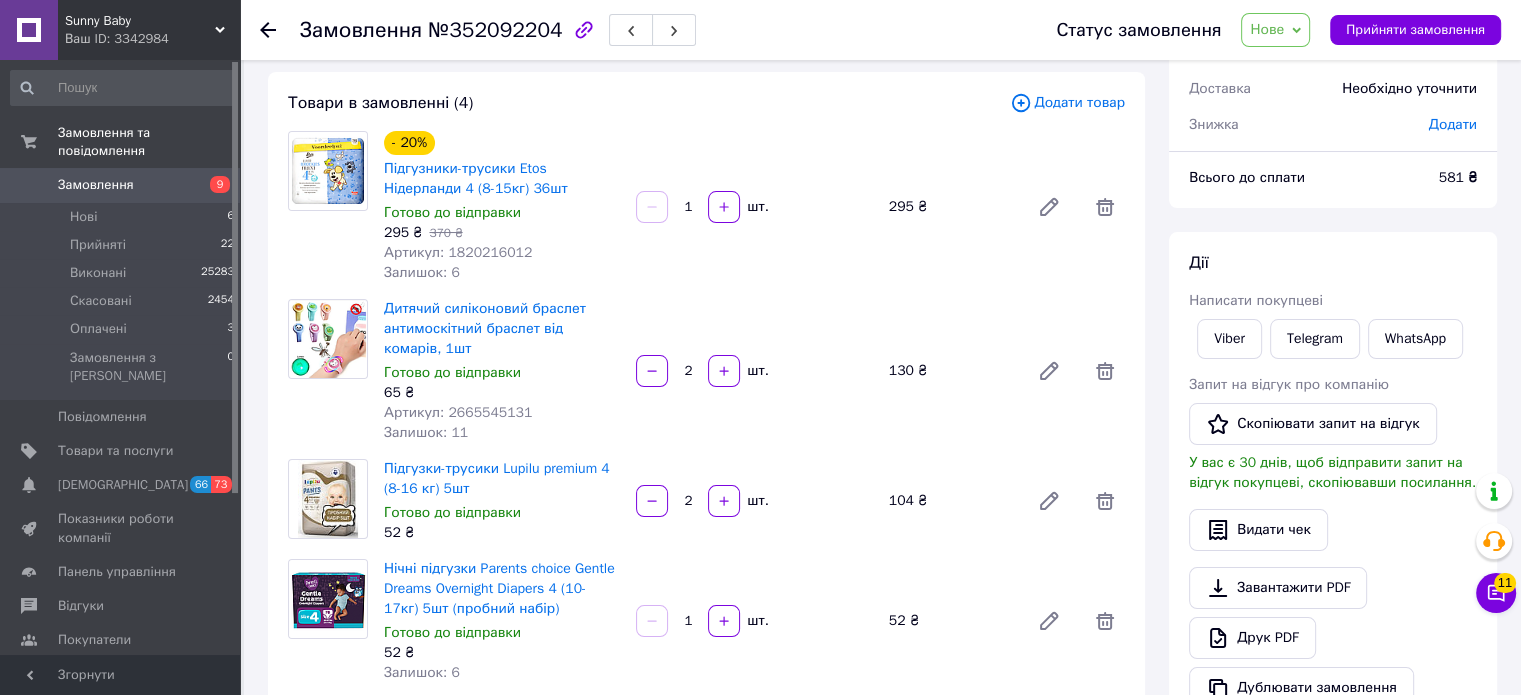 click on "Нічні підгузки Parents choice Gentle Dreams Overnight Diapers 4 (10-17кг) 5шт (пробний набір) Готово до відправки 52 ₴ Залишок: 6 1   шт. 52 ₴" at bounding box center [754, 621] 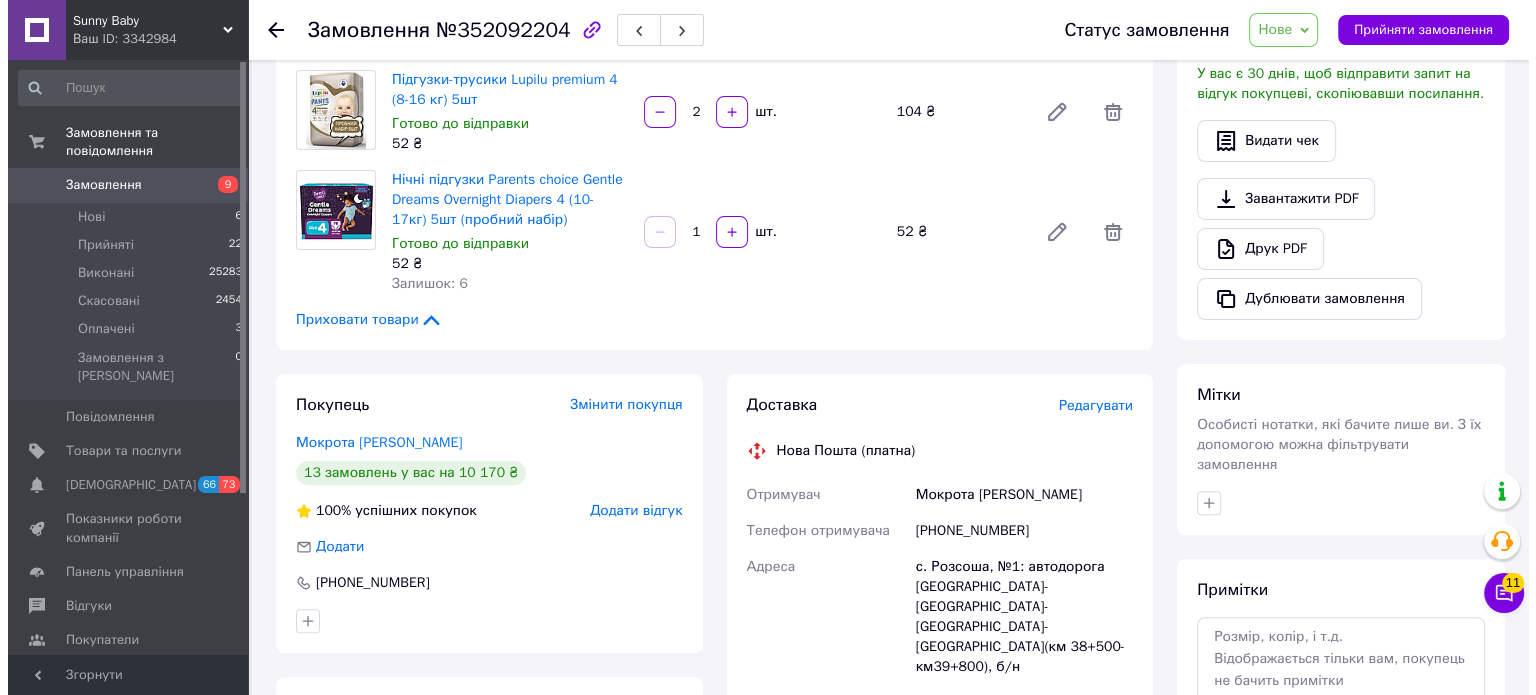scroll, scrollTop: 500, scrollLeft: 0, axis: vertical 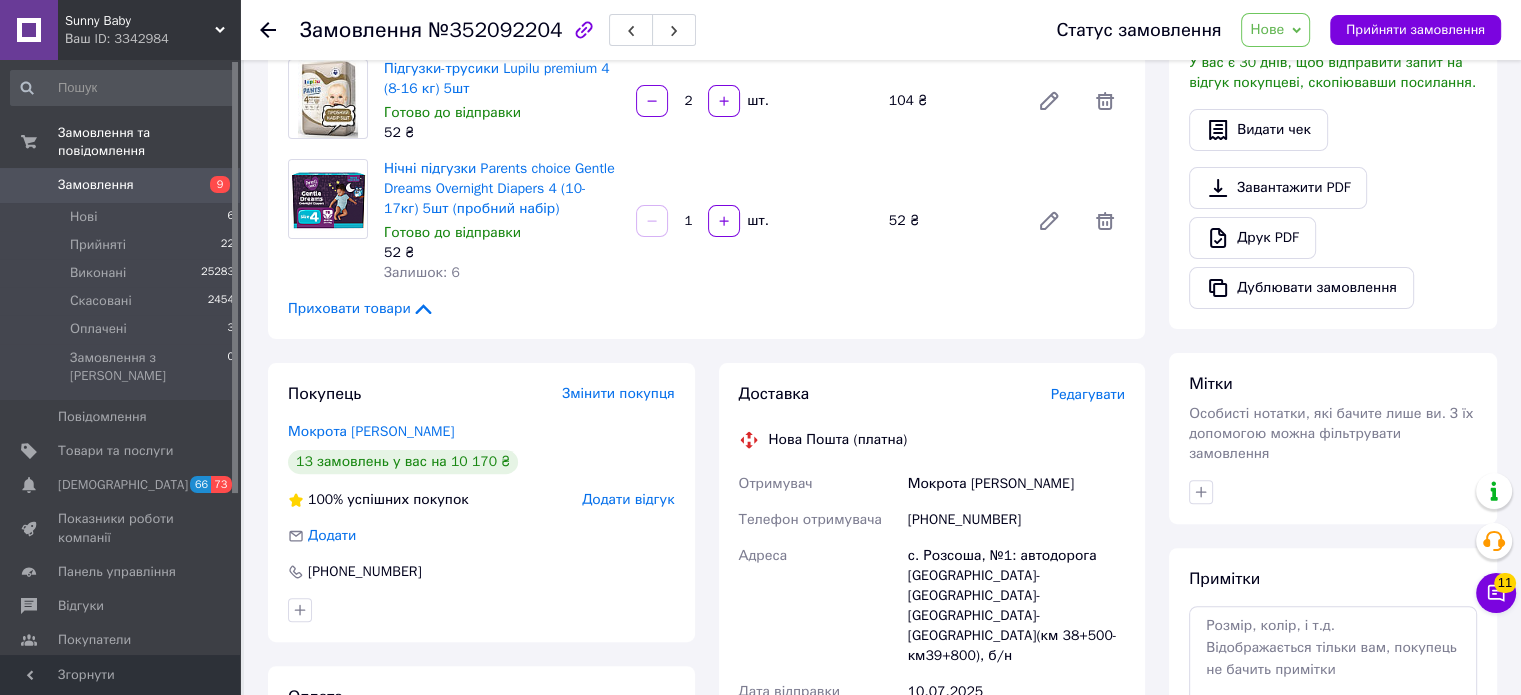 click on "Редагувати" at bounding box center (1088, 394) 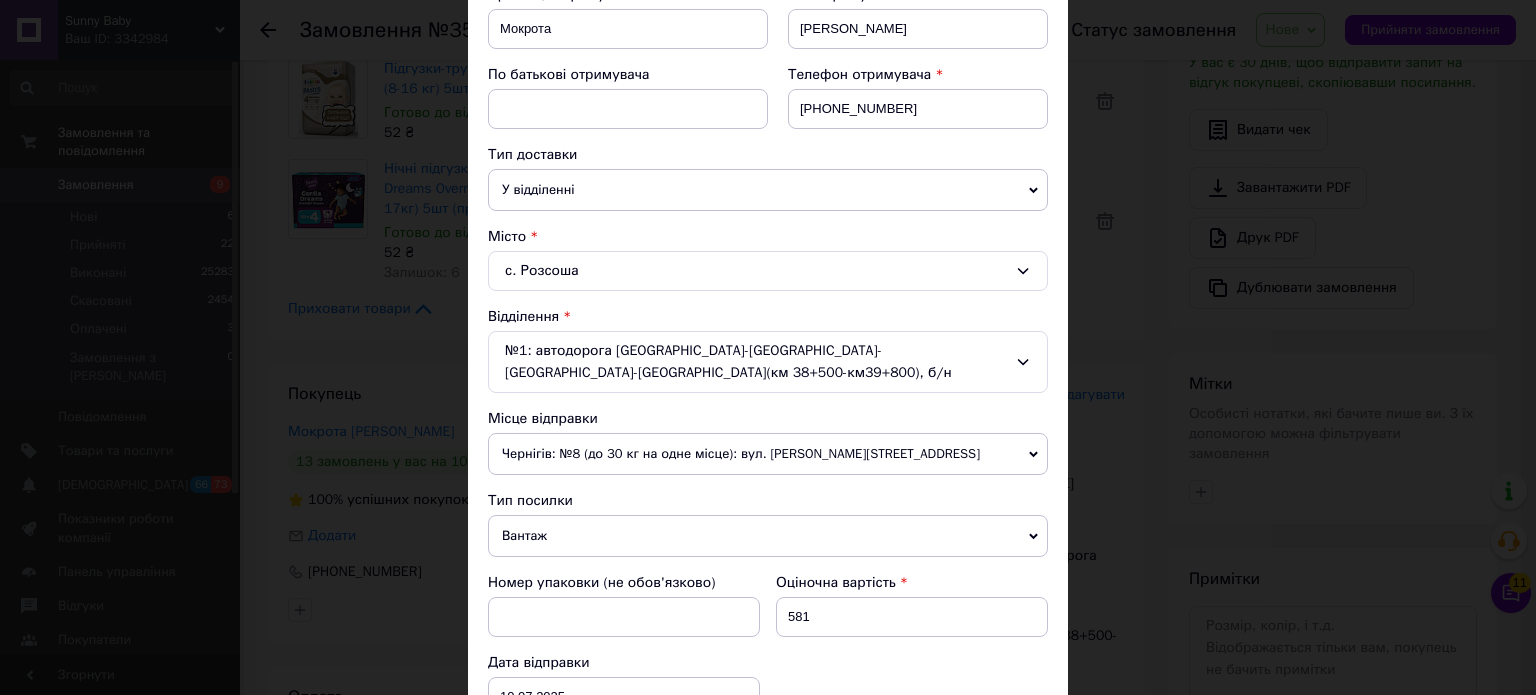 scroll, scrollTop: 685, scrollLeft: 0, axis: vertical 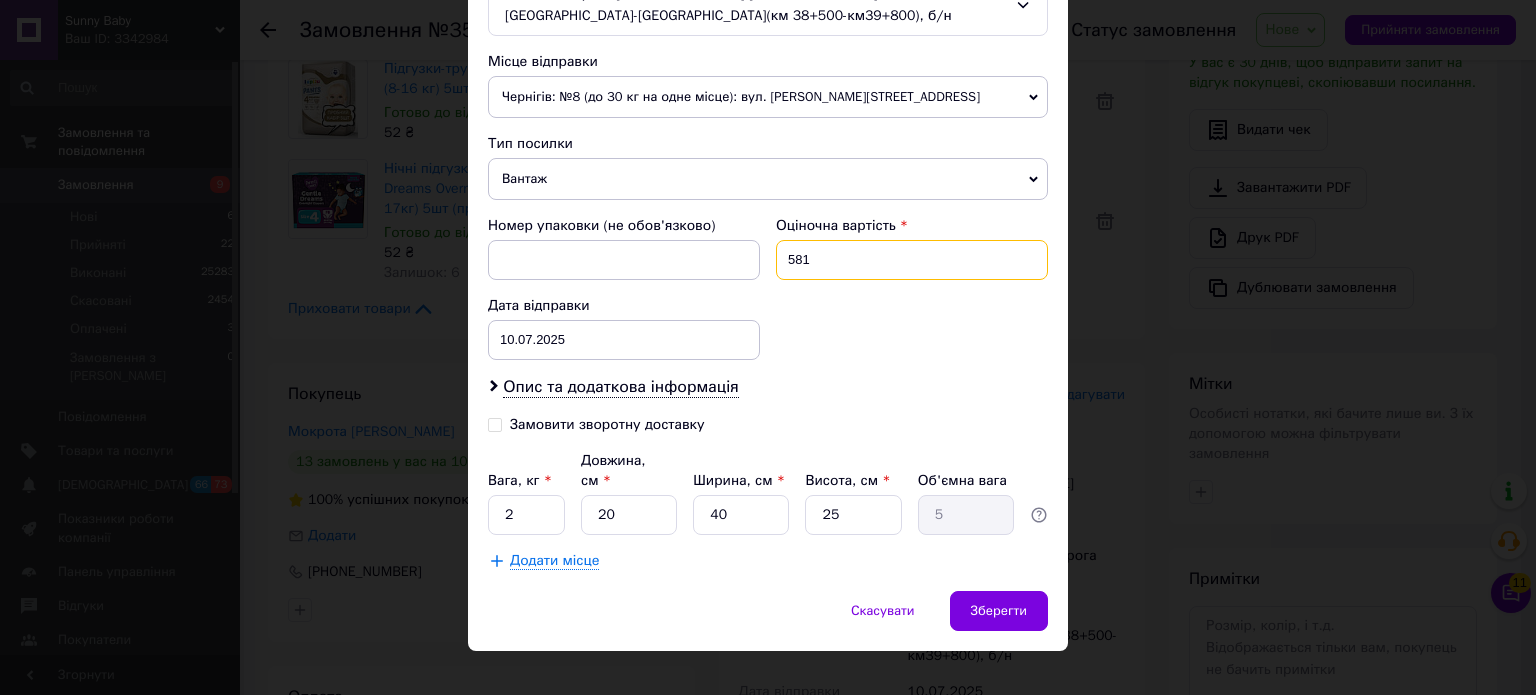 click on "581" at bounding box center (912, 260) 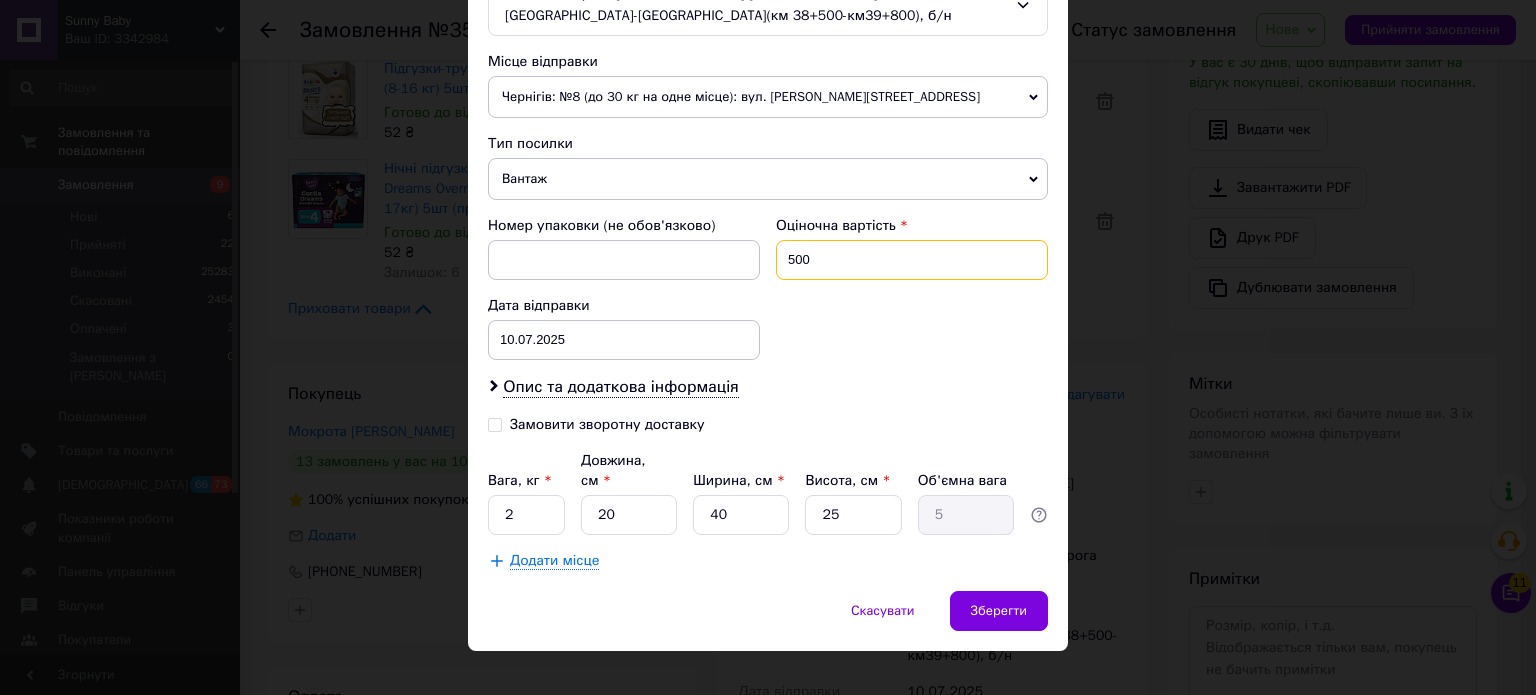 type on "500" 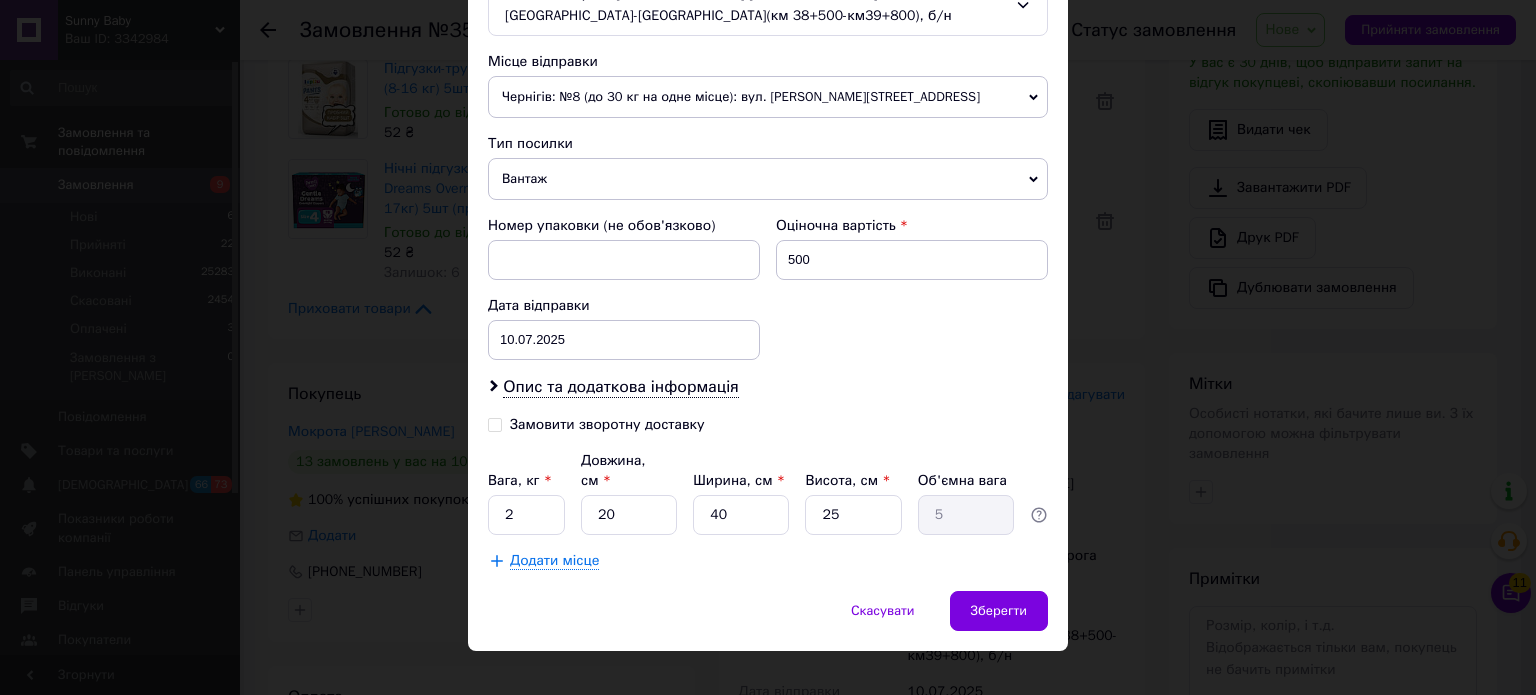 click on "Замовити зворотну доставку" at bounding box center (607, 424) 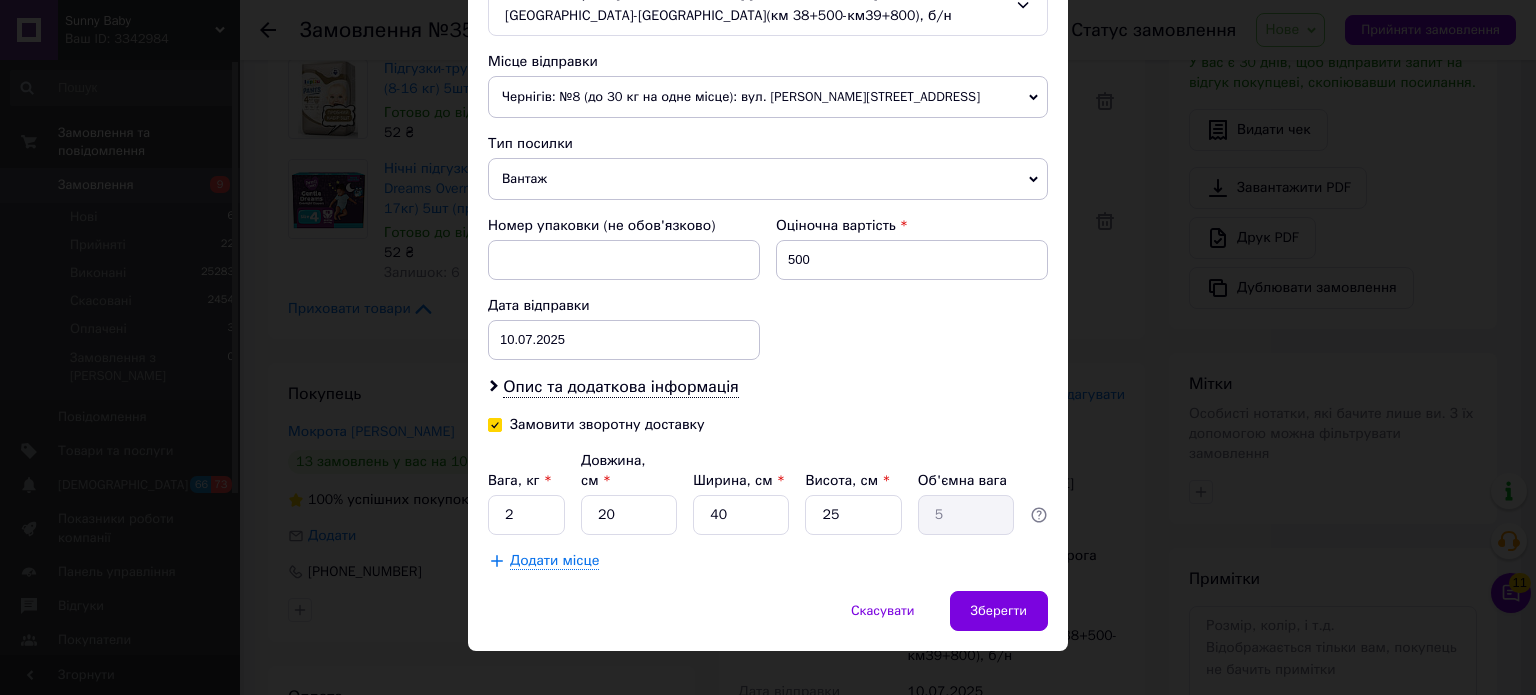 checkbox on "true" 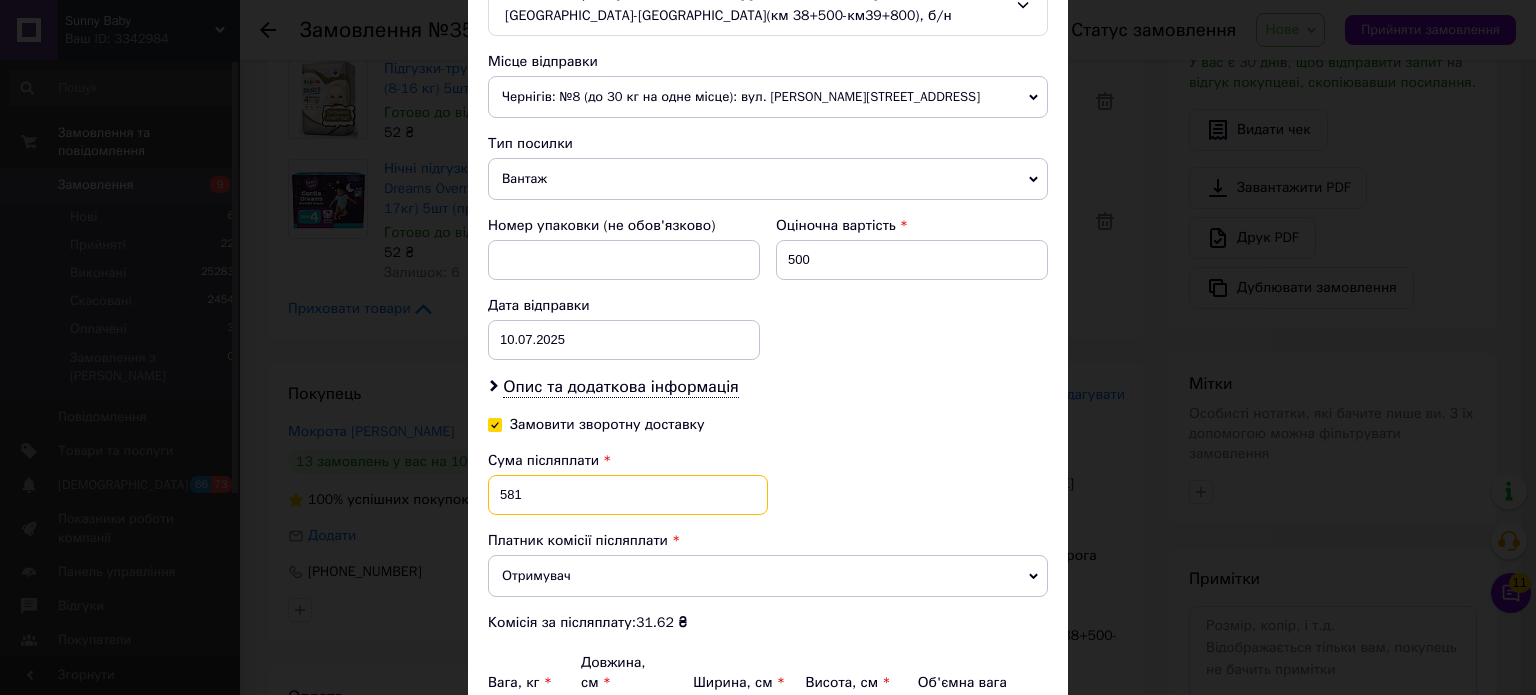 click on "581" at bounding box center (628, 495) 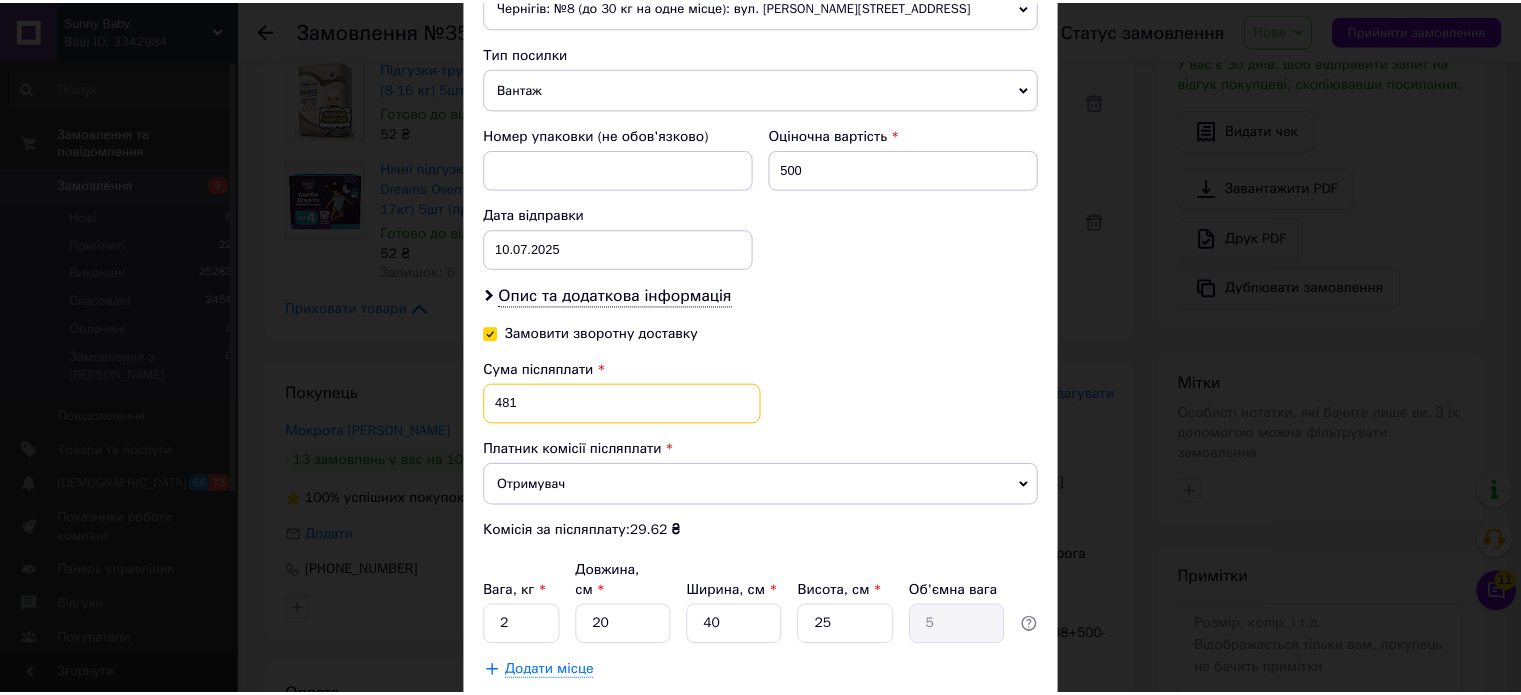 scroll, scrollTop: 886, scrollLeft: 0, axis: vertical 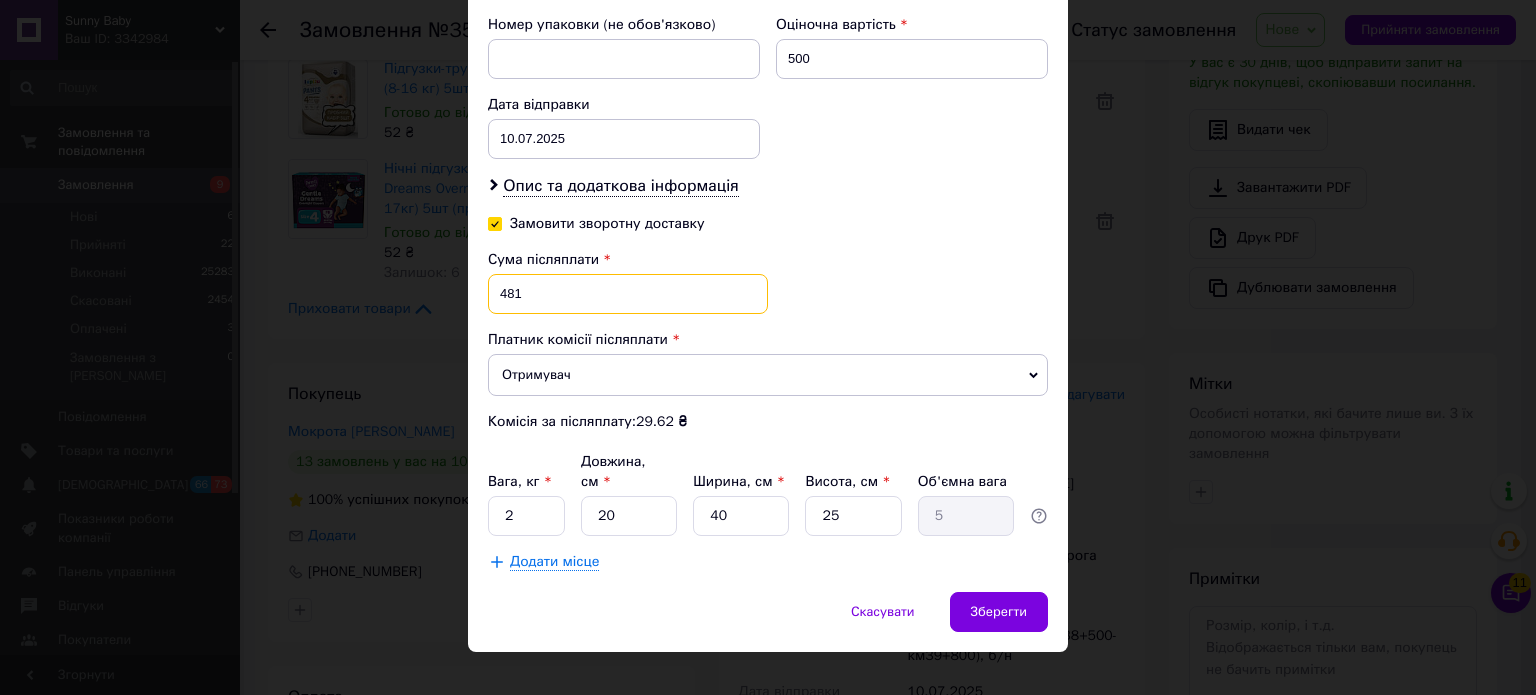 type on "481" 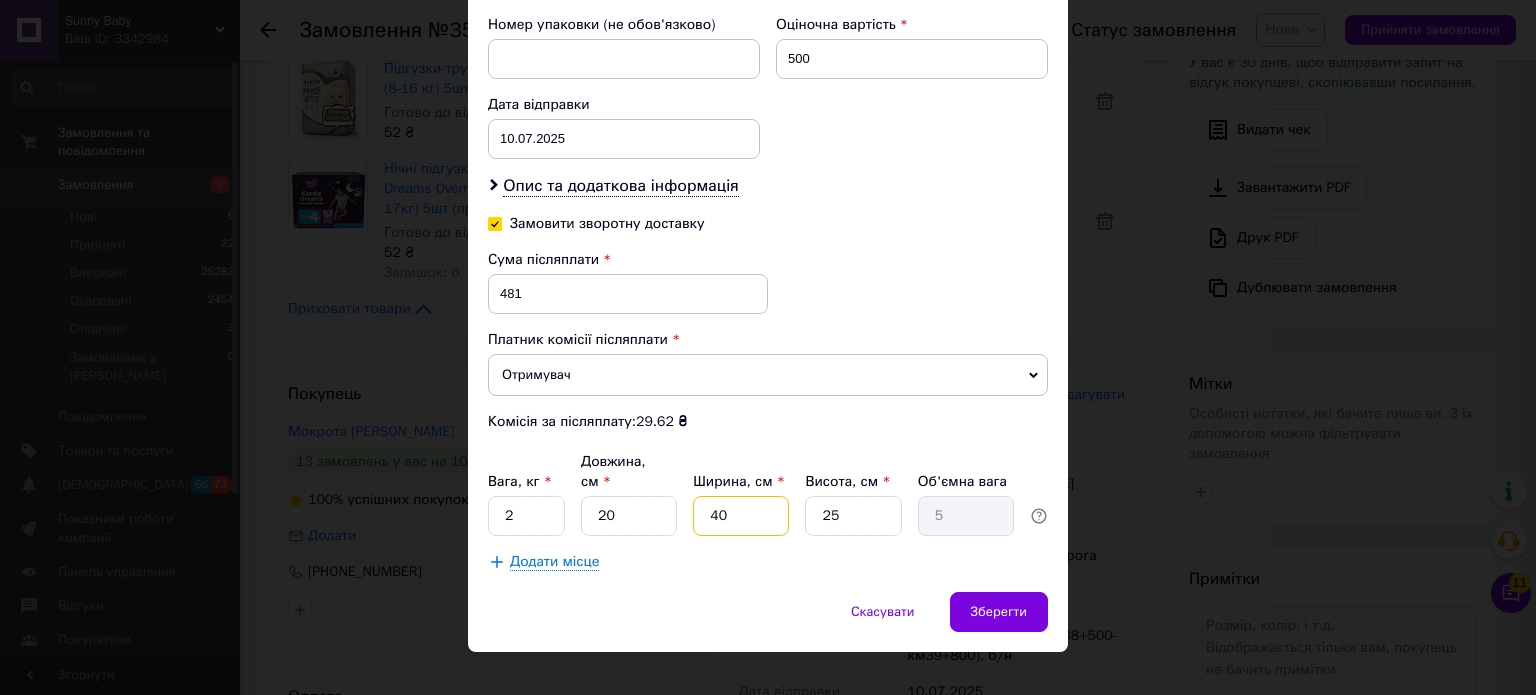 click on "40" at bounding box center (741, 516) 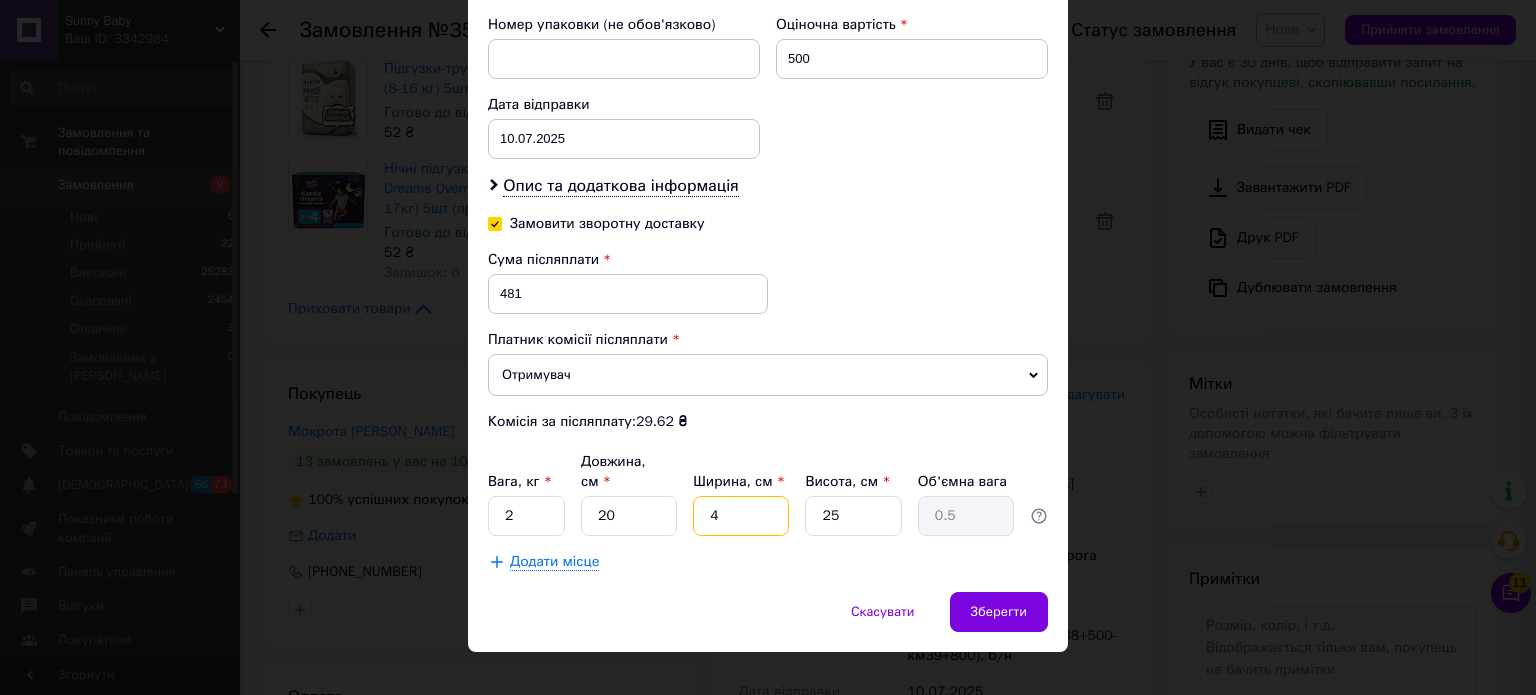 type 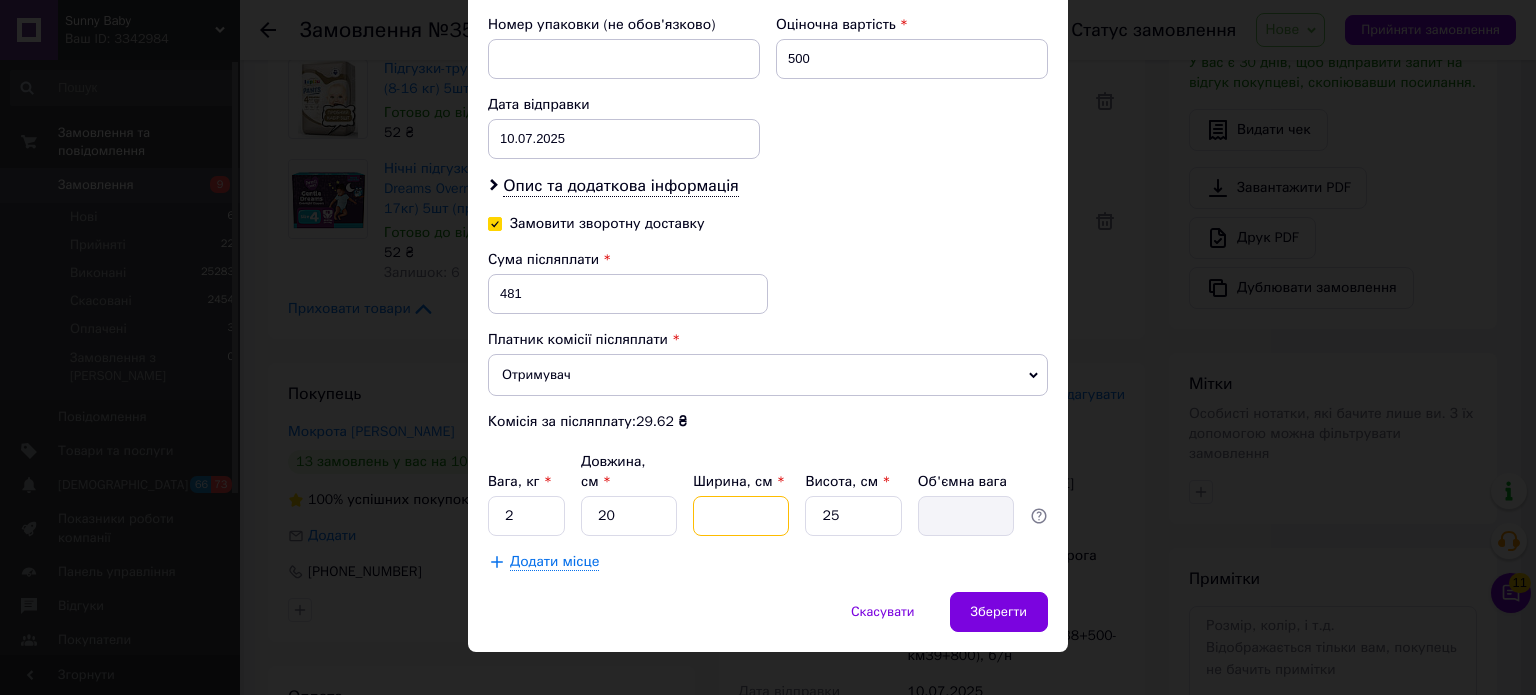 type on "2" 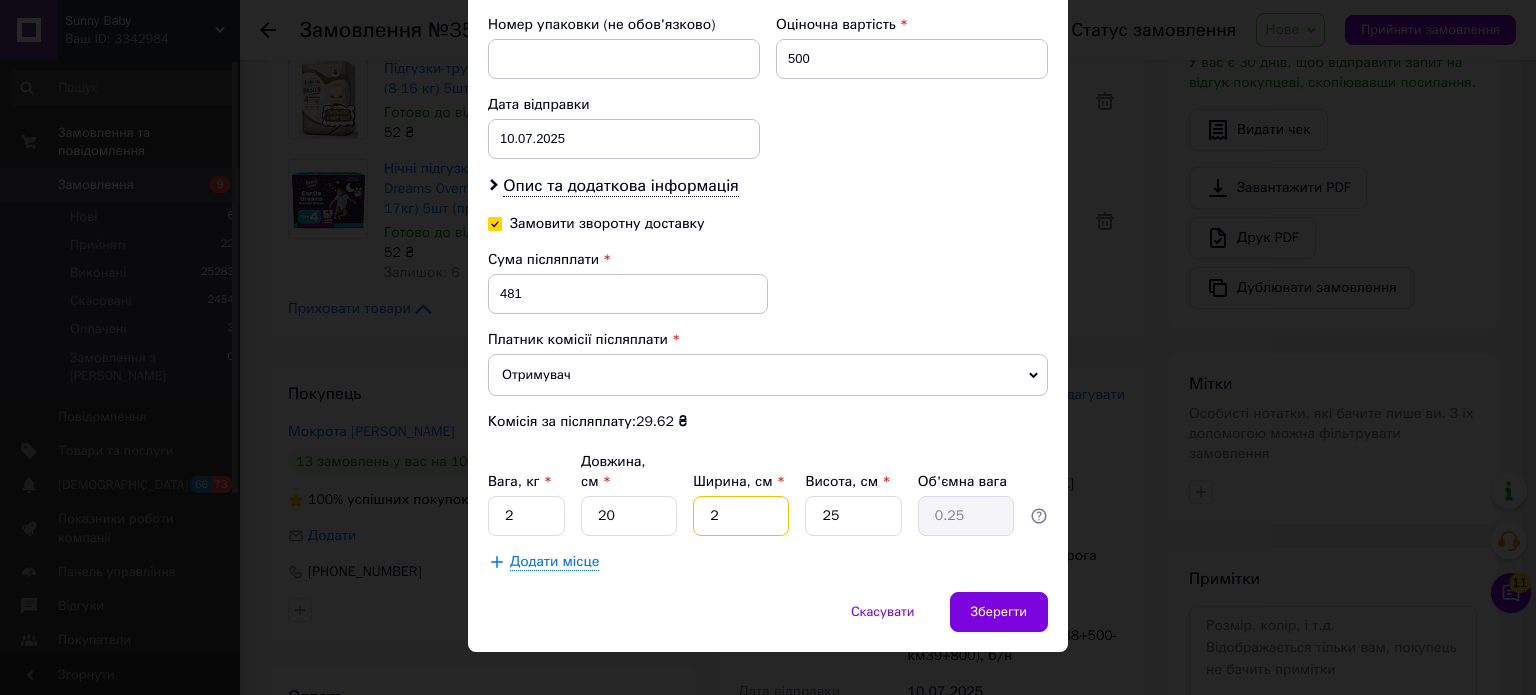 type on "20" 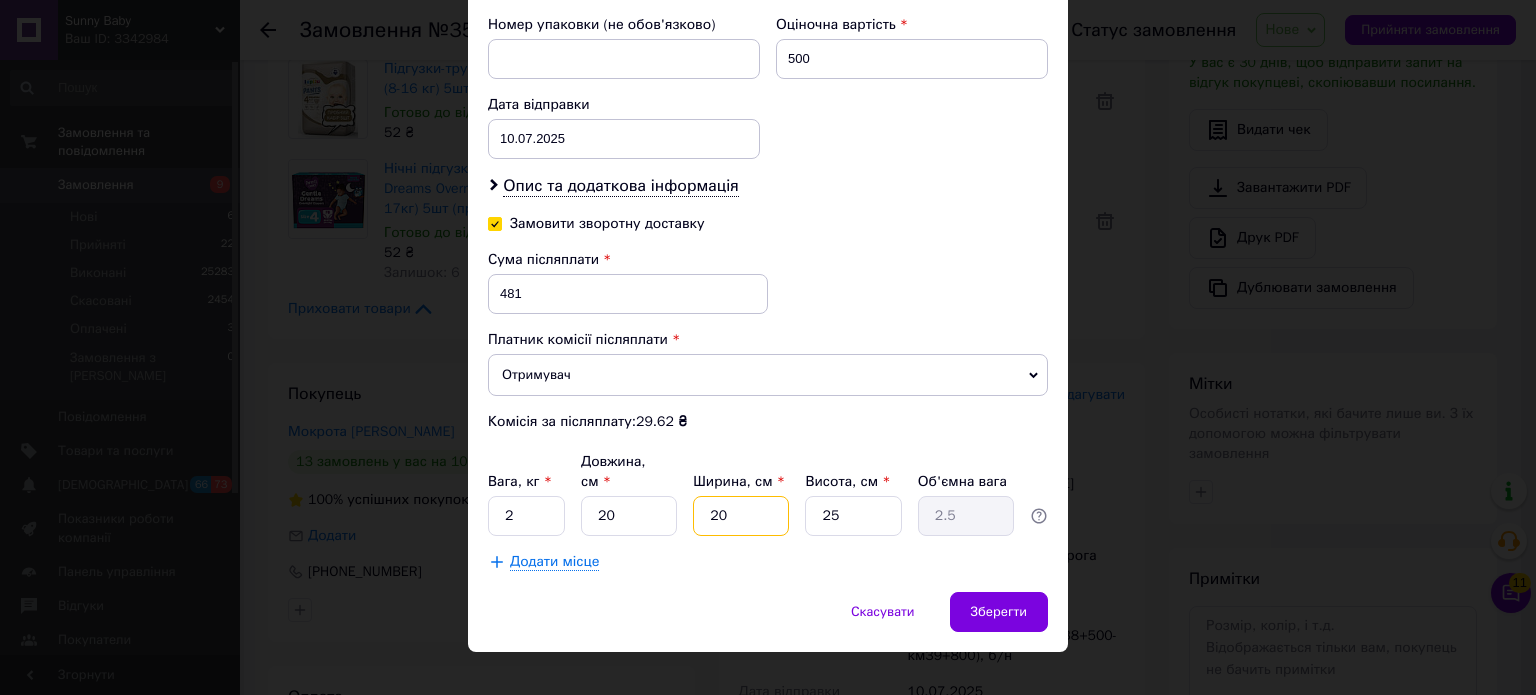type on "20" 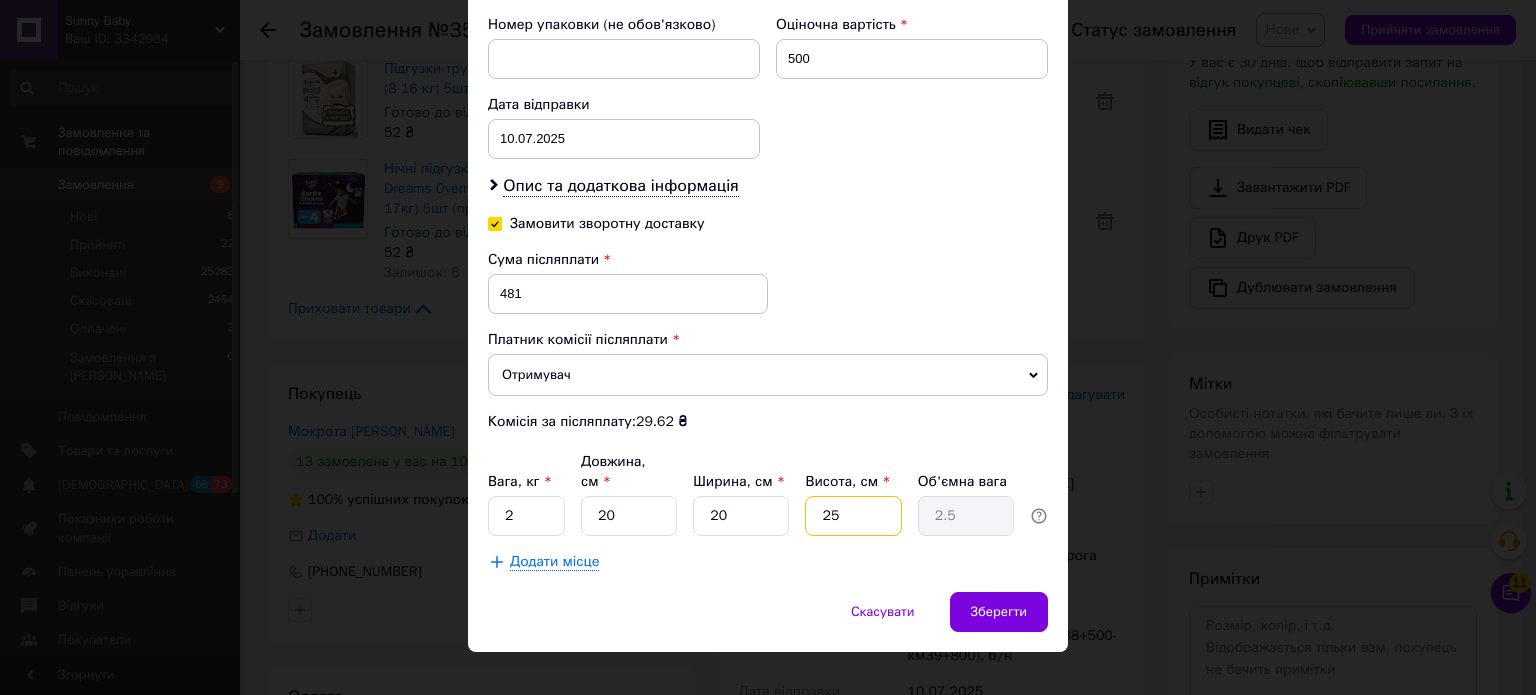 click on "25" at bounding box center (853, 516) 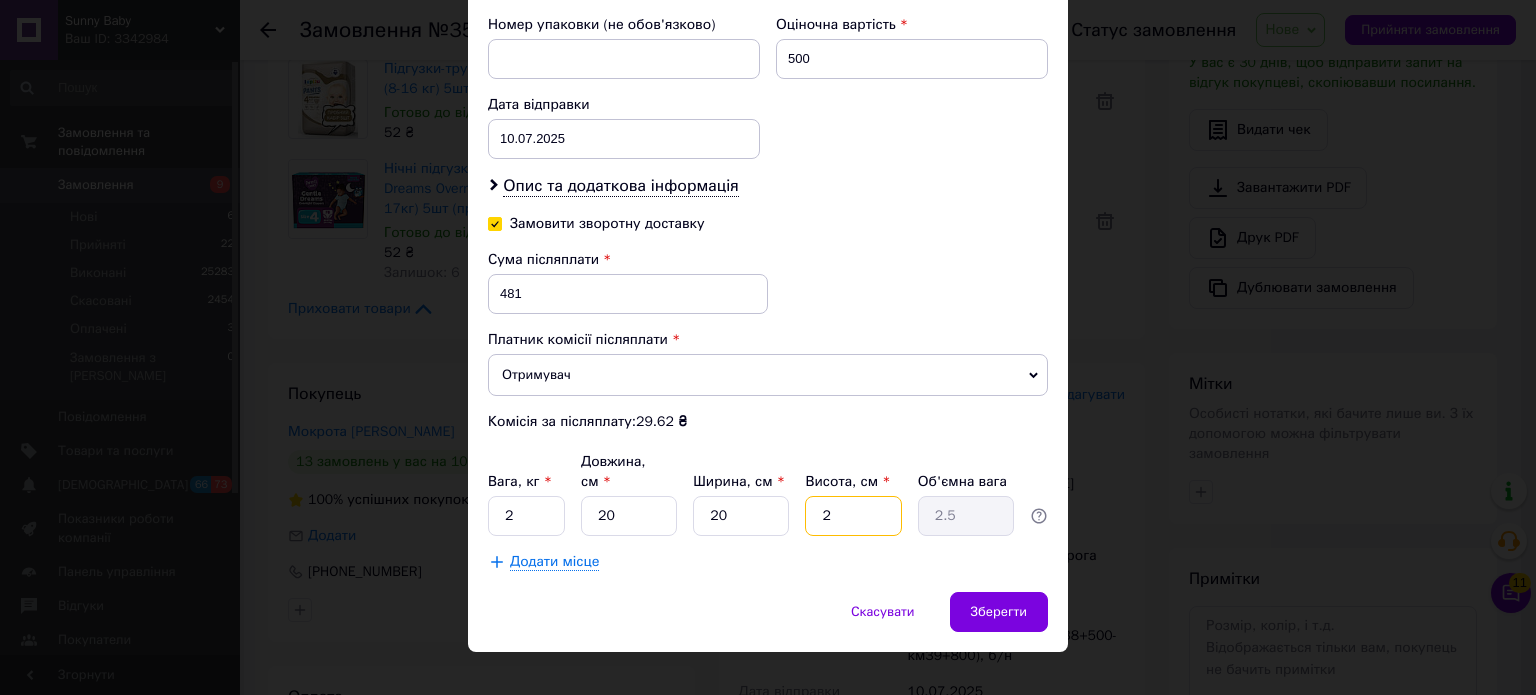 type on "2" 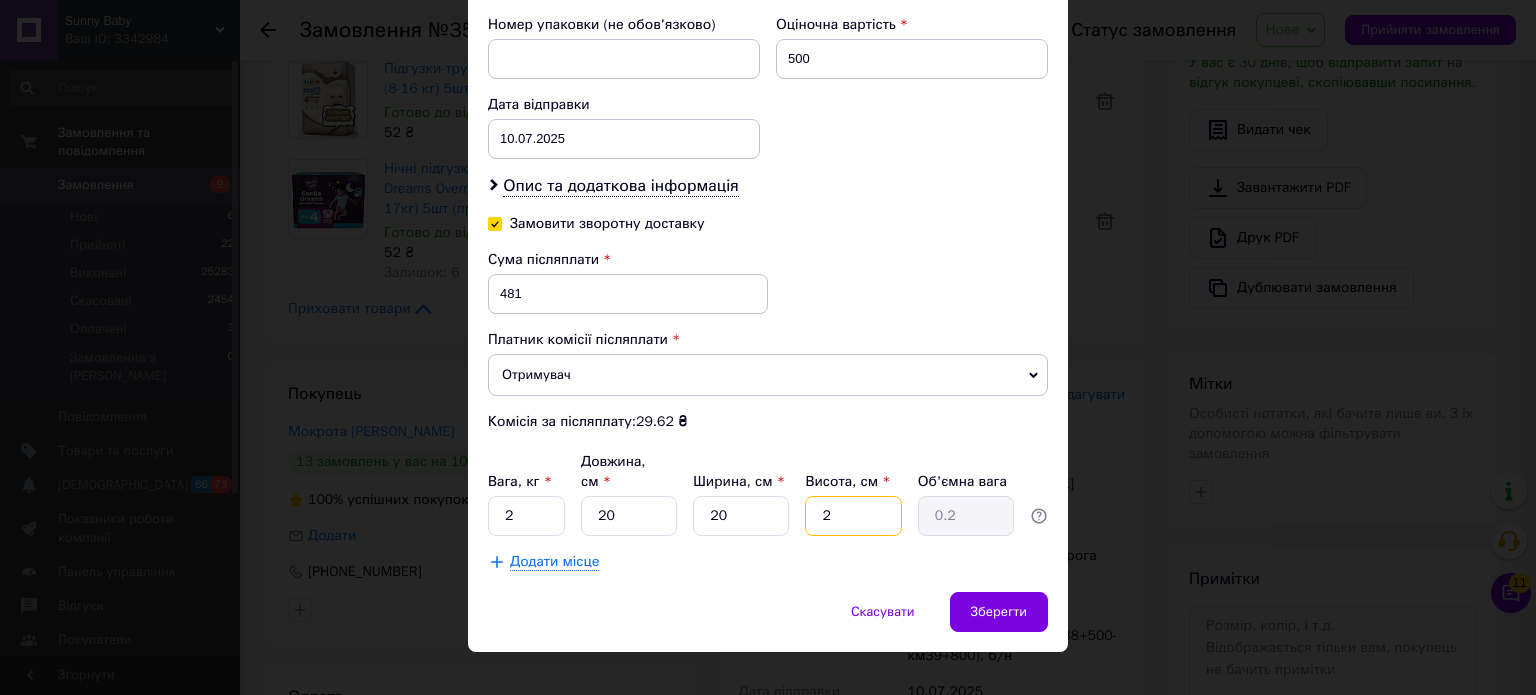 type on "20" 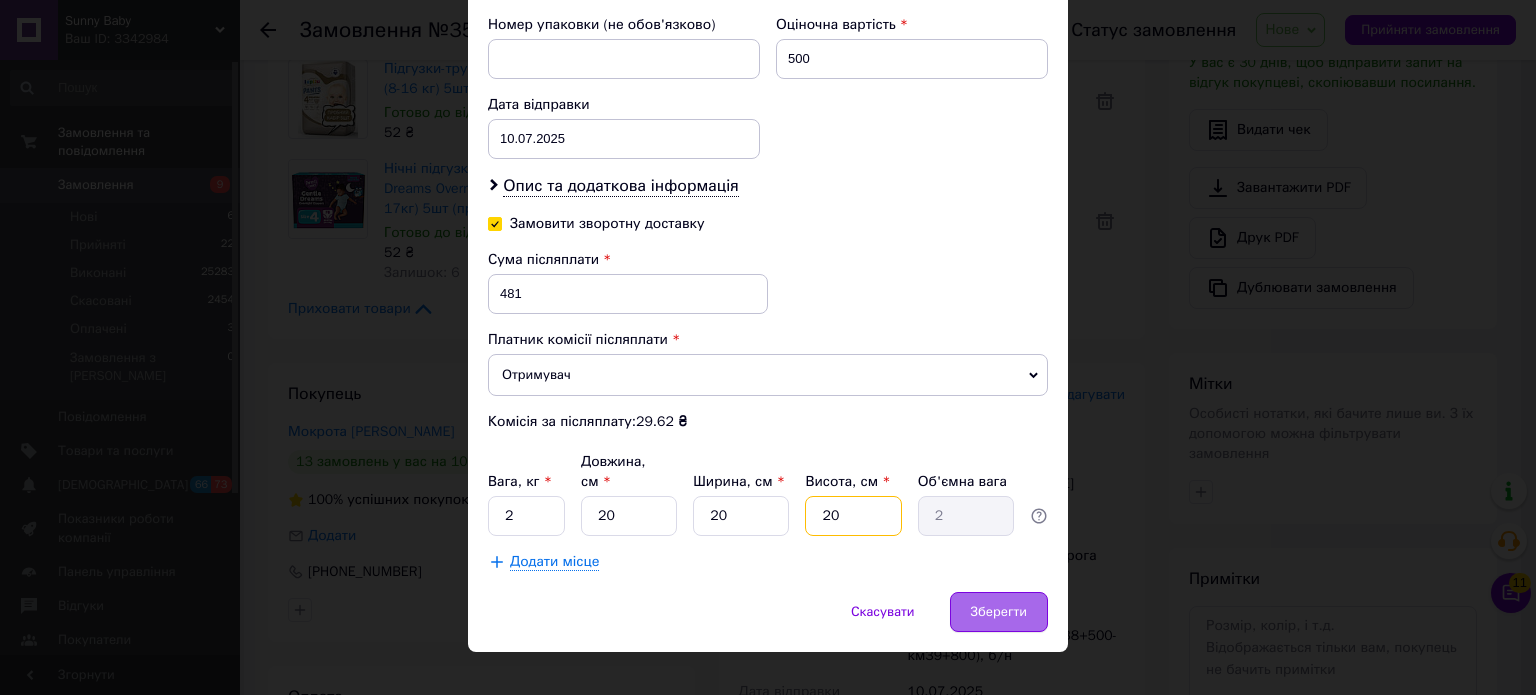 type on "20" 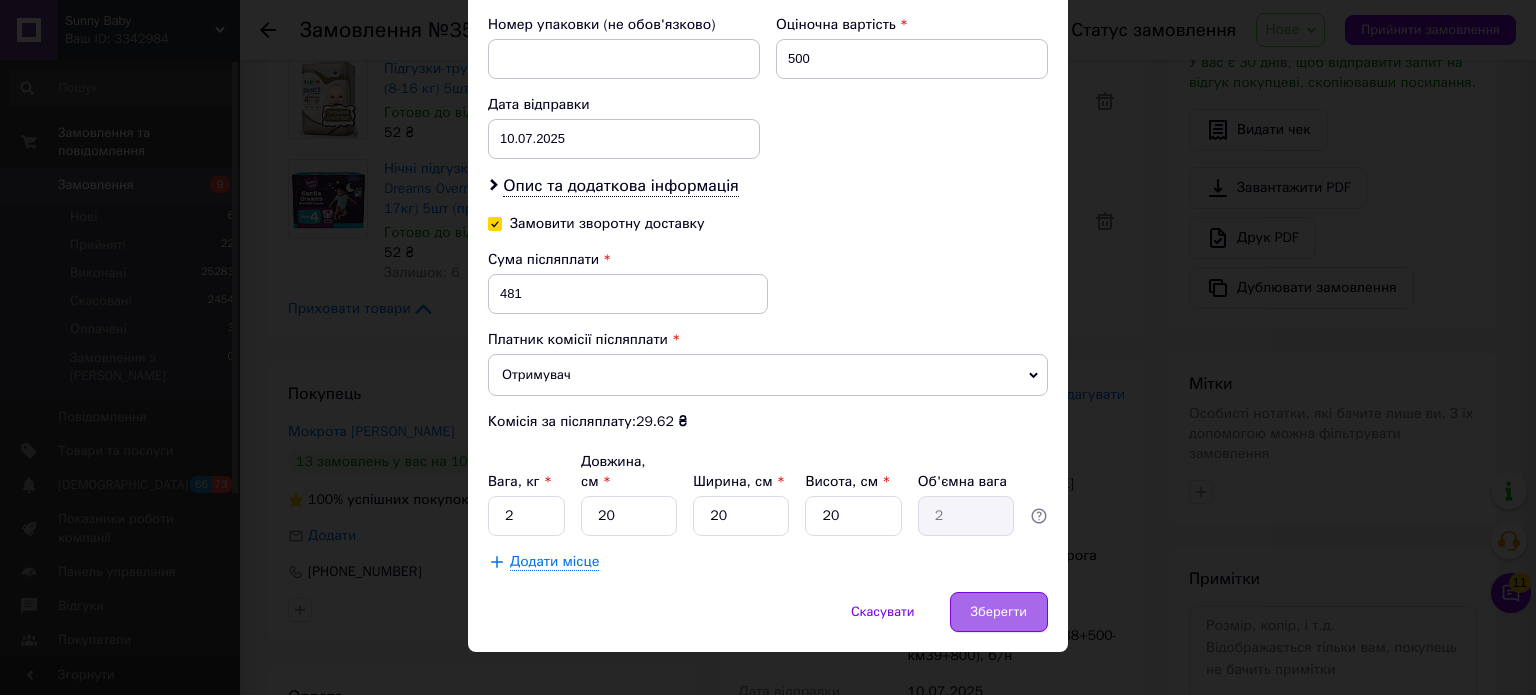 click on "Зберегти" at bounding box center (999, 612) 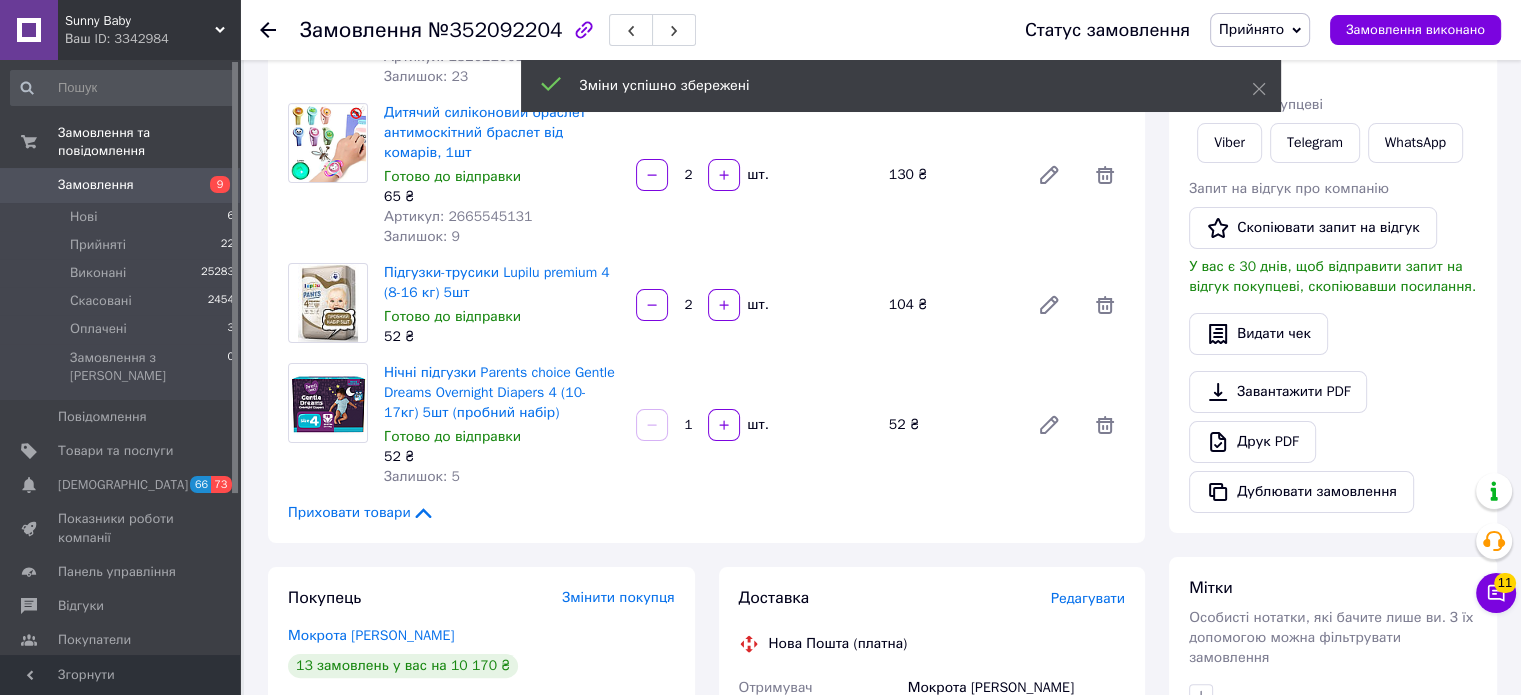 scroll, scrollTop: 0, scrollLeft: 0, axis: both 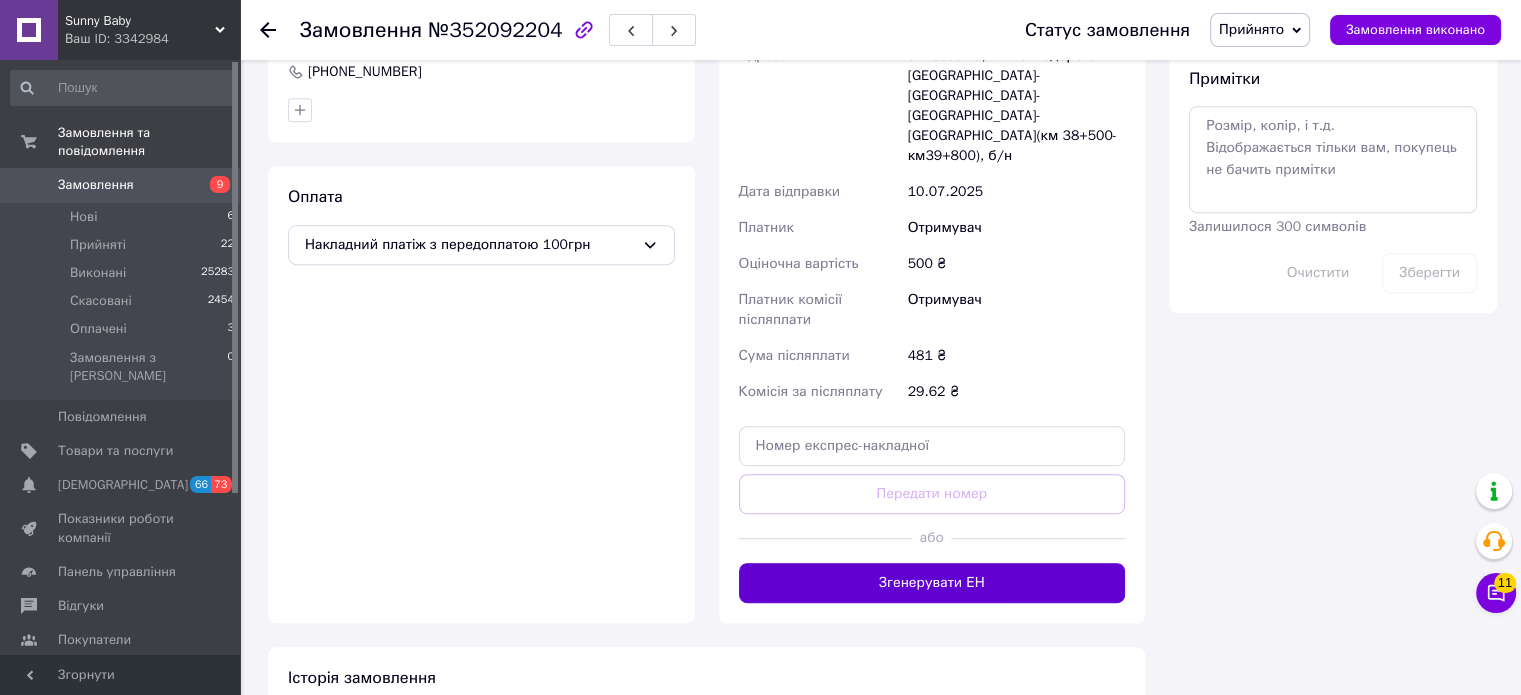 click on "Згенерувати ЕН" at bounding box center [932, 583] 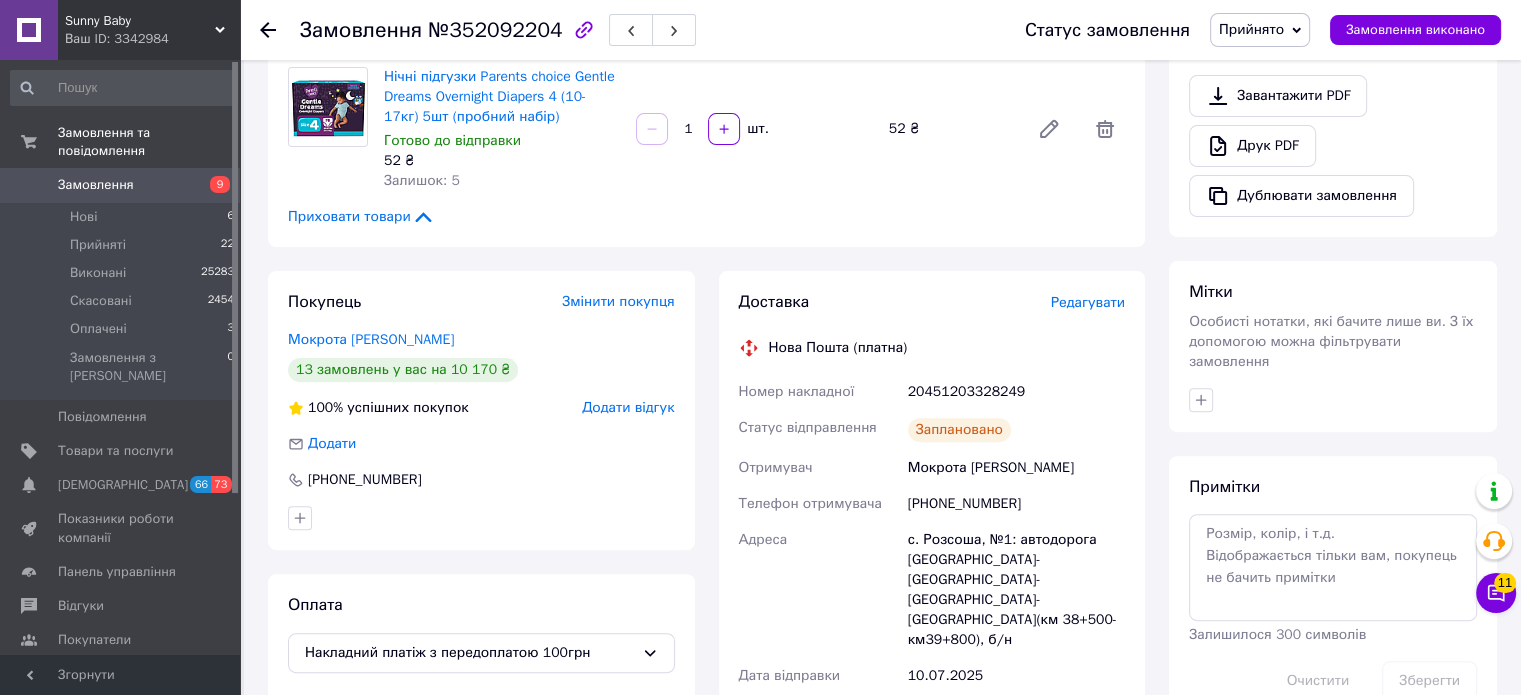 scroll, scrollTop: 600, scrollLeft: 0, axis: vertical 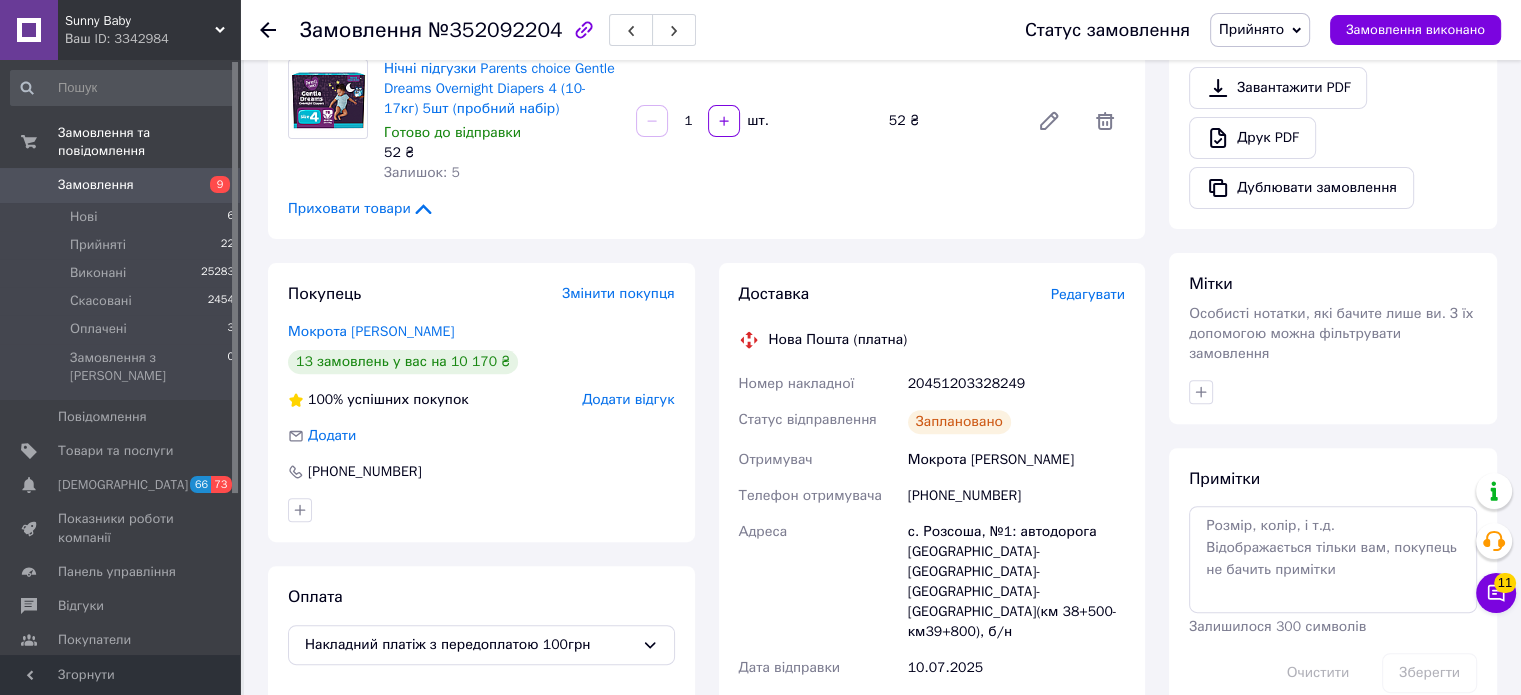 click on "20451203328249" at bounding box center (1016, 384) 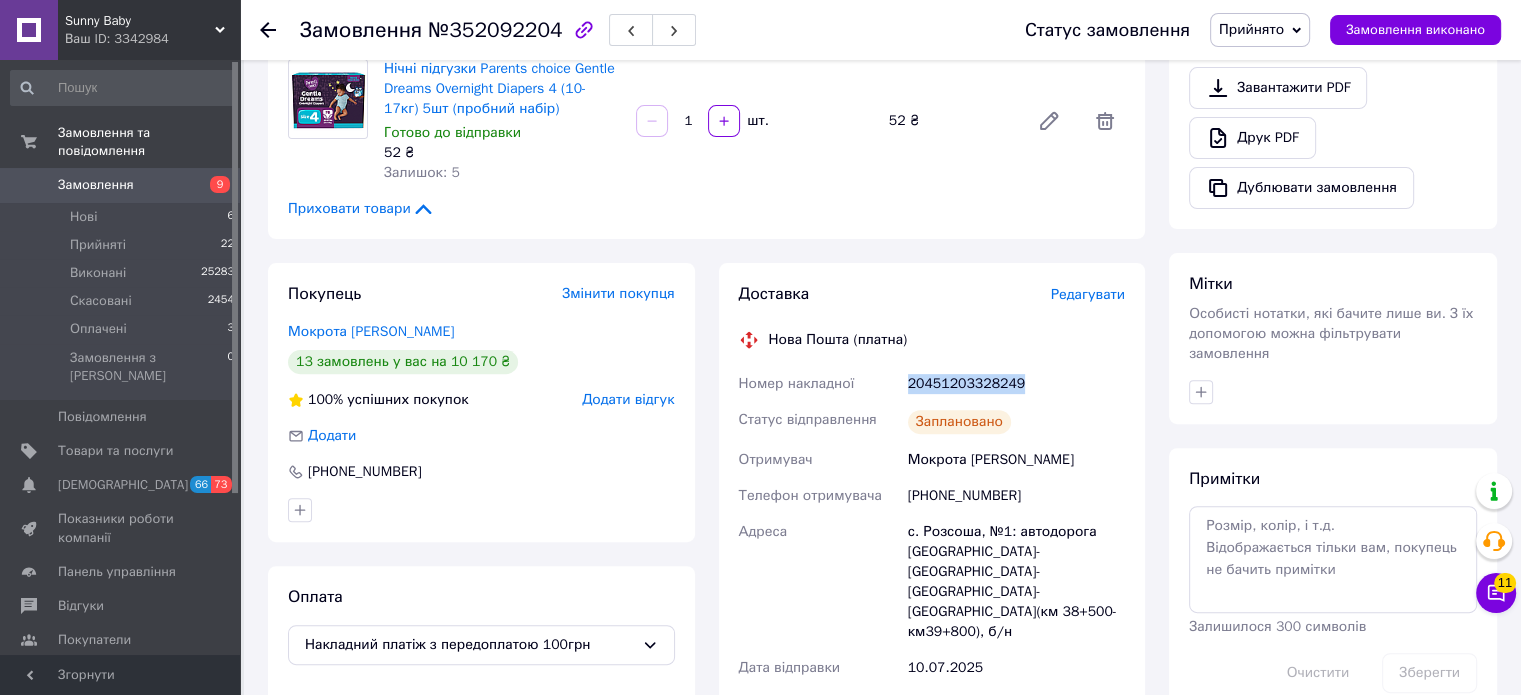 click on "20451203328249" at bounding box center (1016, 384) 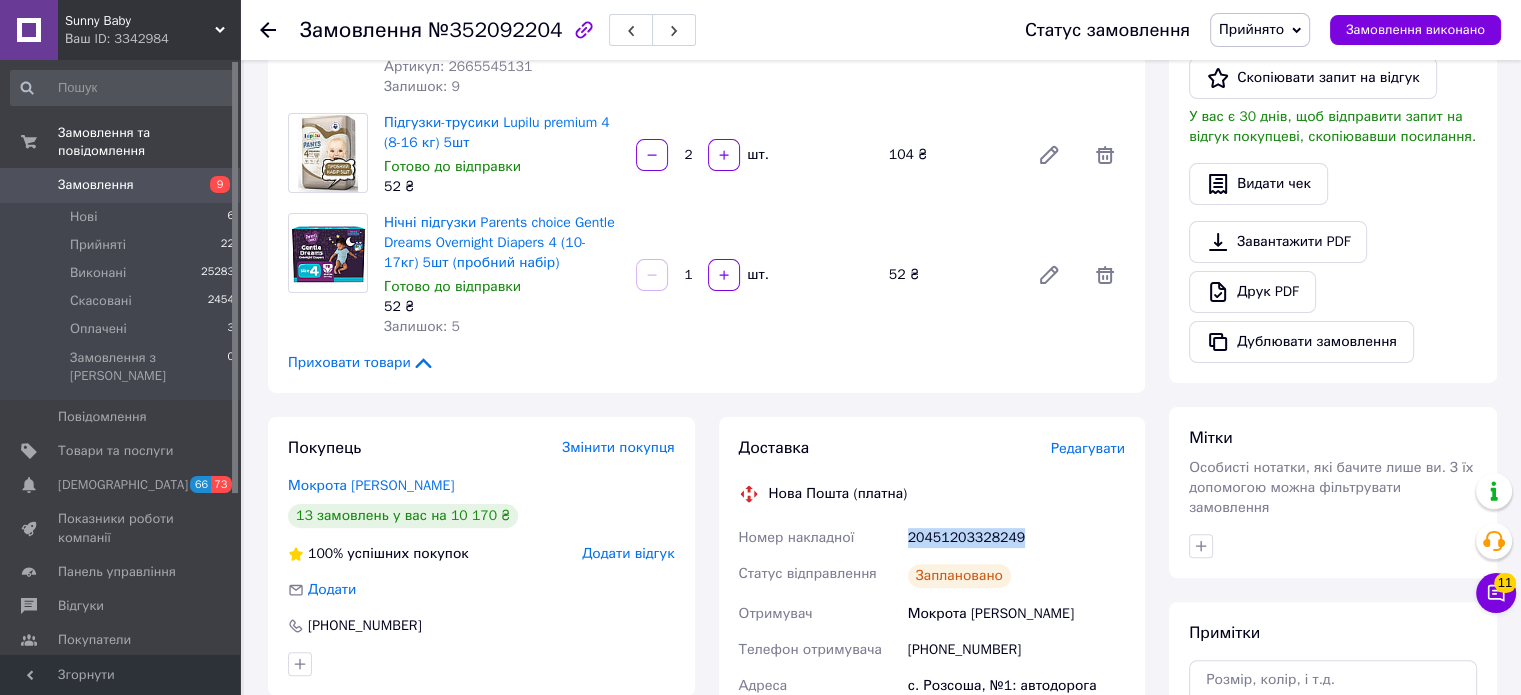 scroll, scrollTop: 100, scrollLeft: 0, axis: vertical 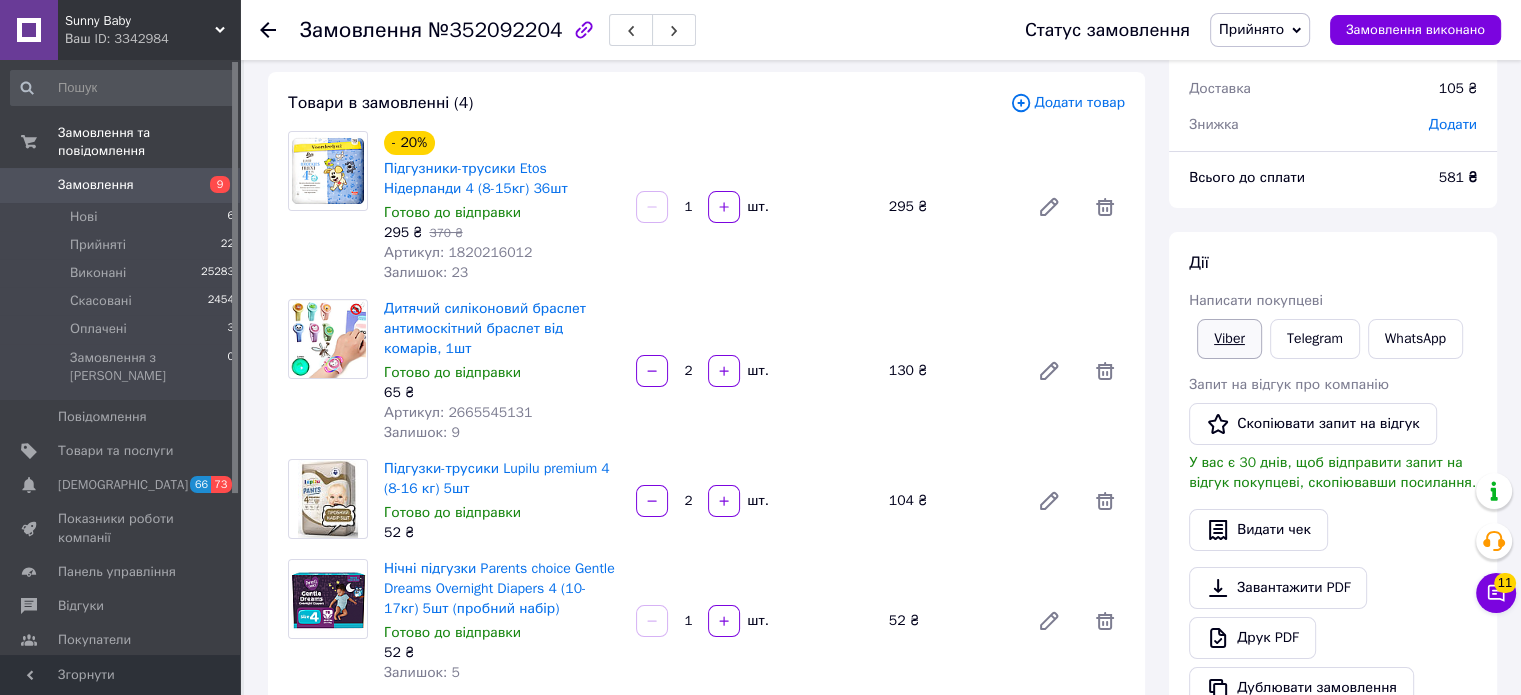 click on "Viber" at bounding box center (1229, 339) 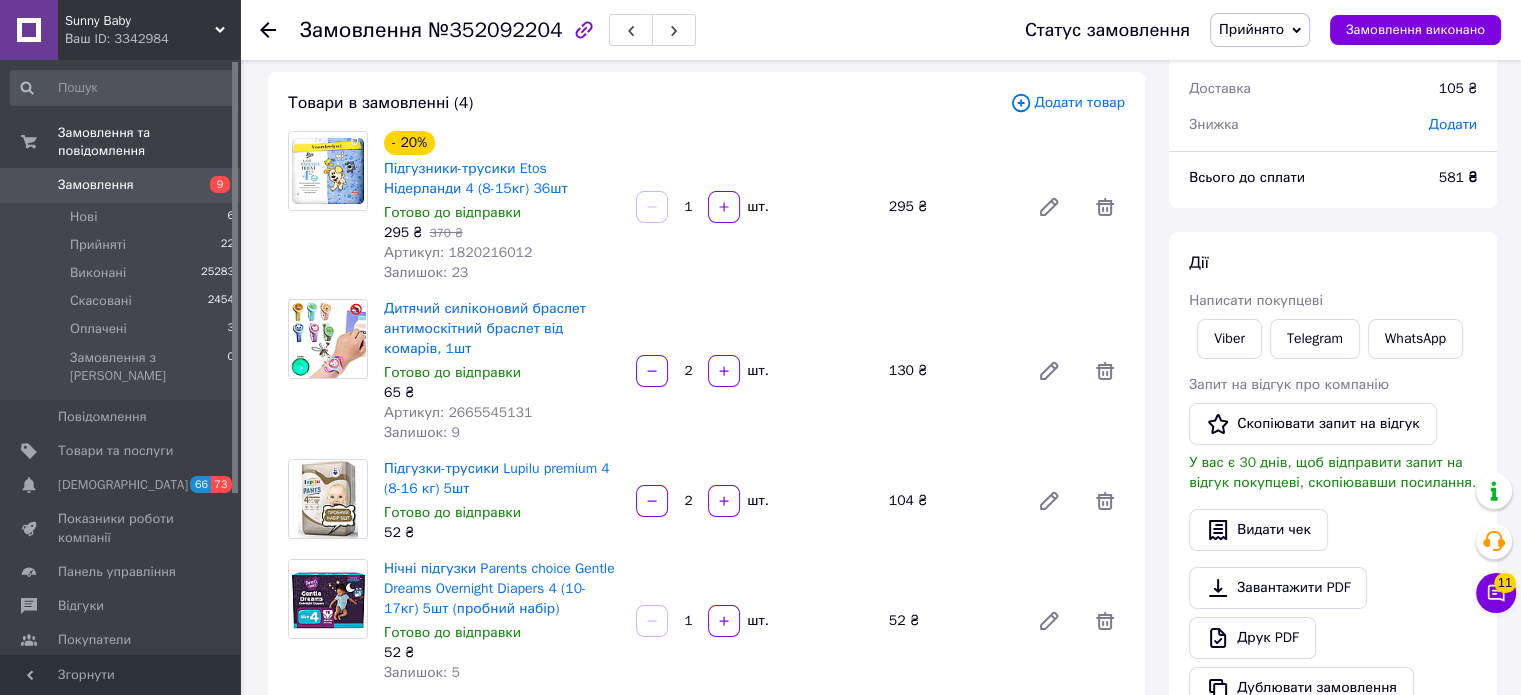 click on "Замовлення" at bounding box center (96, 185) 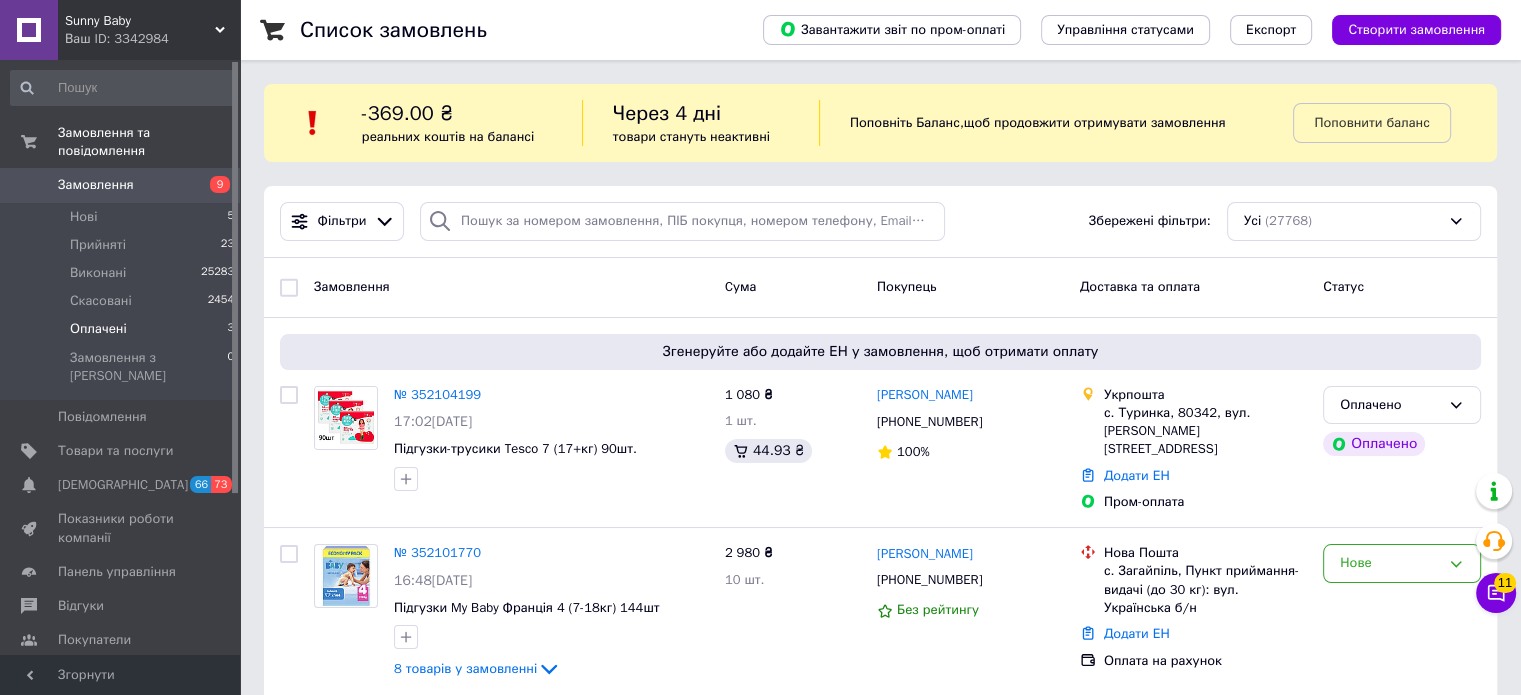 click on "Оплачені" at bounding box center (98, 329) 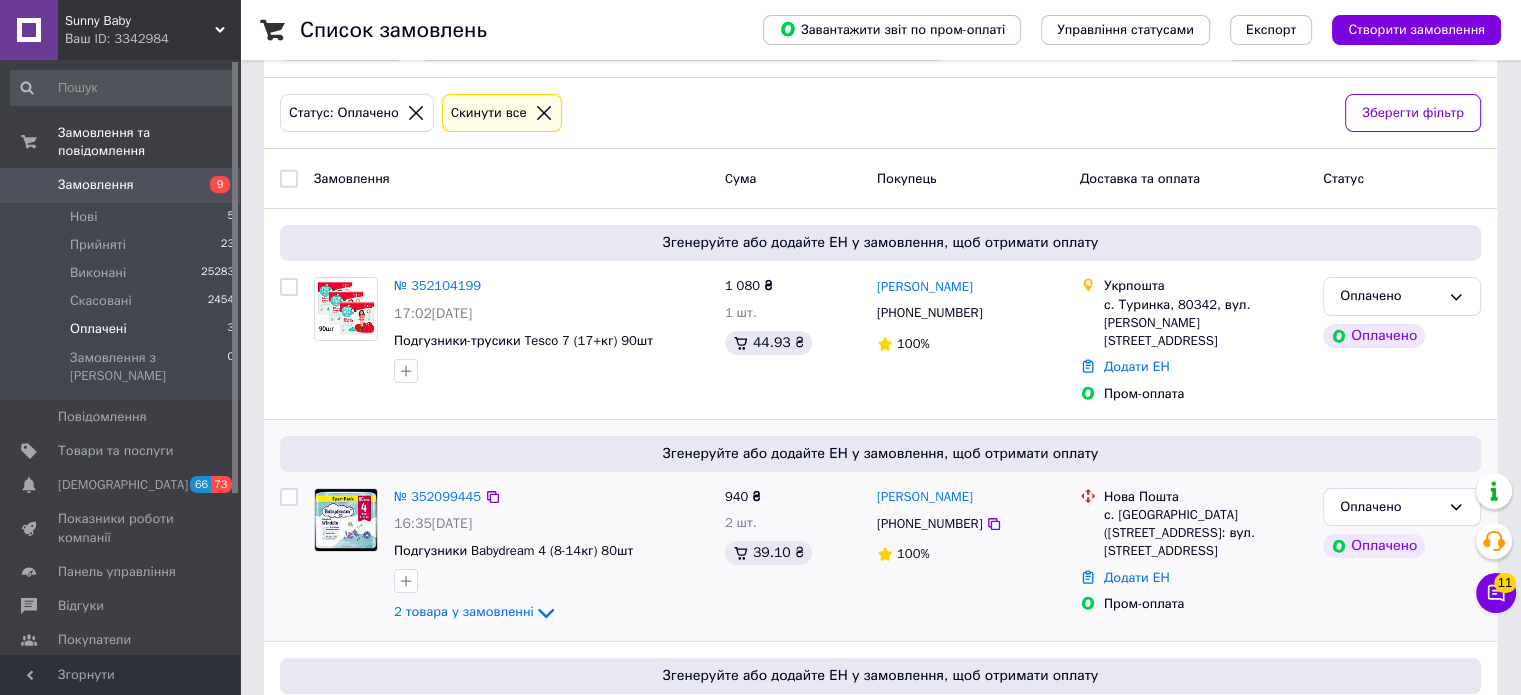 scroll, scrollTop: 347, scrollLeft: 0, axis: vertical 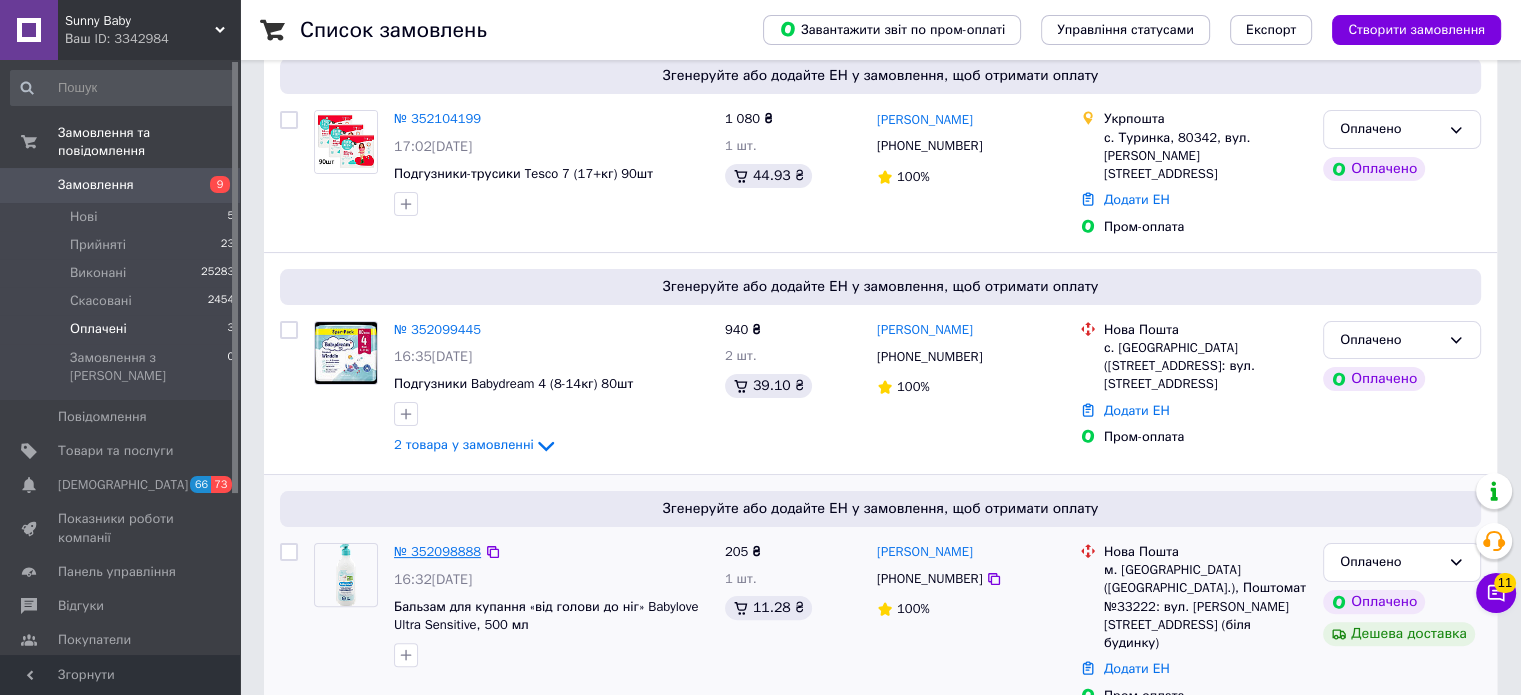 click on "№ 352098888" at bounding box center [437, 551] 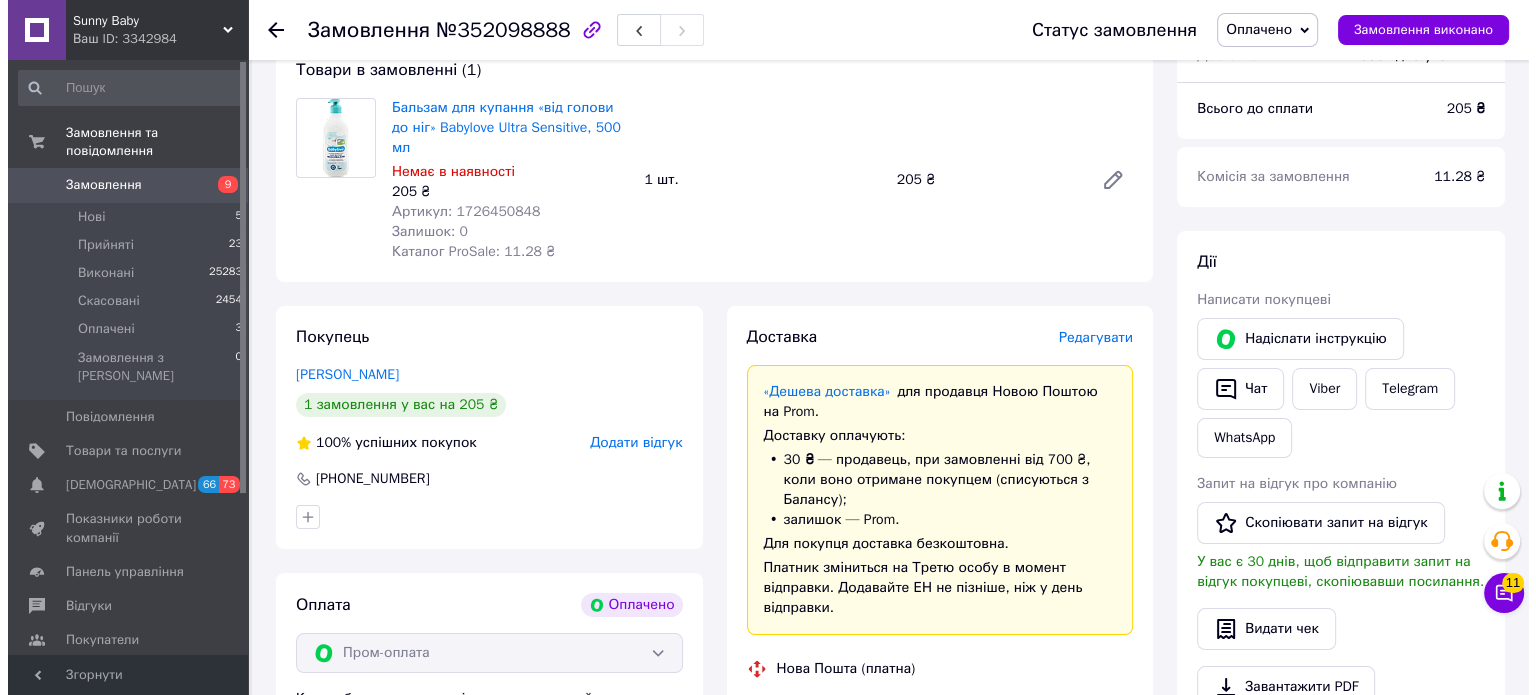 scroll, scrollTop: 300, scrollLeft: 0, axis: vertical 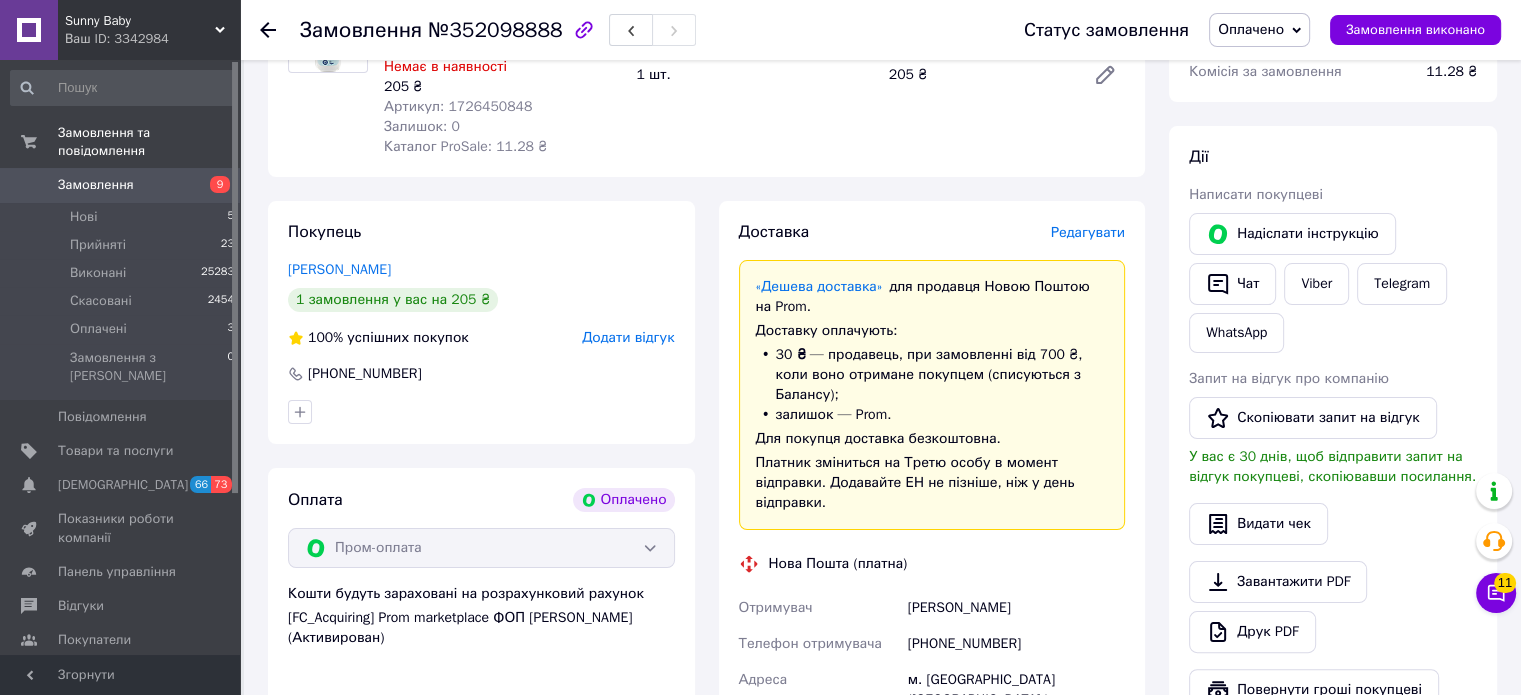 click on "Редагувати" at bounding box center [1088, 232] 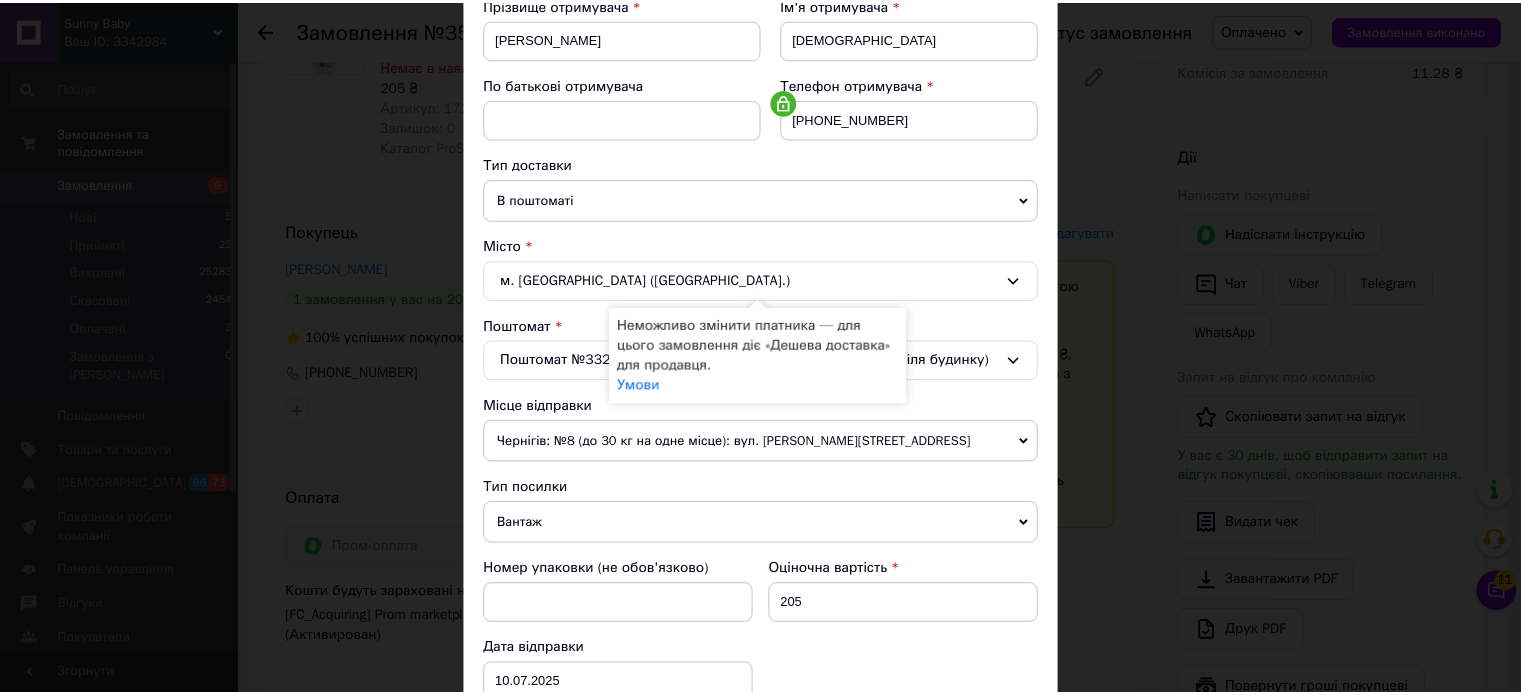 scroll, scrollTop: 627, scrollLeft: 0, axis: vertical 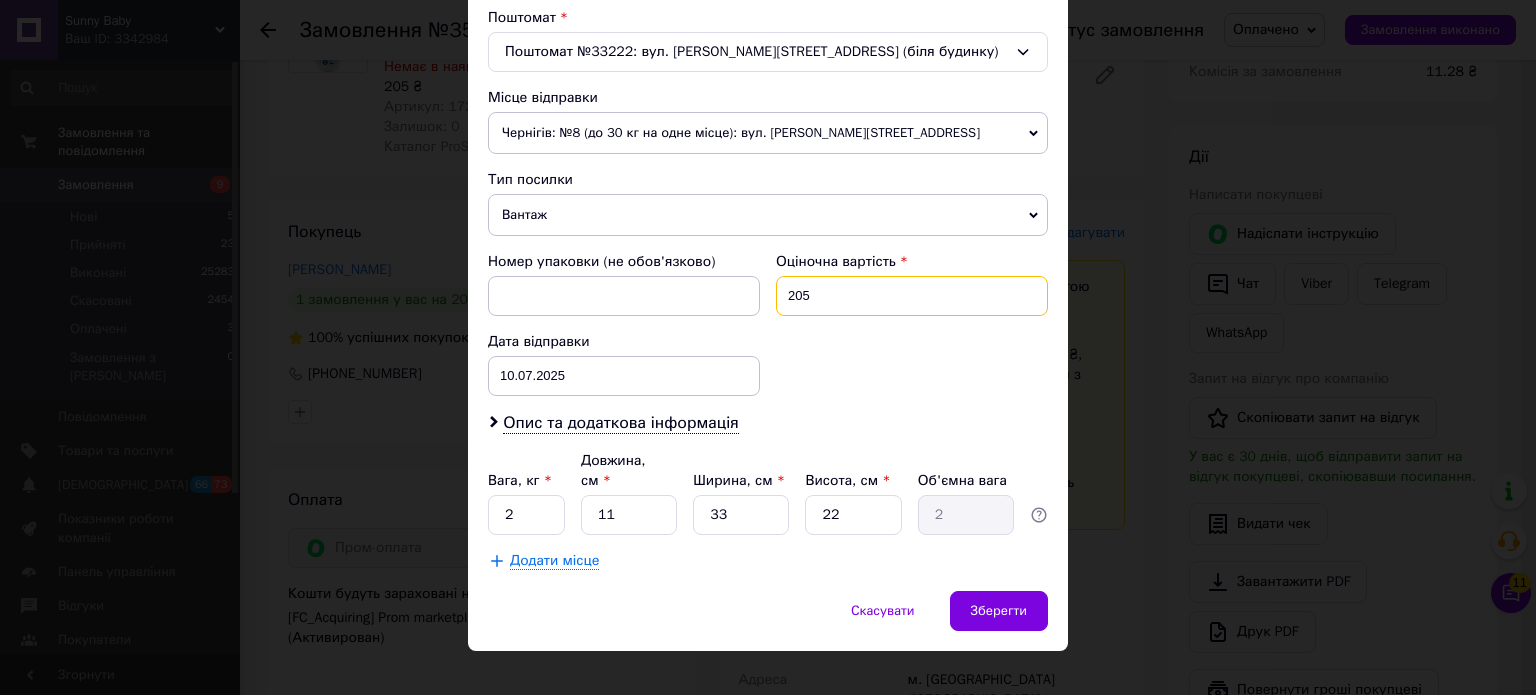 click on "205" at bounding box center [912, 296] 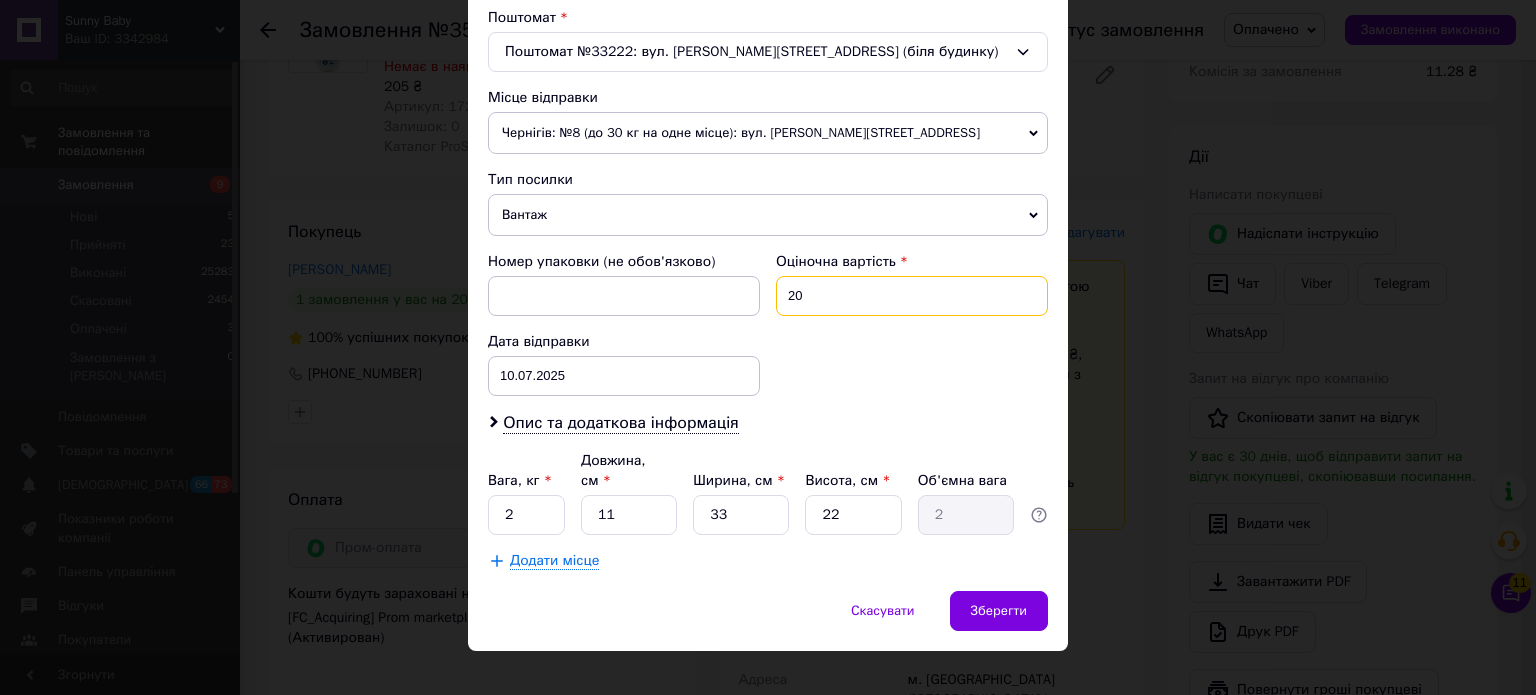 type on "2" 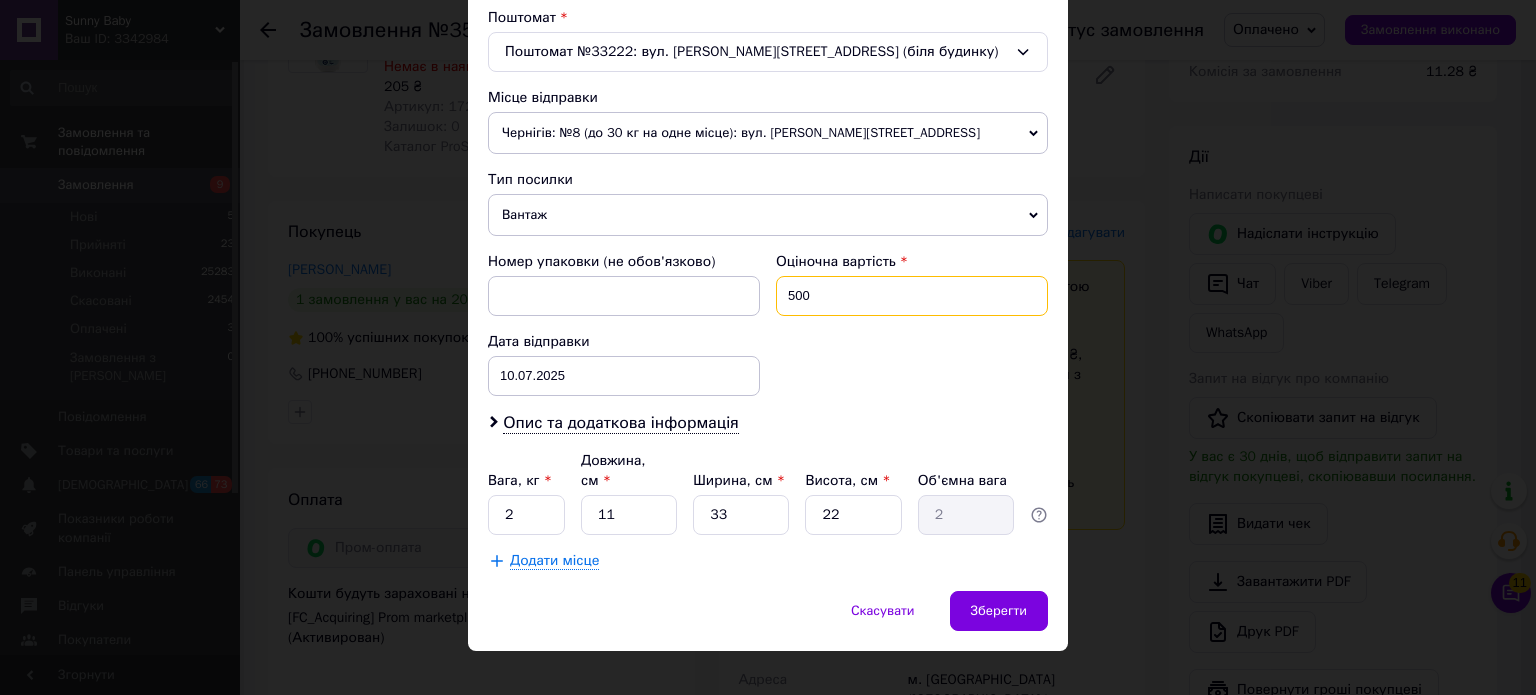 type on "500" 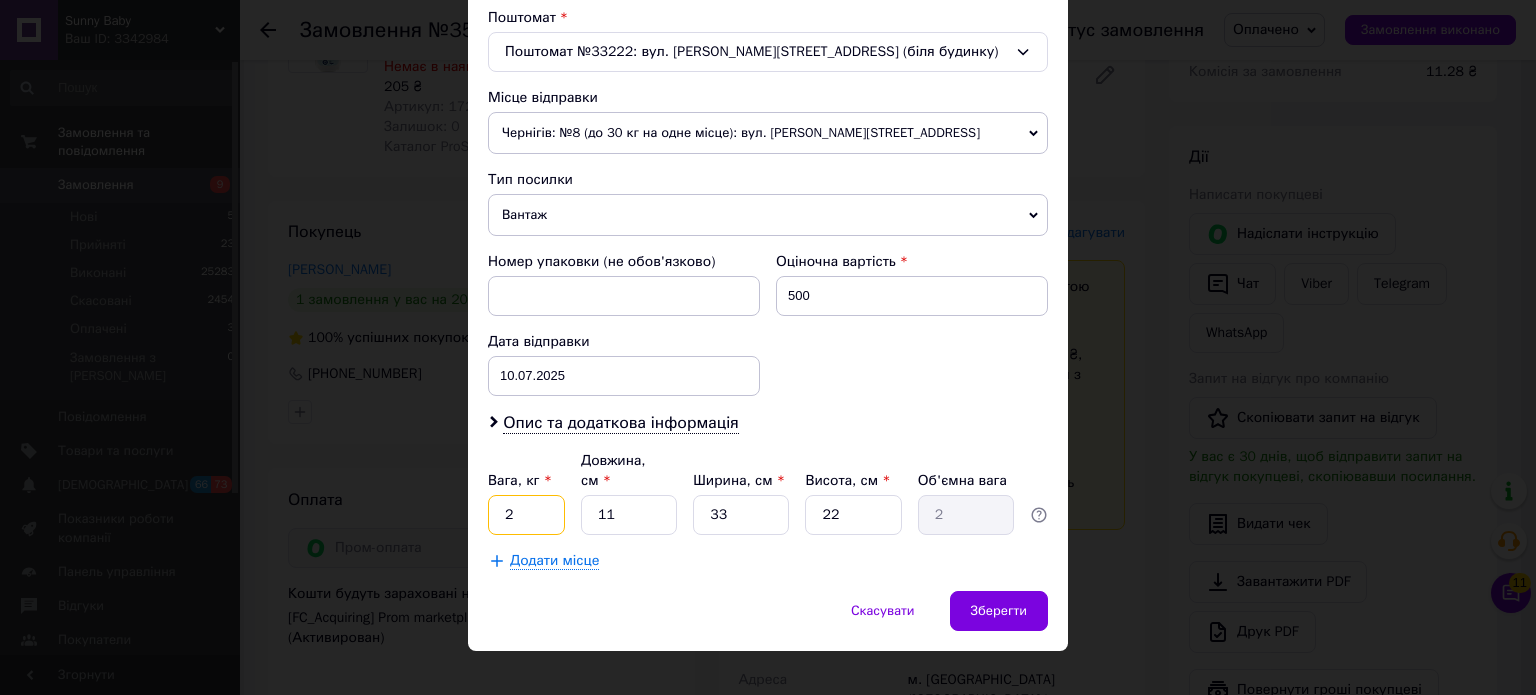 click on "2" at bounding box center (526, 515) 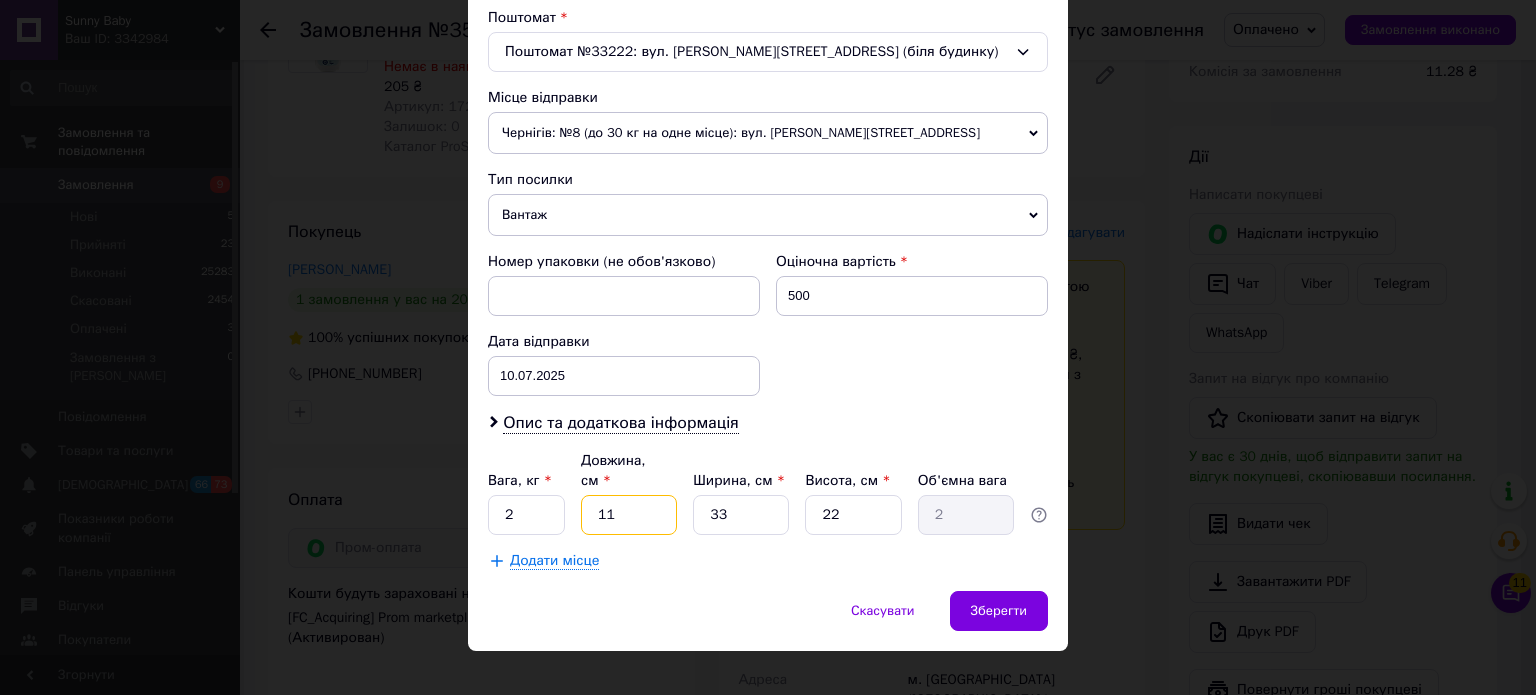 click on "11" at bounding box center (629, 515) 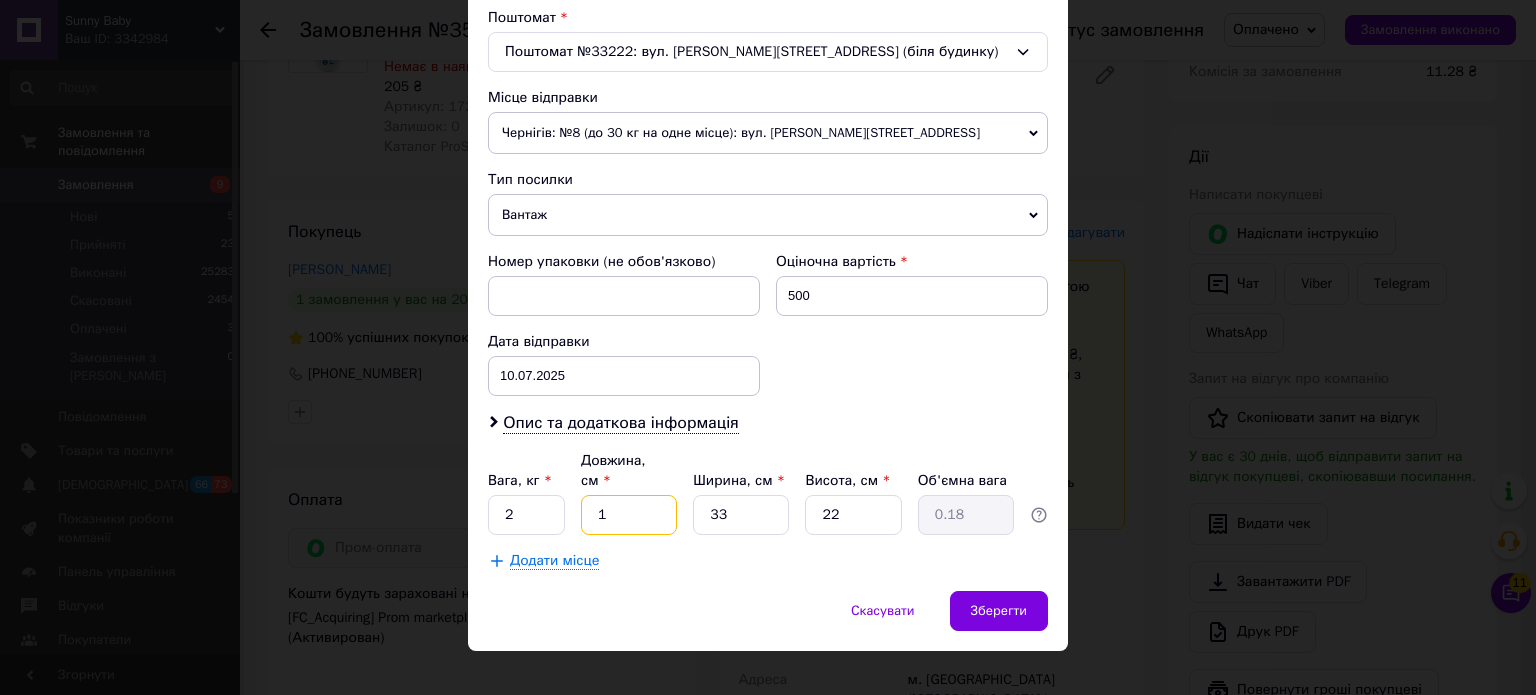 type 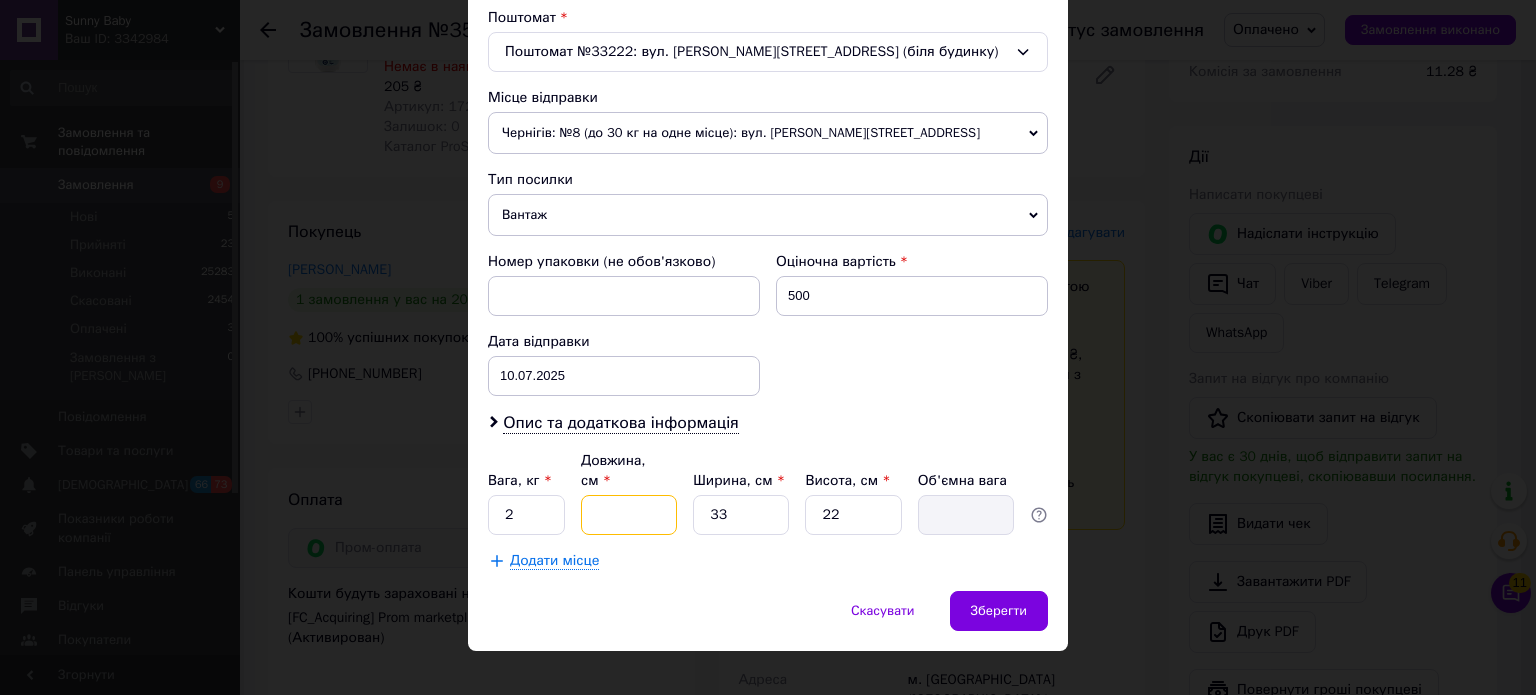 type on "2" 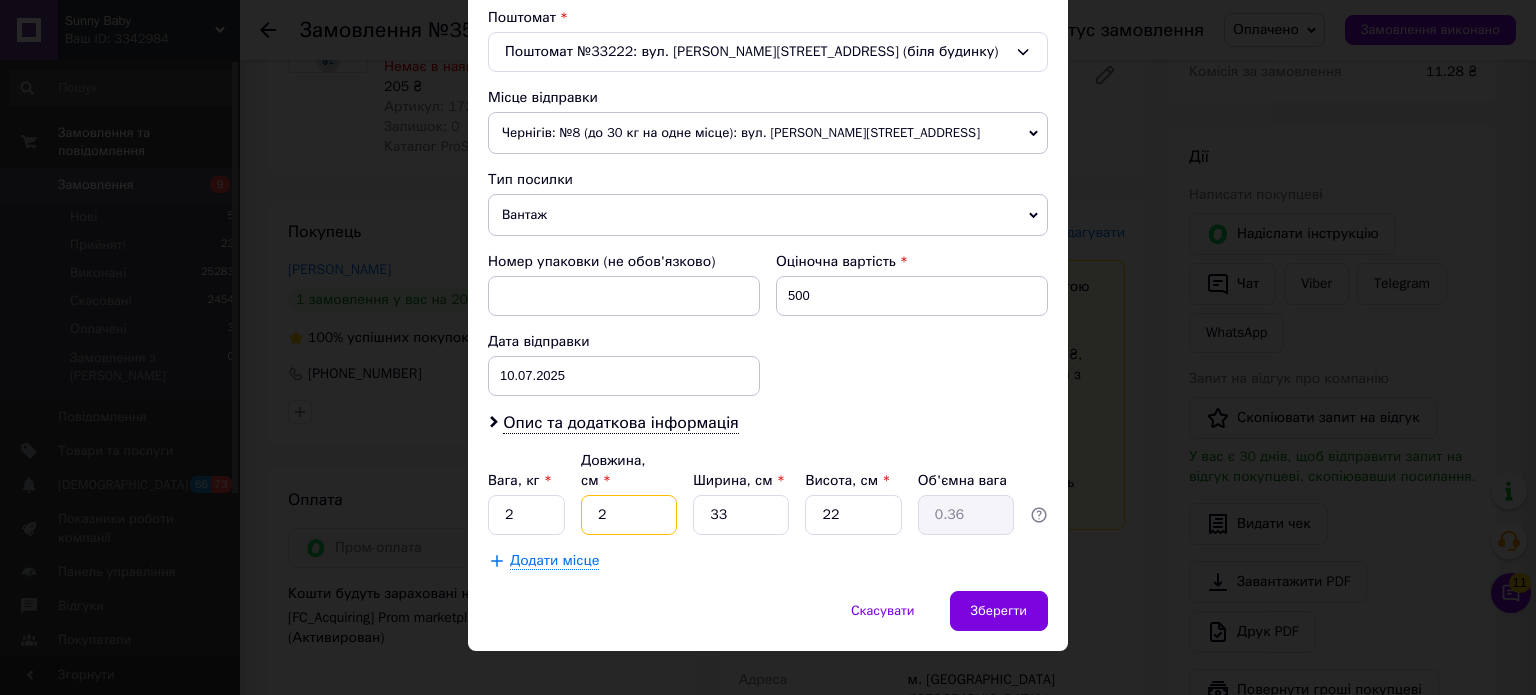 type on "20" 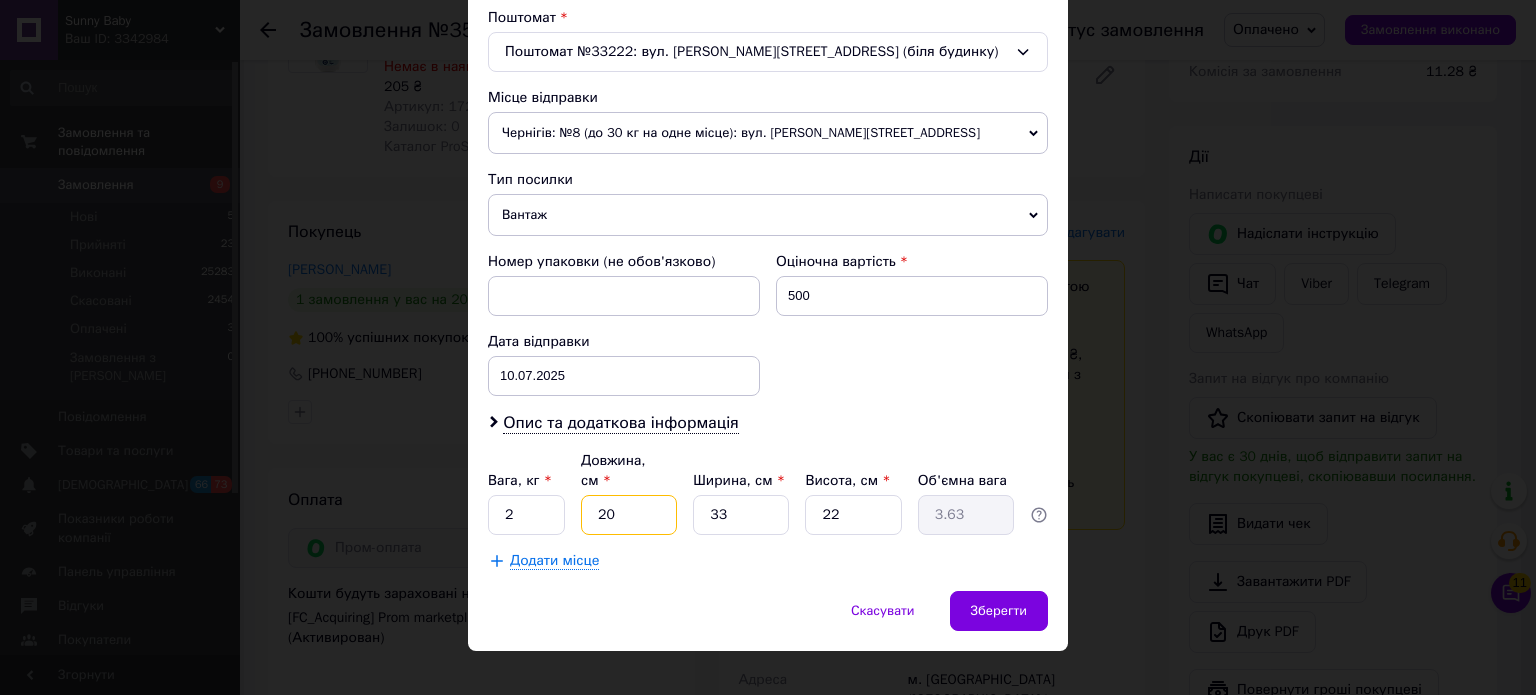 type on "20" 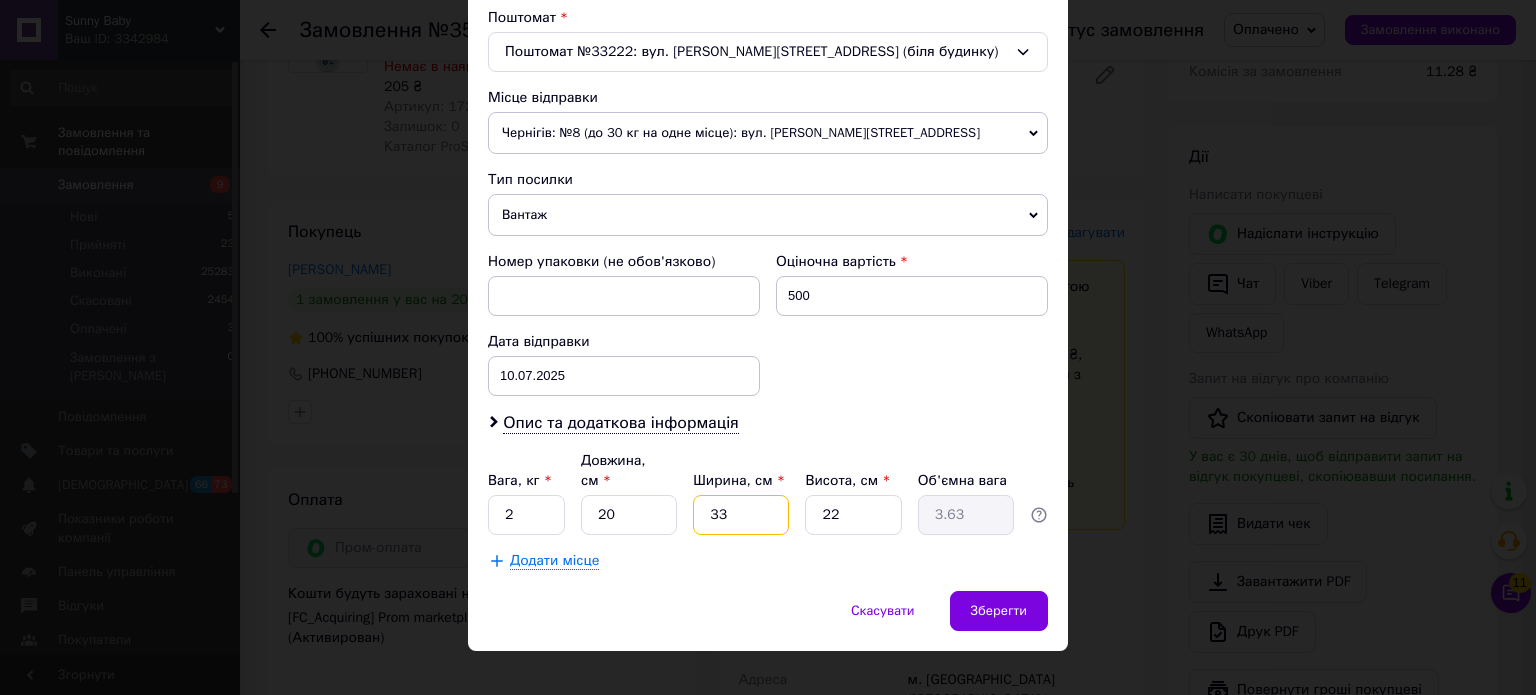 click on "33" at bounding box center [741, 515] 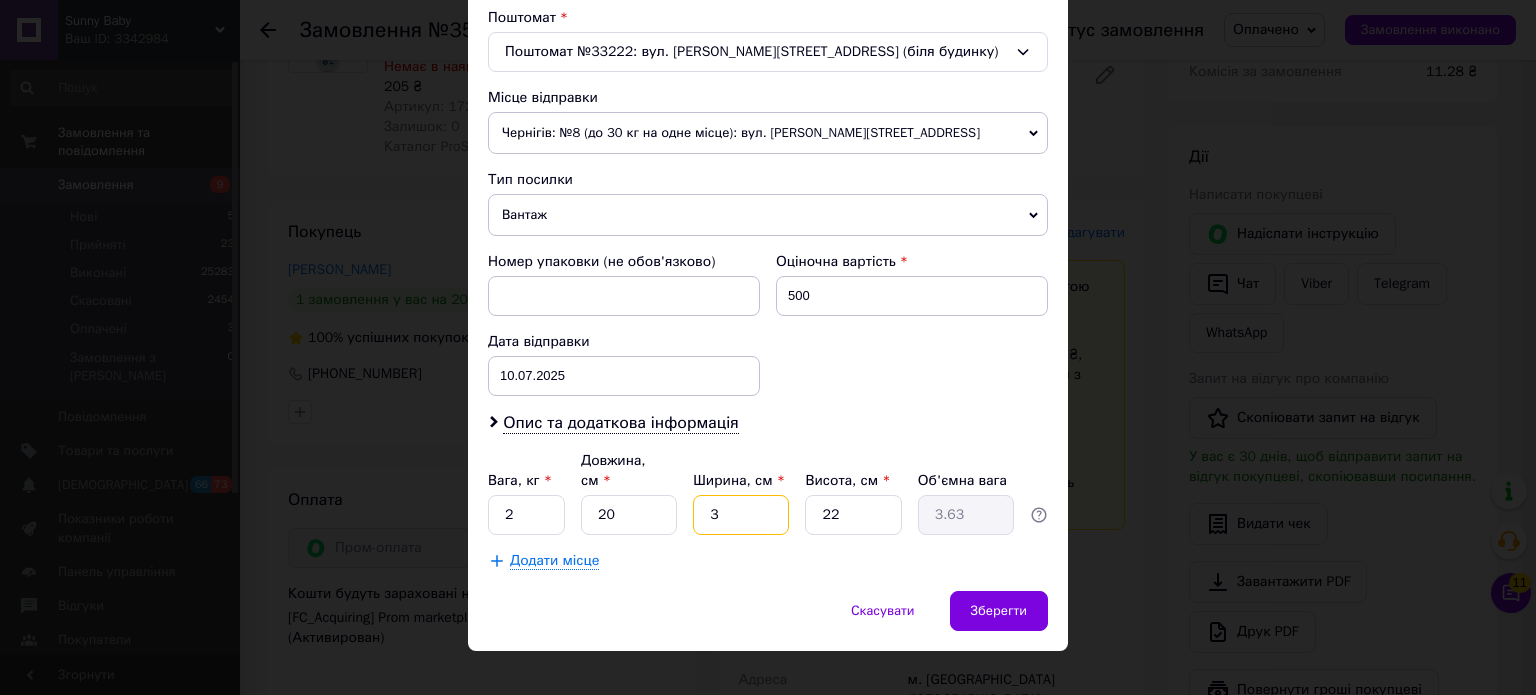 type on "0.33" 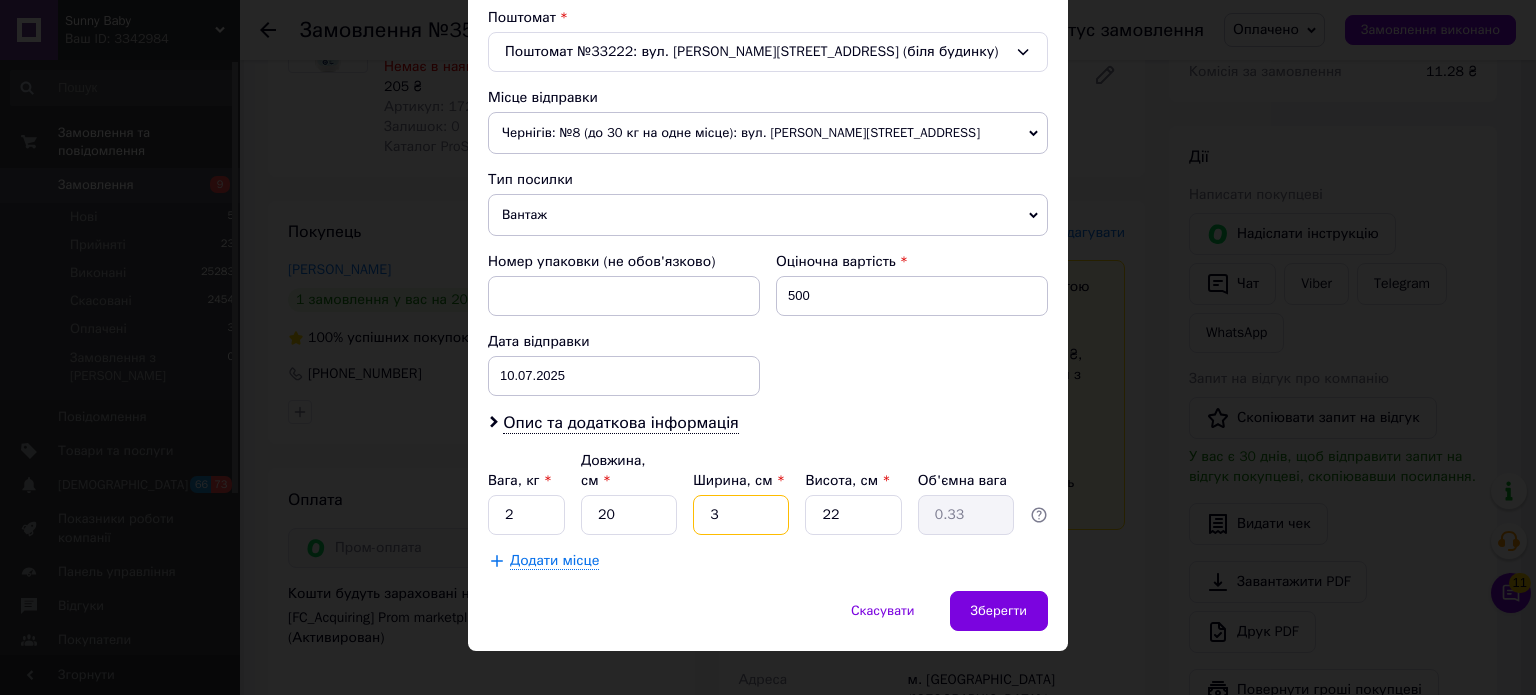 type 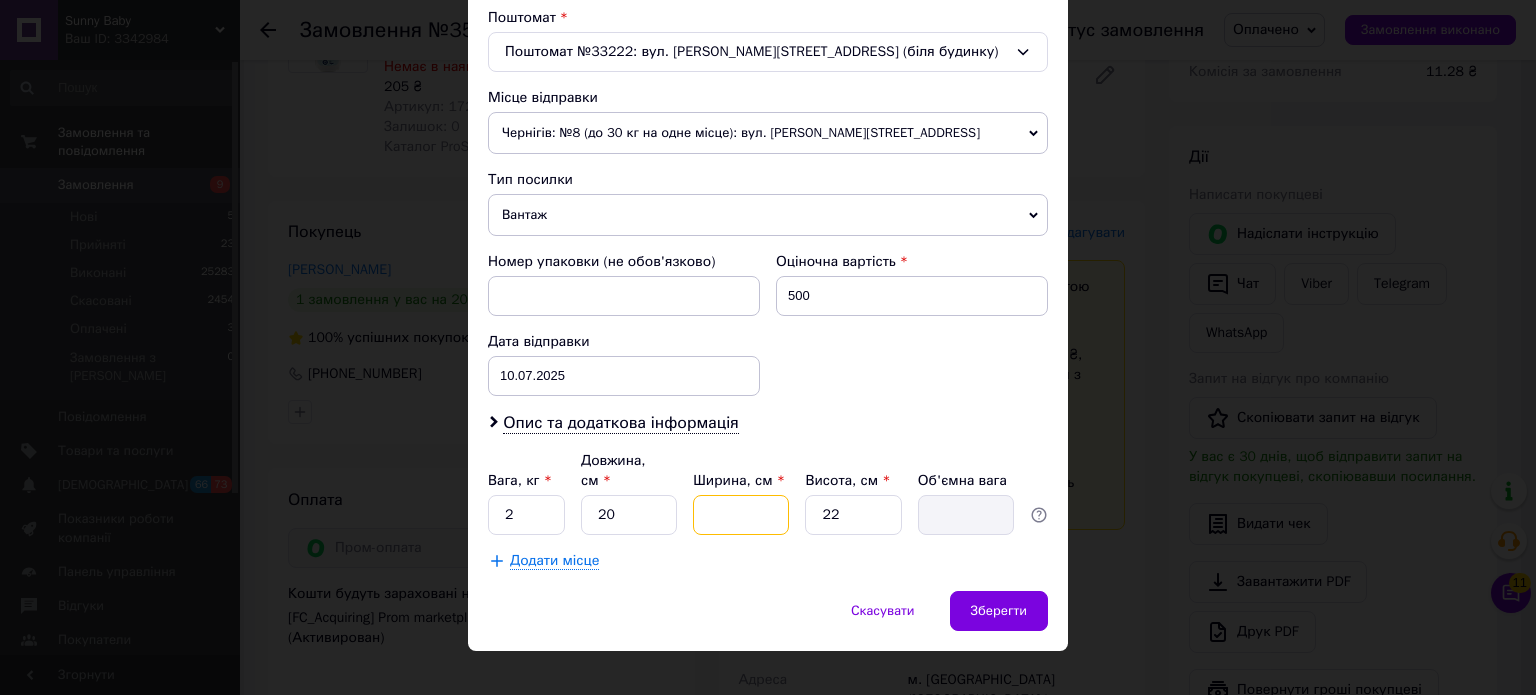 type on "2" 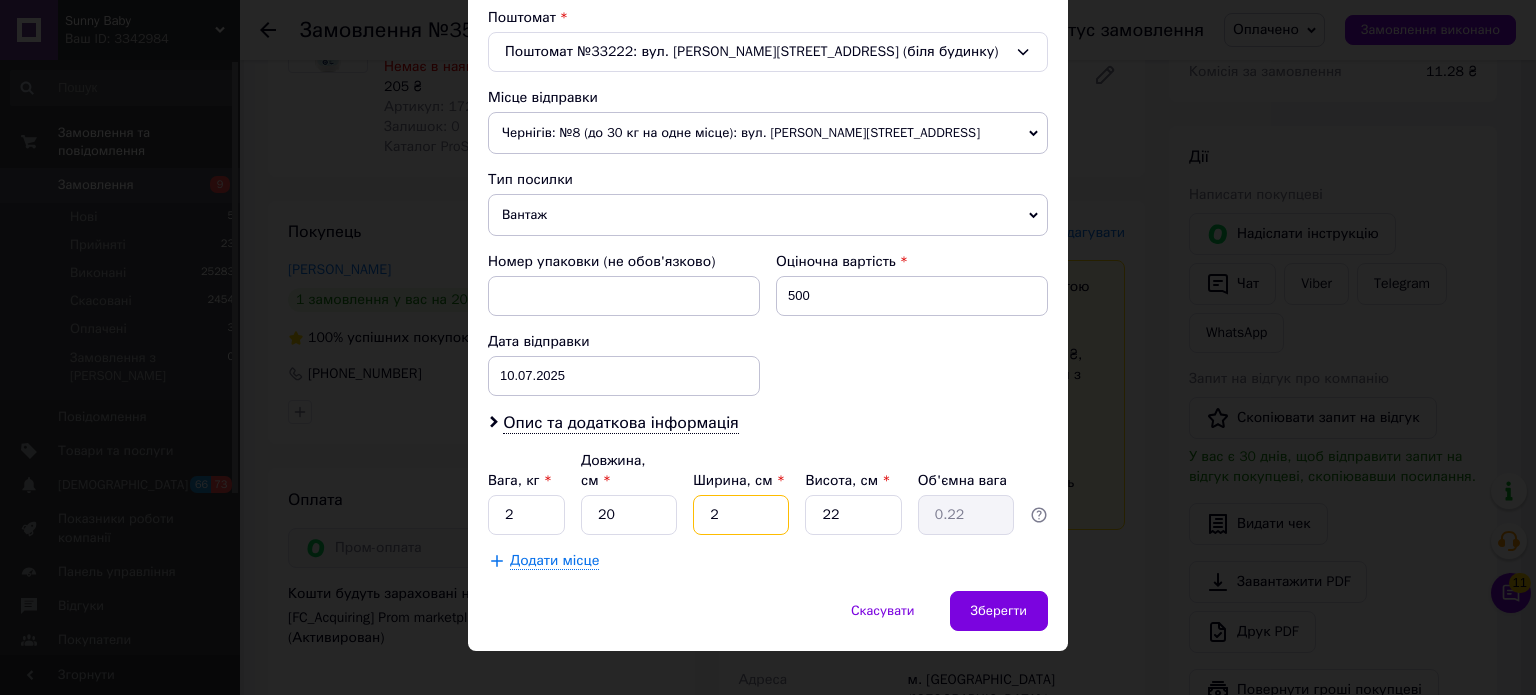 type on "20" 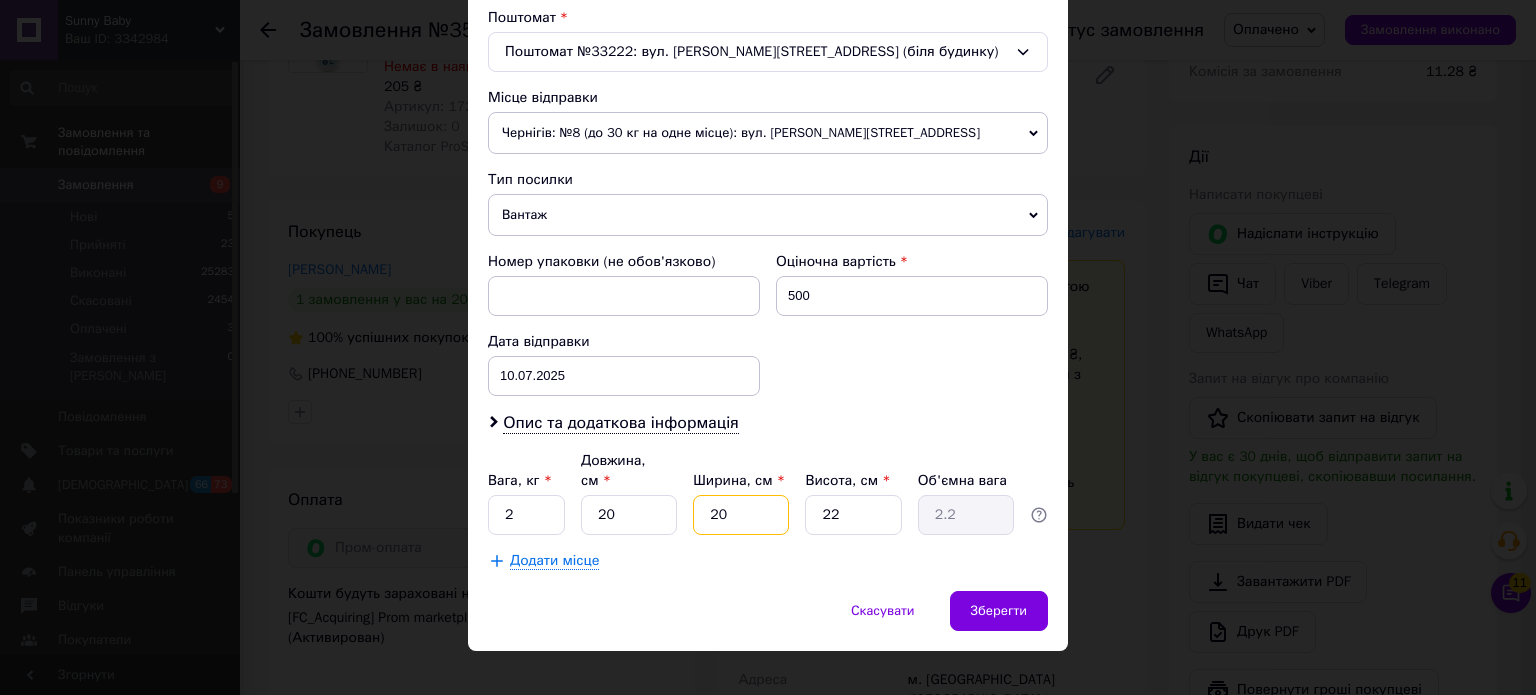type on "20" 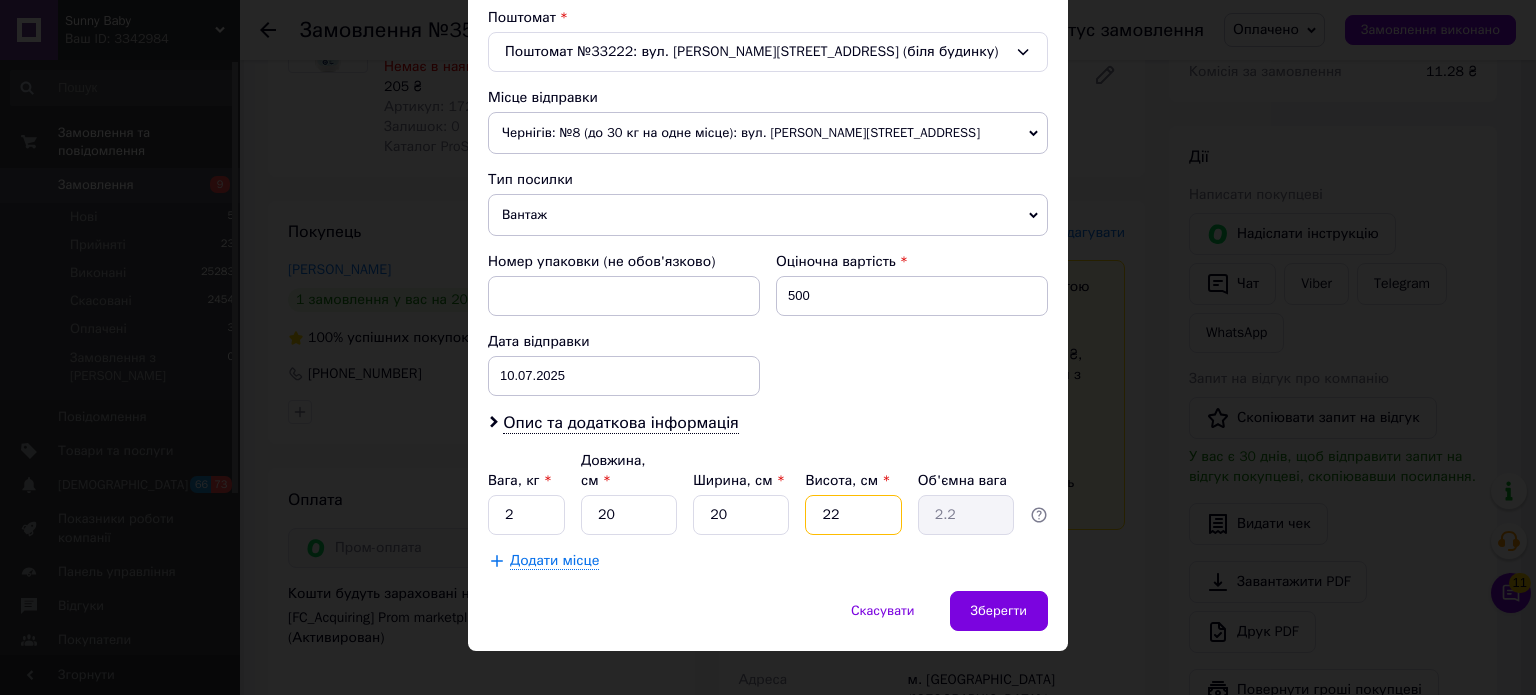 click on "22" at bounding box center [853, 515] 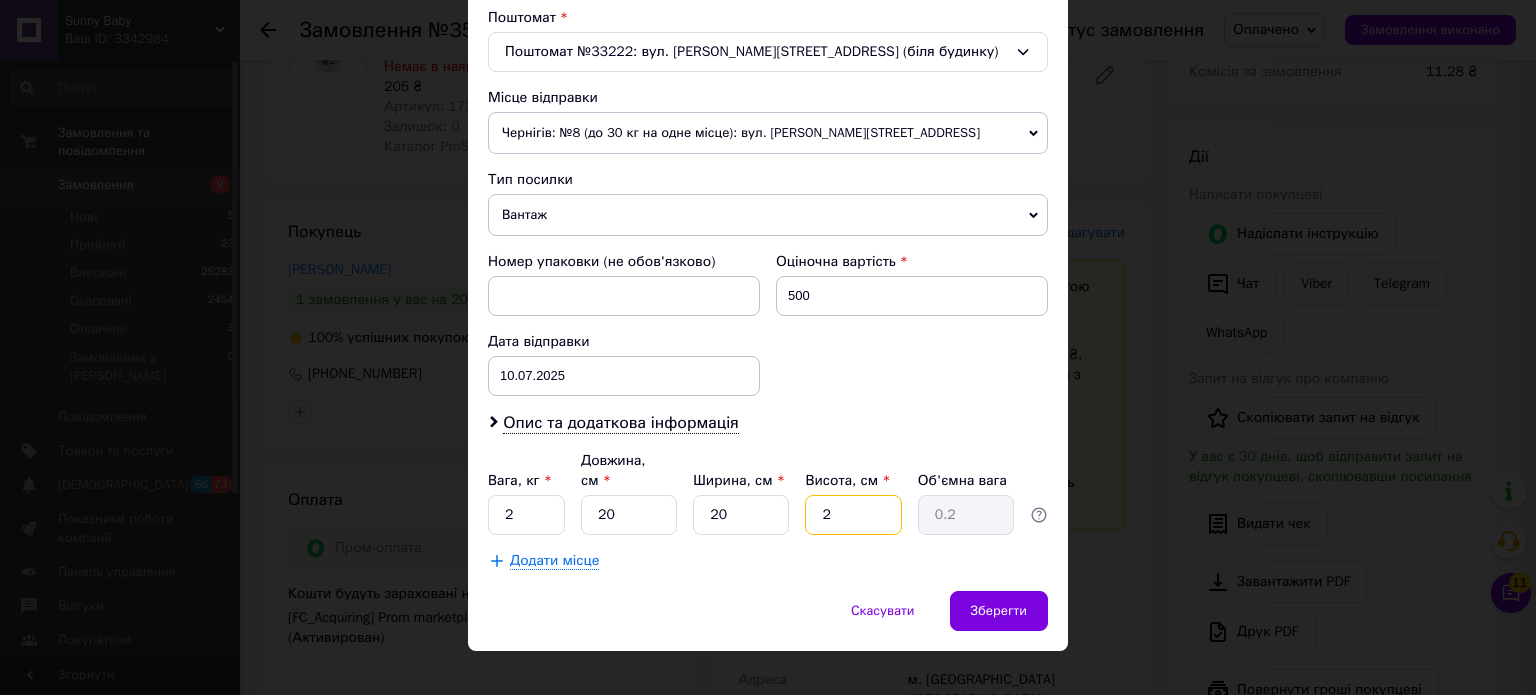type on "20" 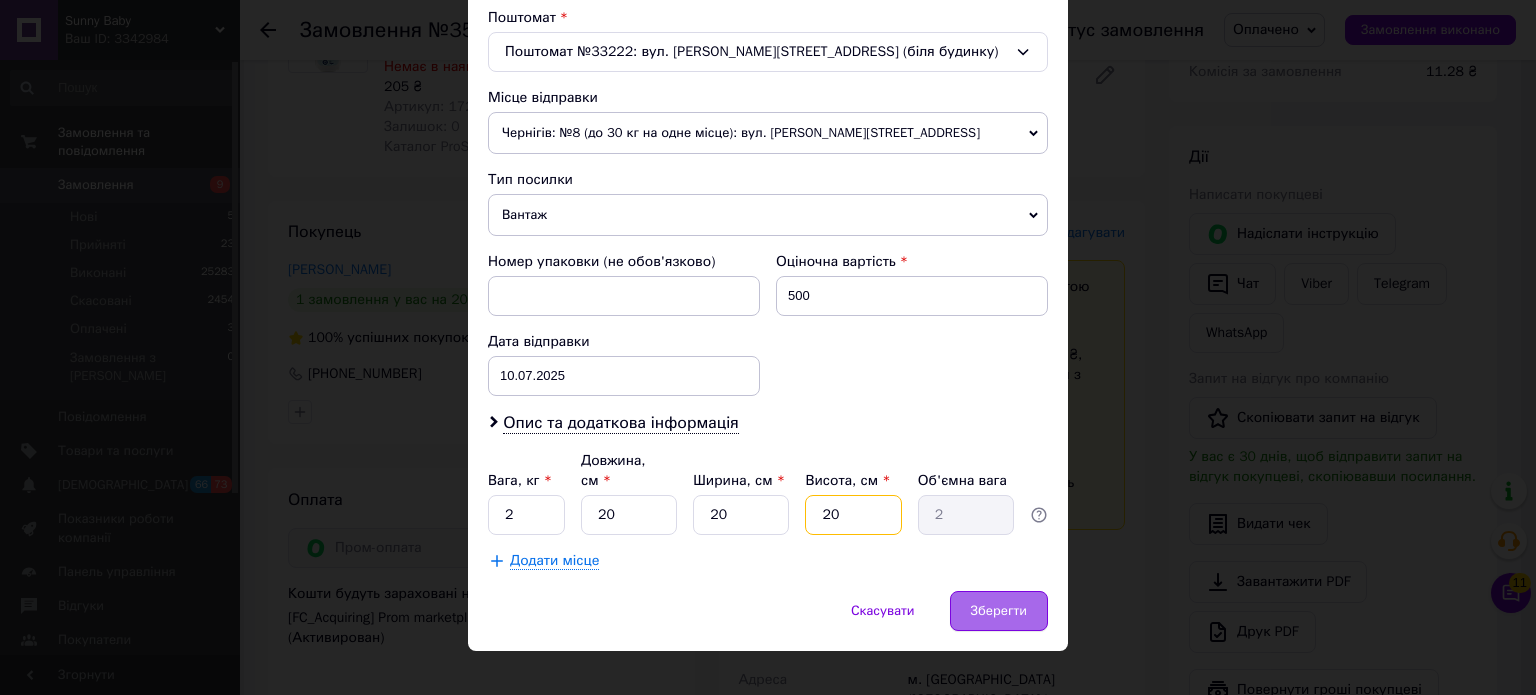 type on "20" 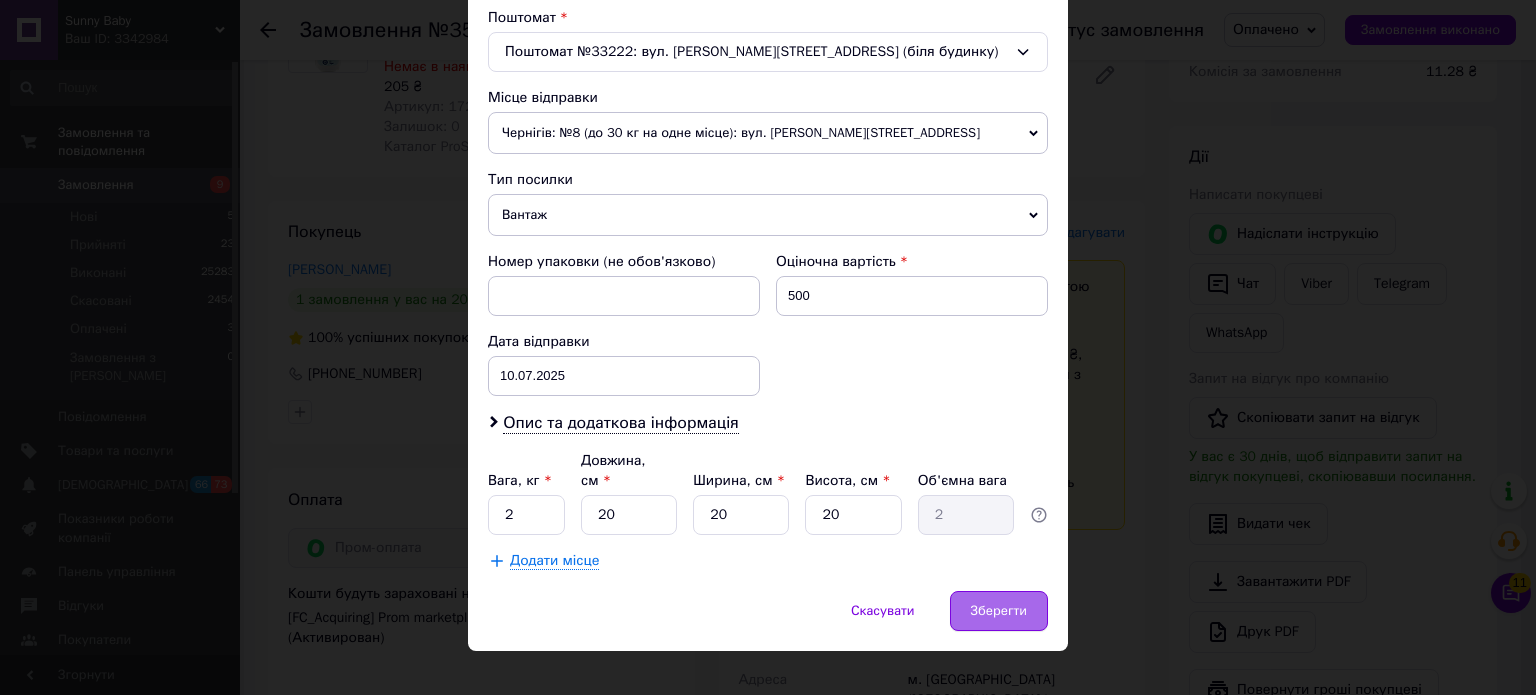 click on "Зберегти" at bounding box center [999, 611] 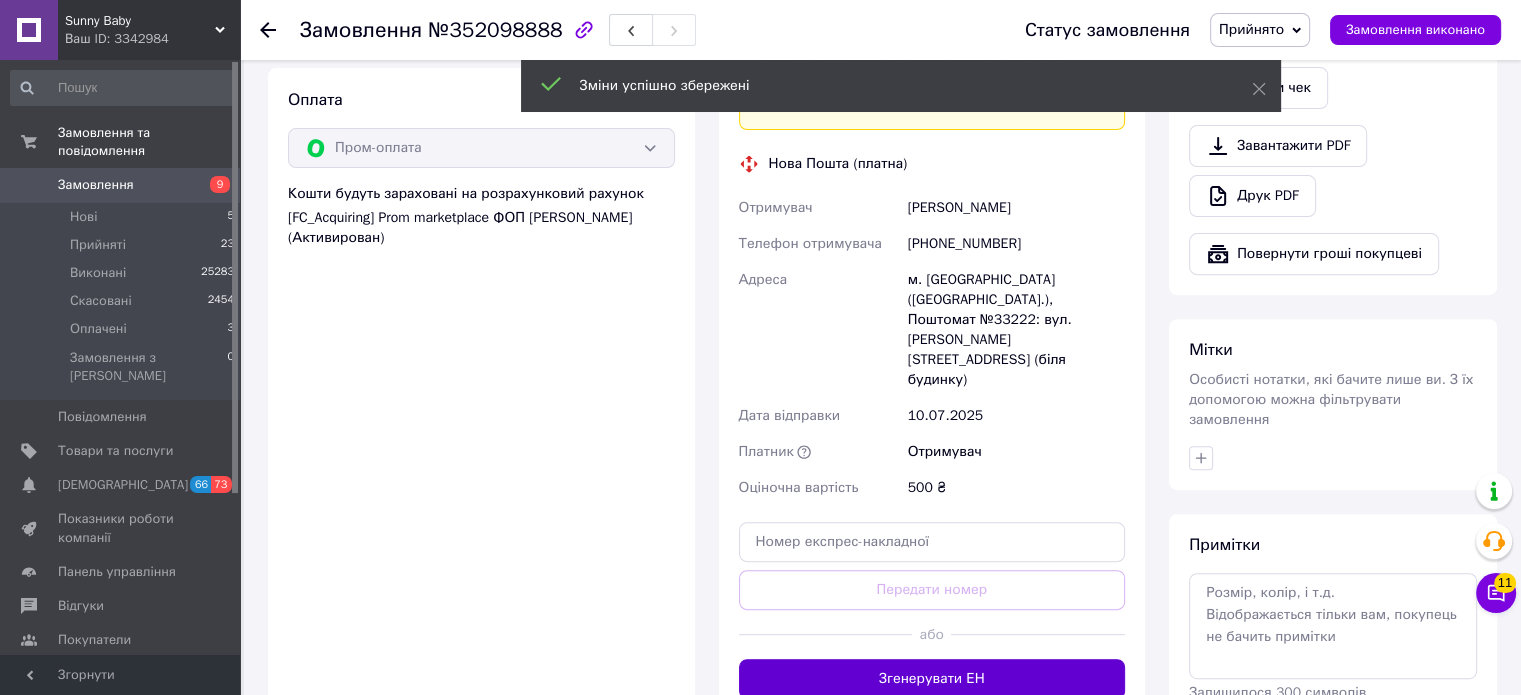 click on "Згенерувати ЕН" at bounding box center [932, 679] 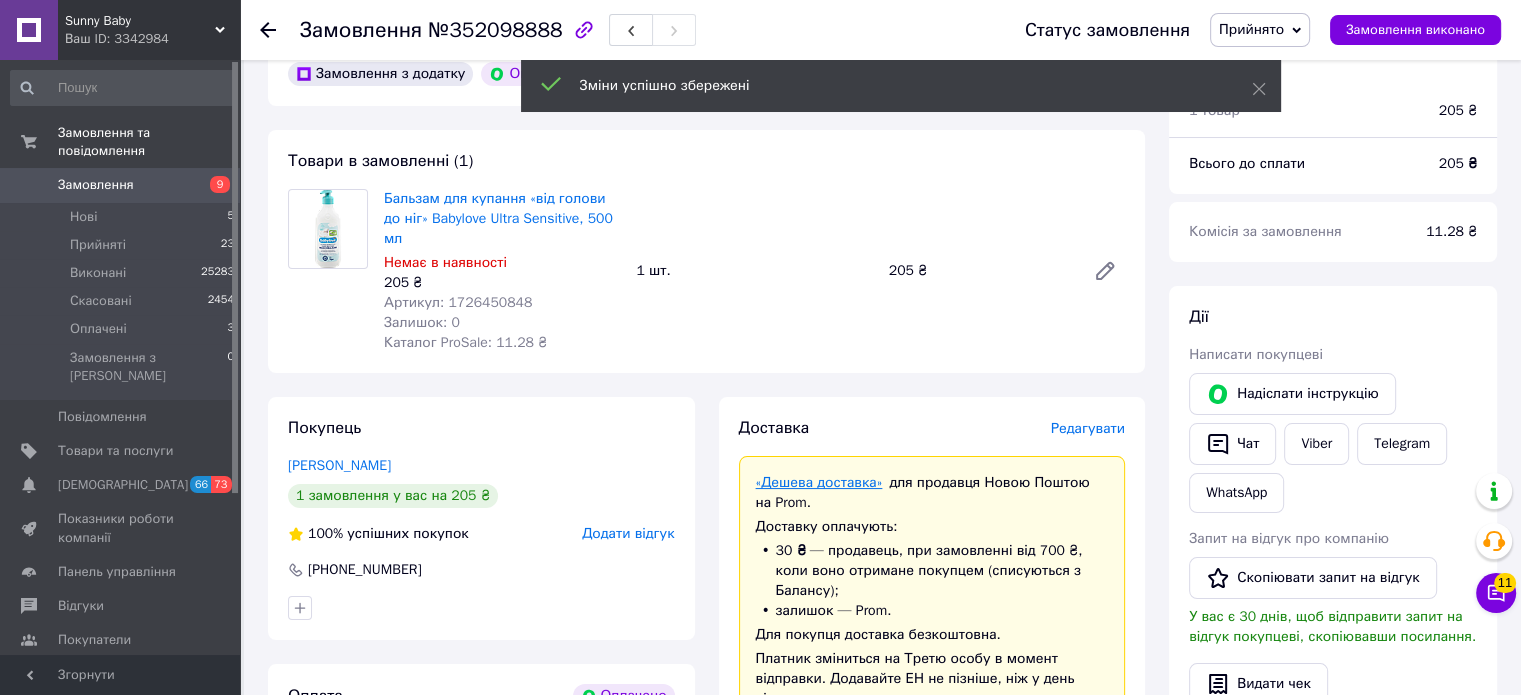 scroll, scrollTop: 100, scrollLeft: 0, axis: vertical 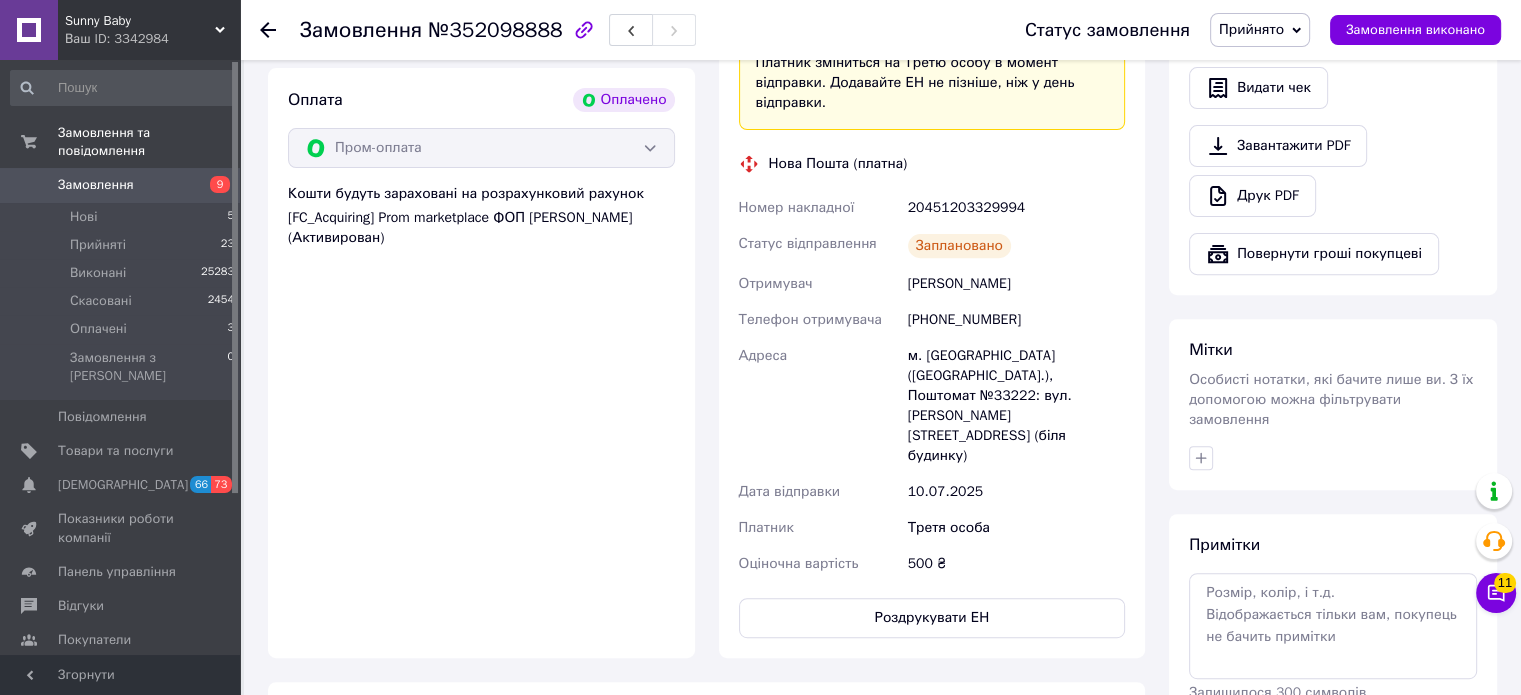 click on "20451203329994" at bounding box center (1016, 208) 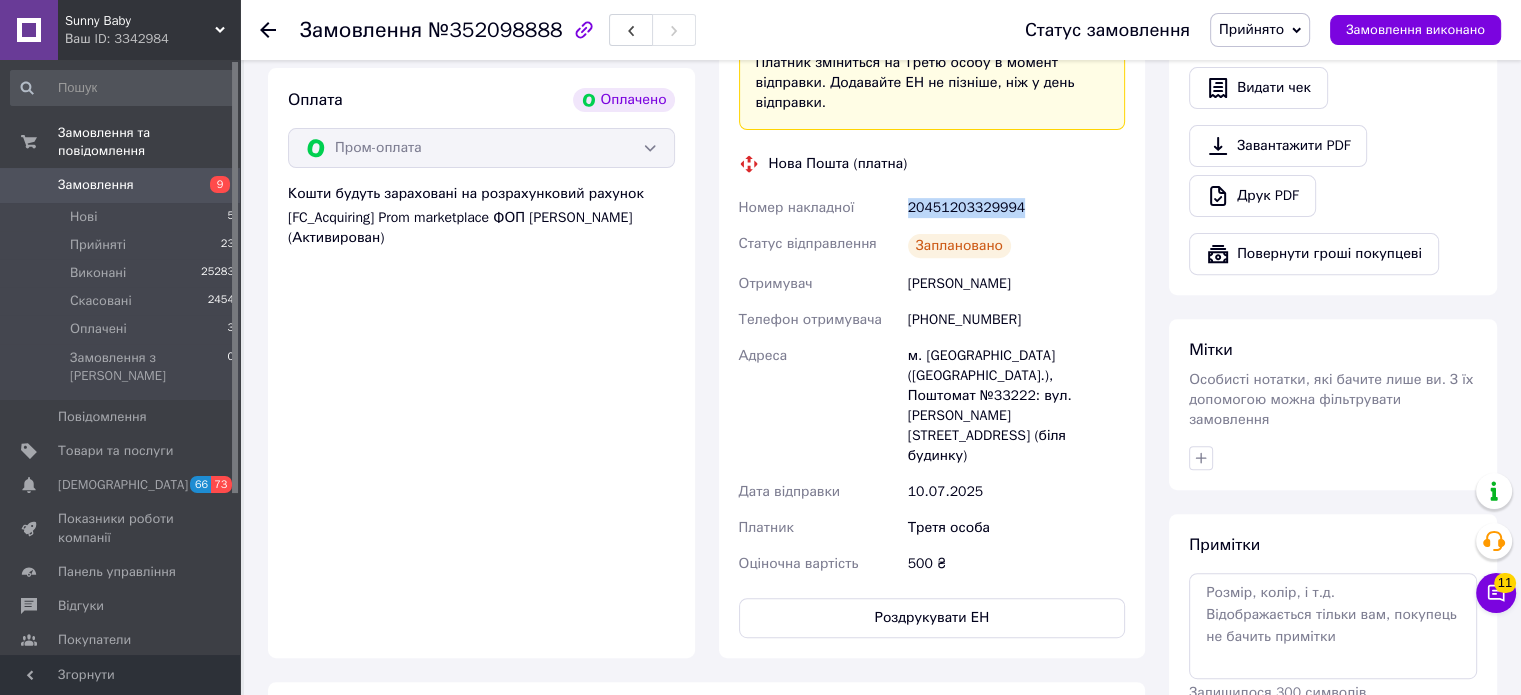 click on "20451203329994" at bounding box center [1016, 208] 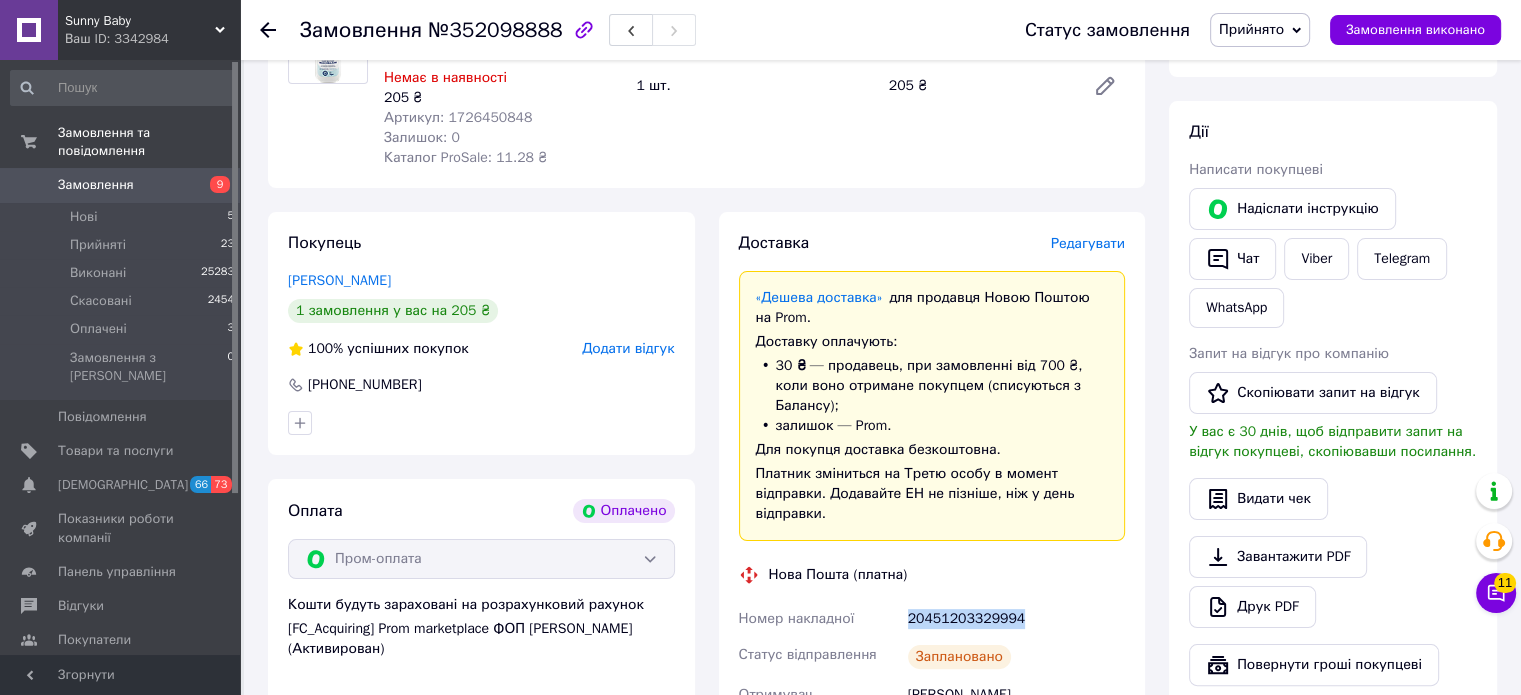 scroll, scrollTop: 0, scrollLeft: 0, axis: both 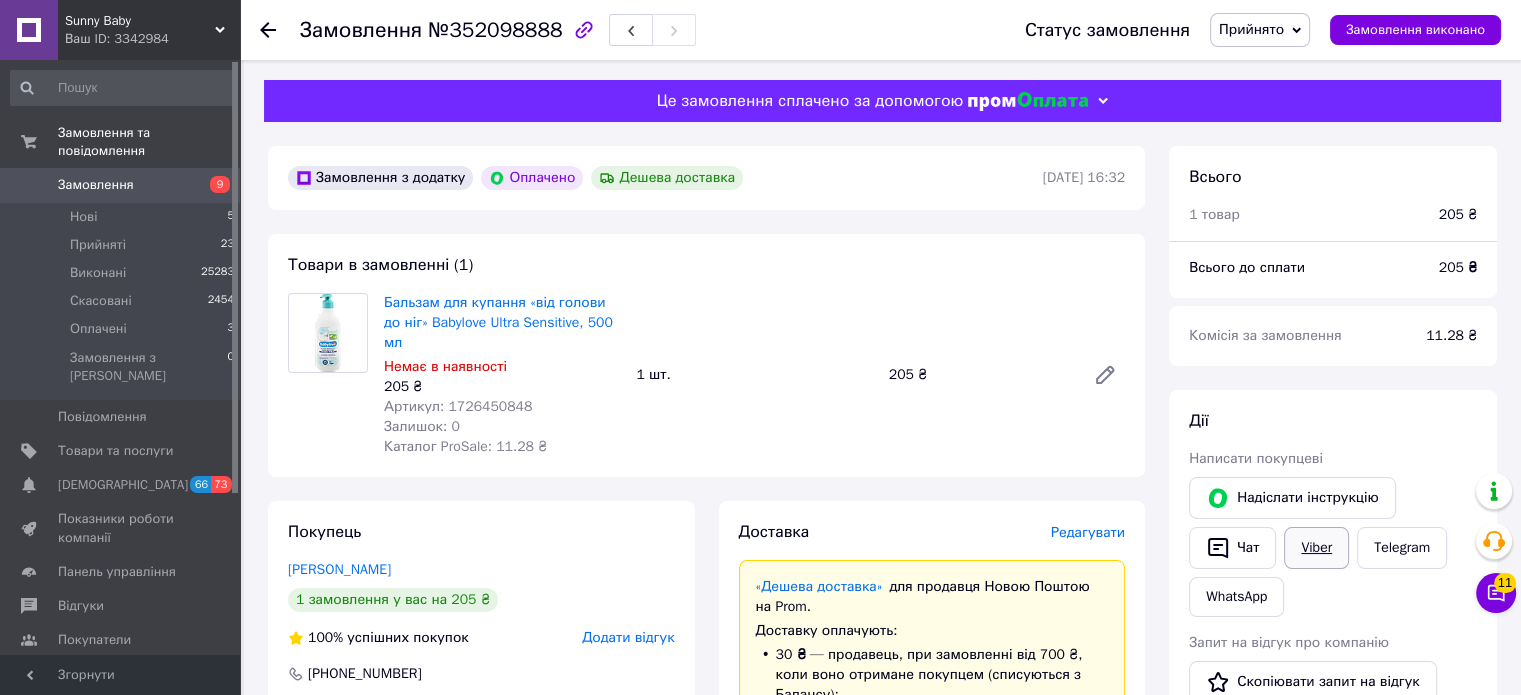 click on "Viber" at bounding box center (1316, 548) 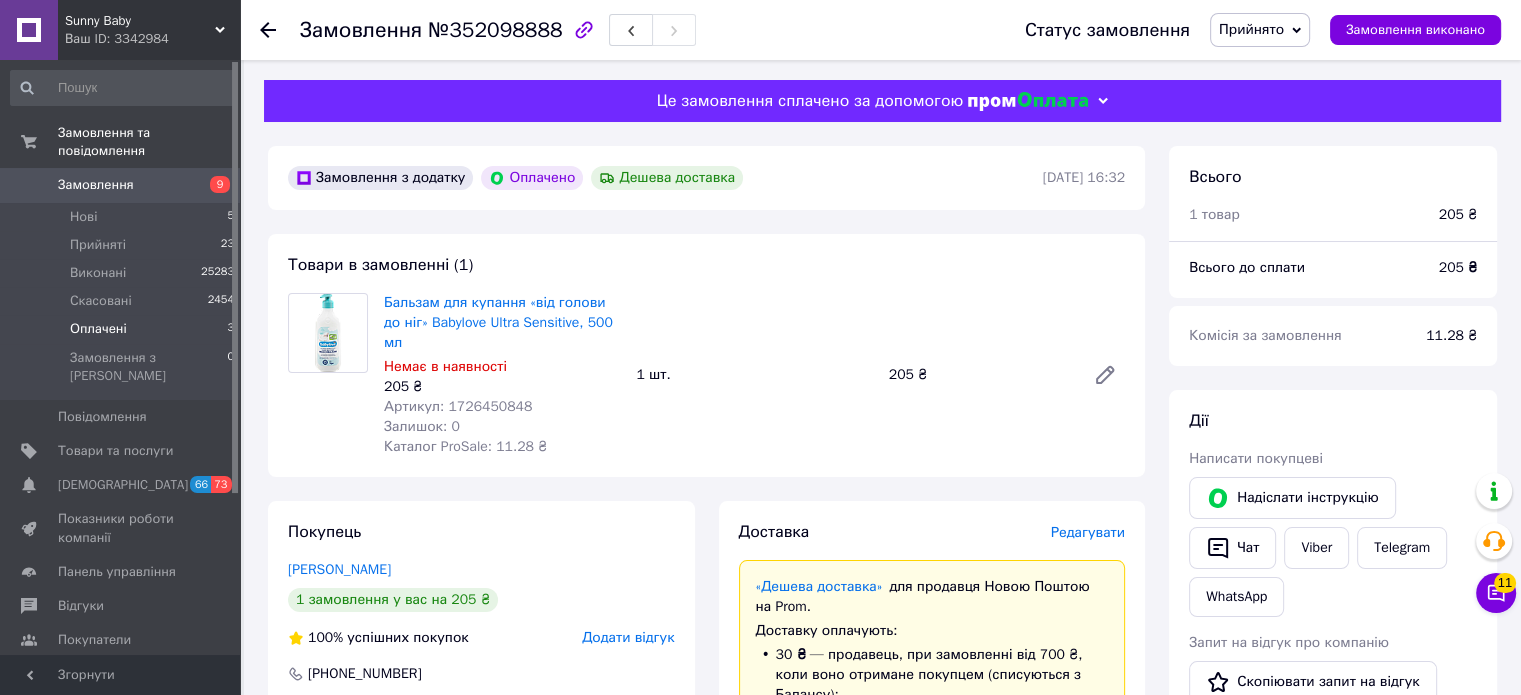 click on "Оплачені" at bounding box center [98, 329] 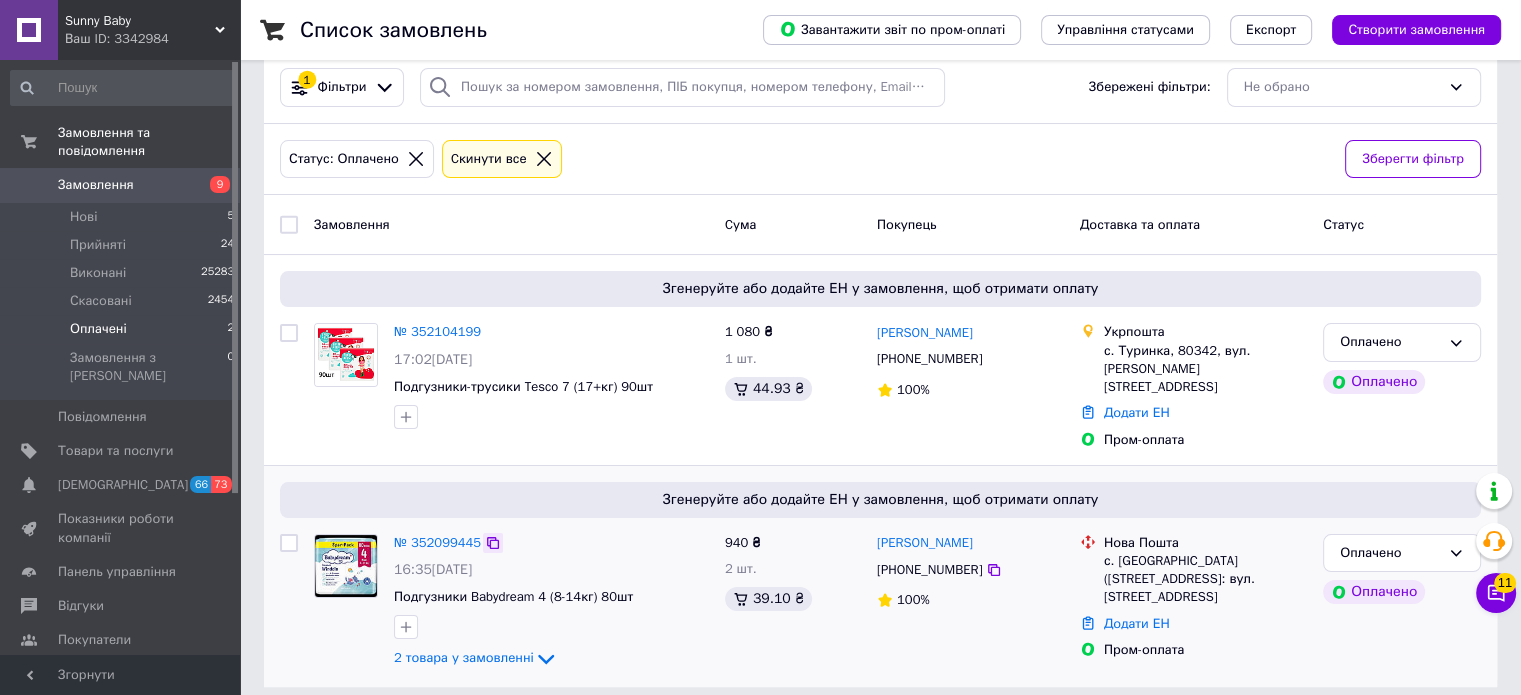 scroll, scrollTop: 136, scrollLeft: 0, axis: vertical 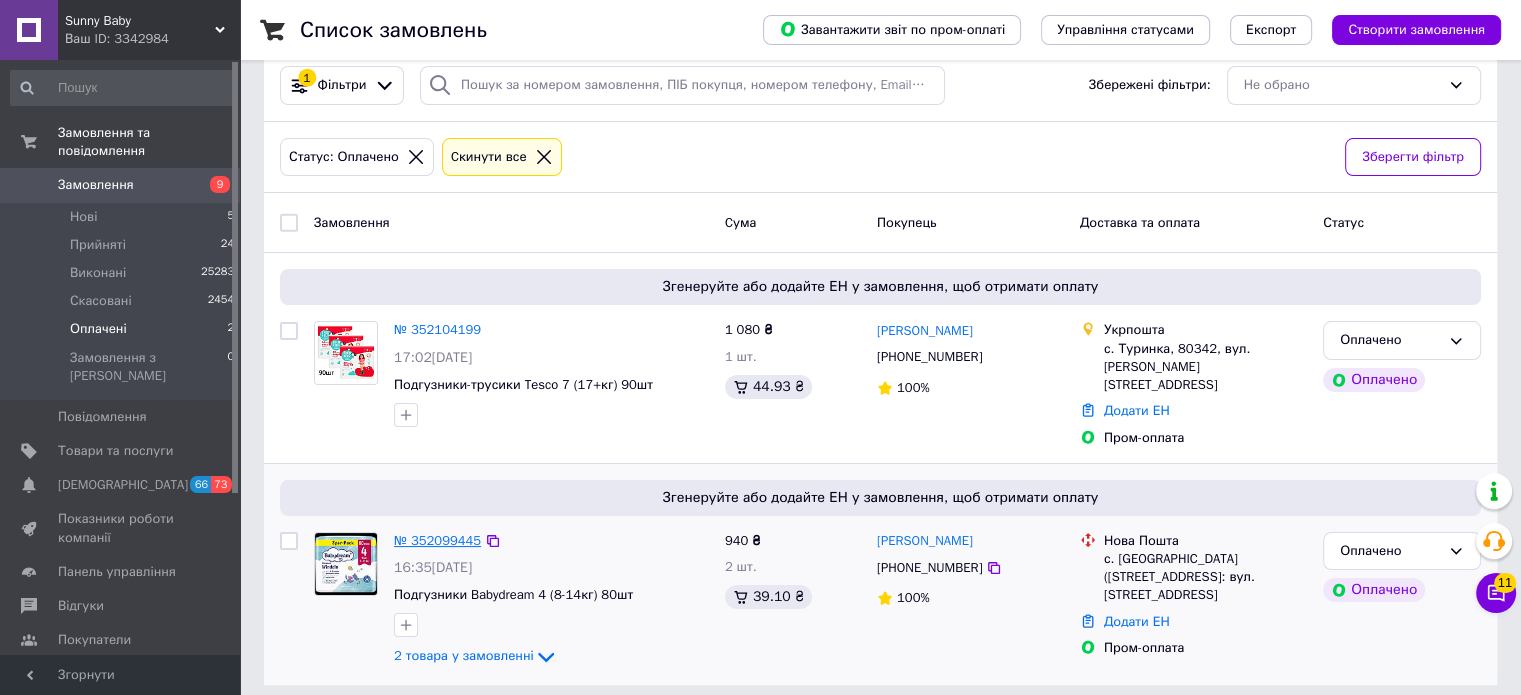 click on "№ 352099445" at bounding box center (437, 540) 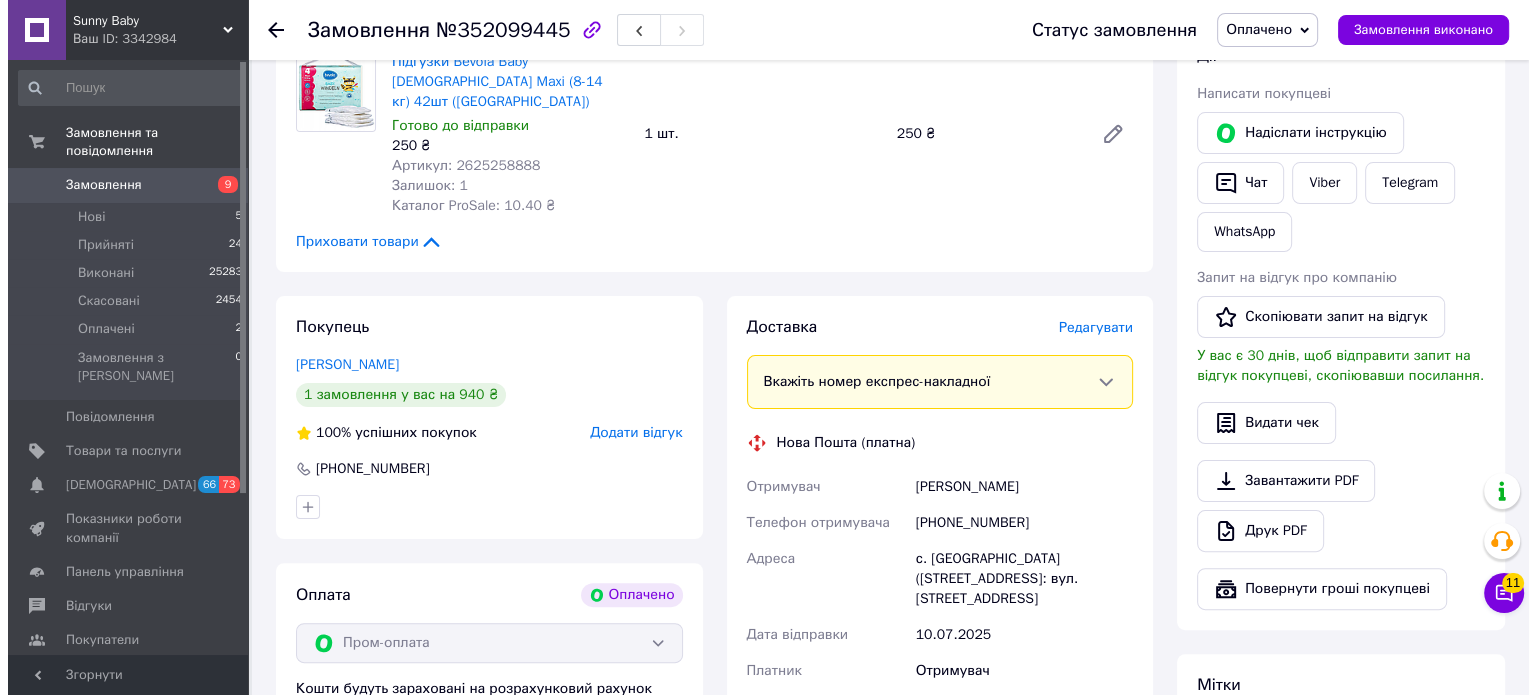 scroll, scrollTop: 436, scrollLeft: 0, axis: vertical 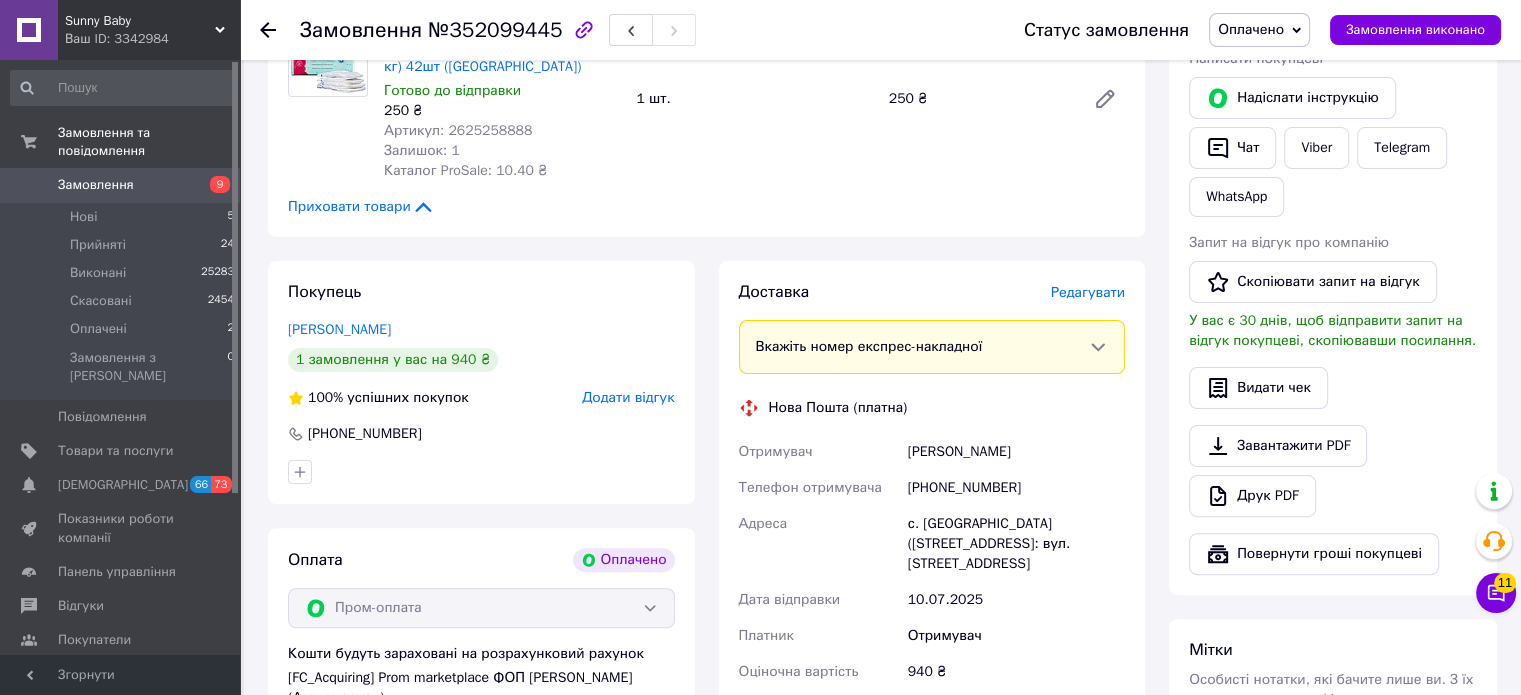 click on "Доставка [PERSON_NAME] Вкажіть номер експрес-накладної Обов'язково введіть номер експрес-накладної,
якщо створювали її не на цій сторінці. У разі,
якщо номер ЕН не буде доданий, ми не зможемо
виплатити гроші за замовлення Мобільний номер покупця (із замовлення) повинен відповідати номеру отримувача за накладною Нова Пошта (платна) Отримувач [PERSON_NAME] Телефон отримувача [PHONE_NUMBER] Адреса с. [GEOGRAPHIC_DATA] ([STREET_ADDRESS]: вул. [STREET_ADDRESS] Дата відправки [DATE] Платник Отримувач Оціночна вартість 940 ₴ Передати номер або" at bounding box center (932, 582) 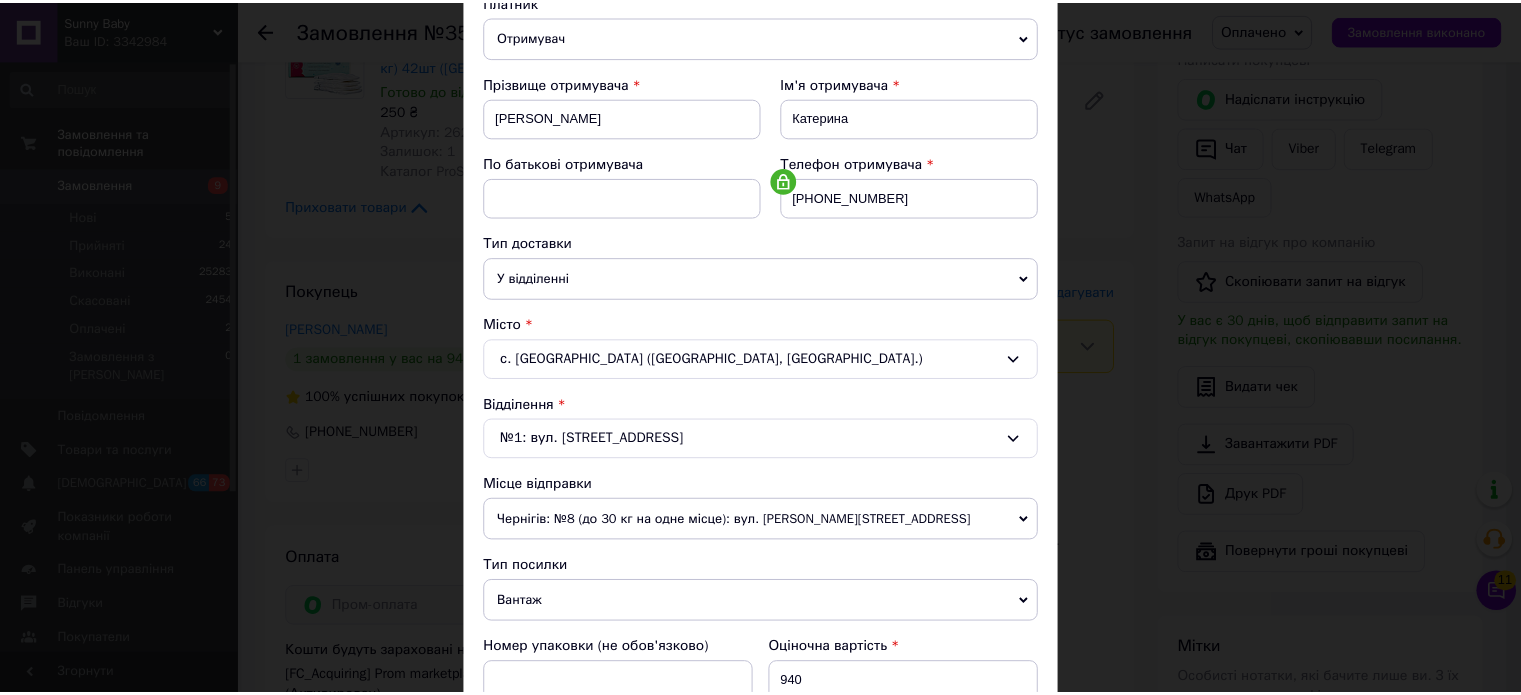 scroll, scrollTop: 600, scrollLeft: 0, axis: vertical 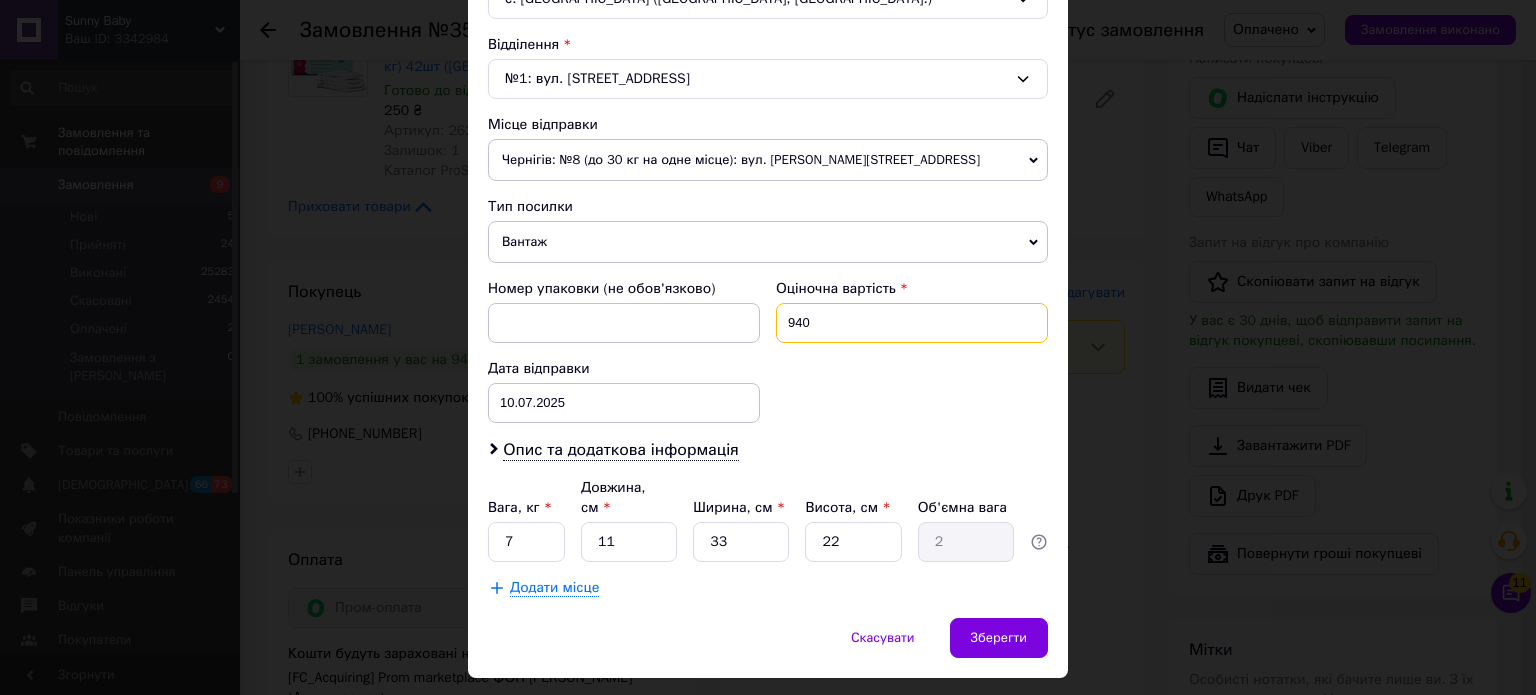 click on "940" at bounding box center [912, 323] 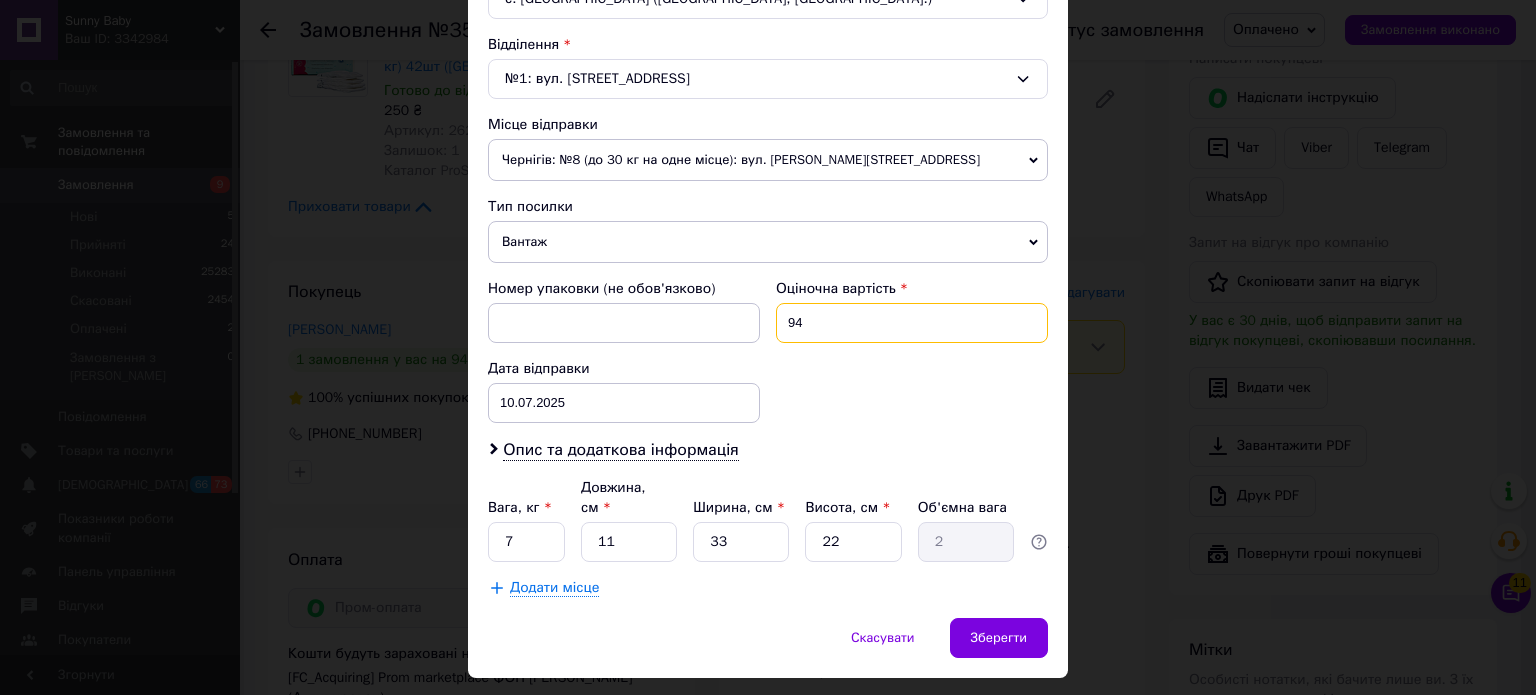 type on "9" 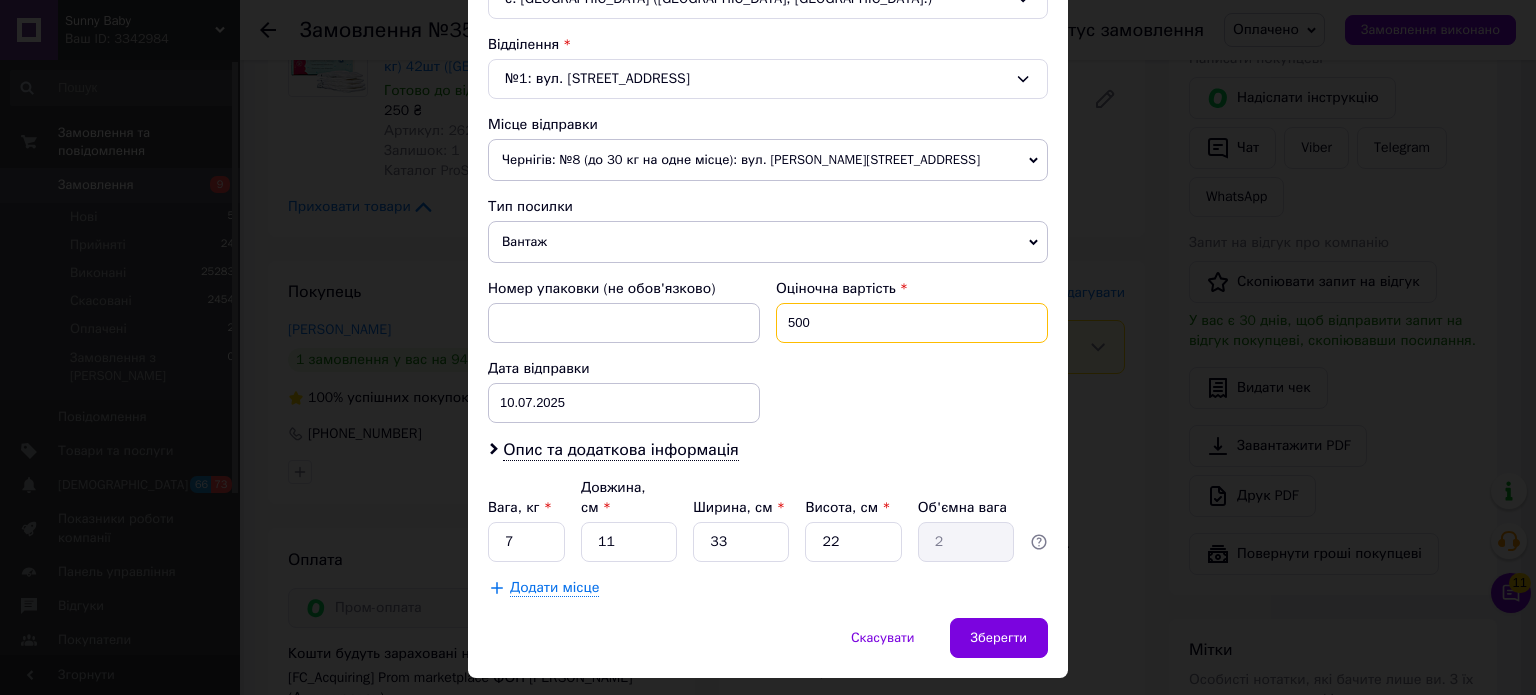 type on "500" 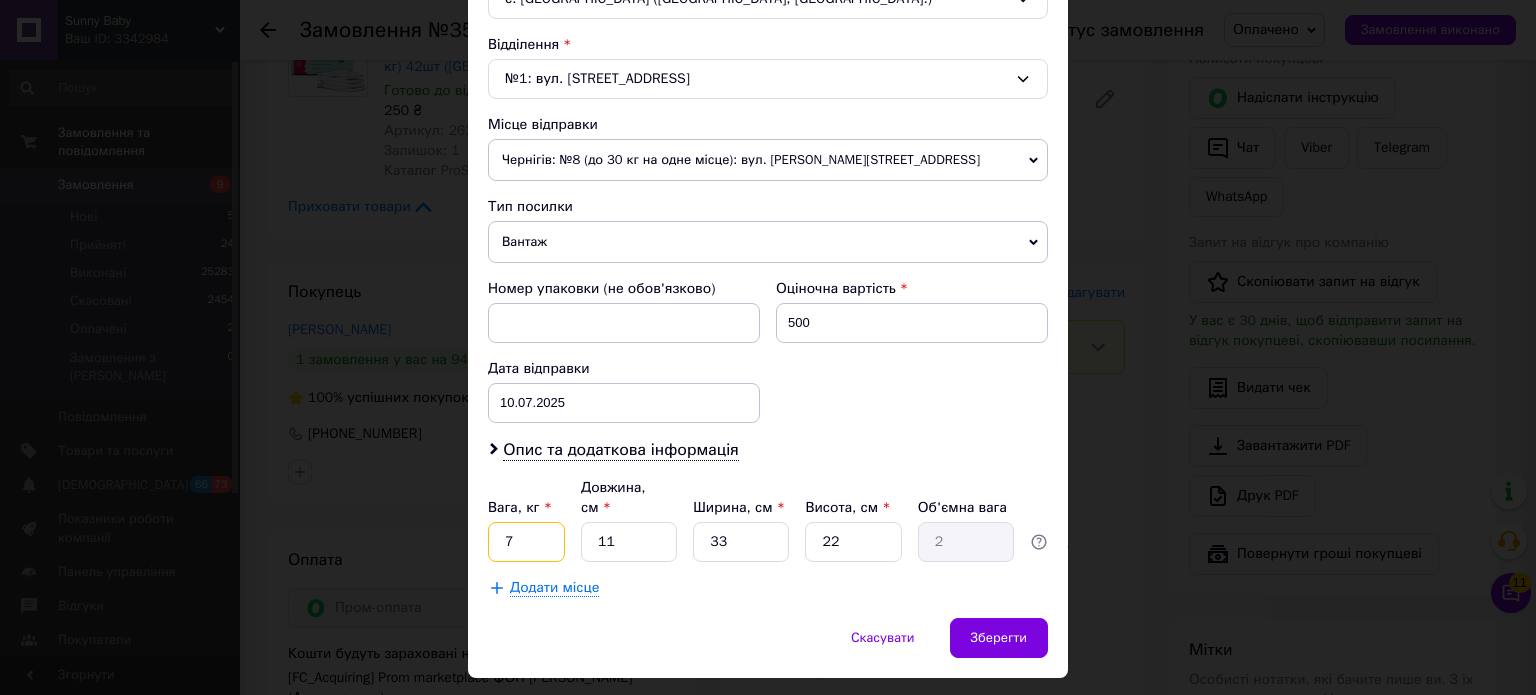 click on "7" at bounding box center [526, 542] 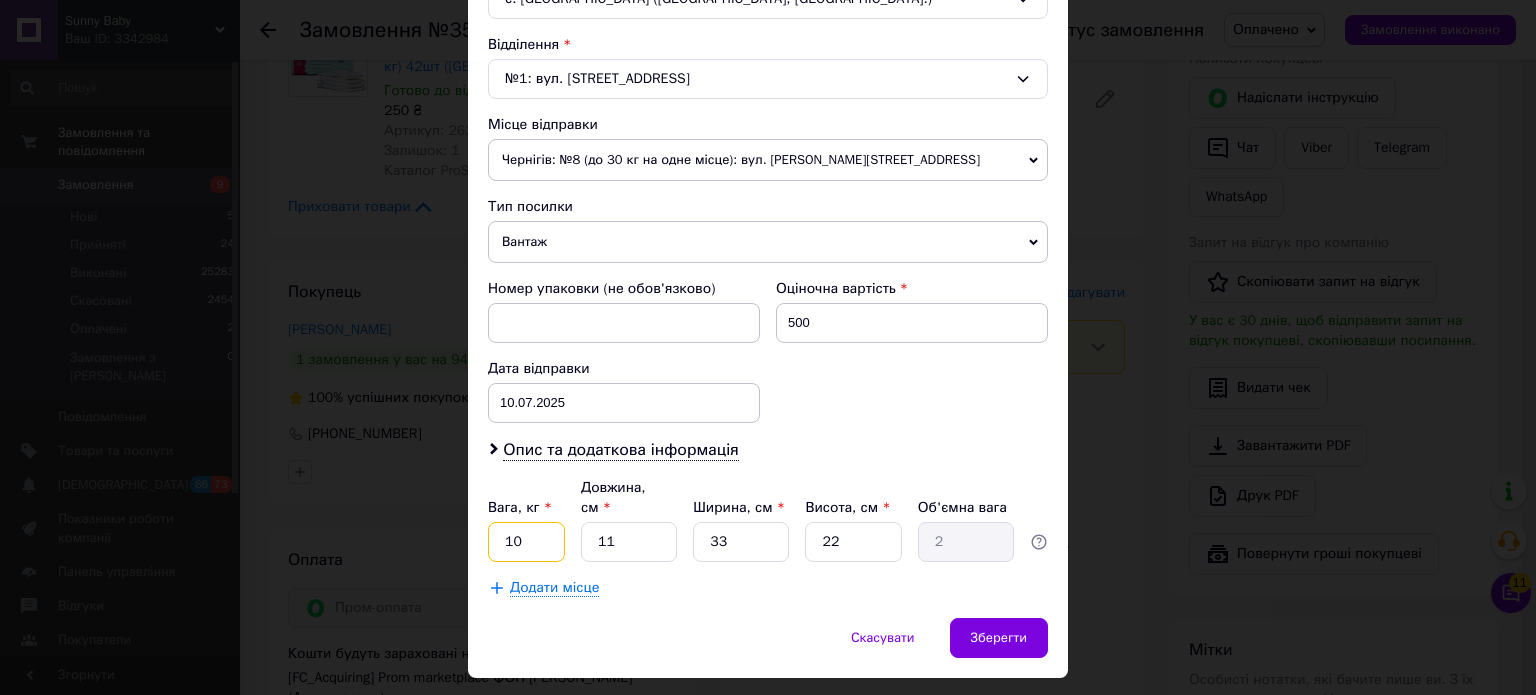 type on "10" 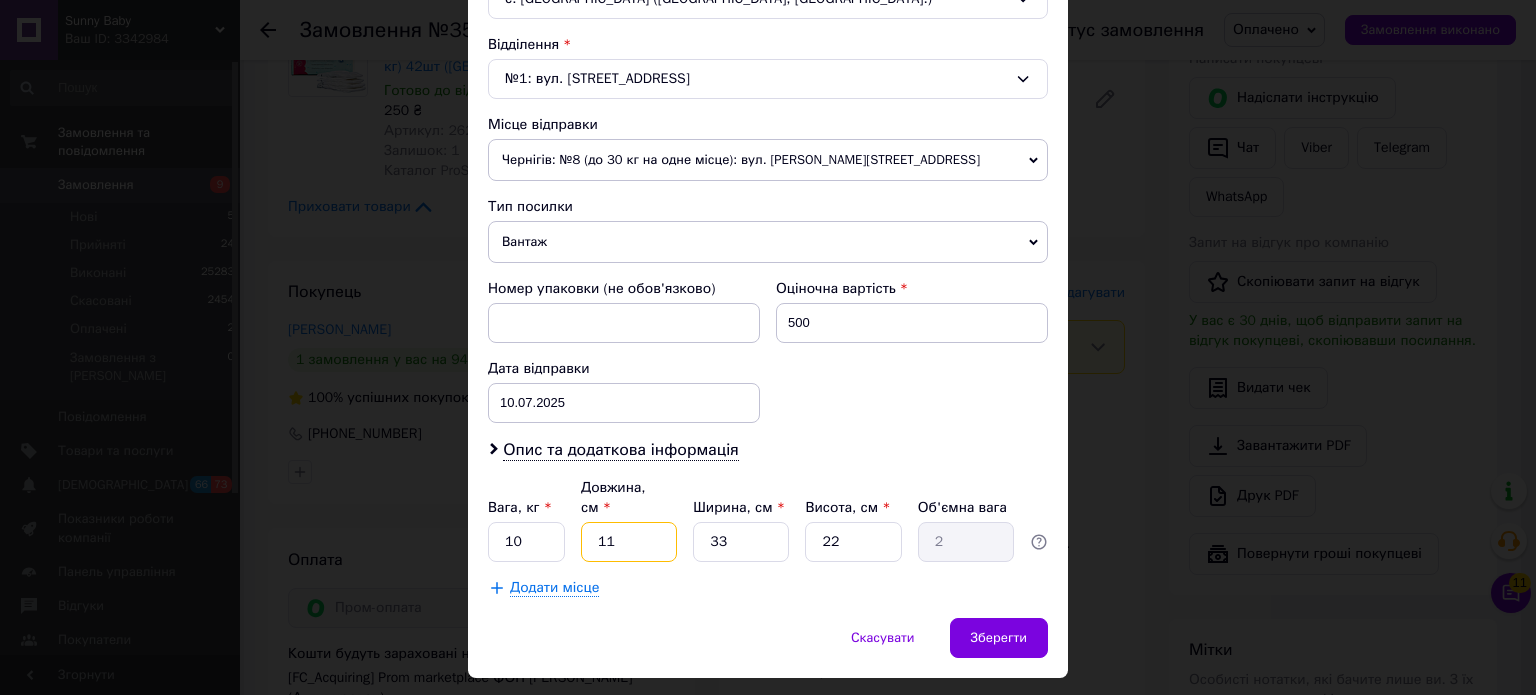 click on "11" at bounding box center [629, 542] 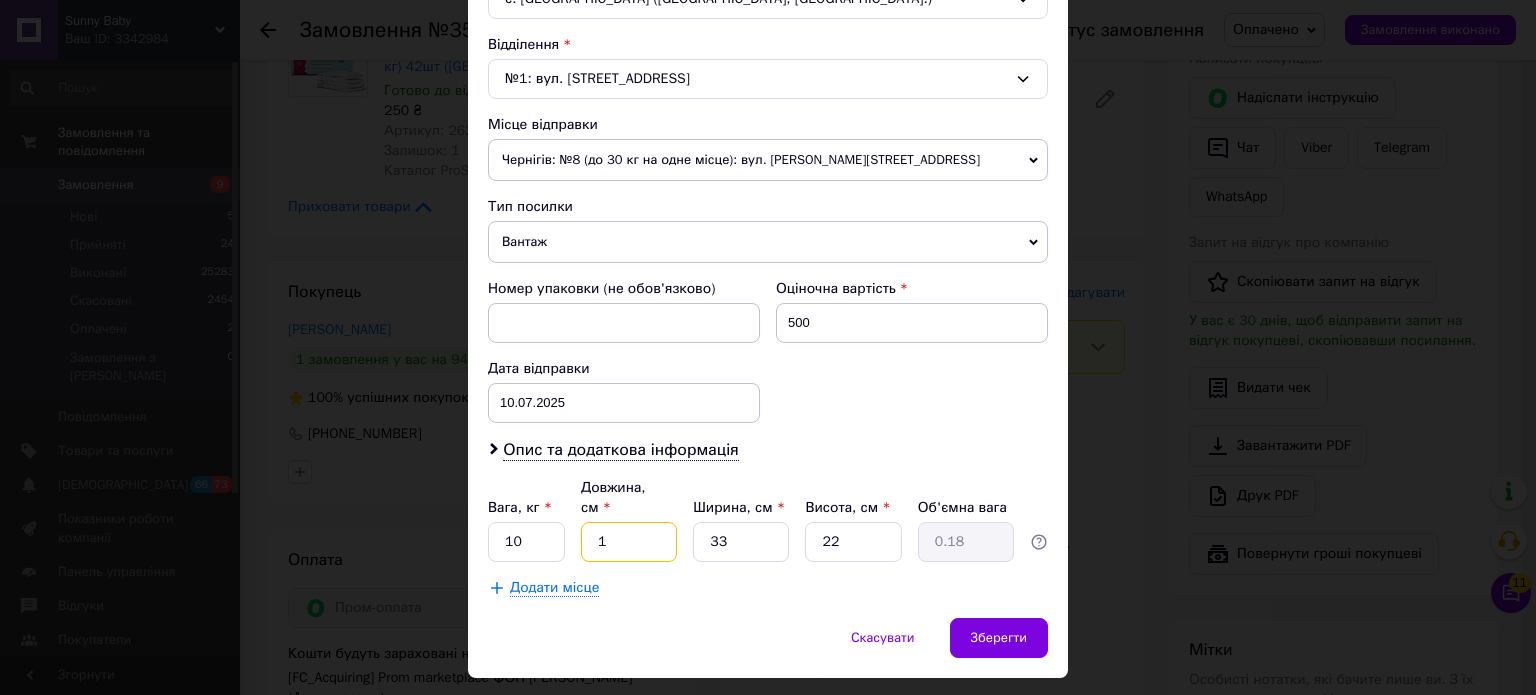 type 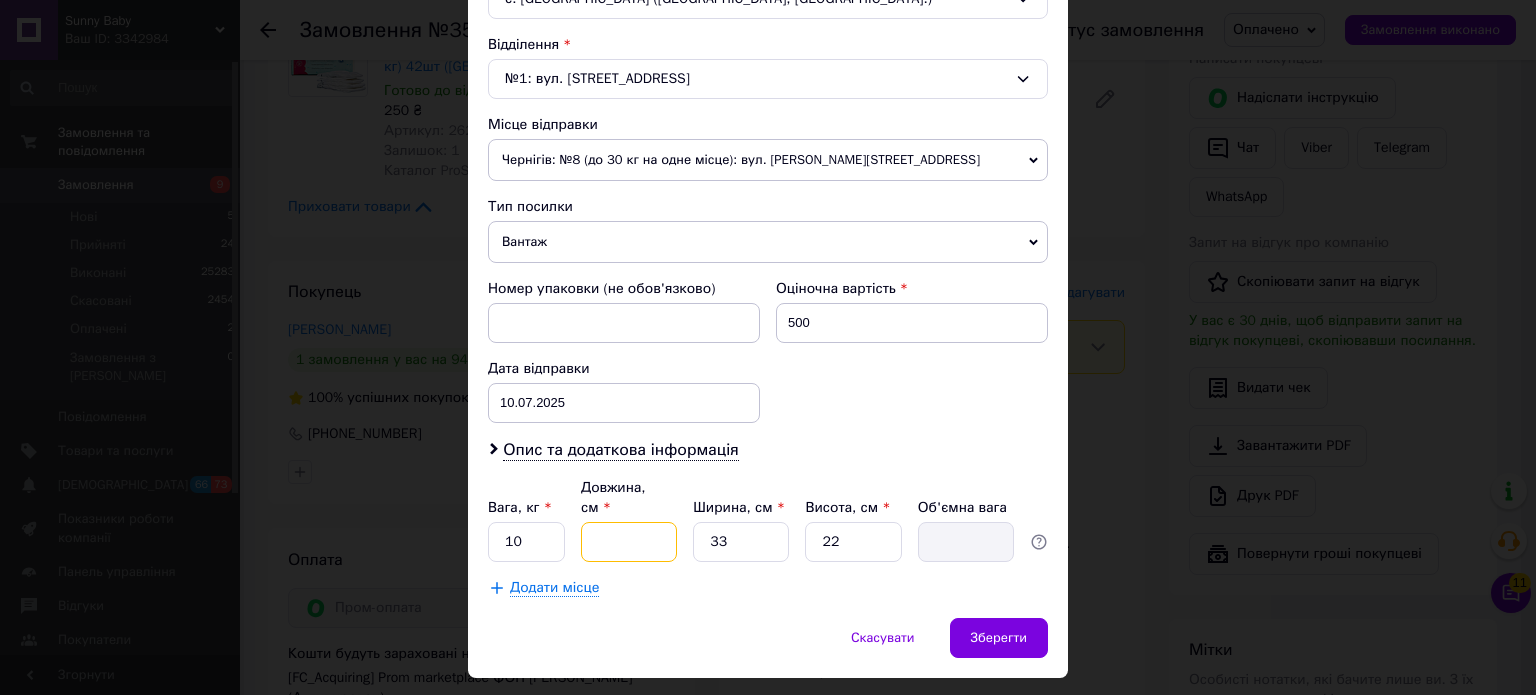 type on "4" 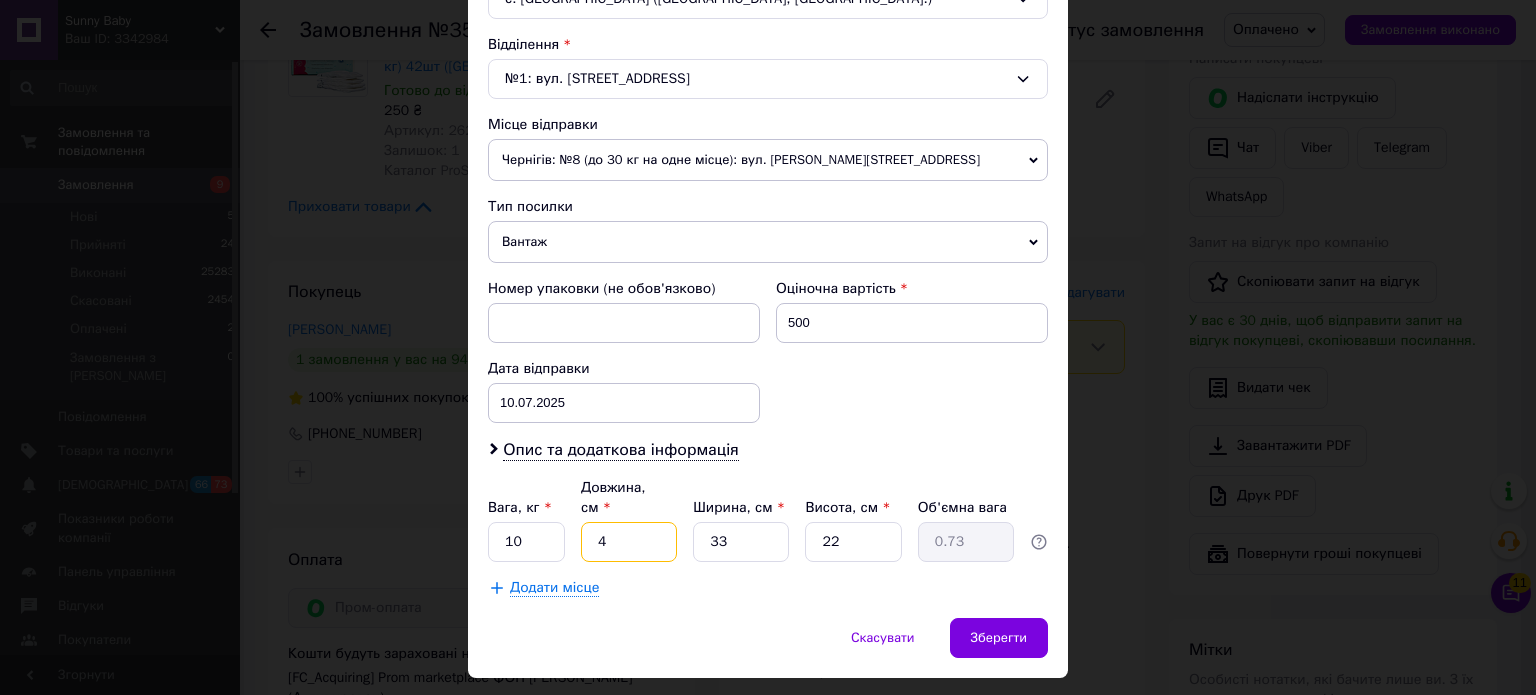 type on "40" 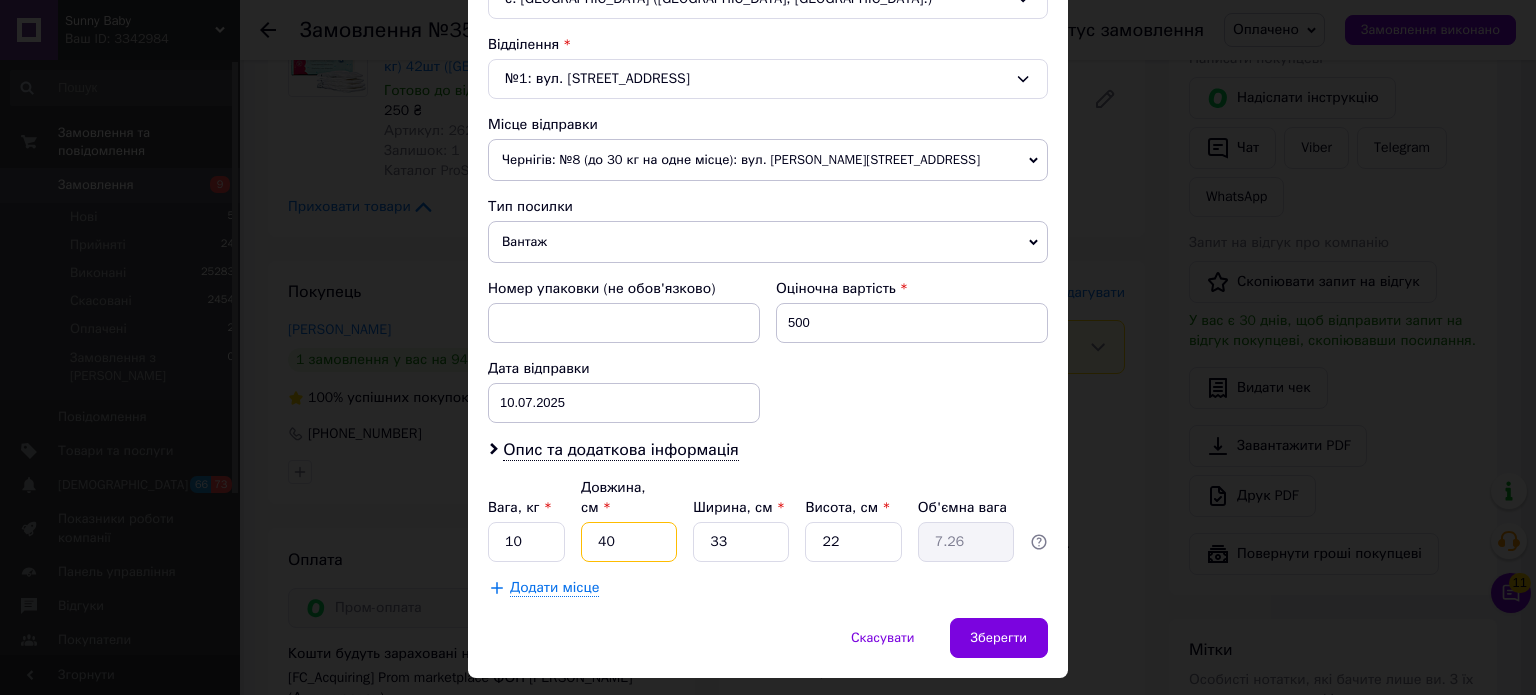 type on "40" 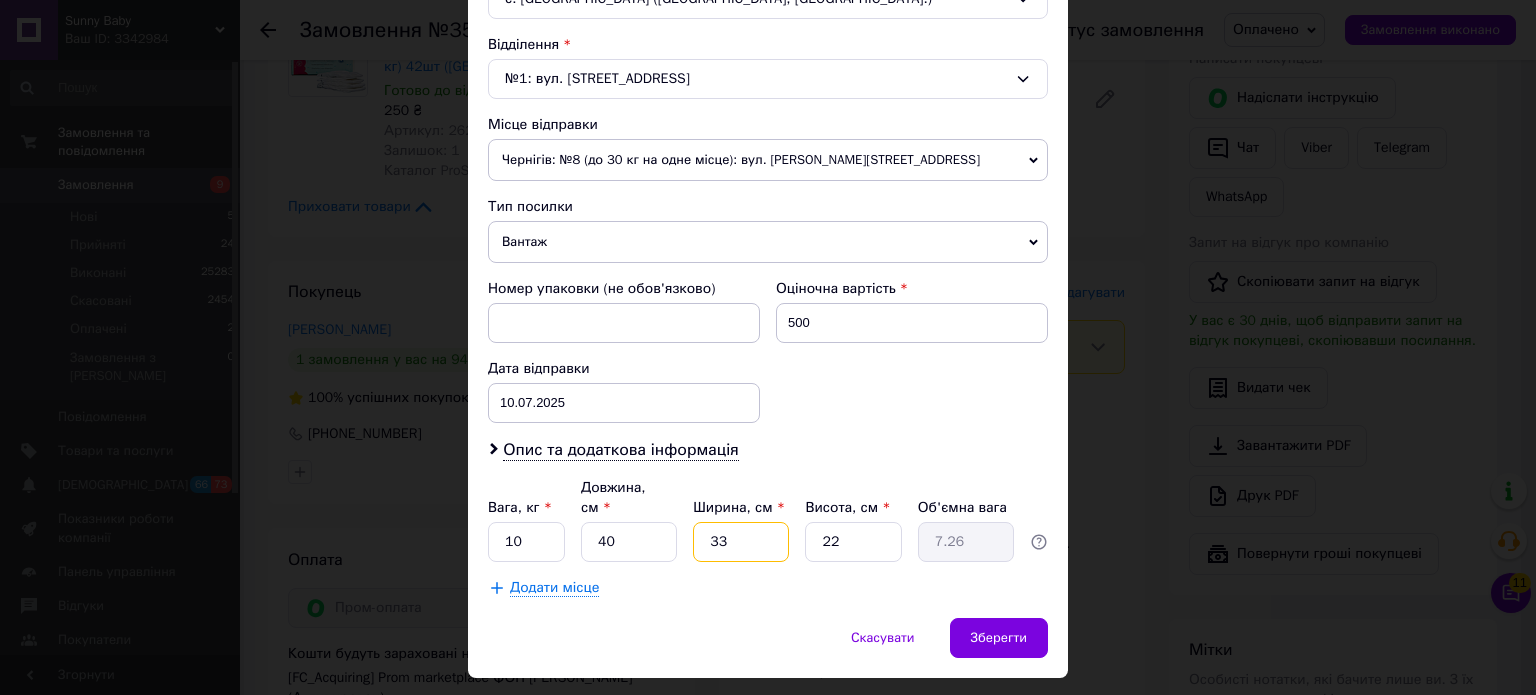 click on "33" at bounding box center [741, 542] 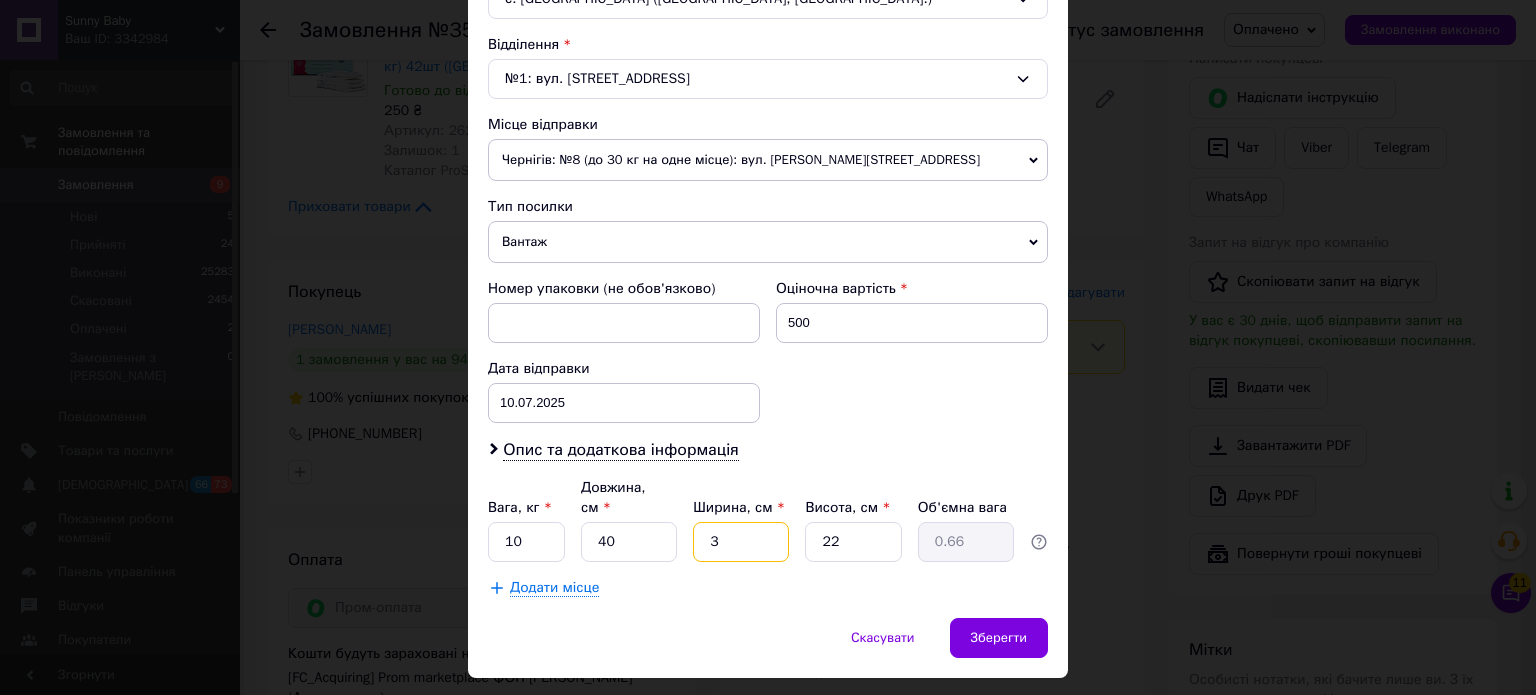 type 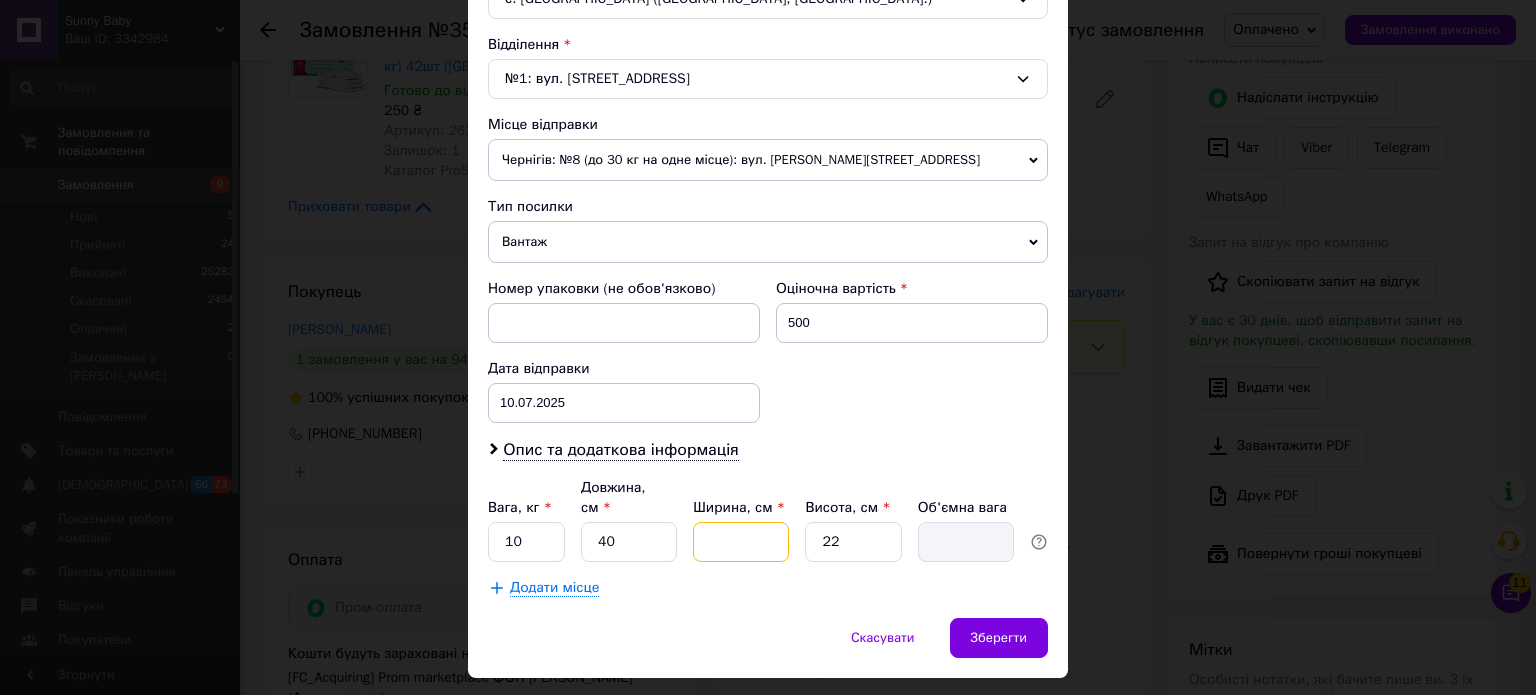 type on "4" 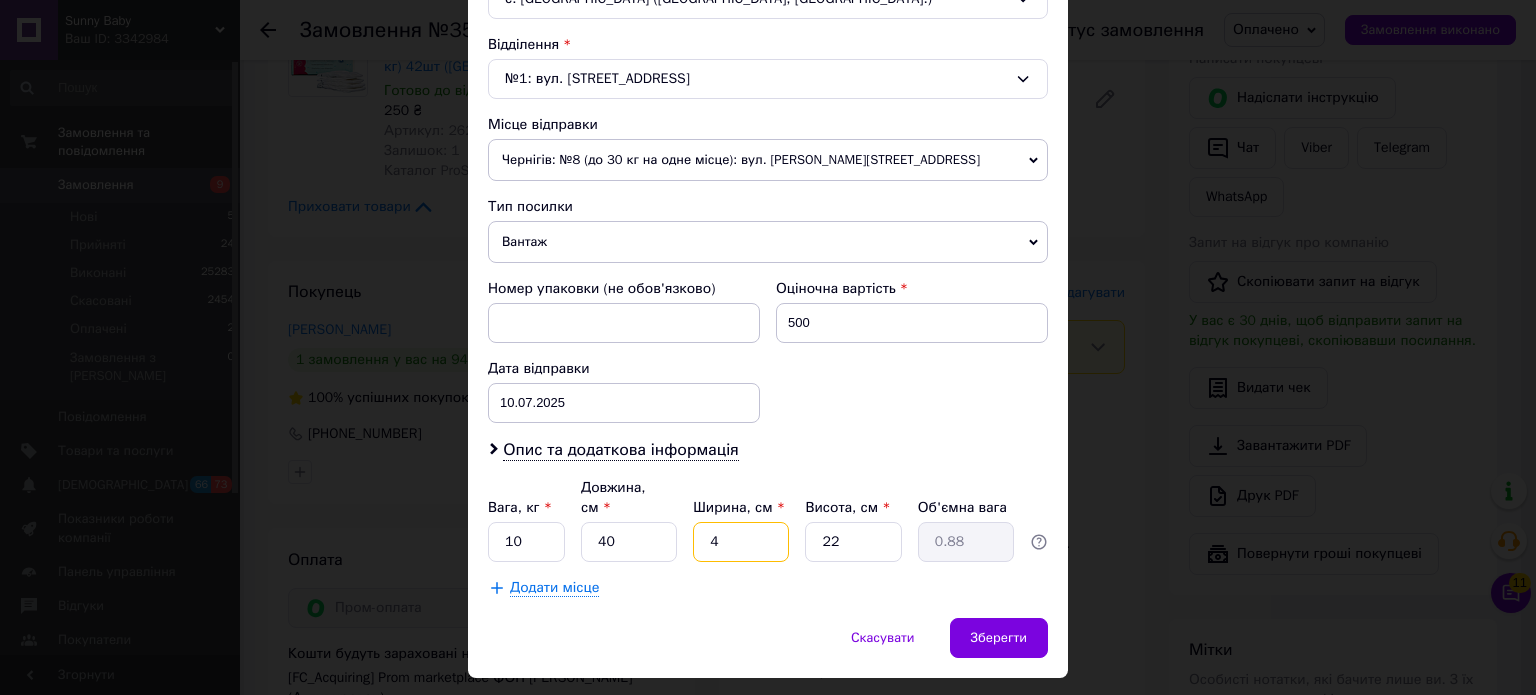 type on "40" 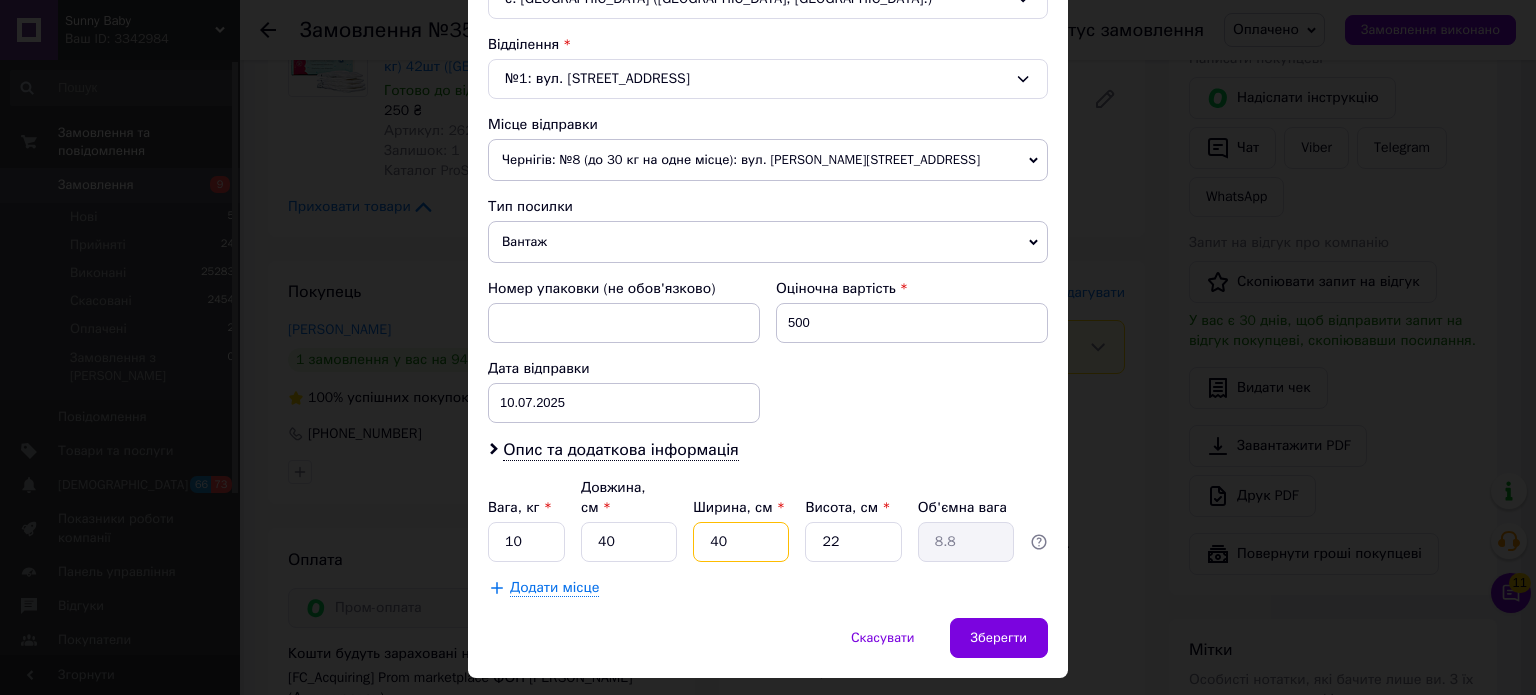 type on "40" 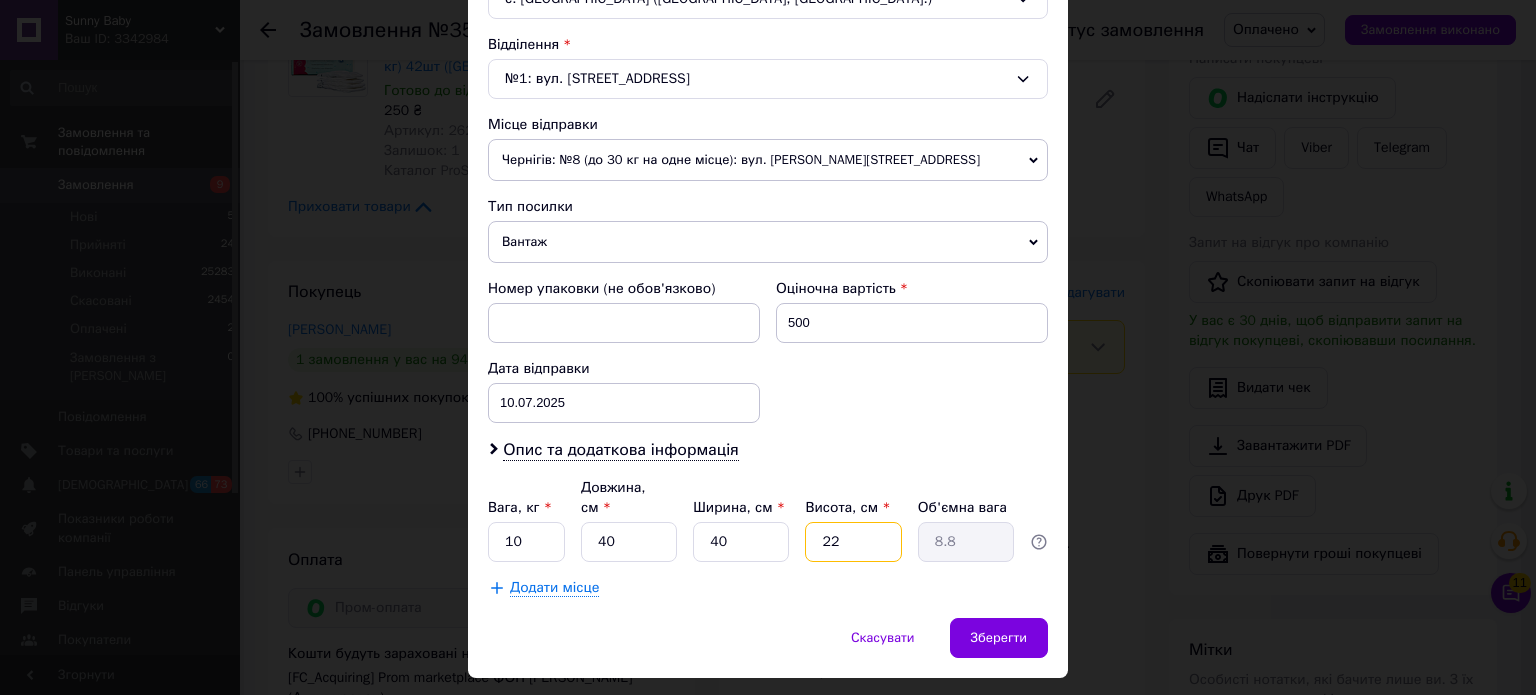 click on "22" at bounding box center (853, 542) 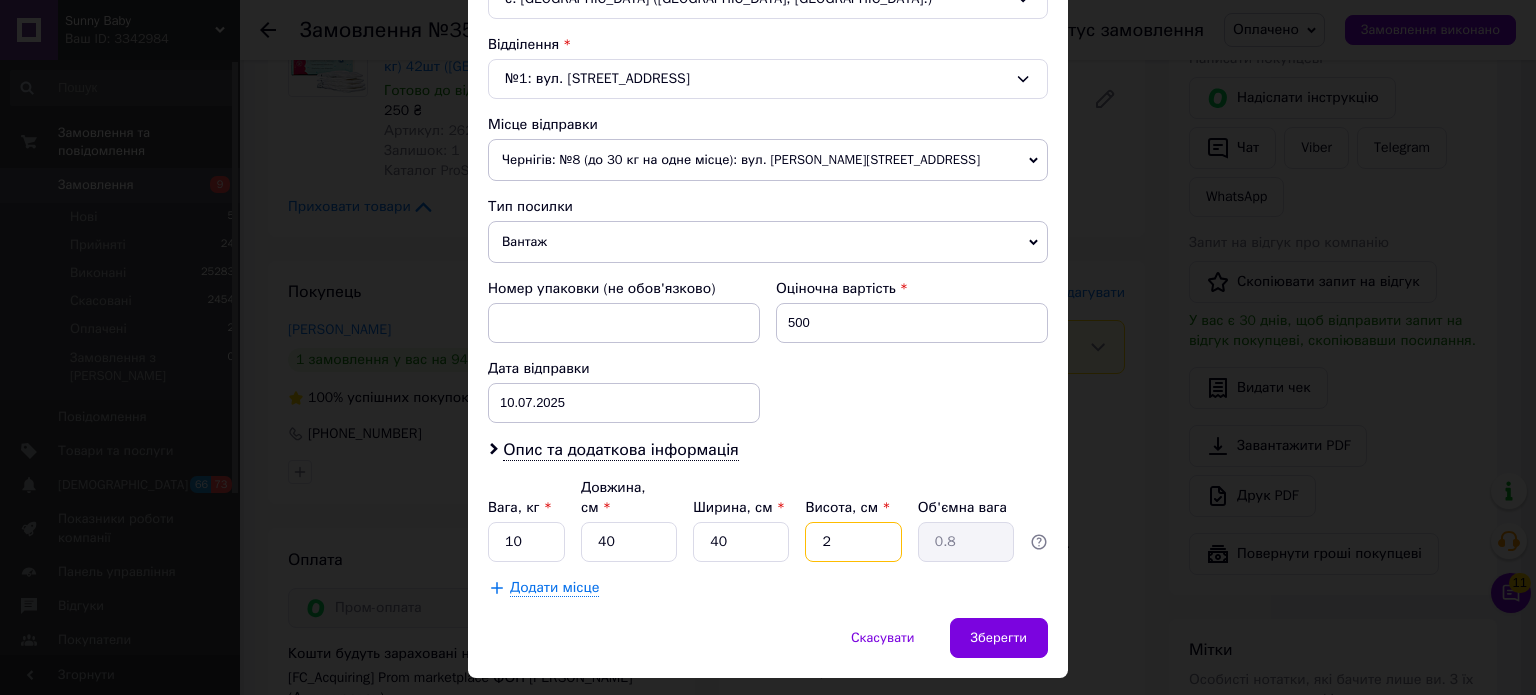 type on "25" 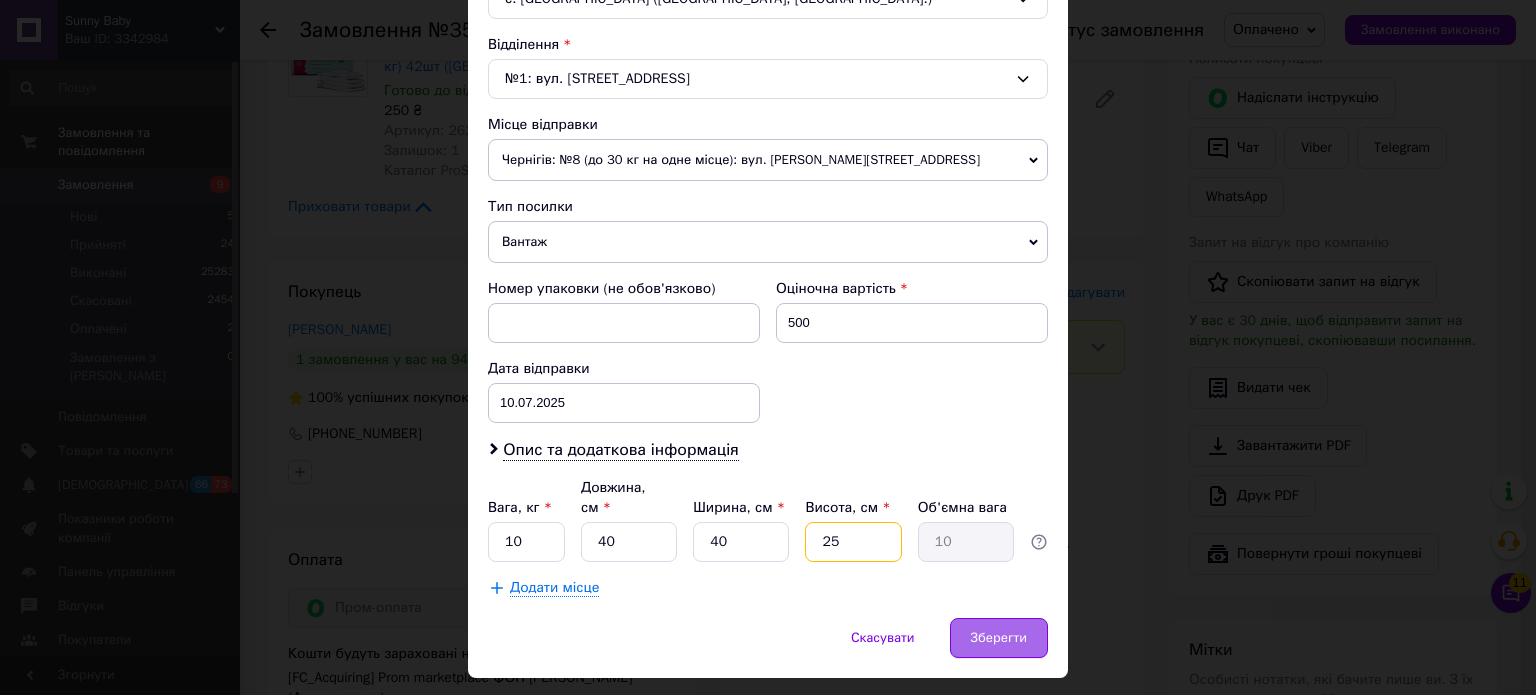 type on "25" 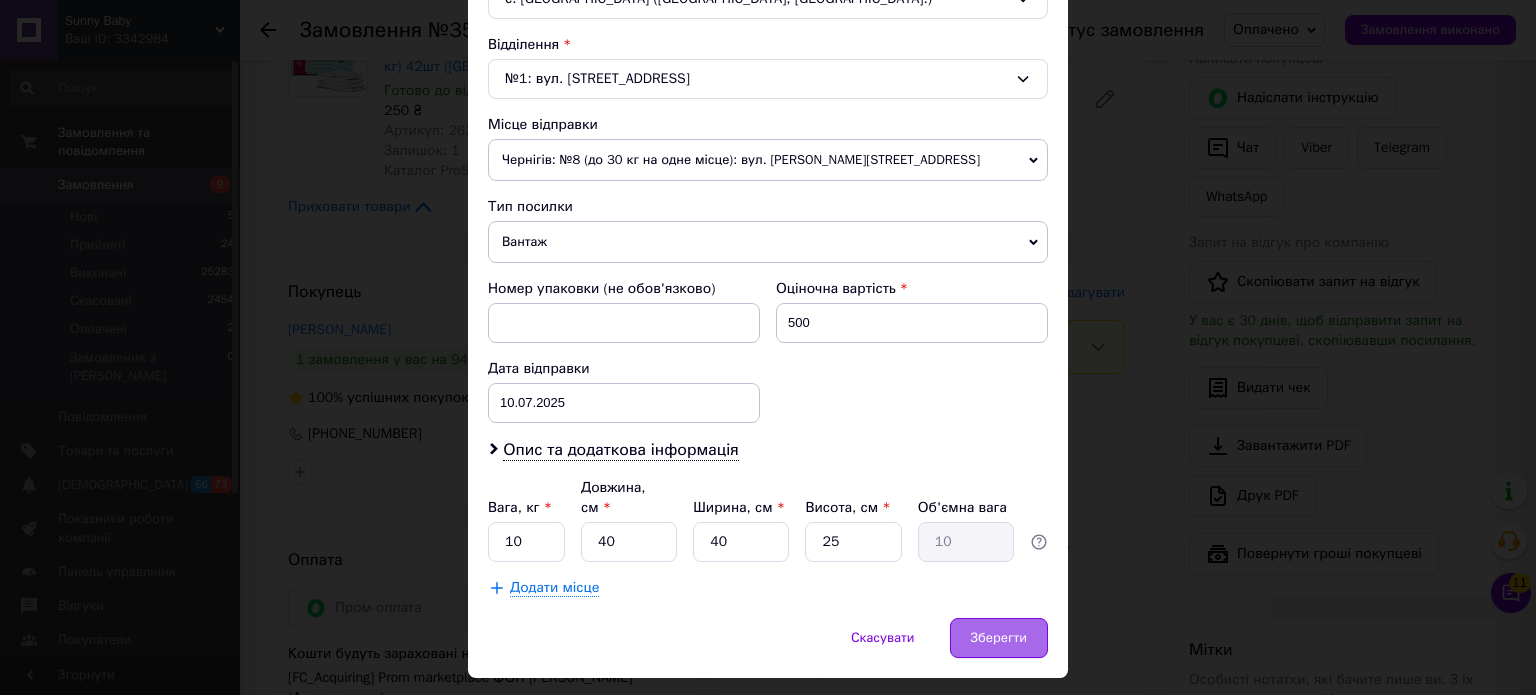 click on "Зберегти" at bounding box center (999, 638) 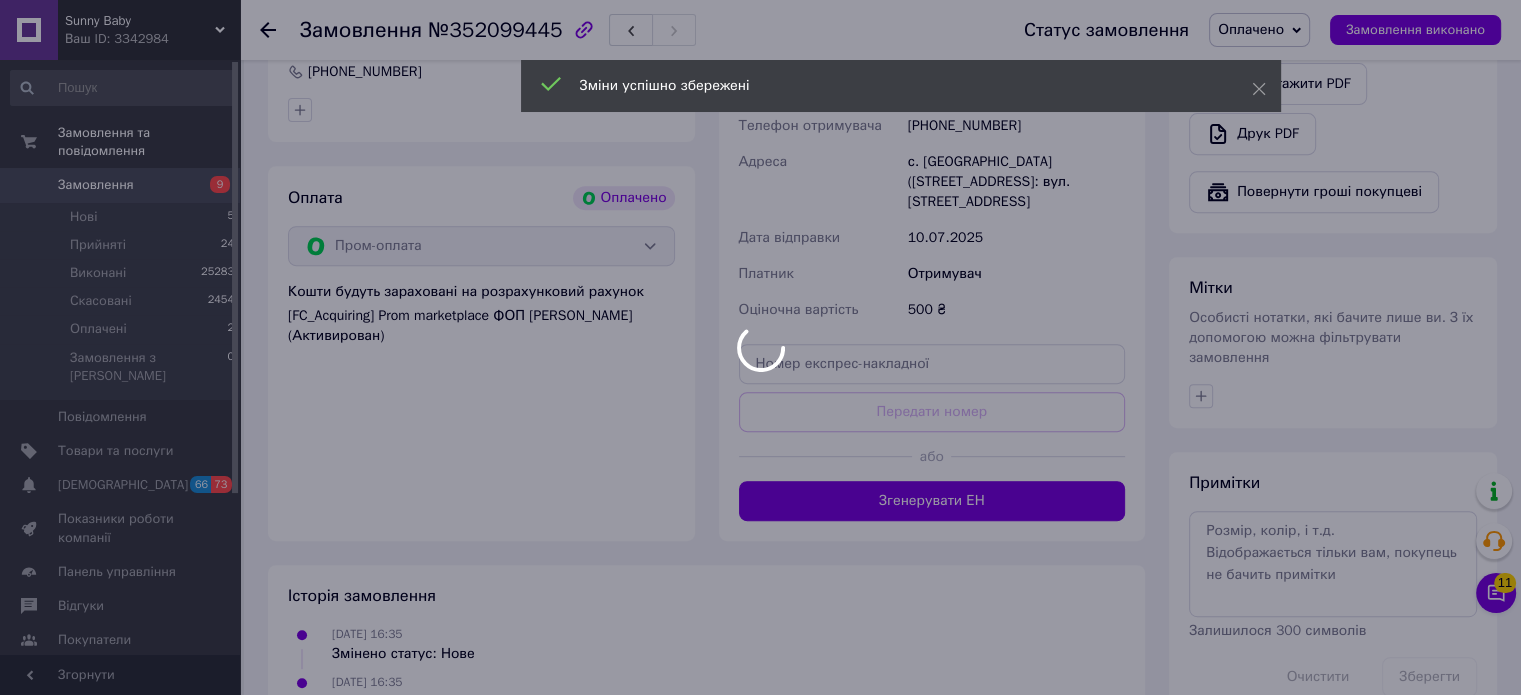 scroll, scrollTop: 836, scrollLeft: 0, axis: vertical 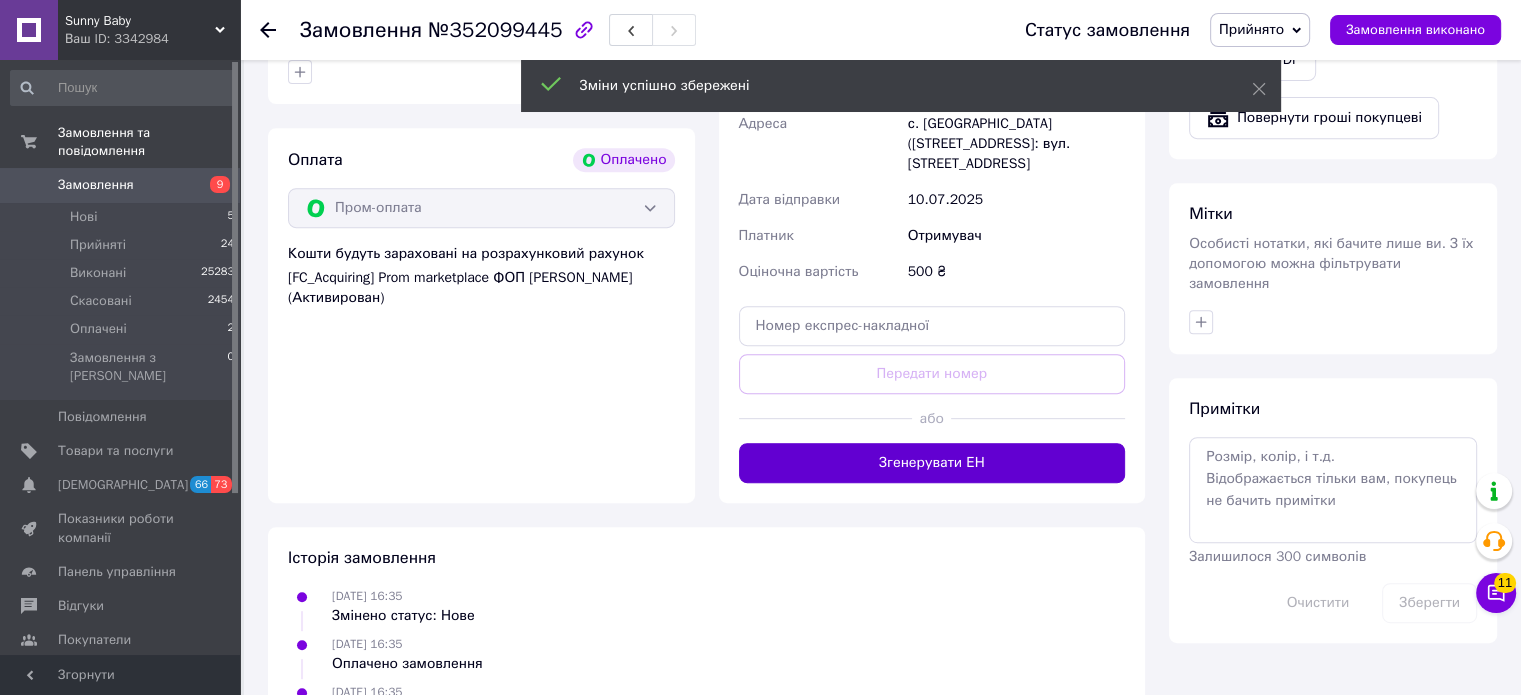 click on "Згенерувати ЕН" at bounding box center [932, 463] 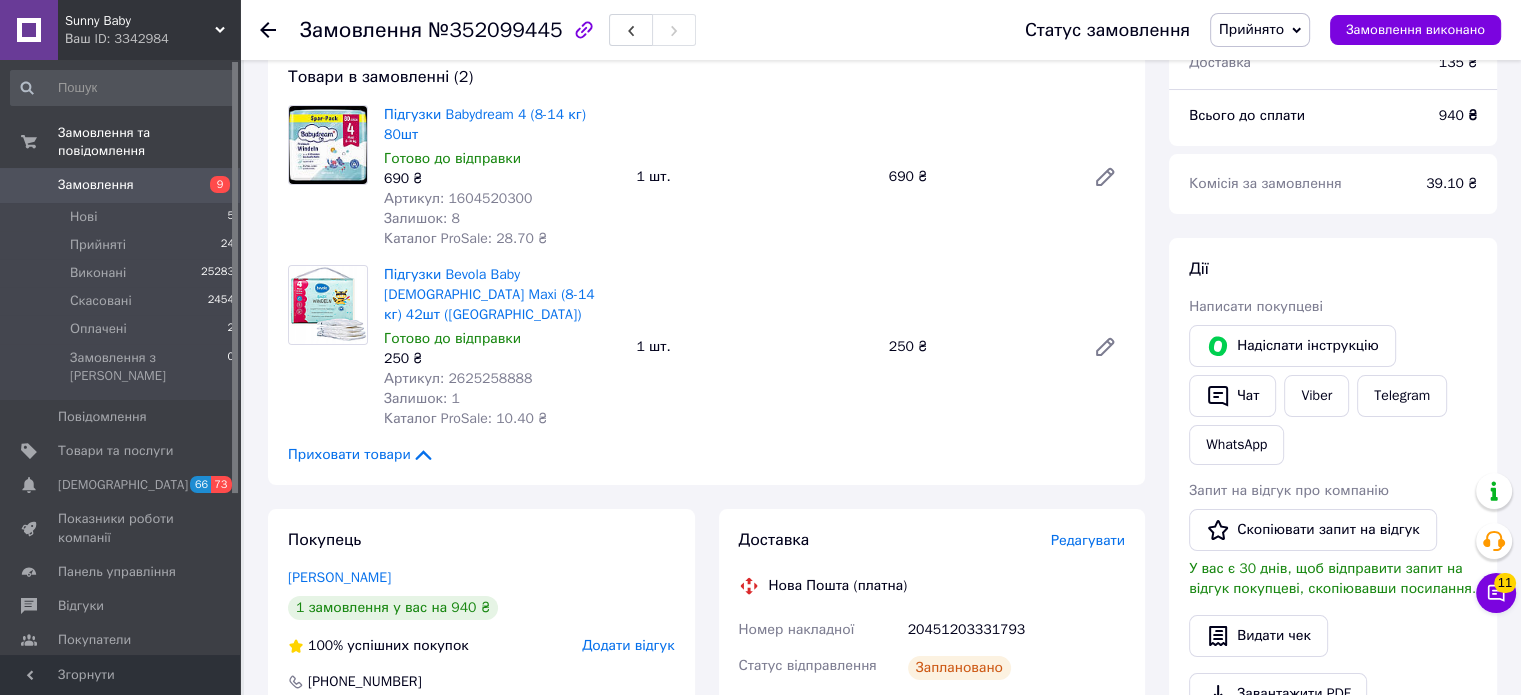 scroll, scrollTop: 236, scrollLeft: 0, axis: vertical 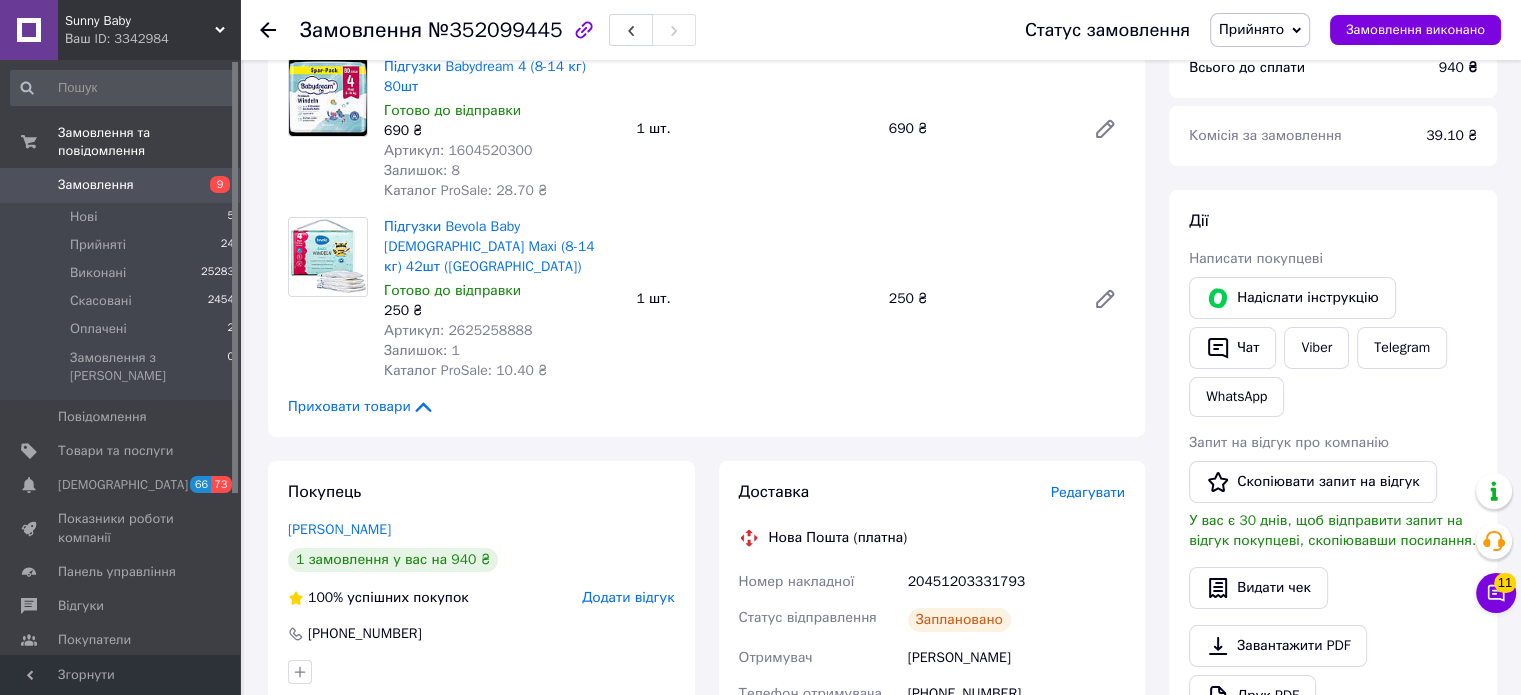 click on "20451203331793" at bounding box center [1016, 582] 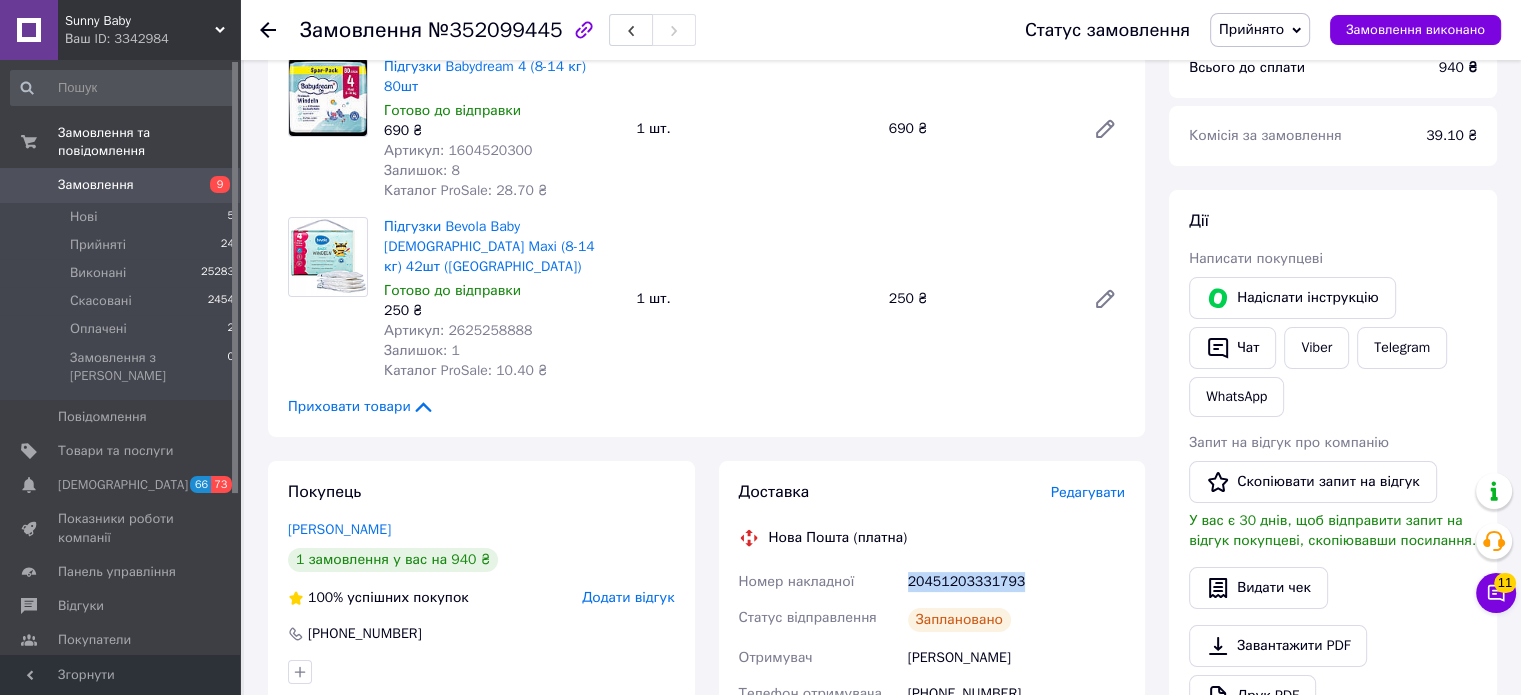 click on "20451203331793" at bounding box center (1016, 582) 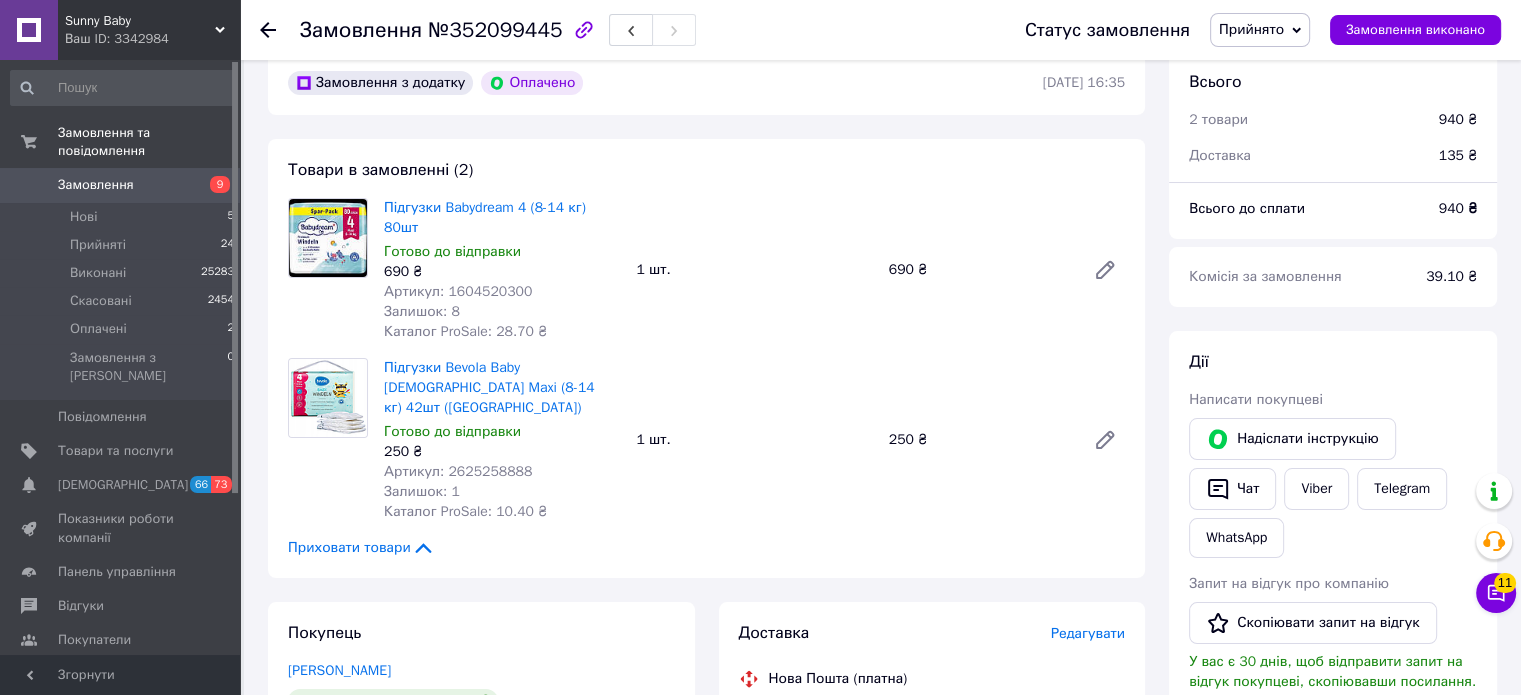 scroll, scrollTop: 100, scrollLeft: 0, axis: vertical 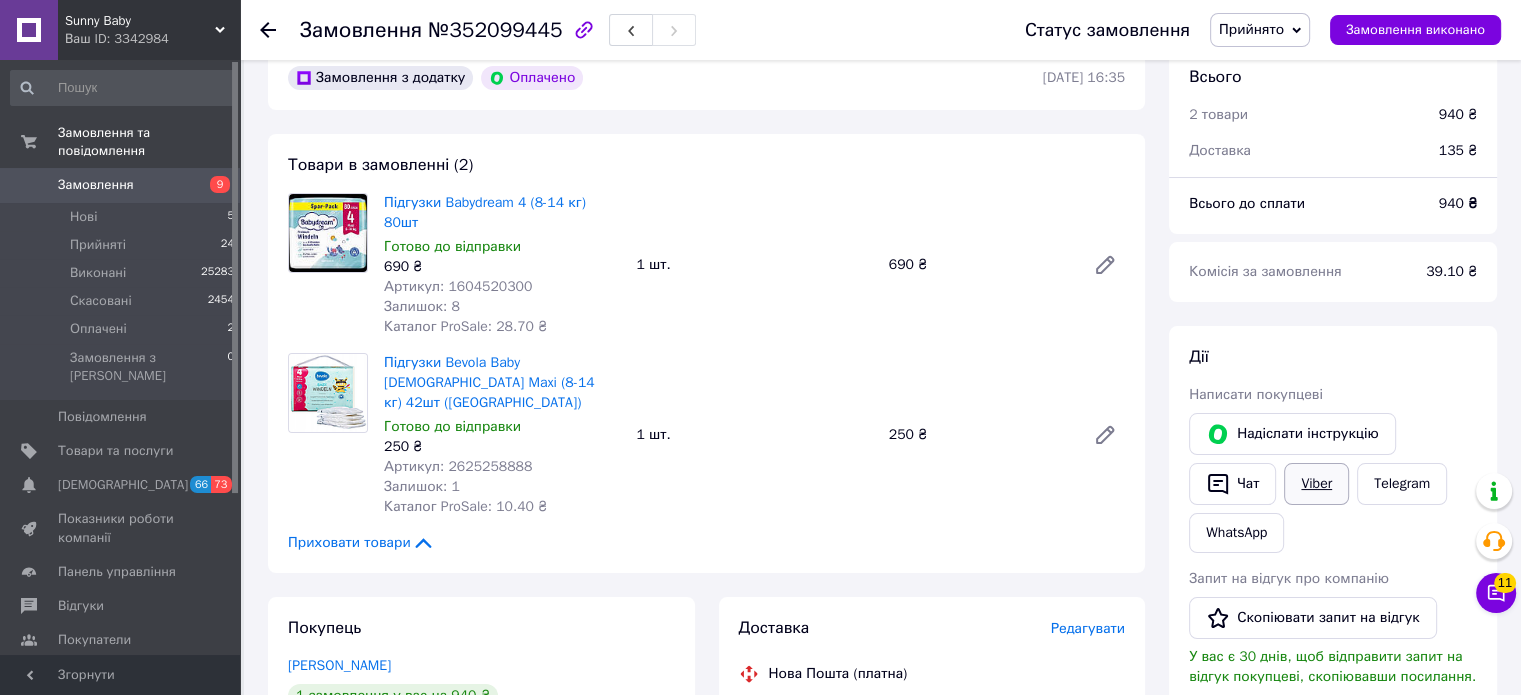 click on "Viber" at bounding box center [1316, 484] 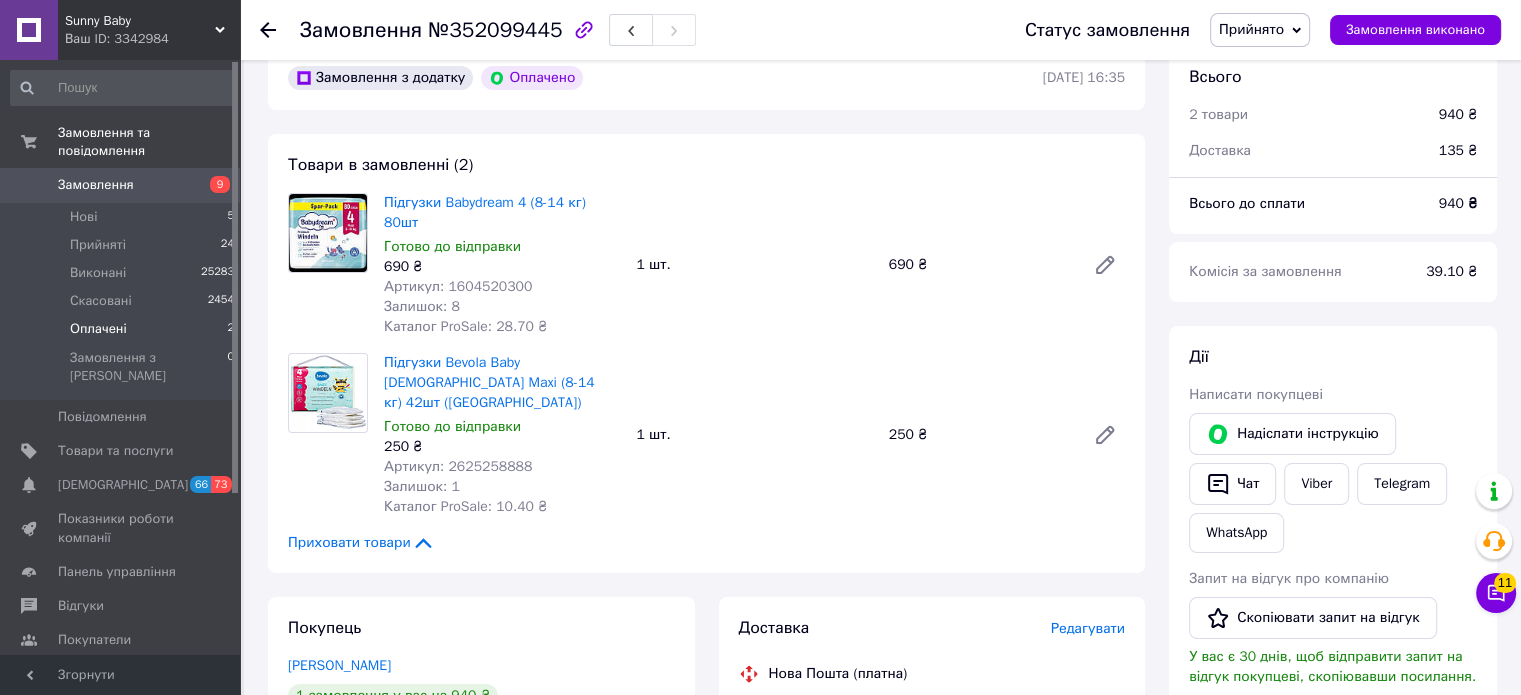 click on "Оплачені" at bounding box center (98, 329) 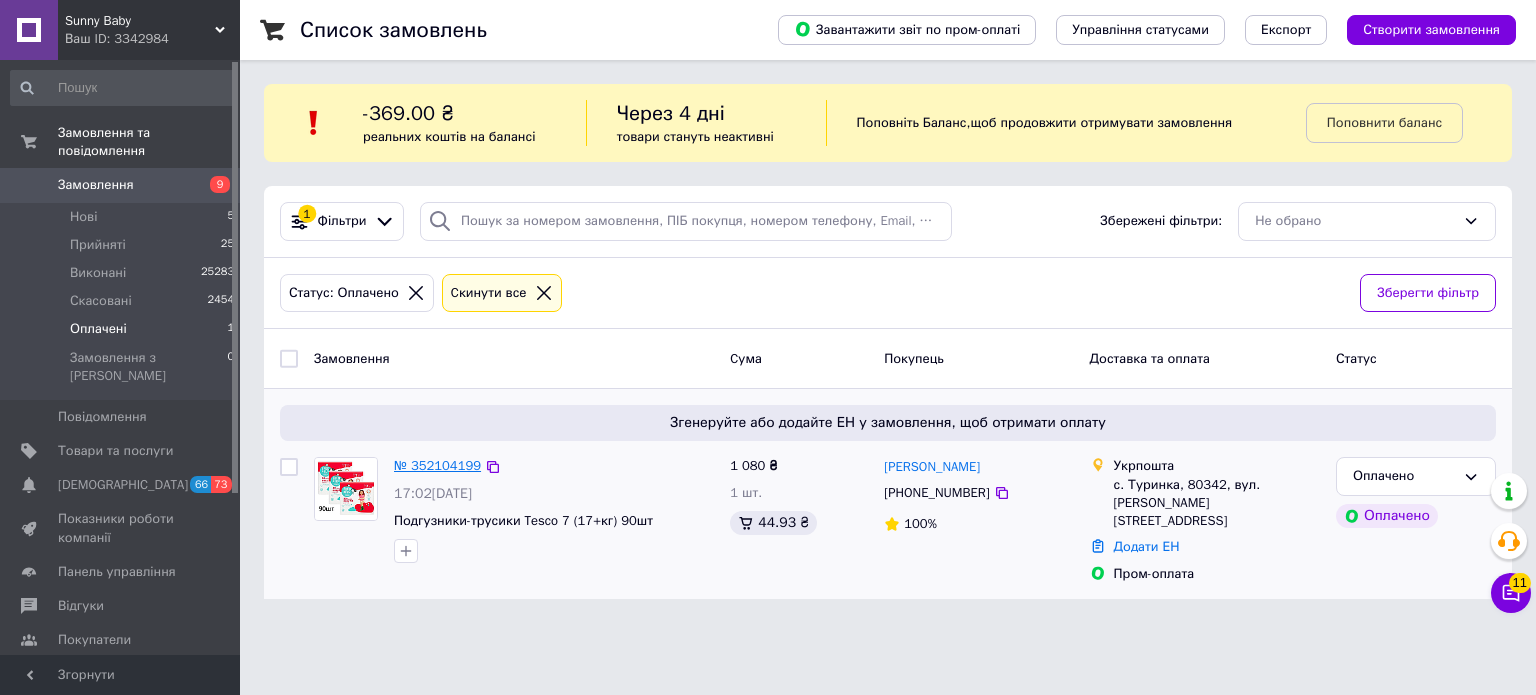 click on "№ 352104199" at bounding box center [437, 465] 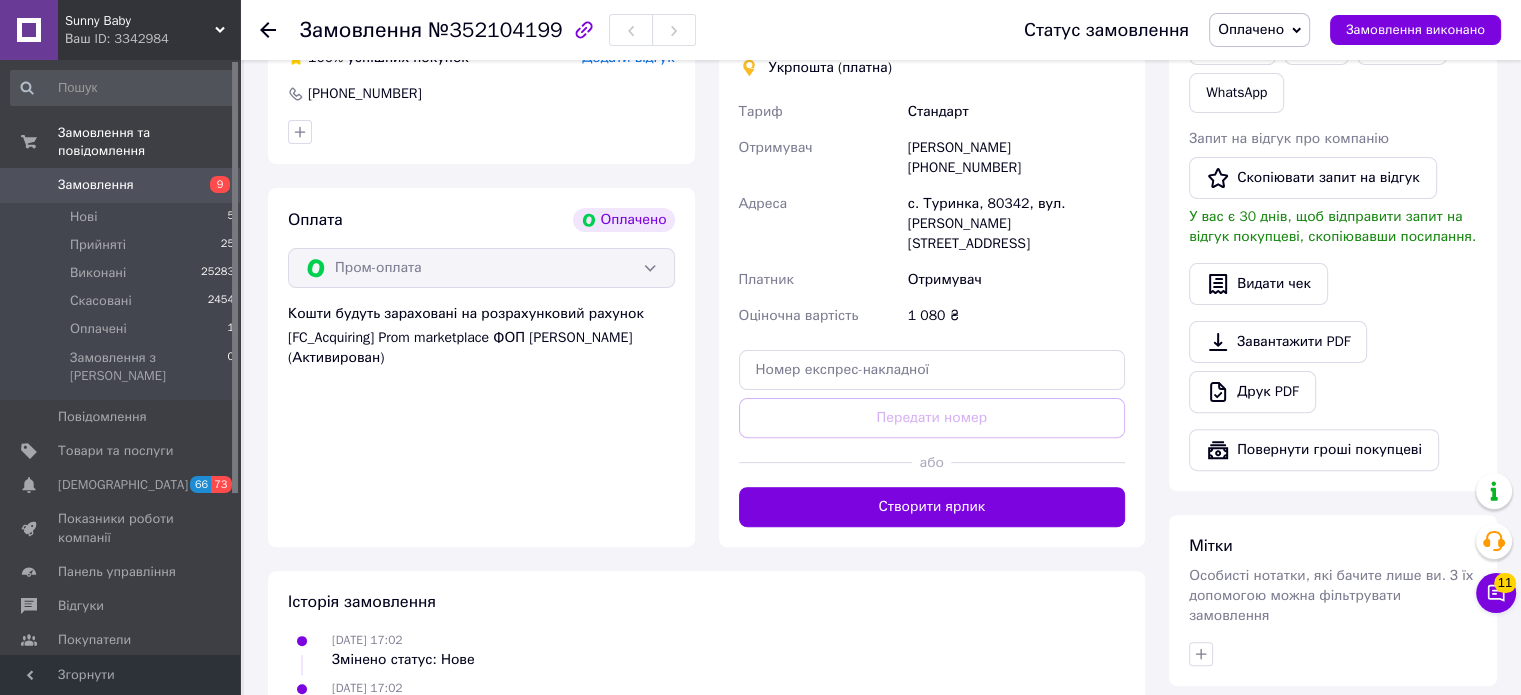 scroll, scrollTop: 600, scrollLeft: 0, axis: vertical 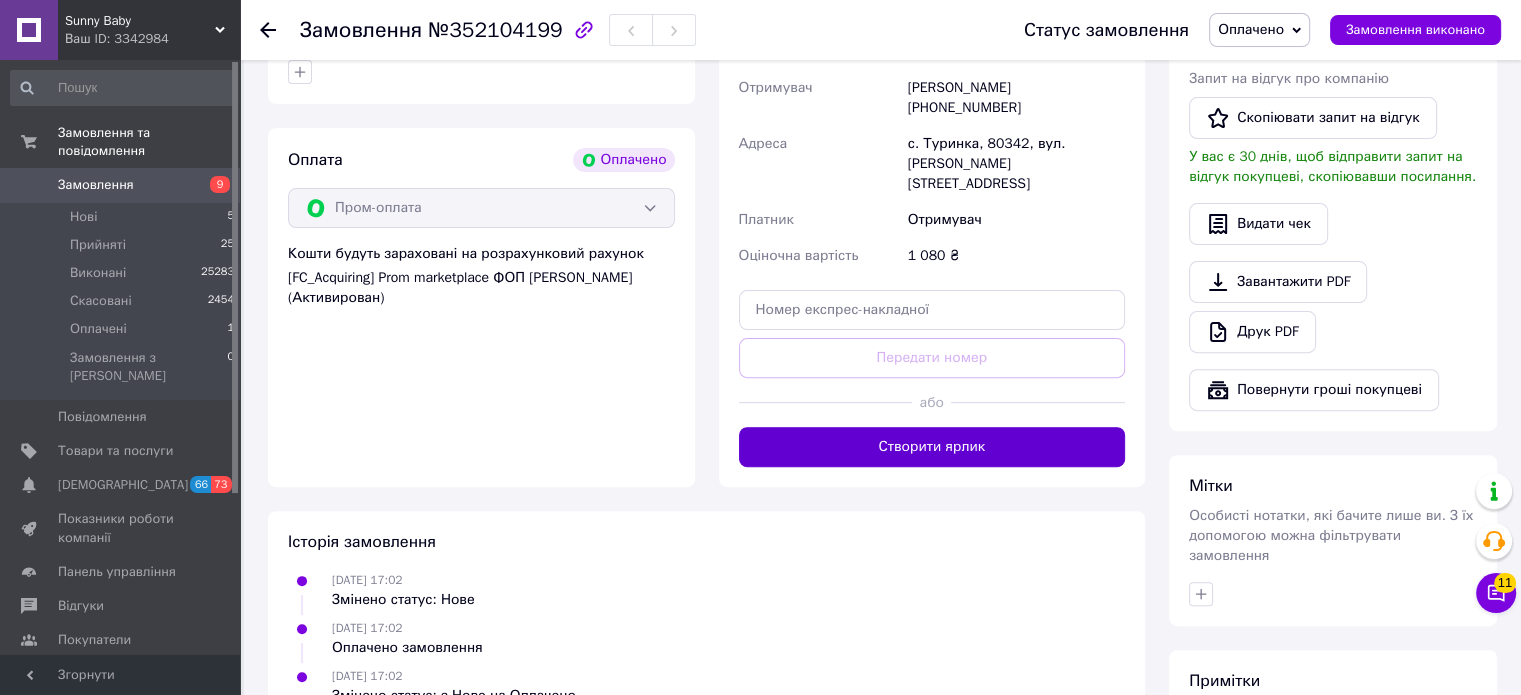click on "Створити ярлик" at bounding box center (932, 447) 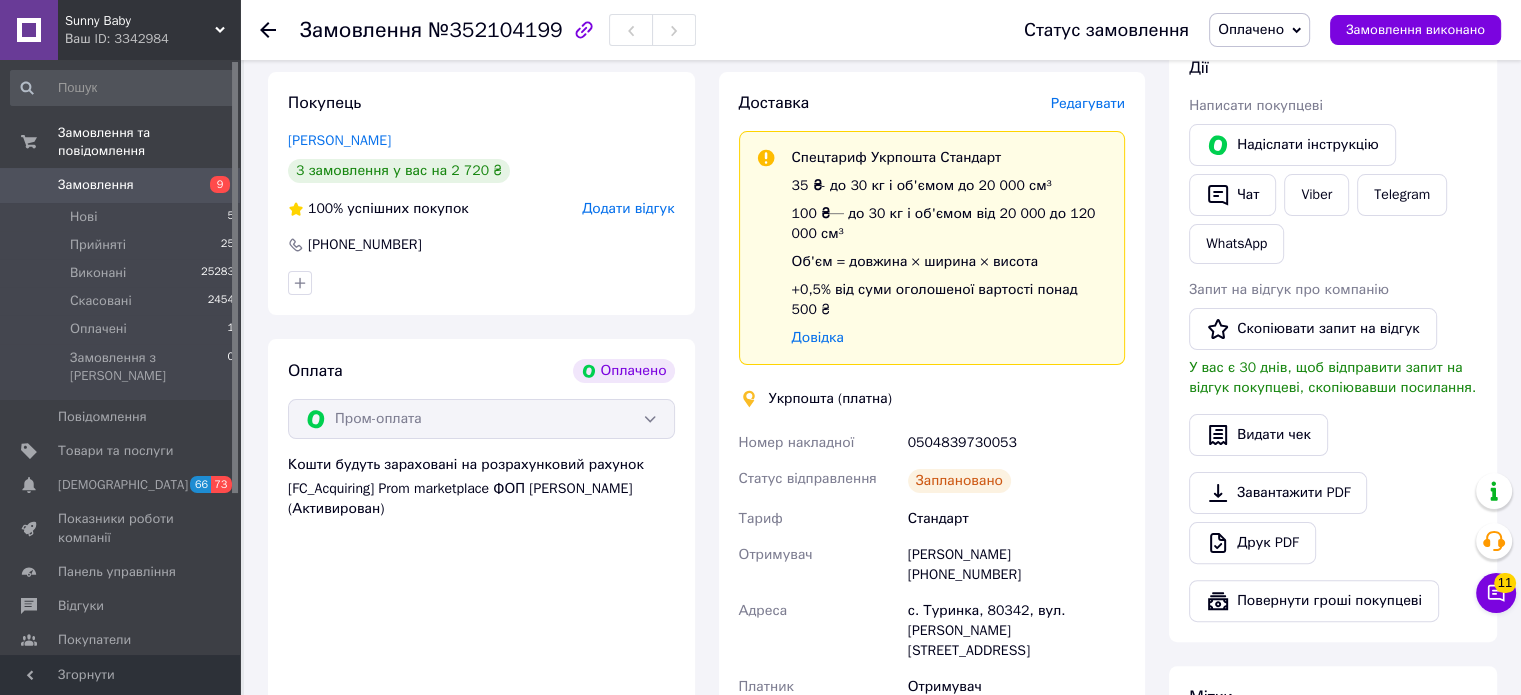 scroll, scrollTop: 400, scrollLeft: 0, axis: vertical 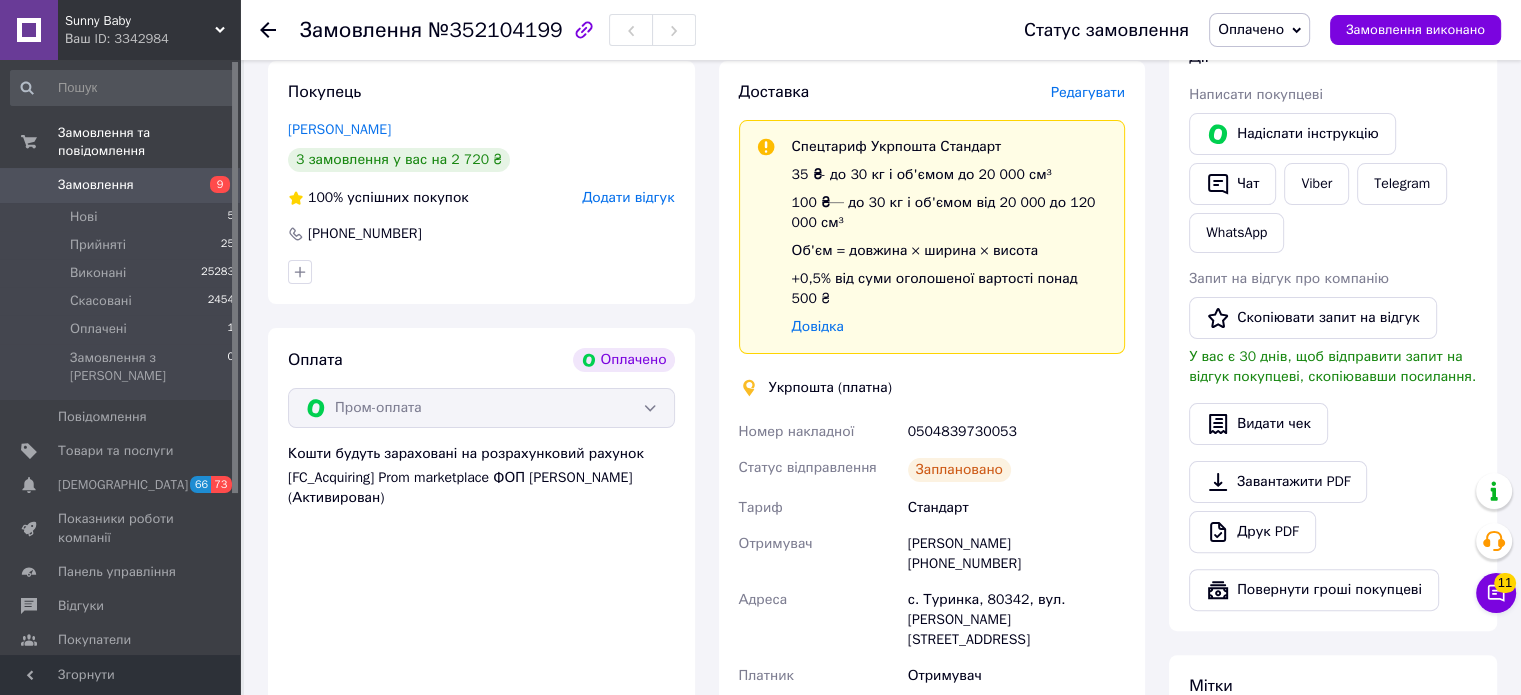 click on "0504839730053" at bounding box center (1016, 432) 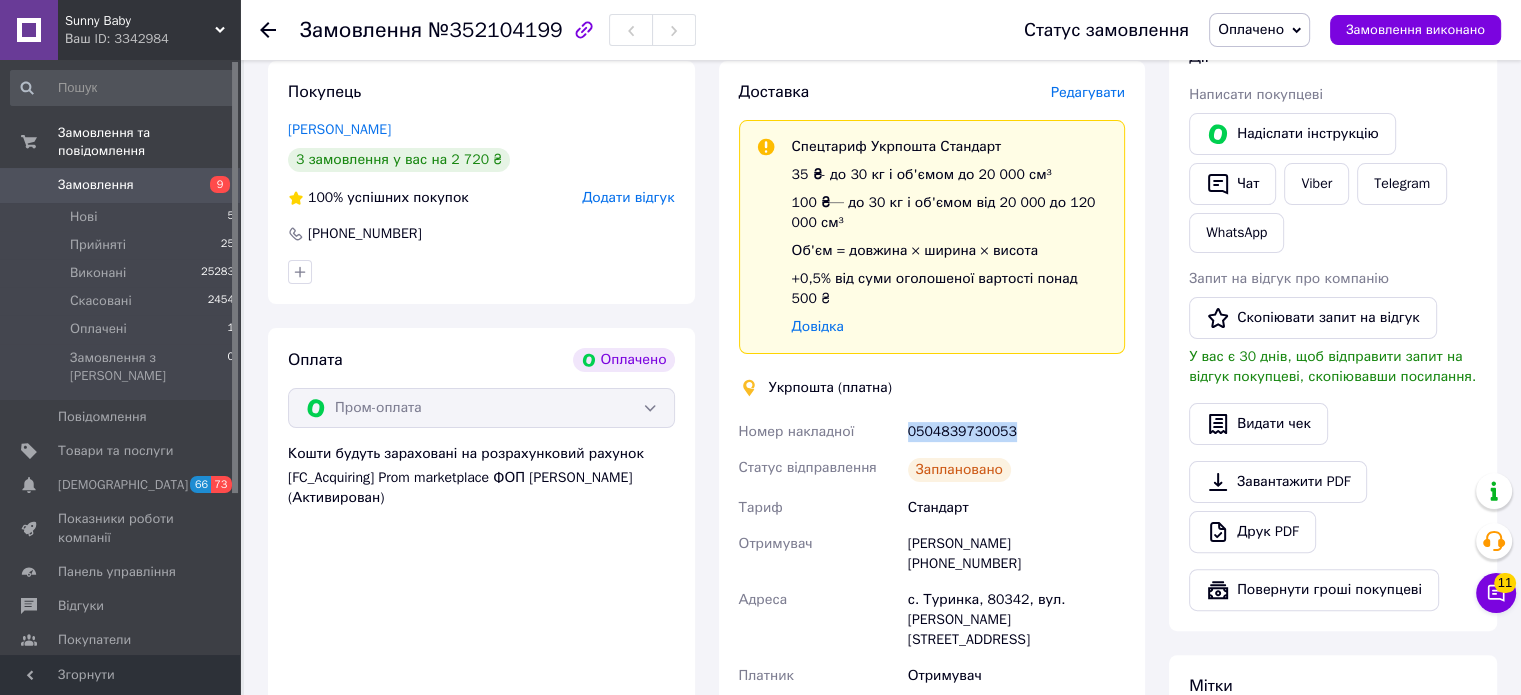 click on "0504839730053" at bounding box center [1016, 432] 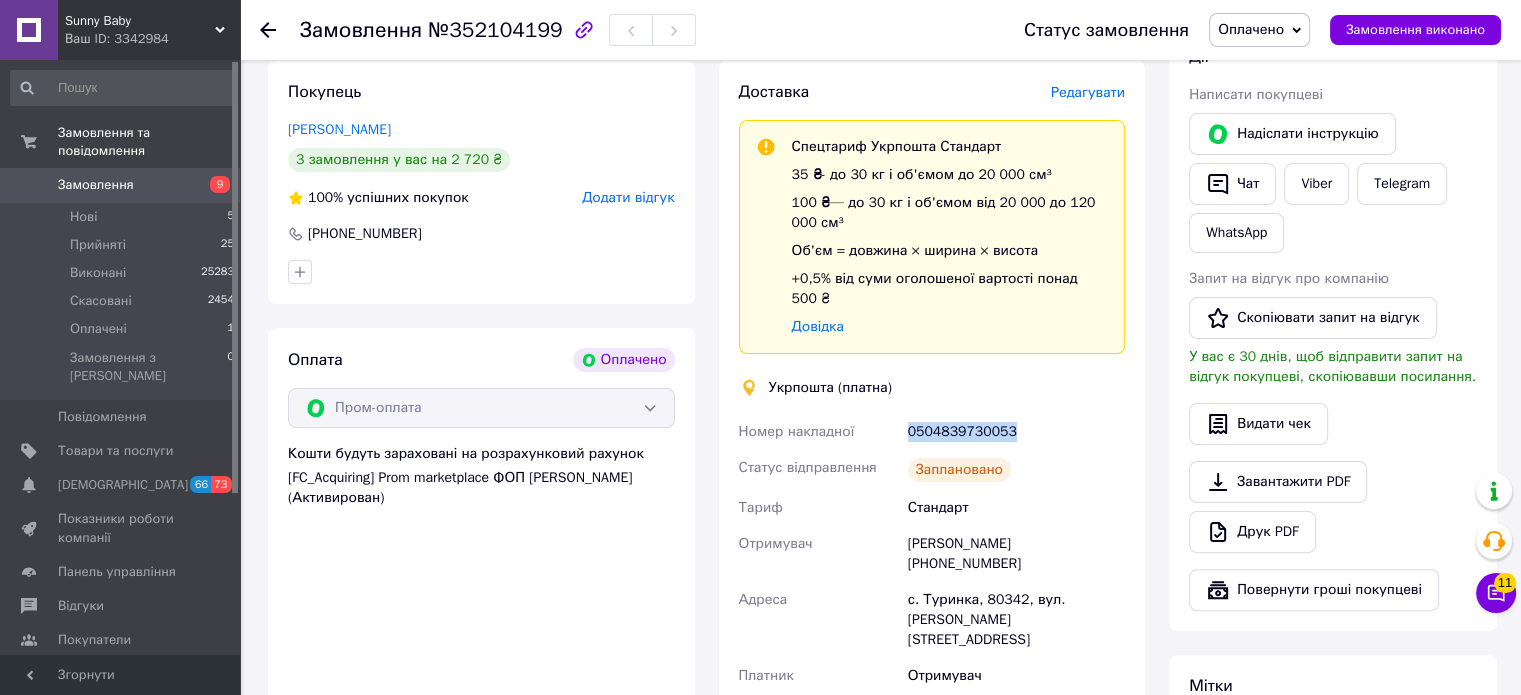 copy on "0504839730053" 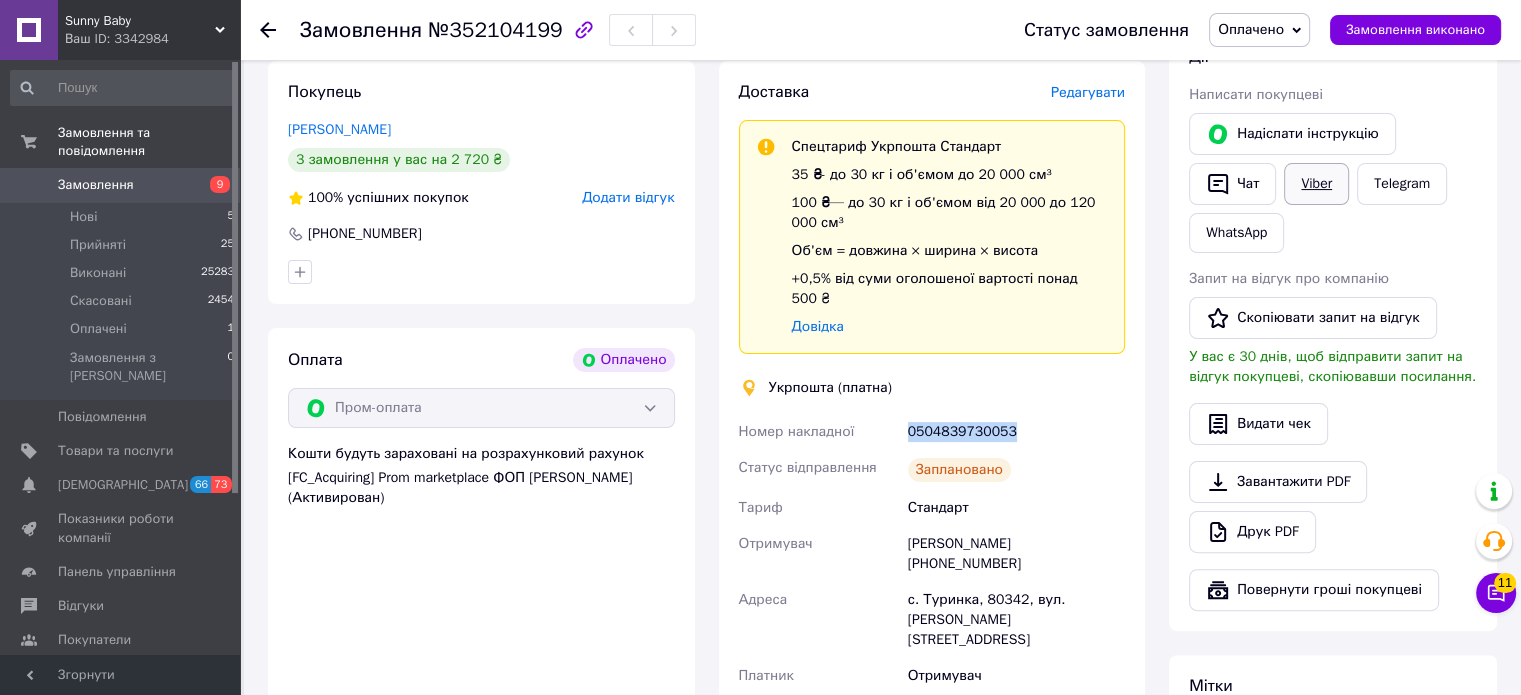 click on "Viber" at bounding box center [1316, 184] 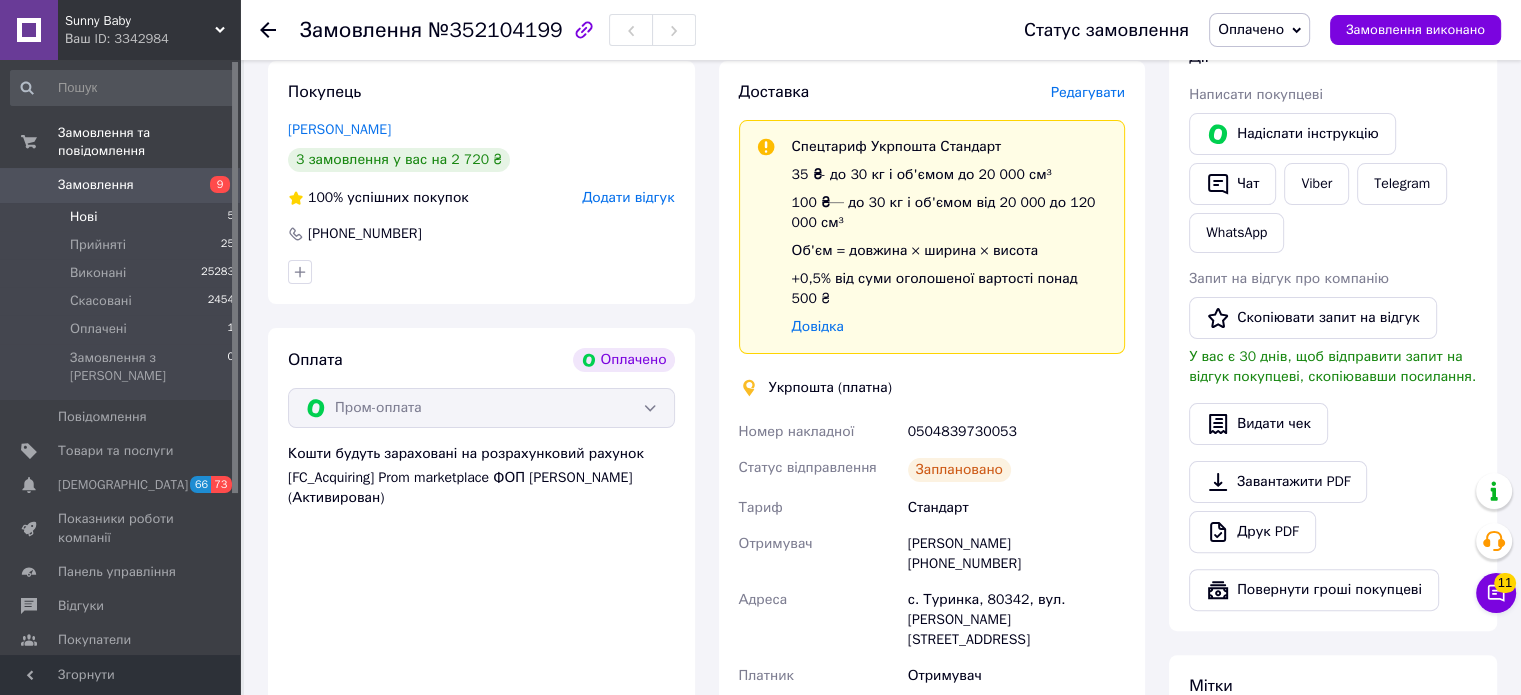 click on "Нові 5" at bounding box center (123, 217) 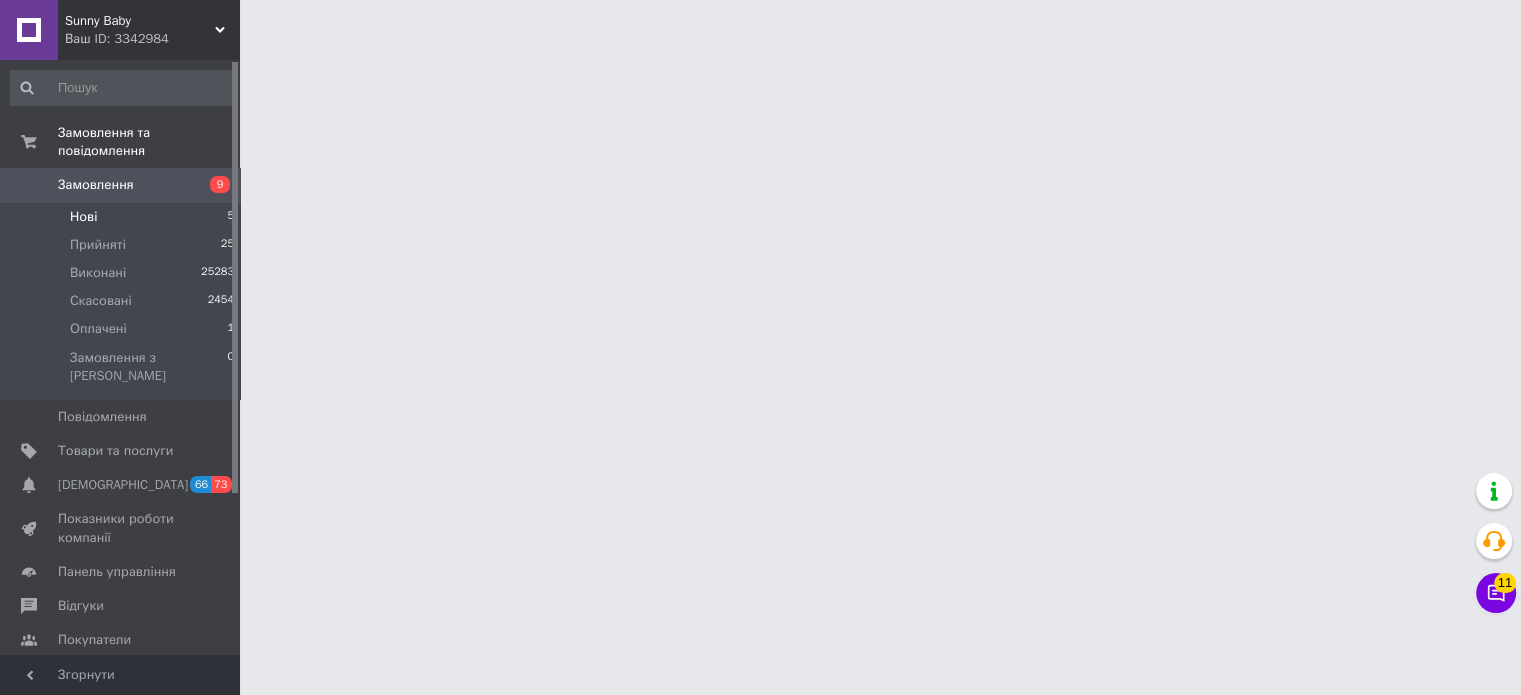 scroll, scrollTop: 0, scrollLeft: 0, axis: both 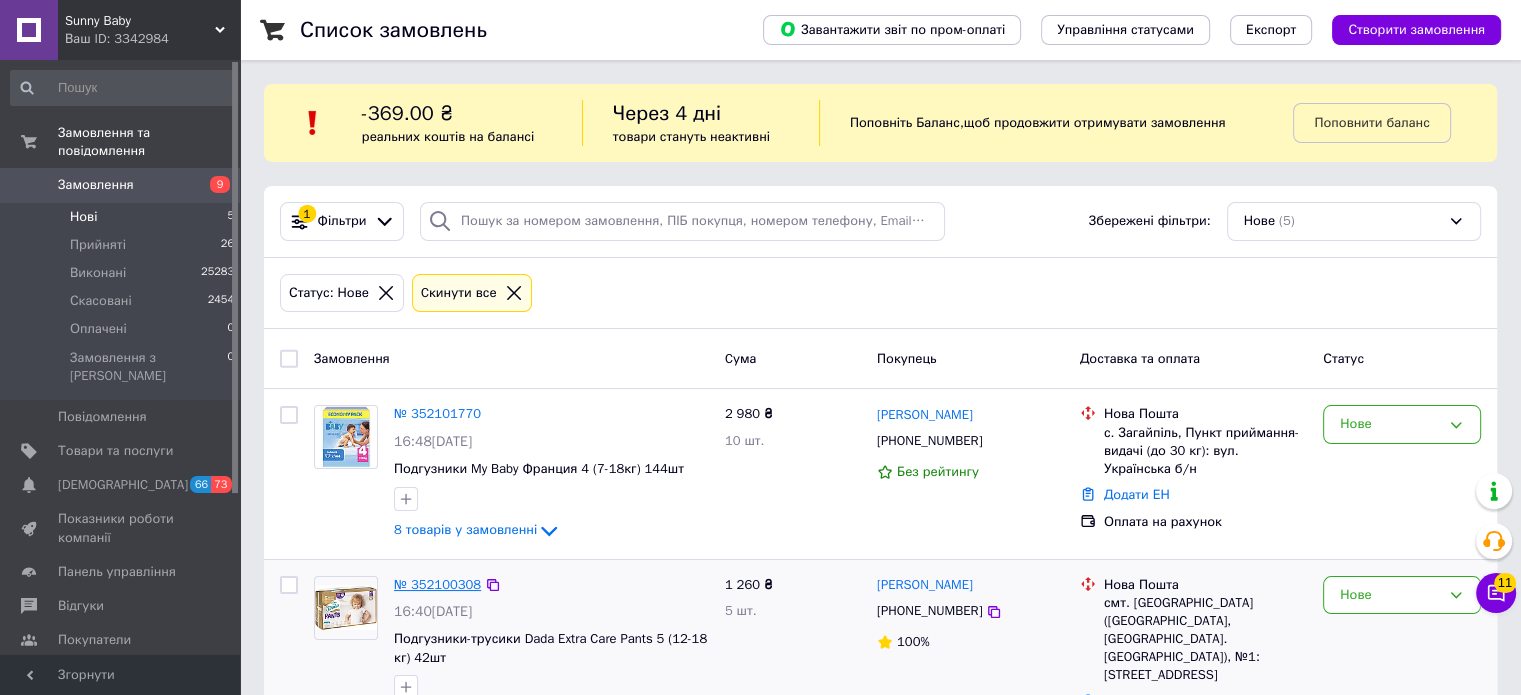 click on "№ 352100308" at bounding box center [437, 584] 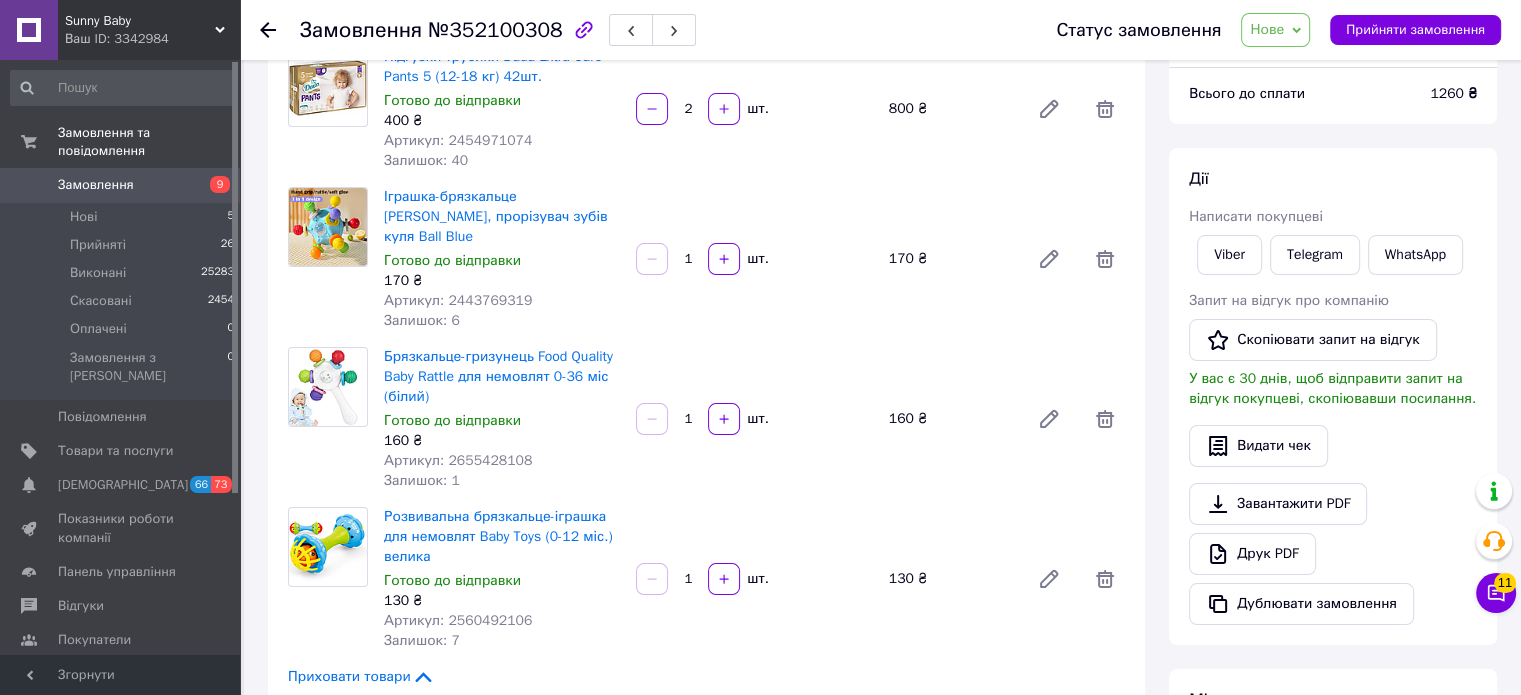 scroll, scrollTop: 0, scrollLeft: 0, axis: both 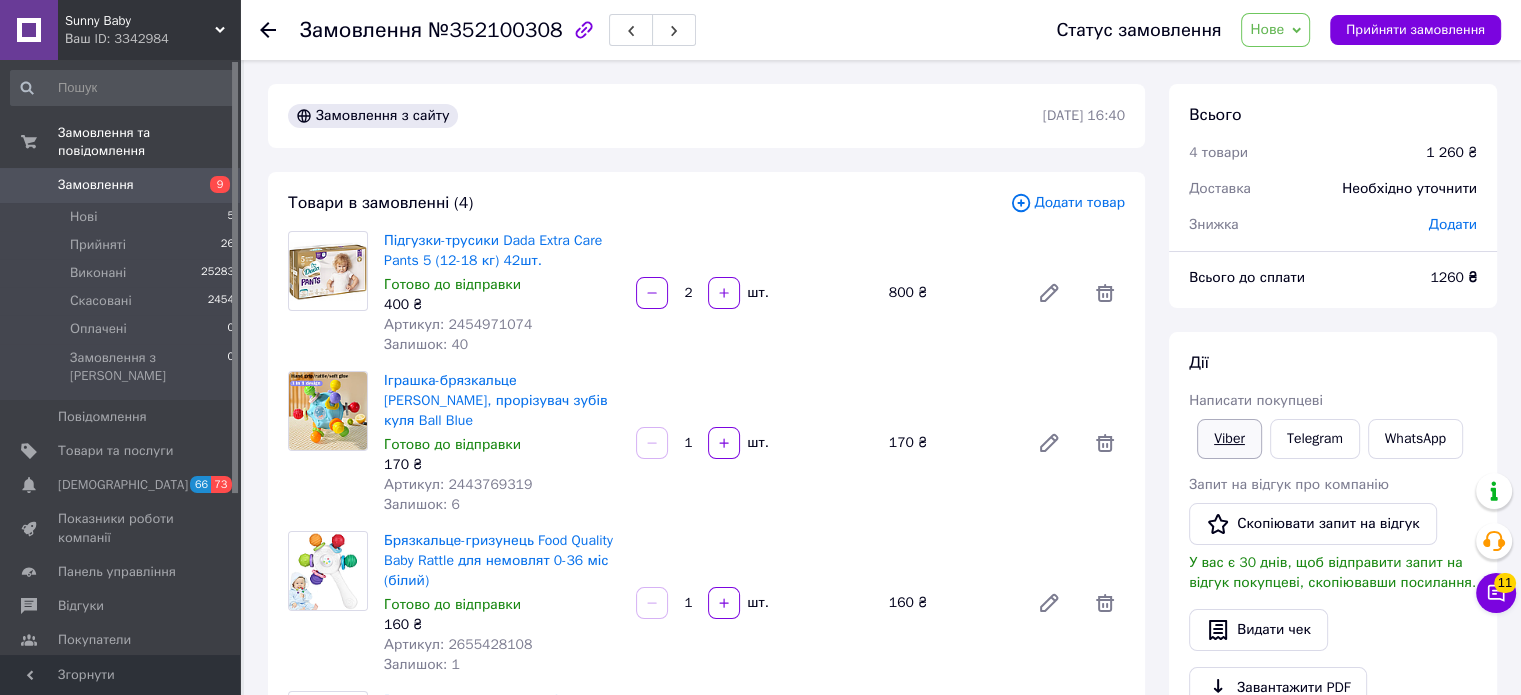 click on "Viber" at bounding box center [1229, 439] 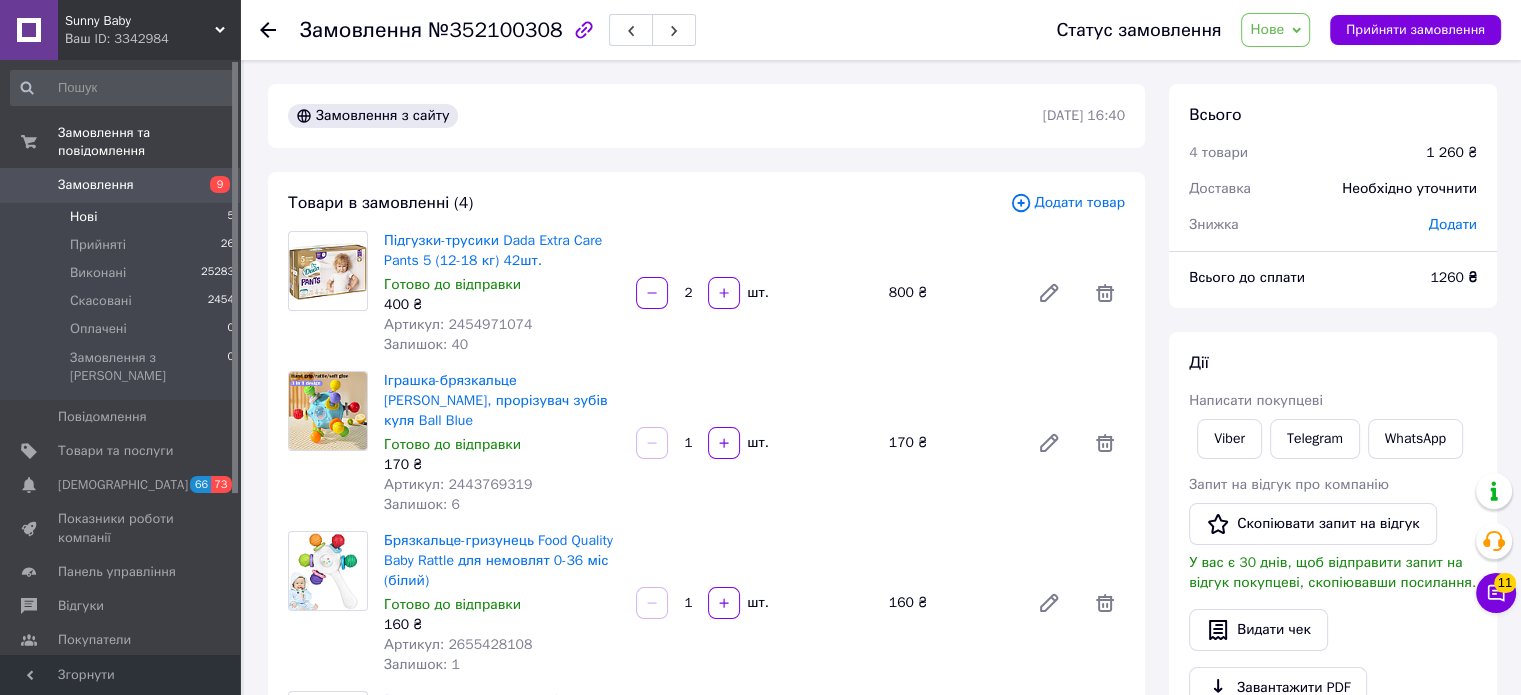 click on "Нові 5" at bounding box center (123, 217) 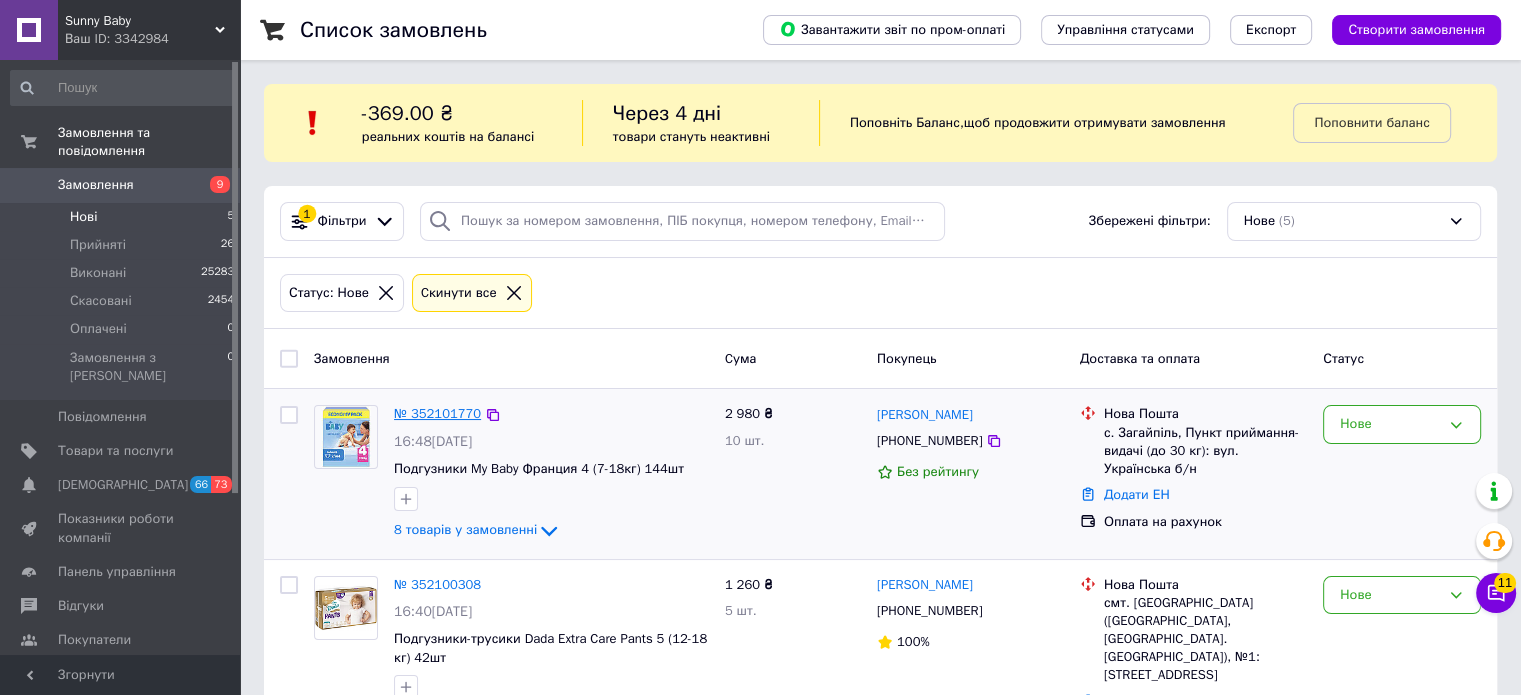 click on "№ 352101770" at bounding box center (437, 413) 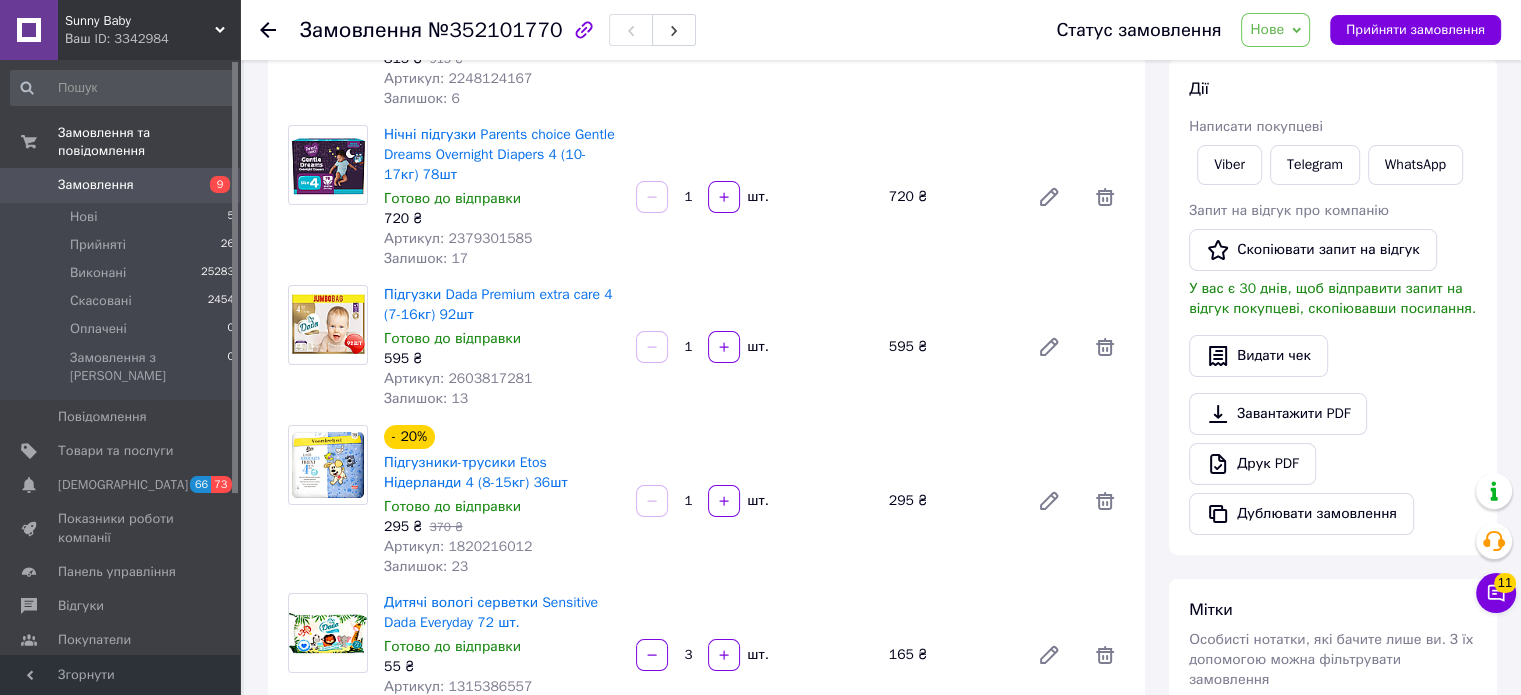 scroll, scrollTop: 100, scrollLeft: 0, axis: vertical 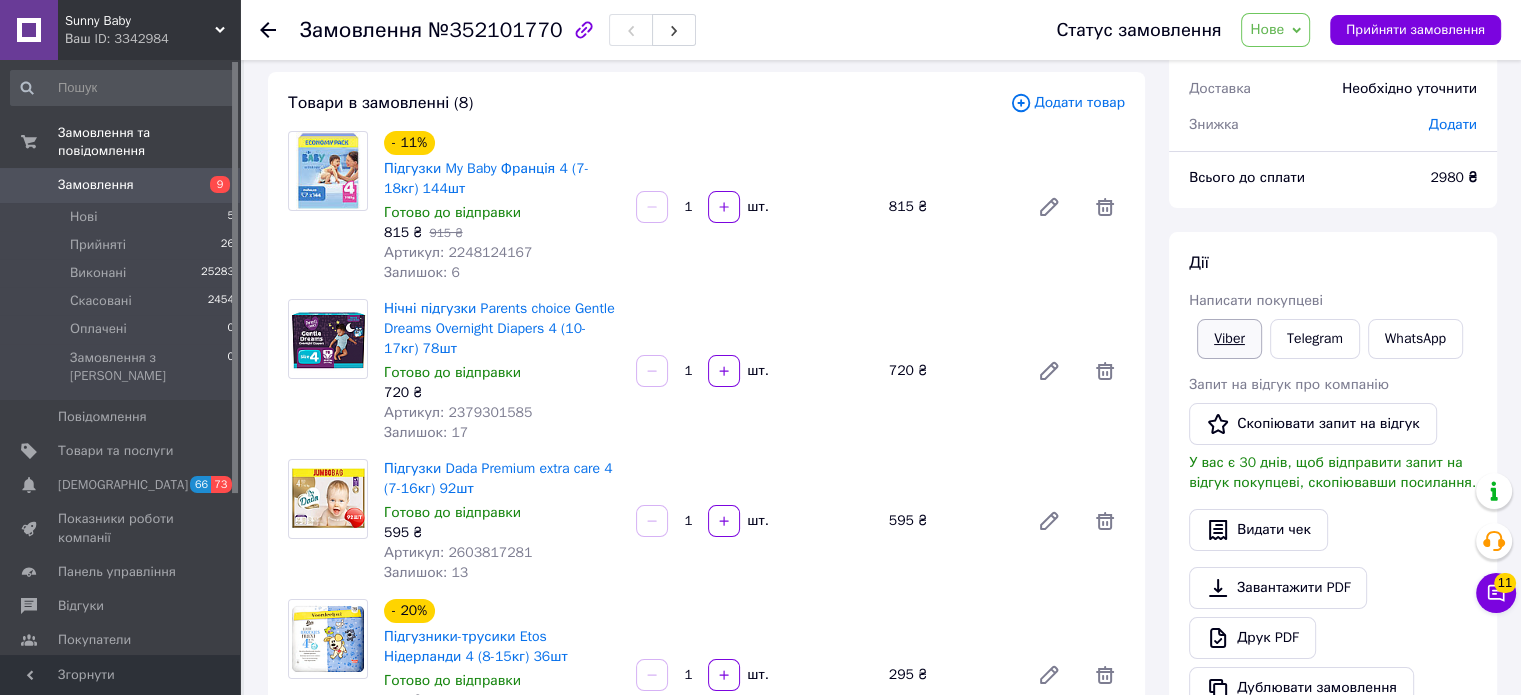 click on "Viber" at bounding box center (1229, 339) 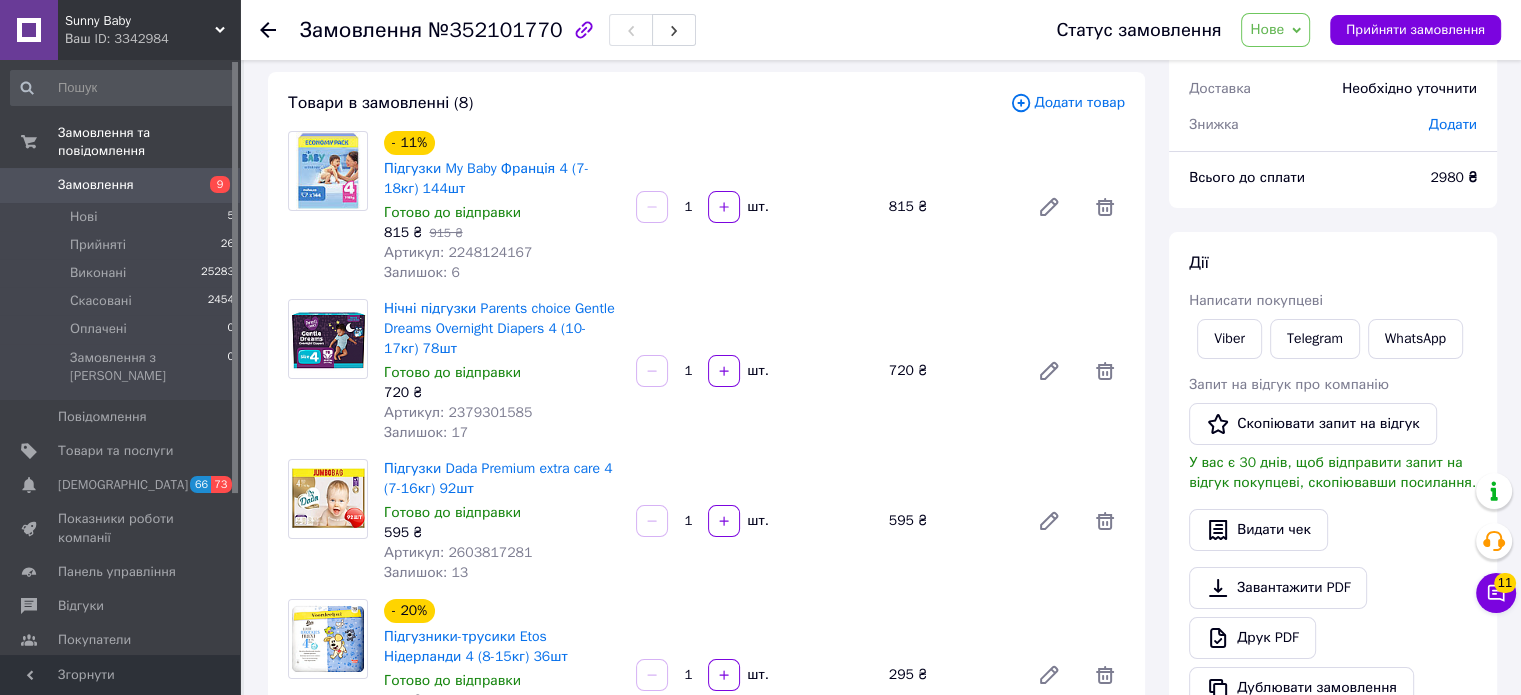 click on "Замовлення" at bounding box center (96, 185) 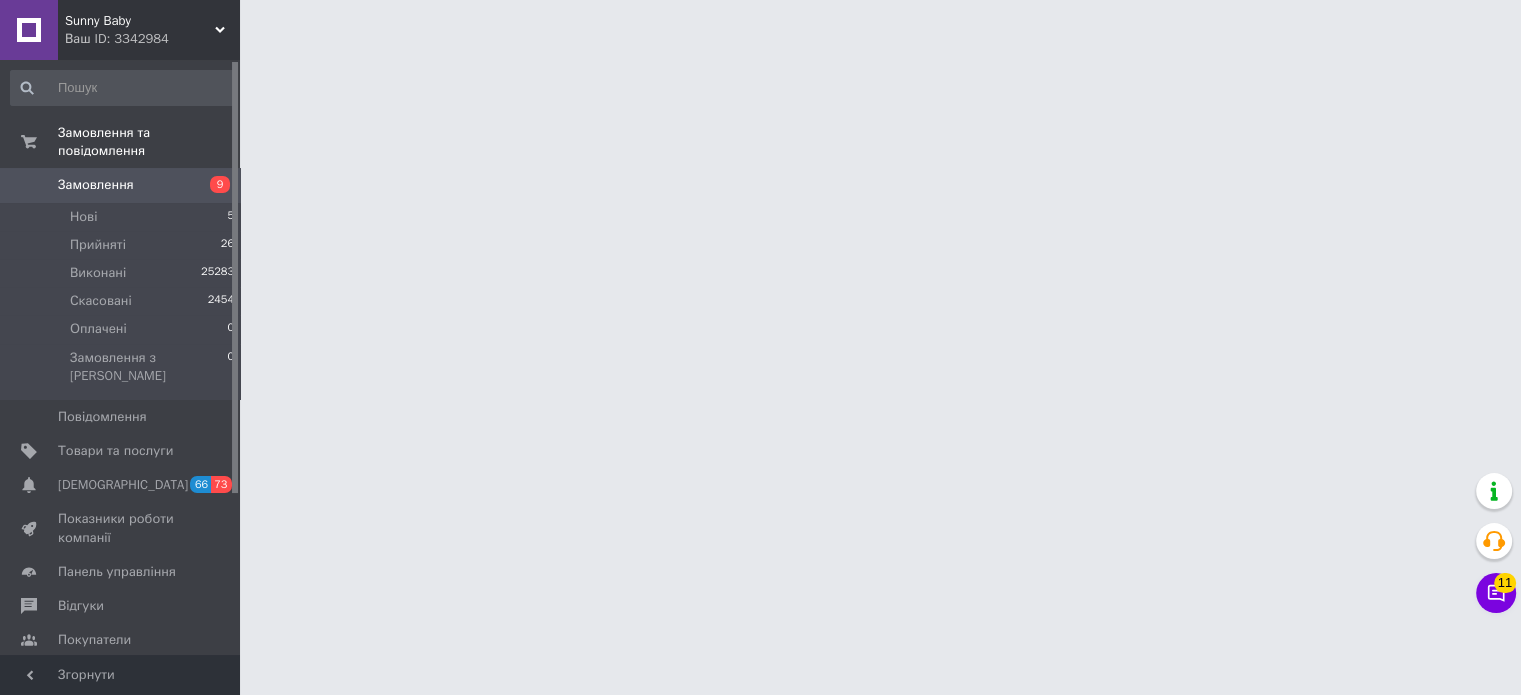 scroll, scrollTop: 0, scrollLeft: 0, axis: both 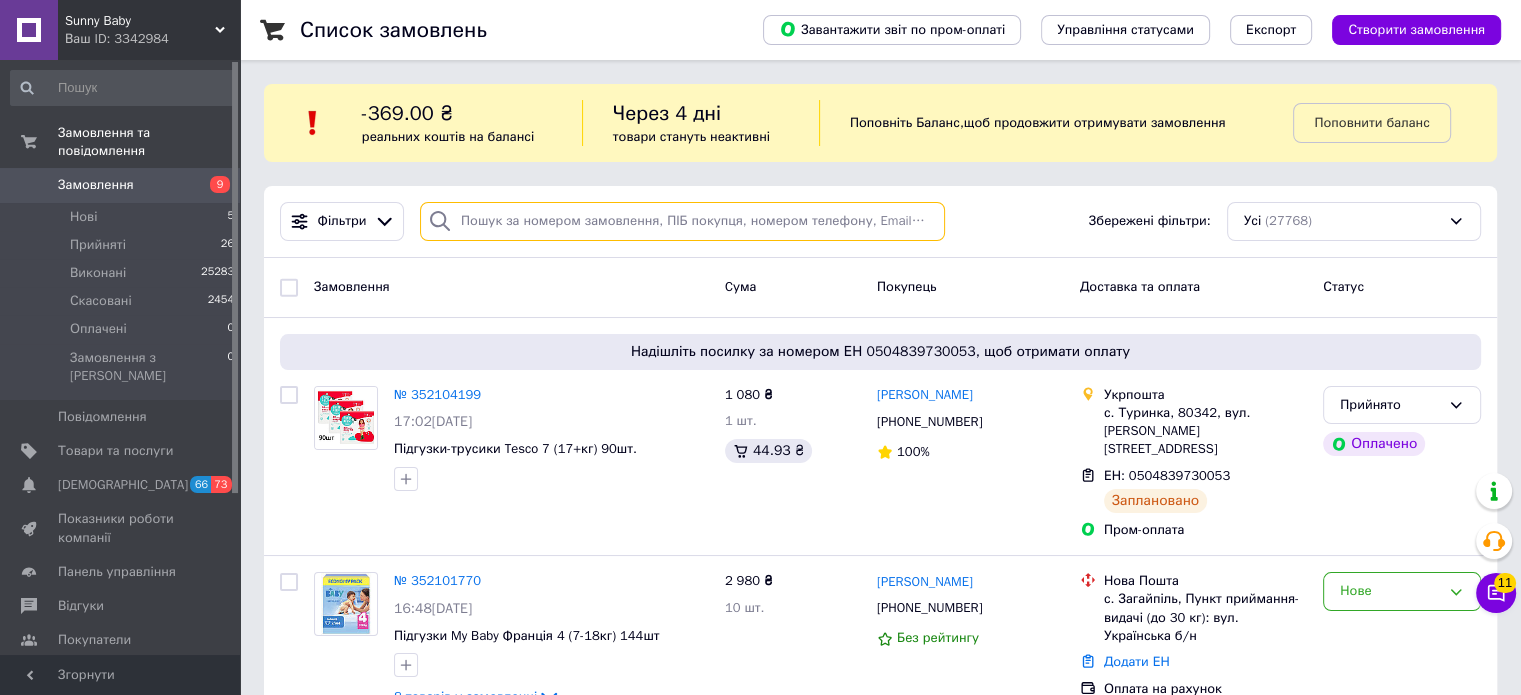 click at bounding box center (682, 221) 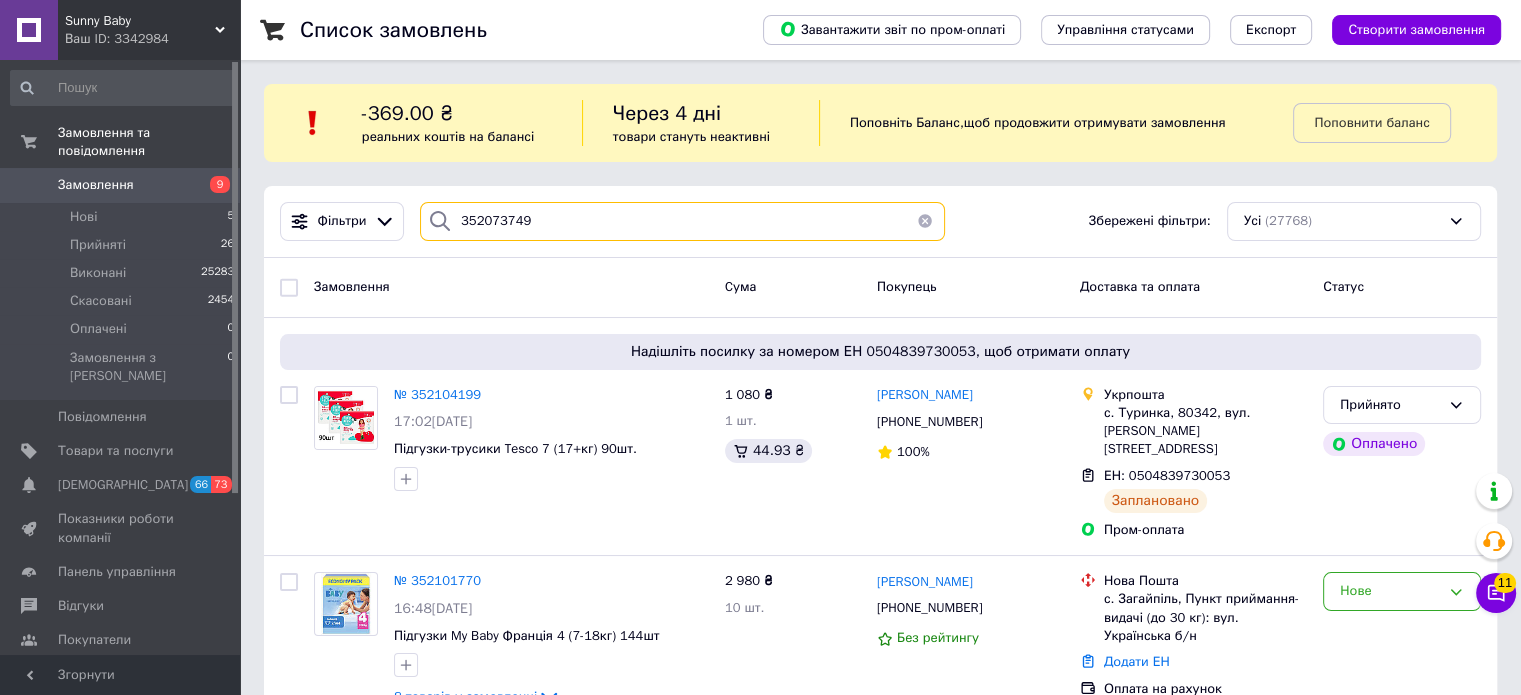 type on "352073749" 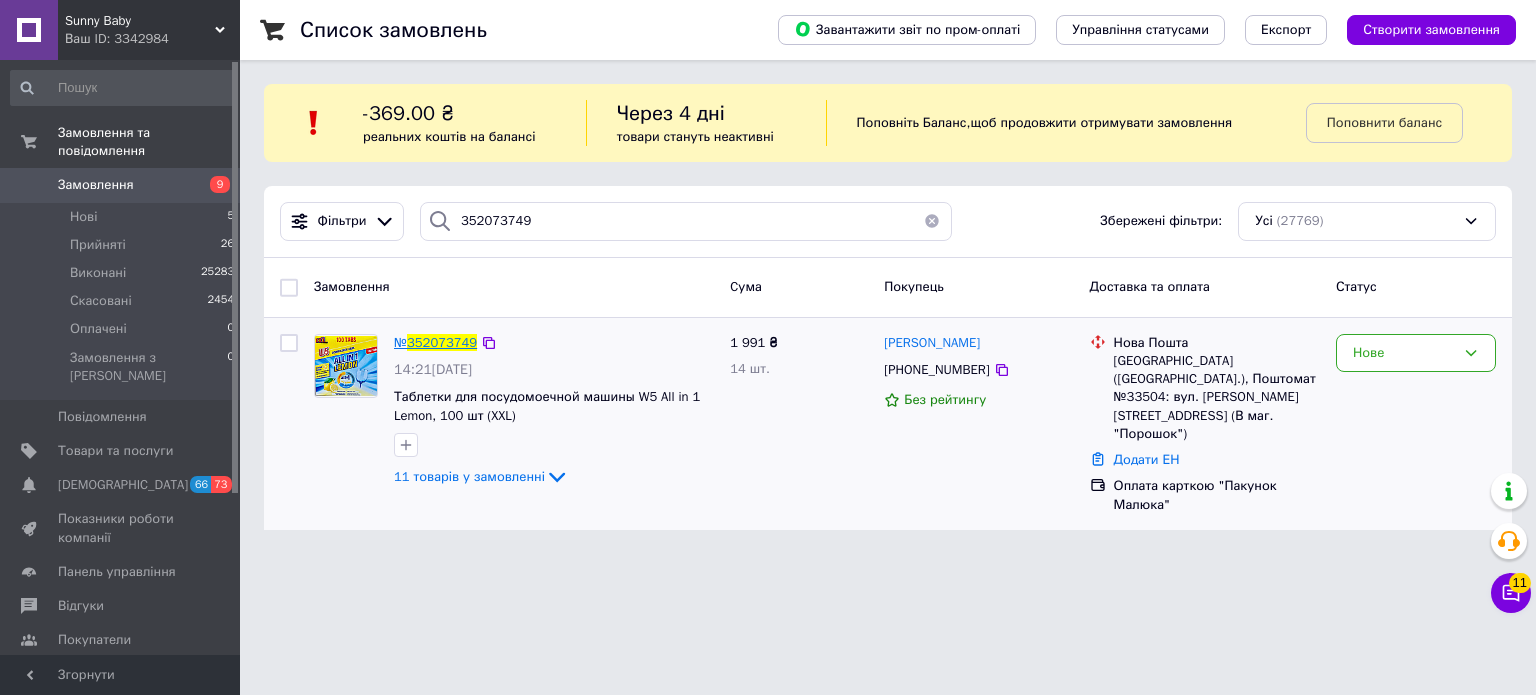 click on "352073749" at bounding box center [442, 342] 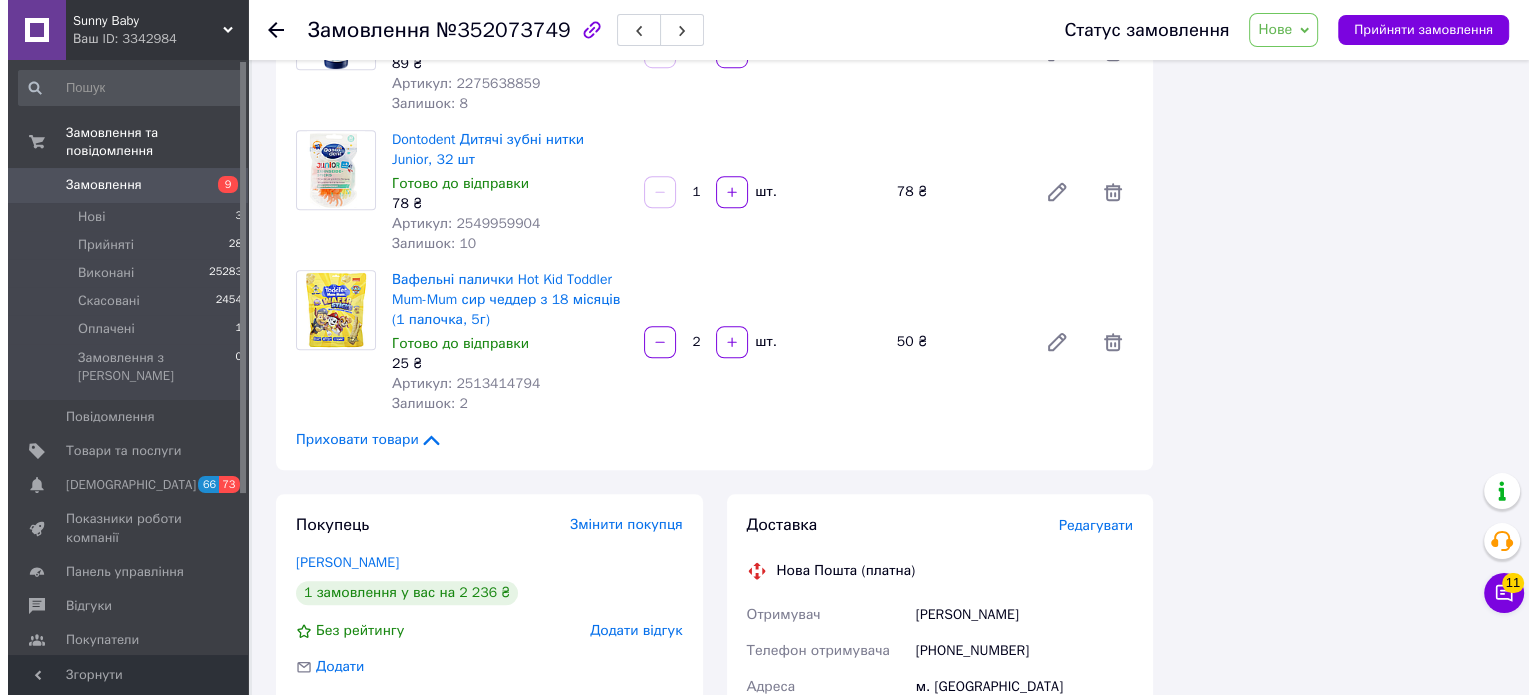 scroll, scrollTop: 1900, scrollLeft: 0, axis: vertical 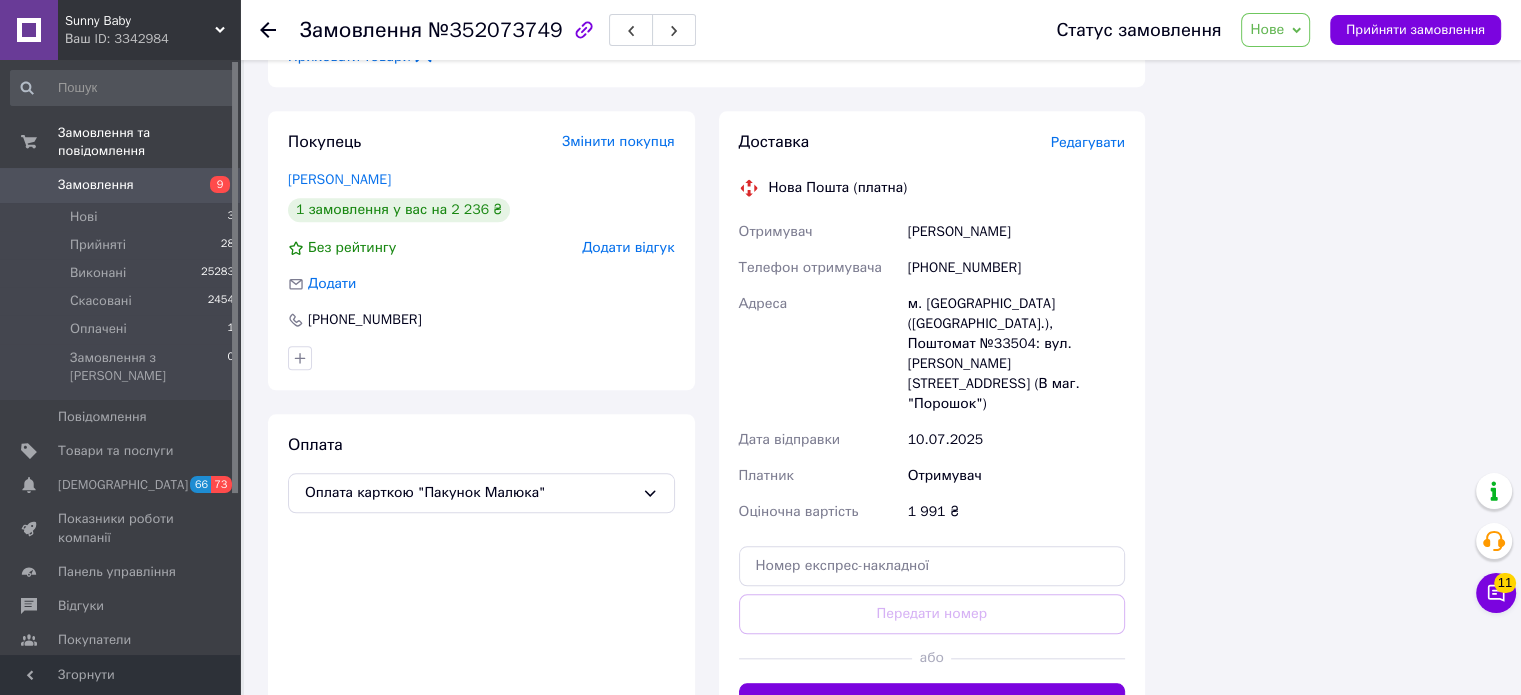 click on "Редагувати" at bounding box center (1088, 143) 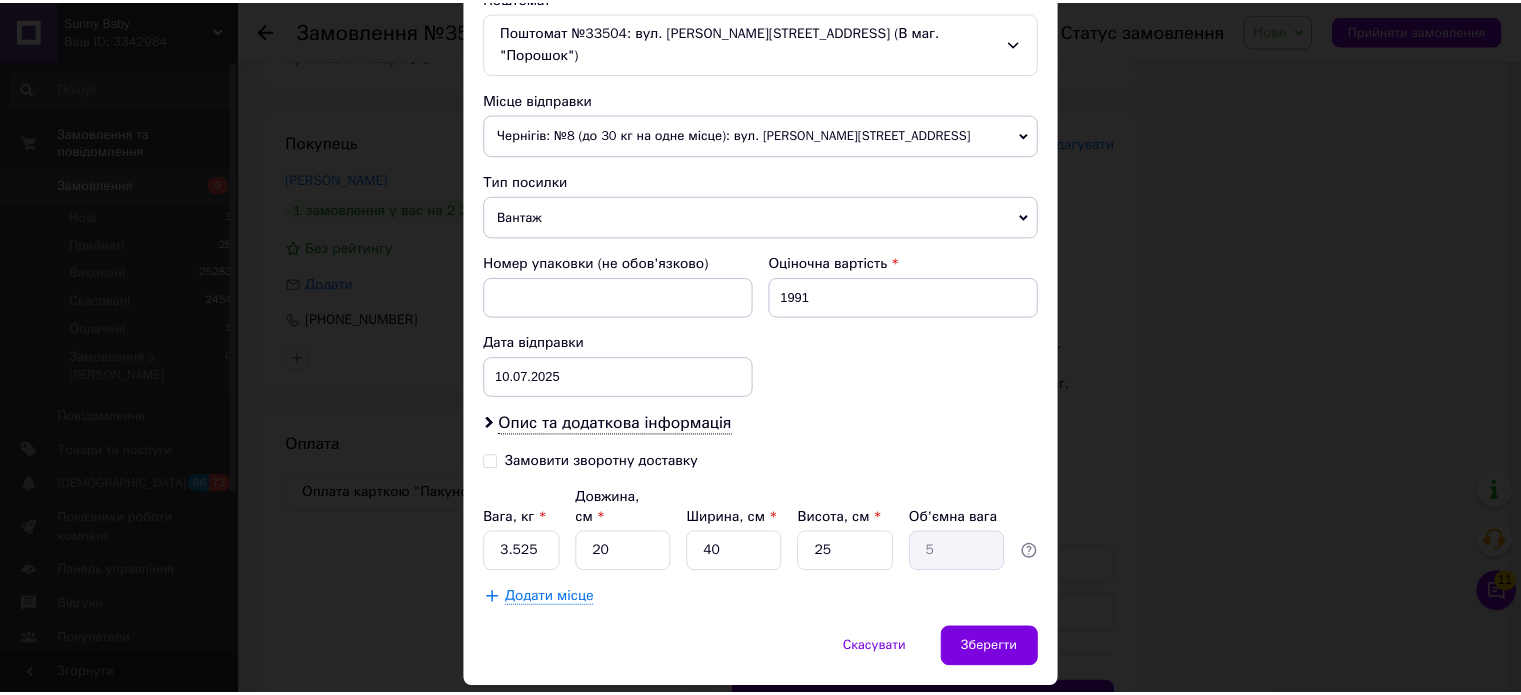 scroll, scrollTop: 663, scrollLeft: 0, axis: vertical 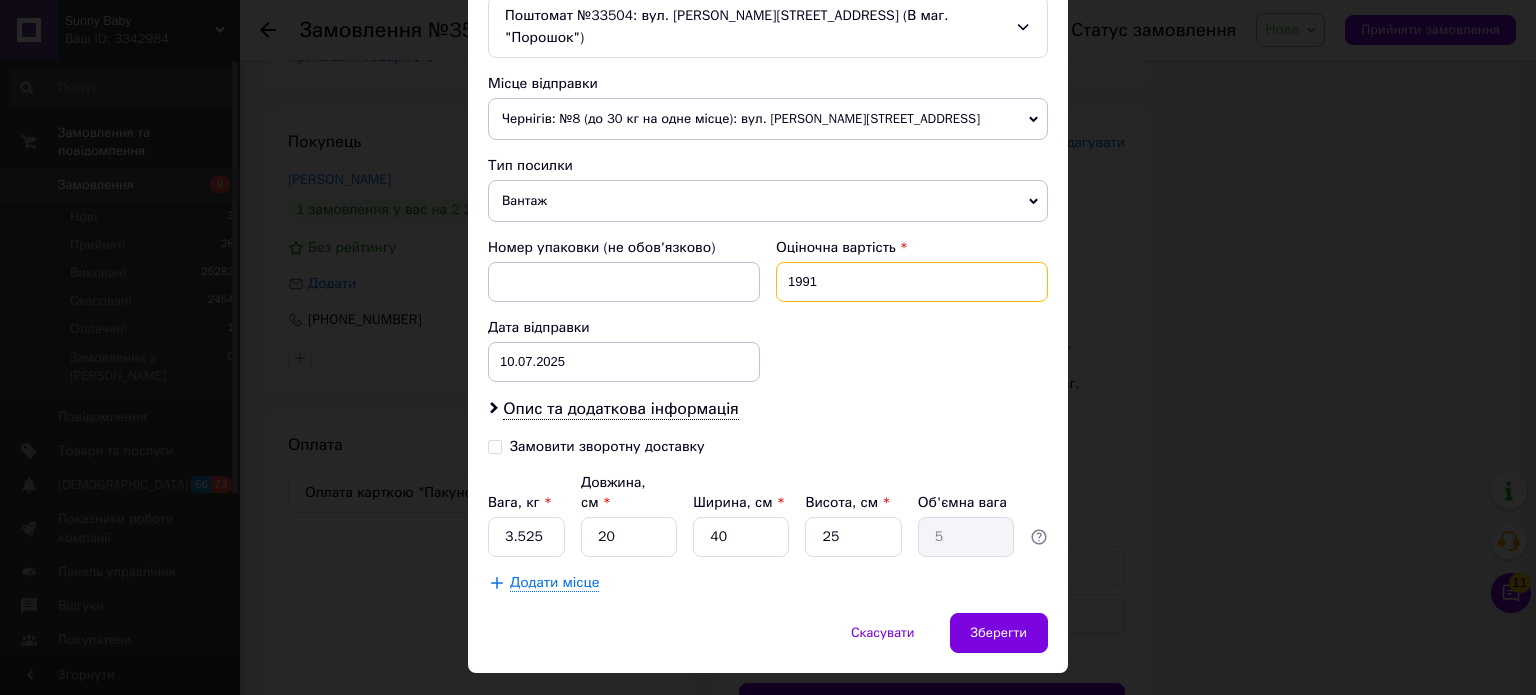 click on "1991" at bounding box center [912, 282] 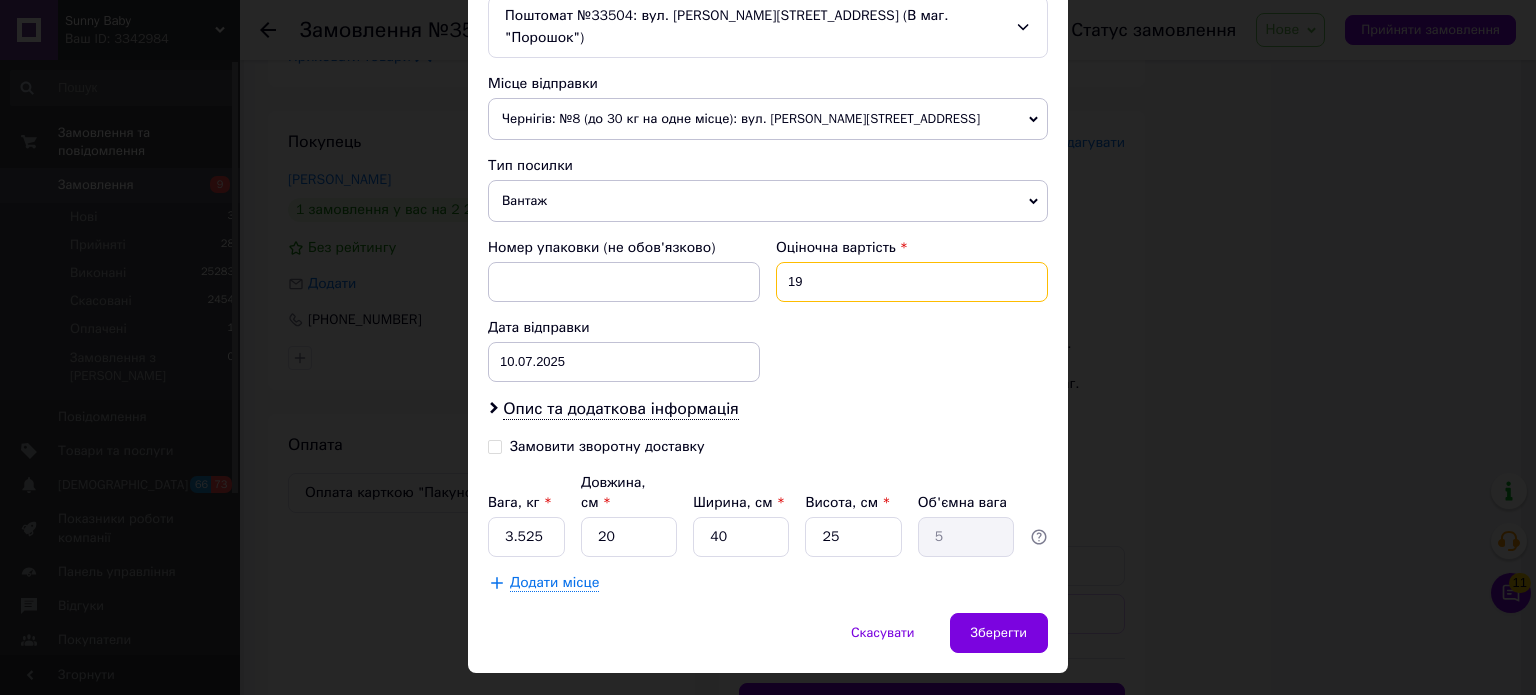 type on "1" 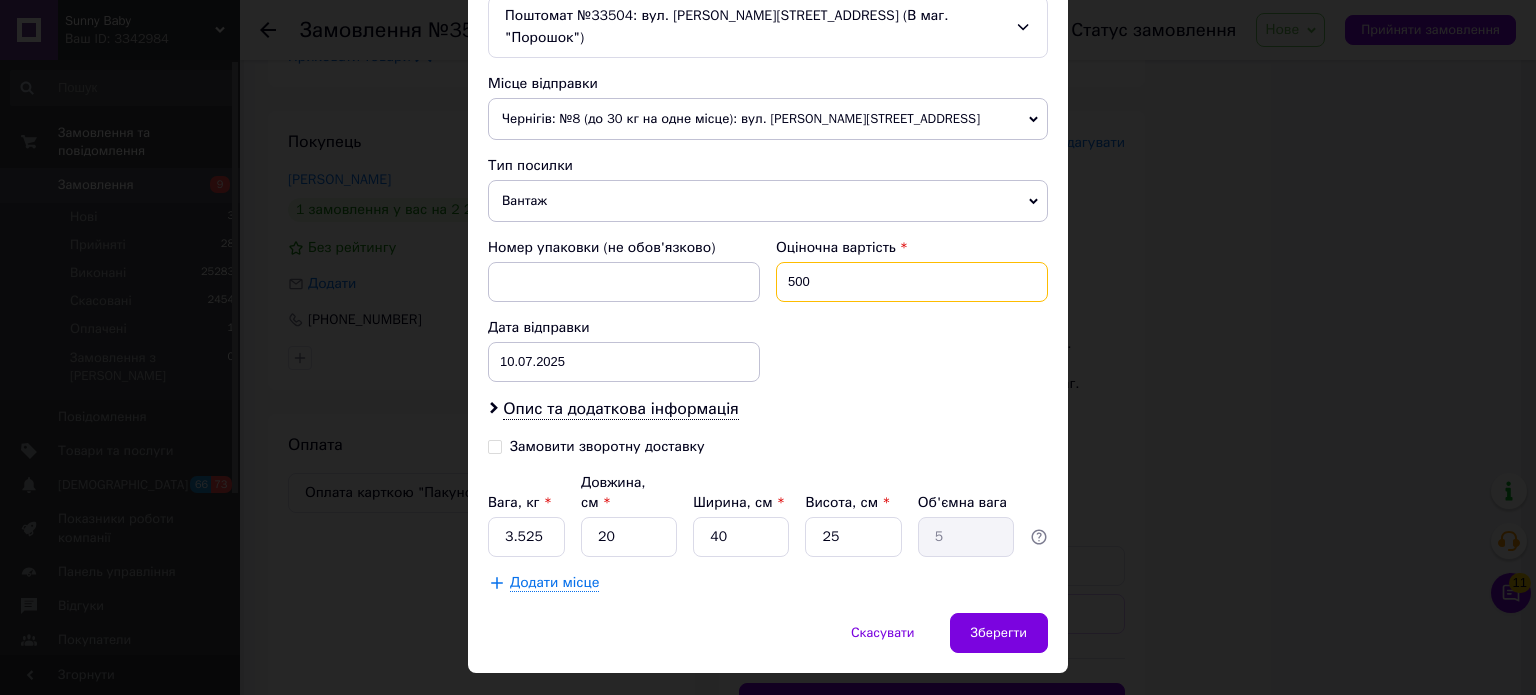 type on "500" 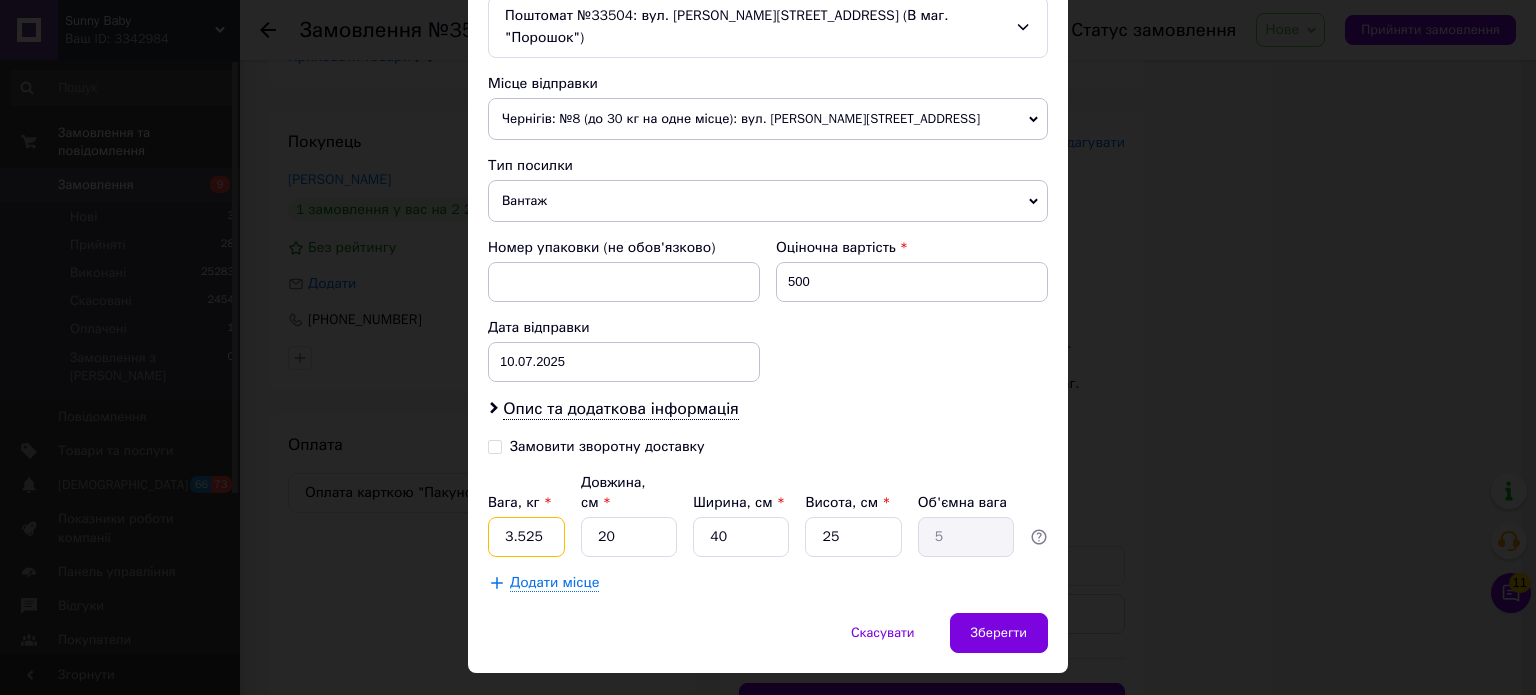 click on "3.525" at bounding box center [526, 537] 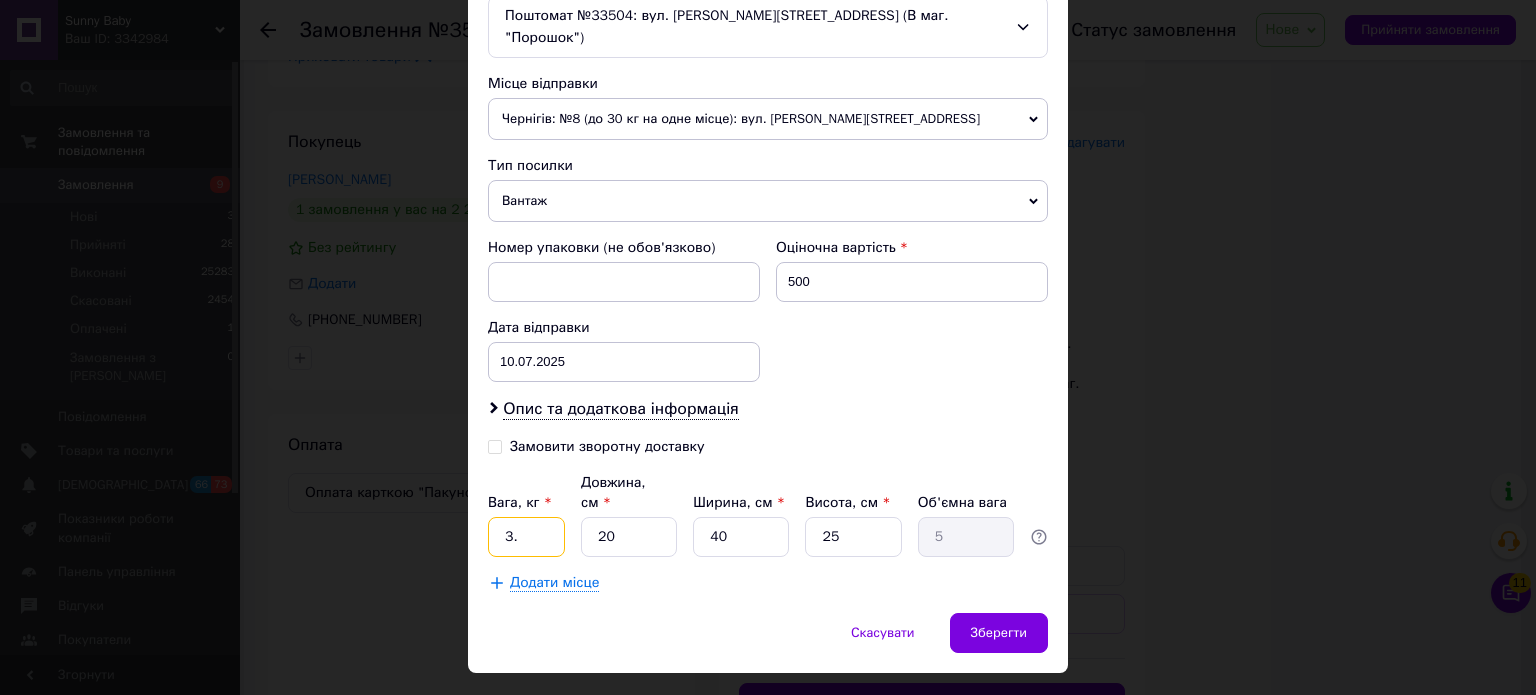 type on "3" 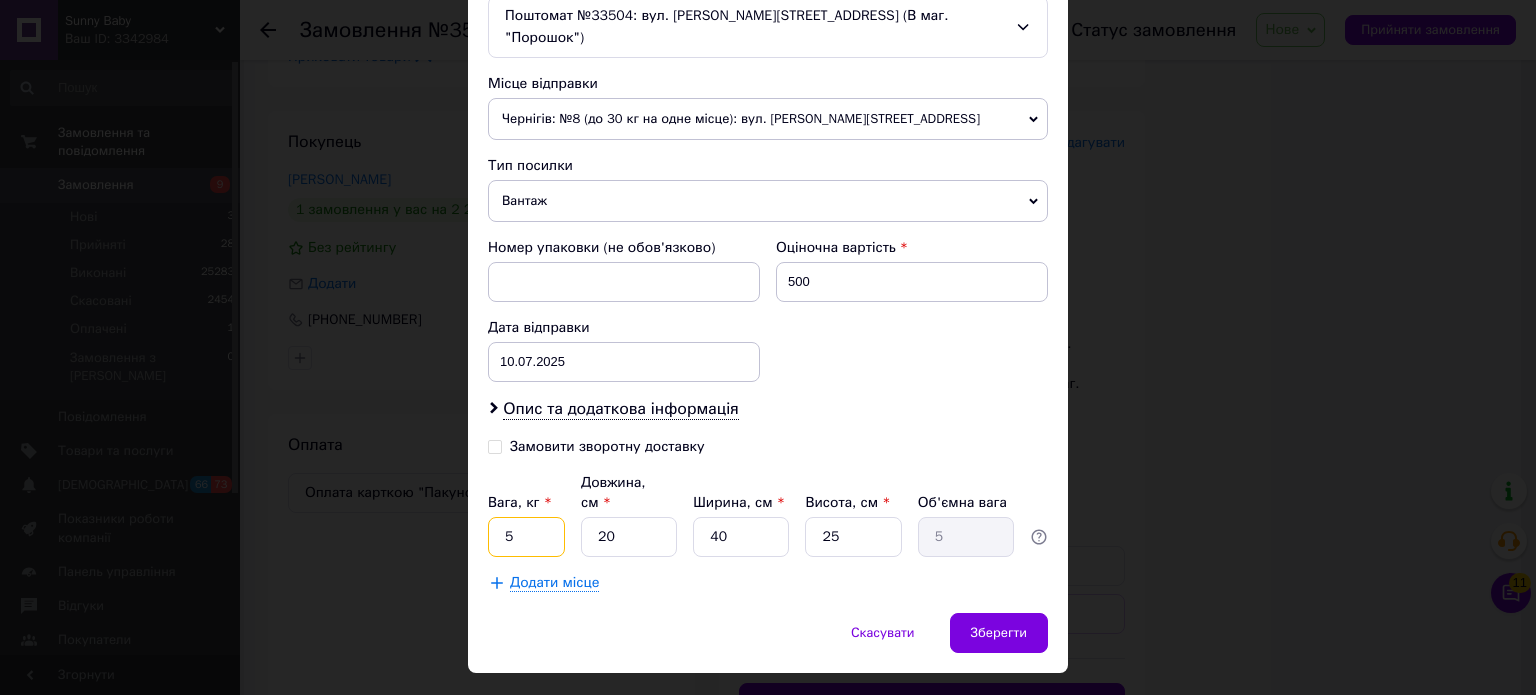 type on "5" 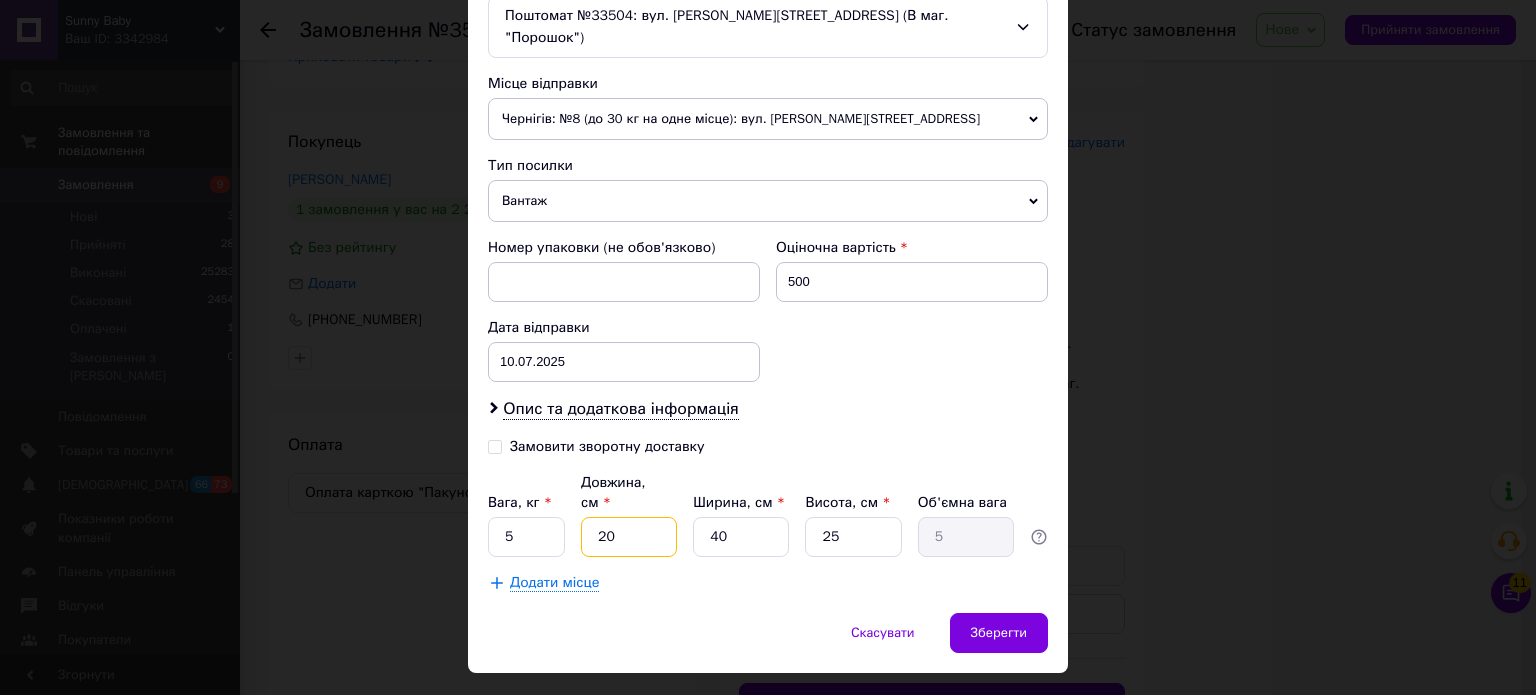 click on "20" at bounding box center (629, 537) 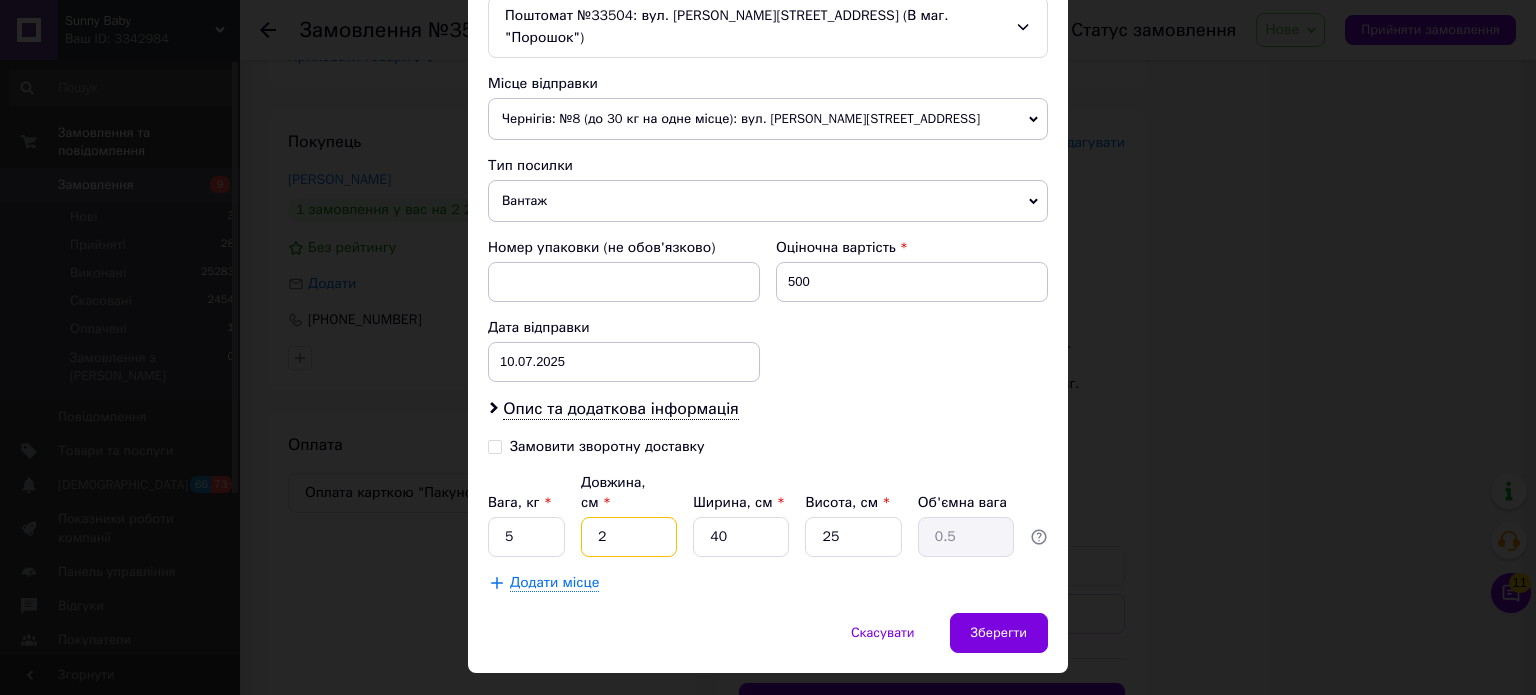 type 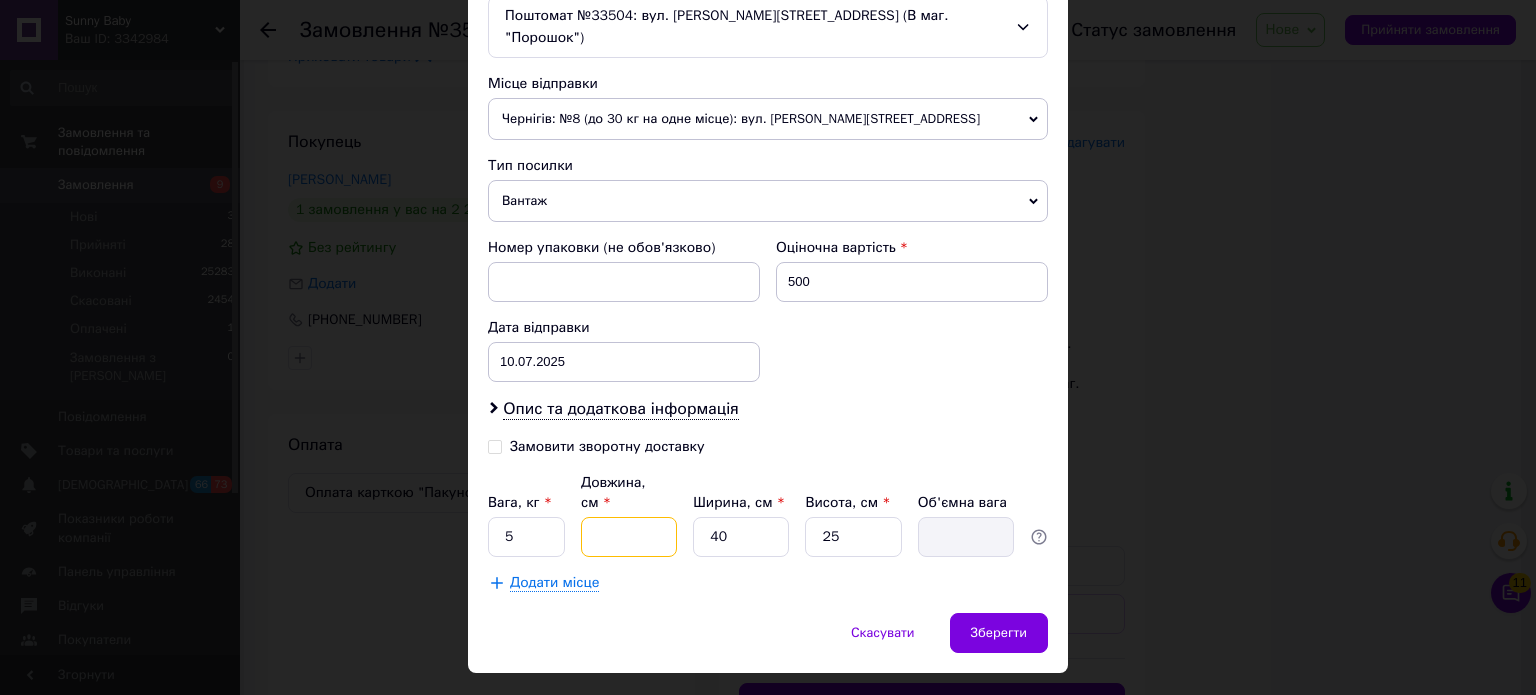 type on "5" 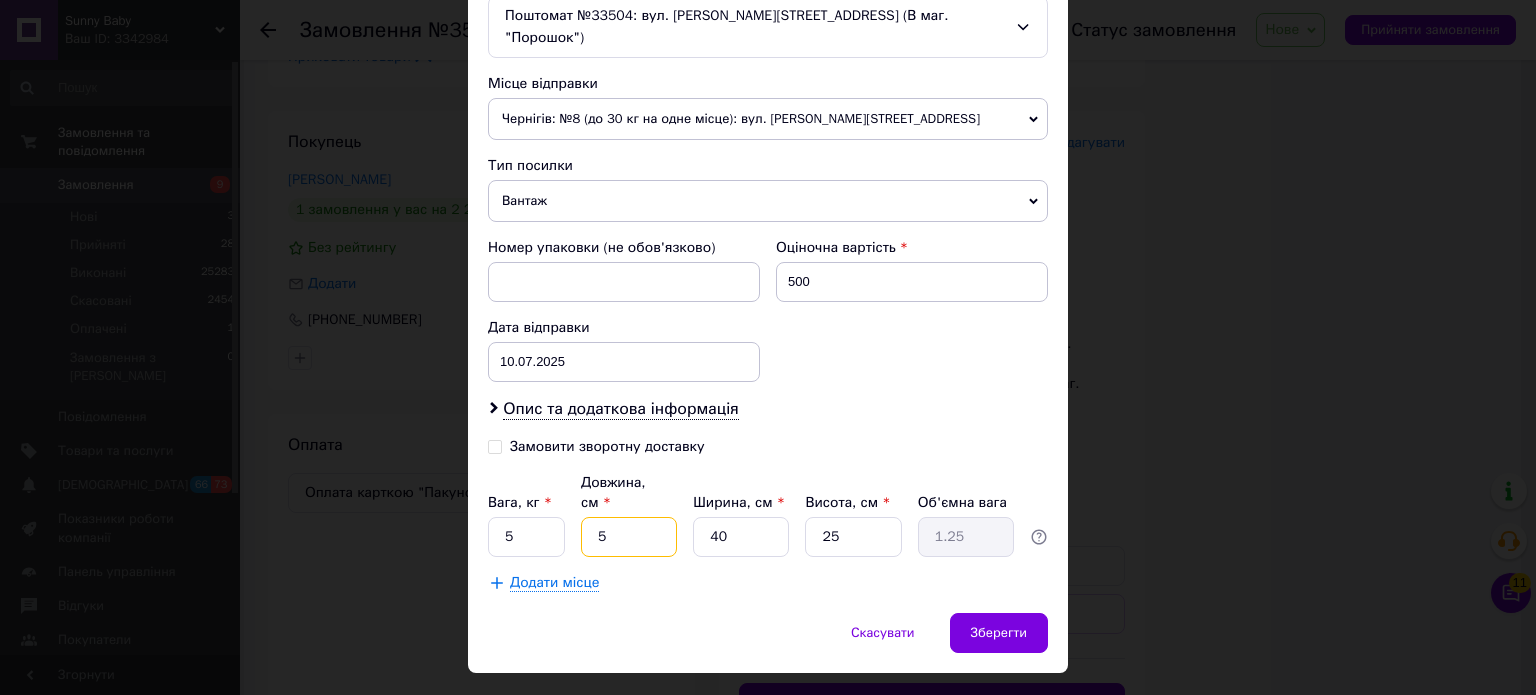 type on "50" 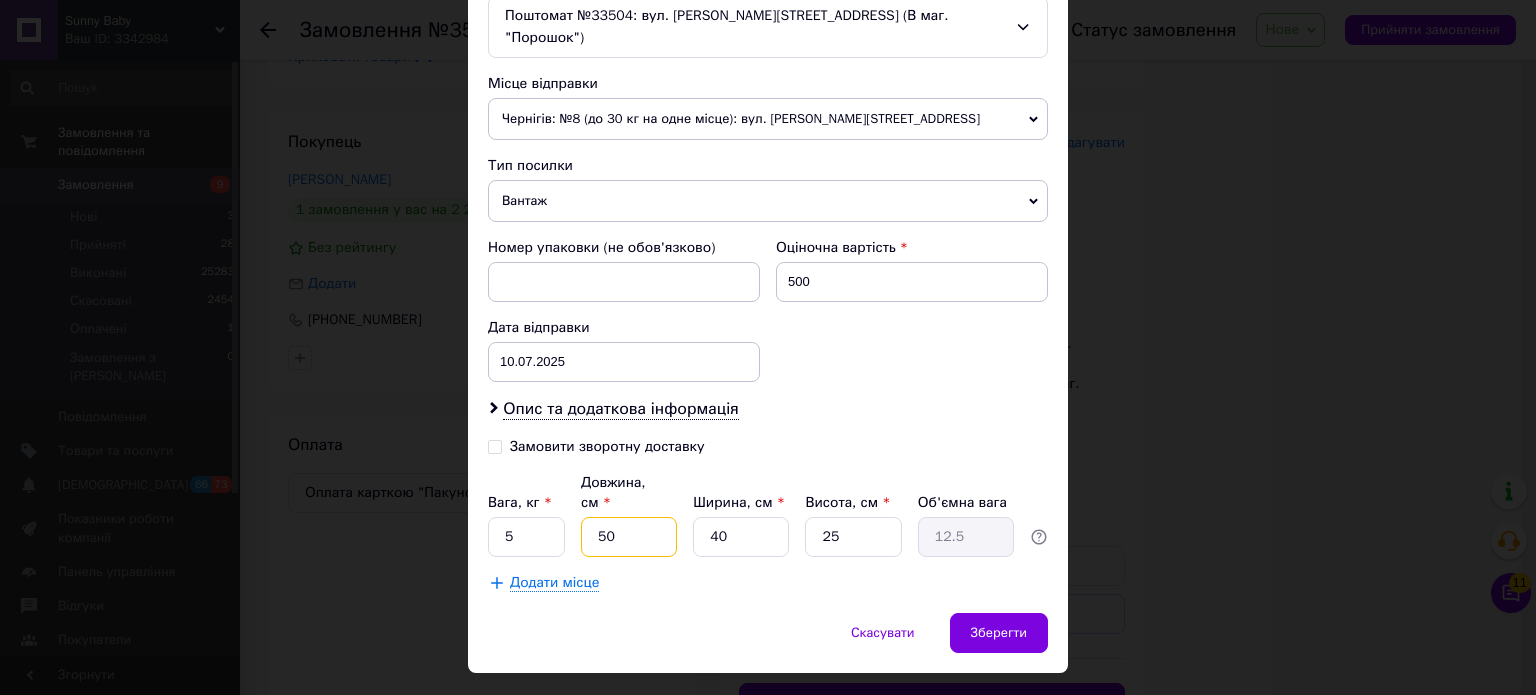 type on "50" 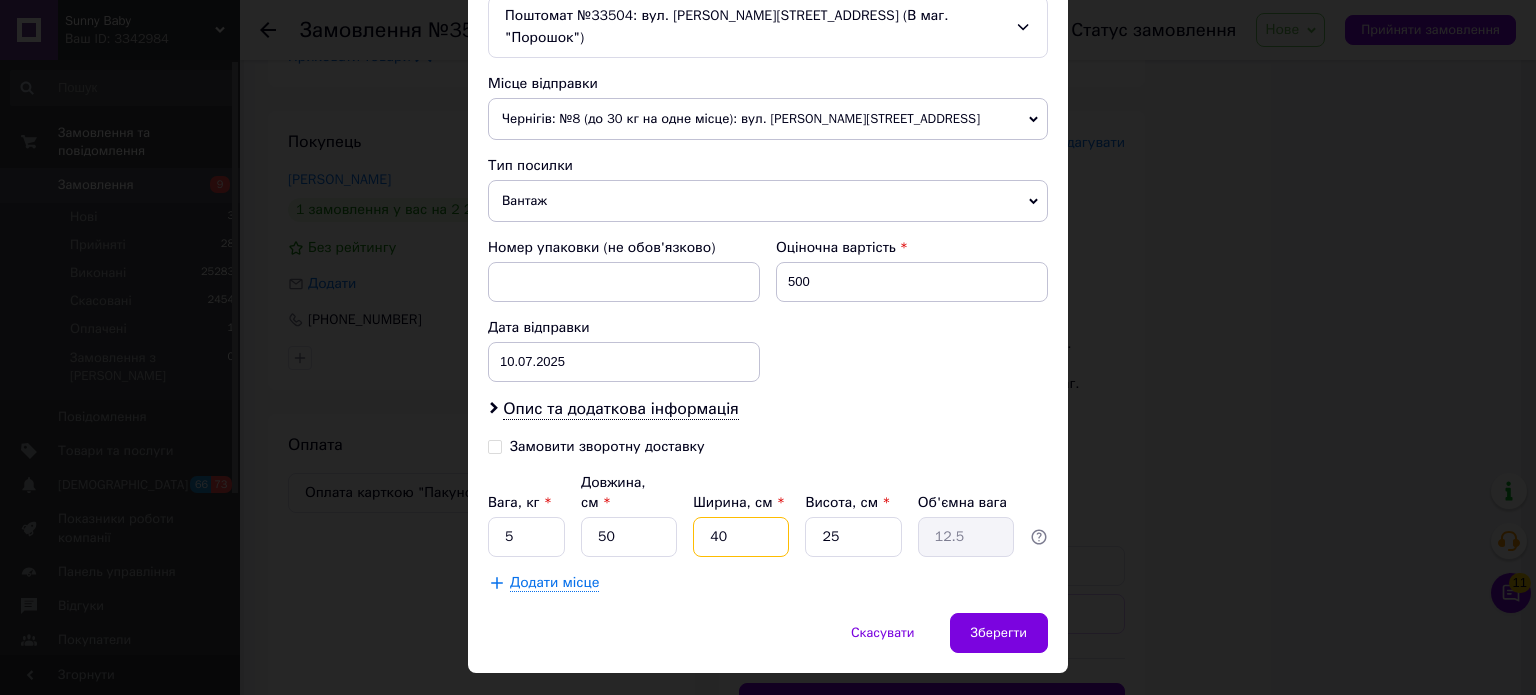 click on "40" at bounding box center (741, 537) 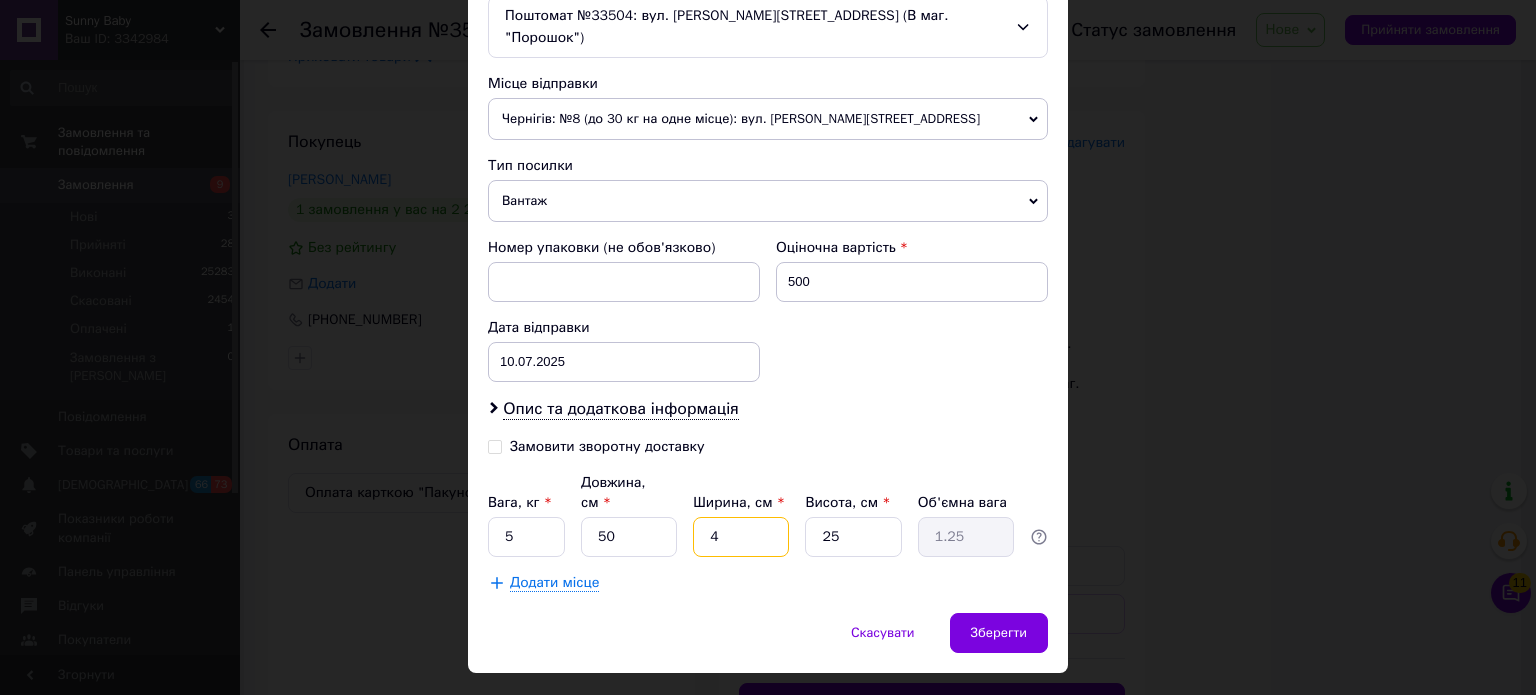 type 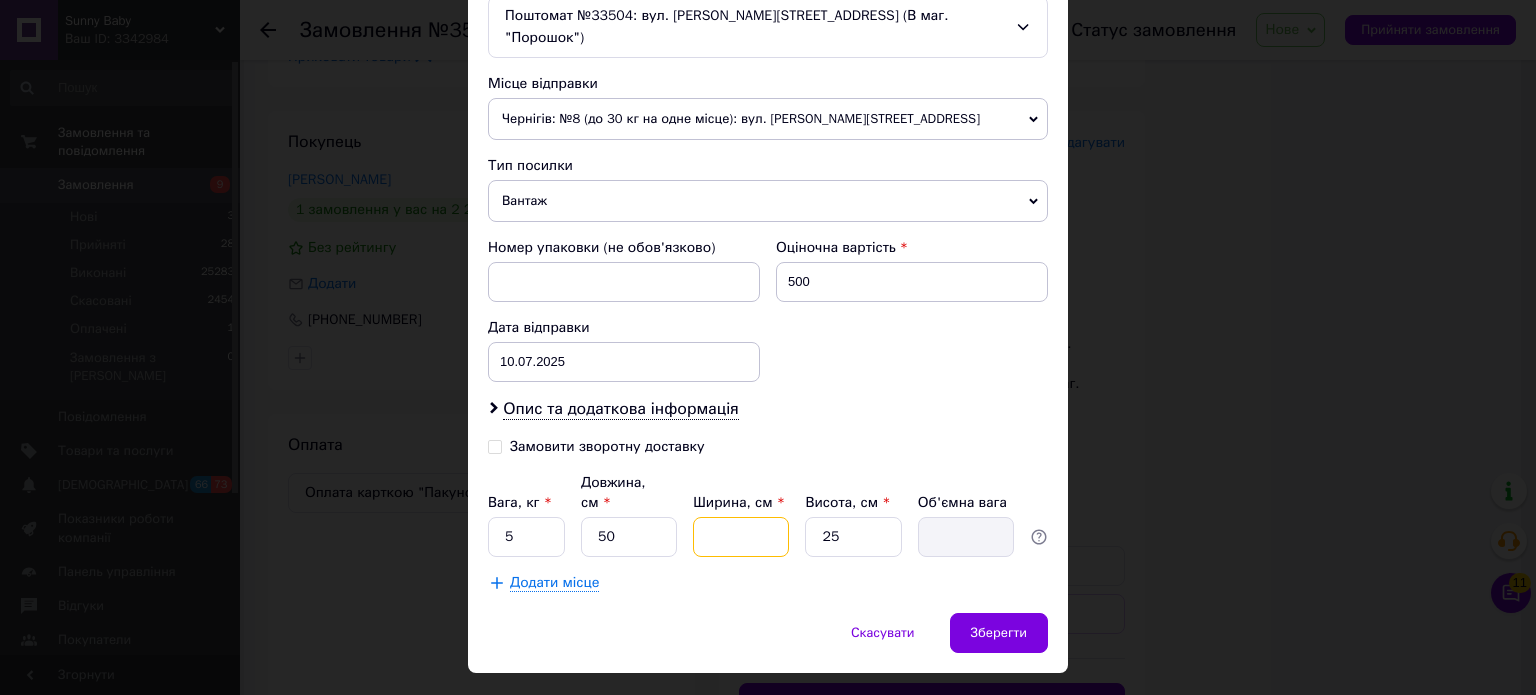 type on "2" 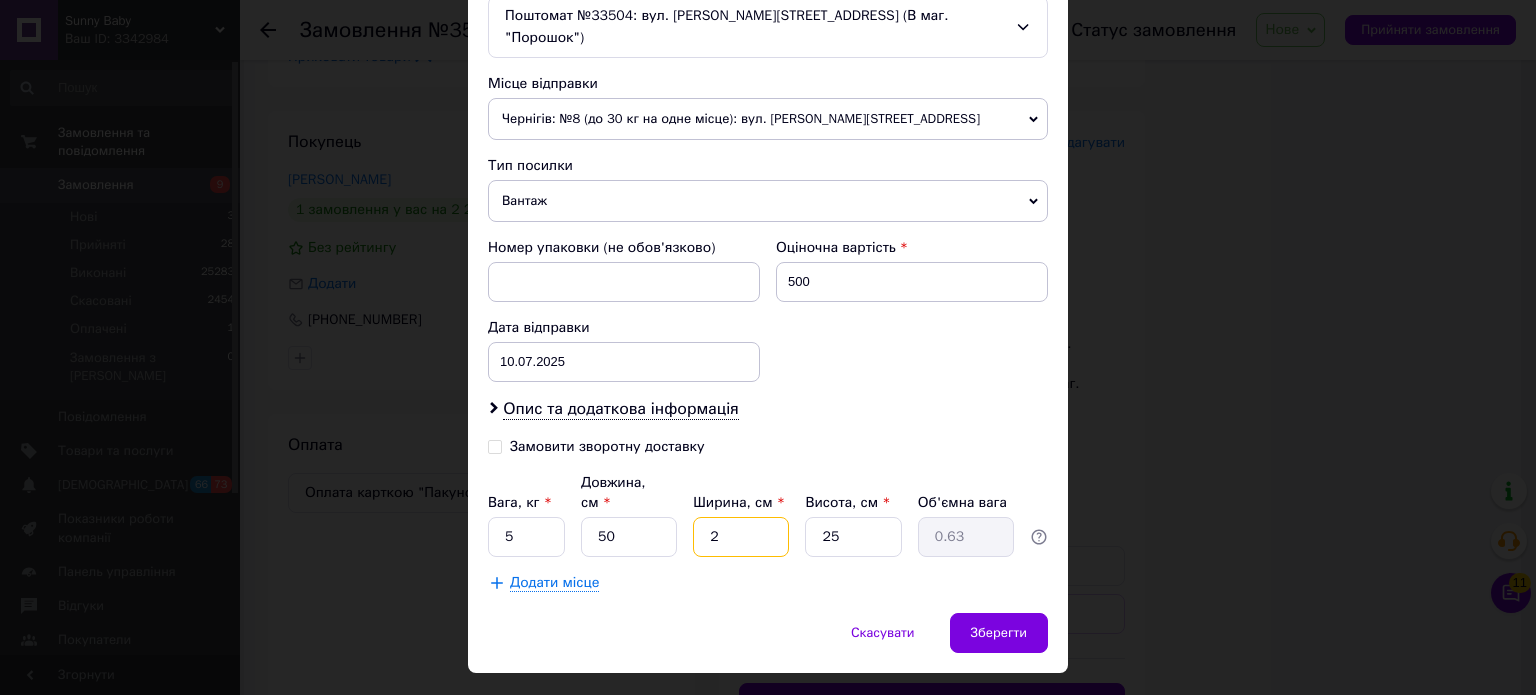 type on "20" 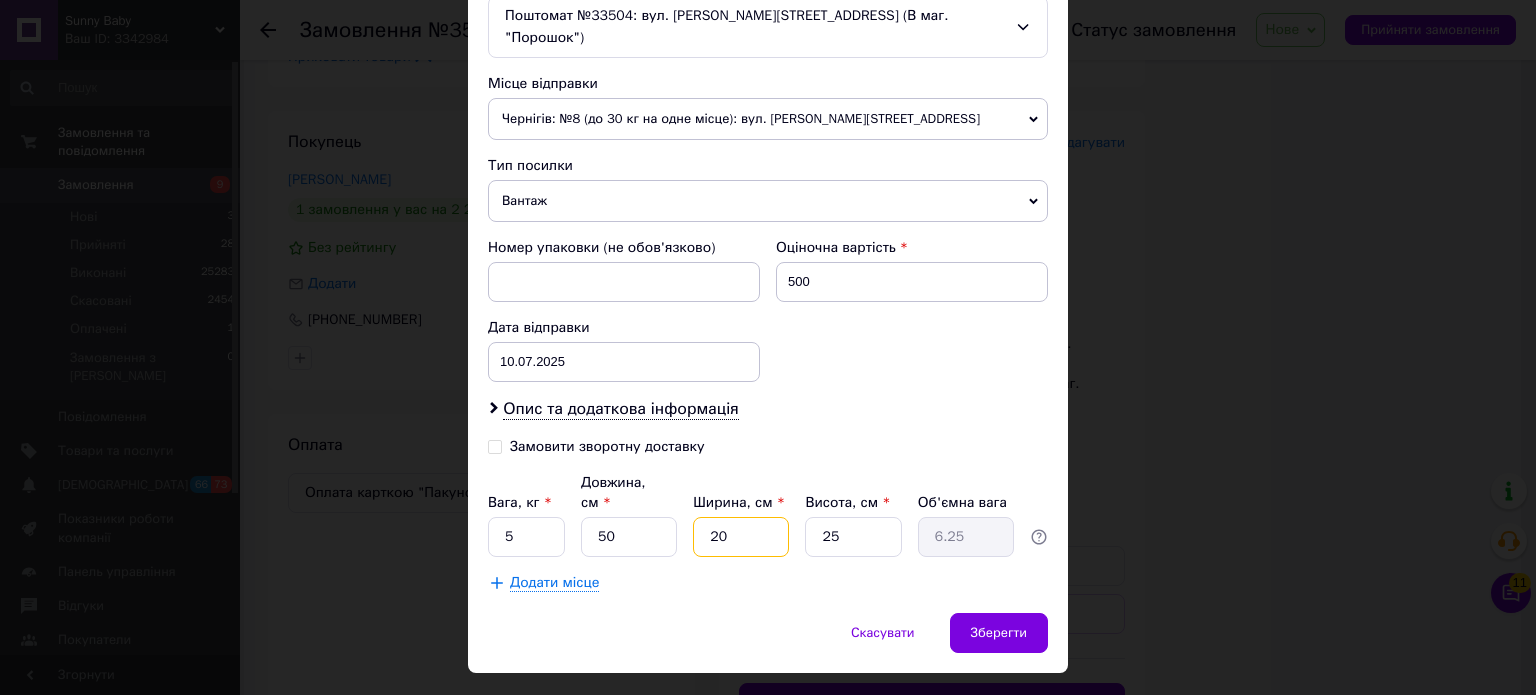 type on "20" 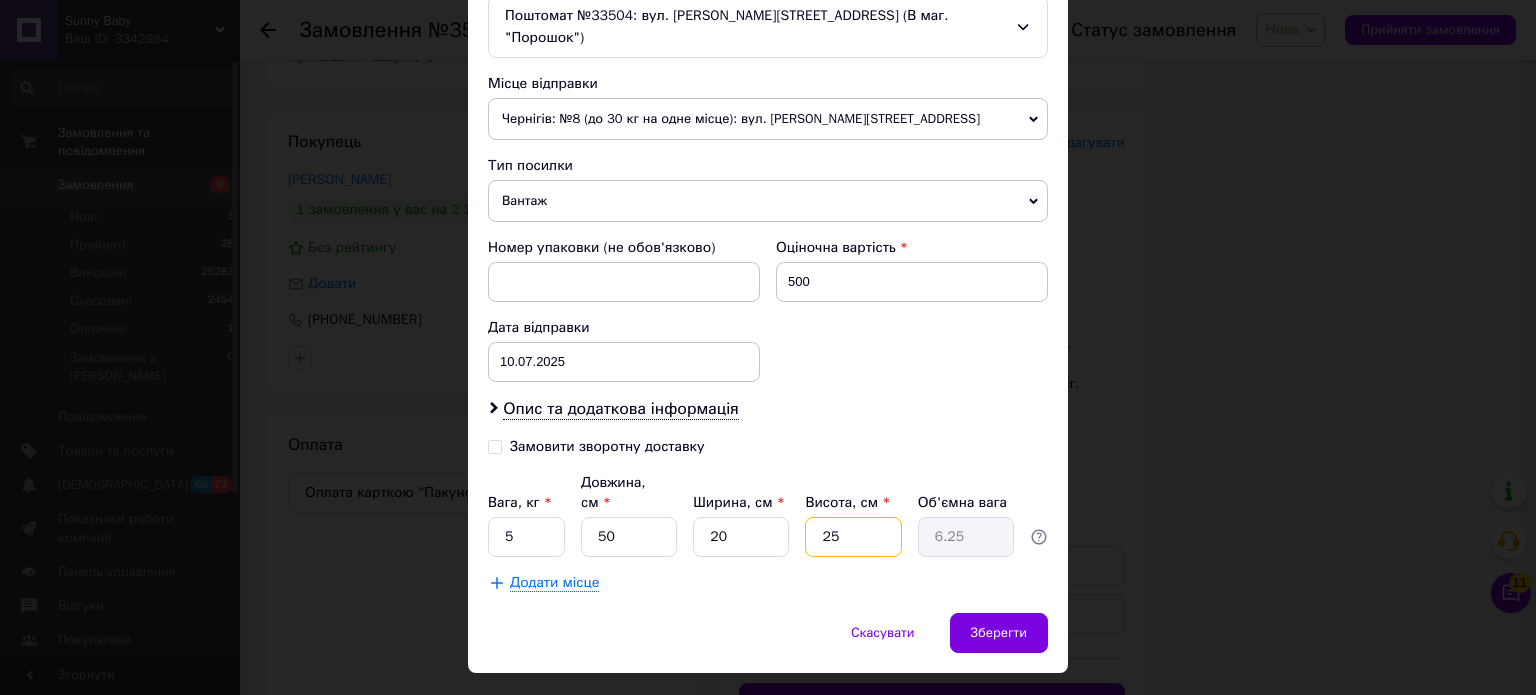 click on "25" at bounding box center [853, 537] 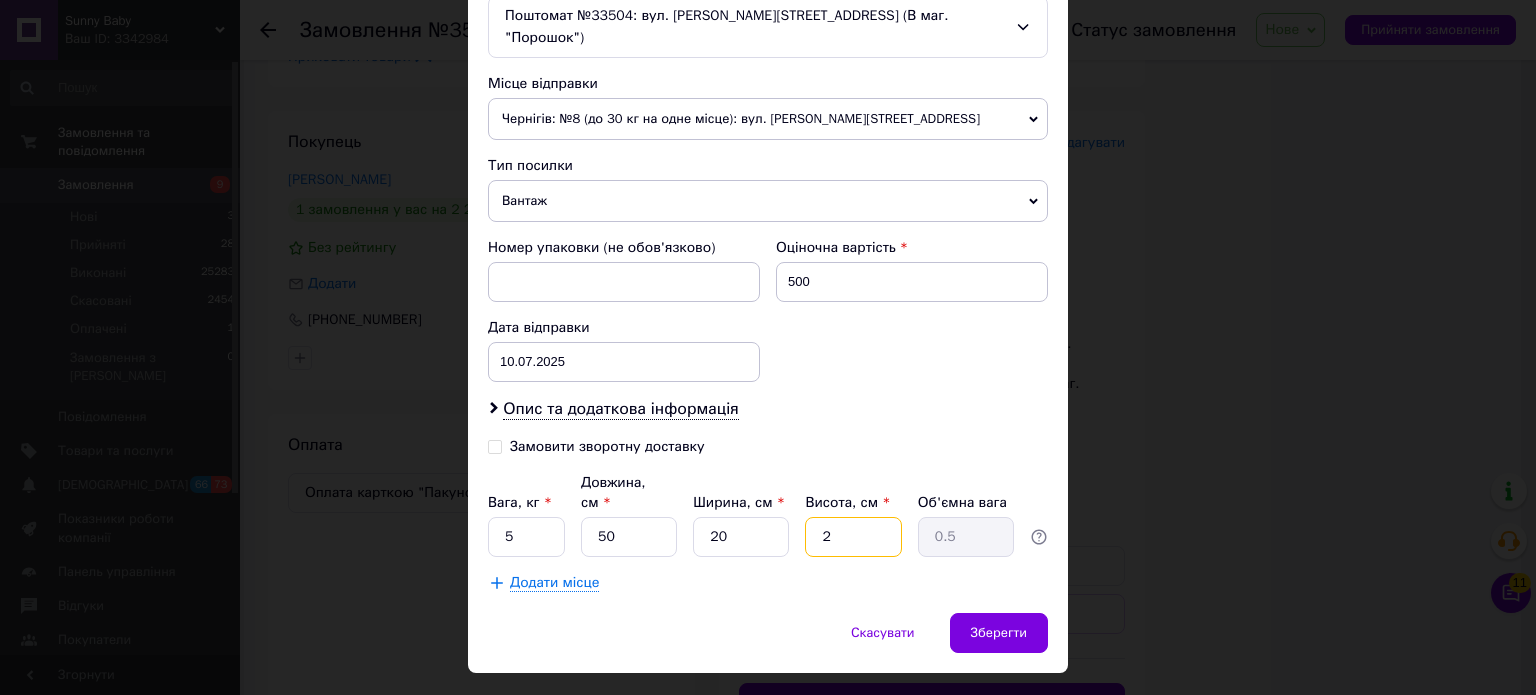 type on "29" 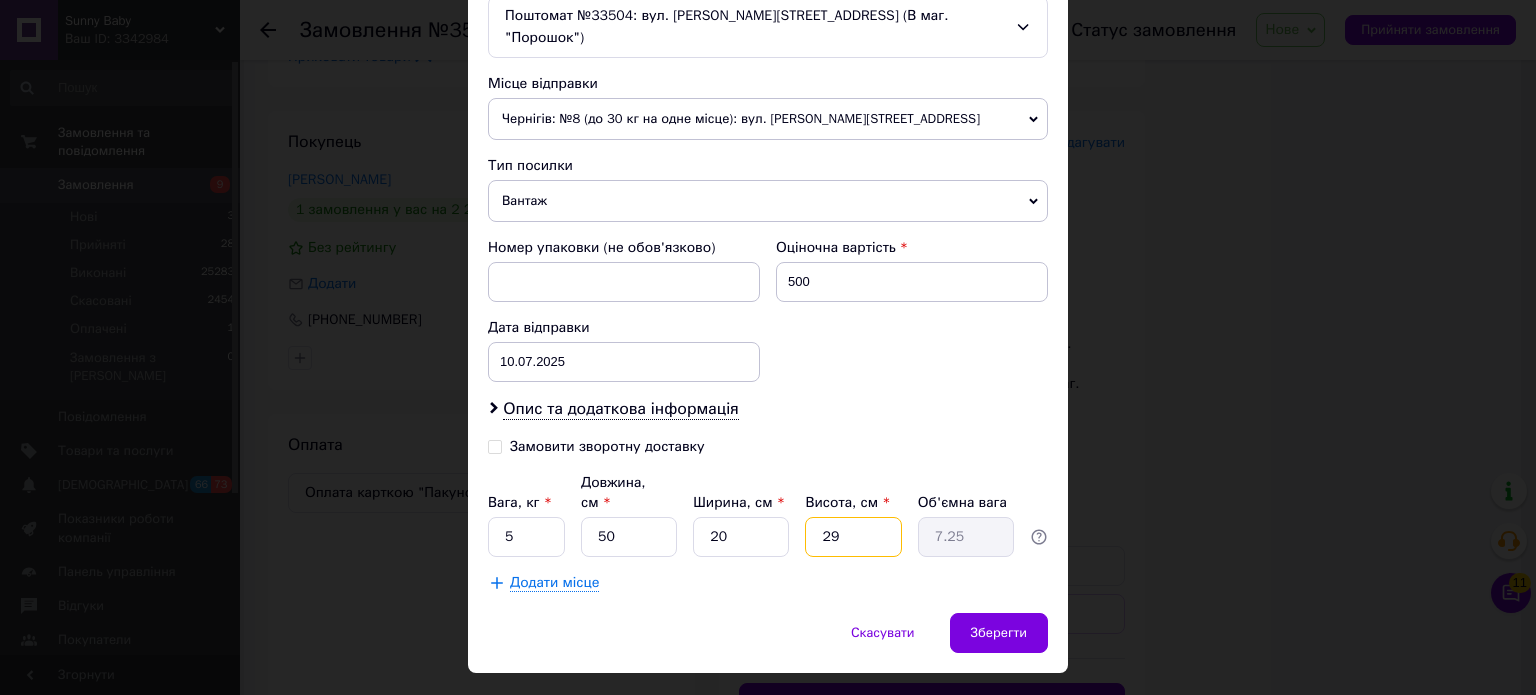 type on "2" 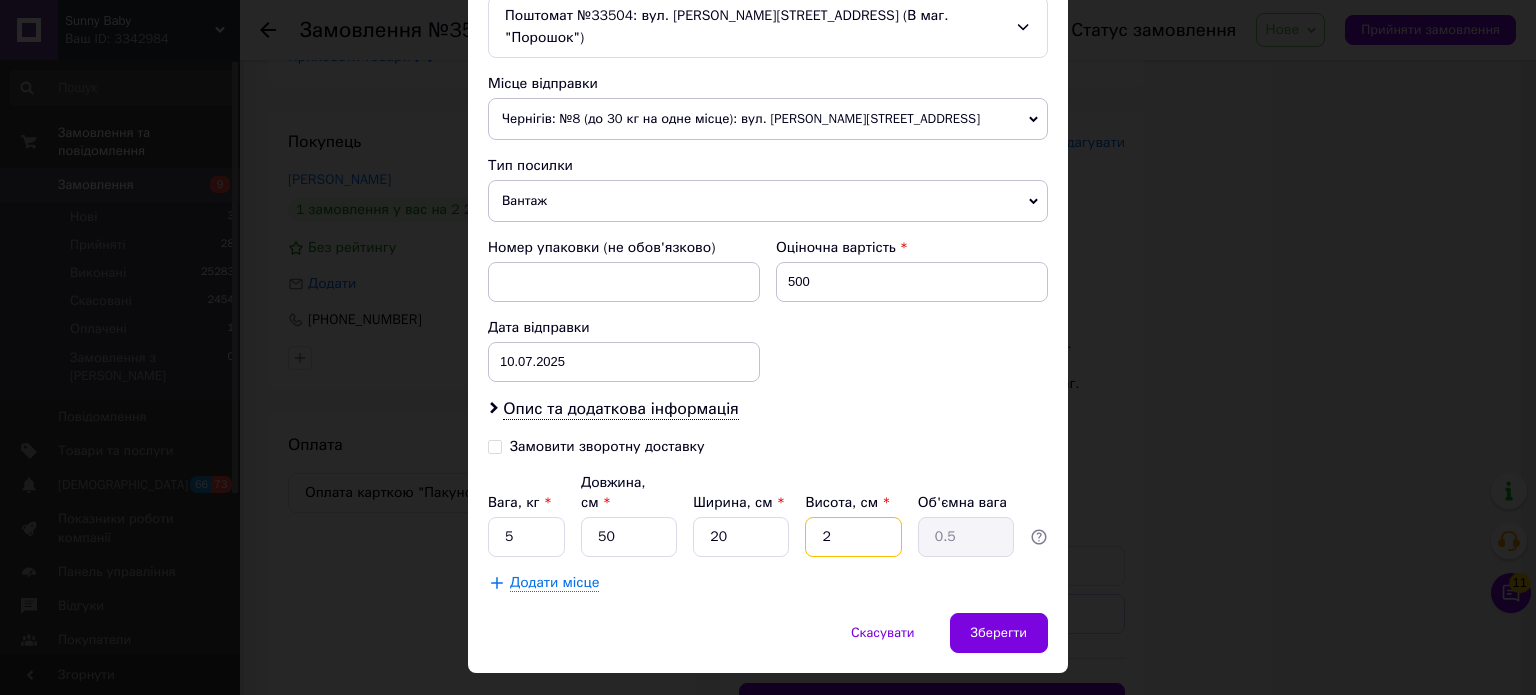 type on "20" 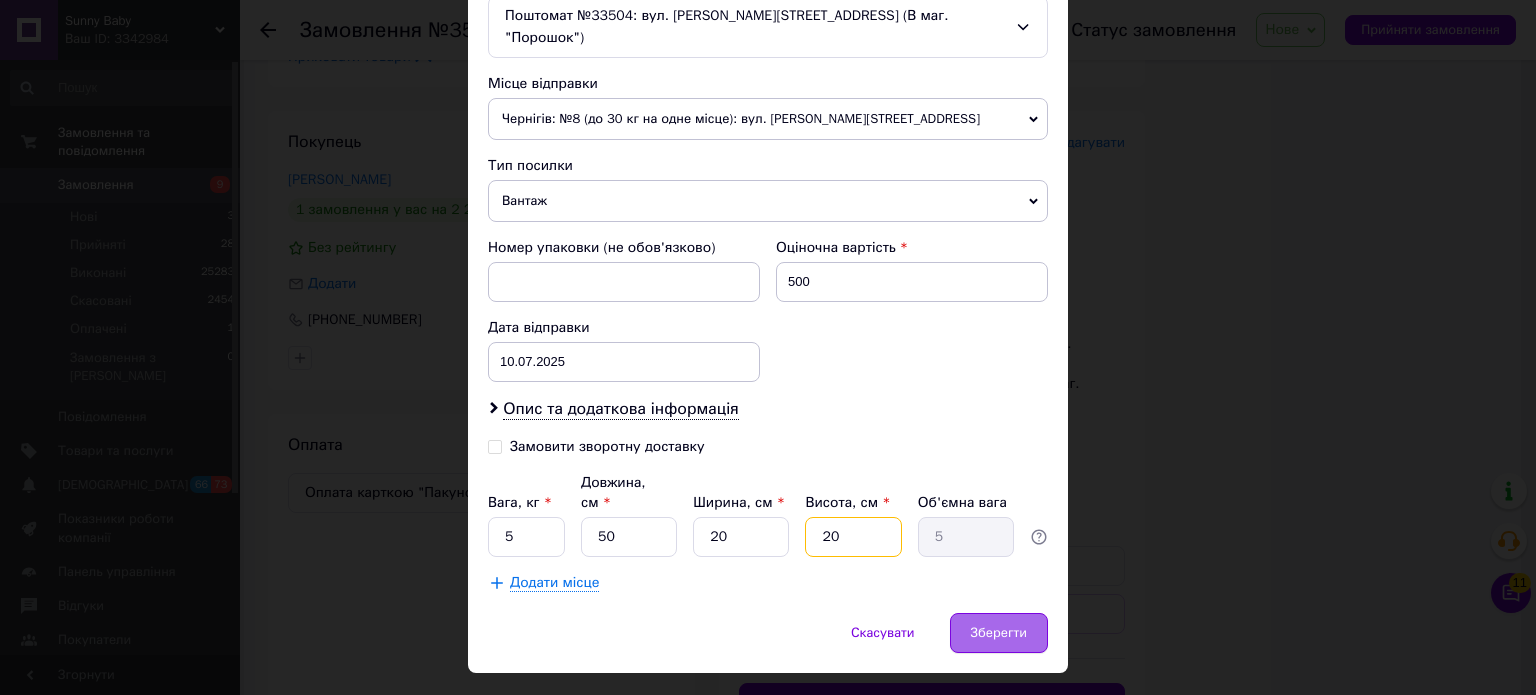 type on "20" 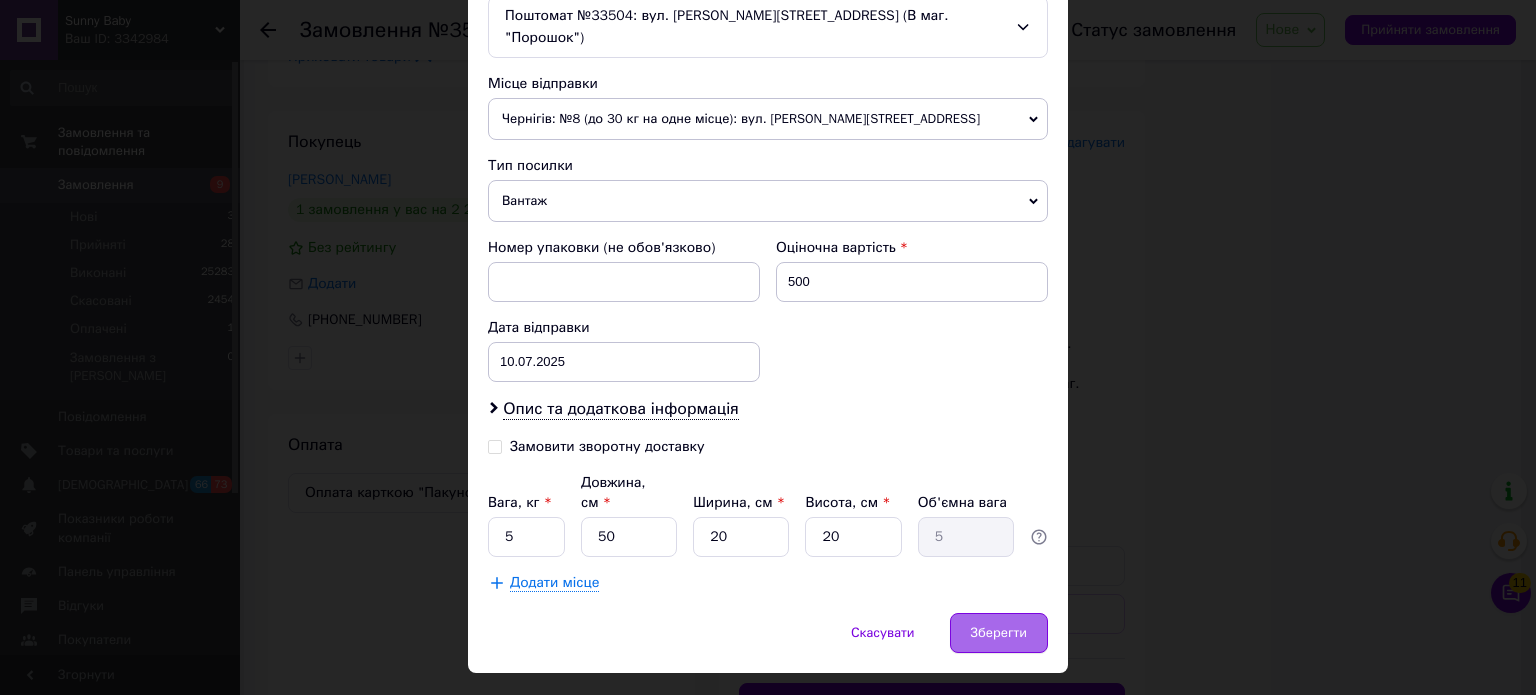 click on "Зберегти" at bounding box center (999, 633) 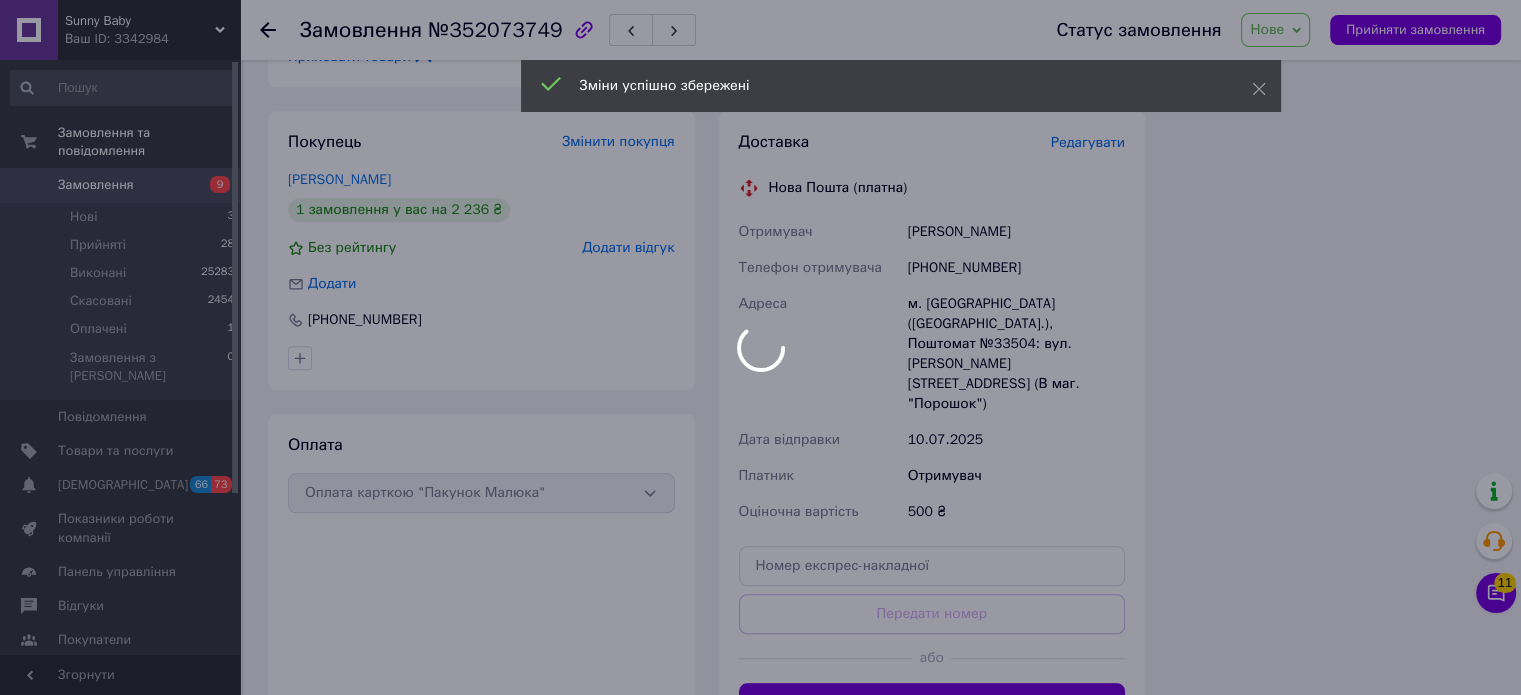 click at bounding box center (760, 347) 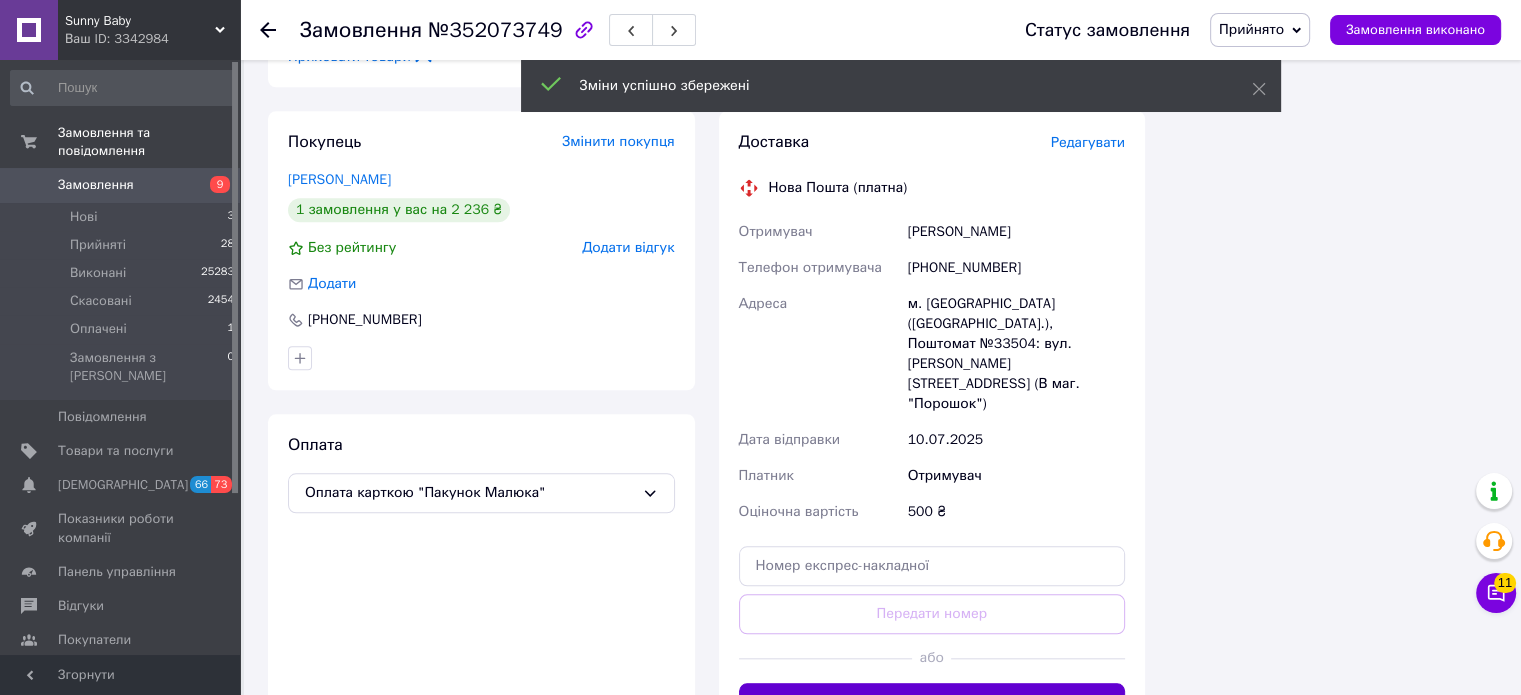click on "Згенерувати ЕН" at bounding box center [932, 703] 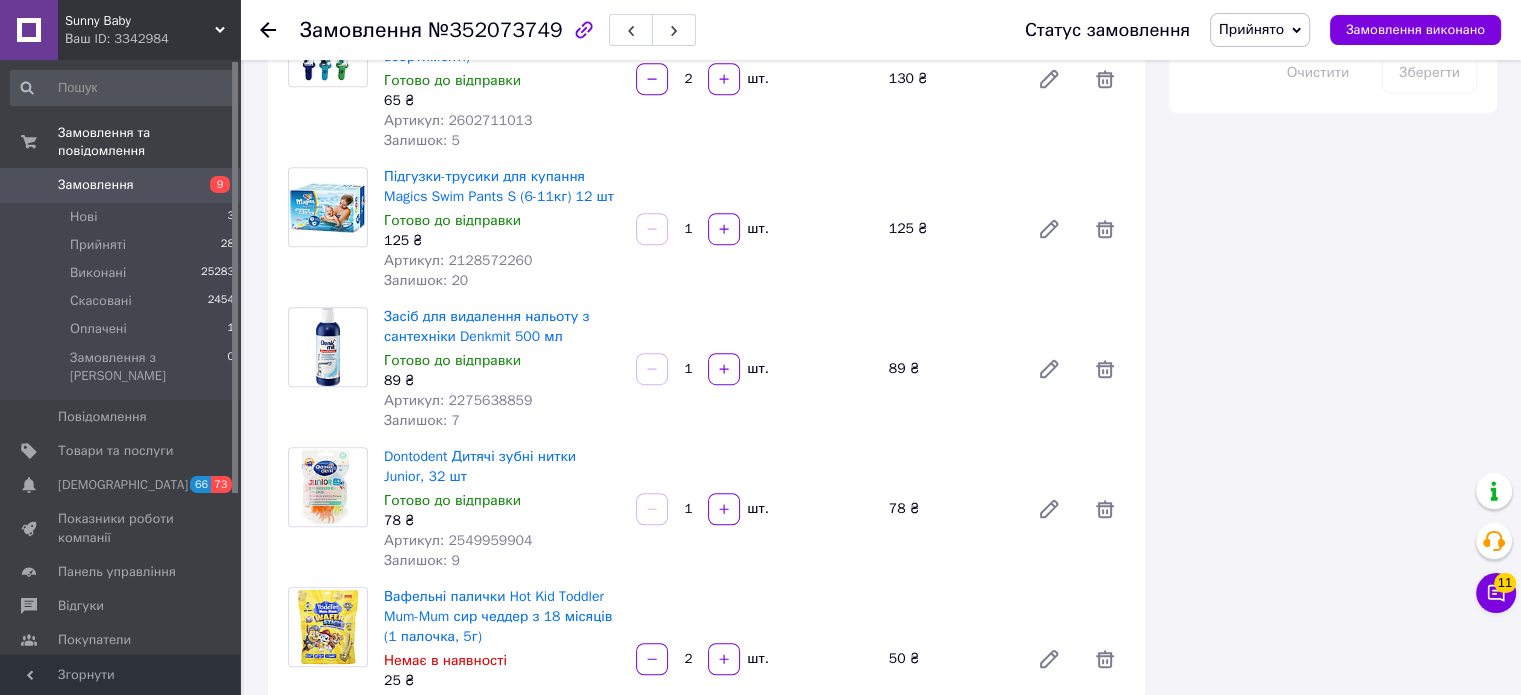 scroll, scrollTop: 1700, scrollLeft: 0, axis: vertical 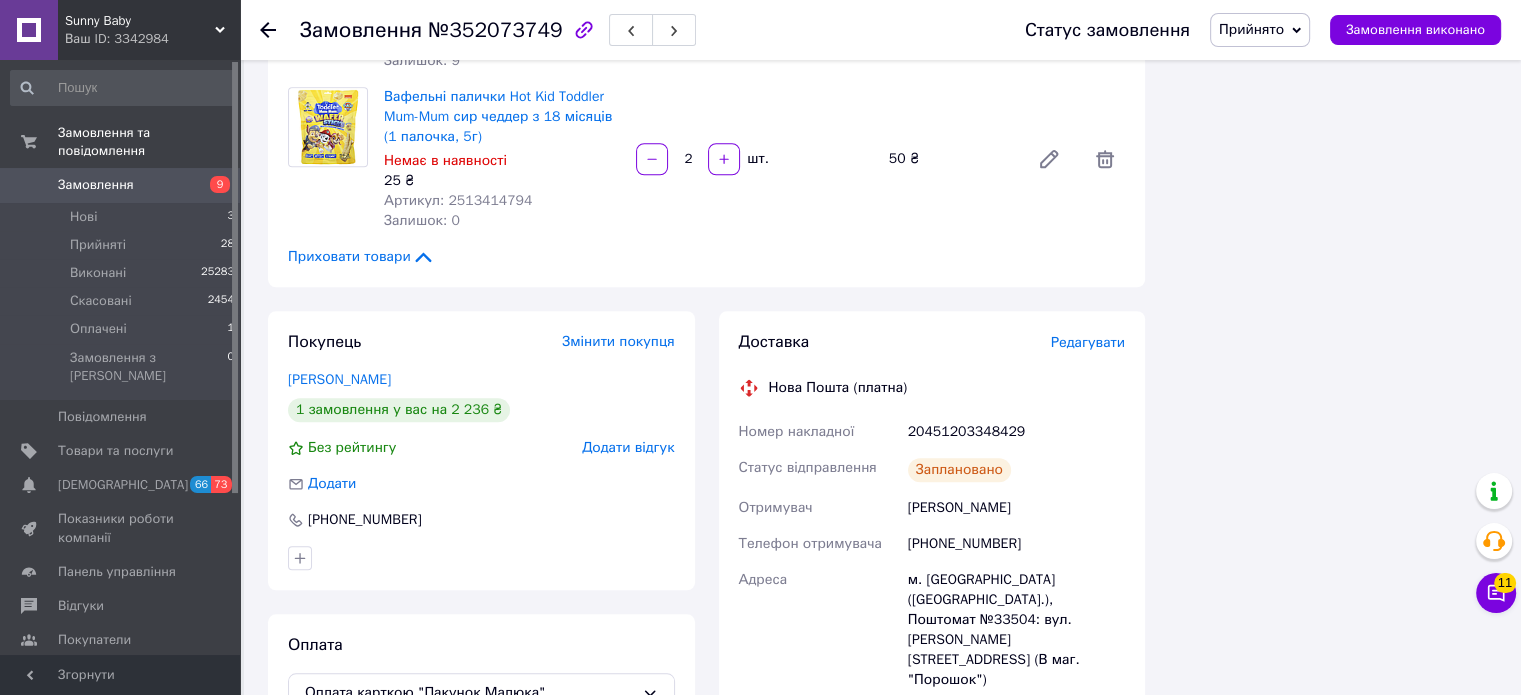 click on "20451203348429" at bounding box center (1016, 432) 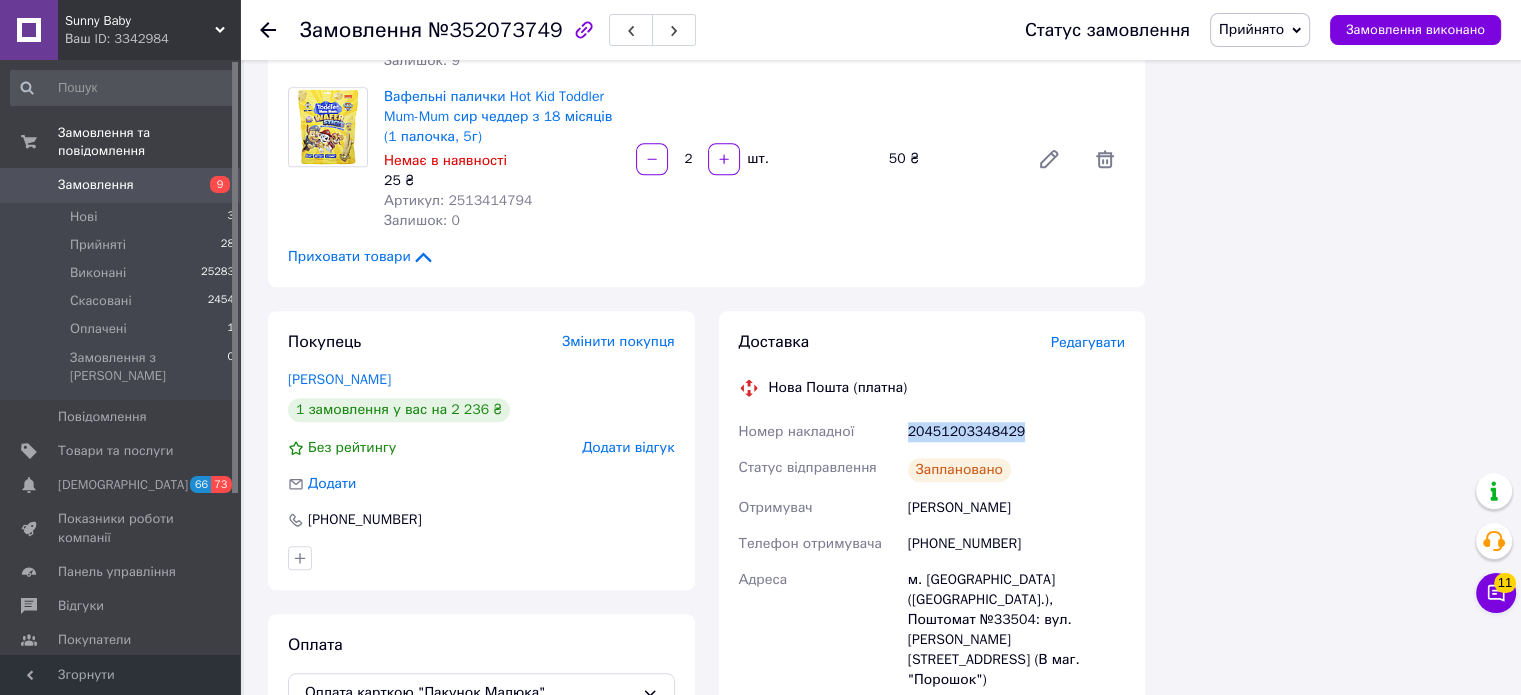 click on "20451203348429" at bounding box center [1016, 432] 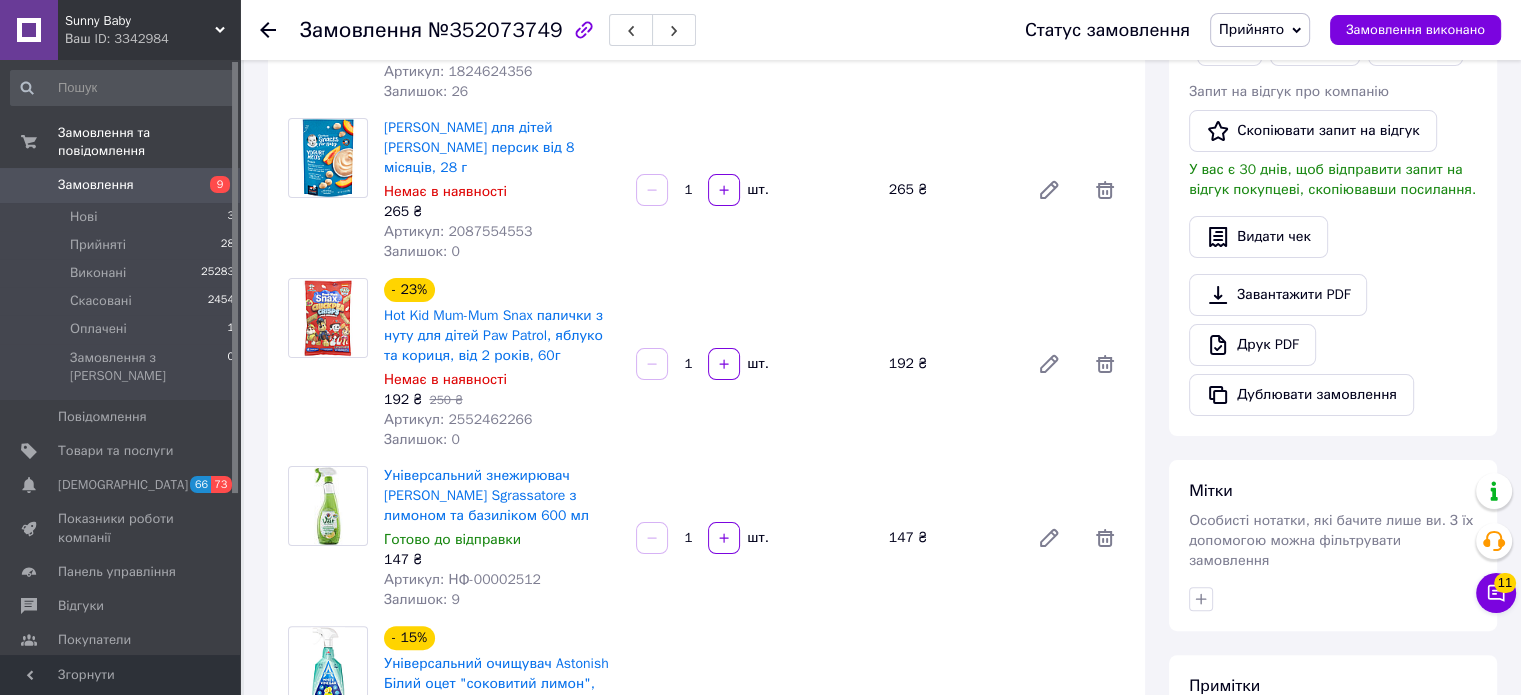 scroll, scrollTop: 0, scrollLeft: 0, axis: both 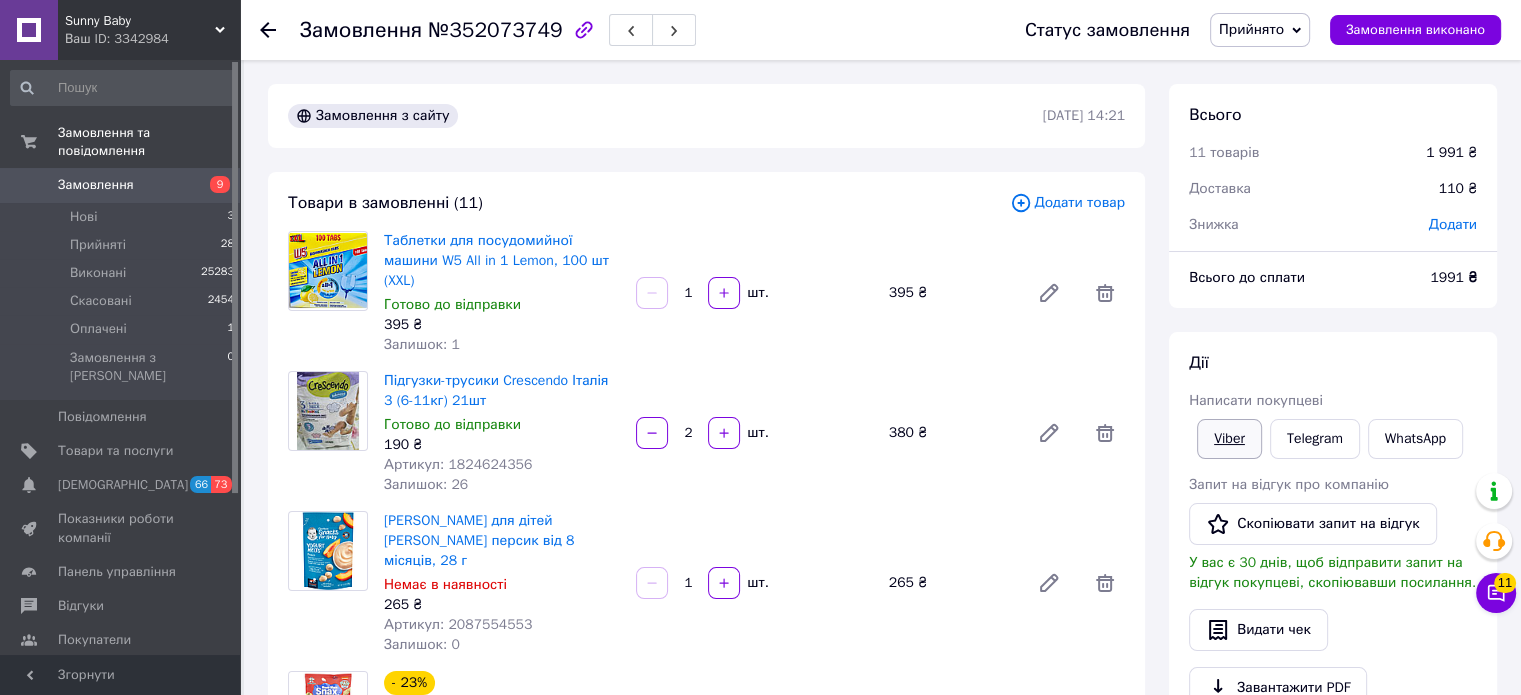 click on "Viber" at bounding box center [1229, 439] 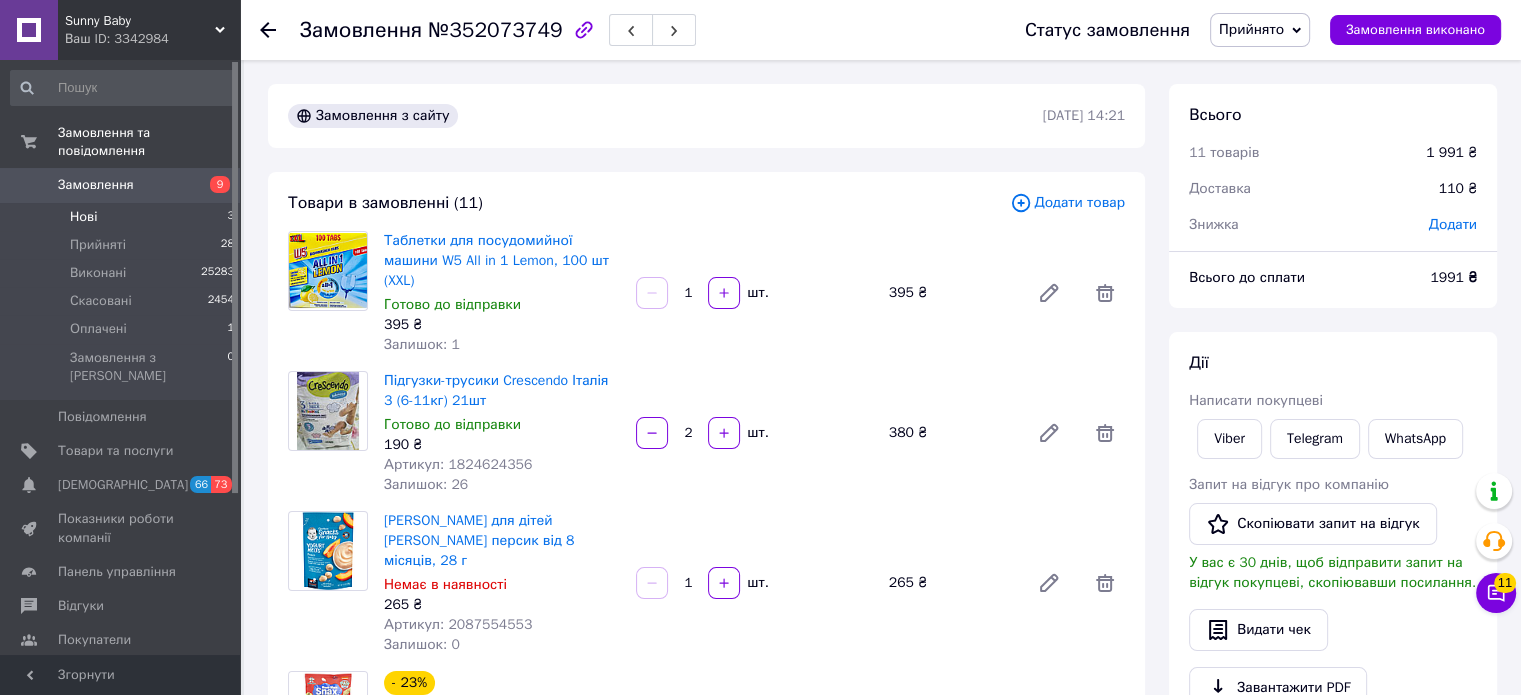 click on "Нові 3" at bounding box center [123, 217] 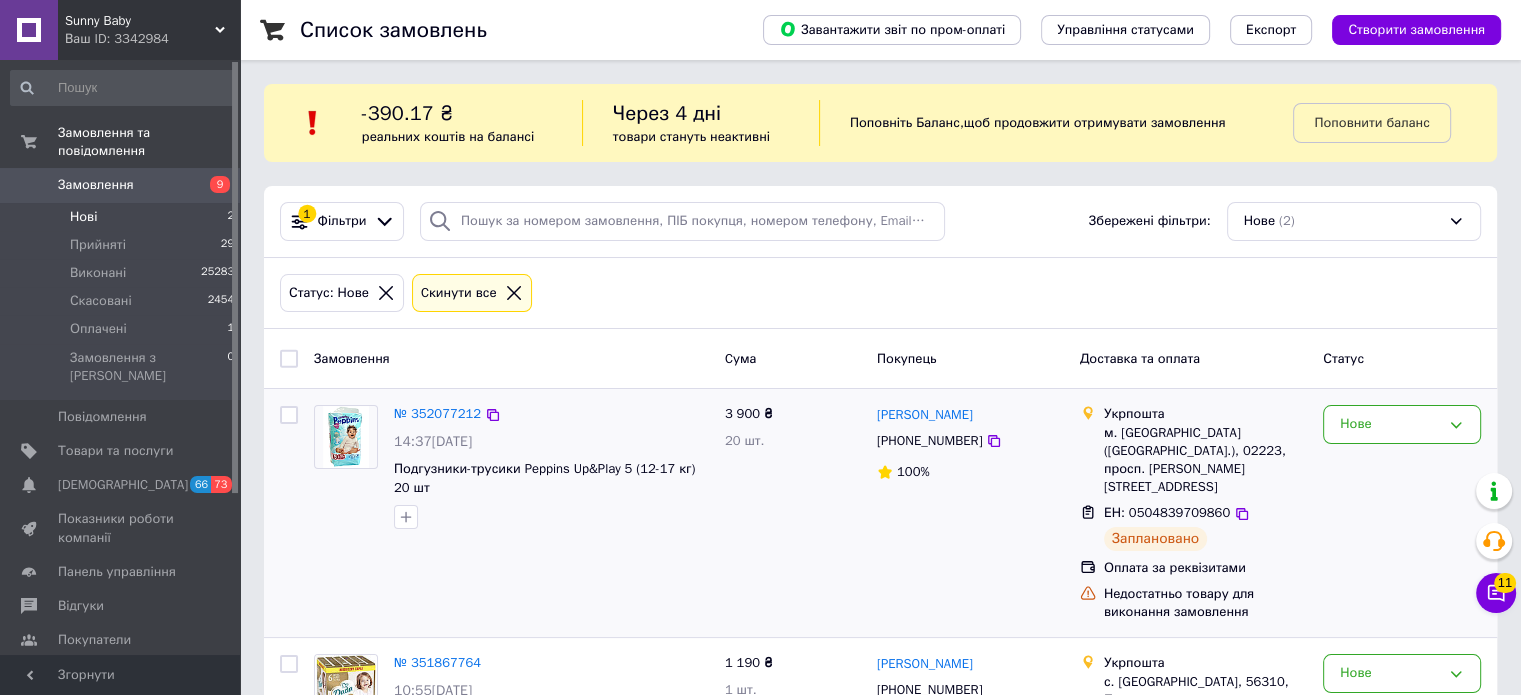 scroll, scrollTop: 85, scrollLeft: 0, axis: vertical 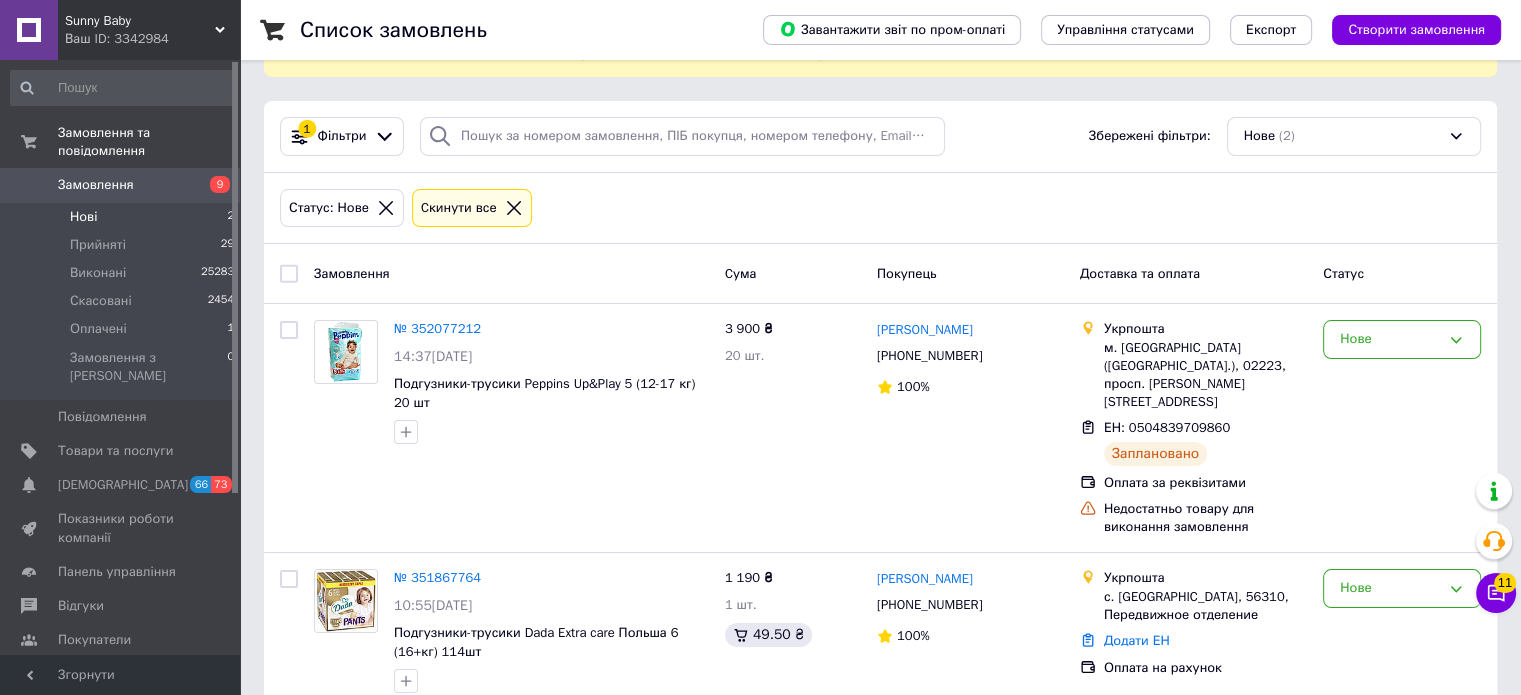 click on "Нові 2" at bounding box center (123, 217) 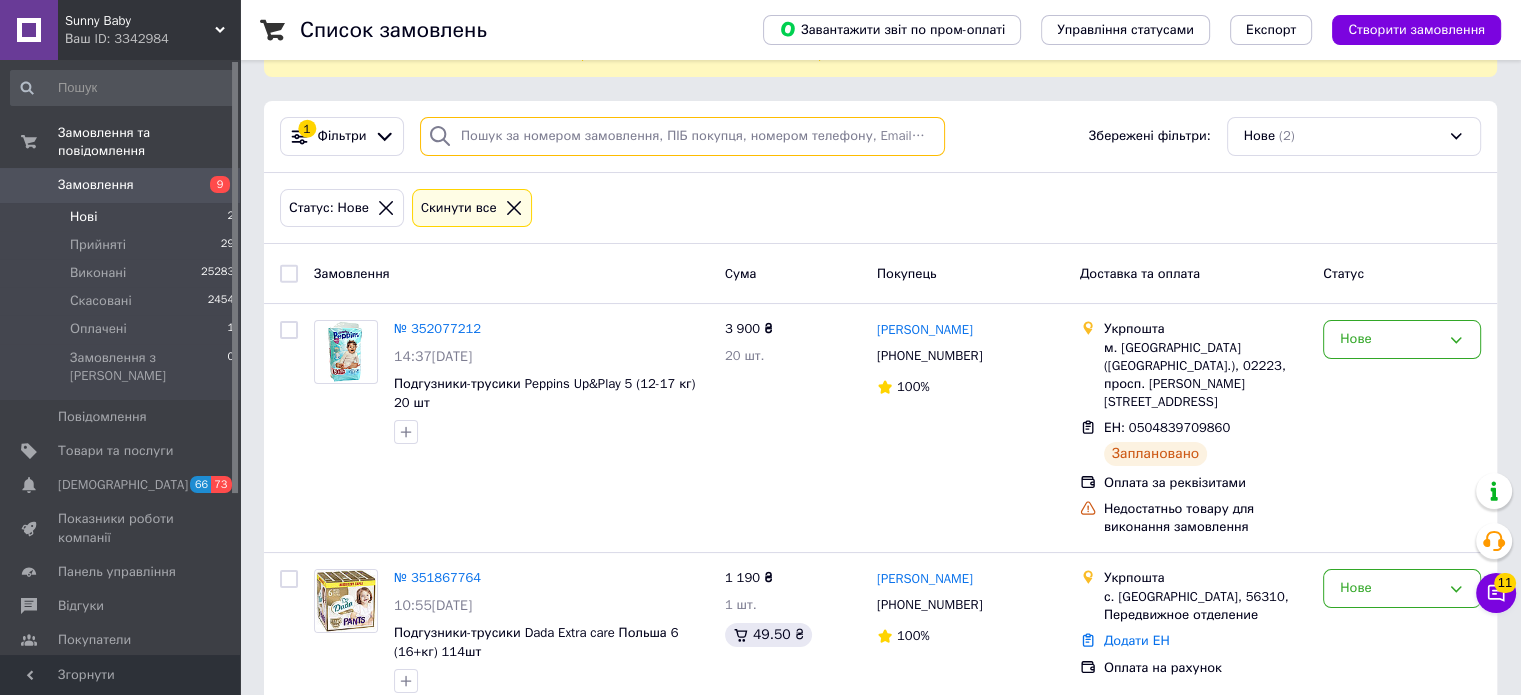 click at bounding box center [682, 136] 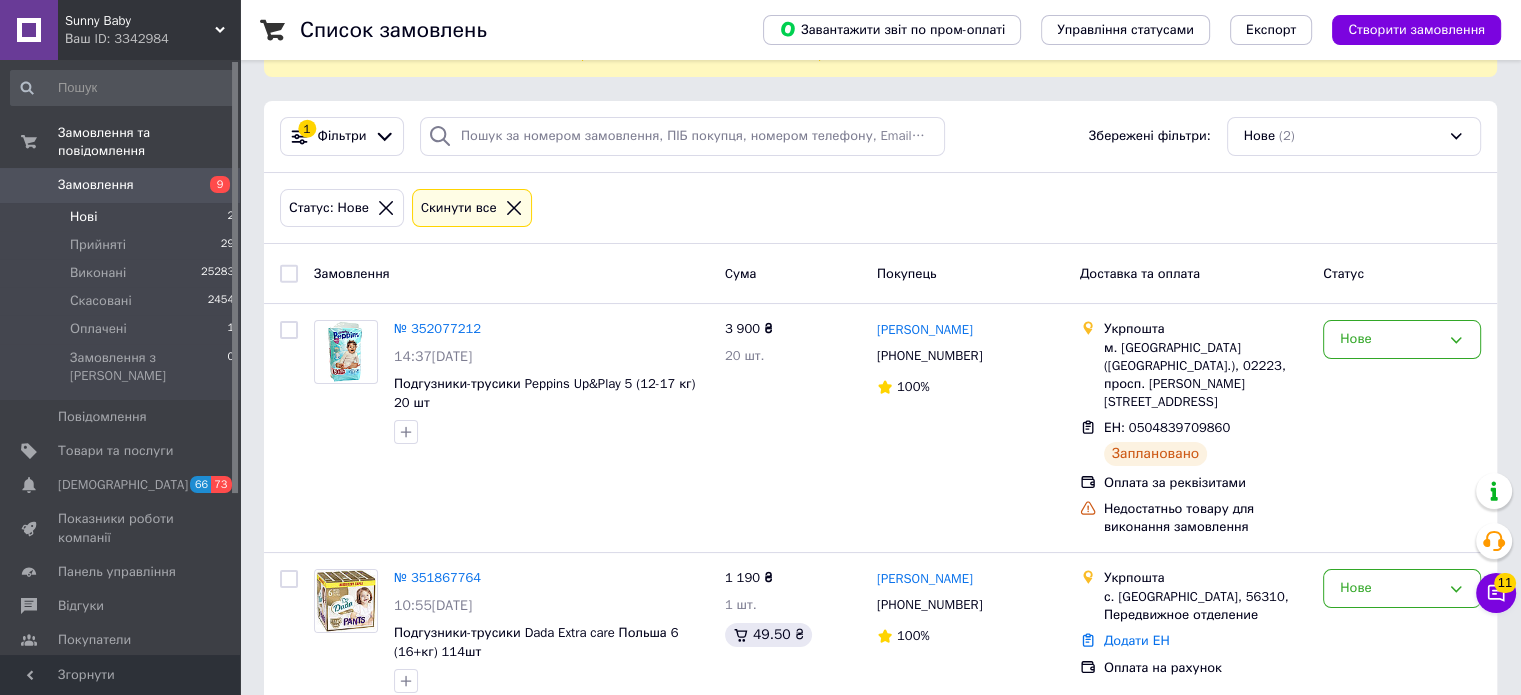 click 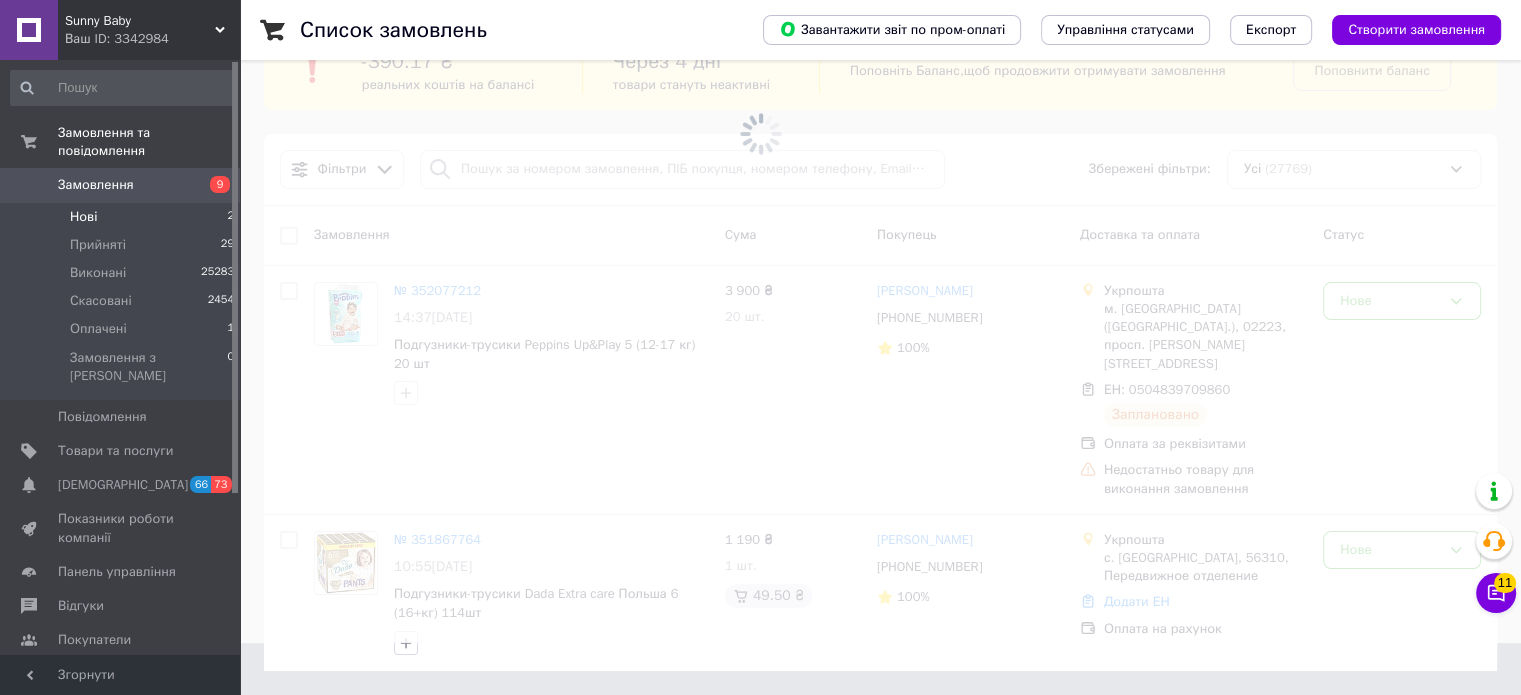 scroll, scrollTop: 14, scrollLeft: 0, axis: vertical 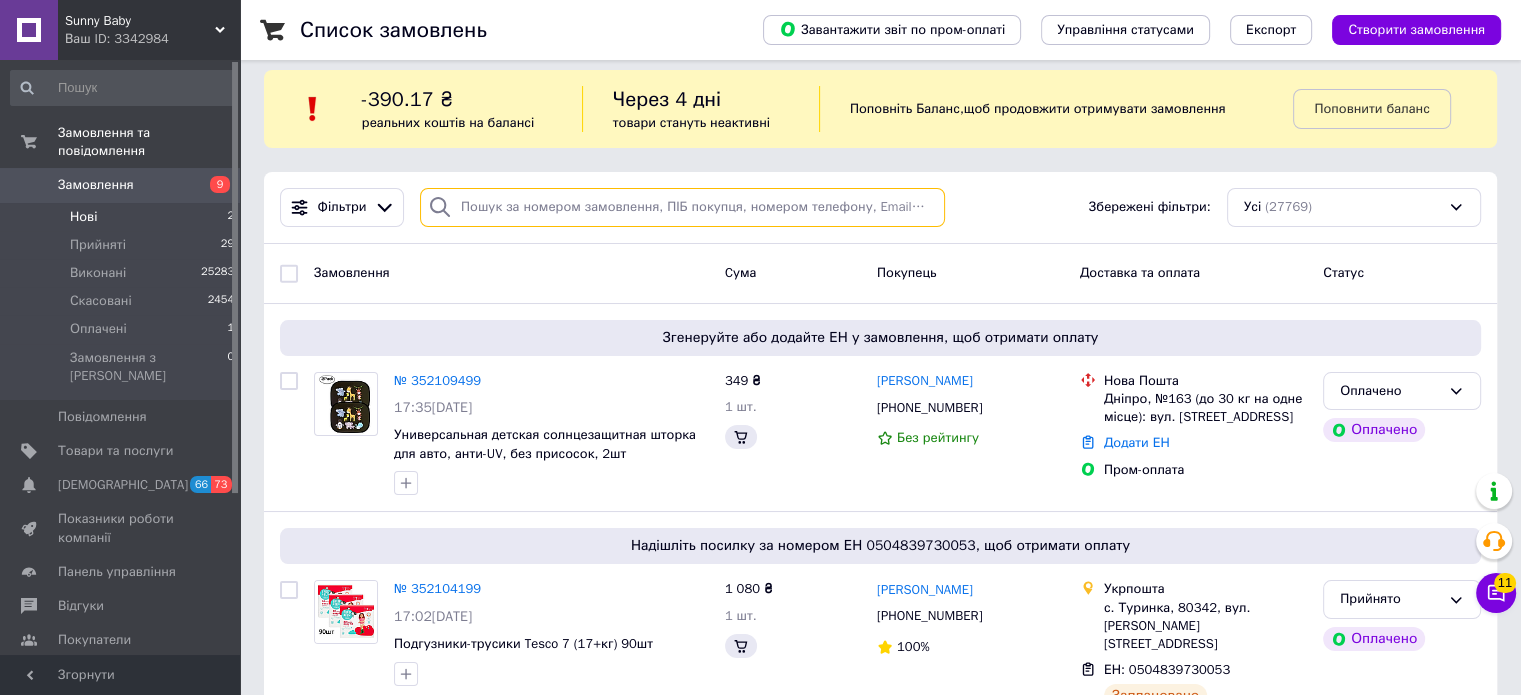 click at bounding box center [682, 207] 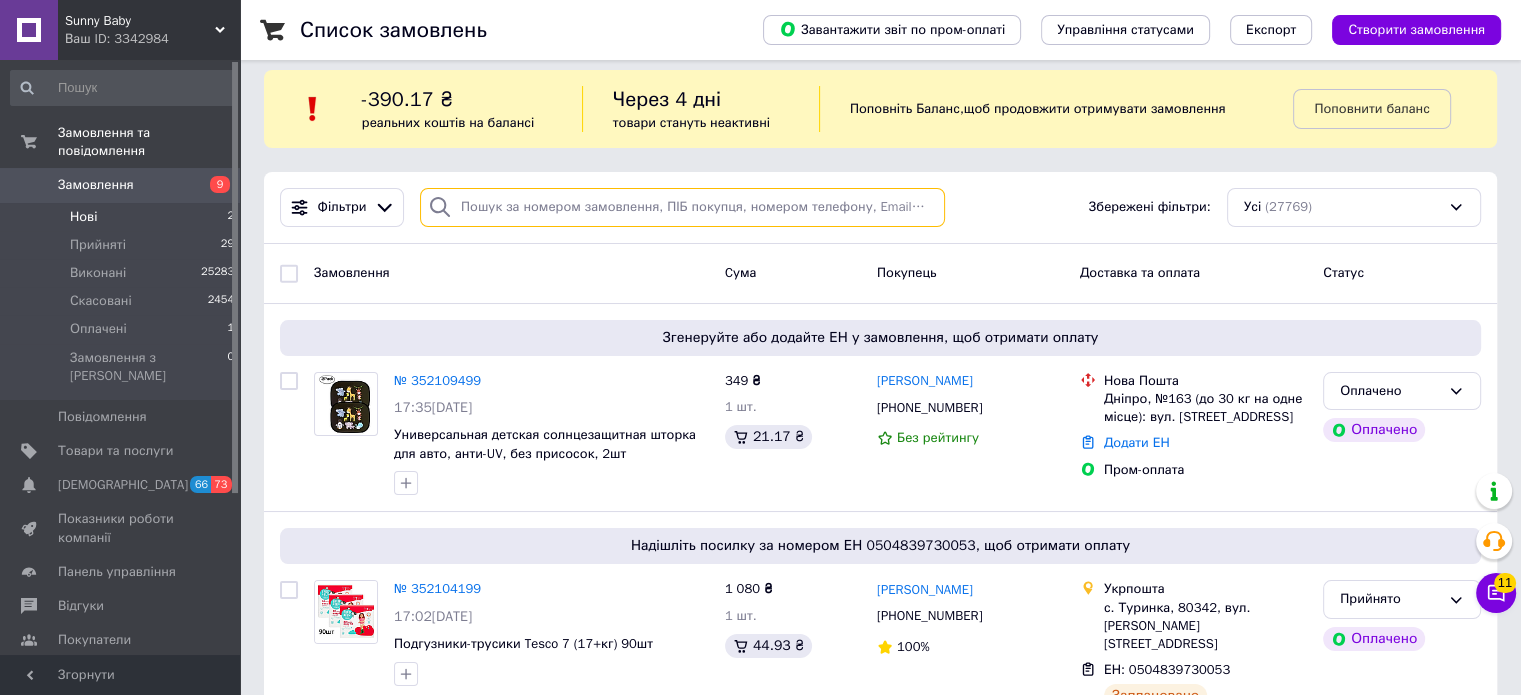 scroll, scrollTop: 0, scrollLeft: 0, axis: both 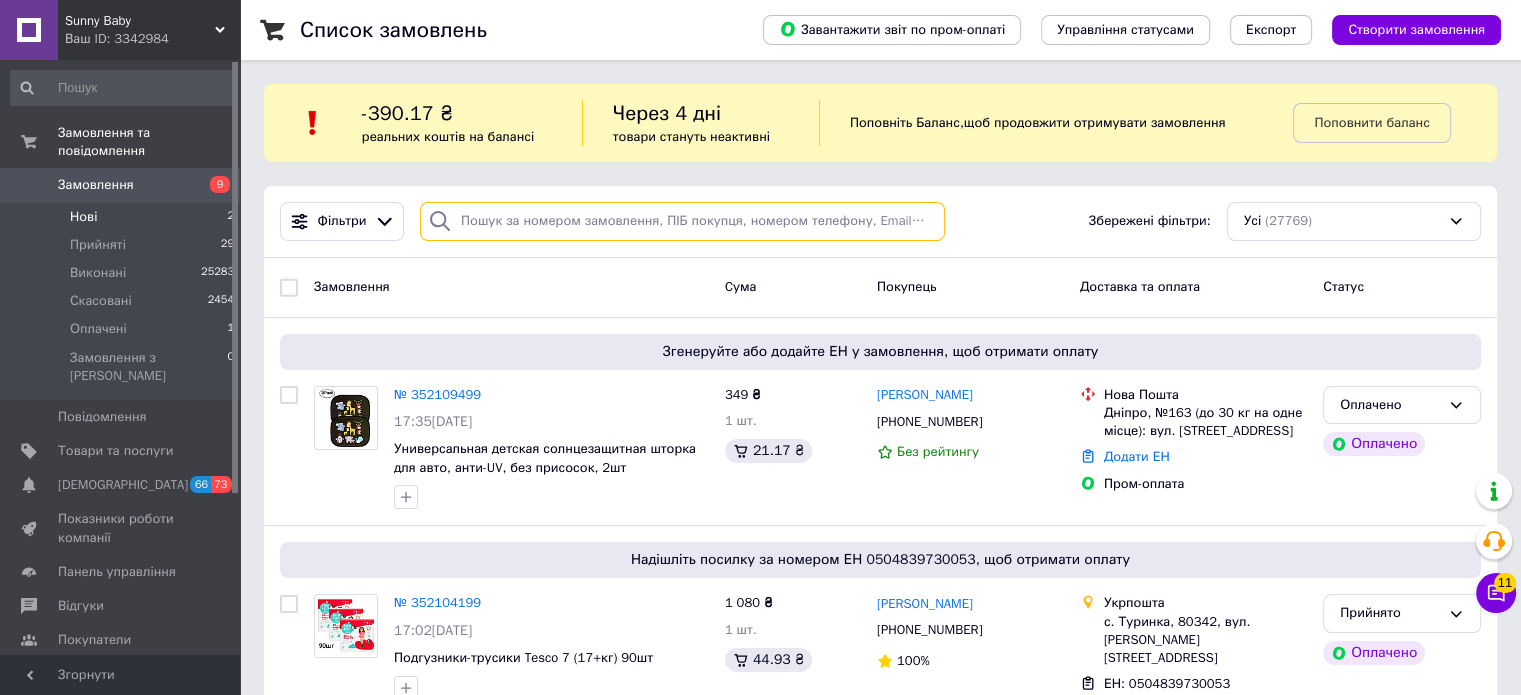 paste on "352100308" 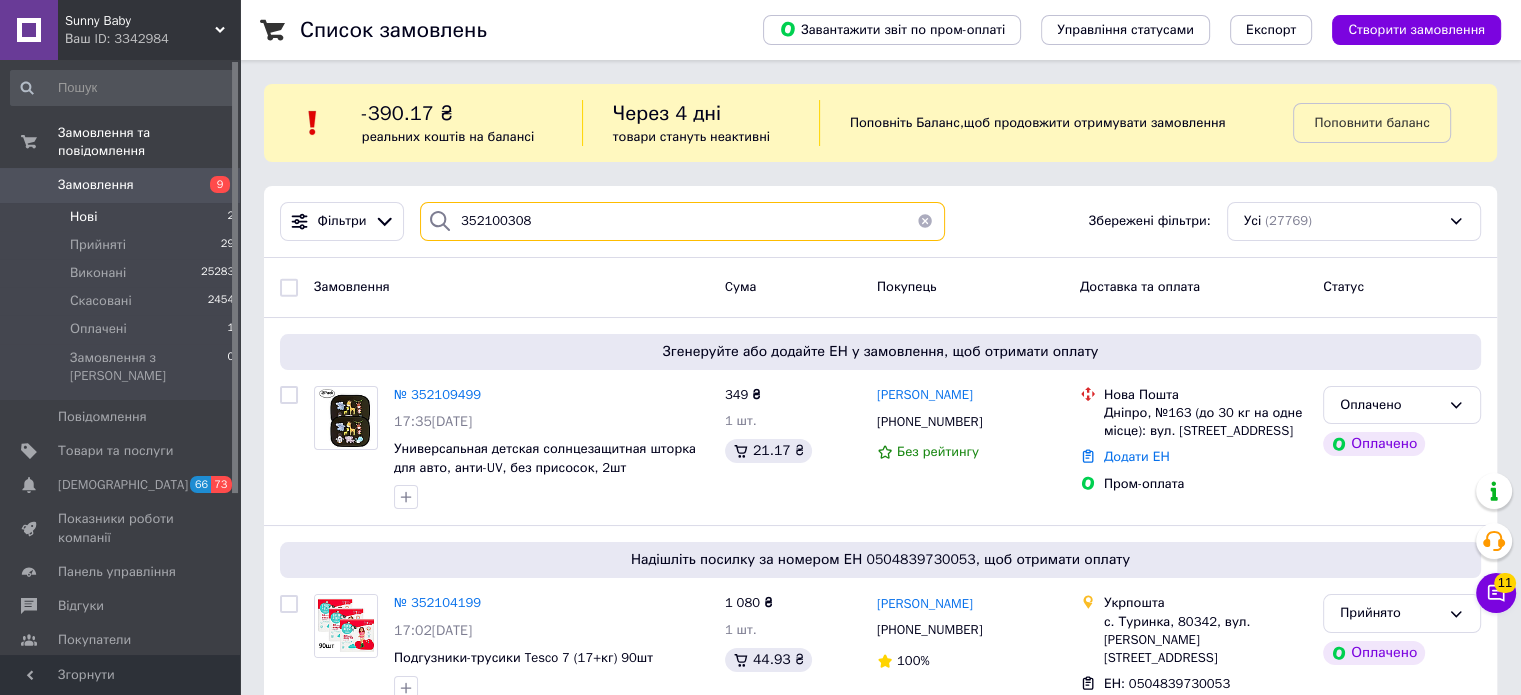 type on "352100308" 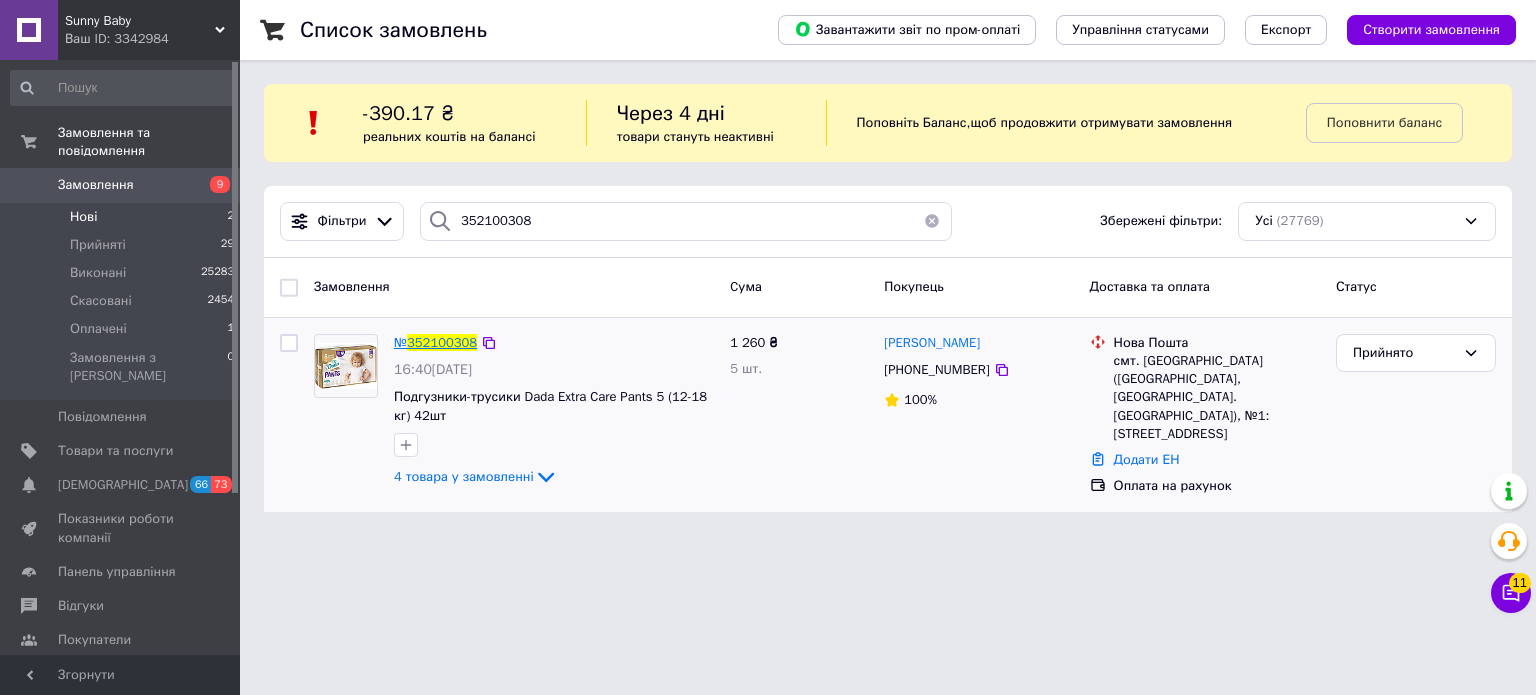 click on "352100308" at bounding box center (442, 342) 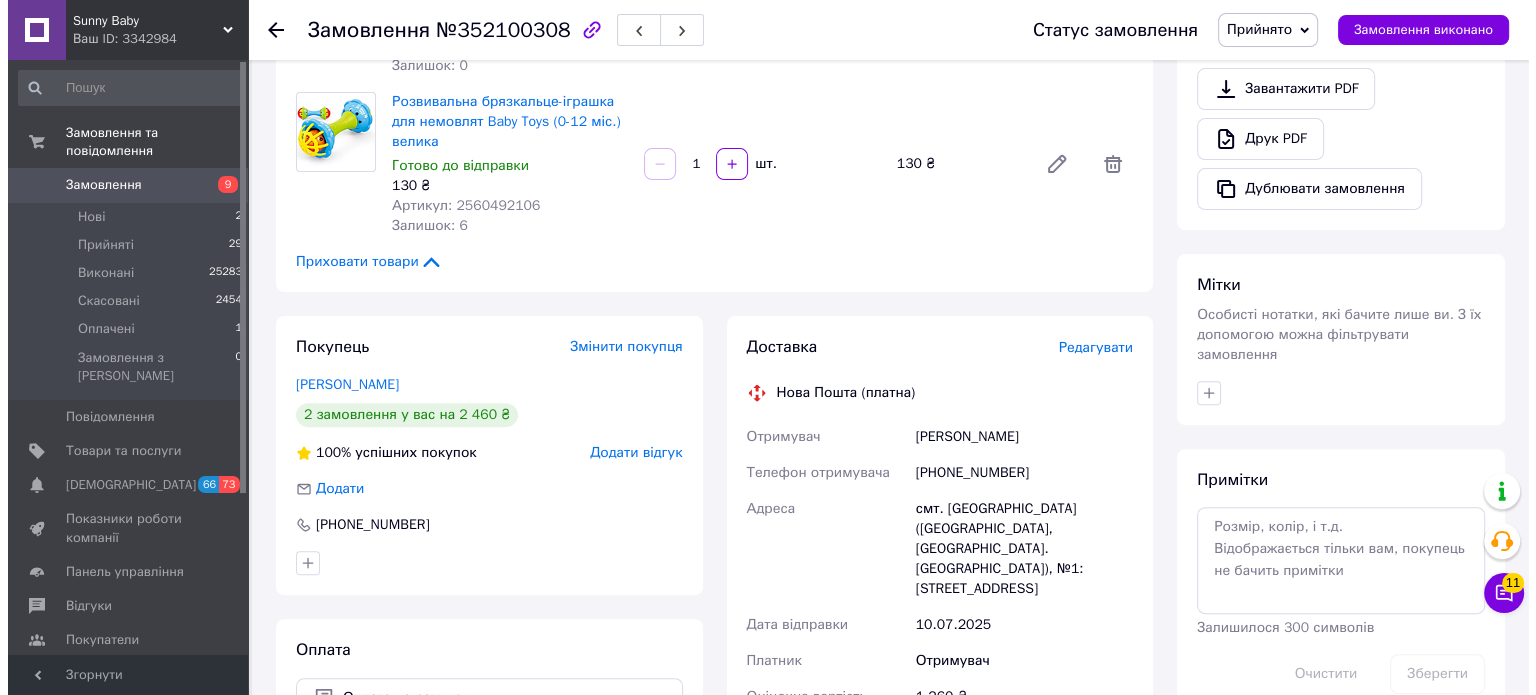 scroll, scrollTop: 600, scrollLeft: 0, axis: vertical 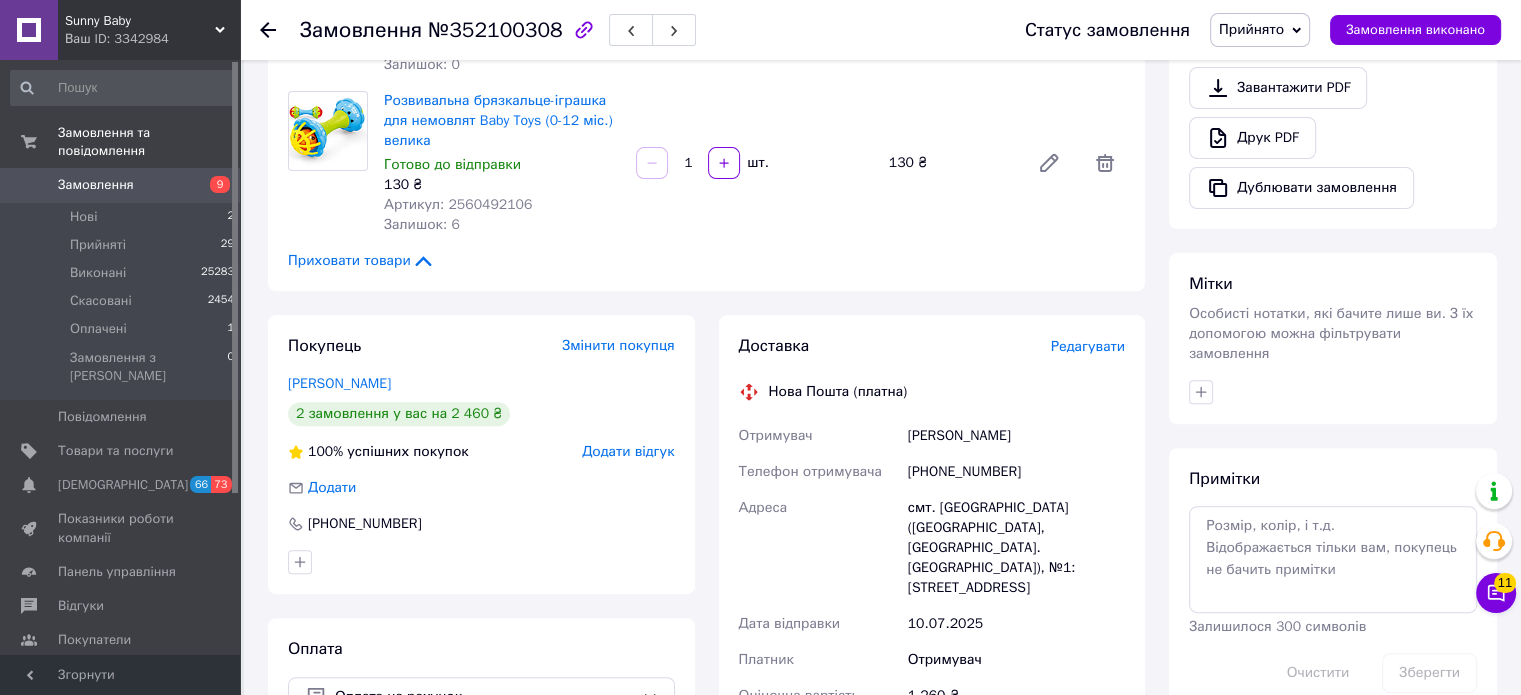 click on "Редагувати" at bounding box center [1088, 346] 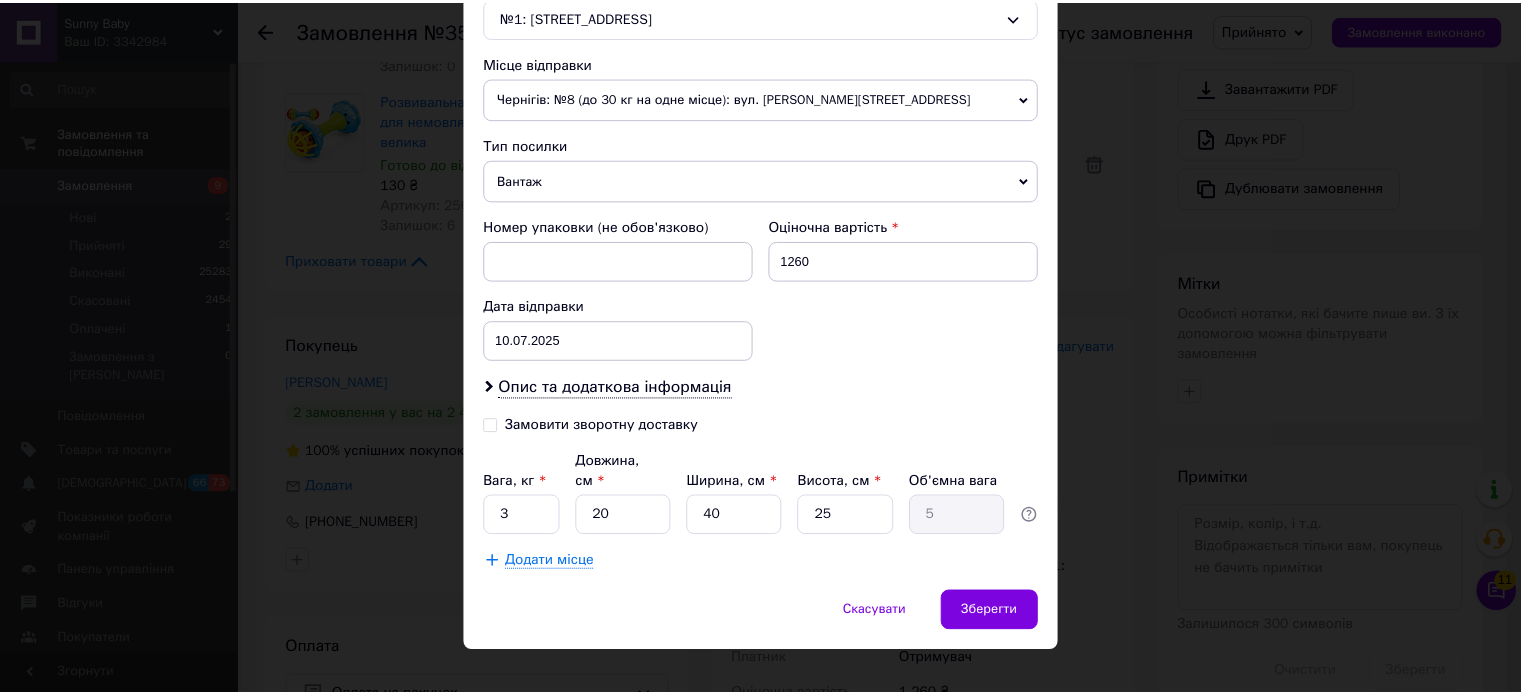 scroll, scrollTop: 685, scrollLeft: 0, axis: vertical 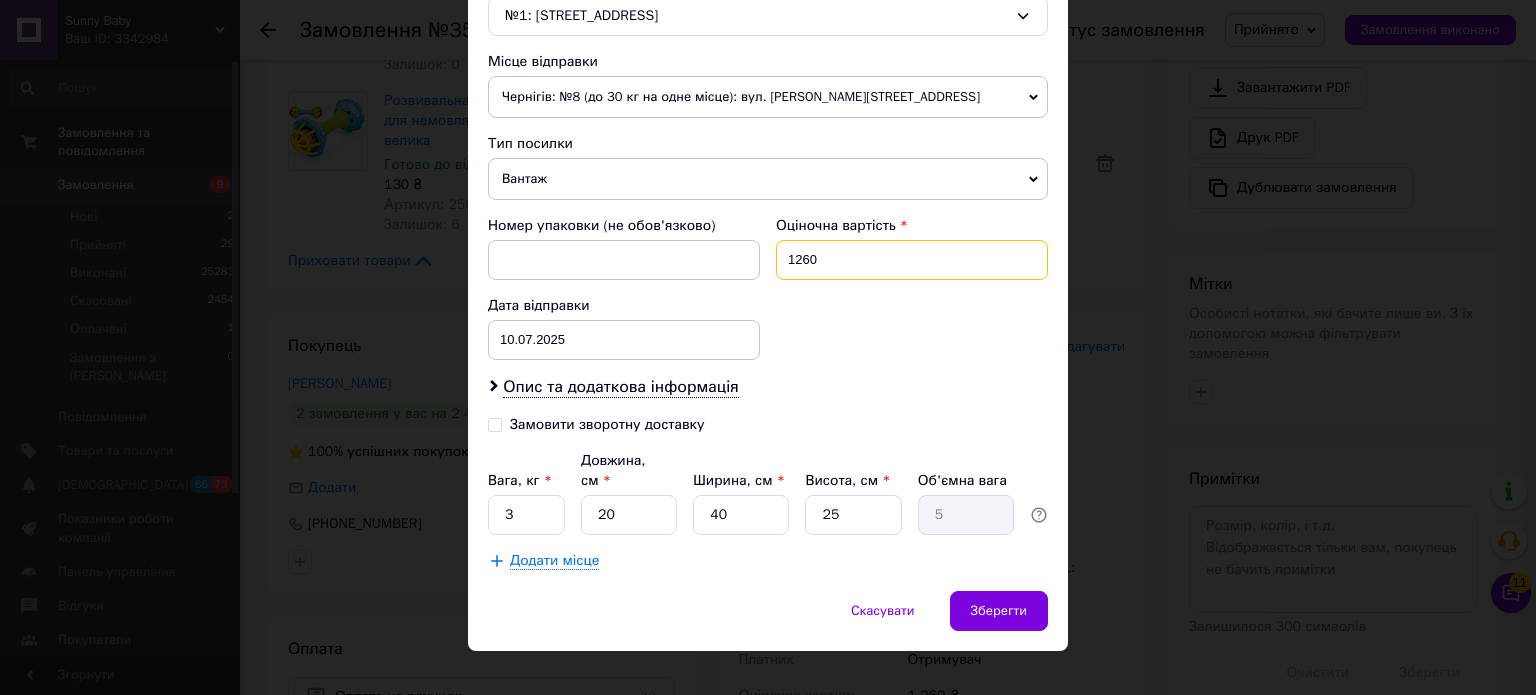 click on "1260" at bounding box center [912, 260] 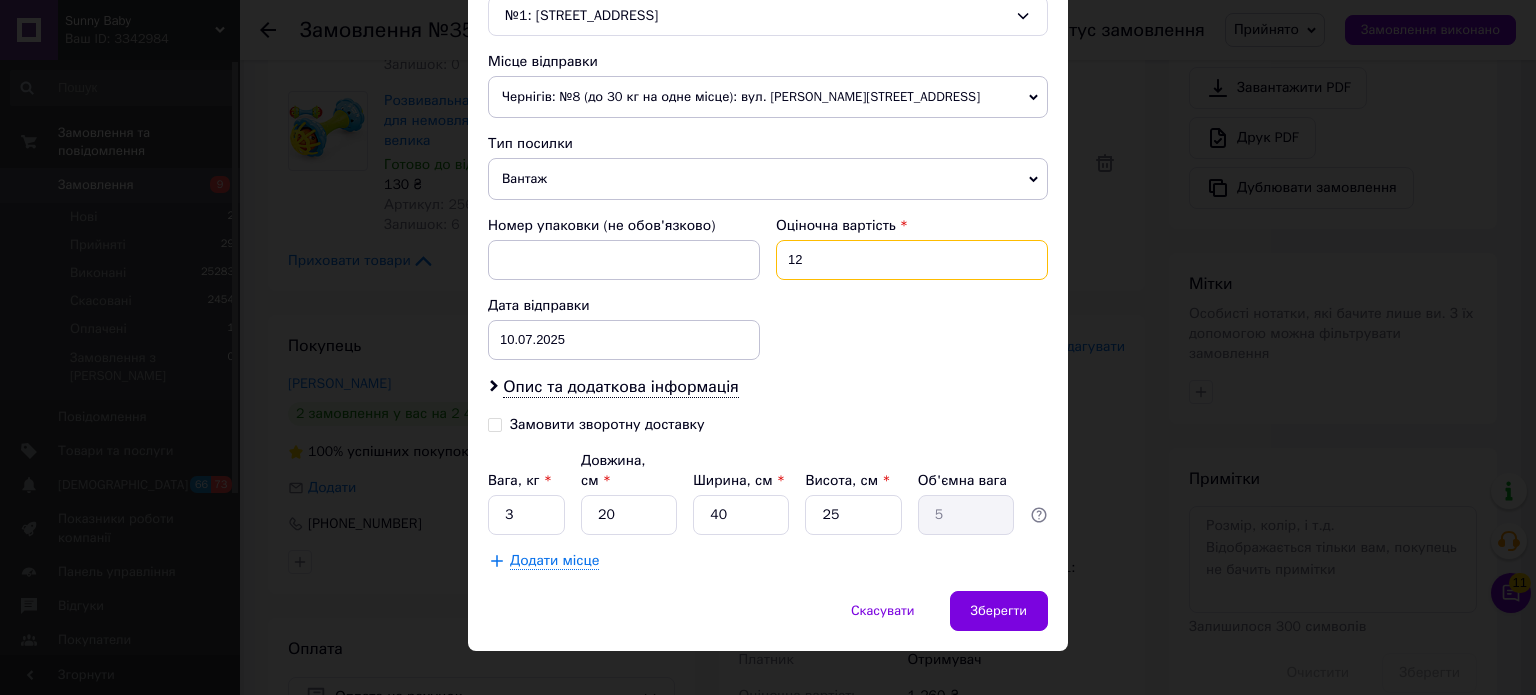 type on "1" 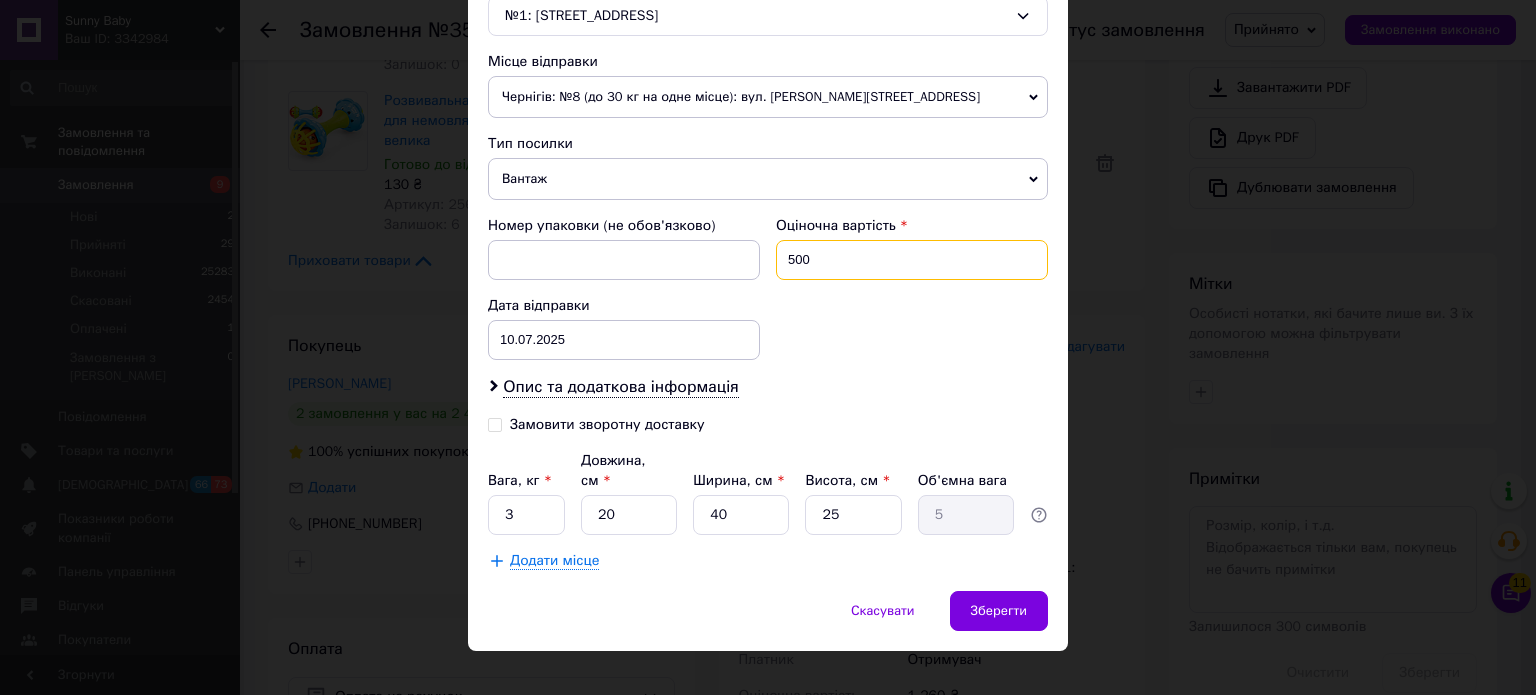 type on "500" 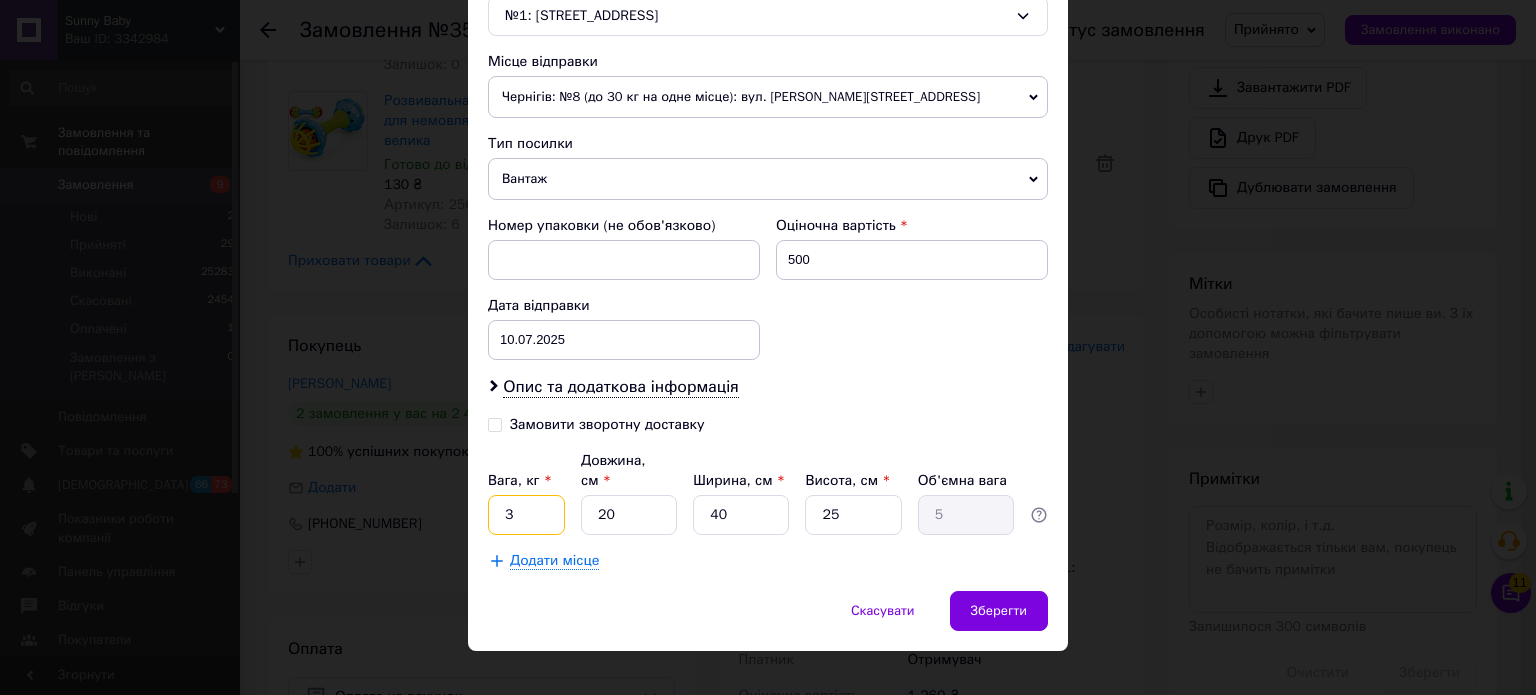 click on "3" at bounding box center (526, 515) 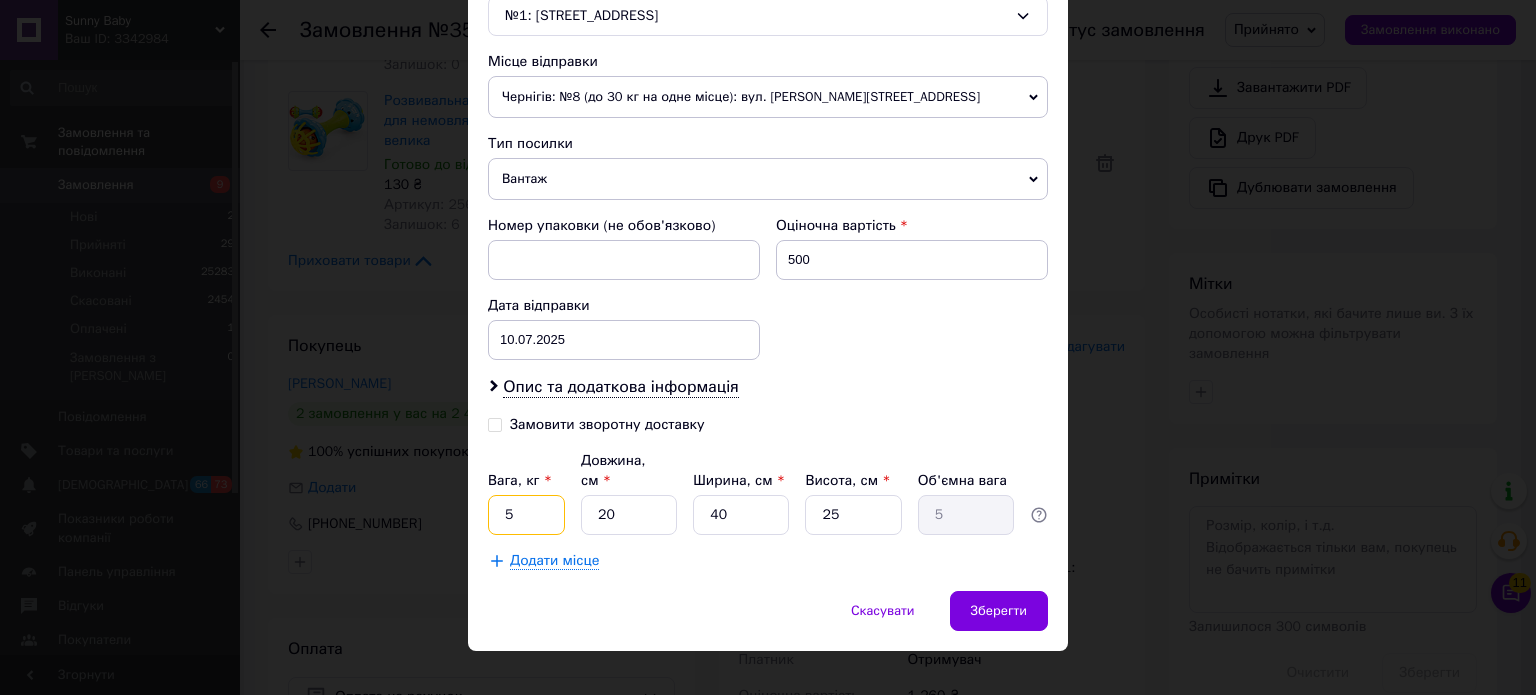 type on "5" 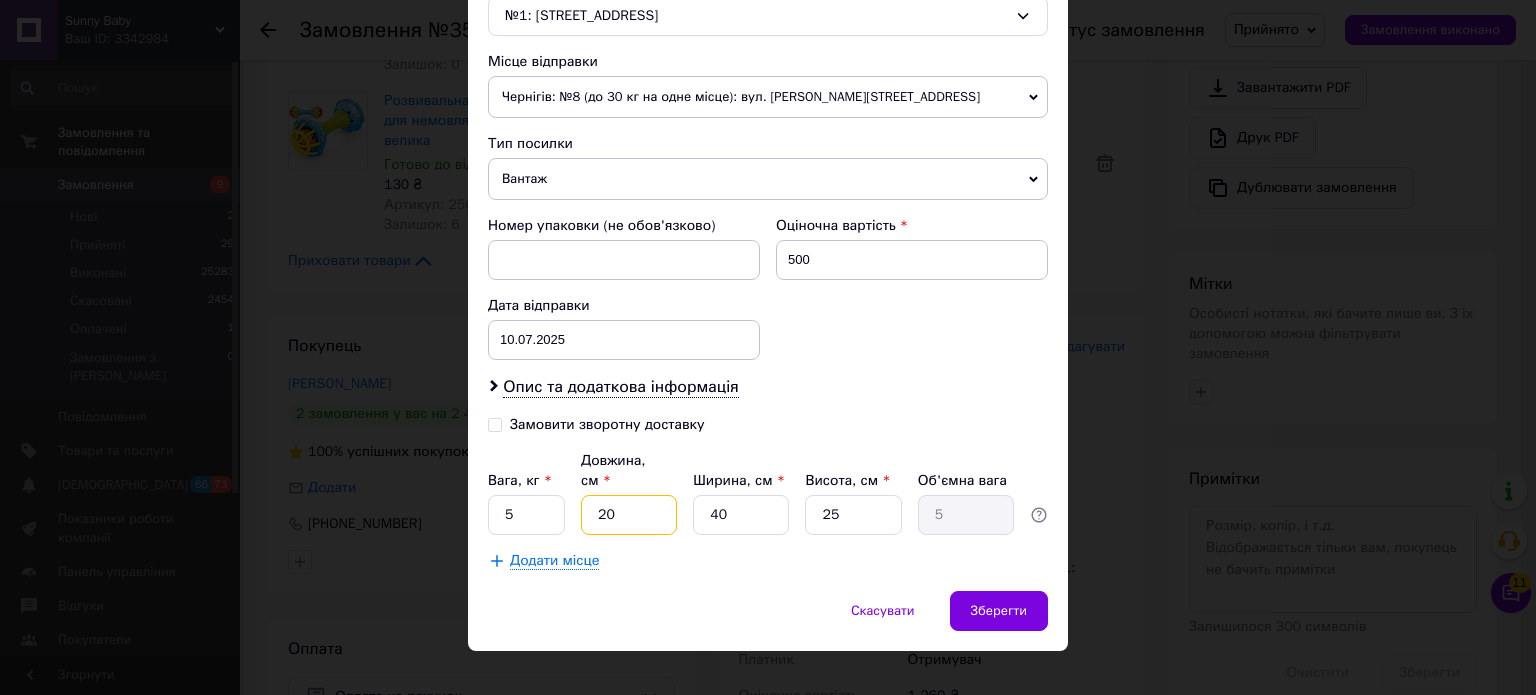click on "20" at bounding box center [629, 515] 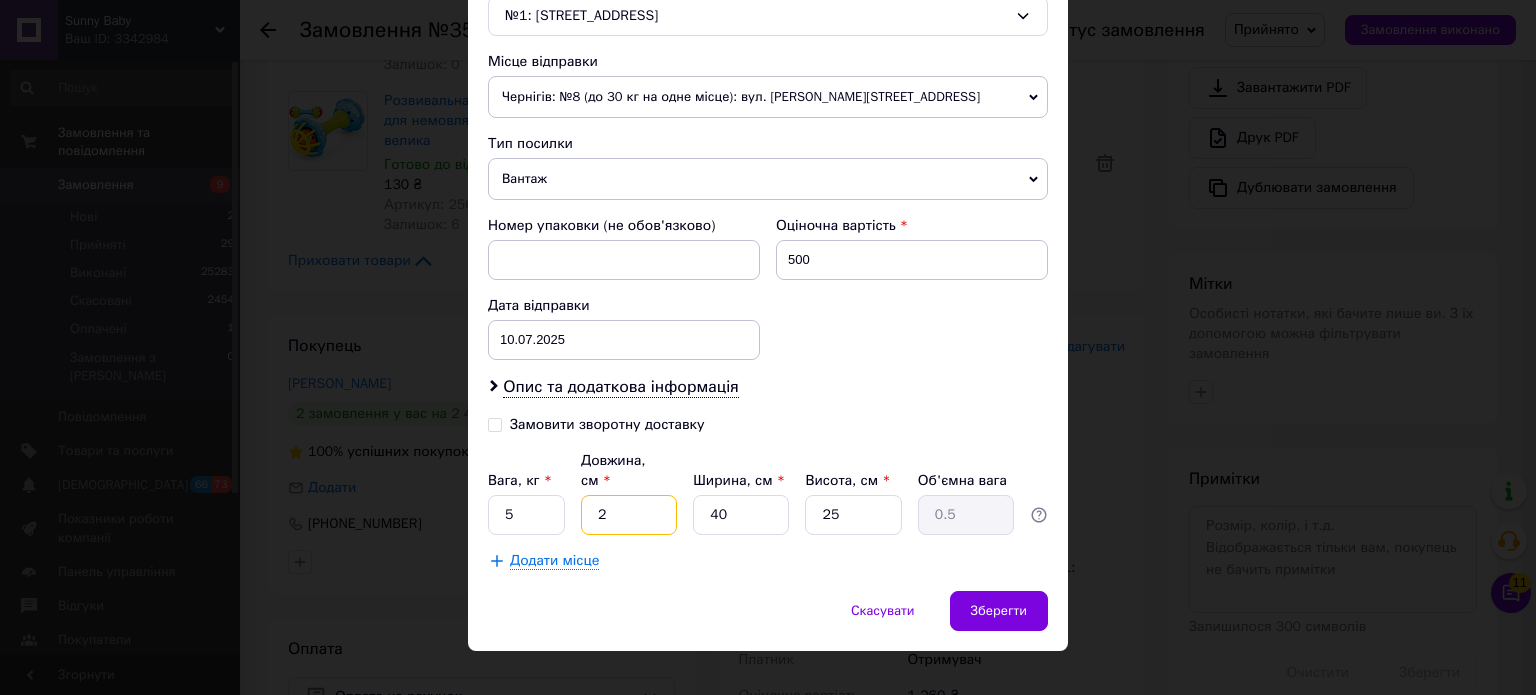 type 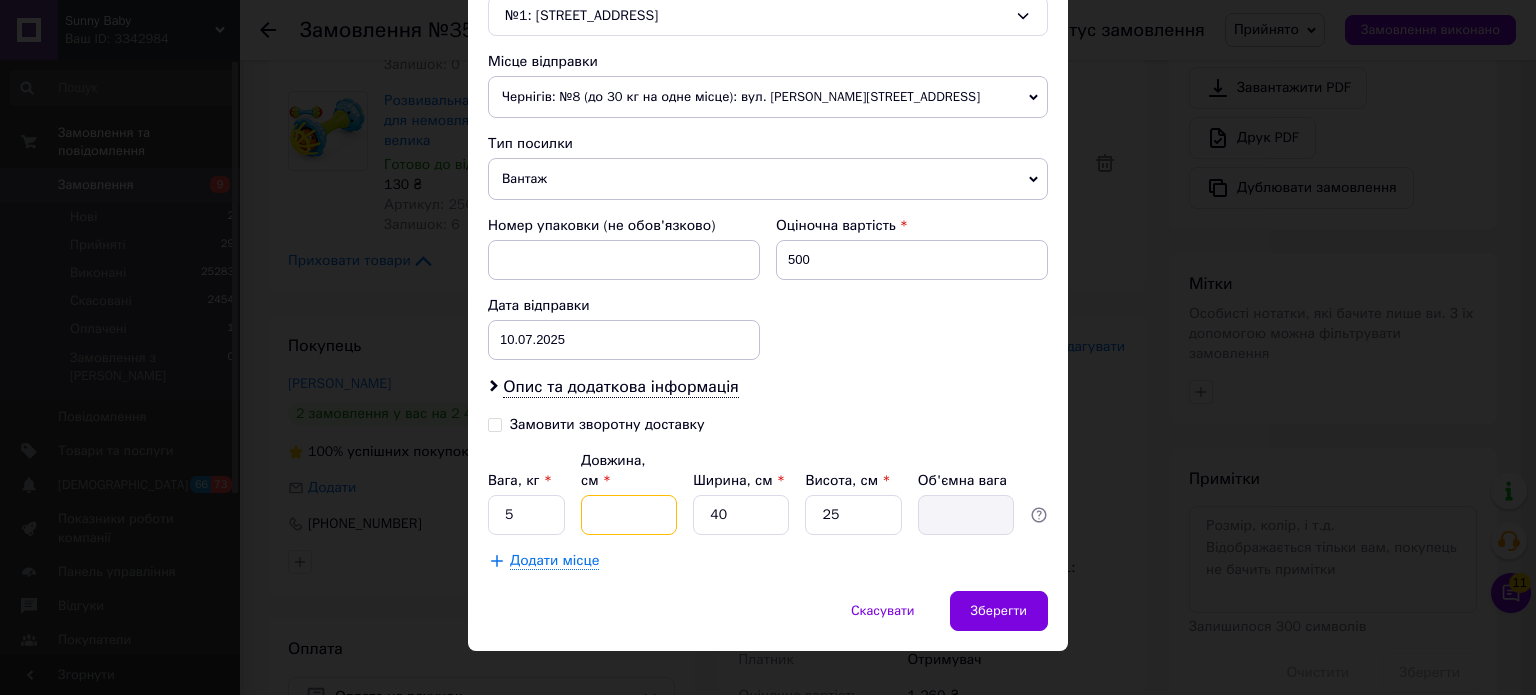 type on "4" 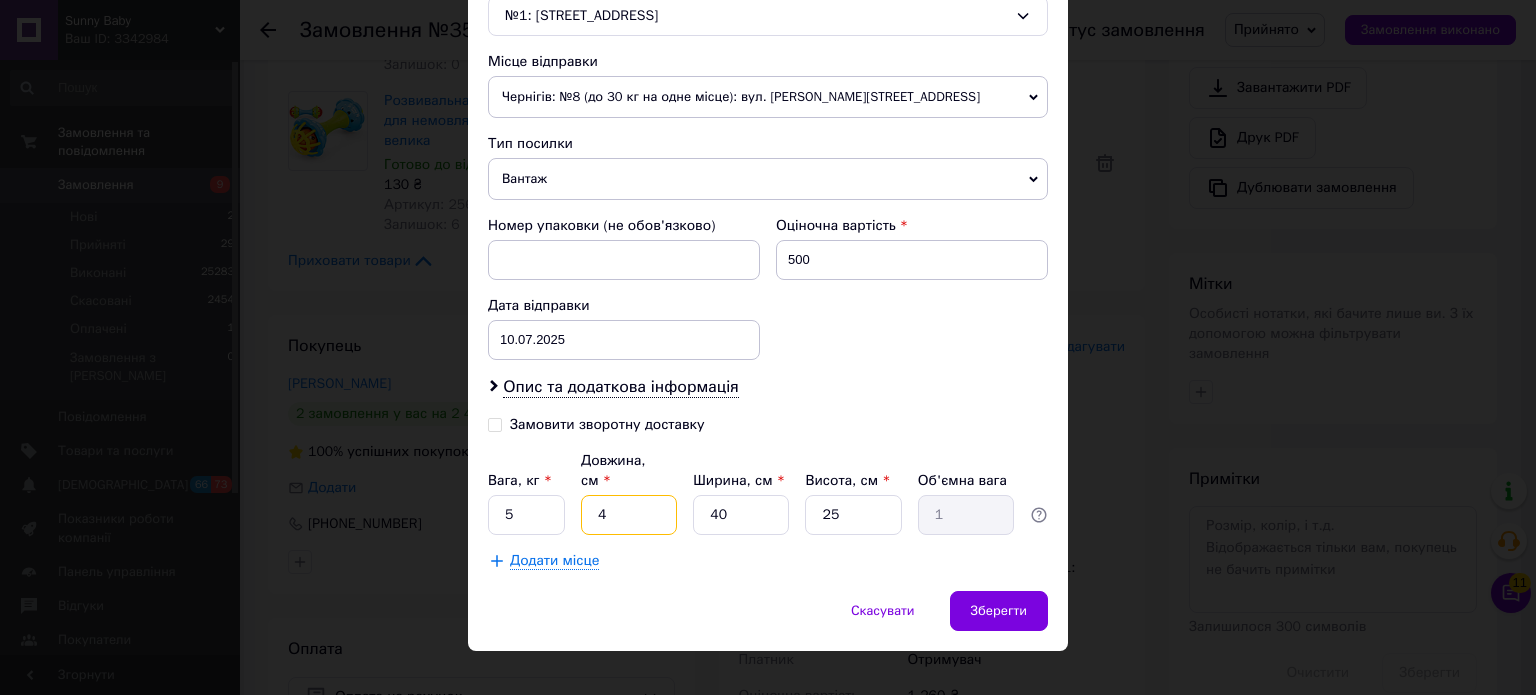 type 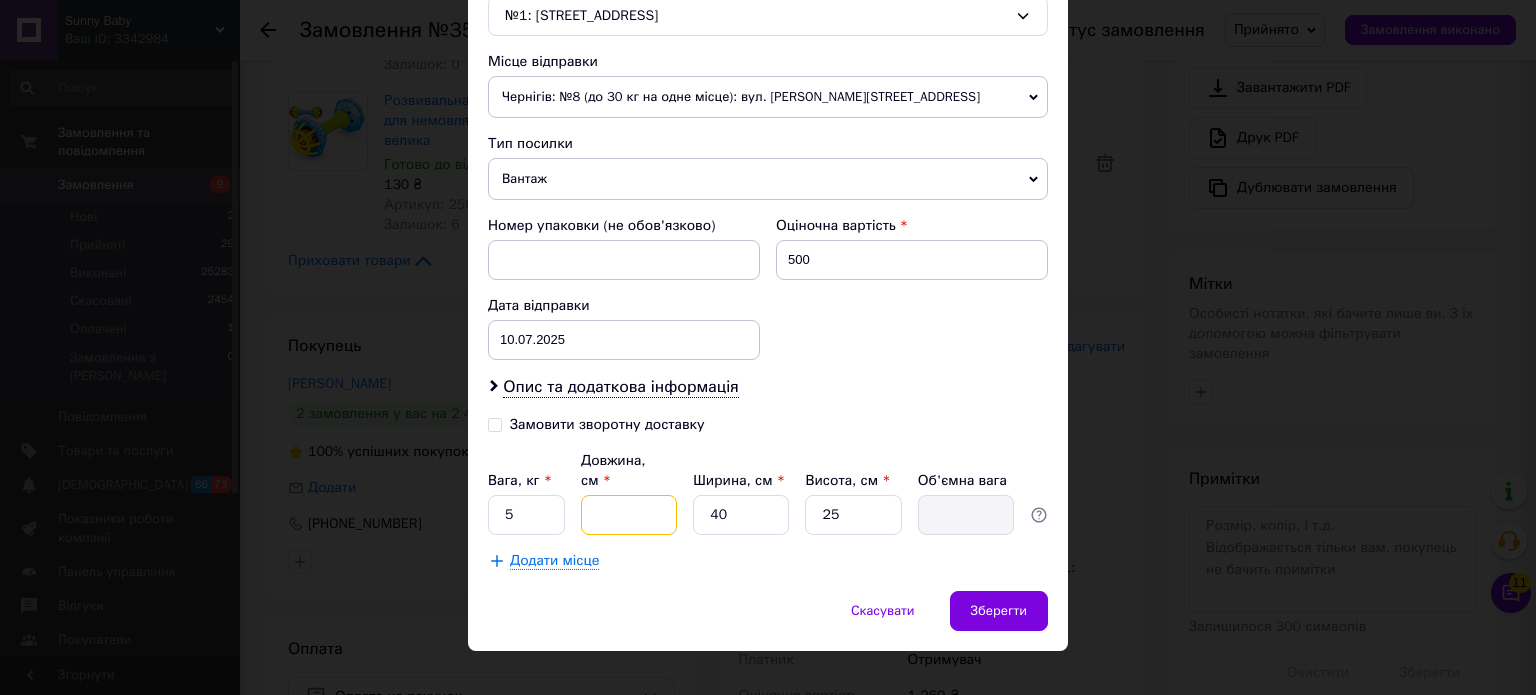 type on "5" 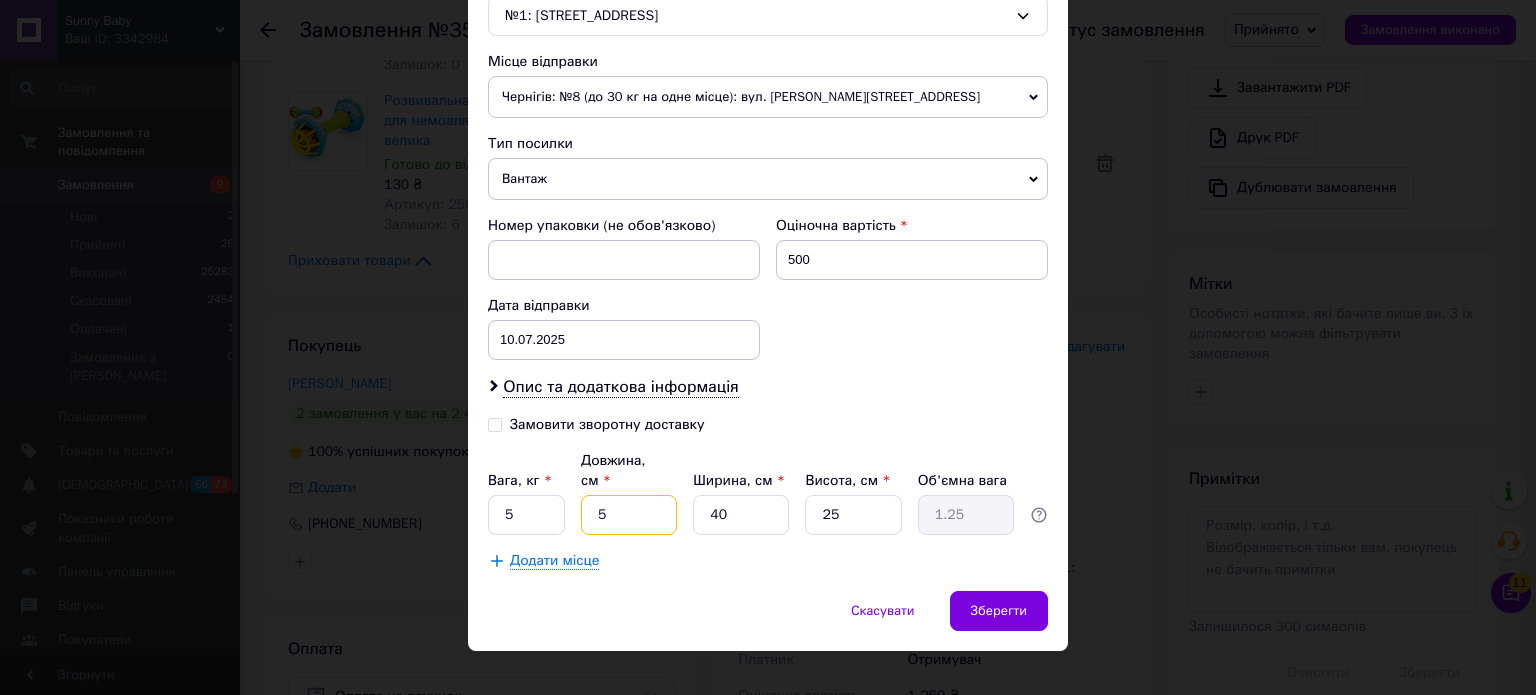 type on "50" 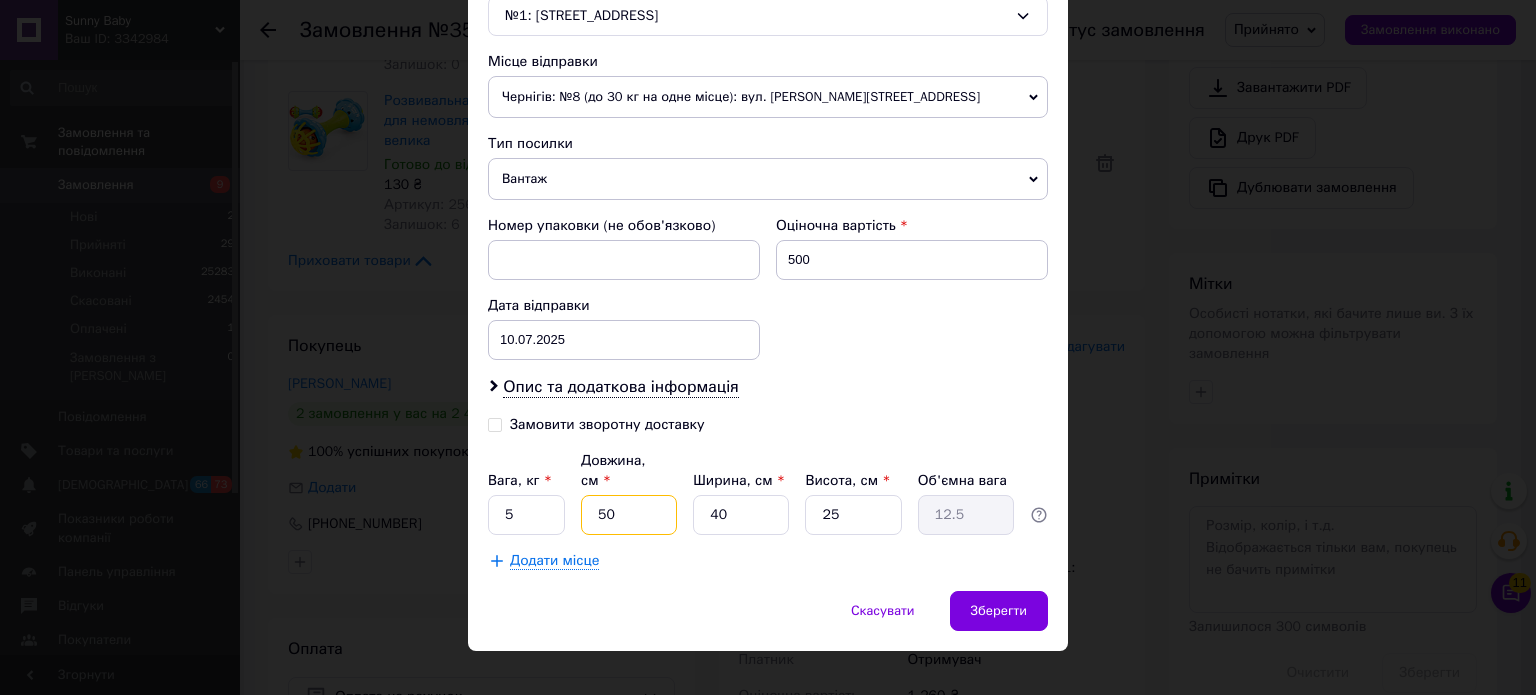 type on "50" 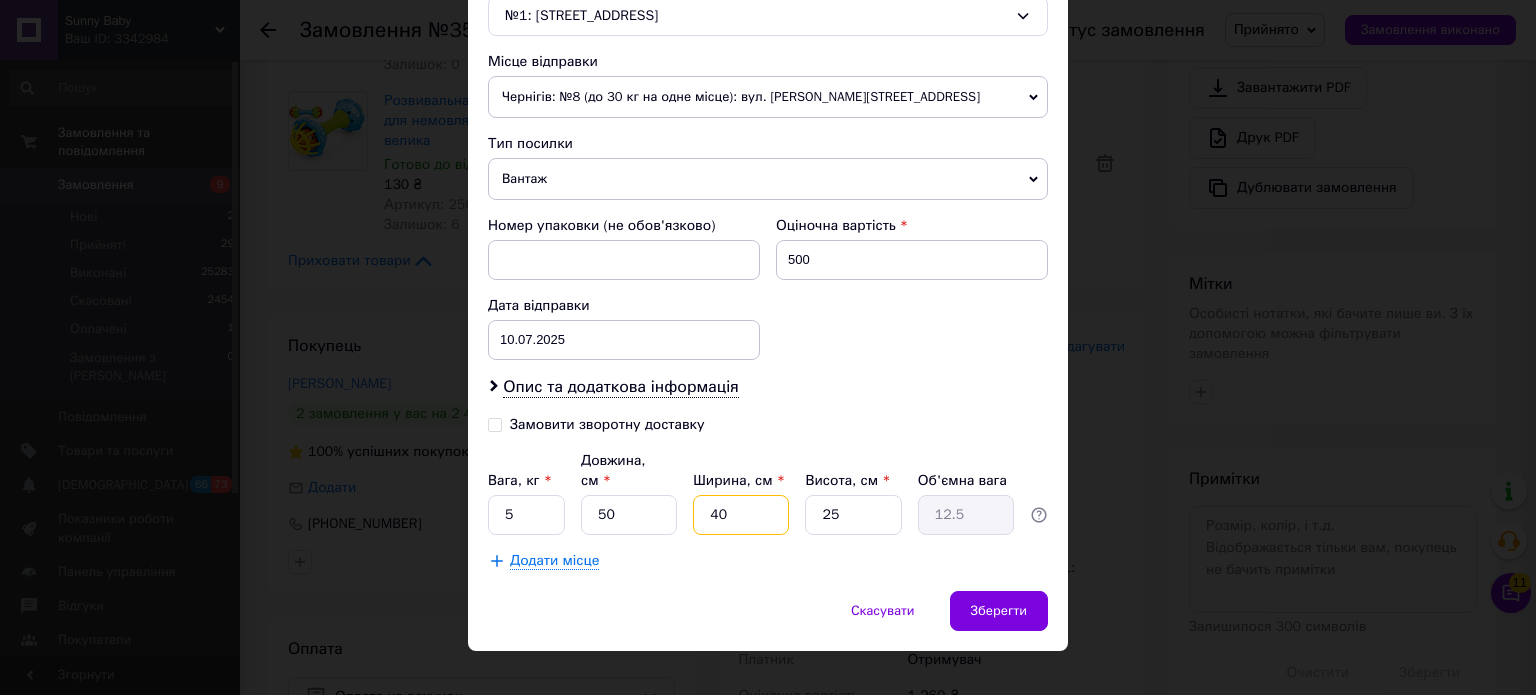 click on "40" at bounding box center [741, 515] 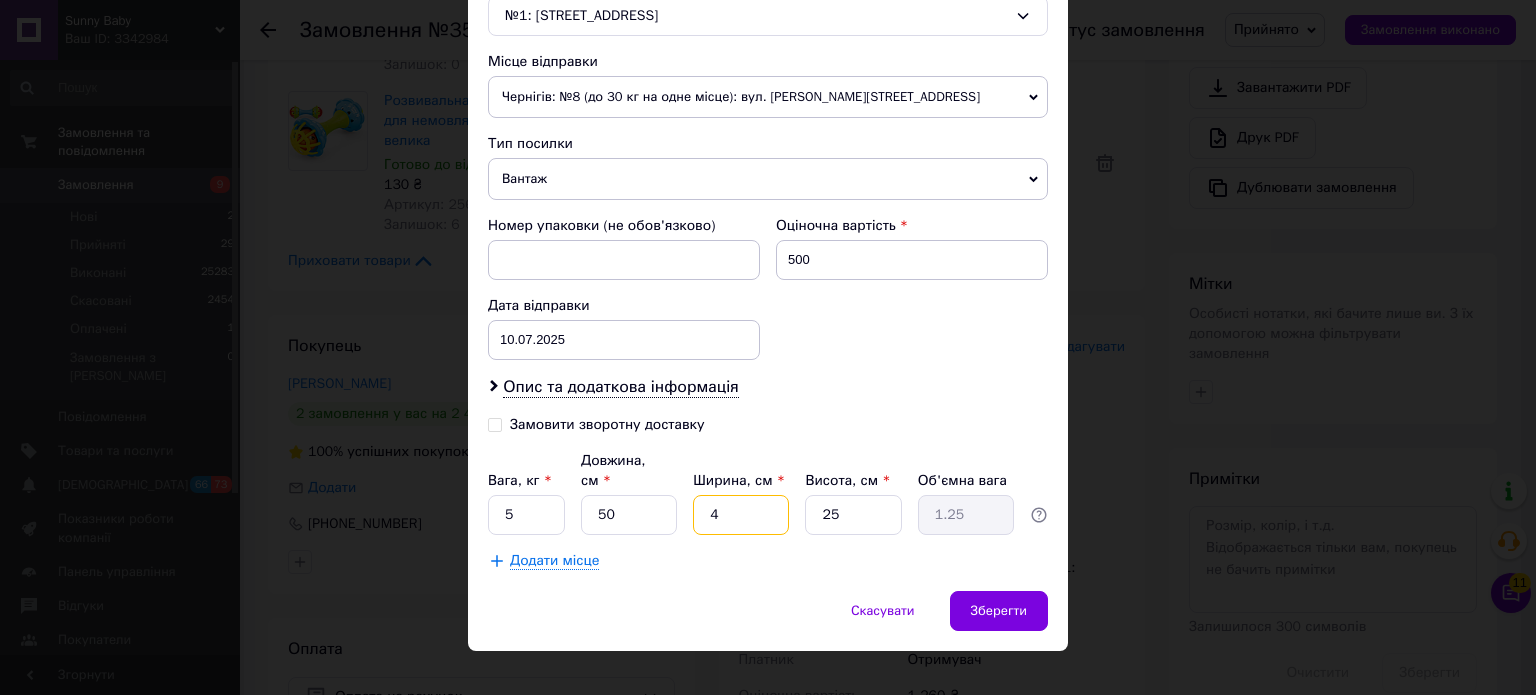 type 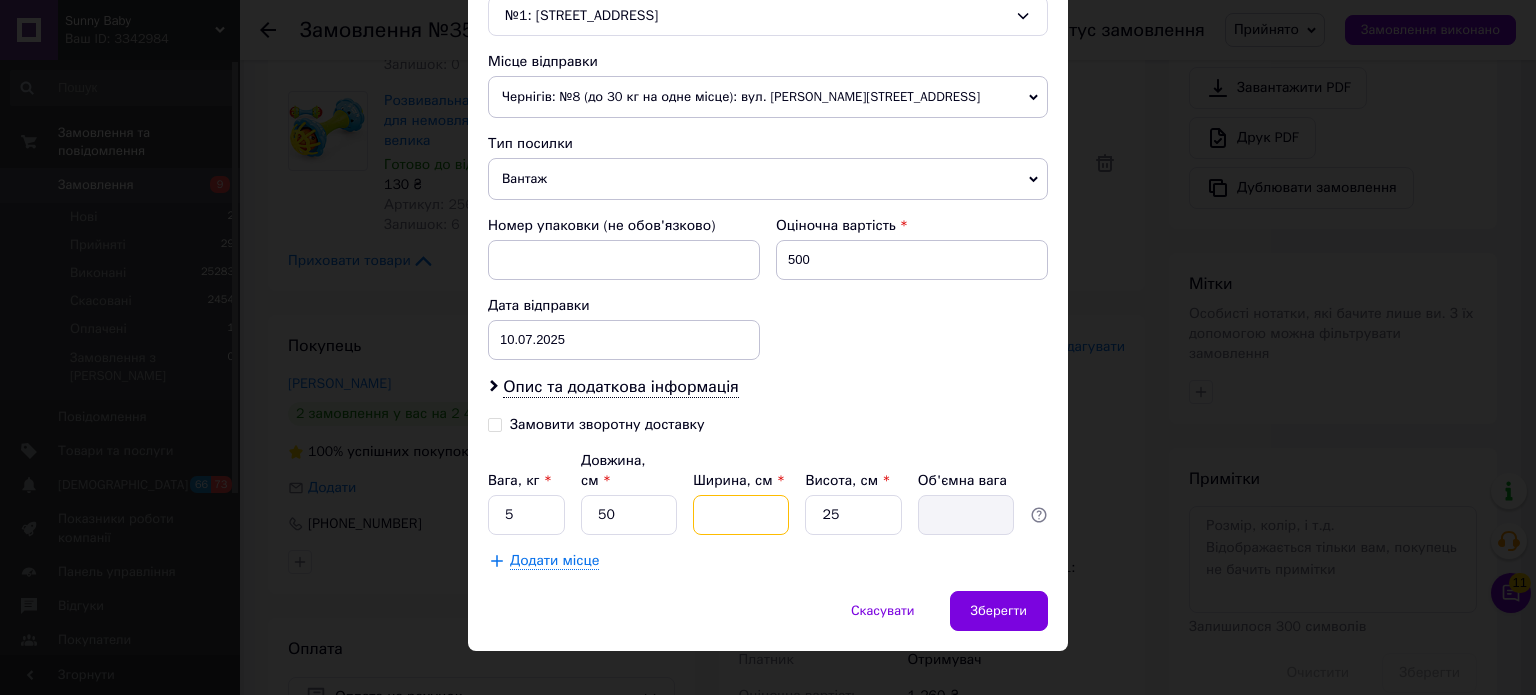 type on "2" 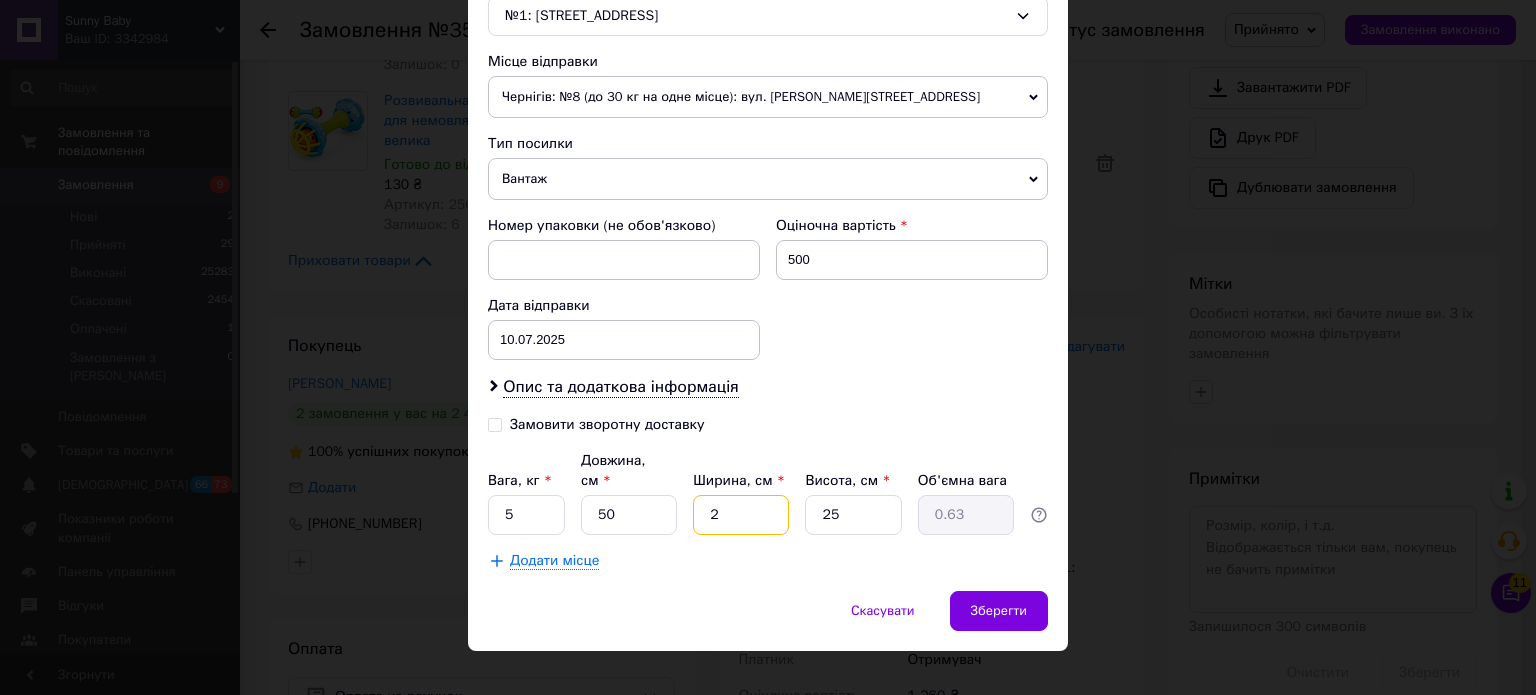 type on "20" 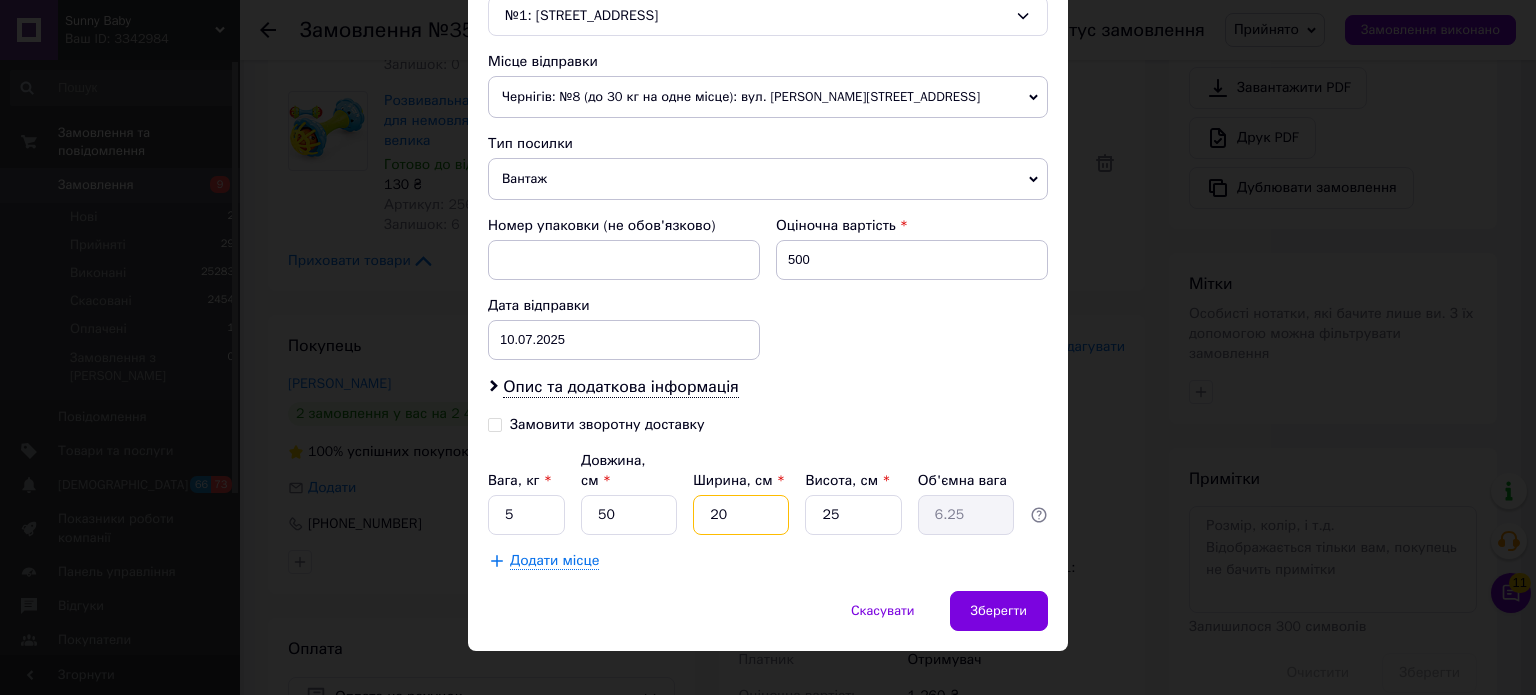 type on "20" 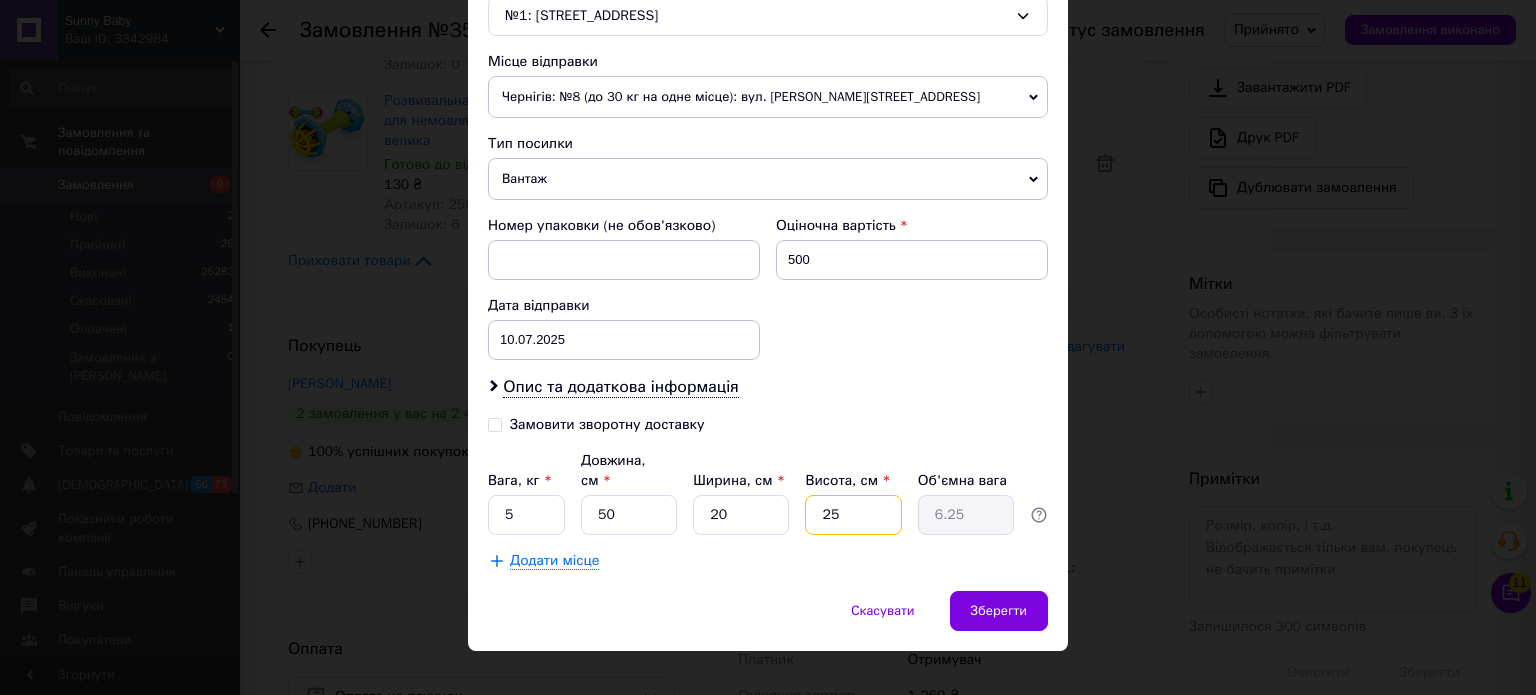 click on "25" at bounding box center (853, 515) 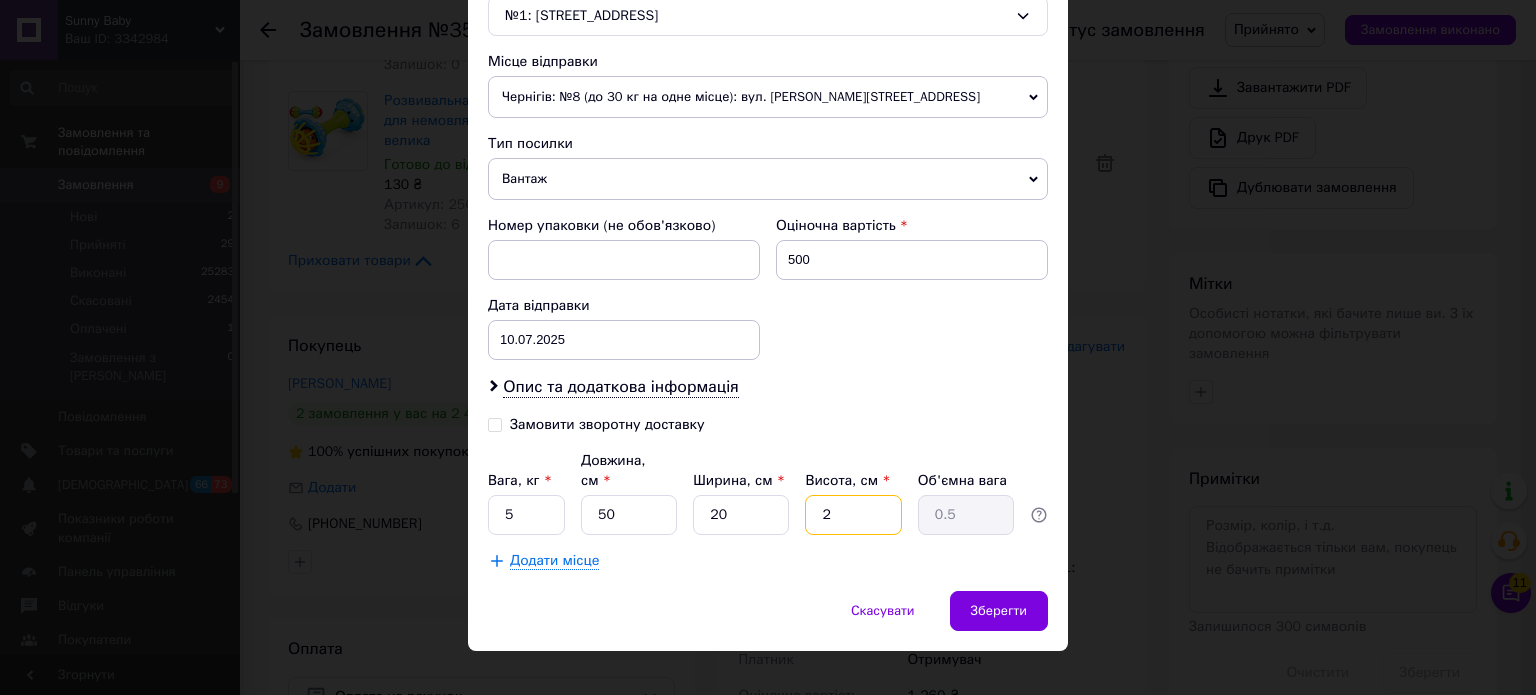 type on "20" 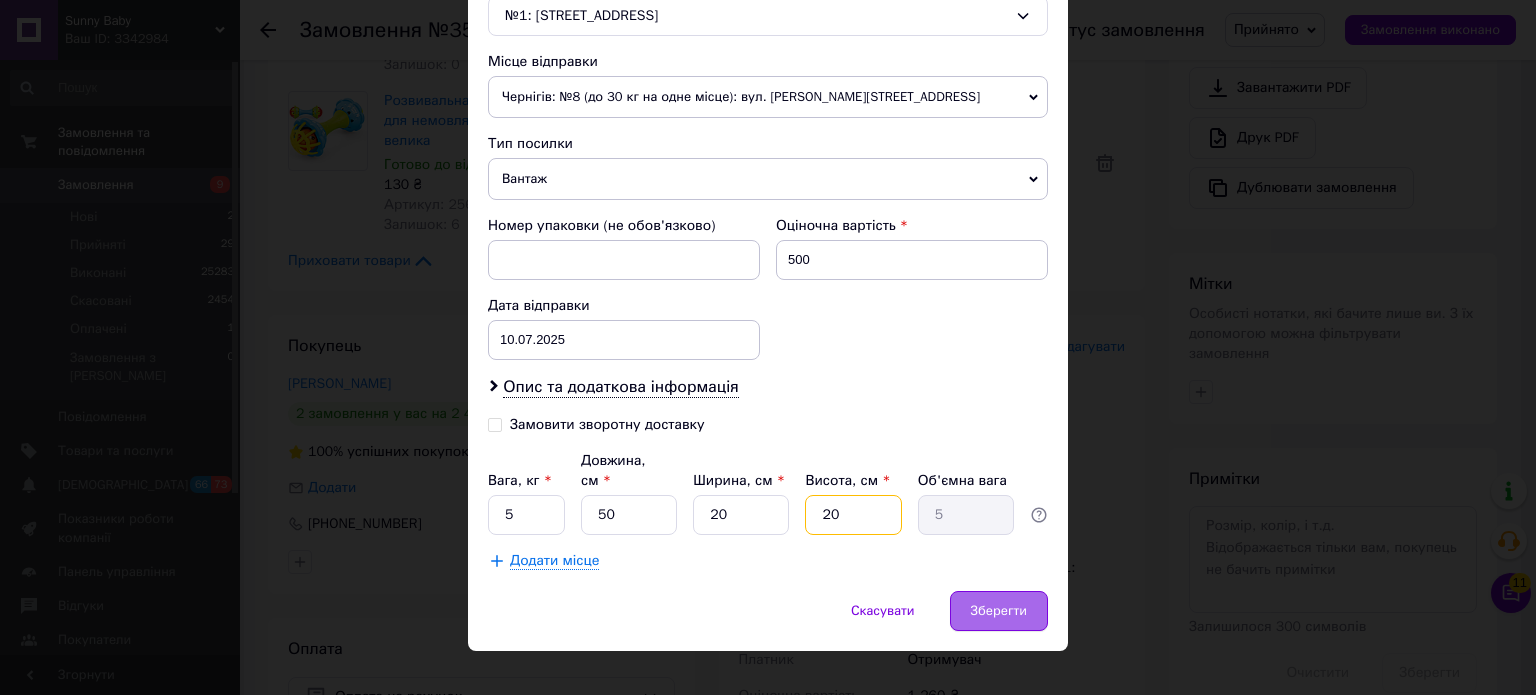 type on "20" 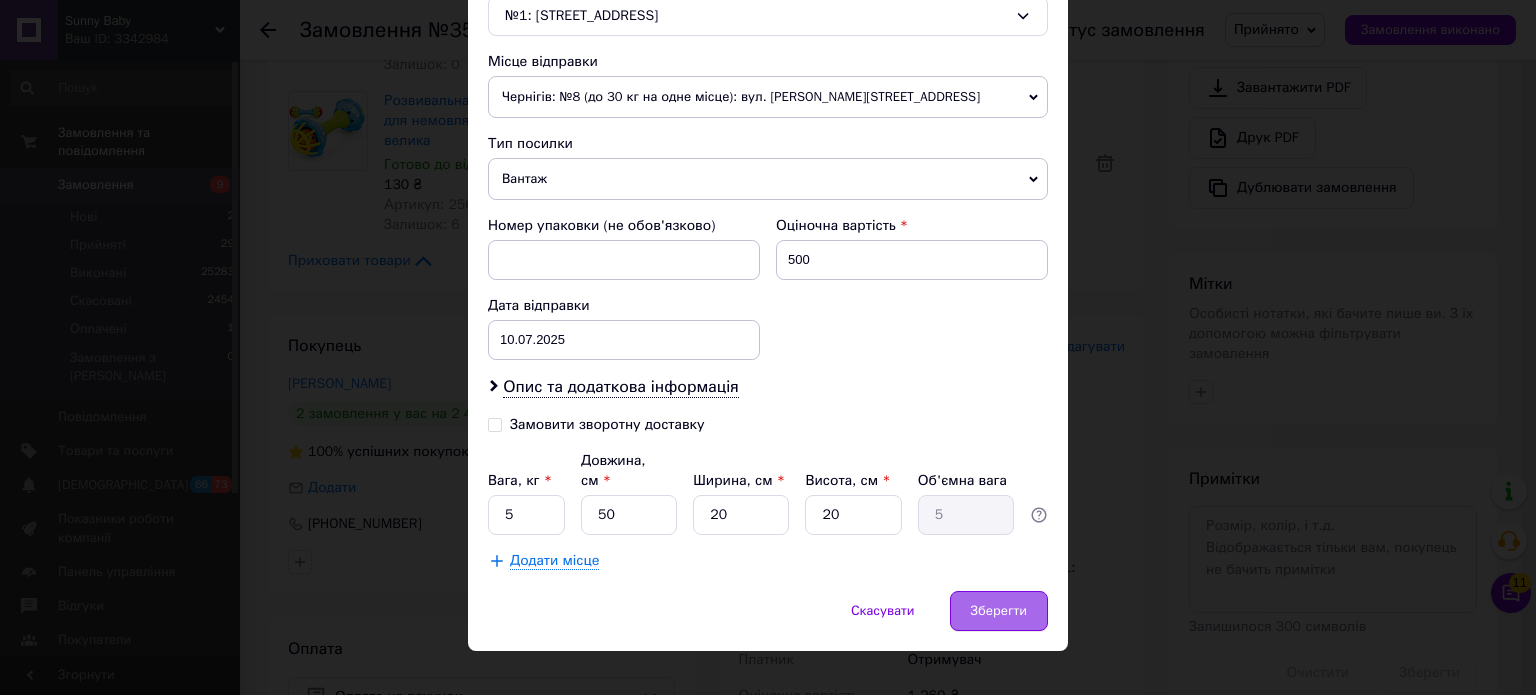 click on "Зберегти" at bounding box center [999, 611] 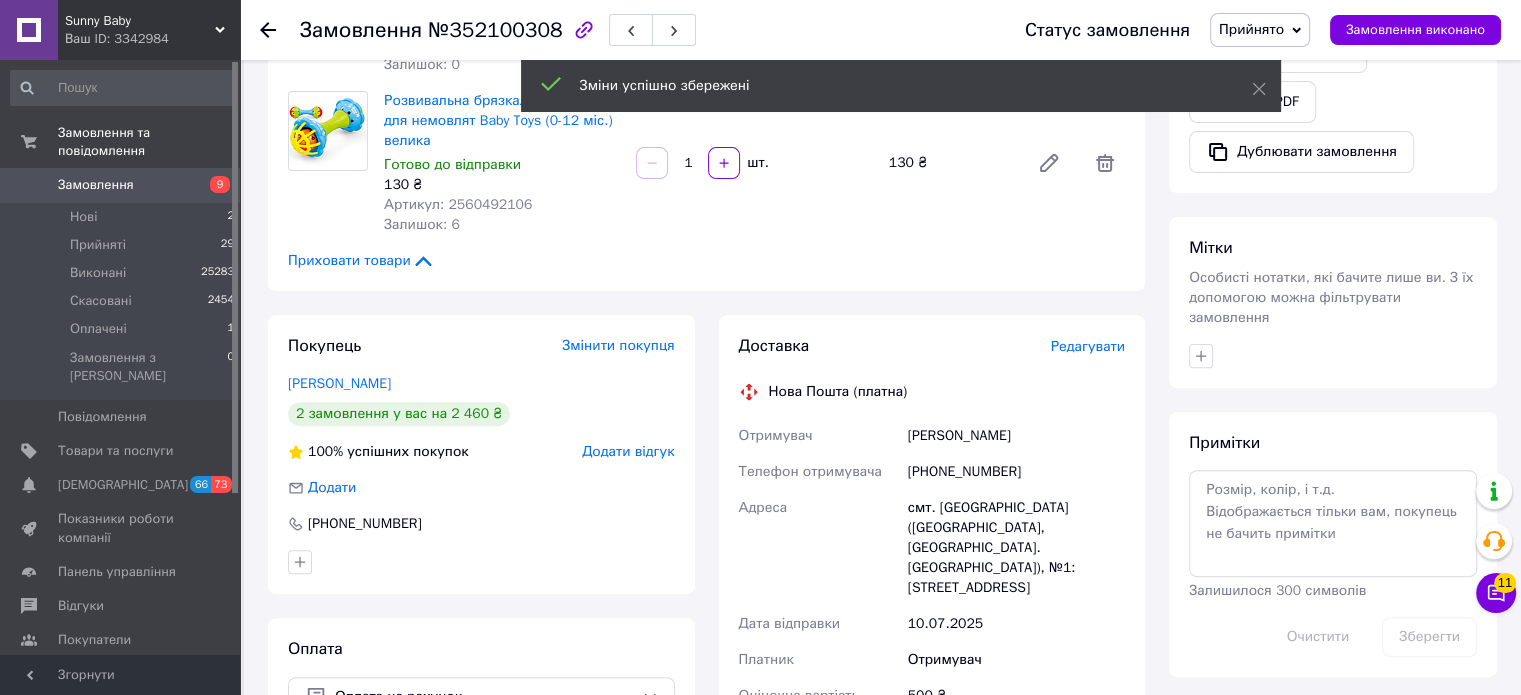 scroll, scrollTop: 900, scrollLeft: 0, axis: vertical 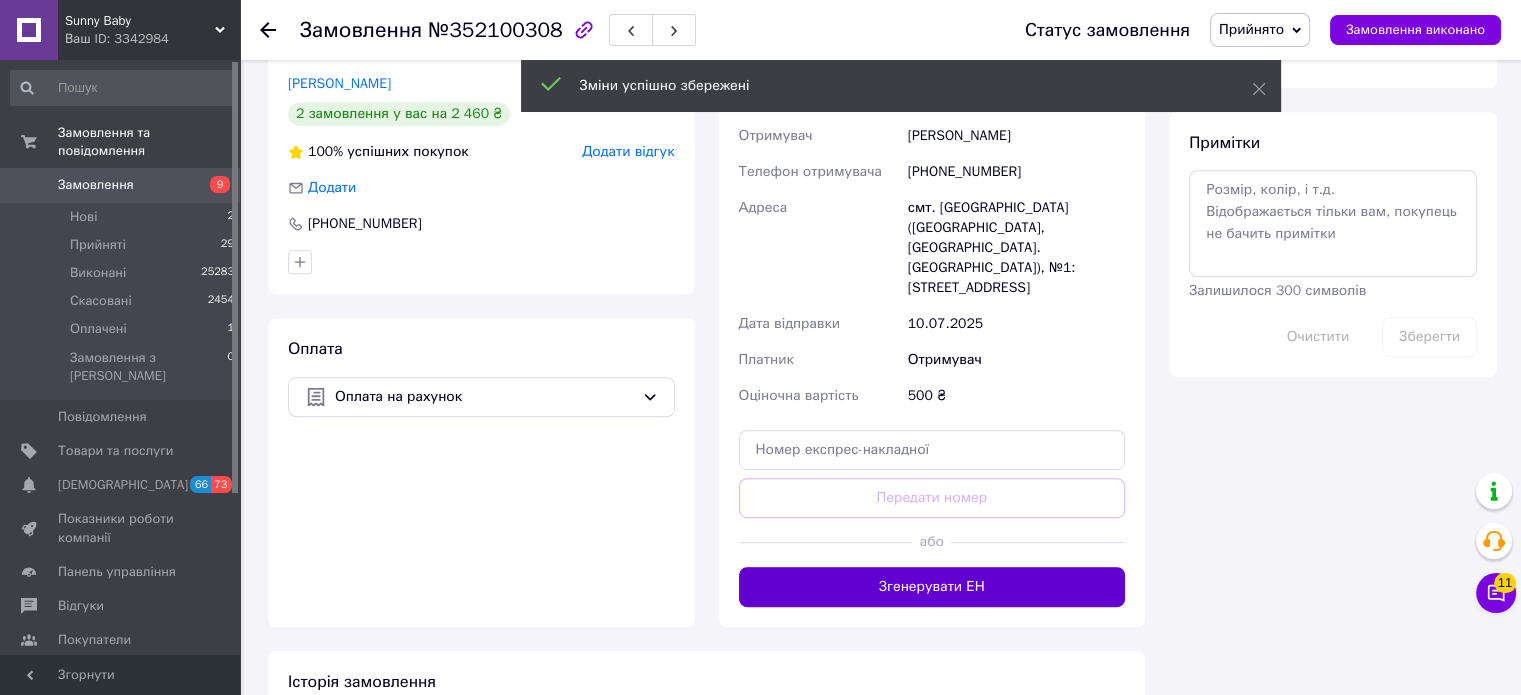 click on "Згенерувати ЕН" at bounding box center (932, 587) 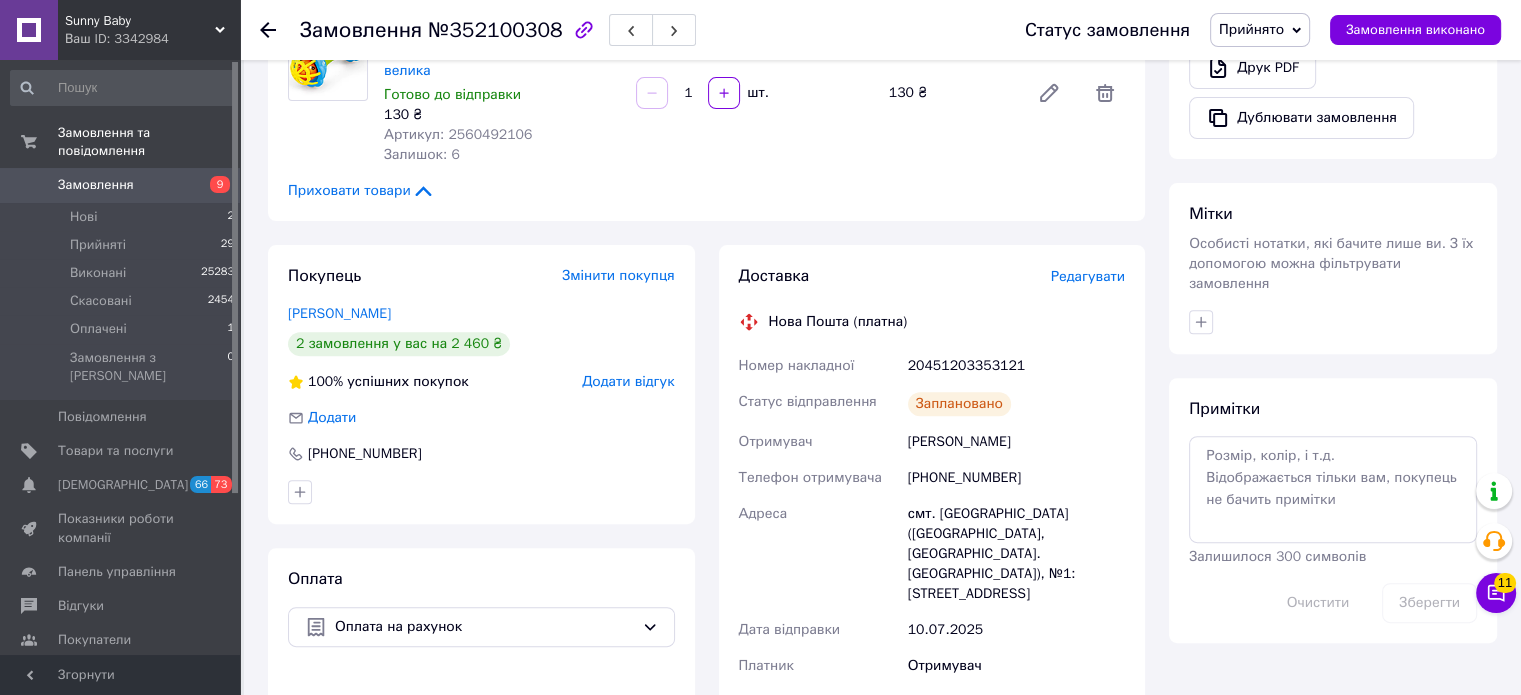 scroll, scrollTop: 700, scrollLeft: 0, axis: vertical 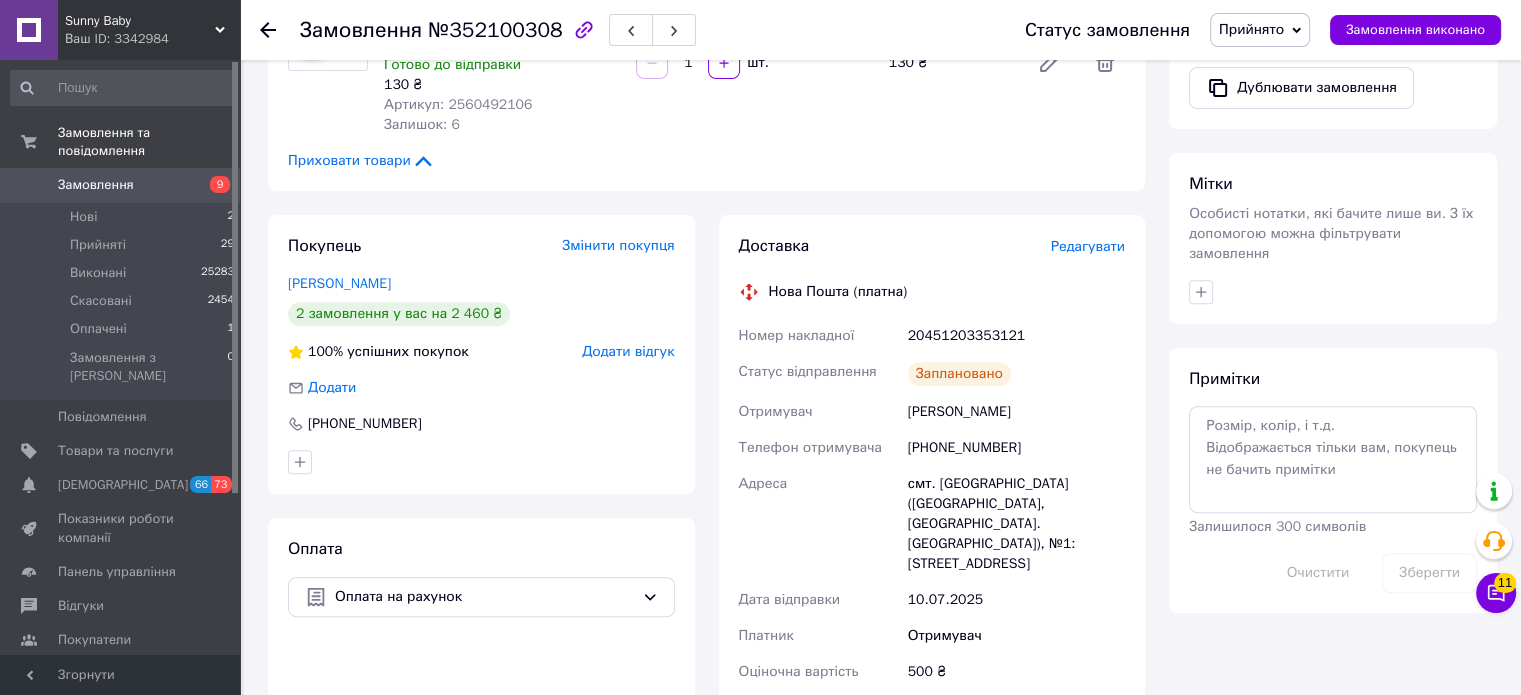click on "20451203353121" at bounding box center [1016, 336] 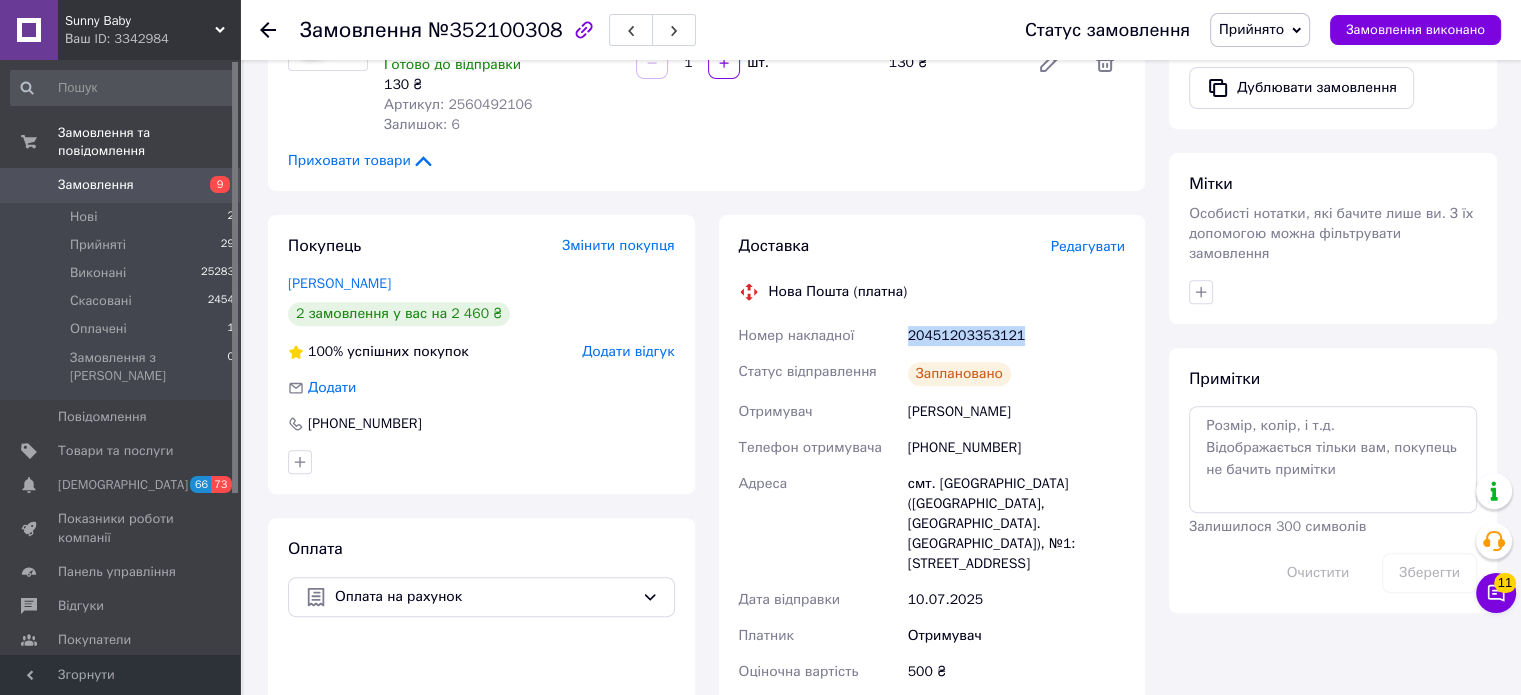 click on "20451203353121" at bounding box center [1016, 336] 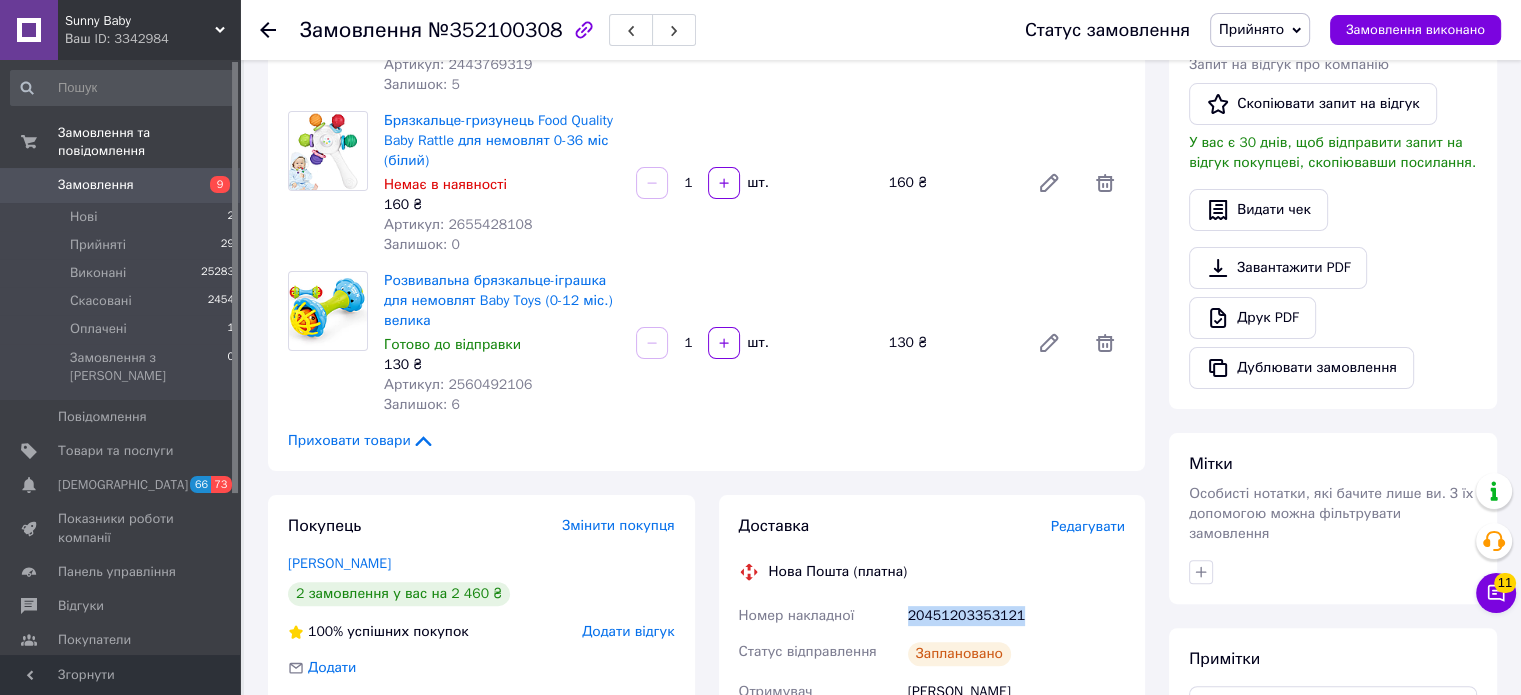 scroll, scrollTop: 300, scrollLeft: 0, axis: vertical 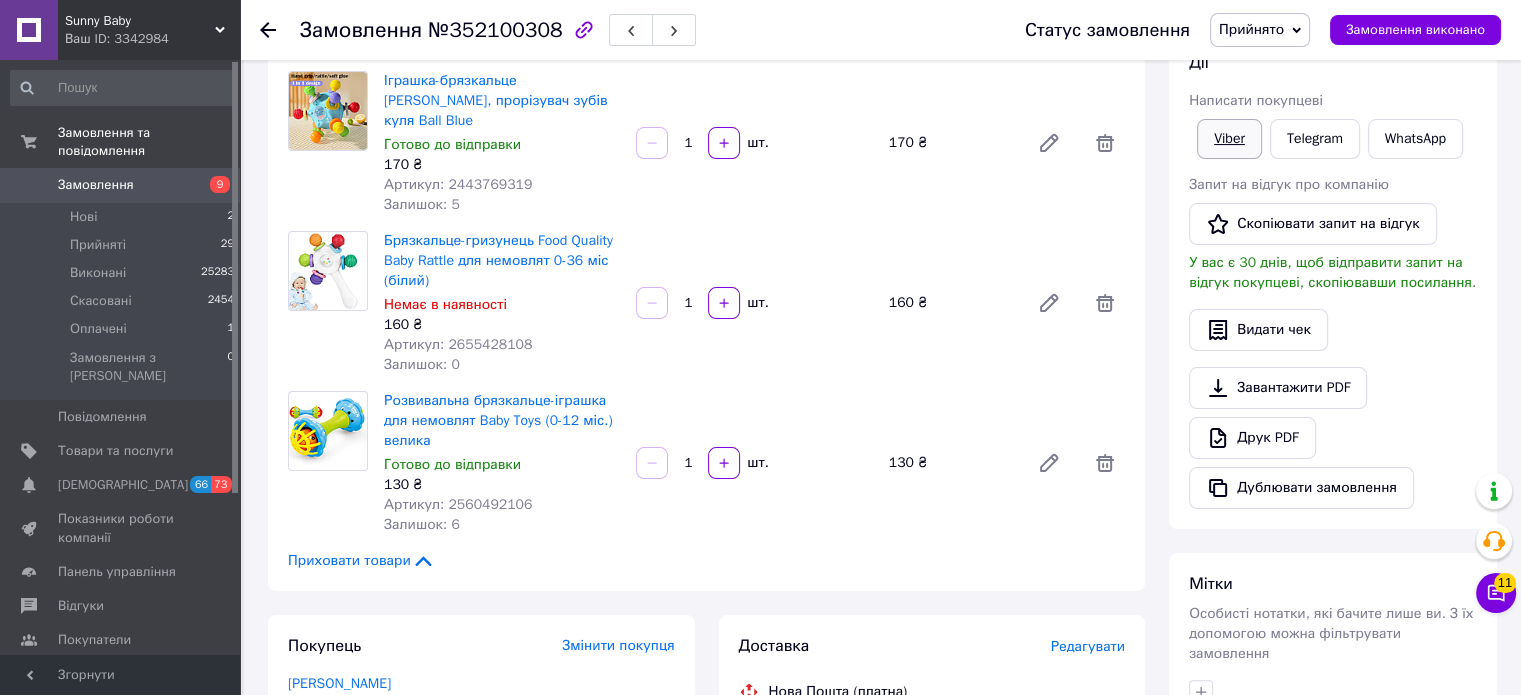click on "Viber" at bounding box center [1229, 139] 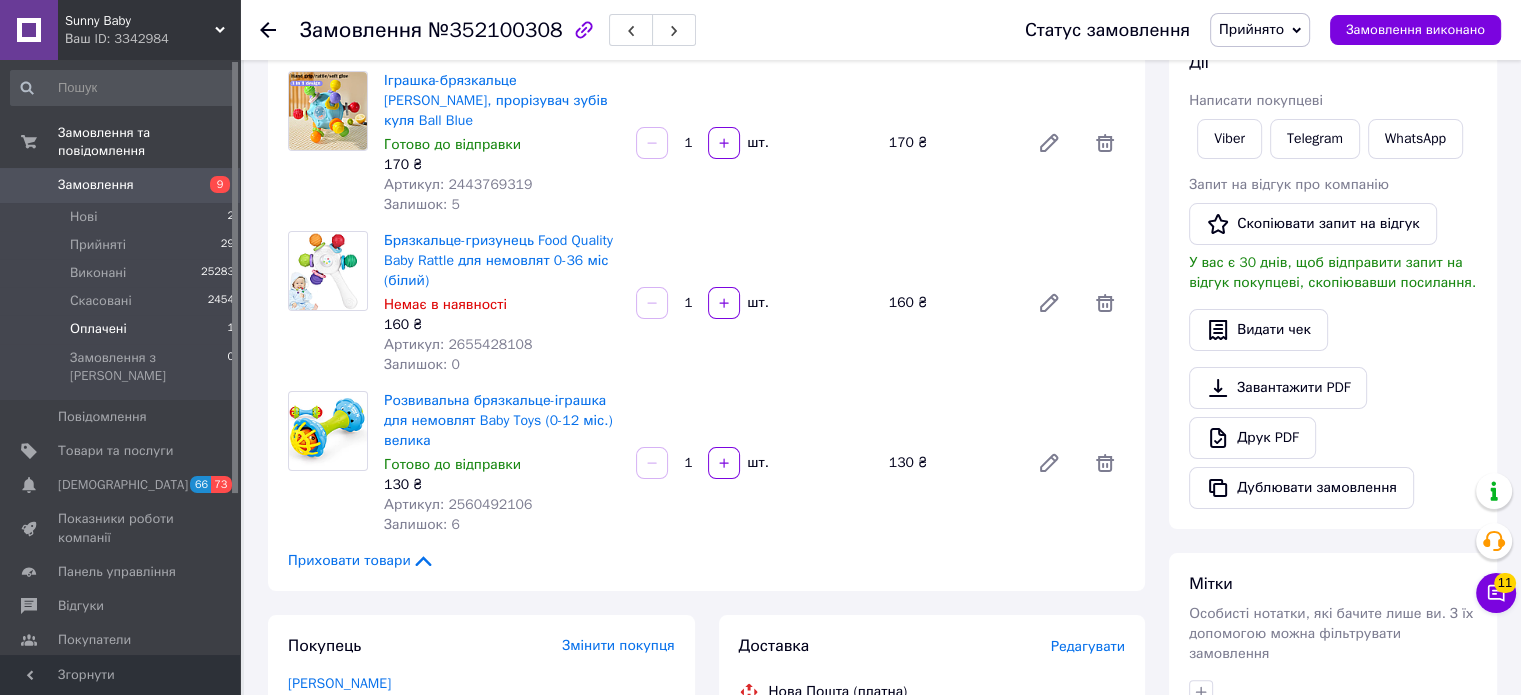 click on "Оплачені 1" at bounding box center [123, 329] 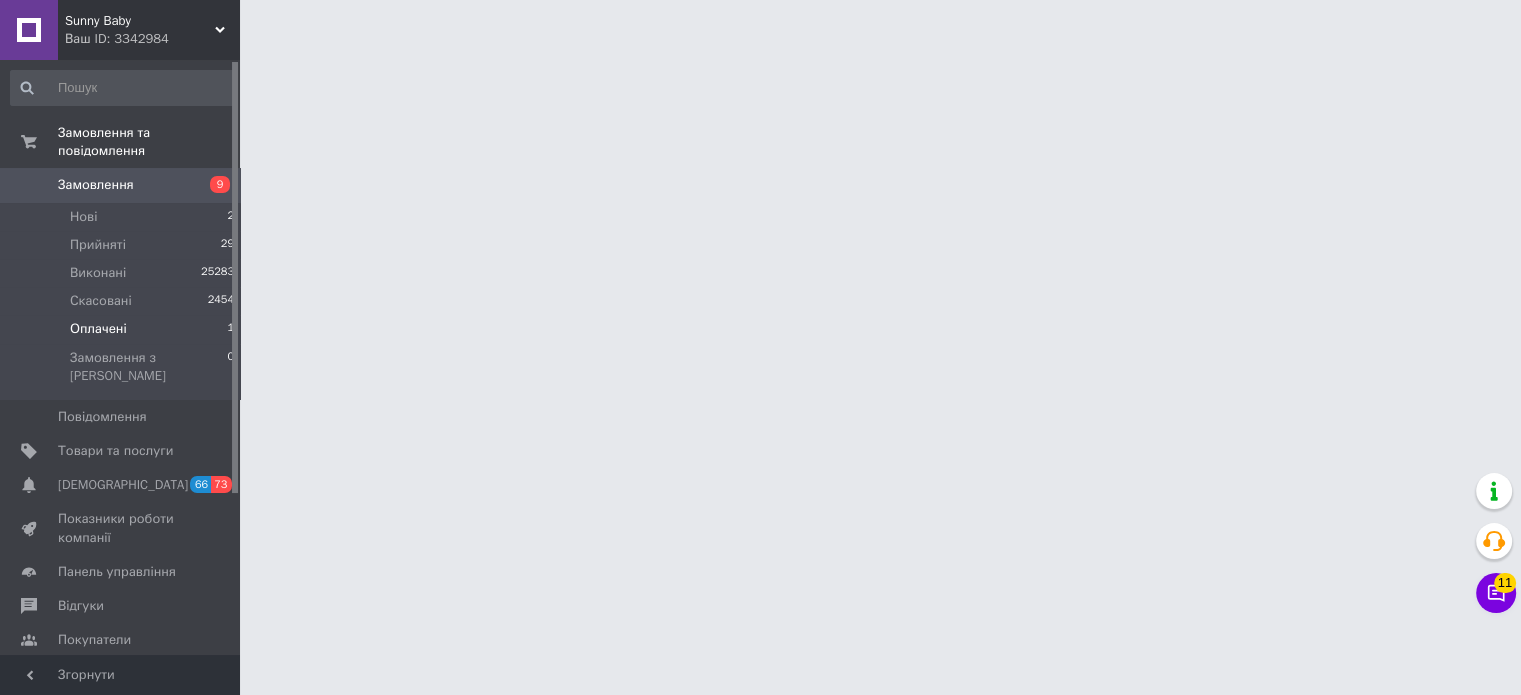 scroll, scrollTop: 0, scrollLeft: 0, axis: both 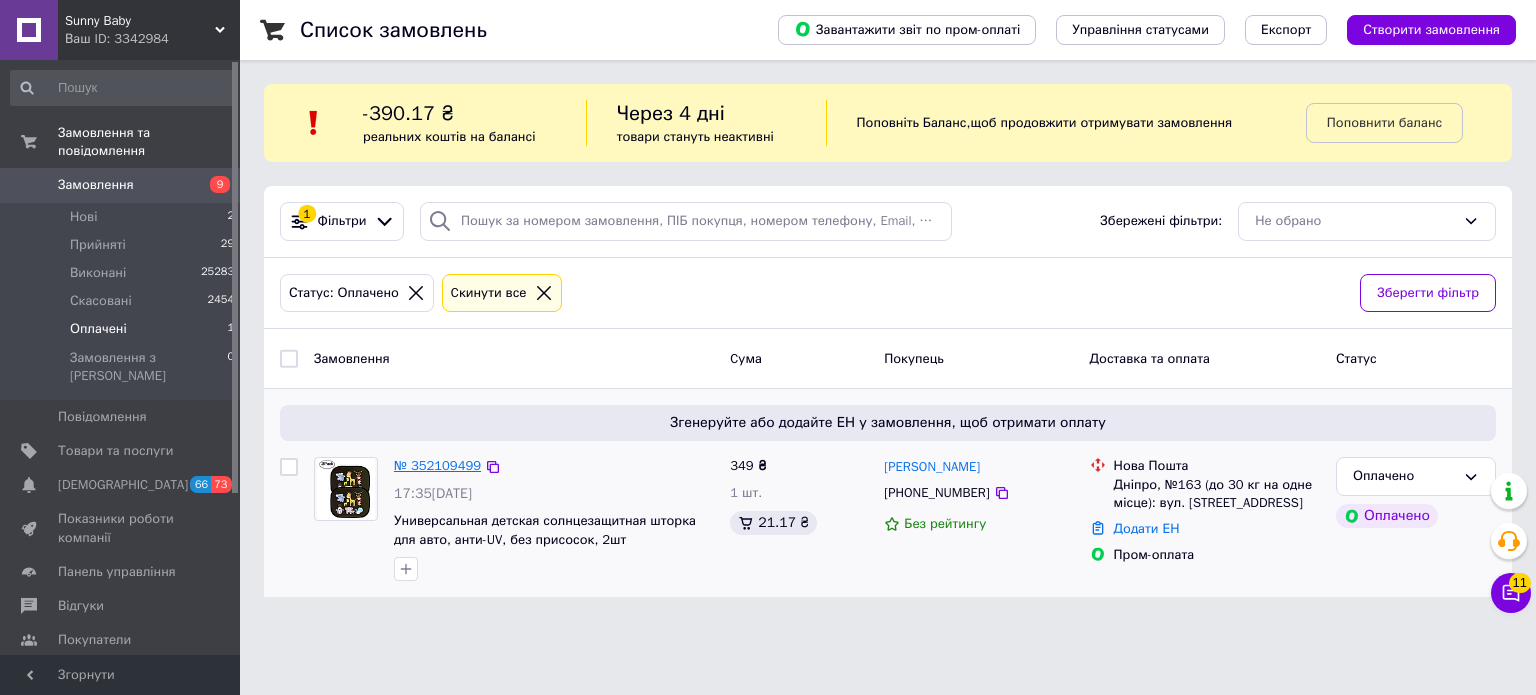 click on "№ 352109499" at bounding box center (437, 465) 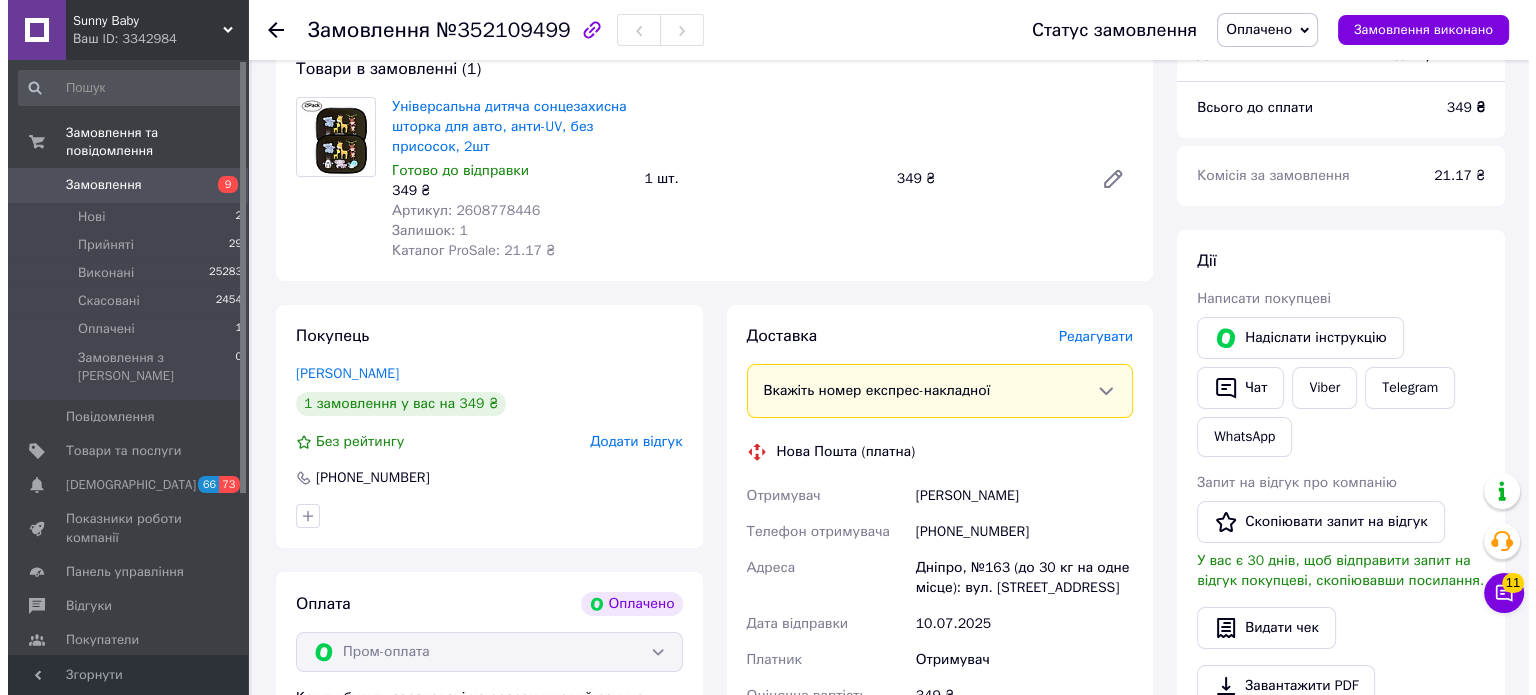scroll, scrollTop: 300, scrollLeft: 0, axis: vertical 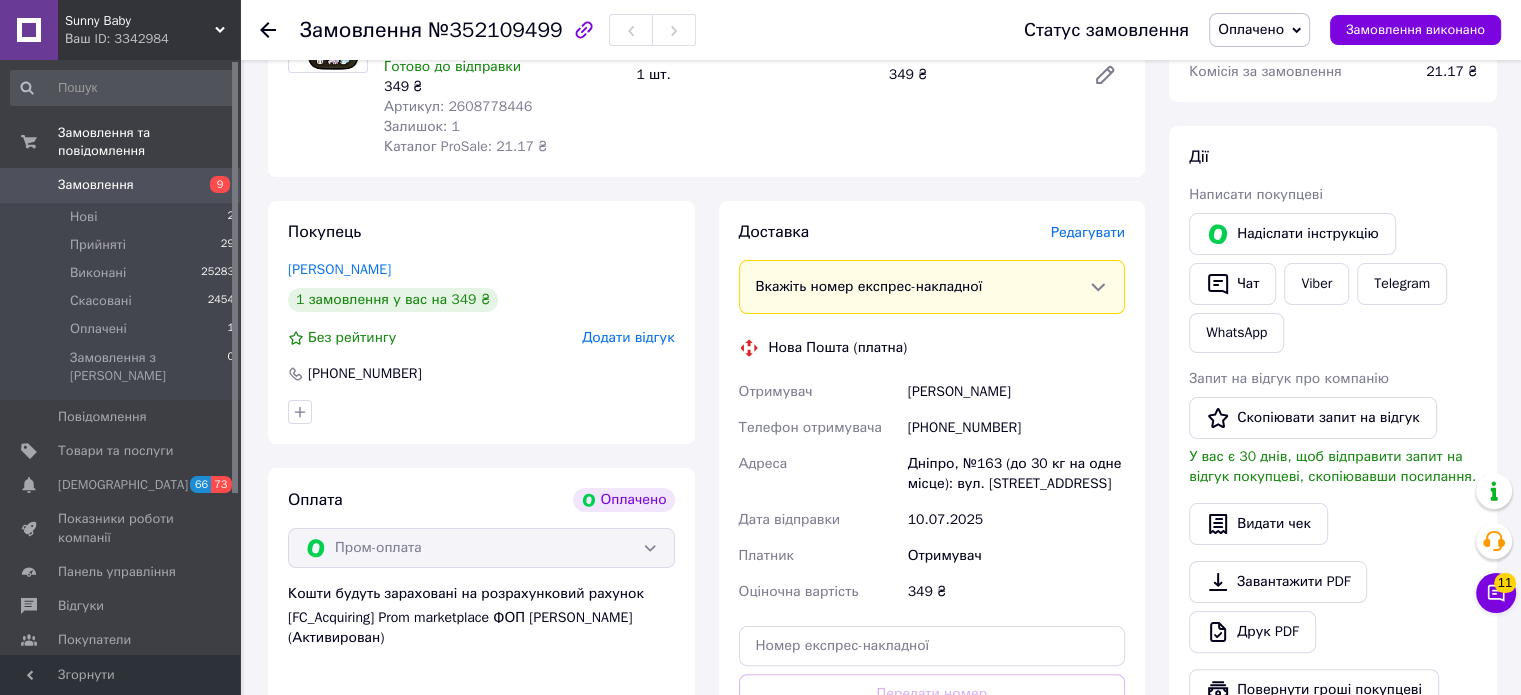 click on "Редагувати" at bounding box center [1088, 232] 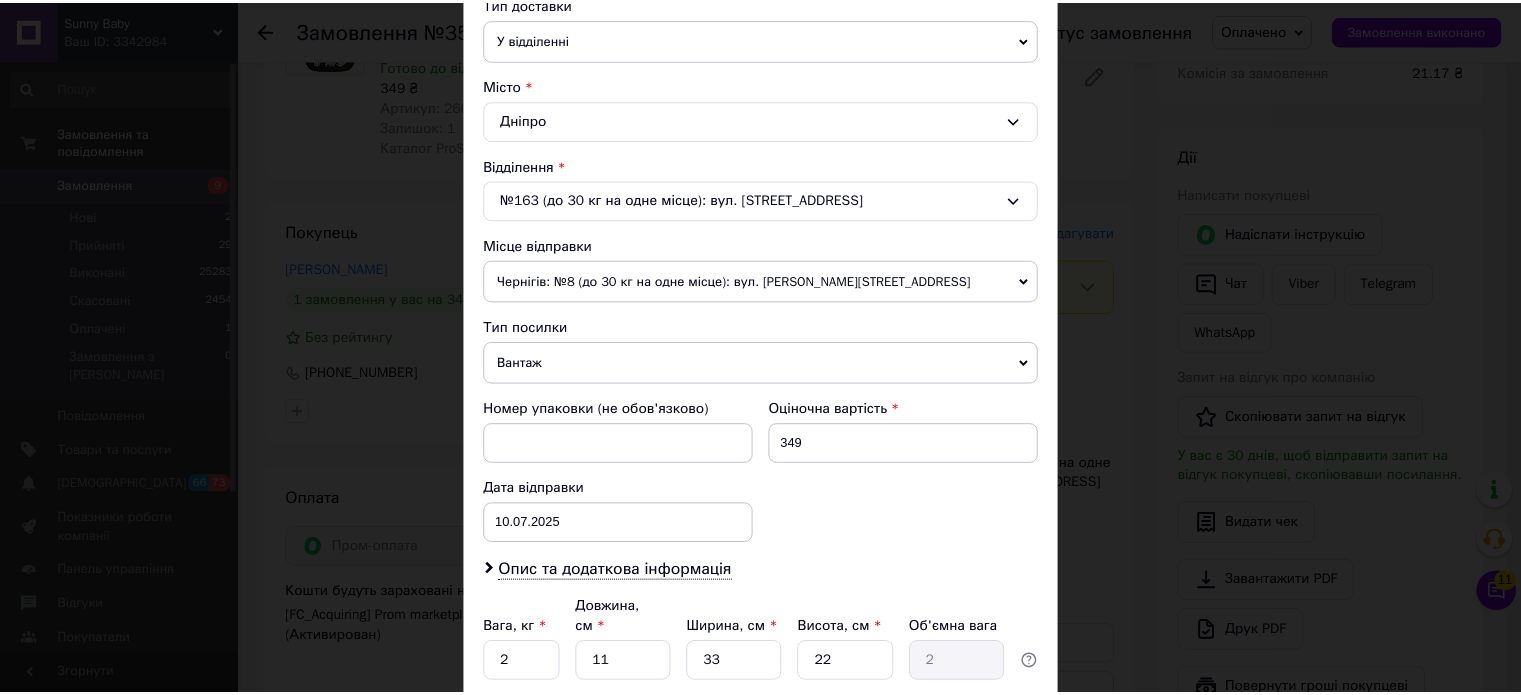 scroll, scrollTop: 600, scrollLeft: 0, axis: vertical 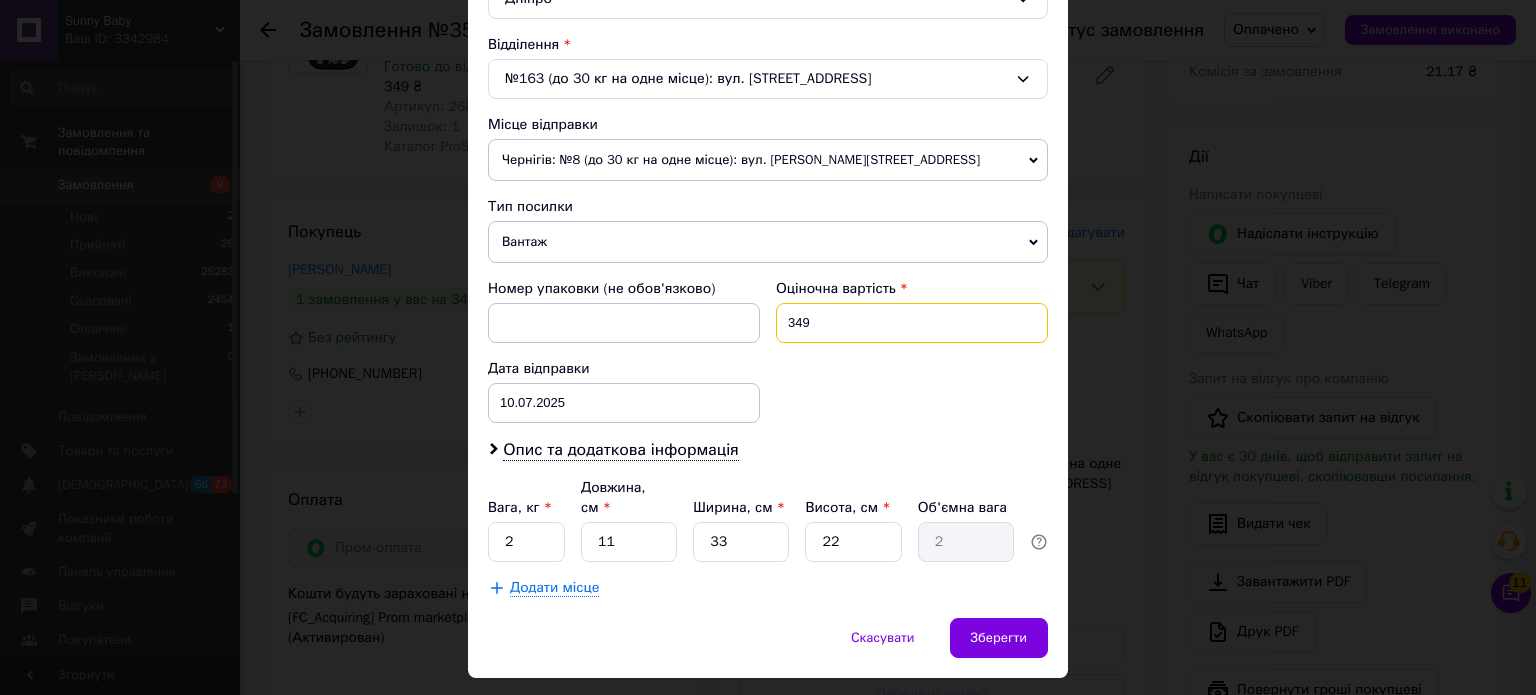 click on "349" at bounding box center [912, 323] 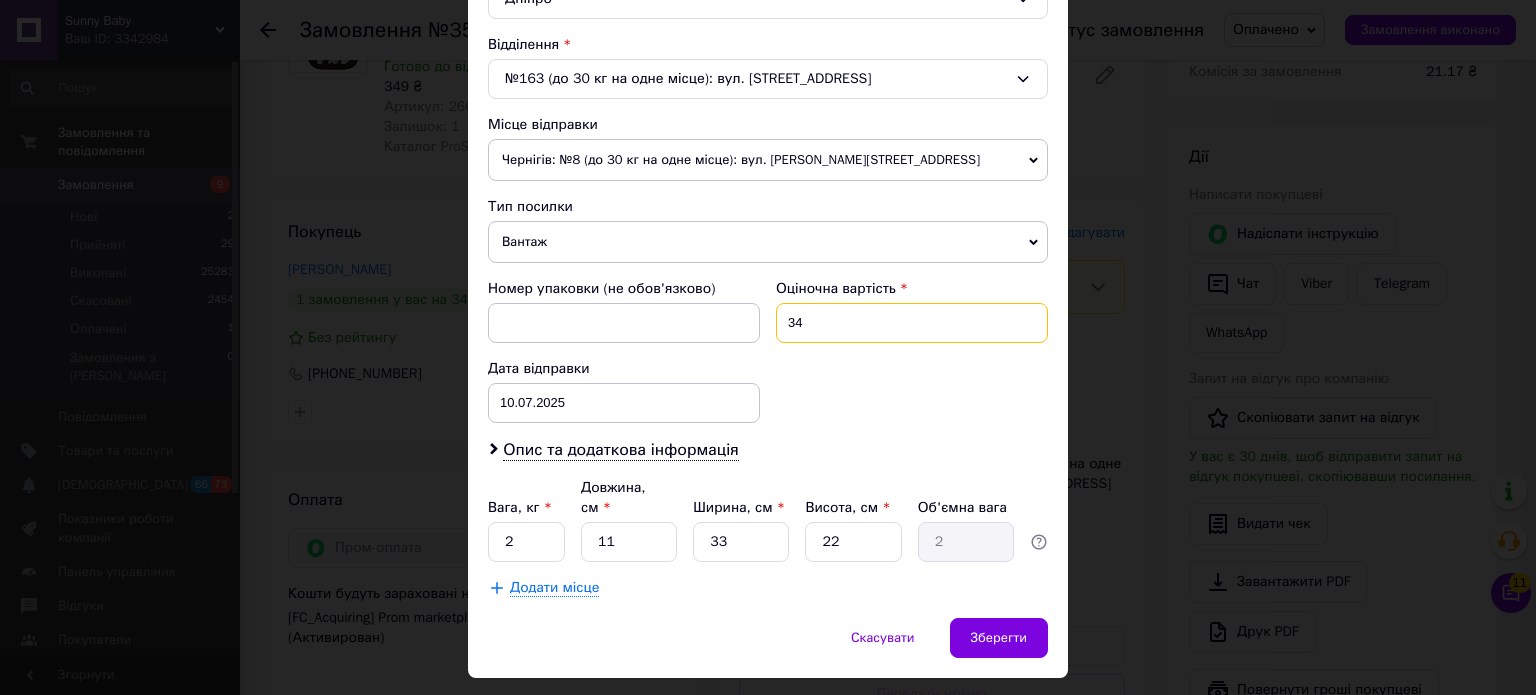 type on "3" 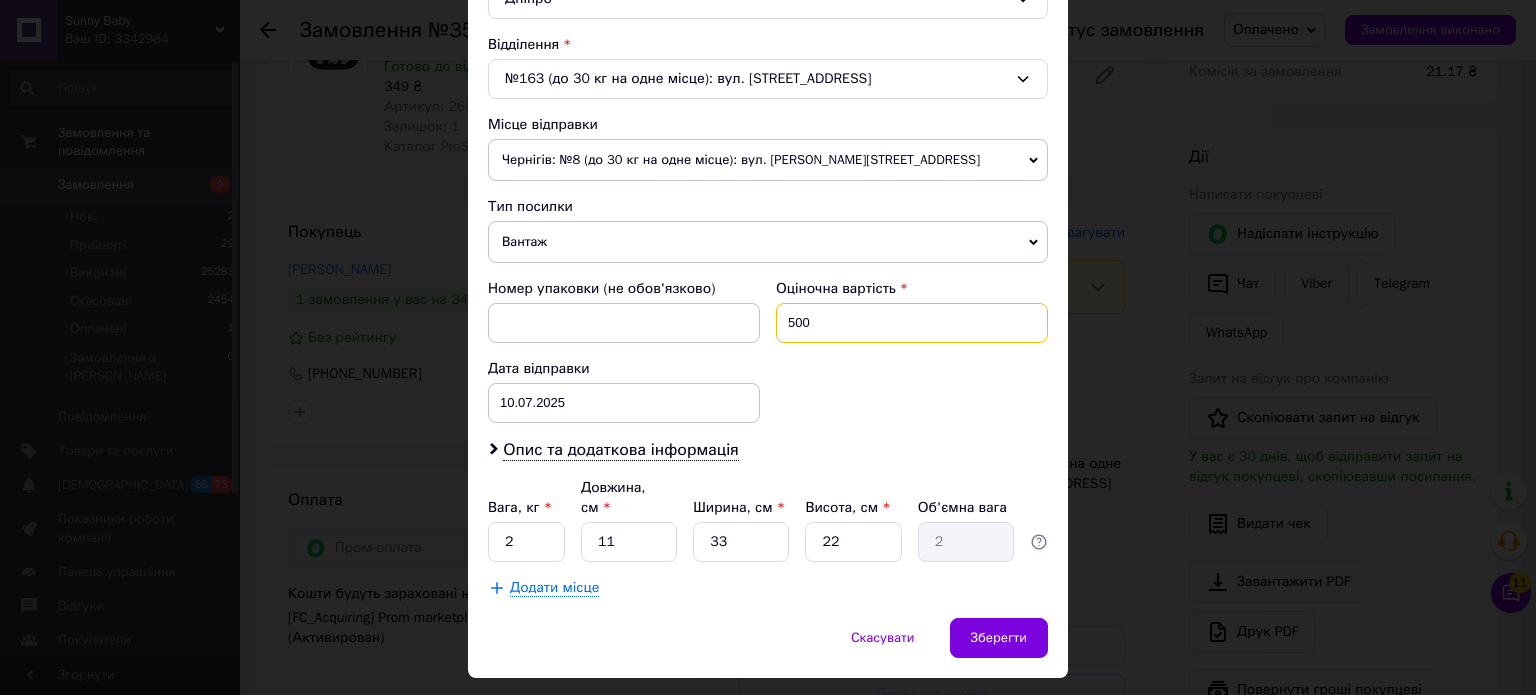 type on "500" 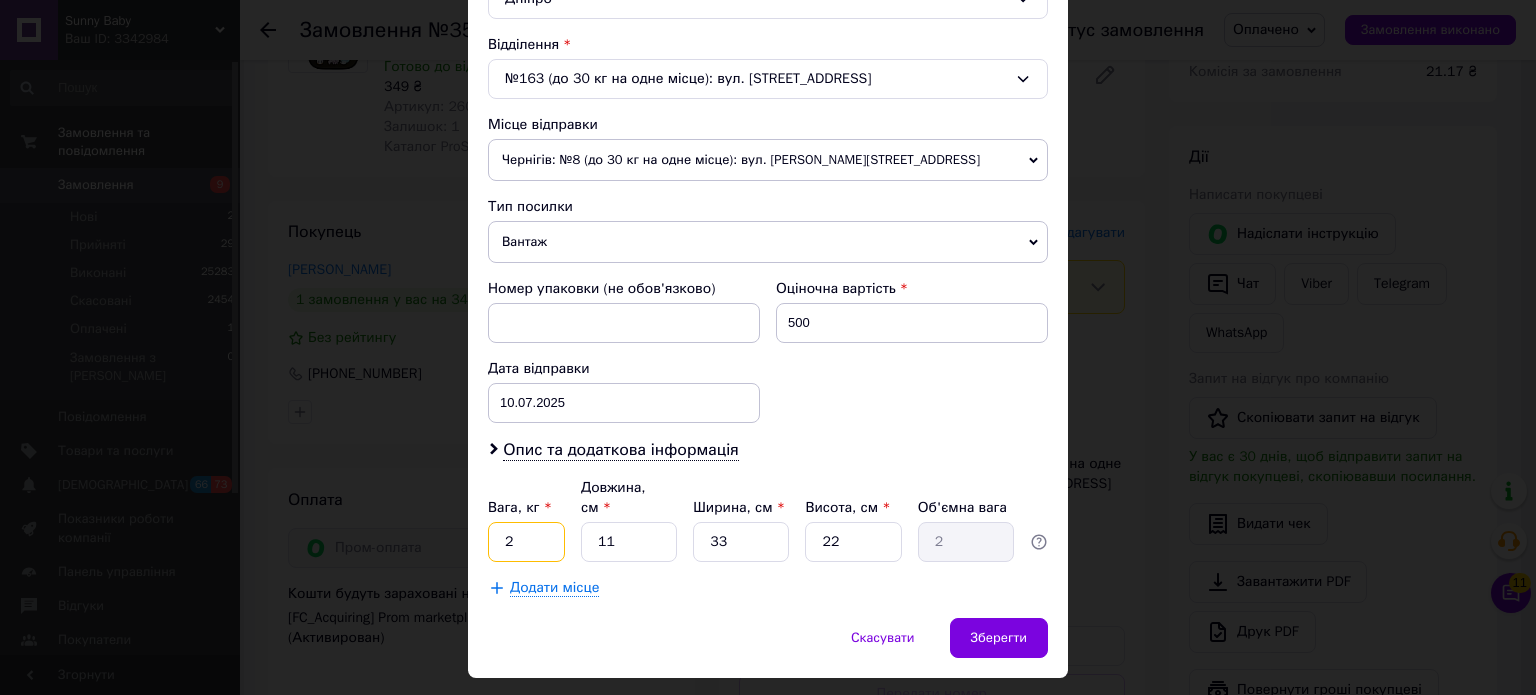 click on "2" at bounding box center (526, 542) 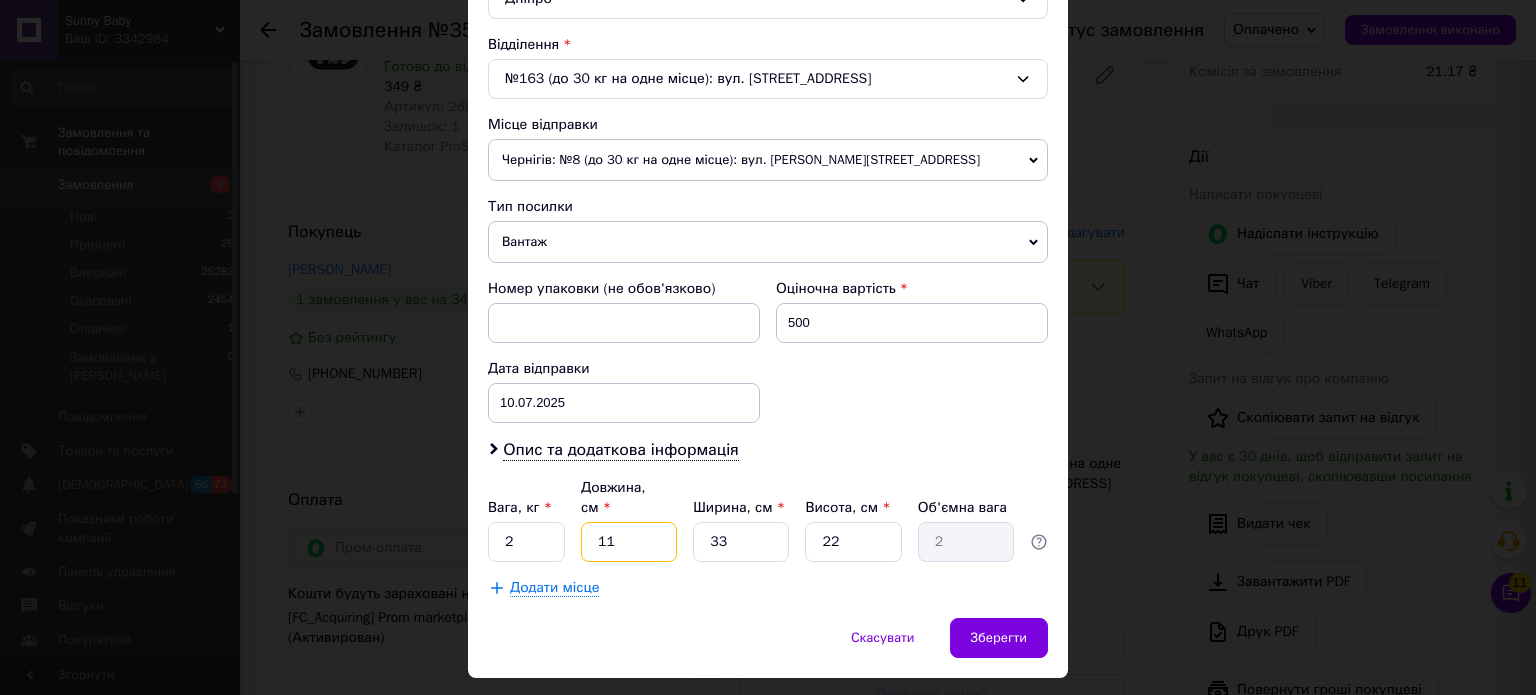 click on "11" at bounding box center (629, 542) 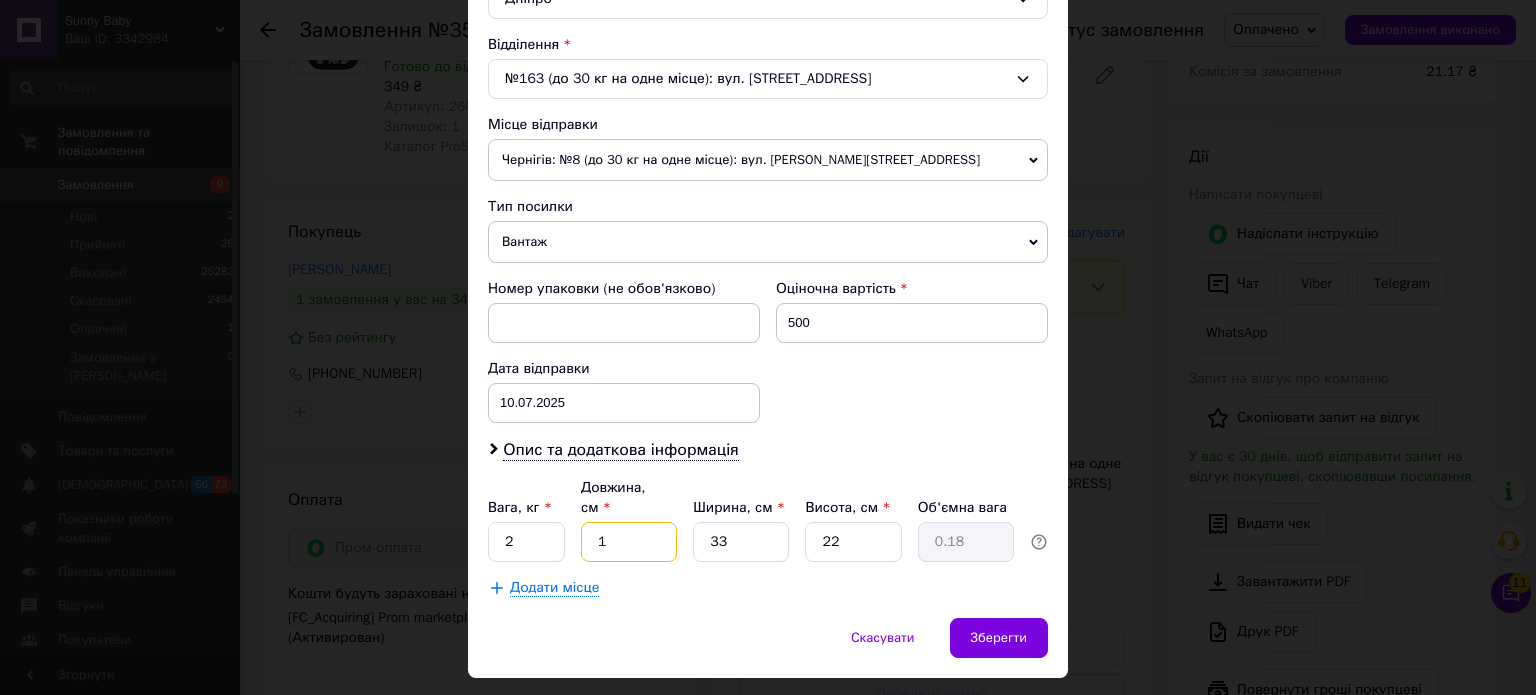 type 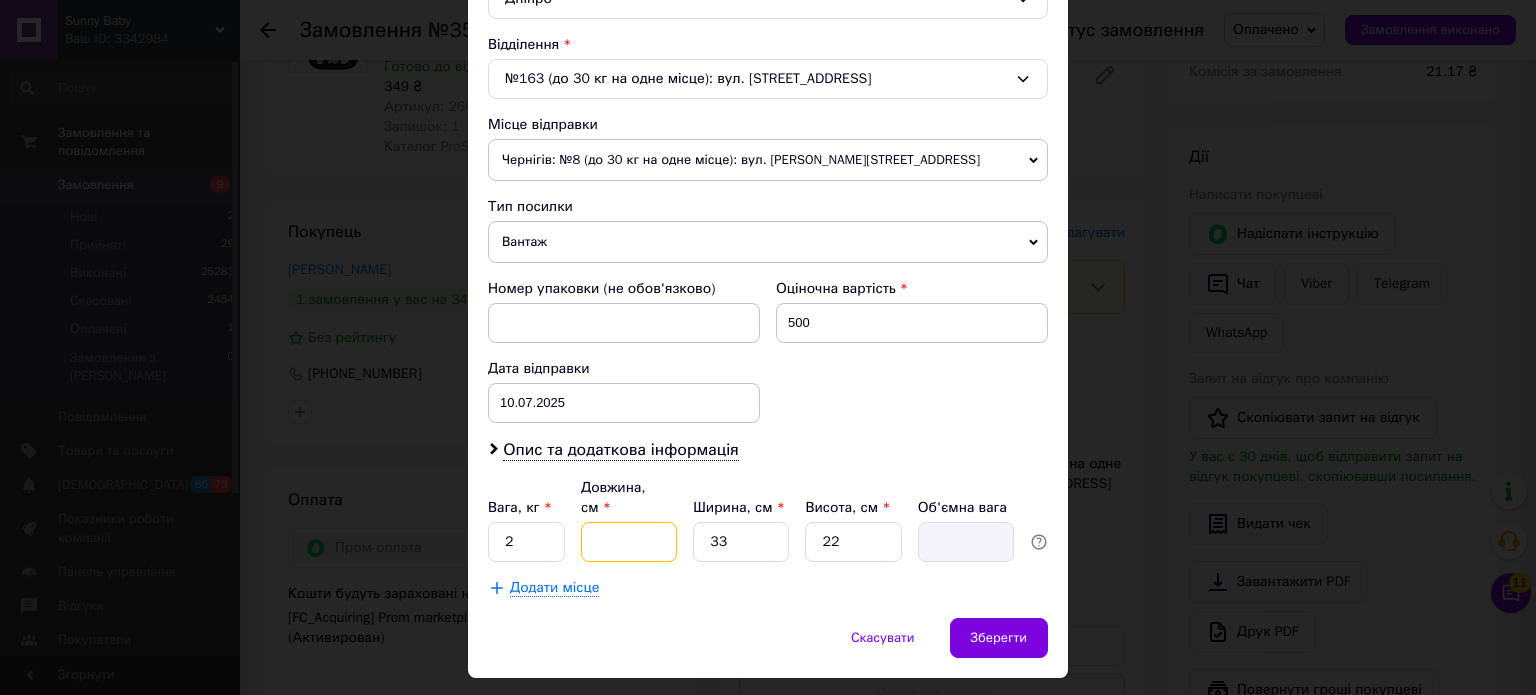 type on "2" 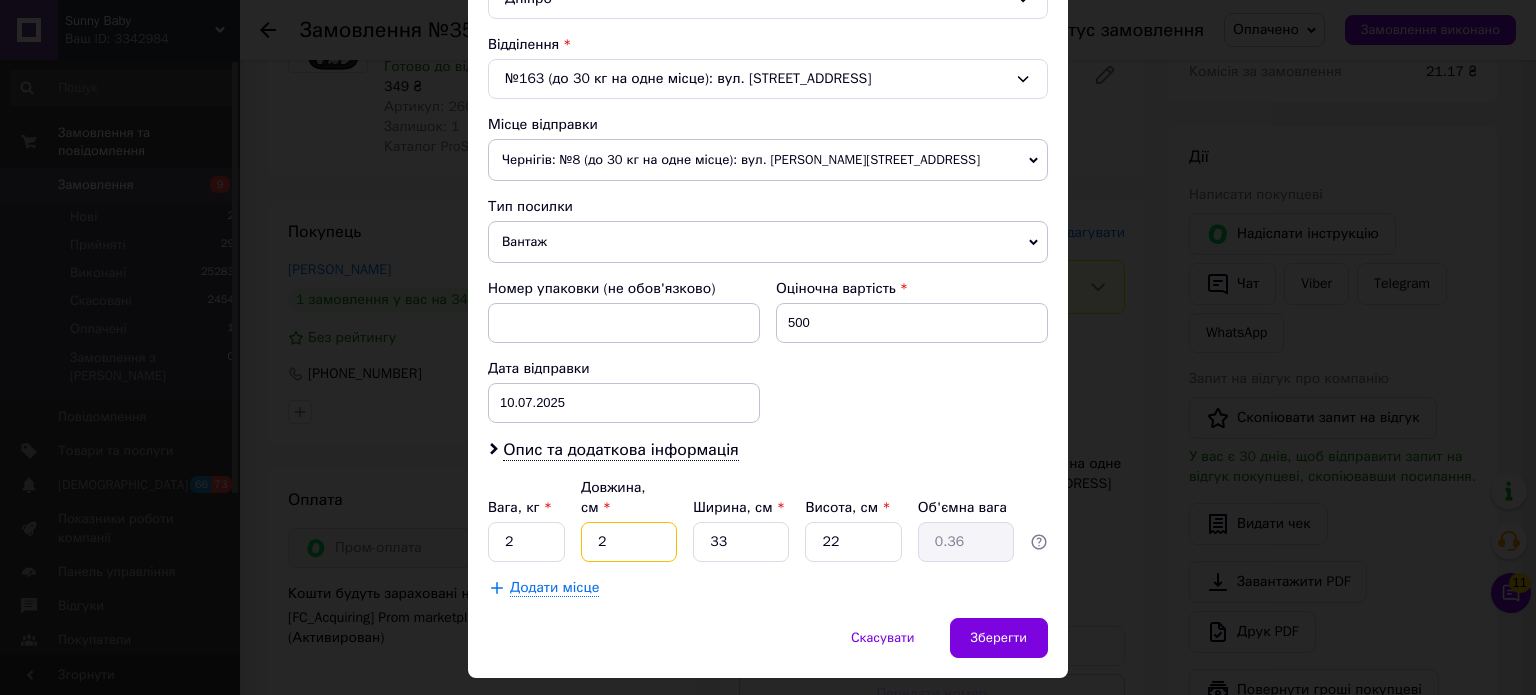 type on "20" 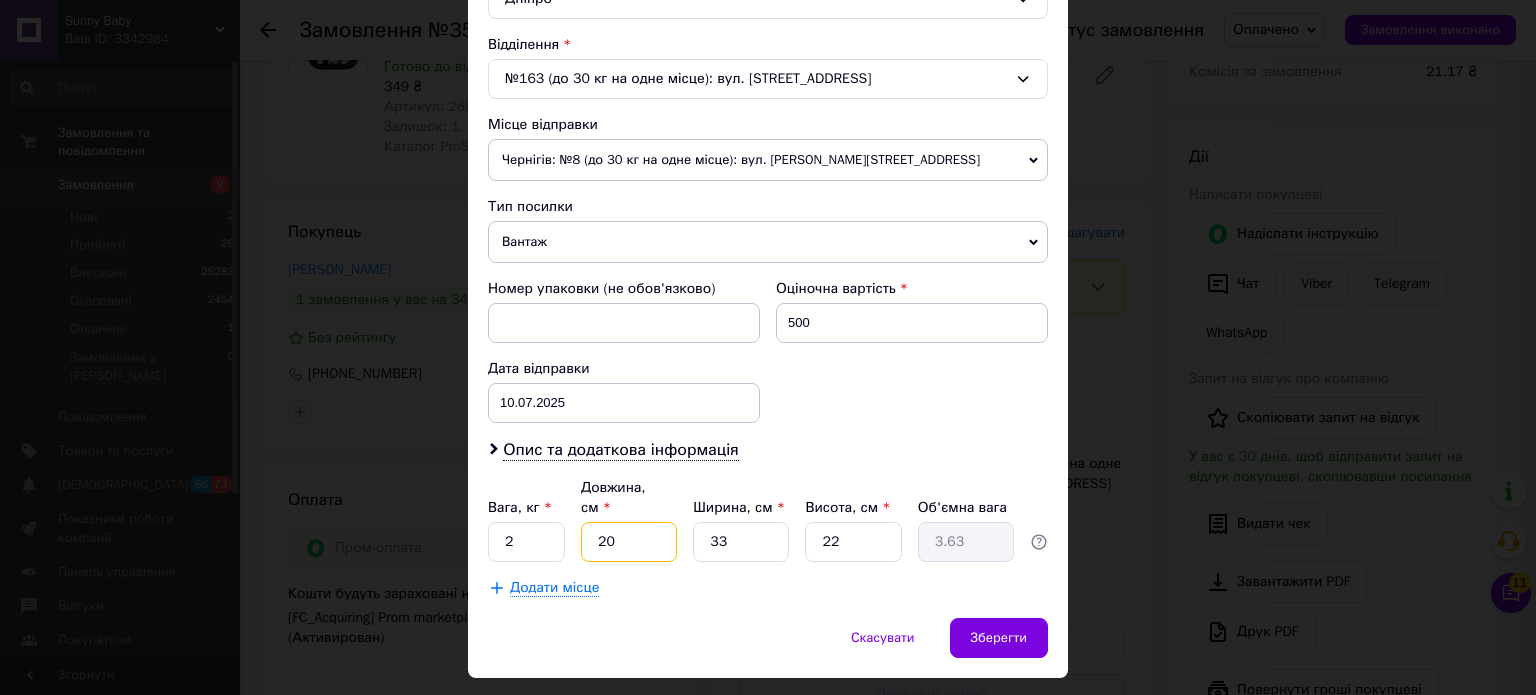 type on "20" 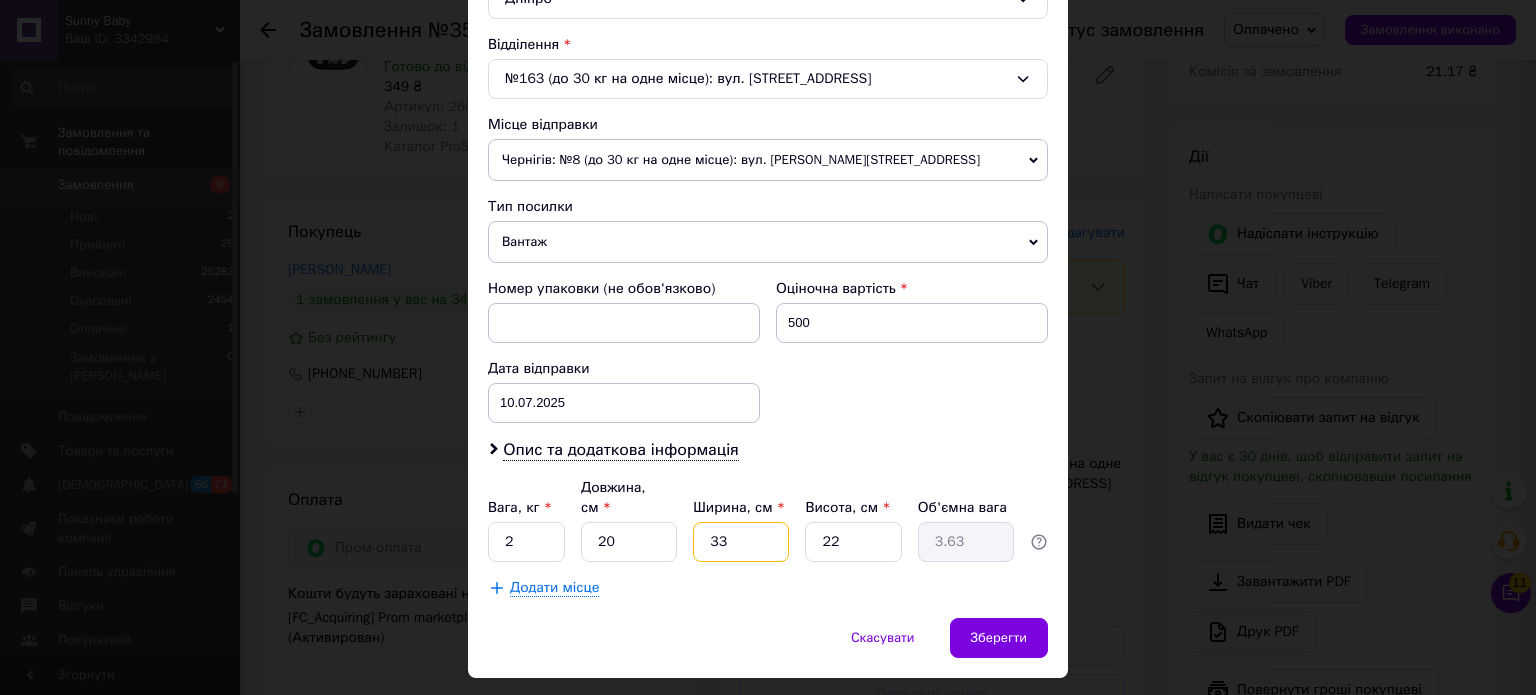 click on "33" at bounding box center [741, 542] 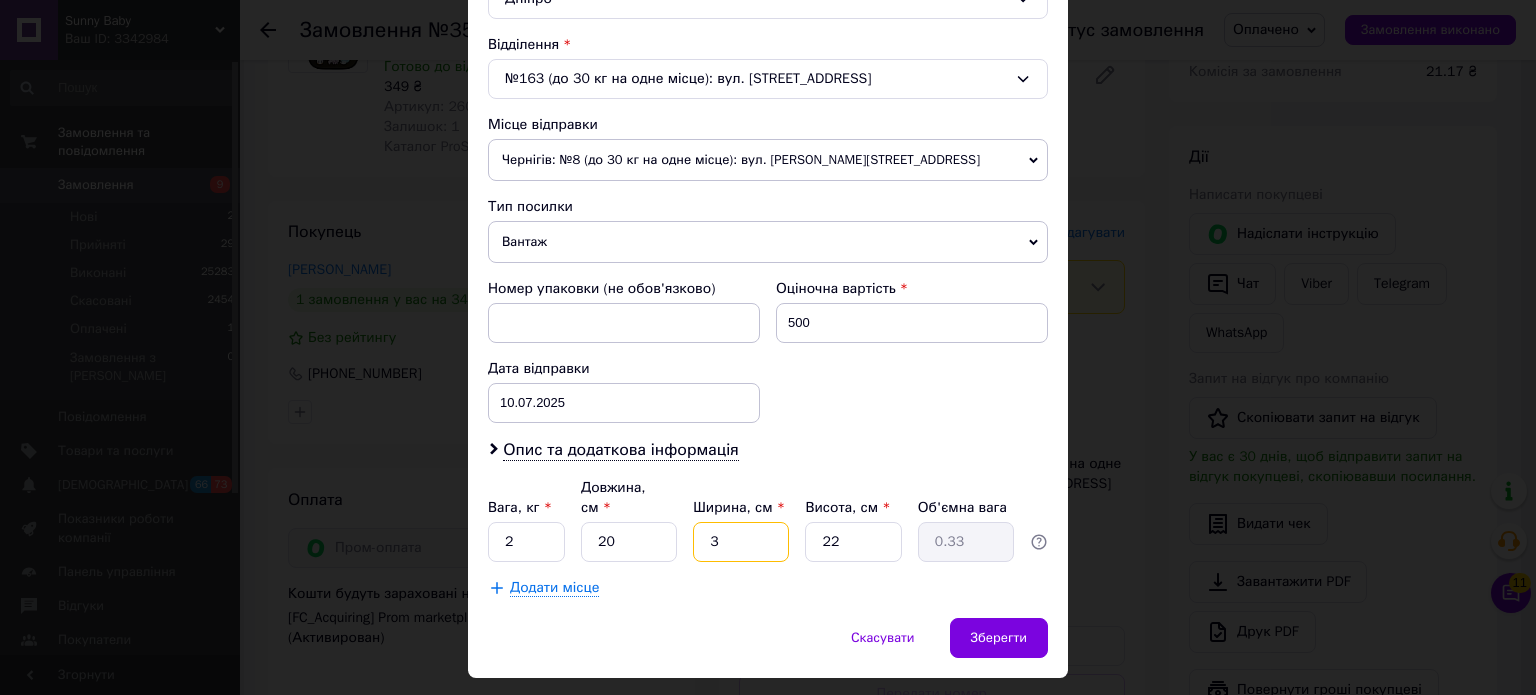 type 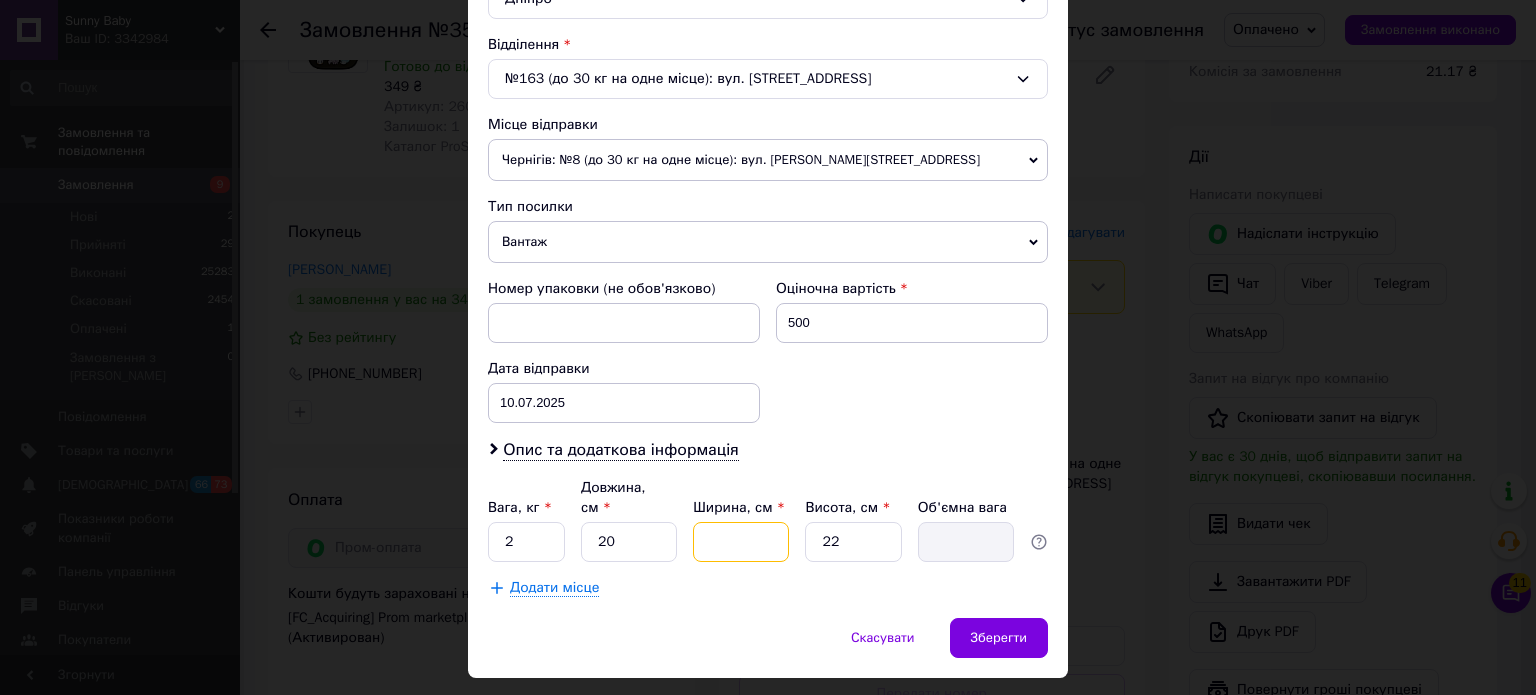 type on "2" 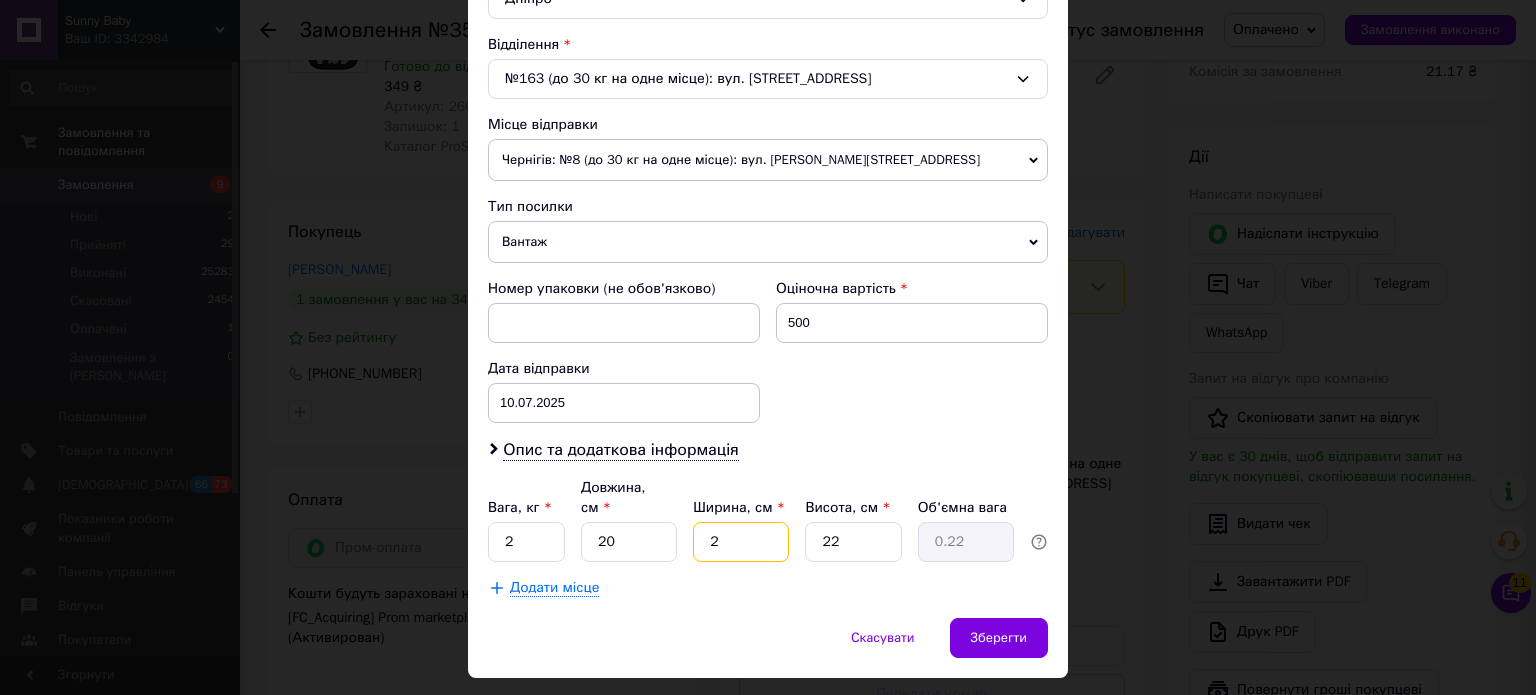 type on "20" 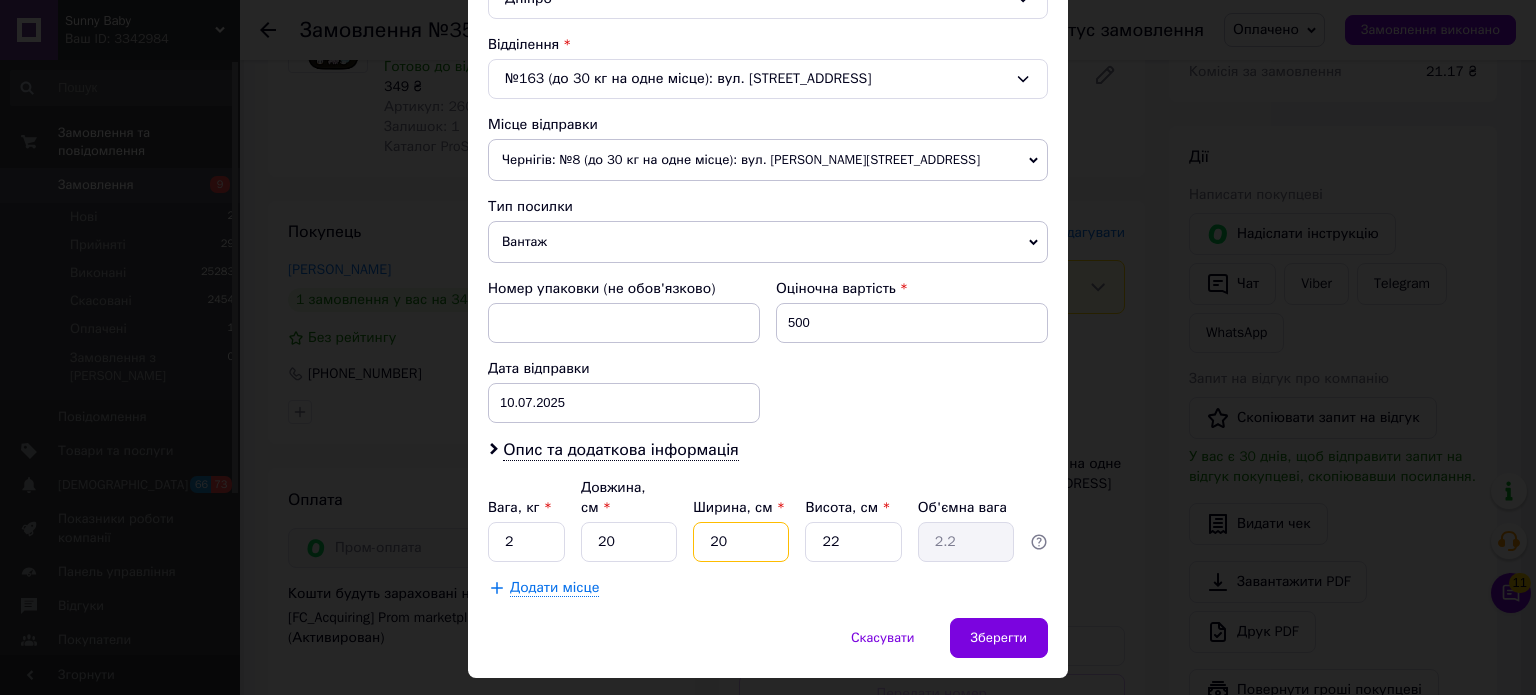 type on "20" 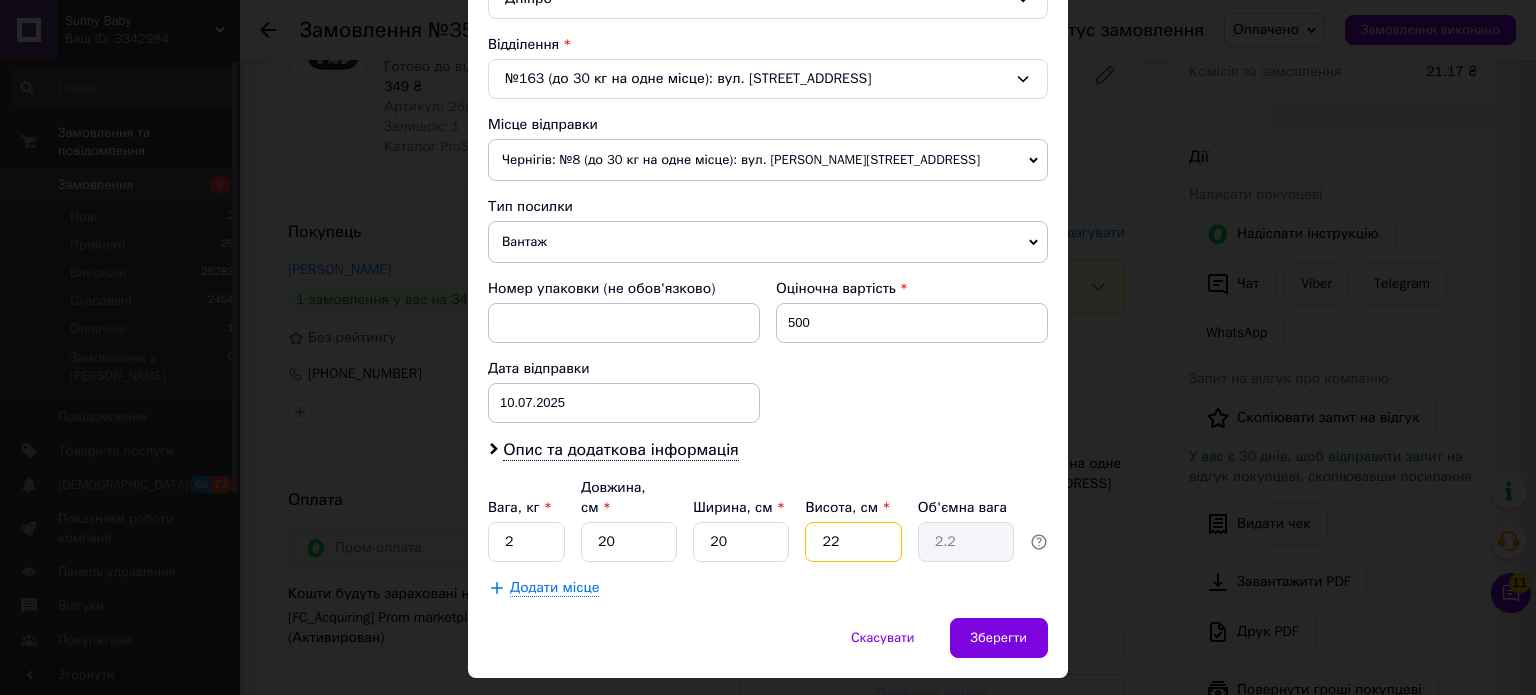 click on "22" at bounding box center (853, 542) 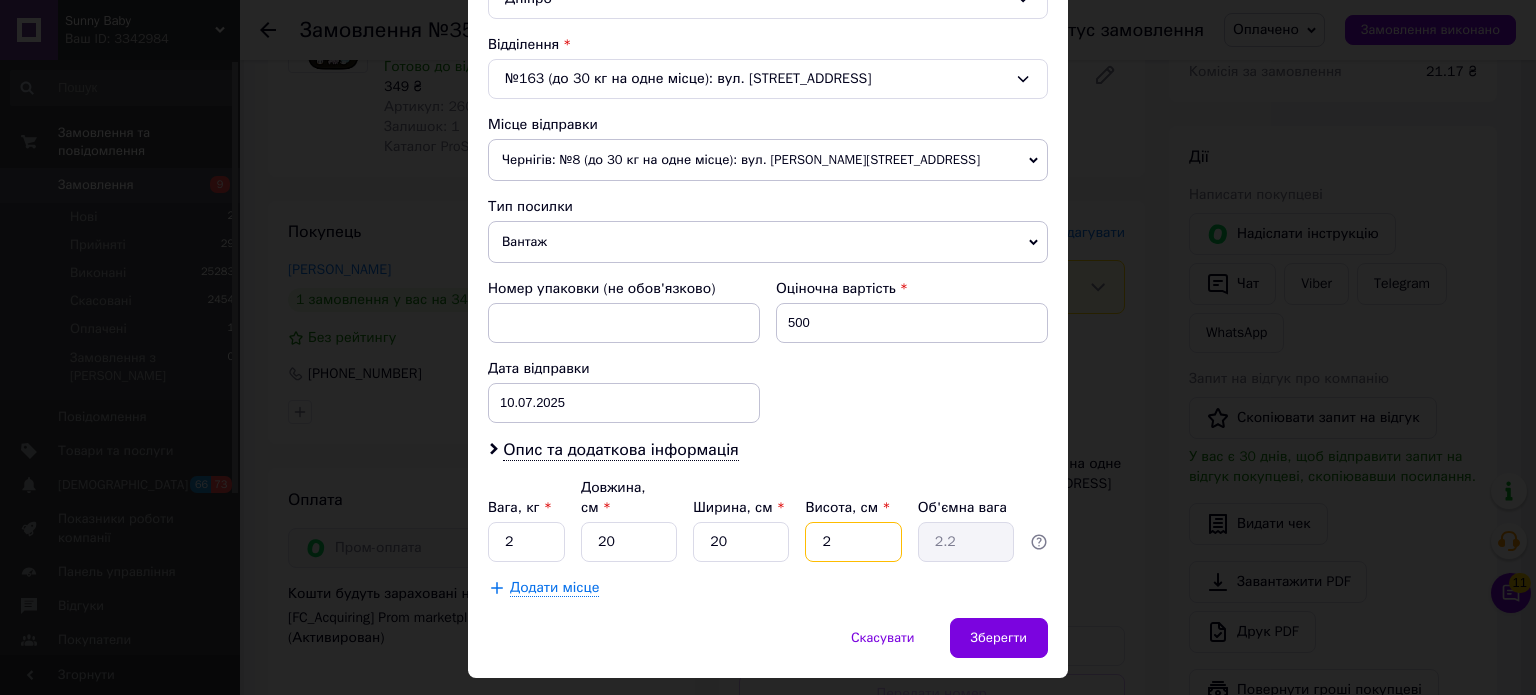 type on "0.2" 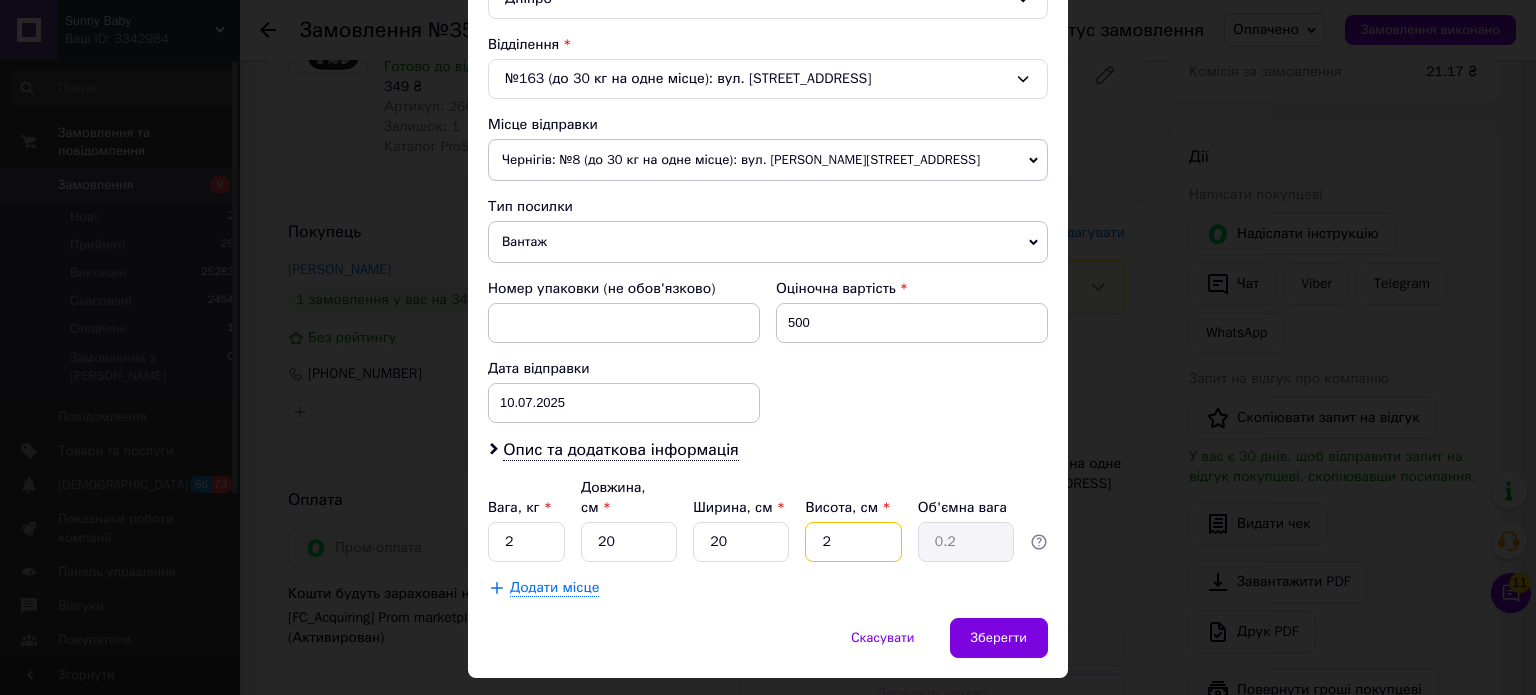 type on "20" 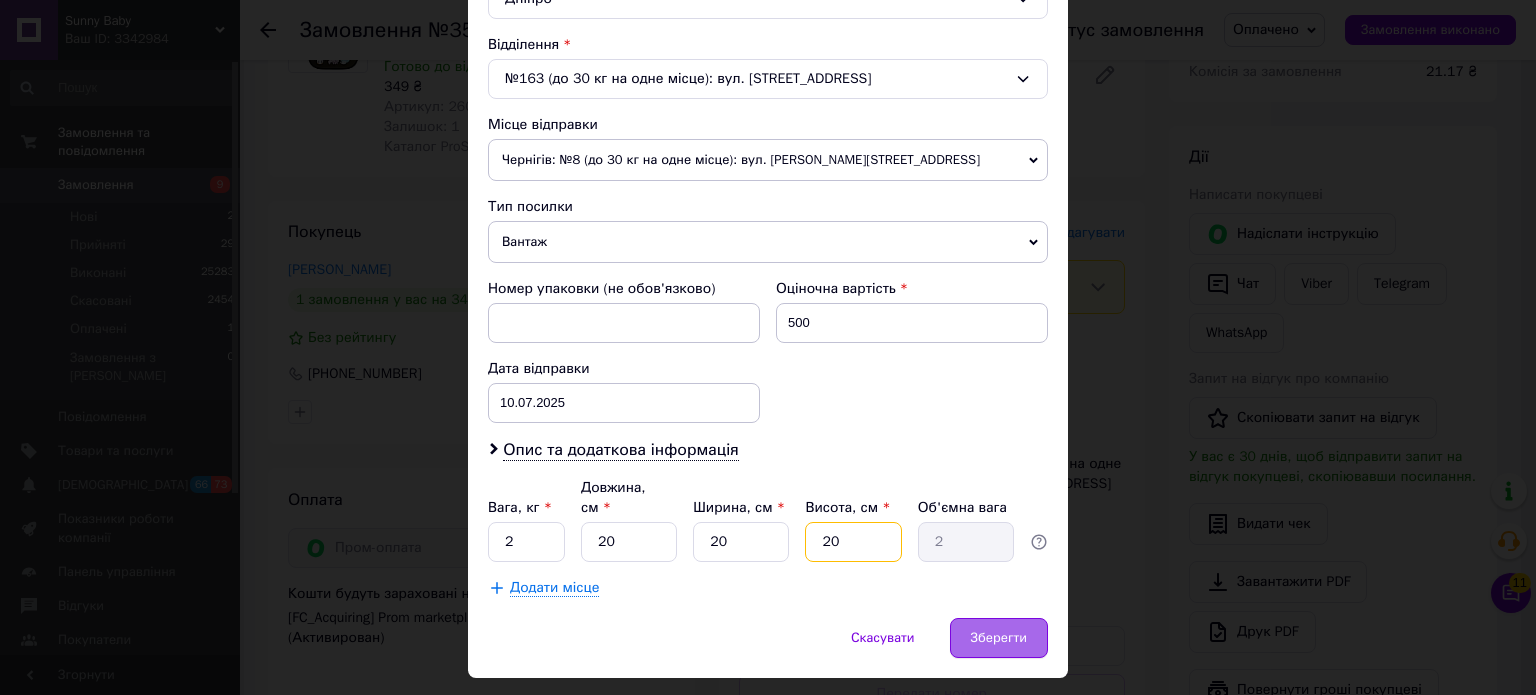 type on "20" 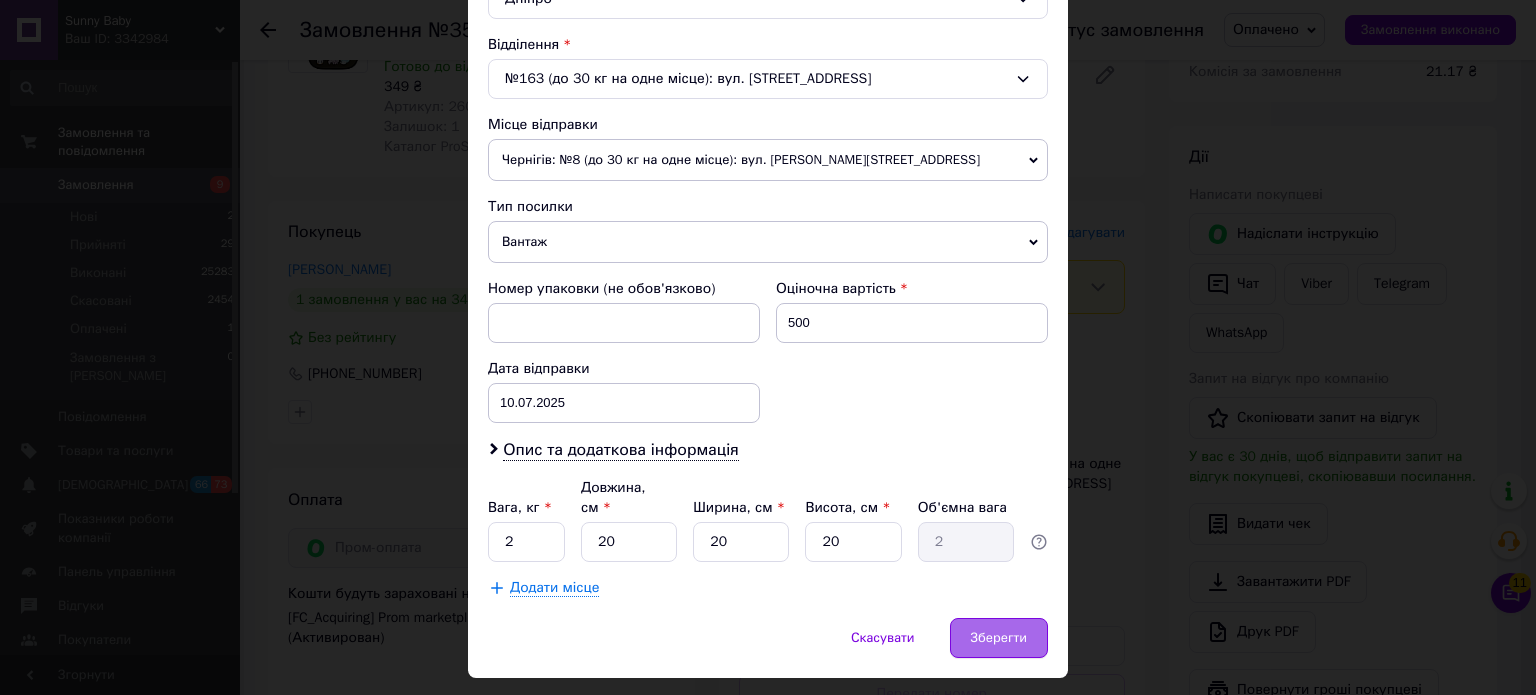 click on "Зберегти" at bounding box center (999, 638) 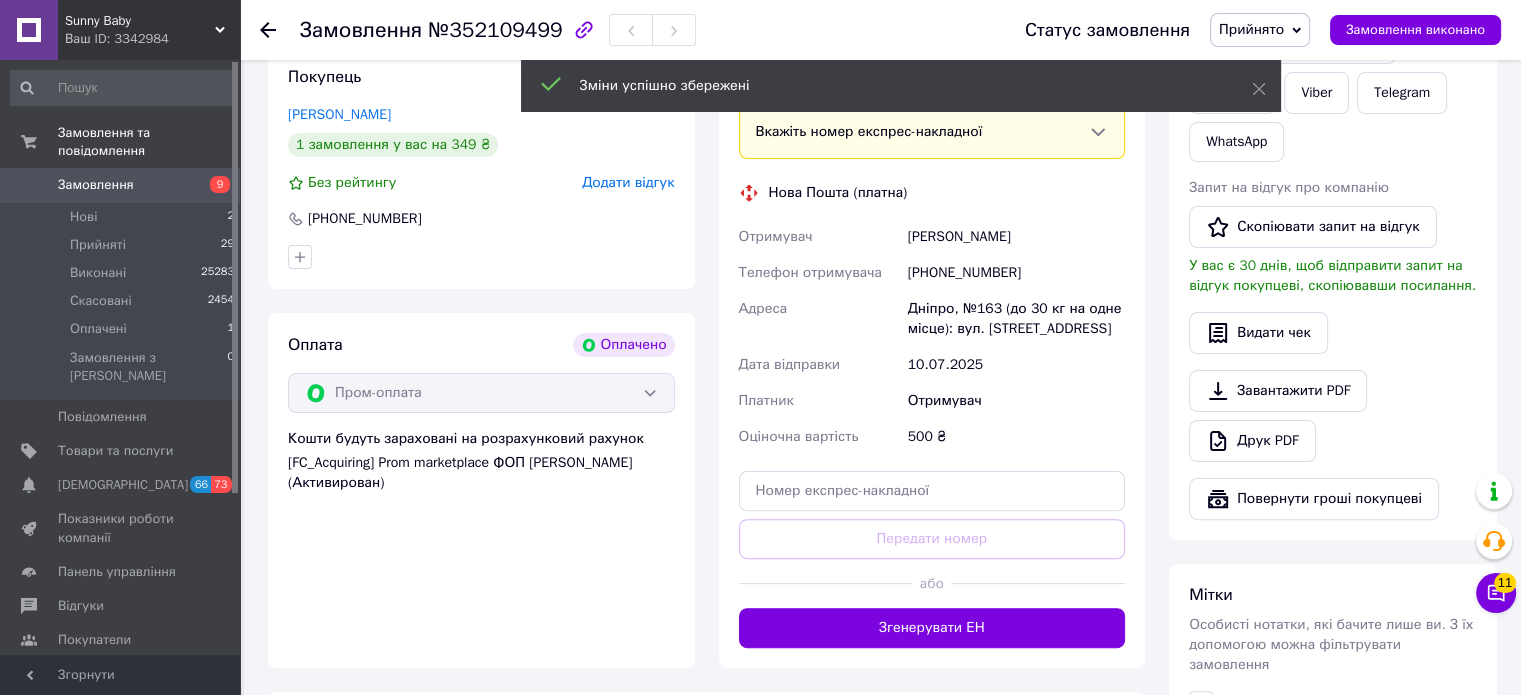 scroll, scrollTop: 500, scrollLeft: 0, axis: vertical 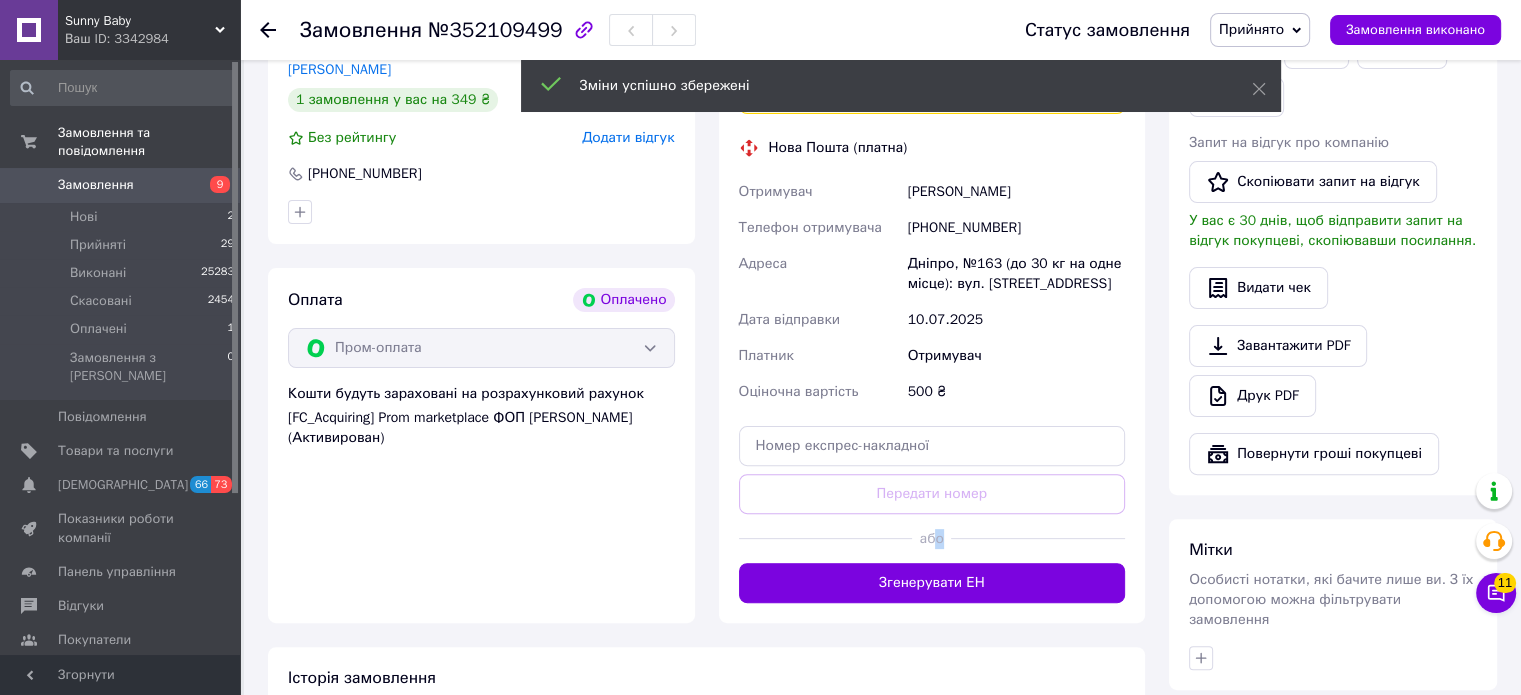 click on "або" at bounding box center (932, 538) 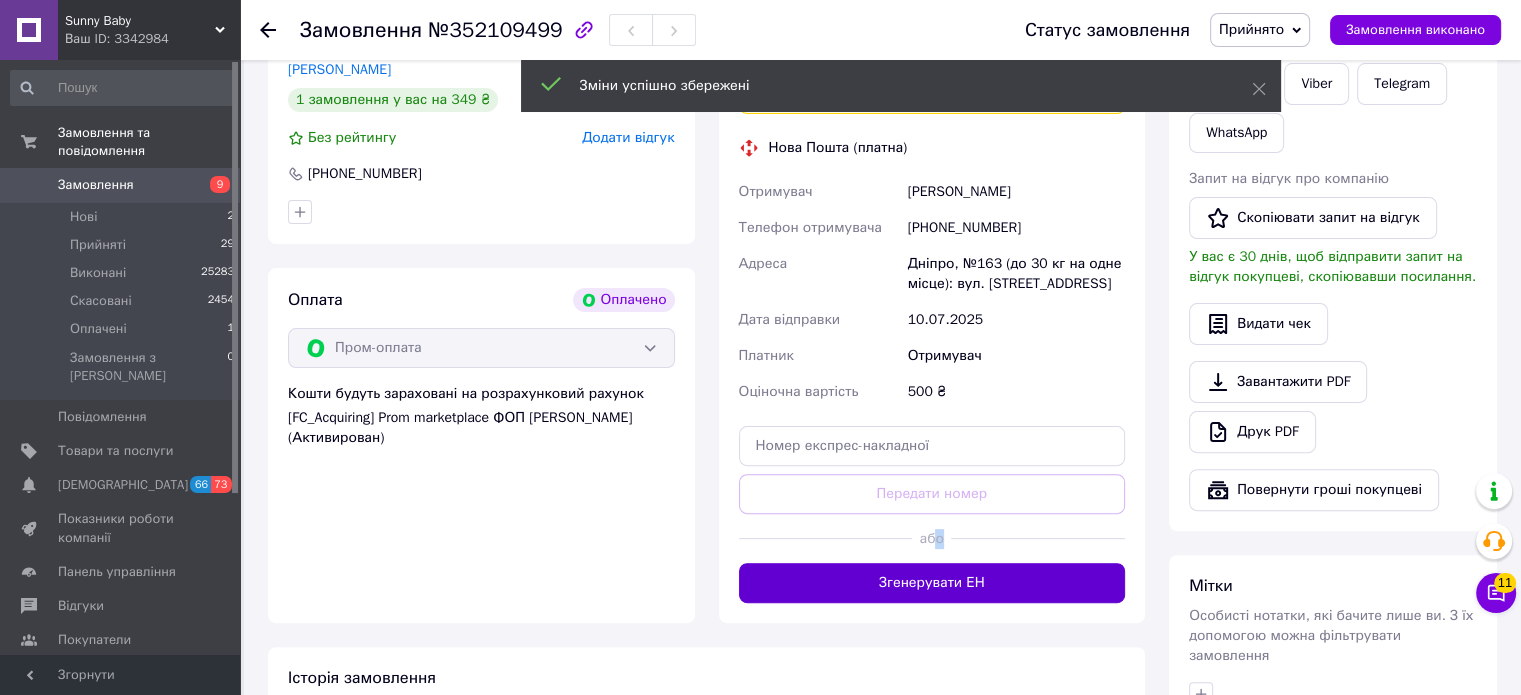 click on "Згенерувати ЕН" at bounding box center [932, 583] 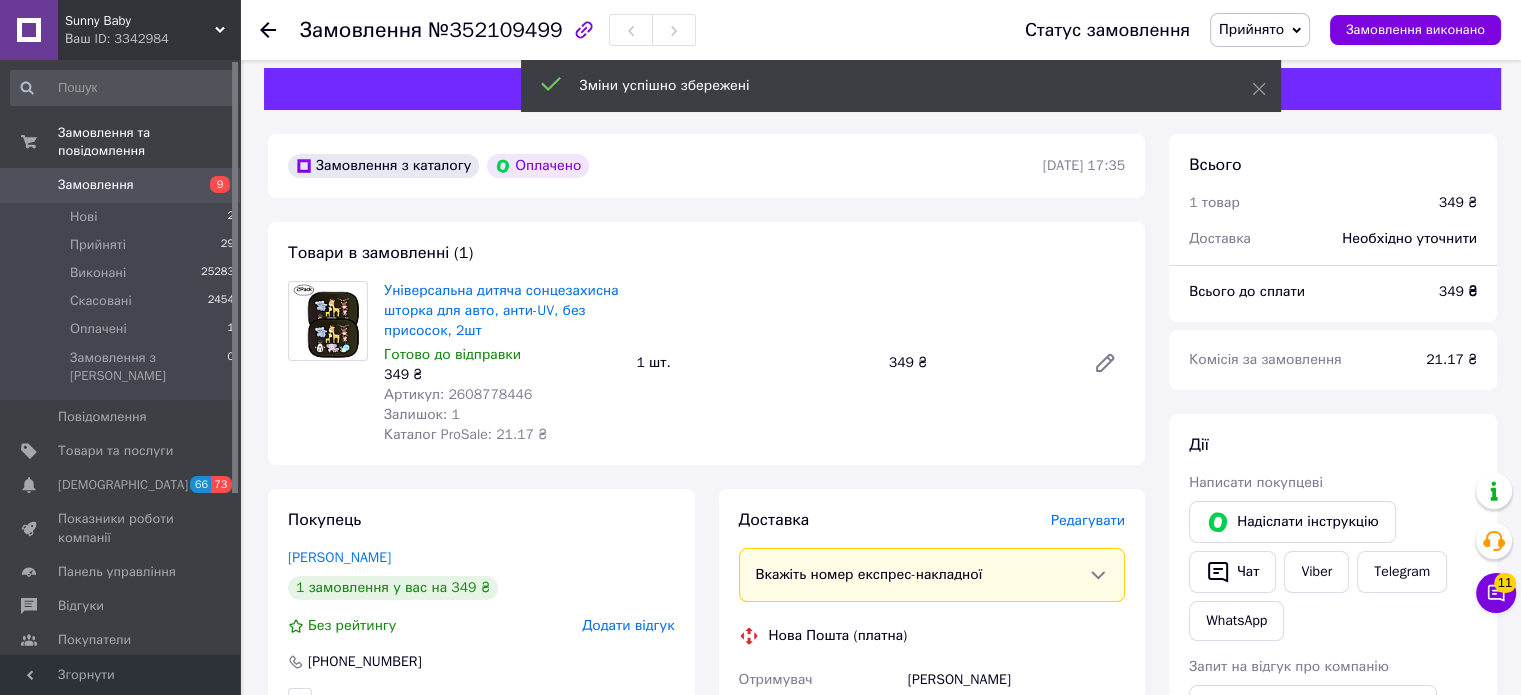 scroll, scrollTop: 0, scrollLeft: 0, axis: both 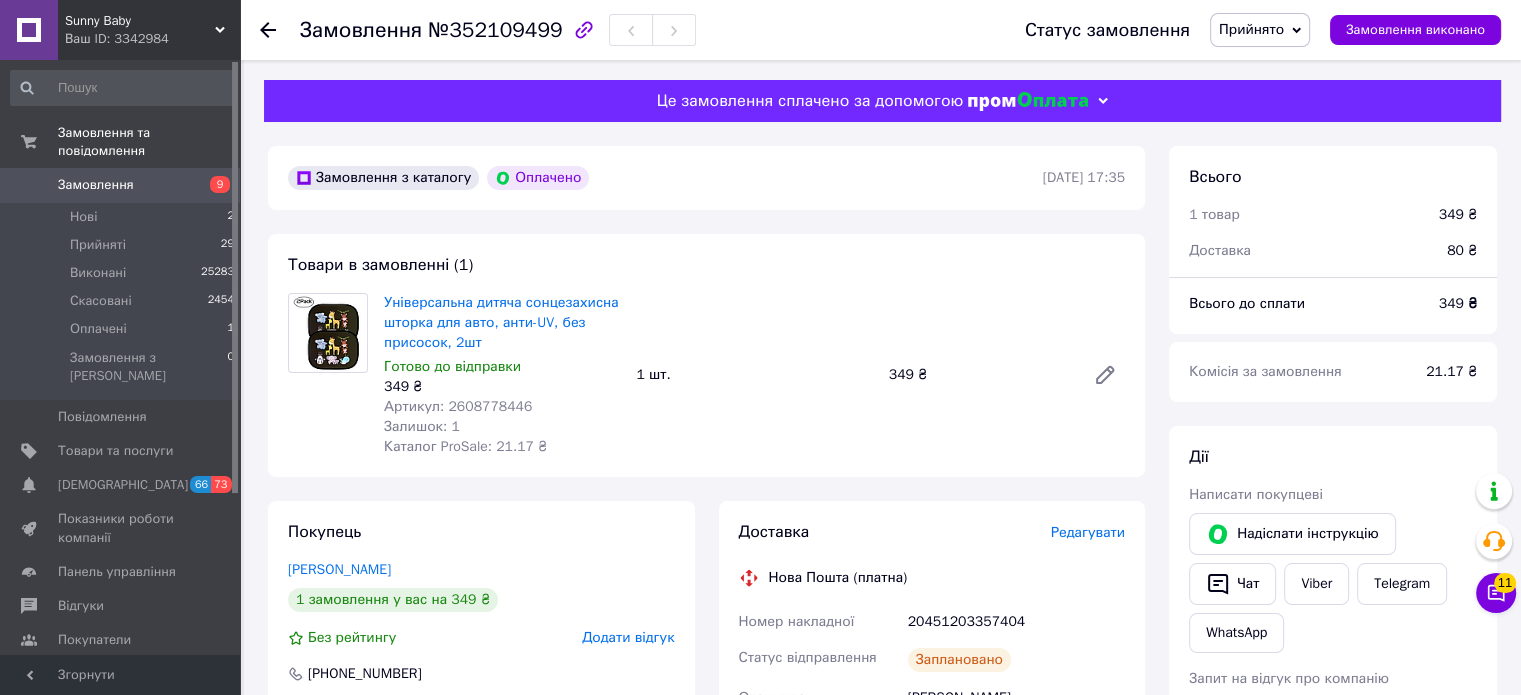 click on "20451203357404" at bounding box center [1016, 622] 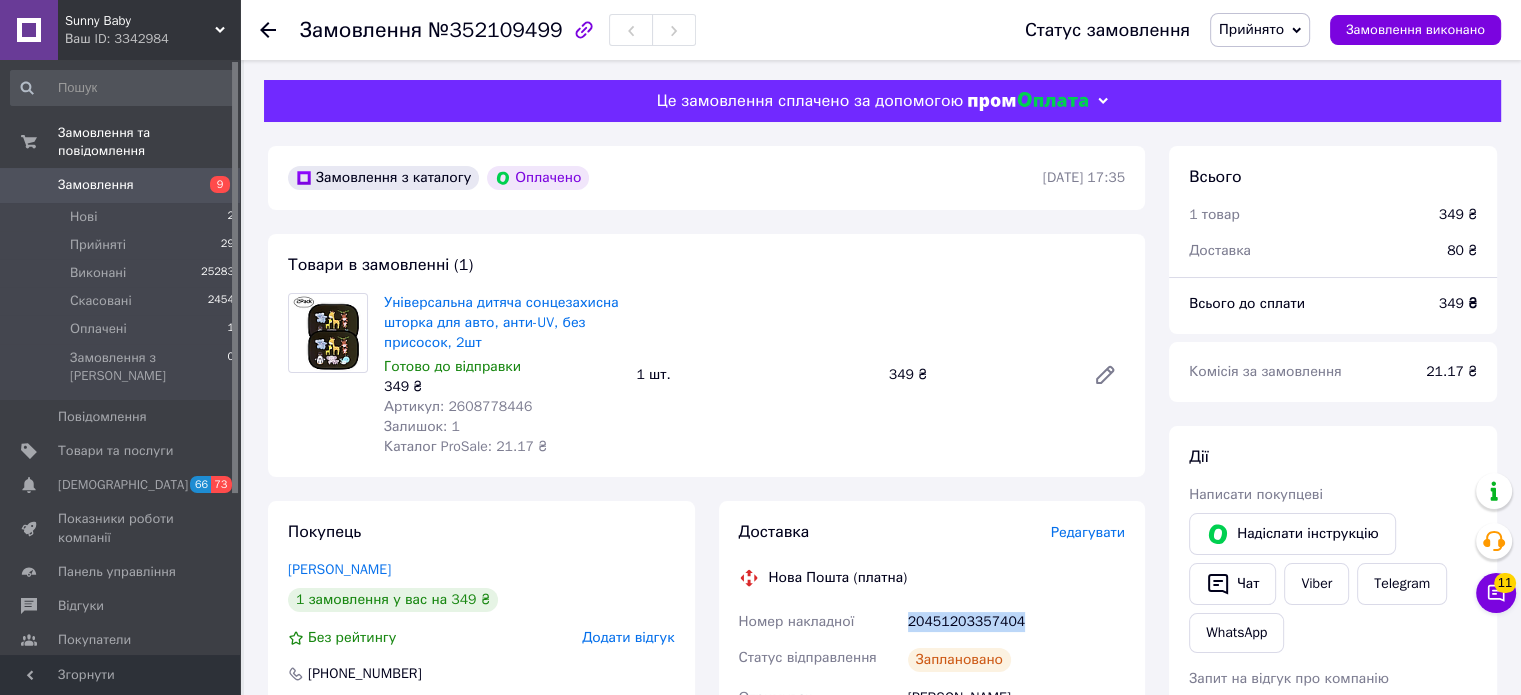 click on "20451203357404" at bounding box center [1016, 622] 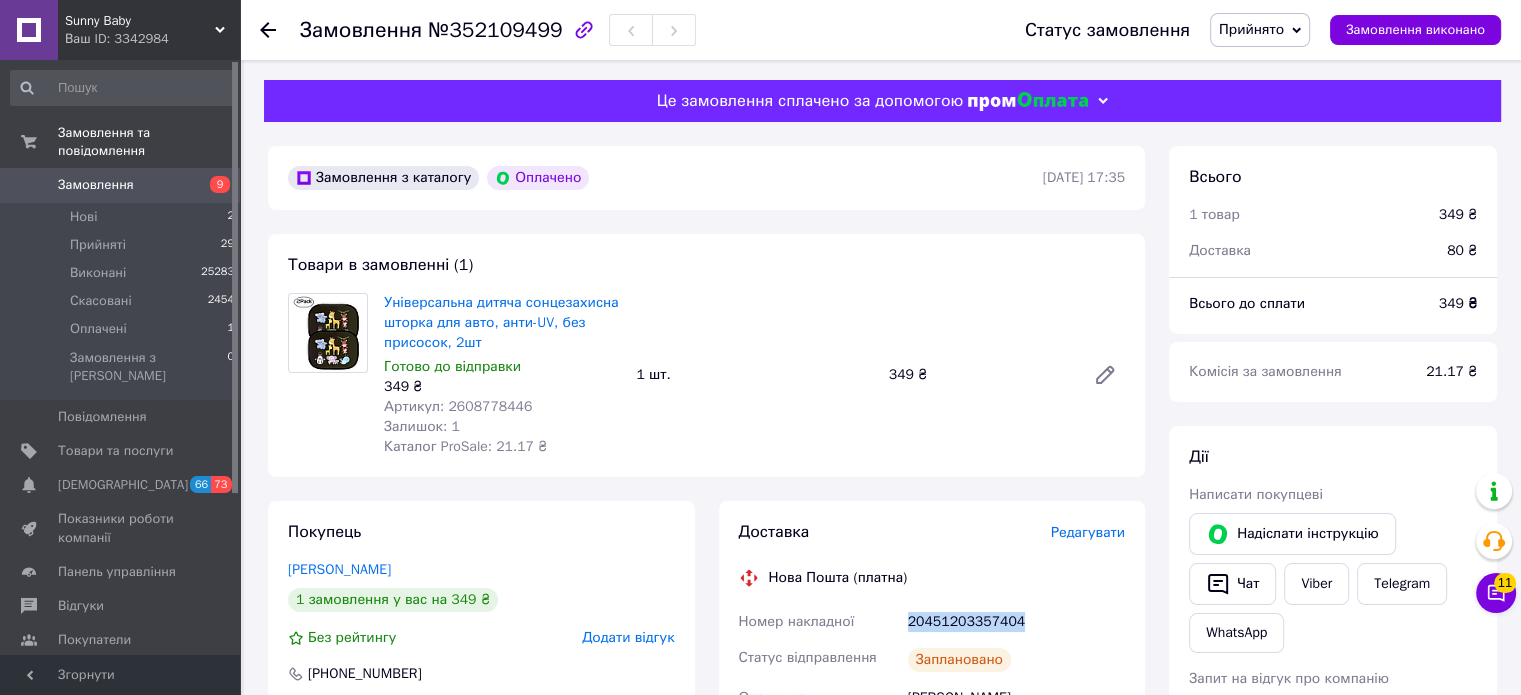 scroll, scrollTop: 100, scrollLeft: 0, axis: vertical 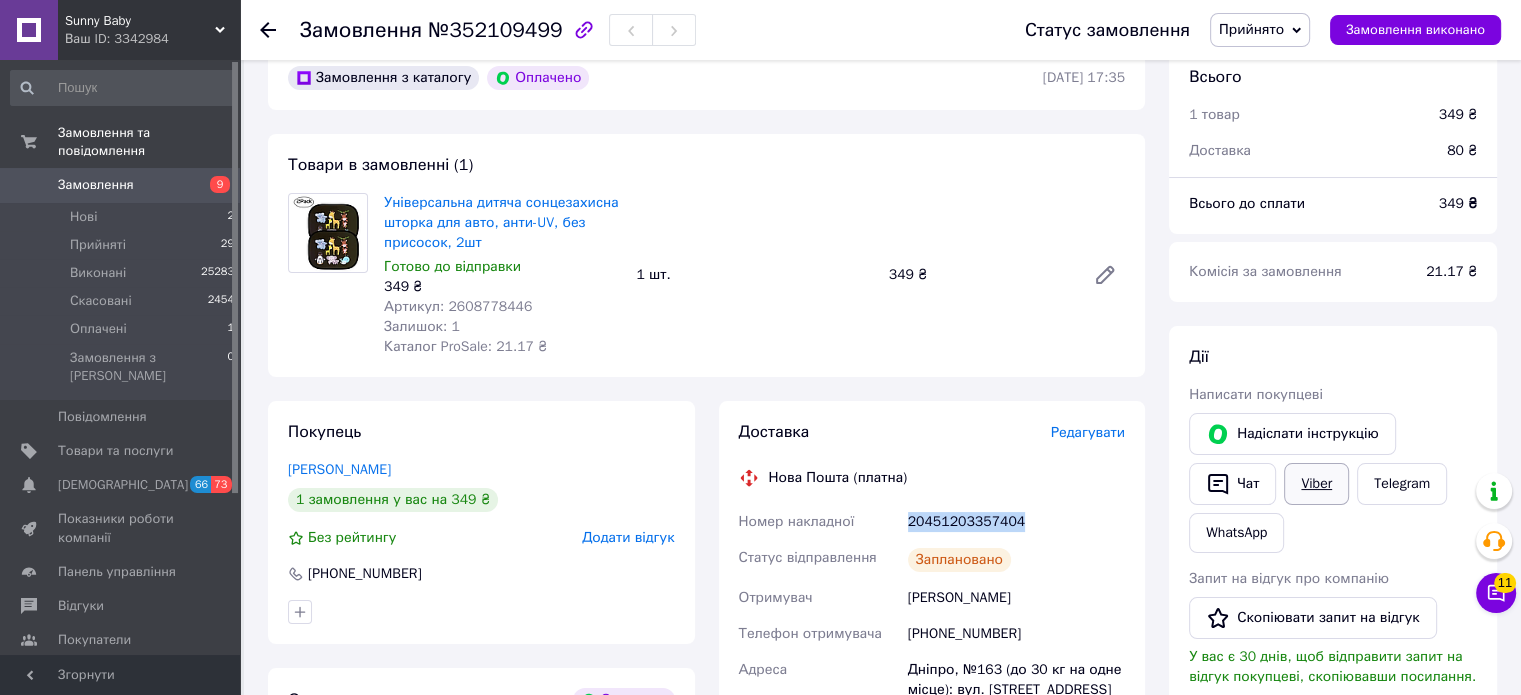 click on "Viber" at bounding box center [1316, 484] 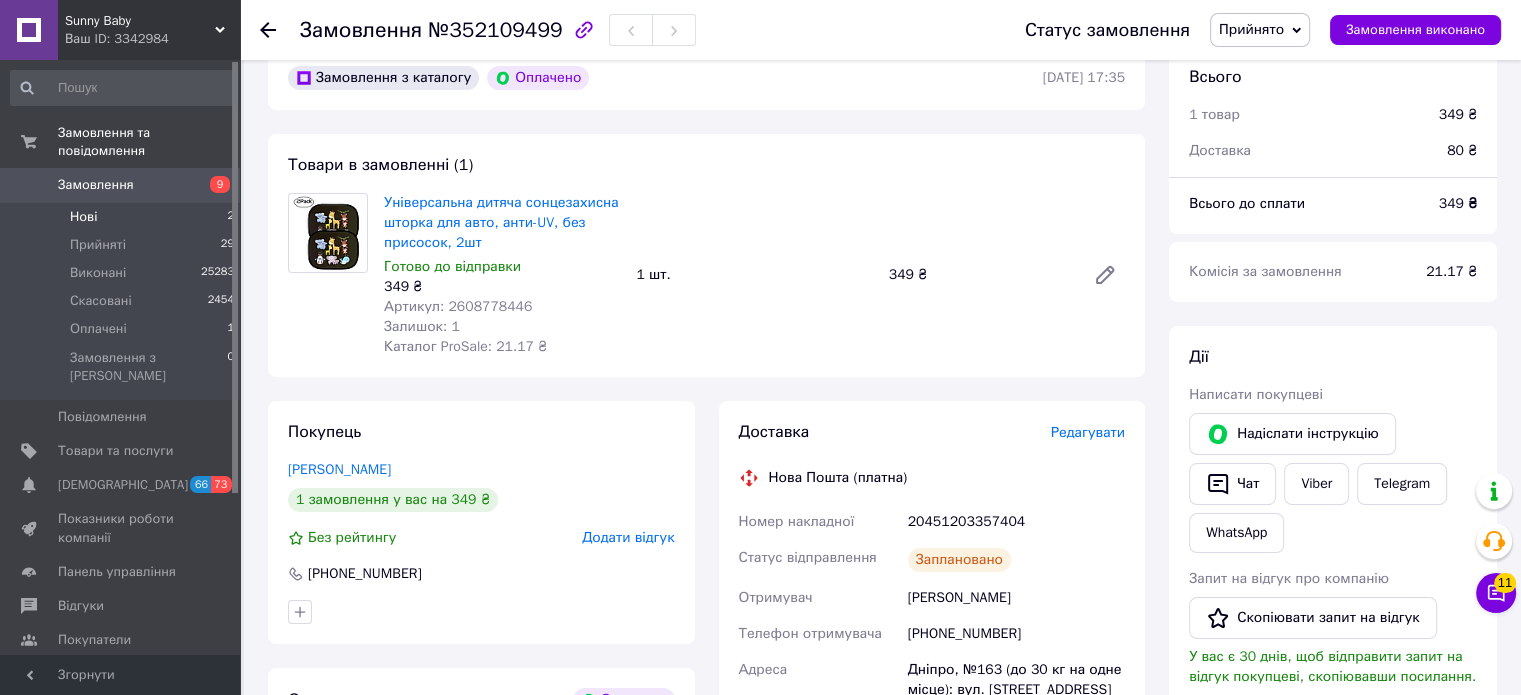 click on "Нові 2" at bounding box center [123, 217] 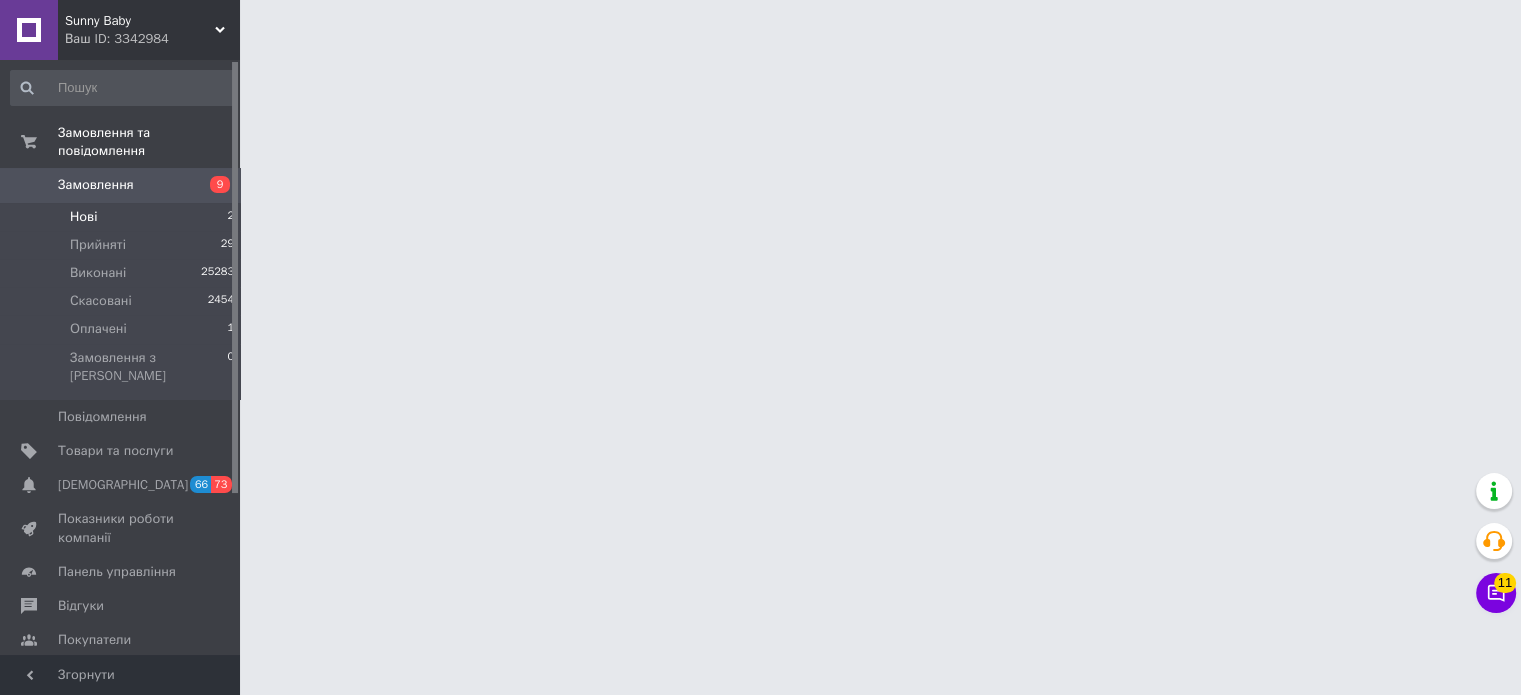 scroll, scrollTop: 0, scrollLeft: 0, axis: both 